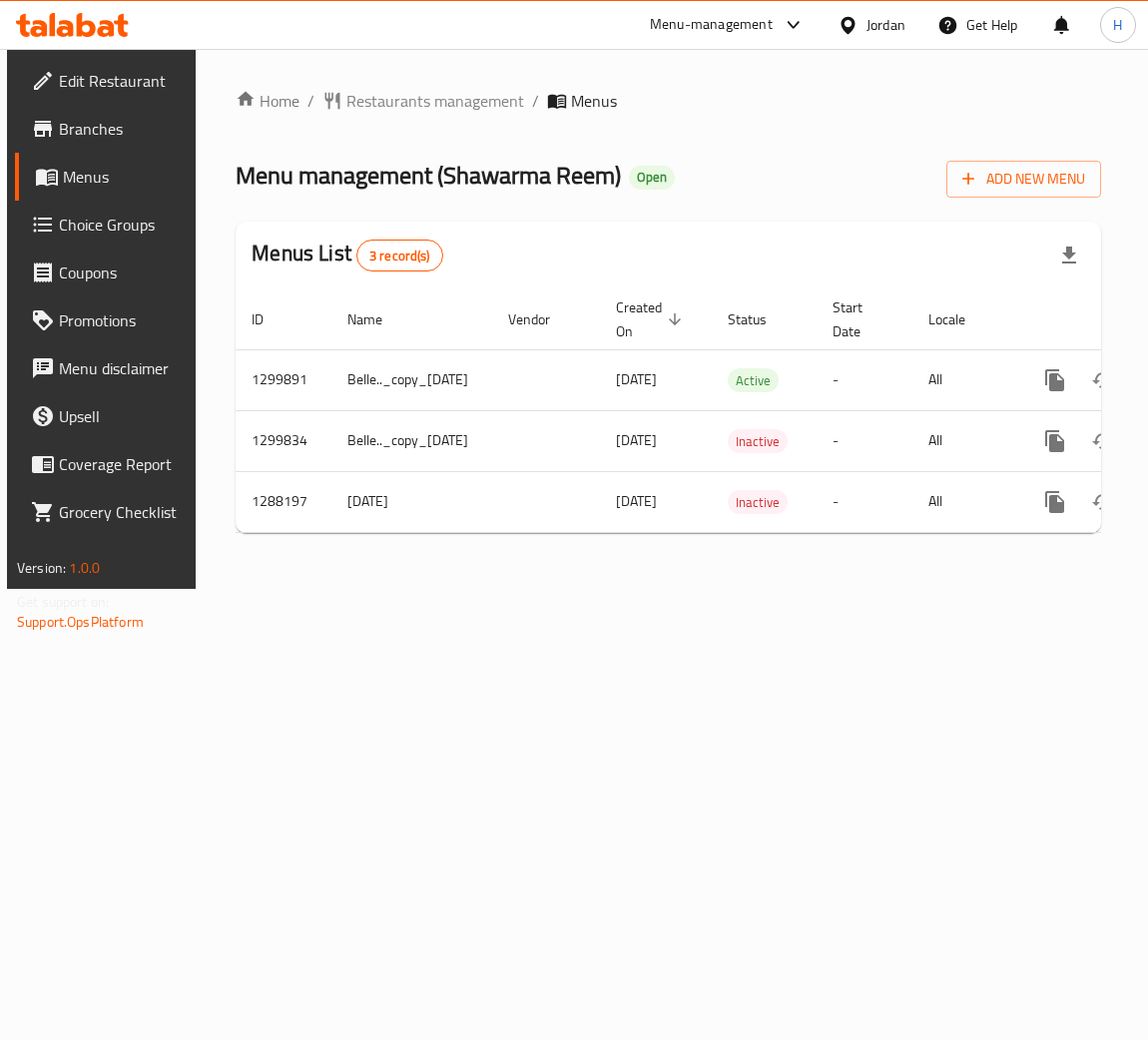 scroll, scrollTop: 0, scrollLeft: 0, axis: both 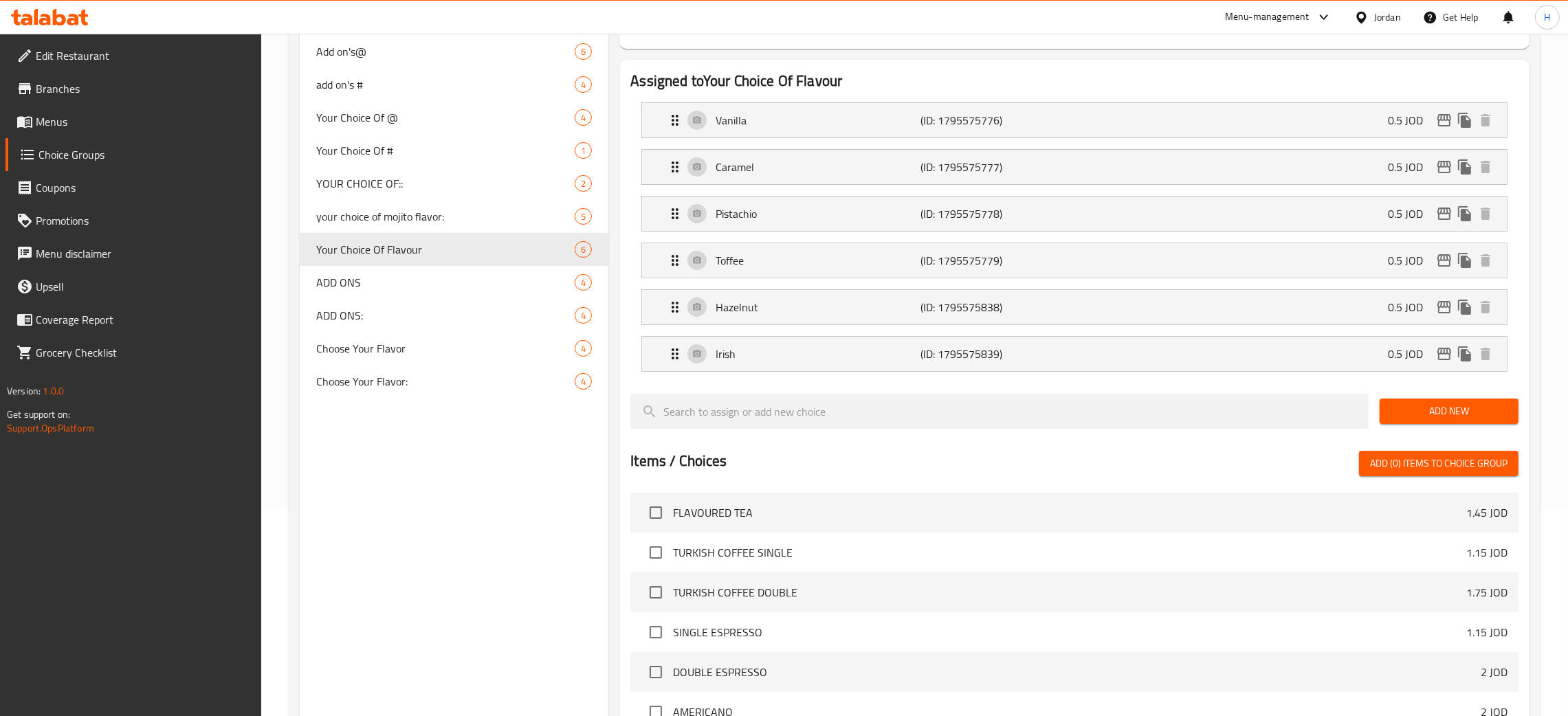 click 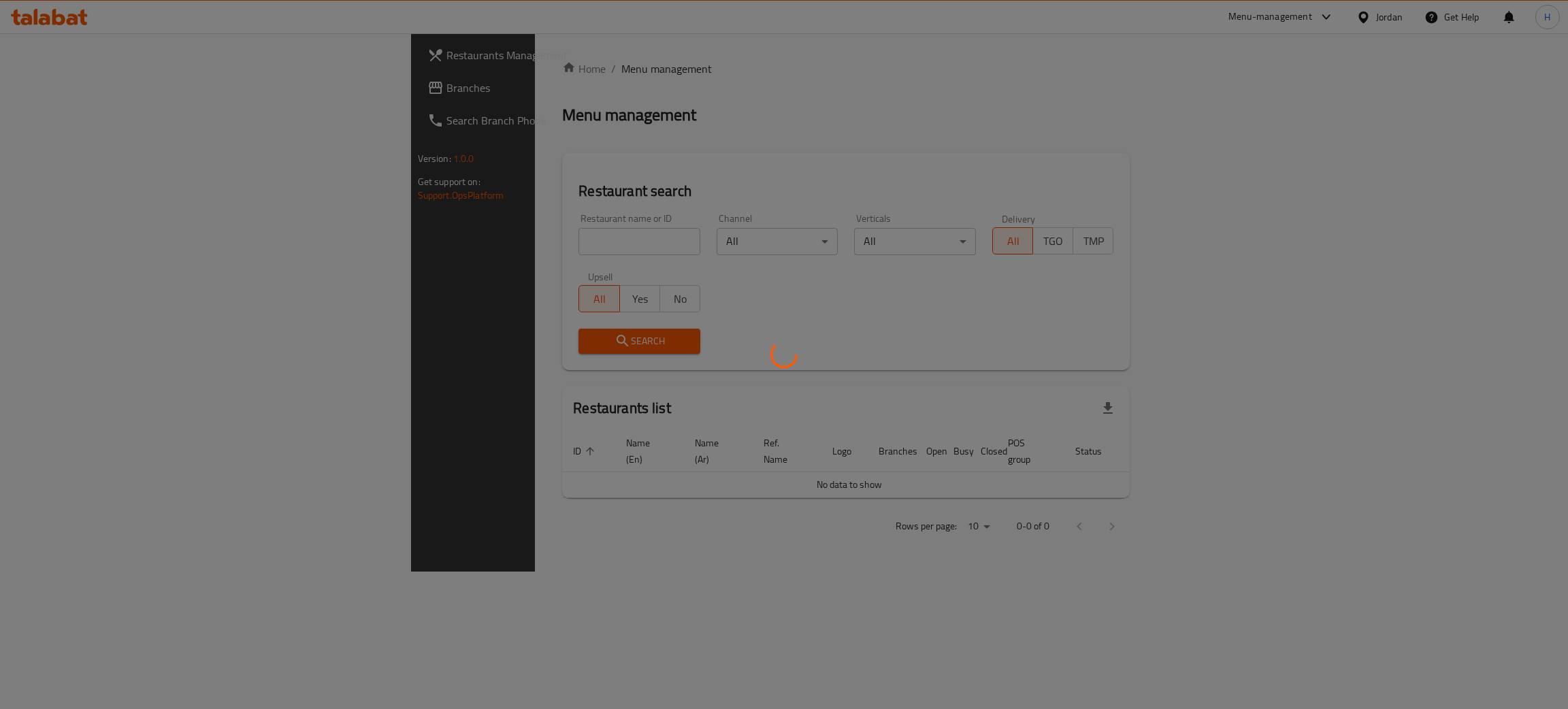scroll, scrollTop: 0, scrollLeft: 0, axis: both 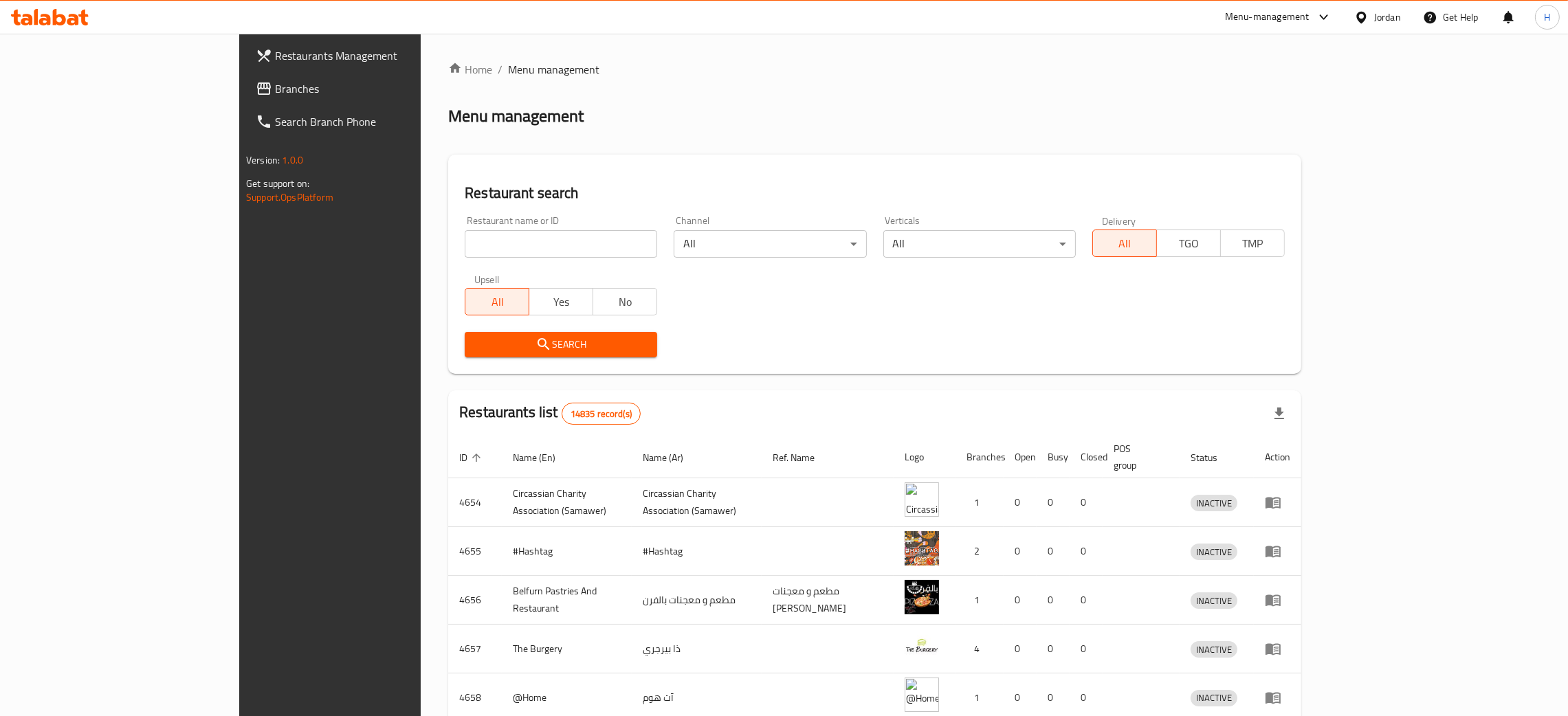 drag, startPoint x: 353, startPoint y: 273, endPoint x: 371, endPoint y: 258, distance: 23.43075 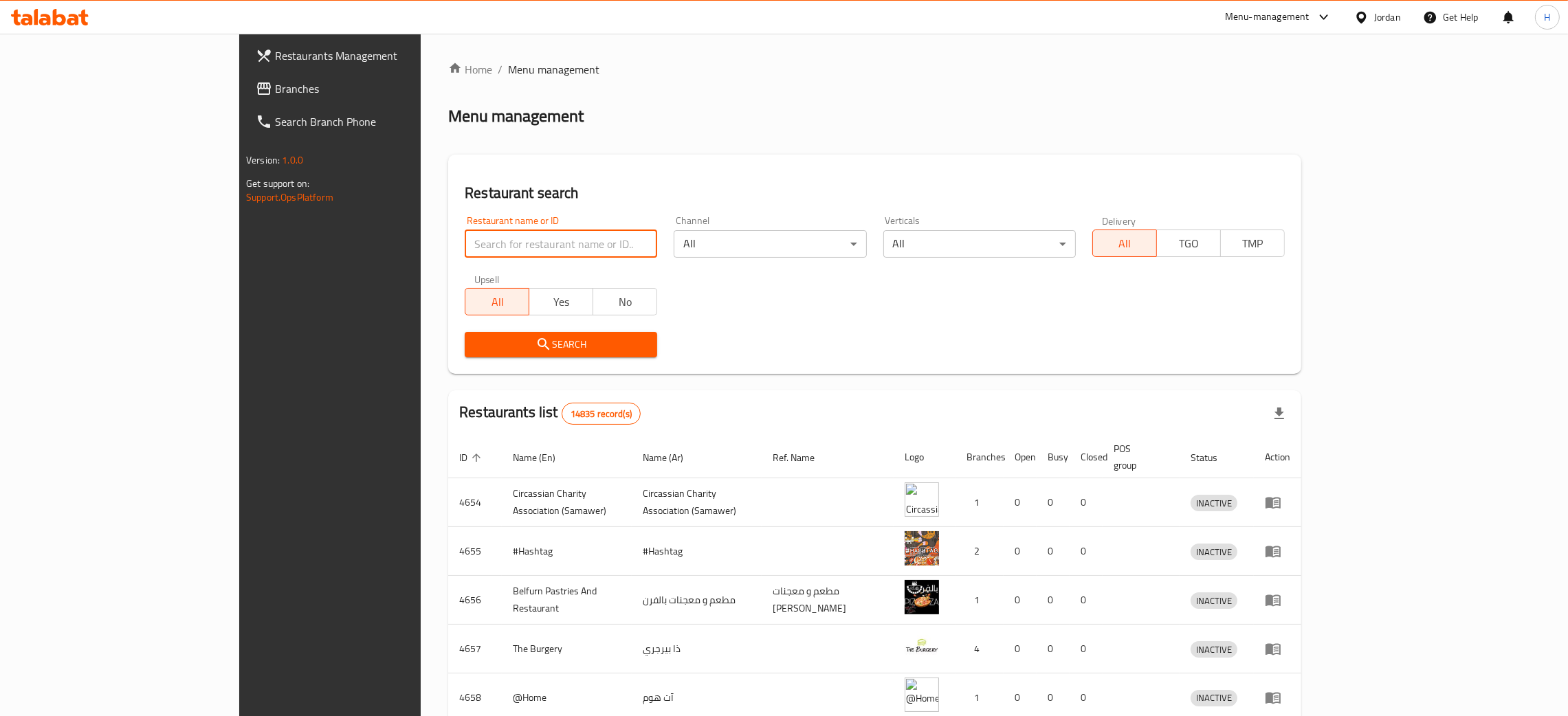click at bounding box center [561, 244] 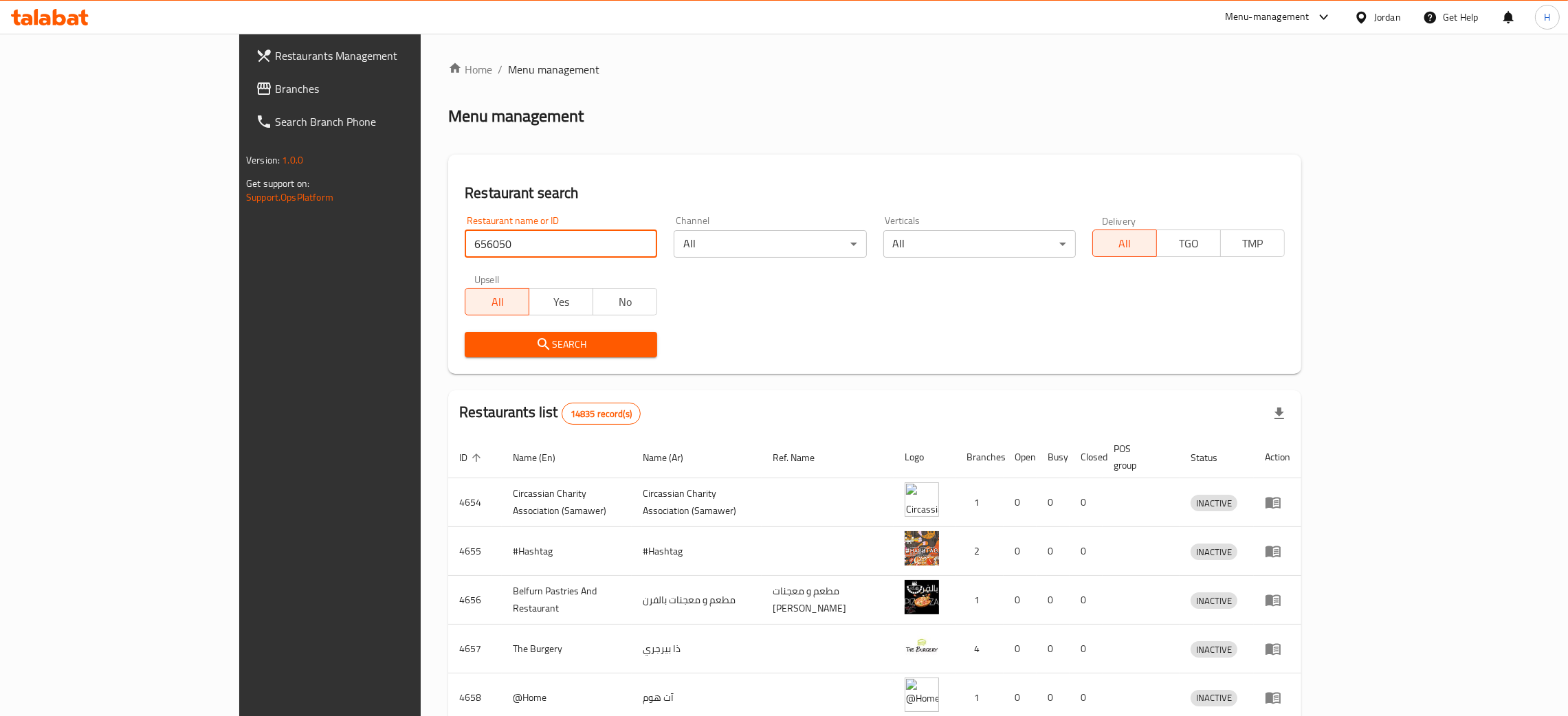 type on "656050" 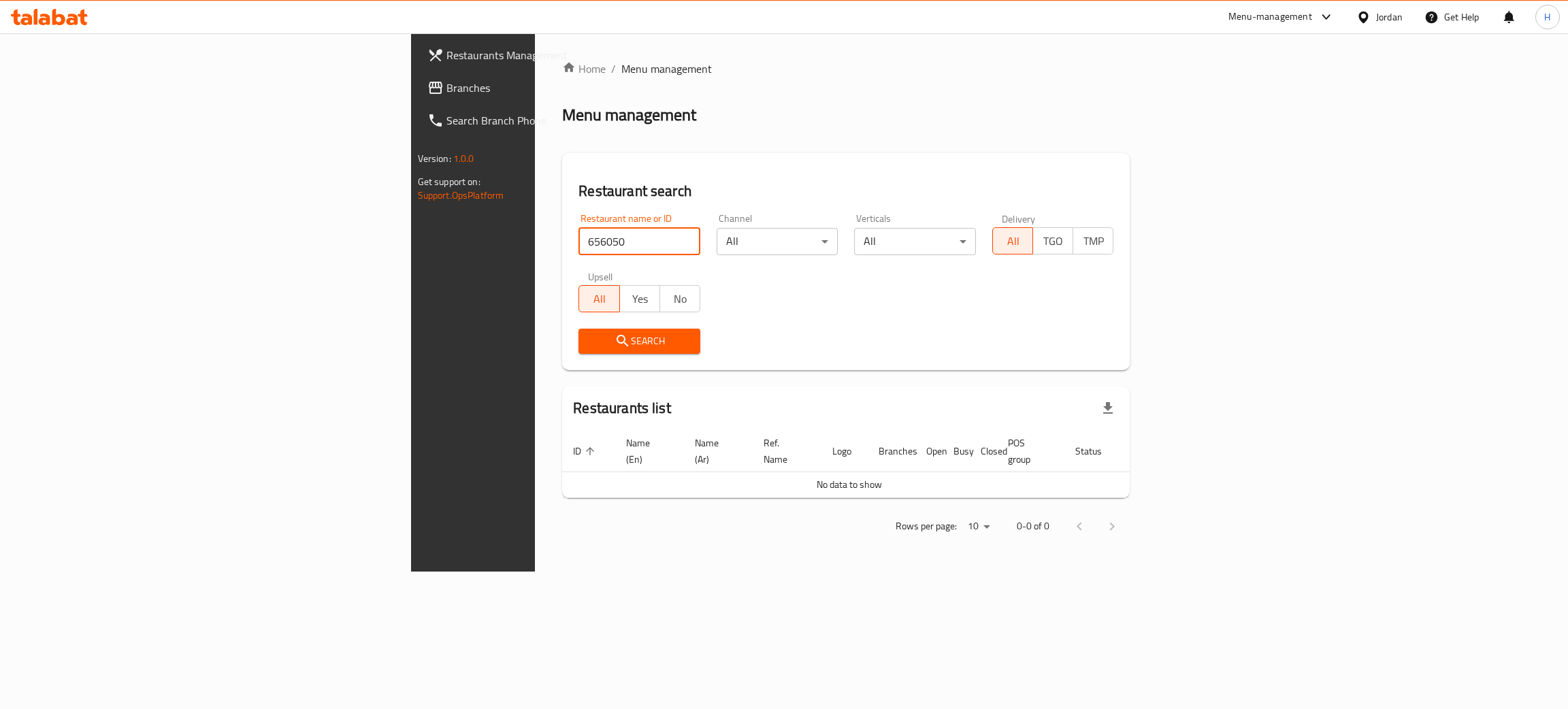 click on "Branches" at bounding box center [544, 88] 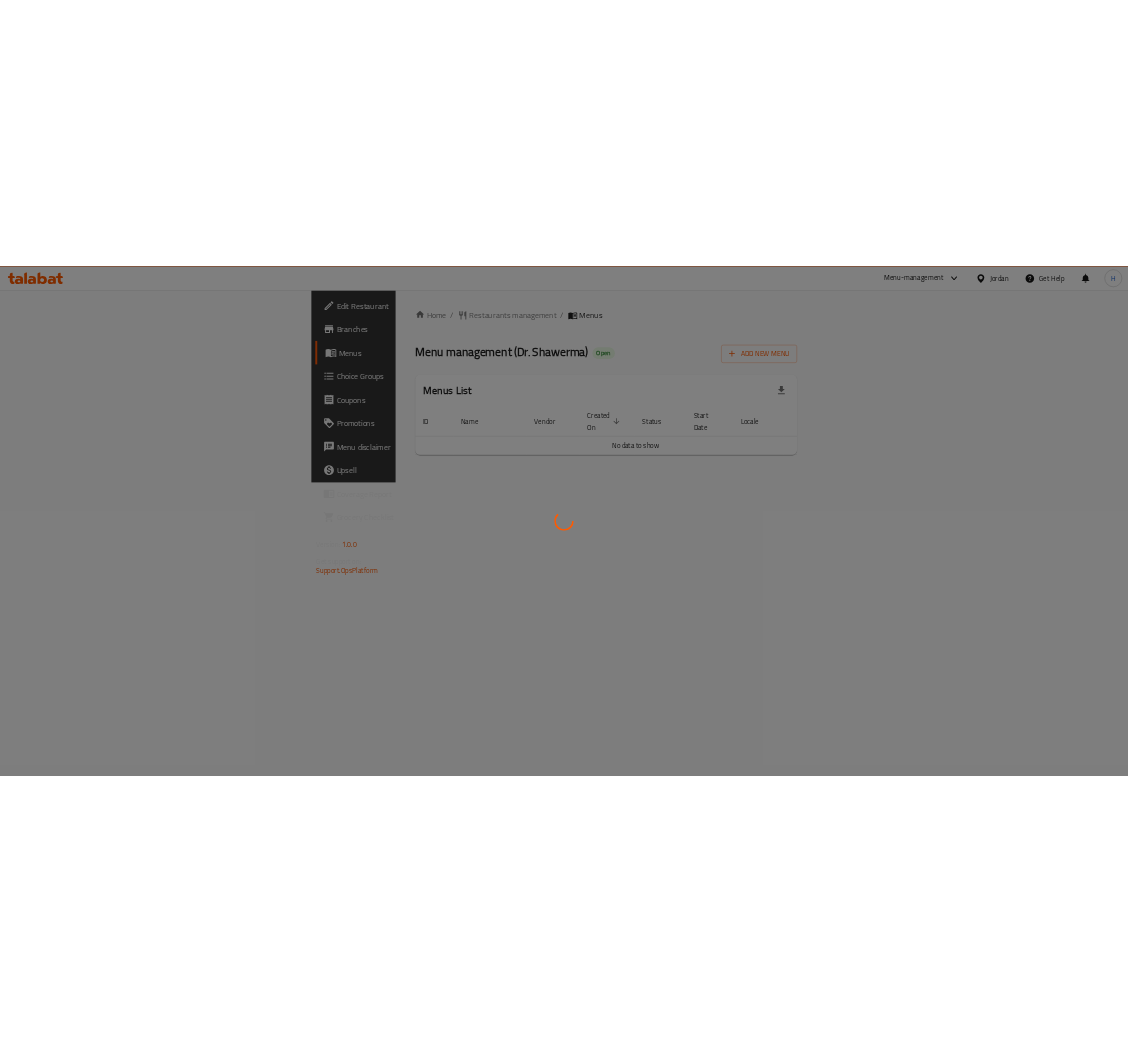 scroll, scrollTop: 0, scrollLeft: 0, axis: both 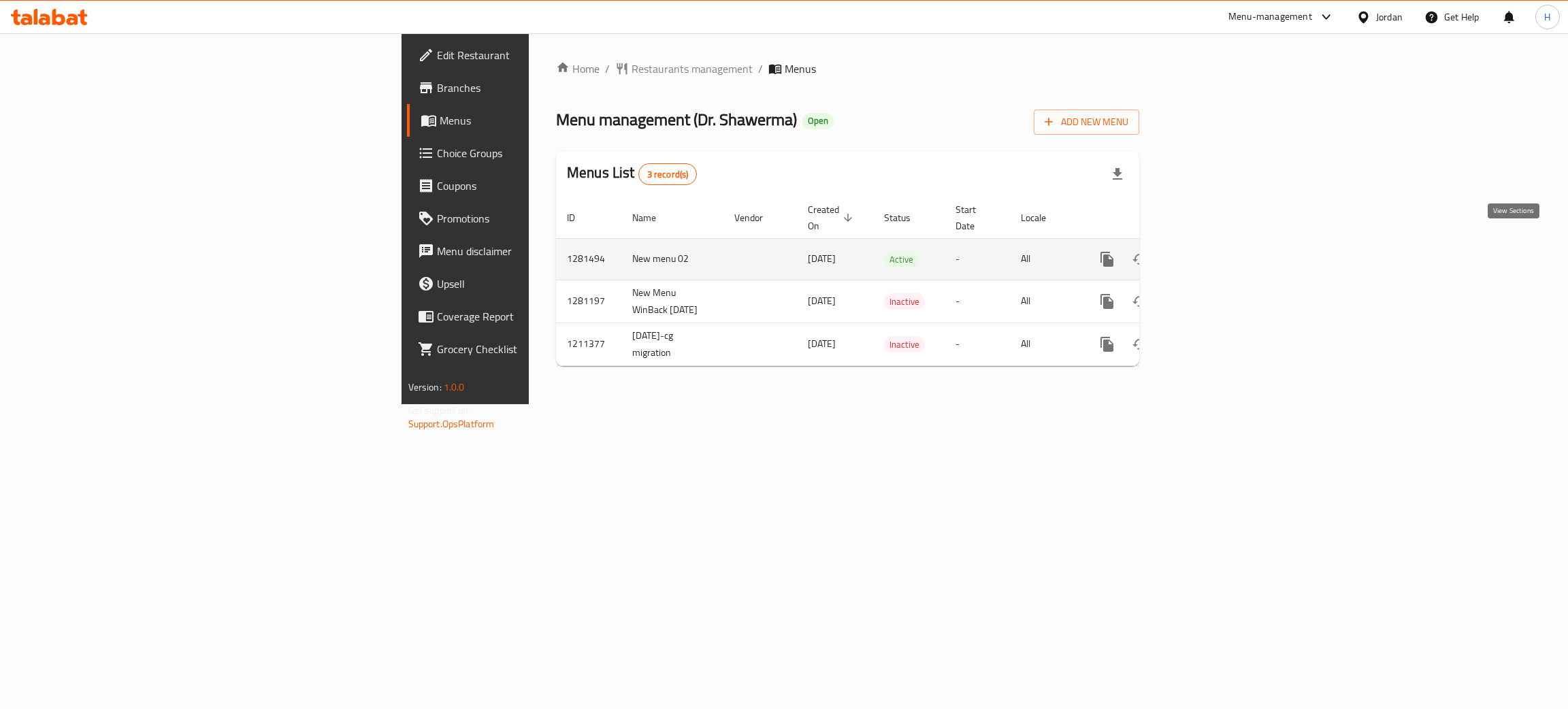 click 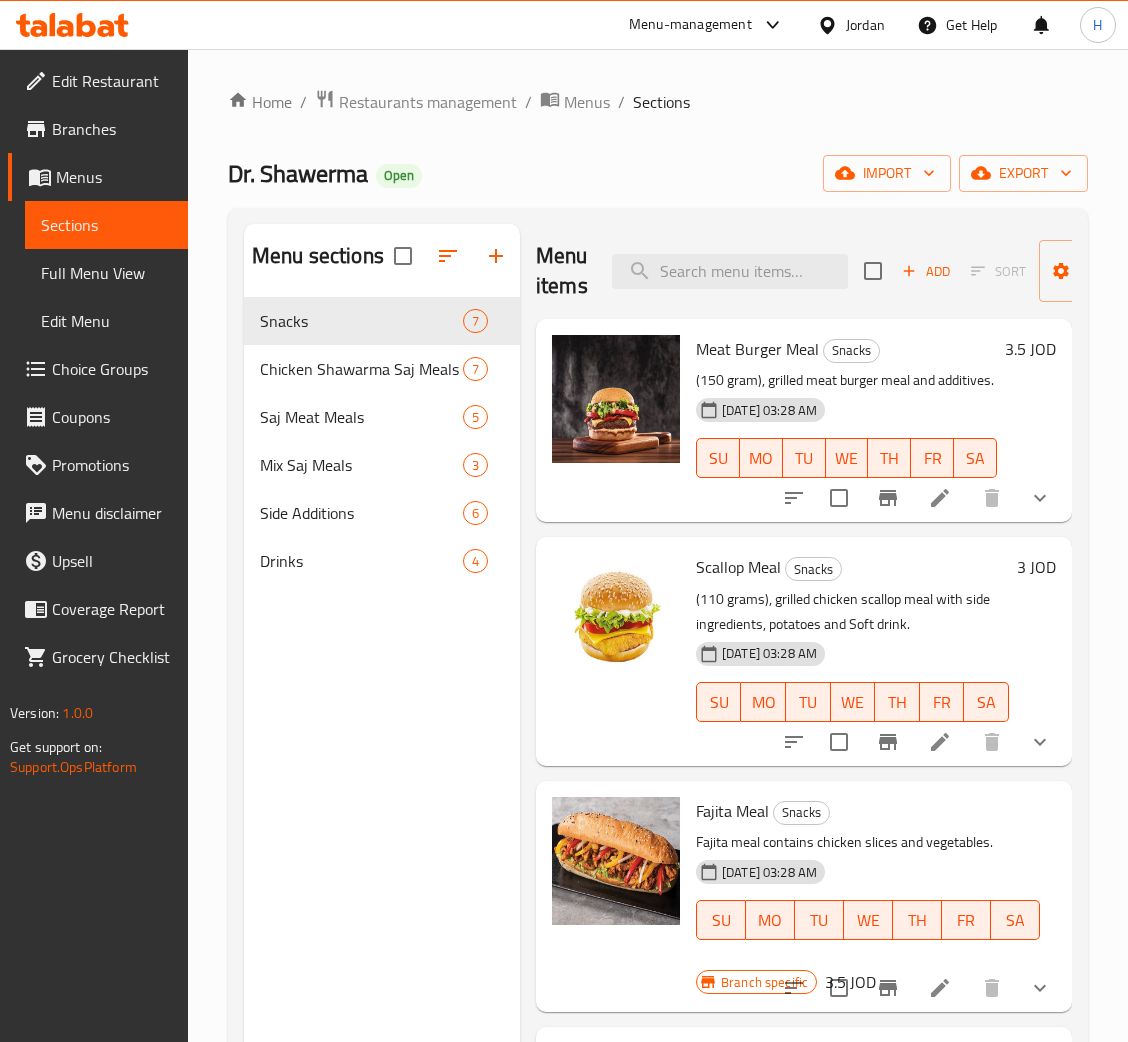 click on "Menu sections Snacks 7 Chicken Shawarma Saj Meals 7 Saj Meat Meals 5 Mix Saj Meals 3 Side Additions 6 Drinks 4" at bounding box center (382, 745) 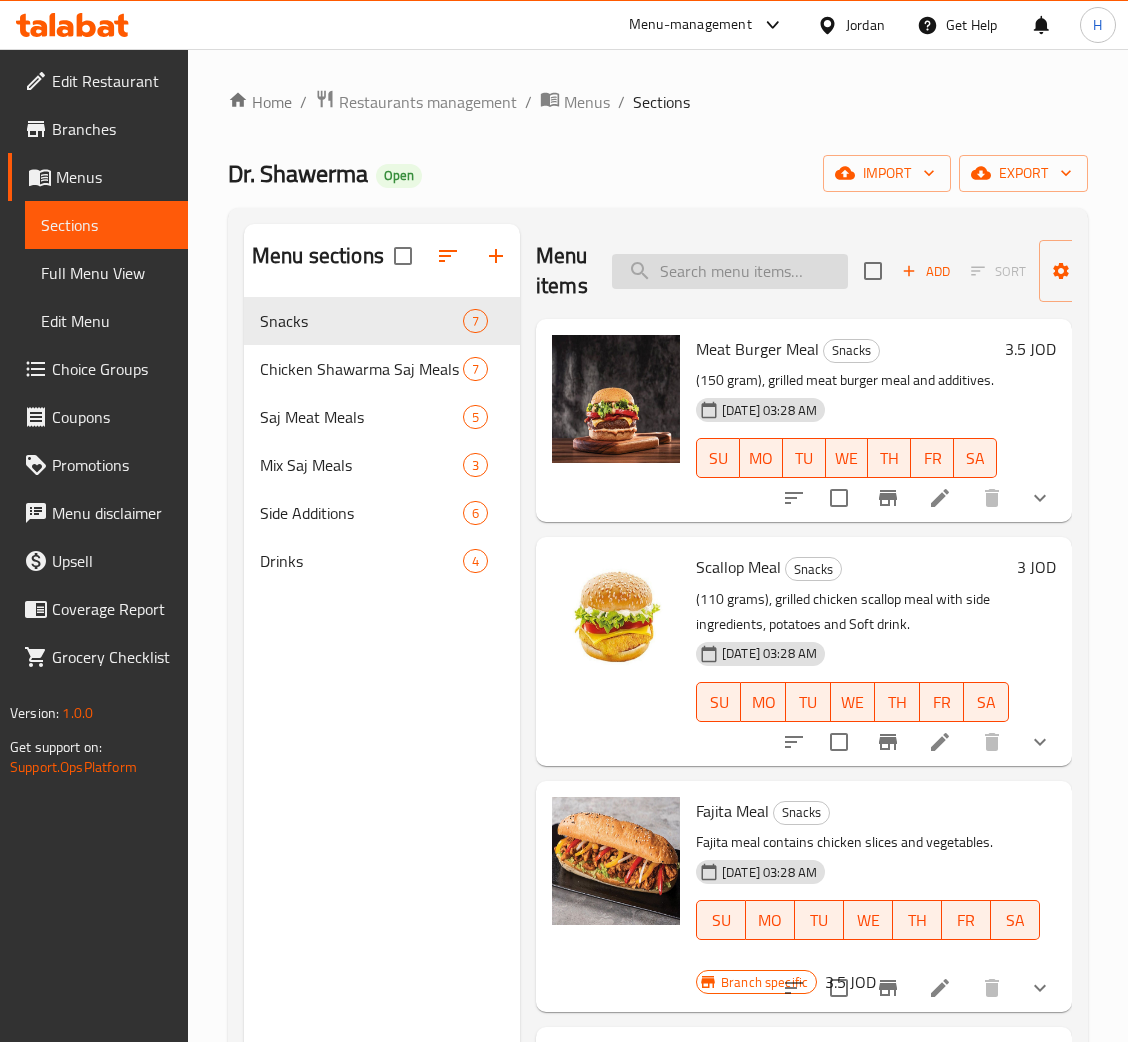 click at bounding box center [730, 271] 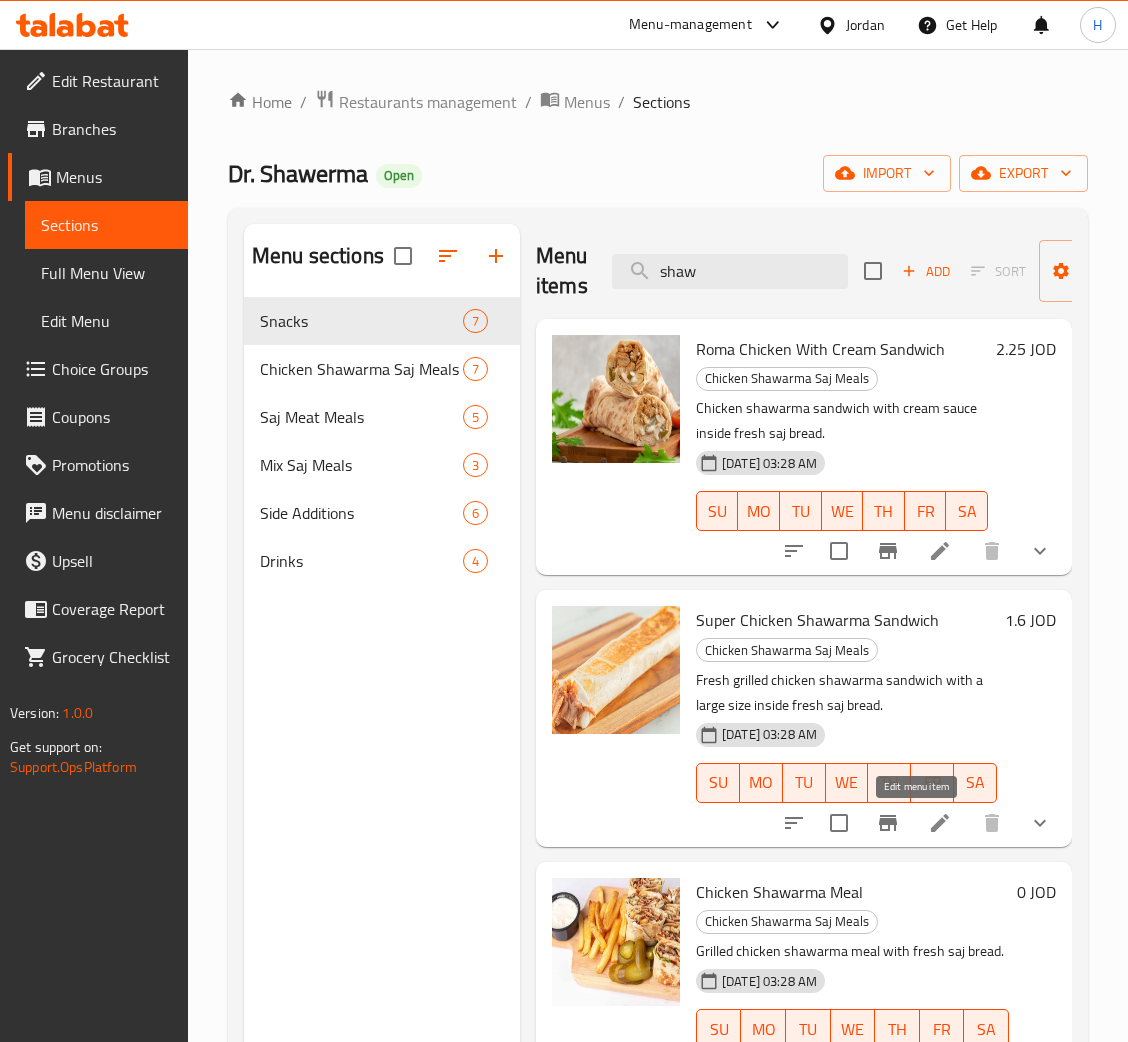 type on "shaw" 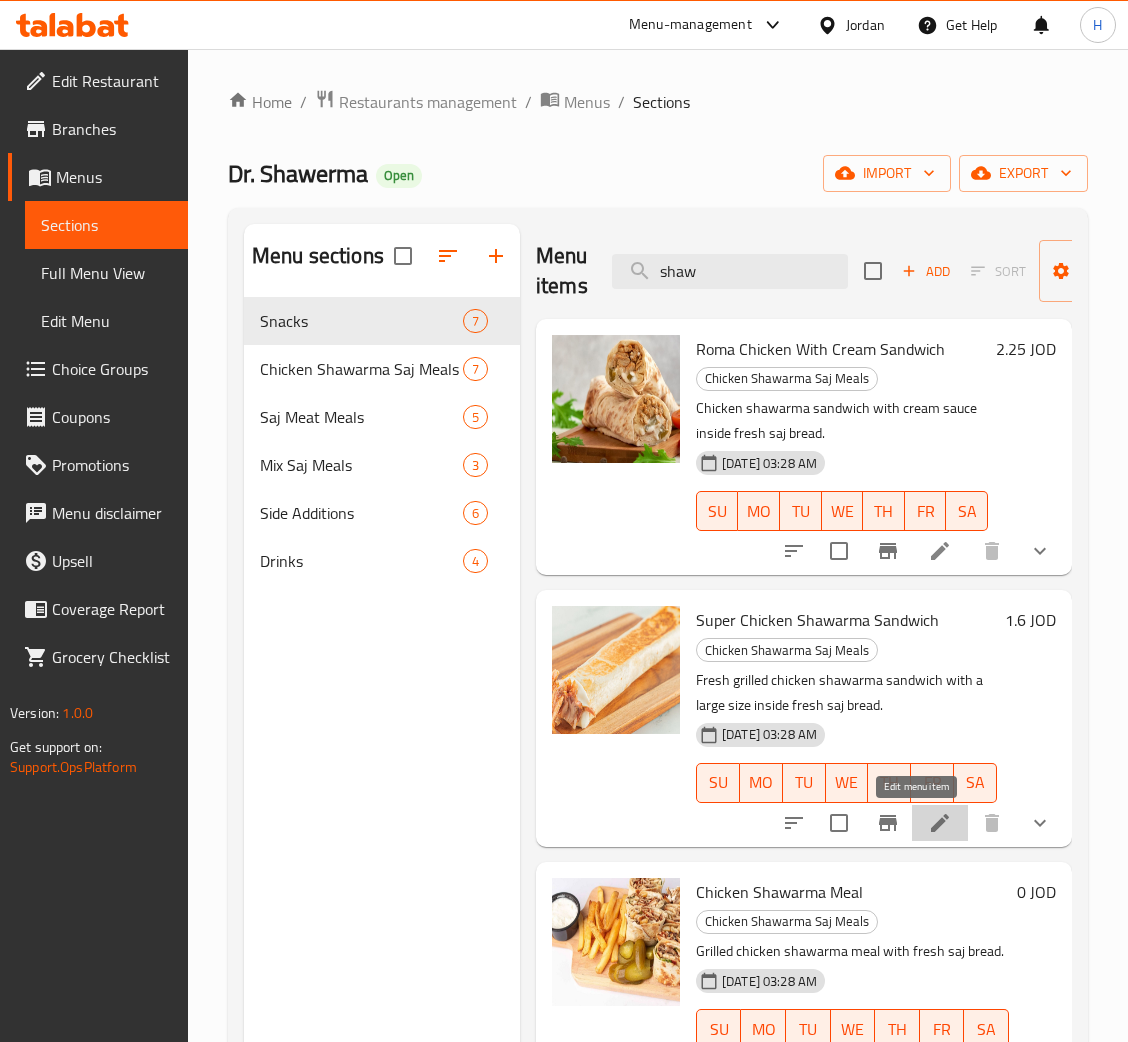 drag, startPoint x: 923, startPoint y: 828, endPoint x: 911, endPoint y: 879, distance: 52.392746 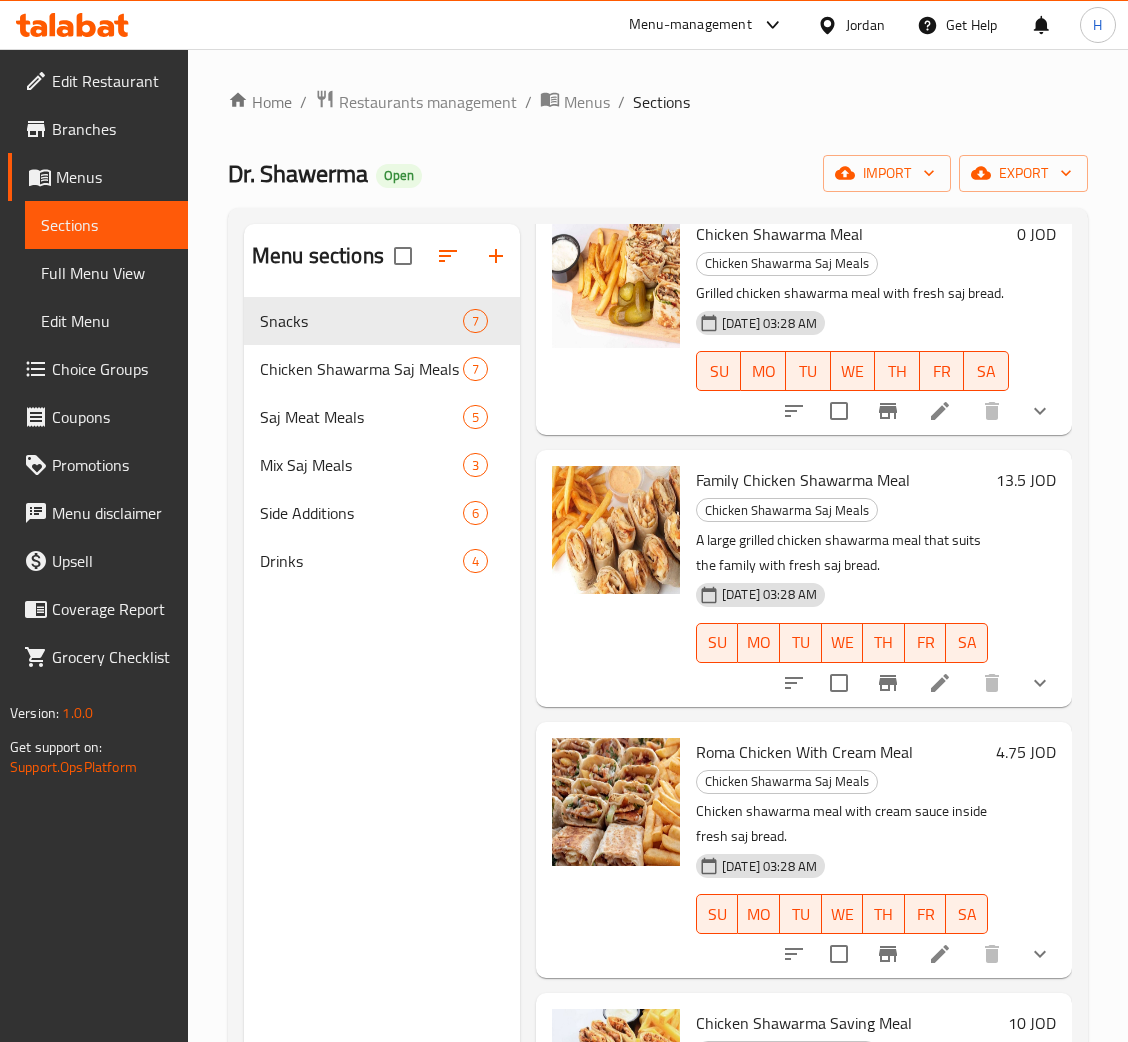 scroll, scrollTop: 600, scrollLeft: 0, axis: vertical 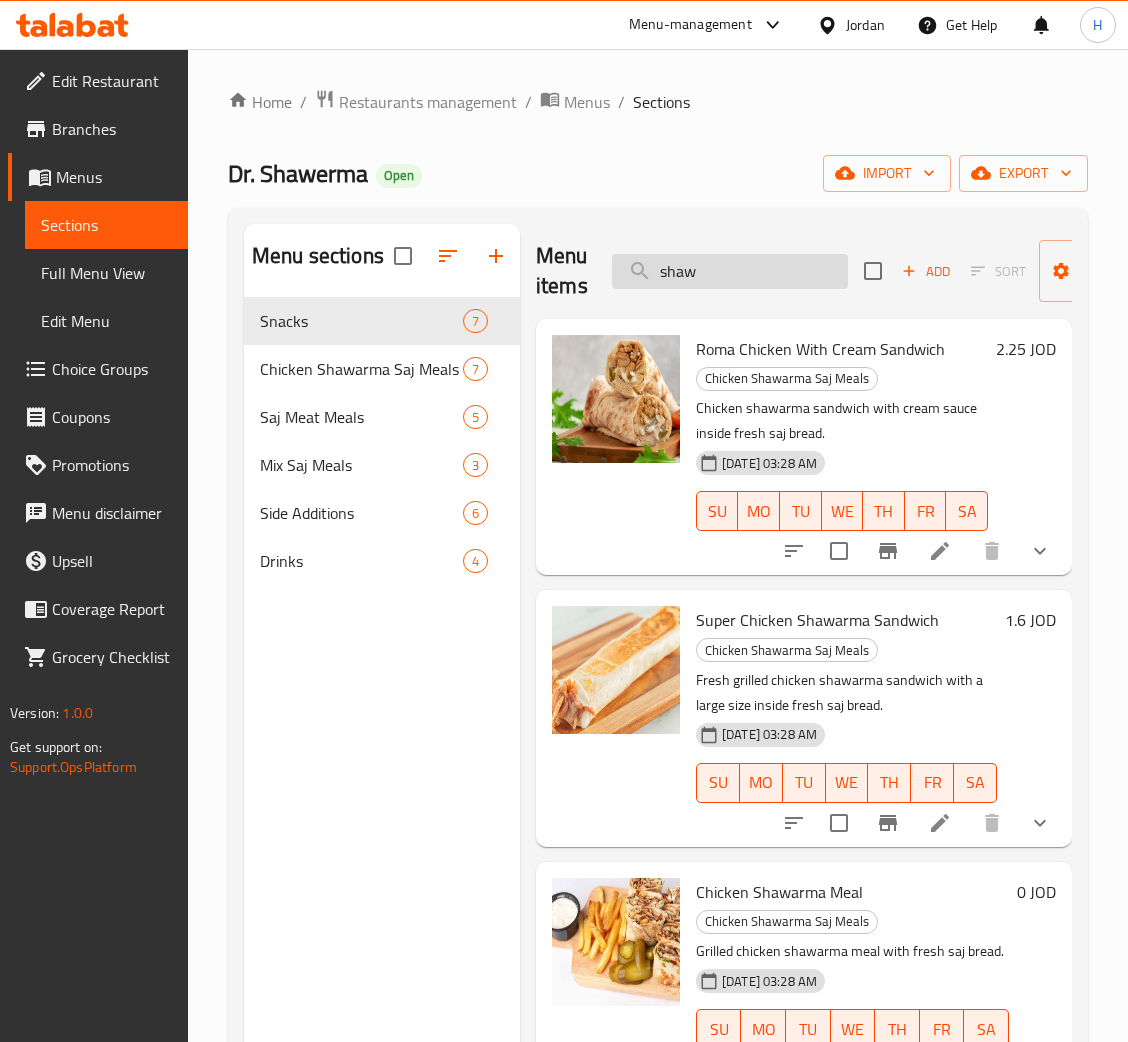 click on "shaw" at bounding box center [730, 271] 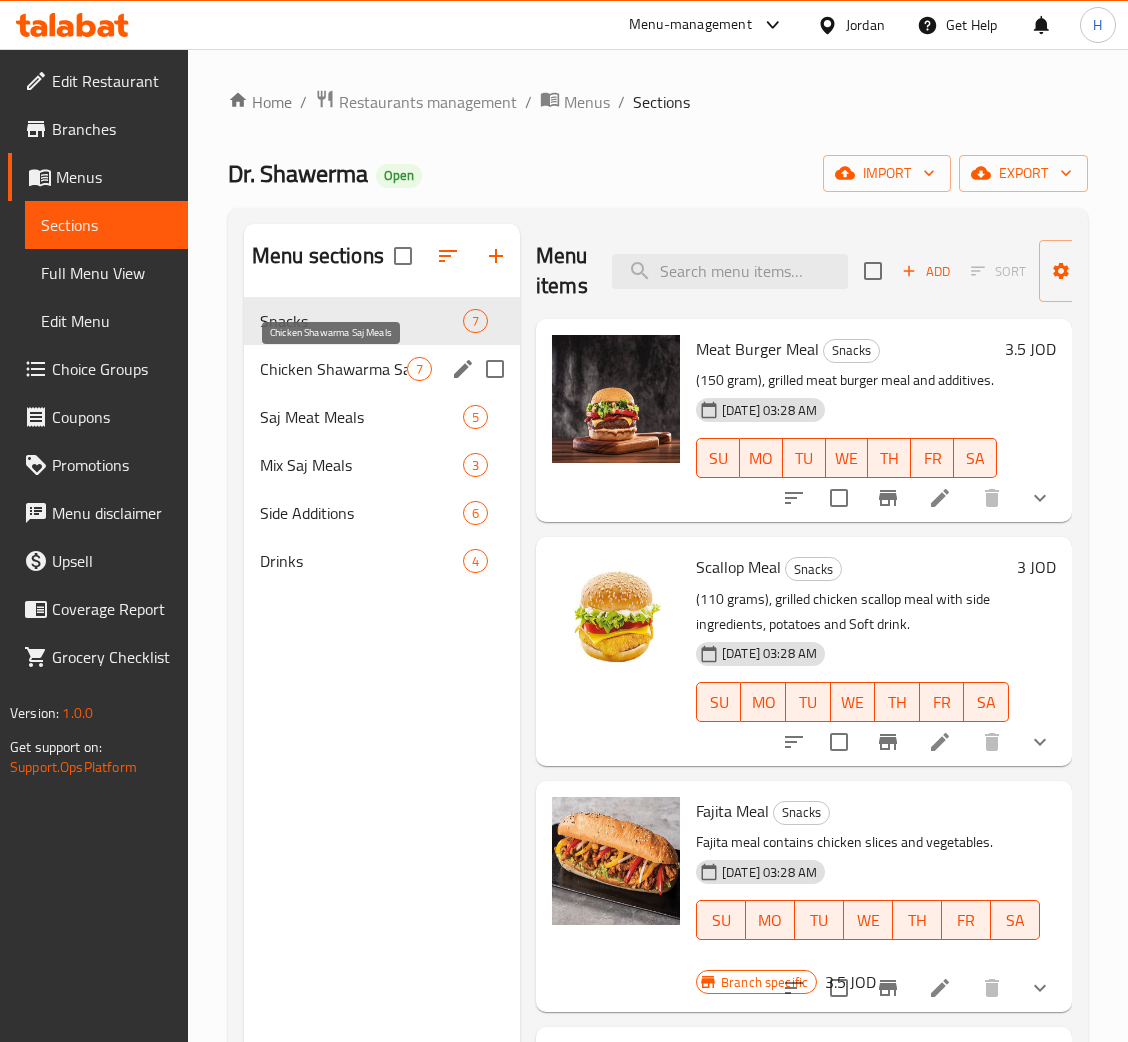 type 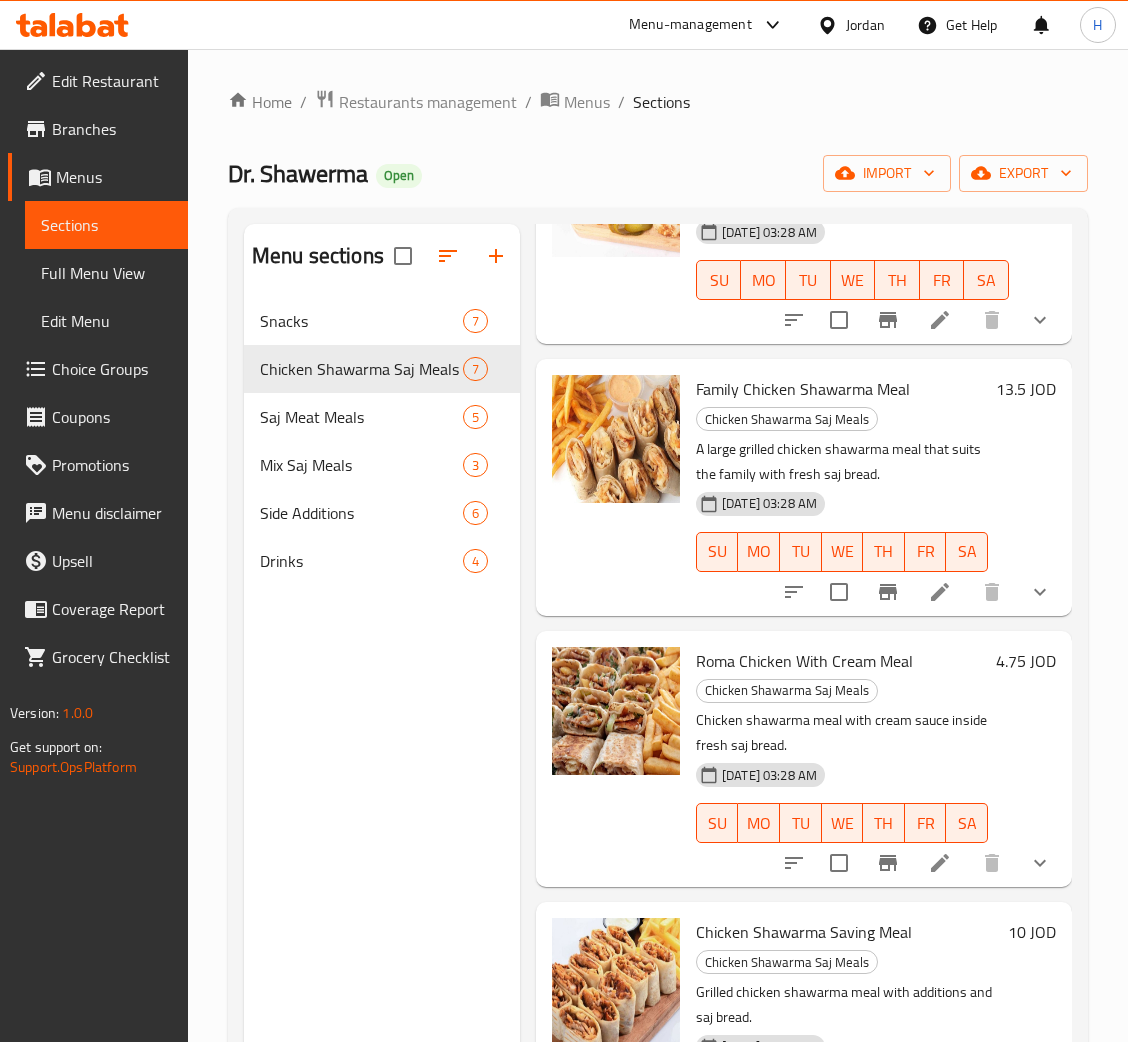 scroll, scrollTop: 958, scrollLeft: 0, axis: vertical 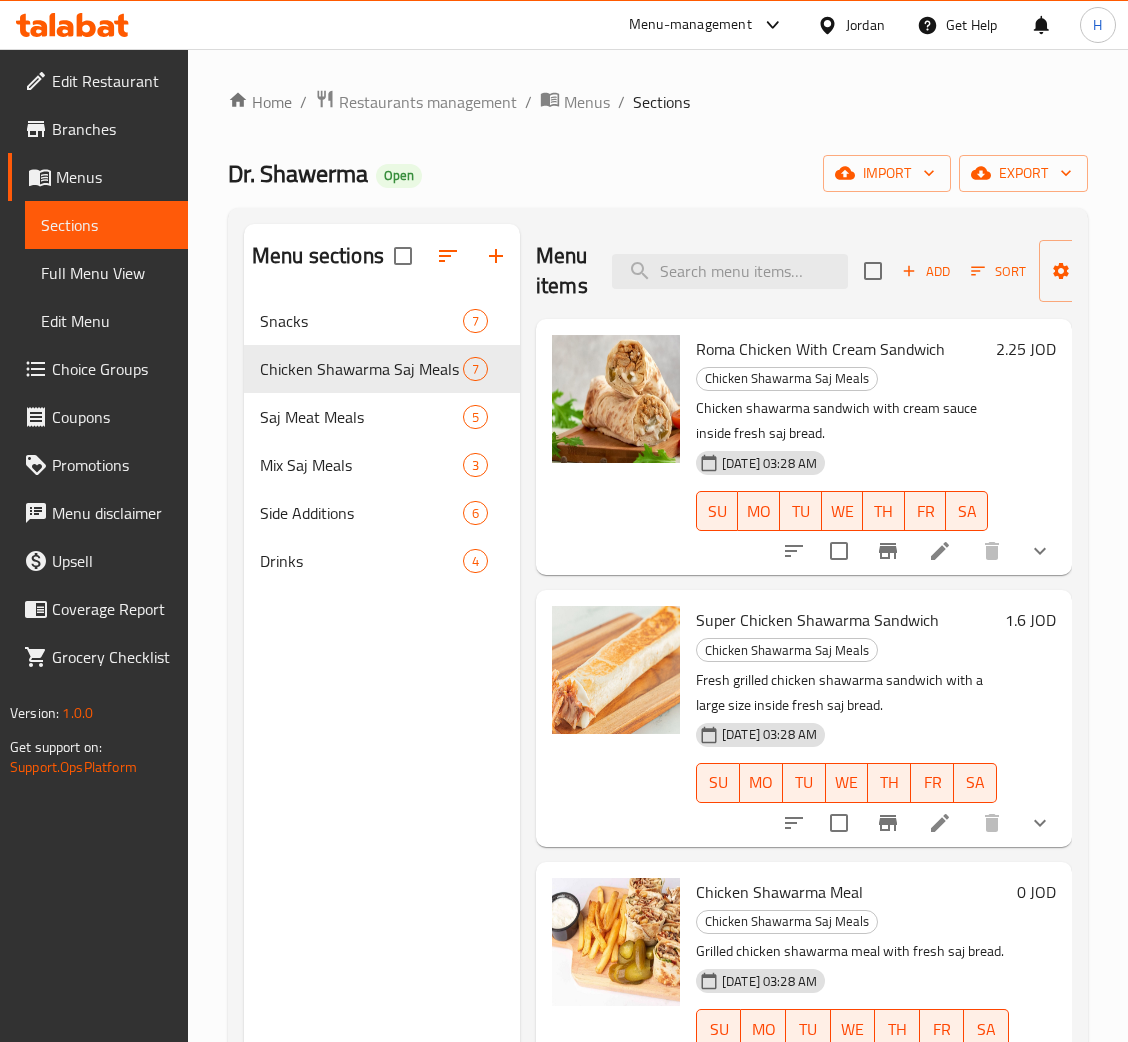 drag, startPoint x: 932, startPoint y: 255, endPoint x: 931, endPoint y: 354, distance: 99.00505 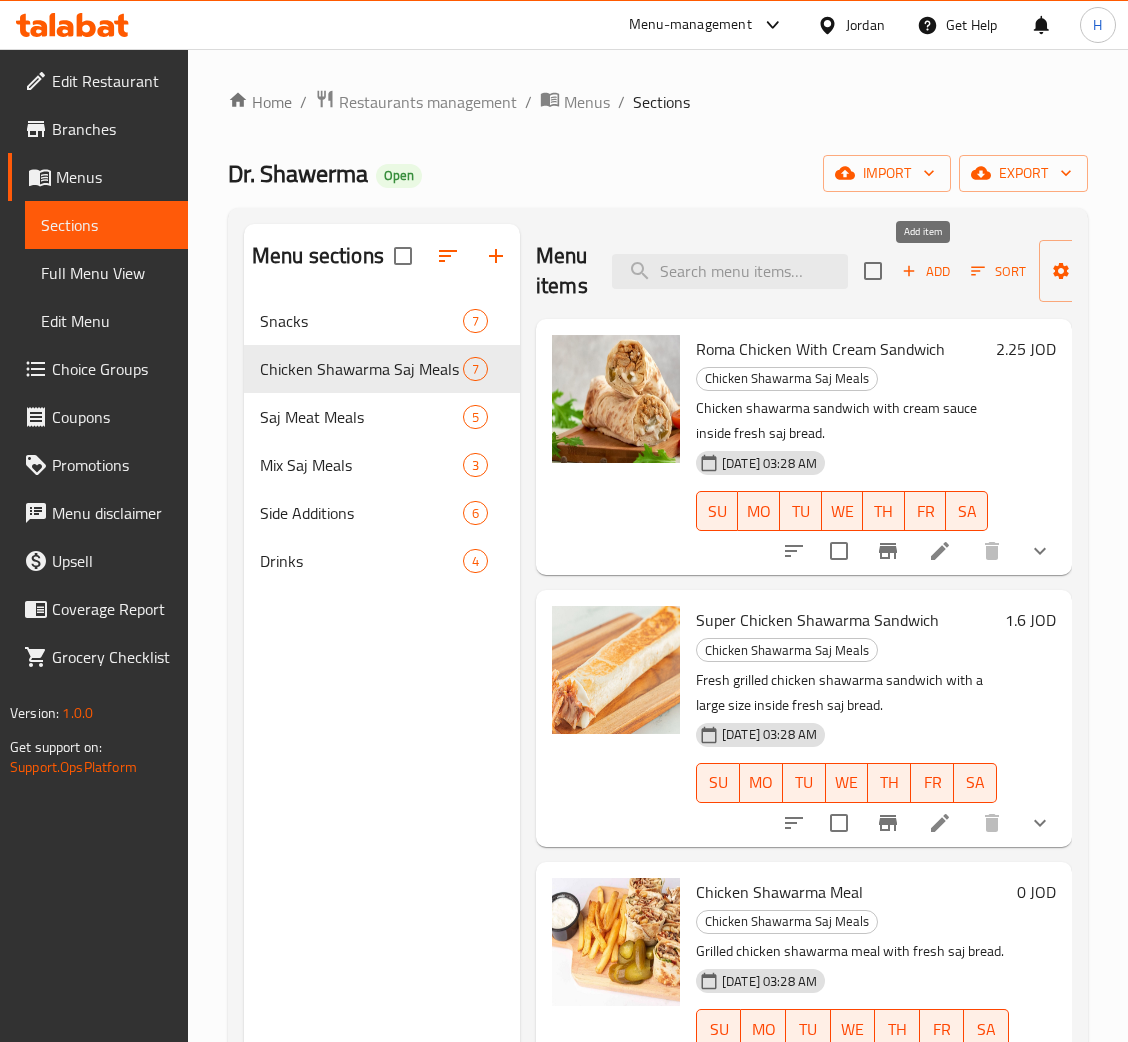 click on "Add" at bounding box center [926, 271] 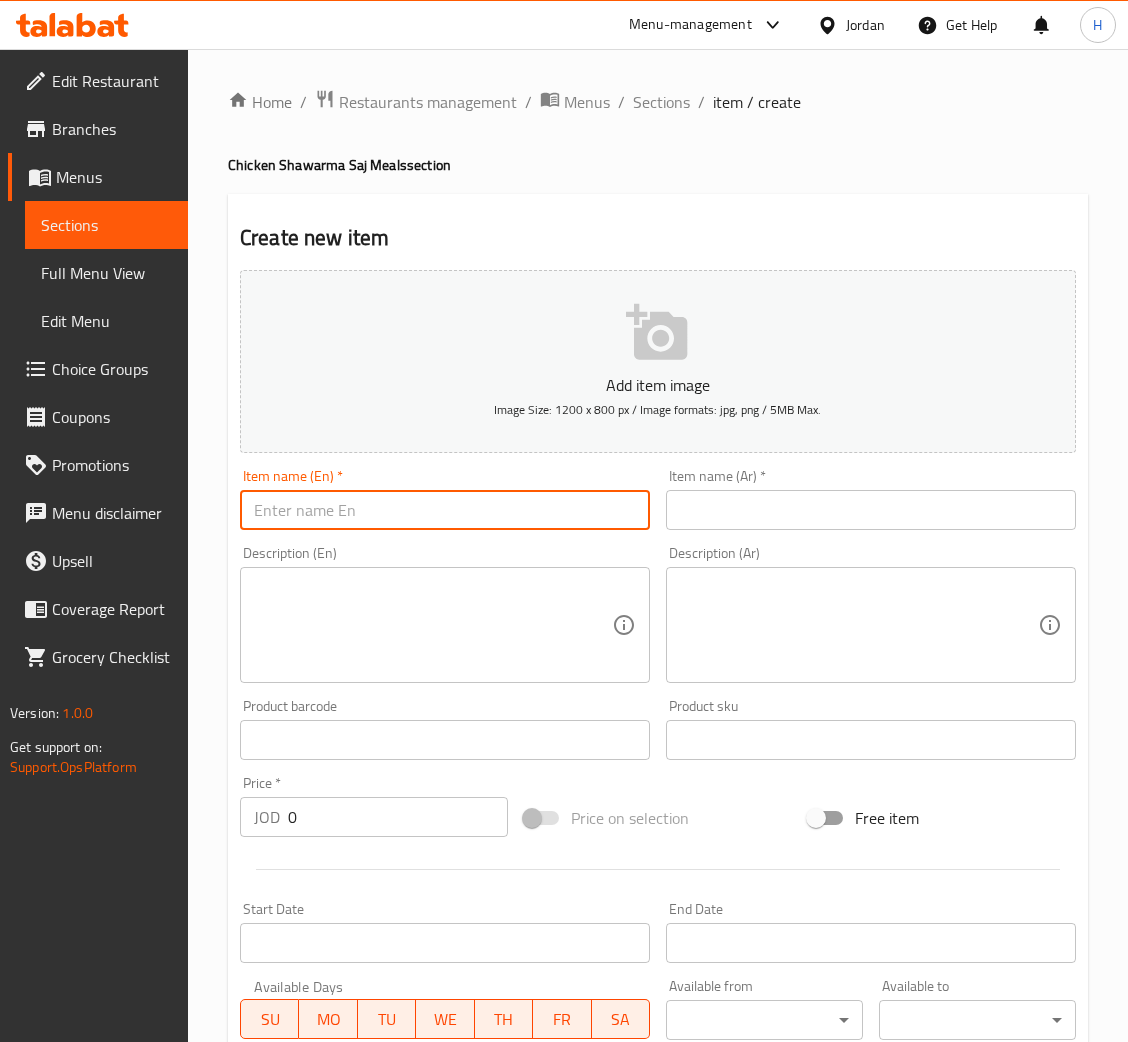 click at bounding box center [445, 510] 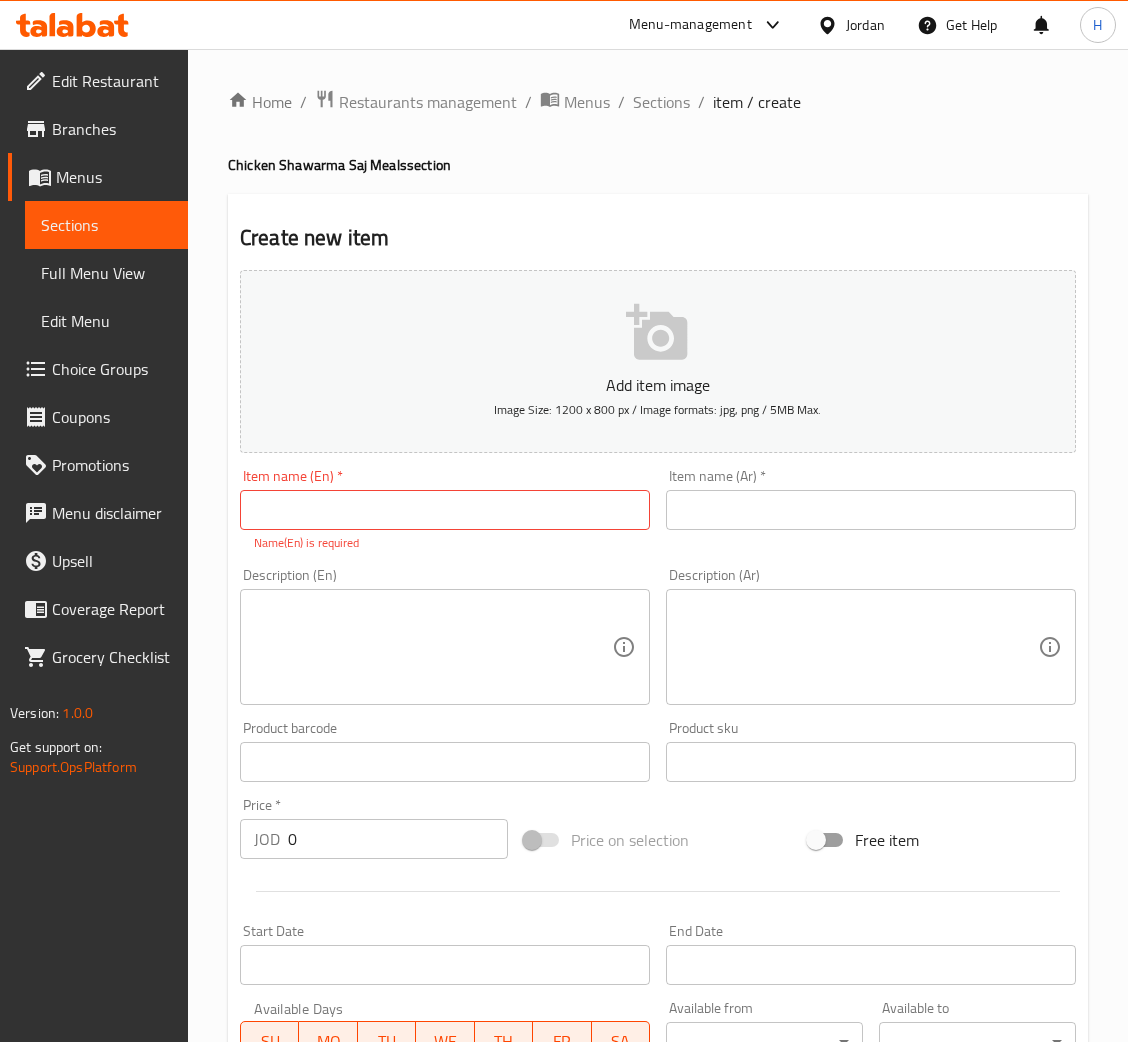 click at bounding box center [445, 510] 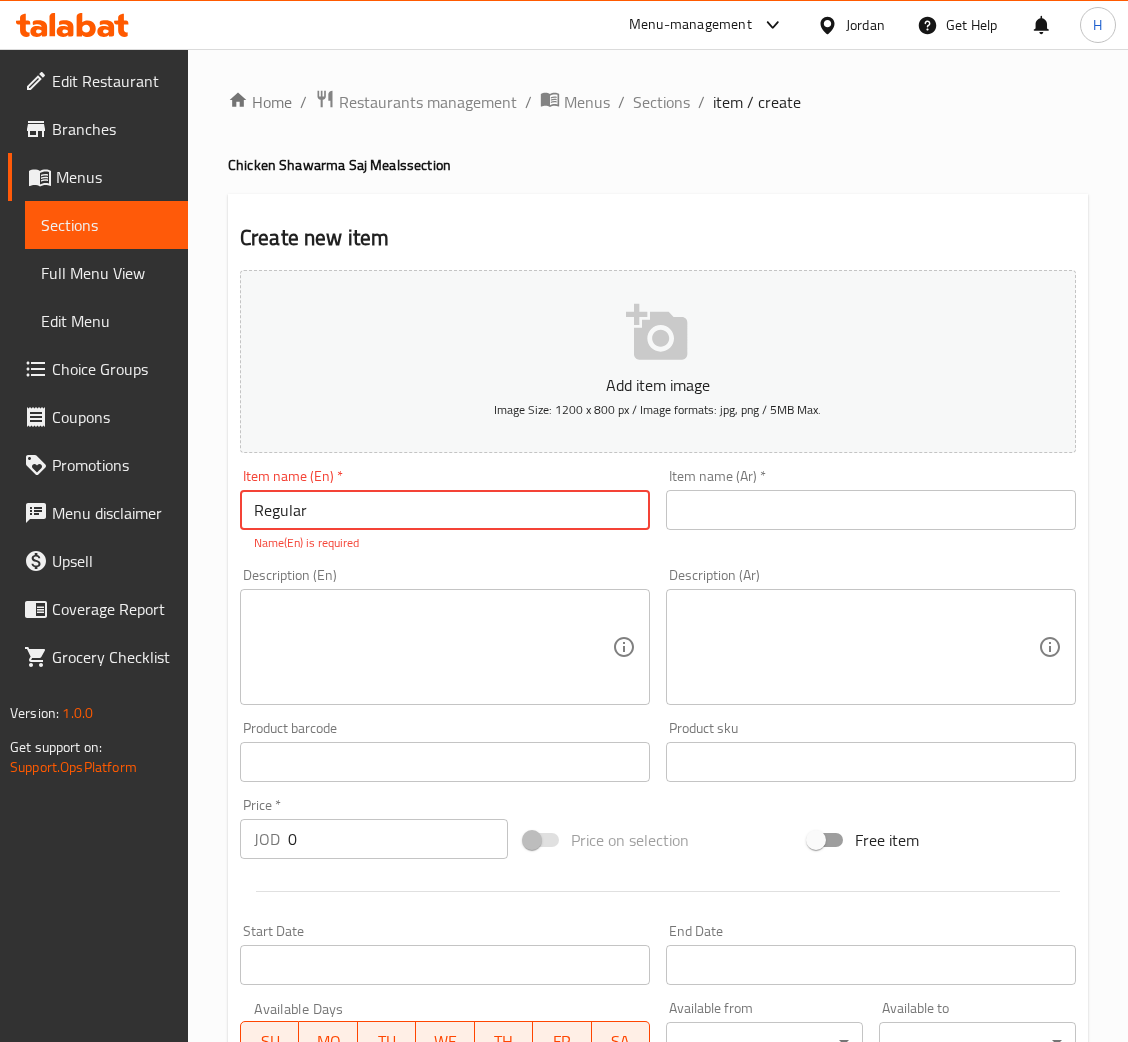 paste on "Chicken Shawarma Meal" 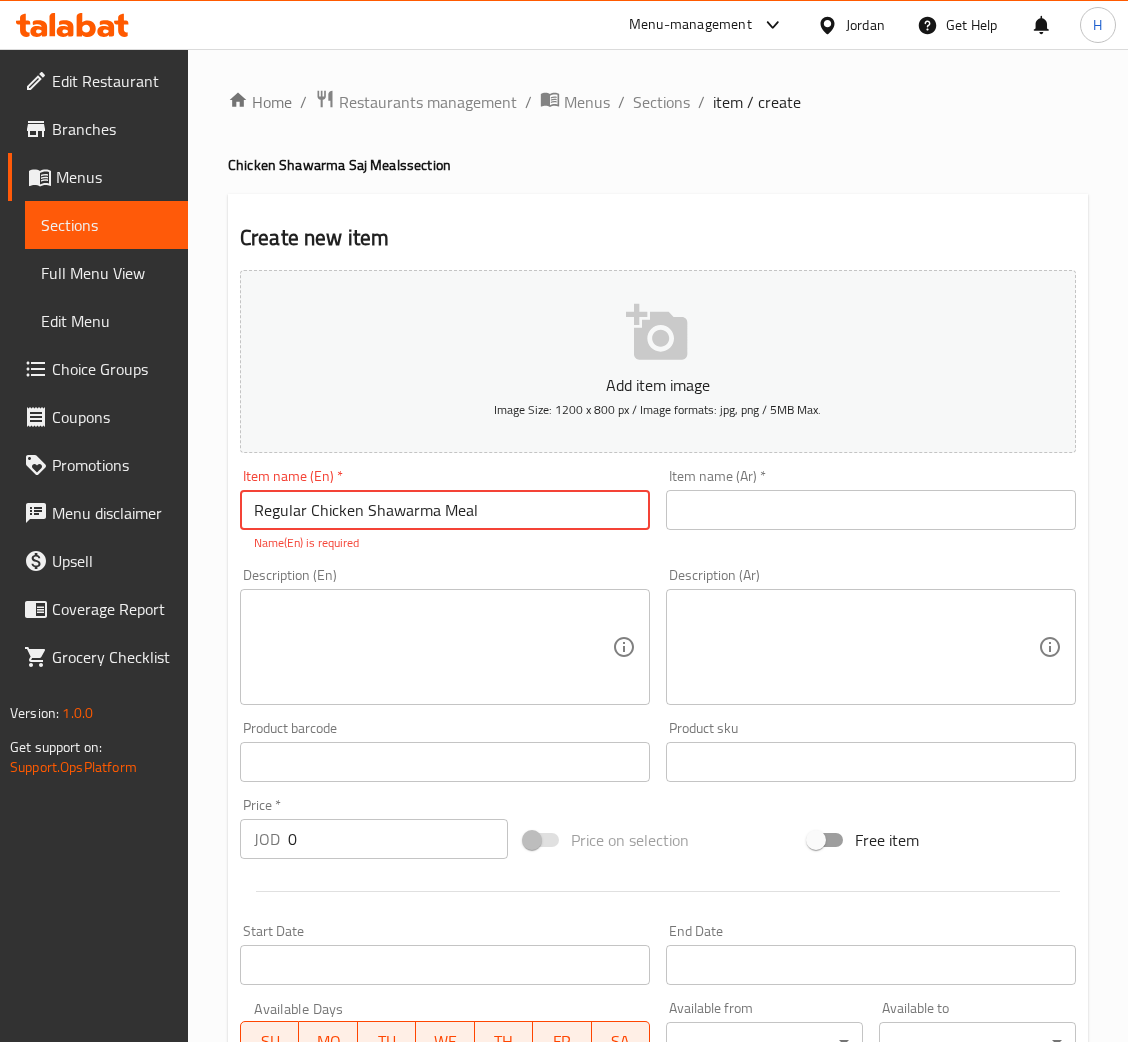 type on "Regular Chicken Shawarma Meal" 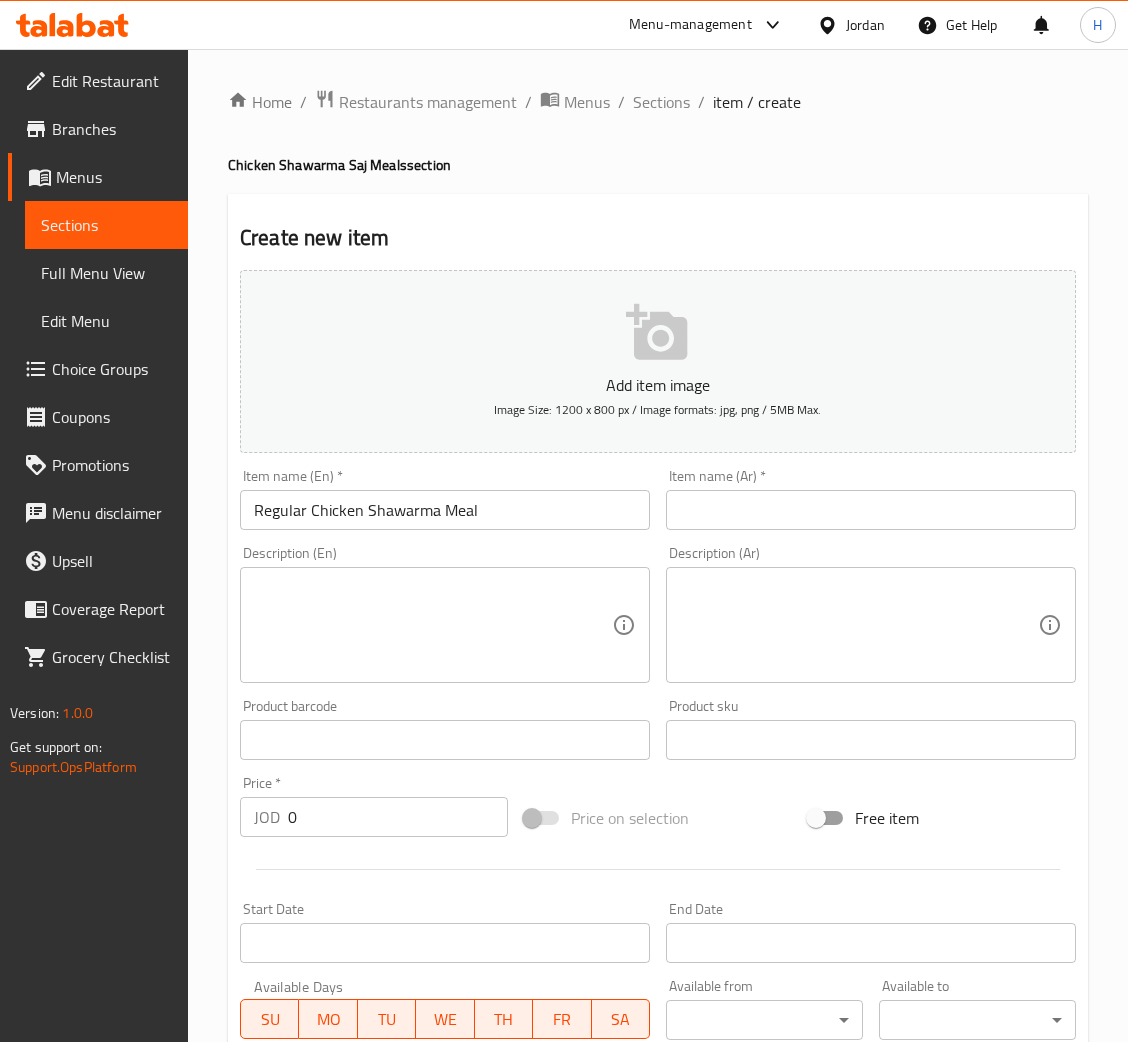 click at bounding box center [871, 510] 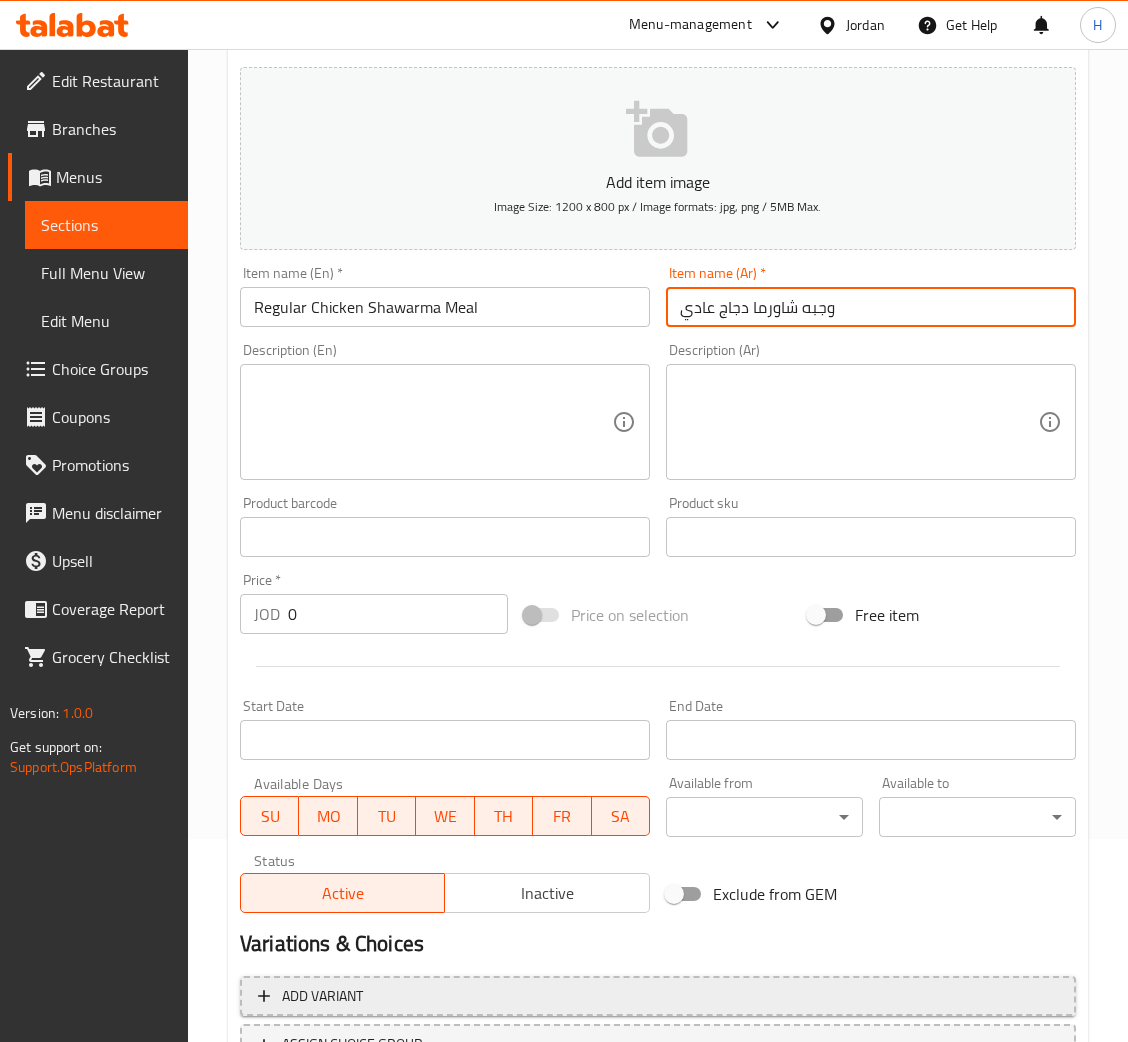 scroll, scrollTop: 367, scrollLeft: 0, axis: vertical 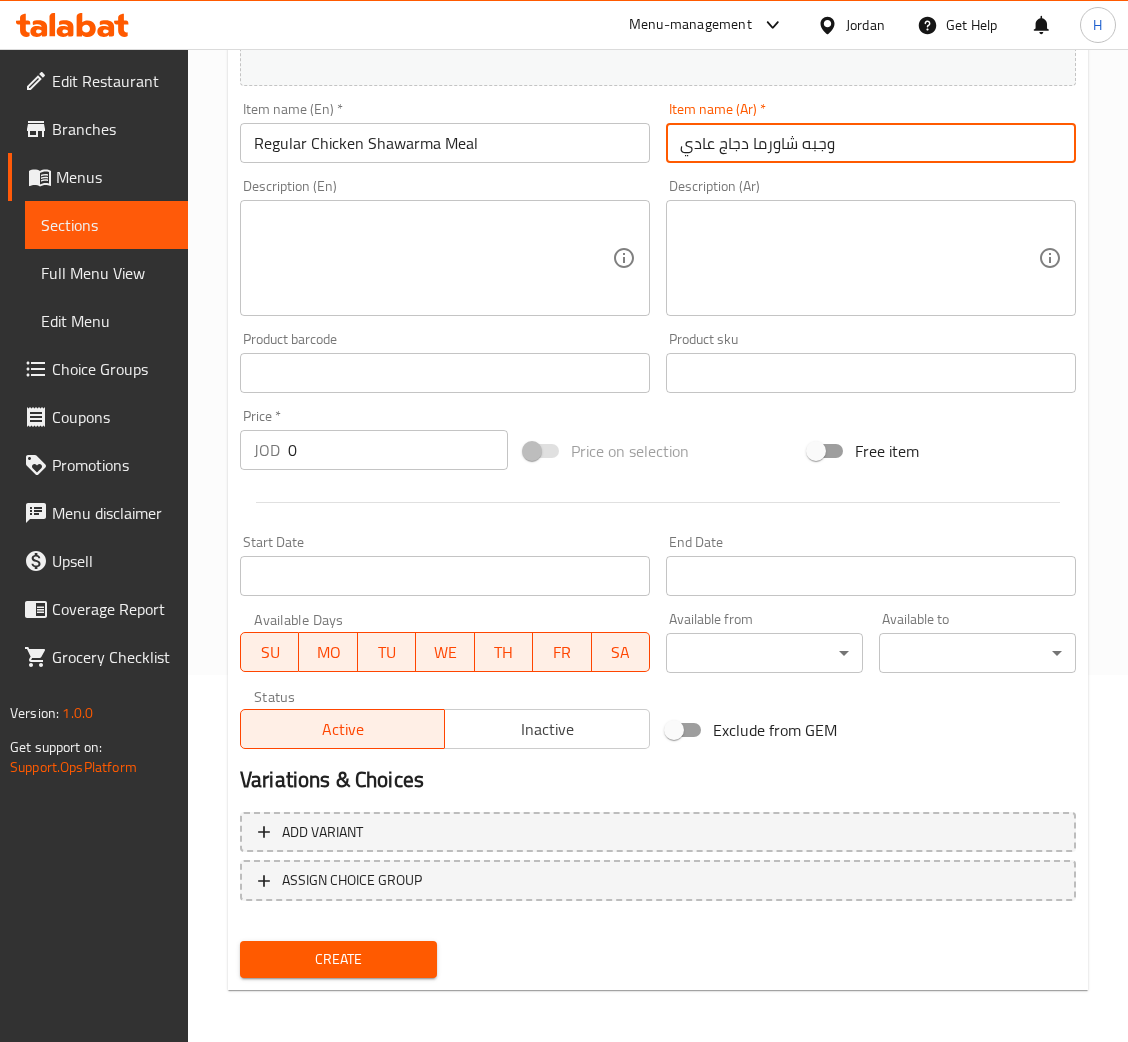 type on "وجبه شاورما دجاج عادي" 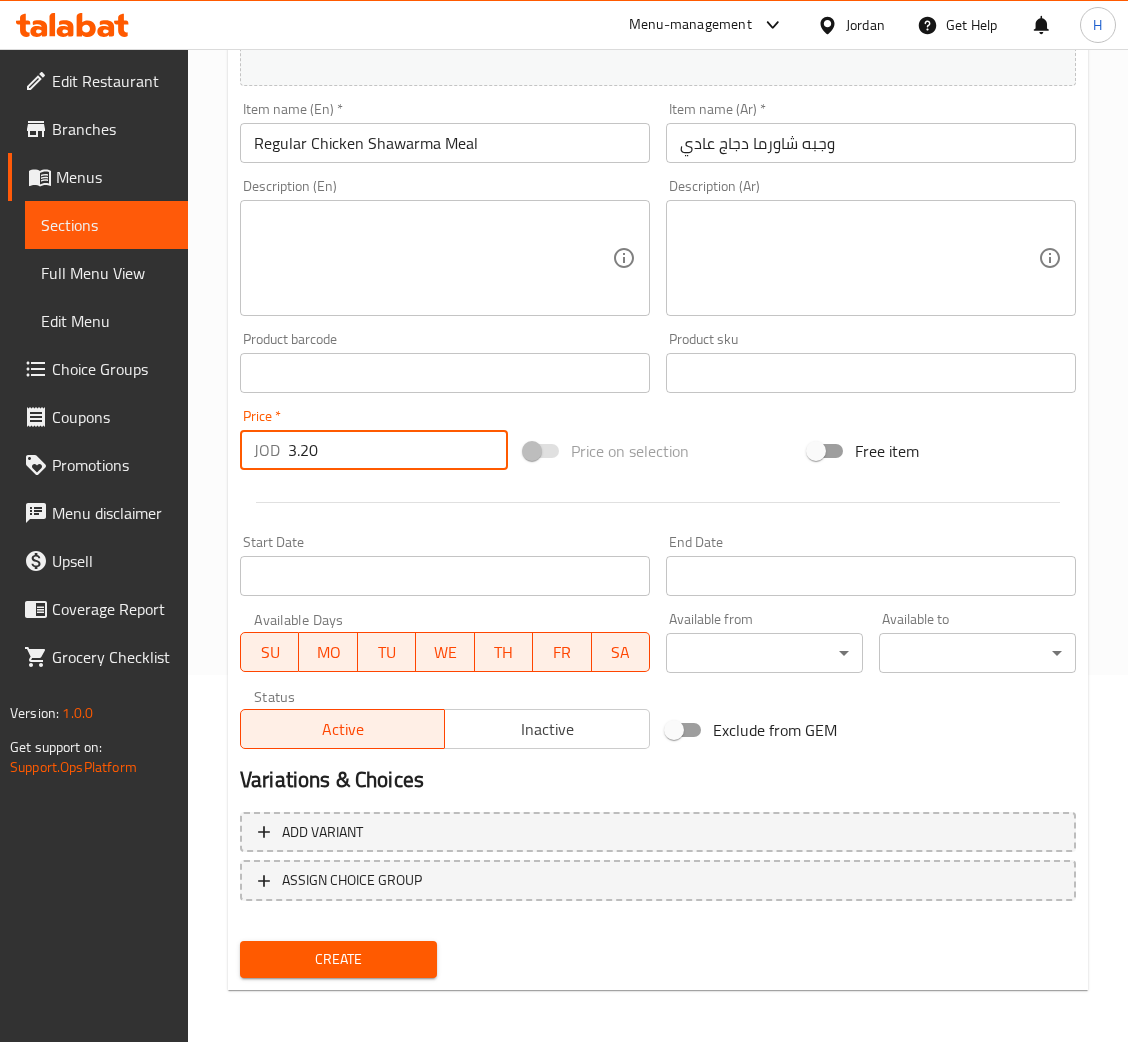 type on "3.20" 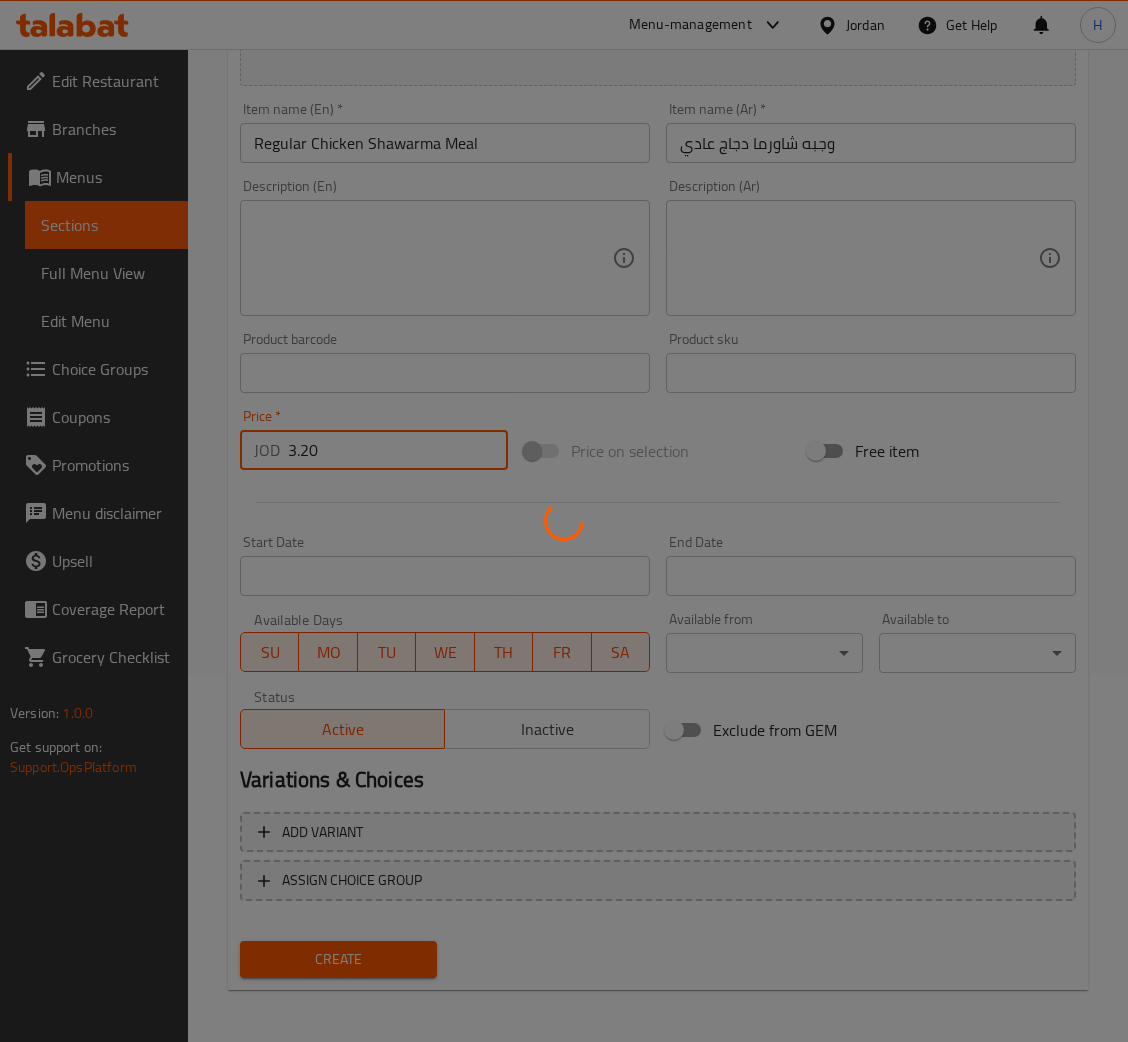 type 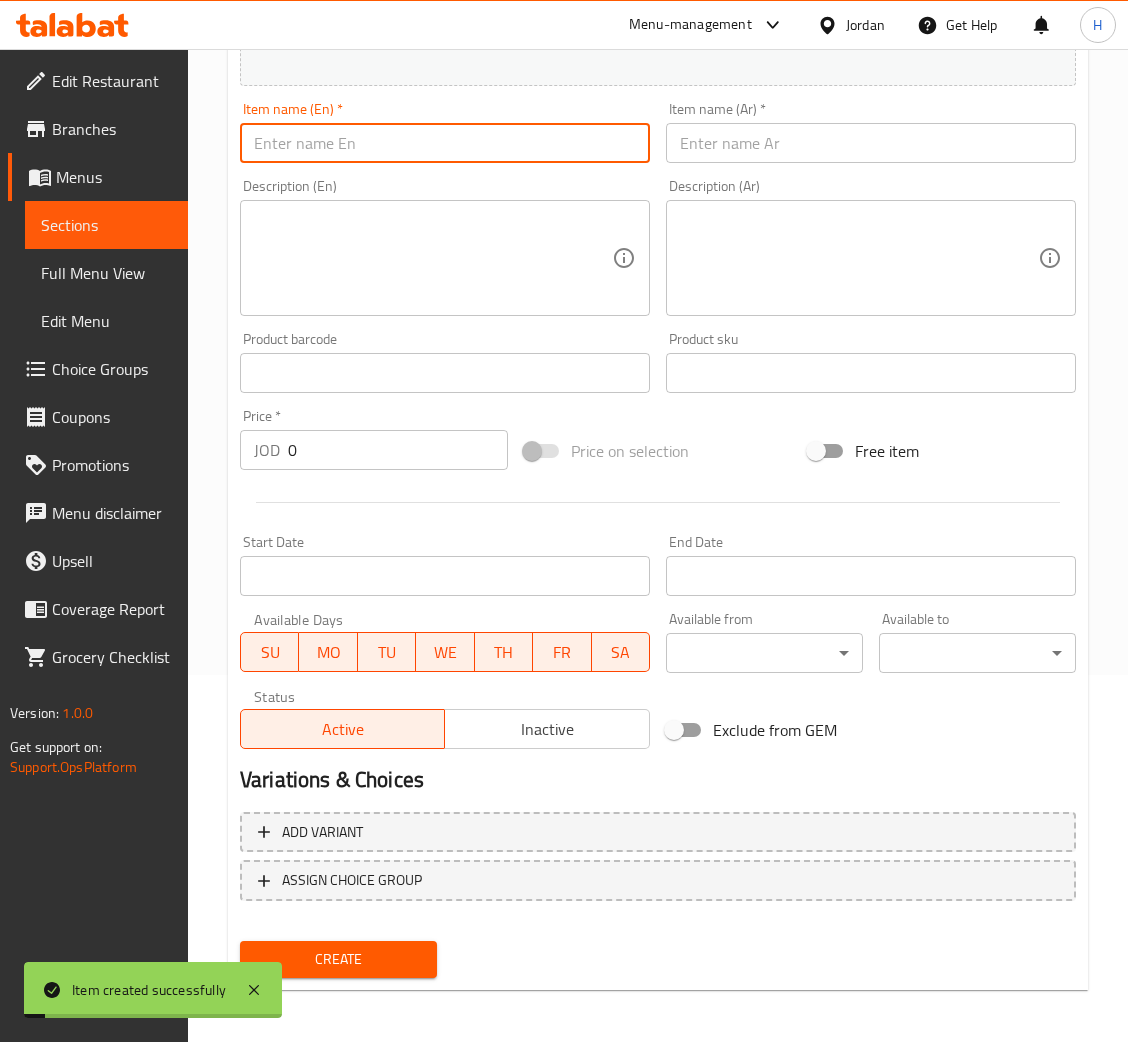 click at bounding box center [445, 143] 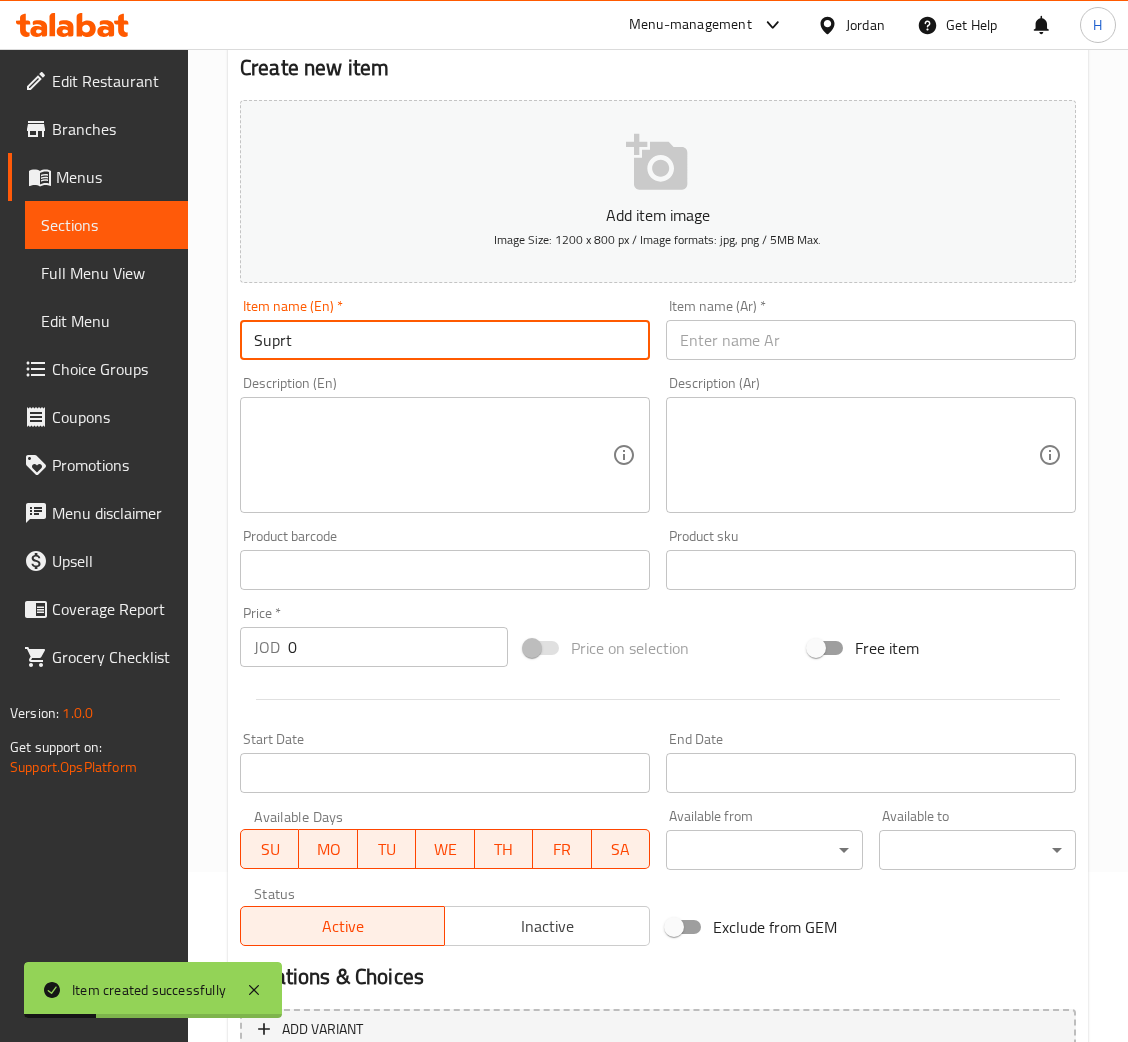 scroll, scrollTop: 0, scrollLeft: 0, axis: both 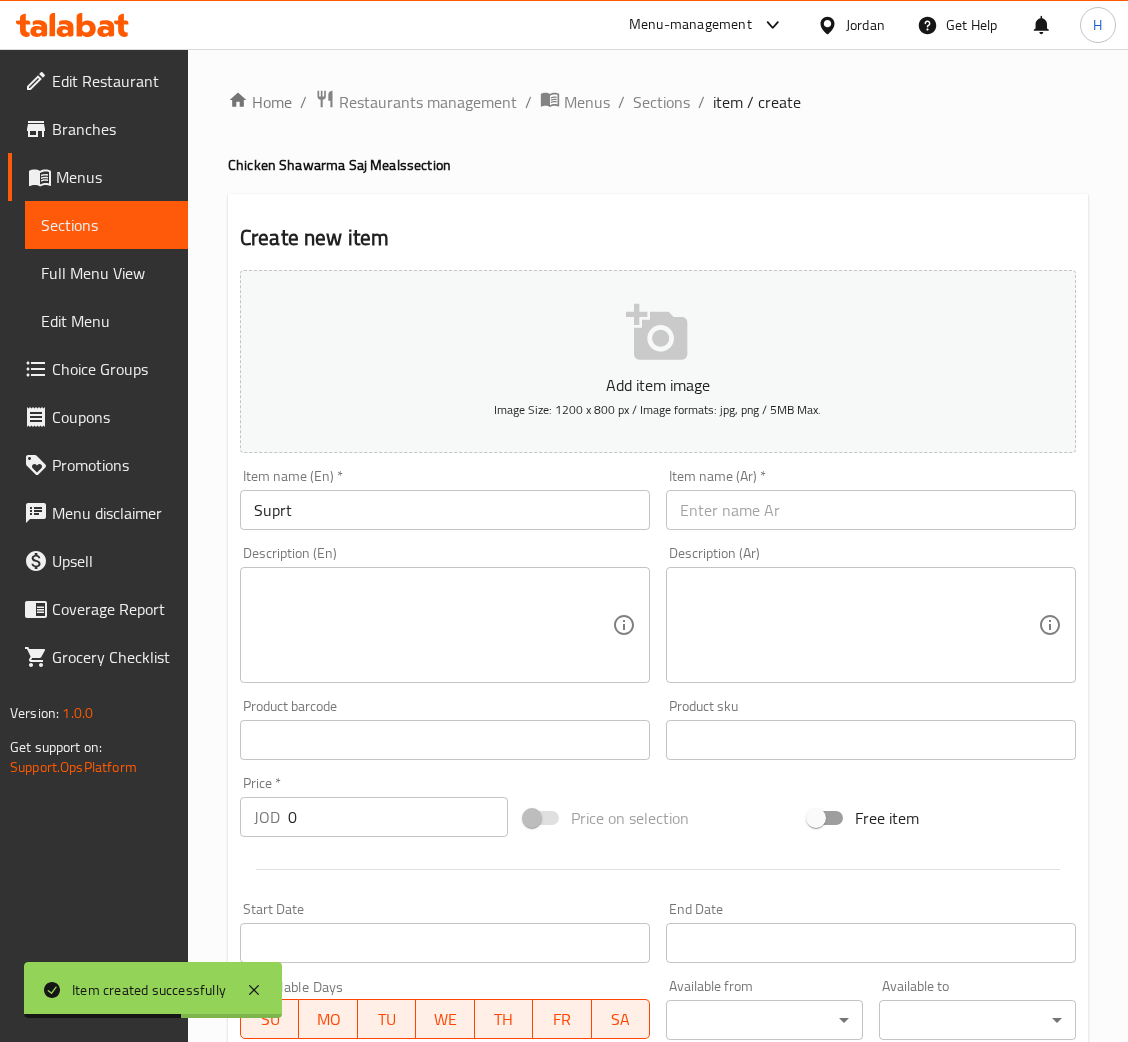 click on "Suprt" at bounding box center (445, 510) 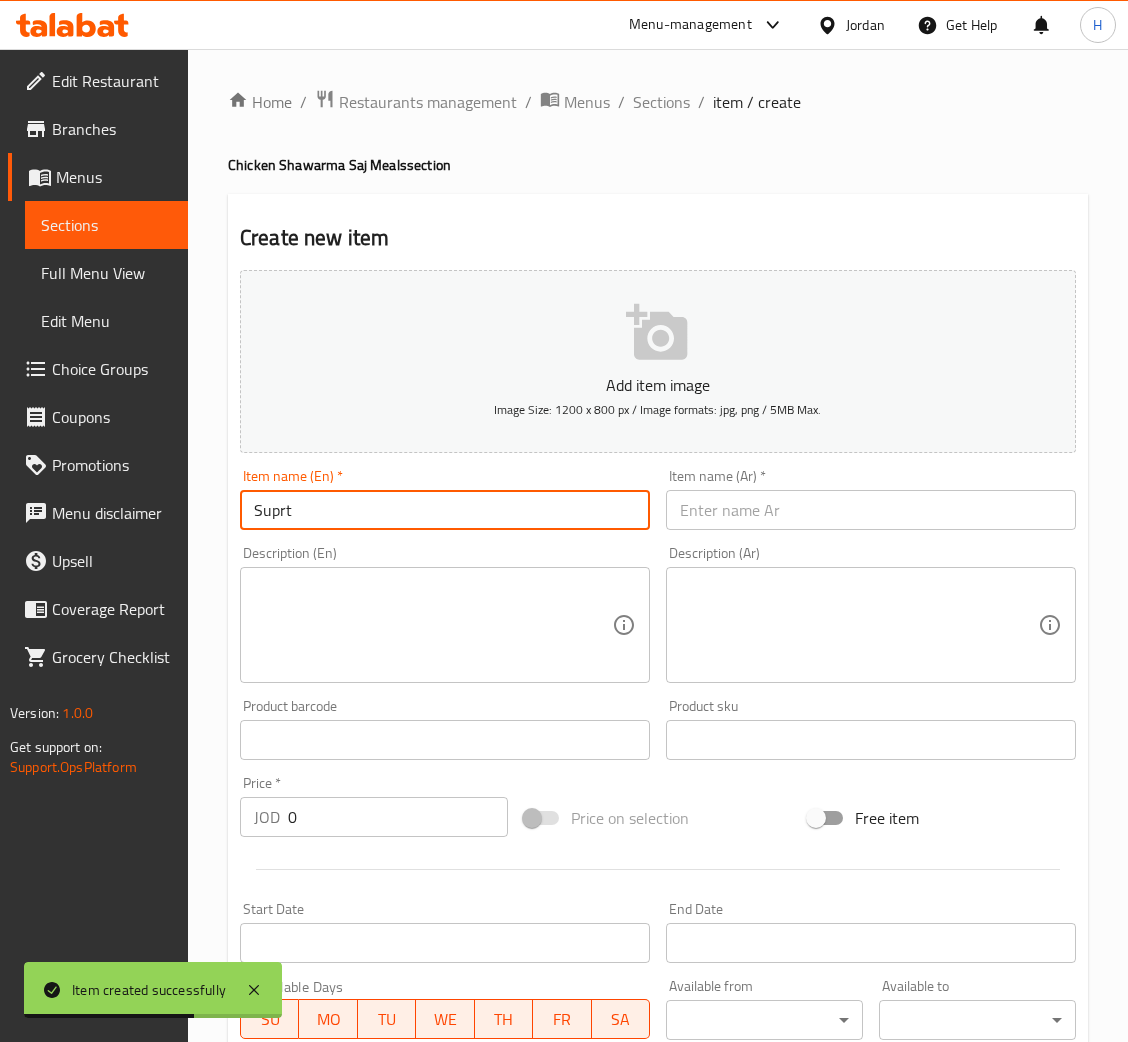 paste on "Chicken Shawarma Meal" 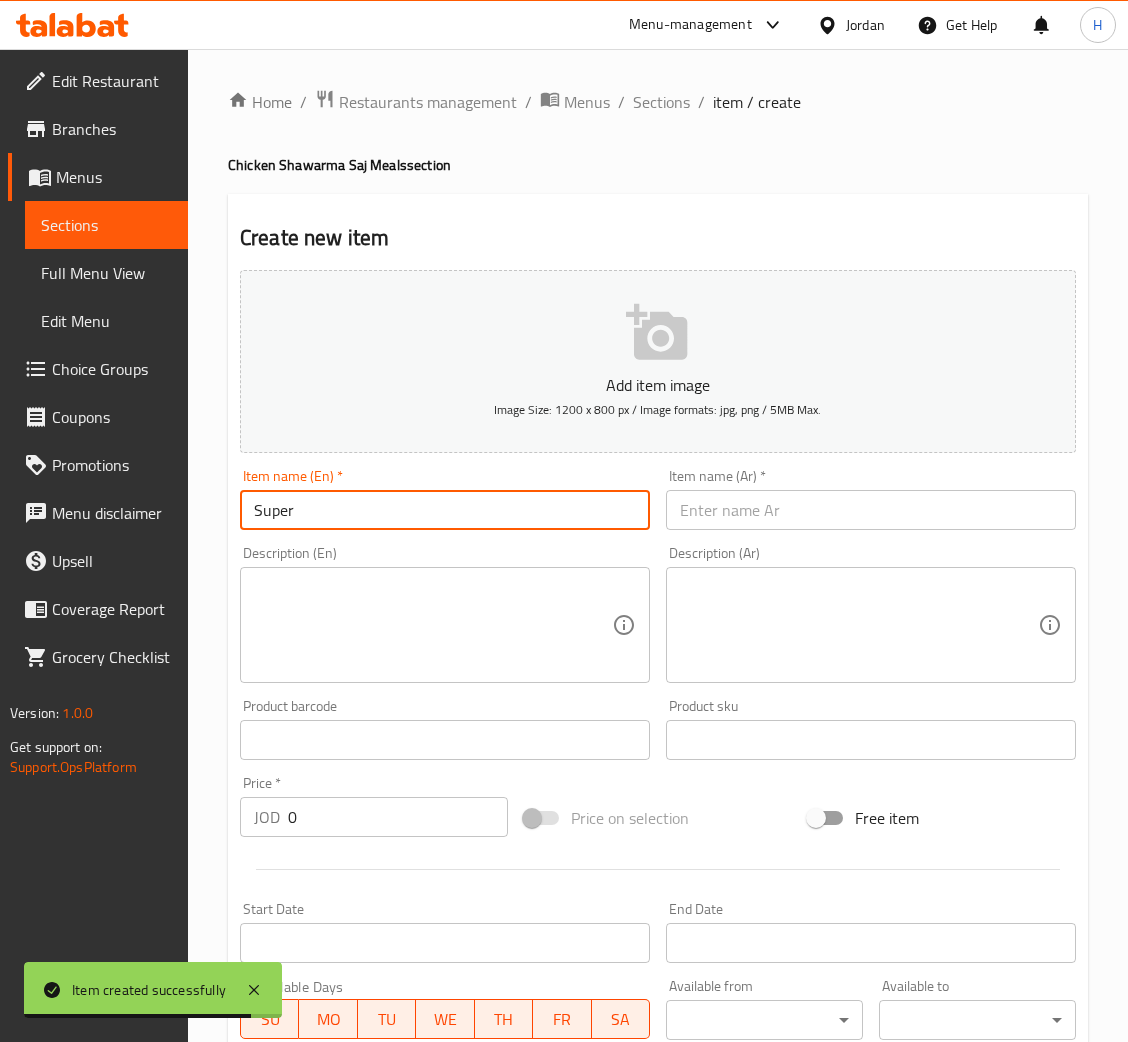 paste on "Chicken Shawarma Meal" 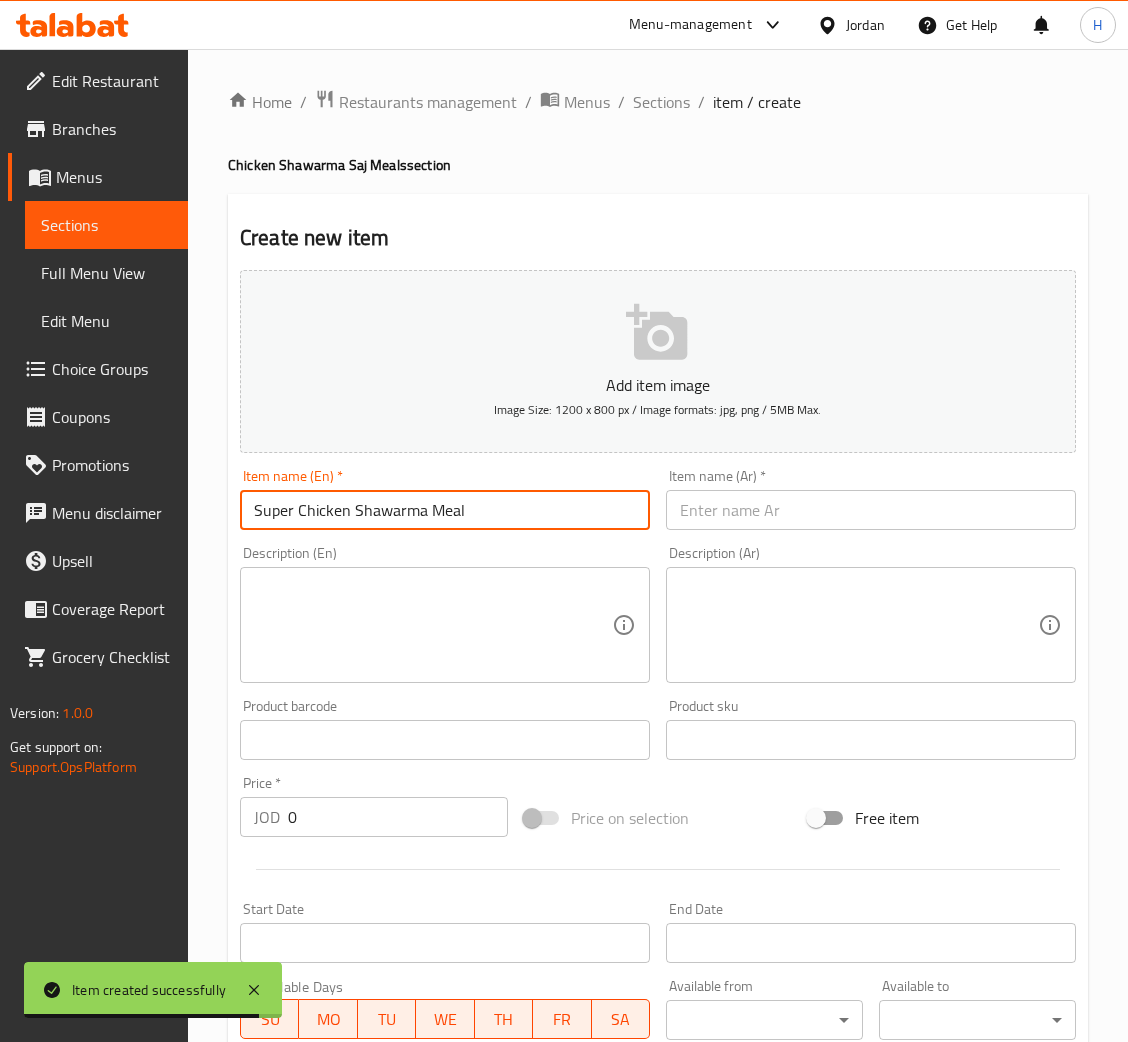 type on "Super Chicken Shawarma Meal" 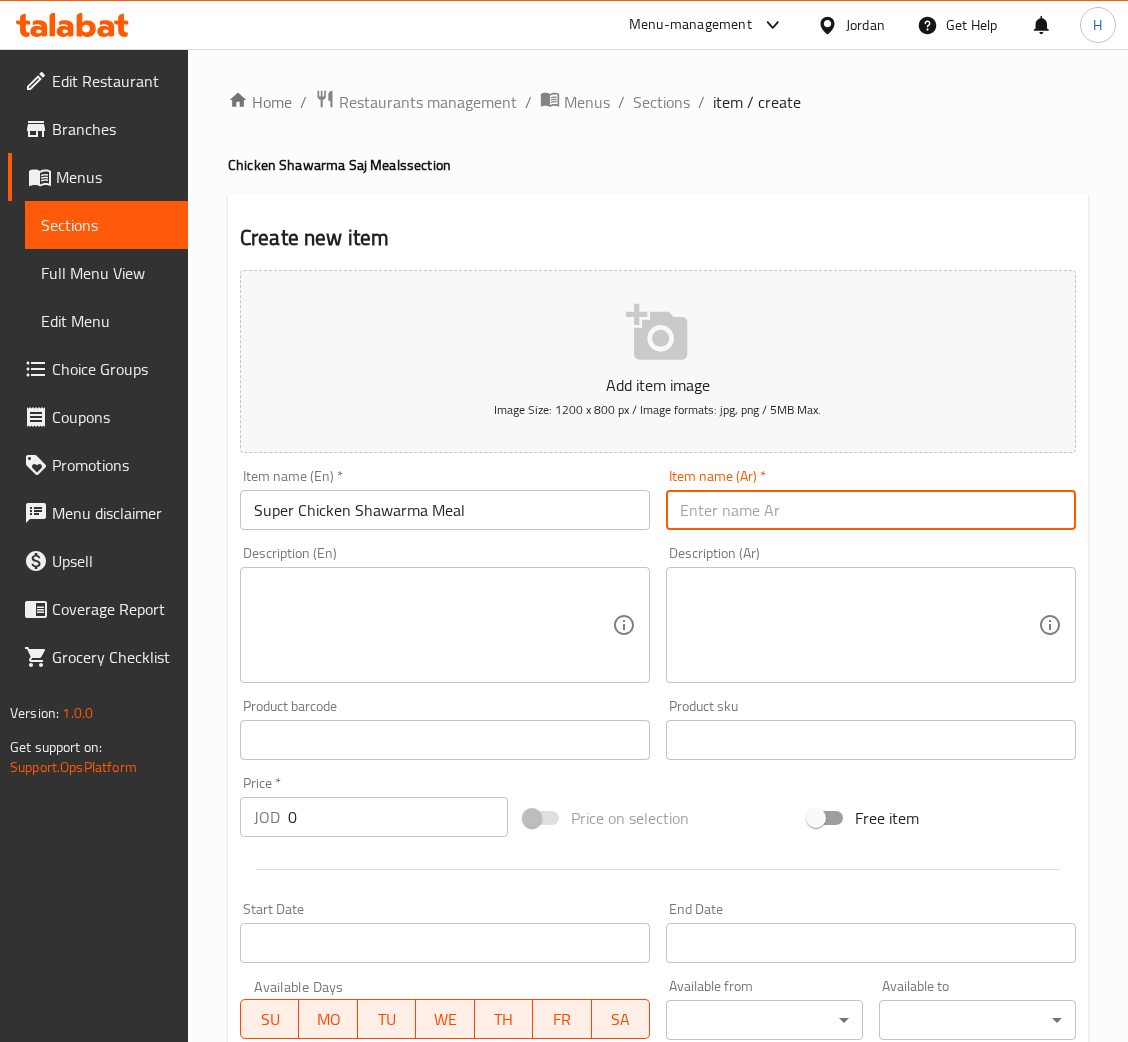 click at bounding box center [871, 510] 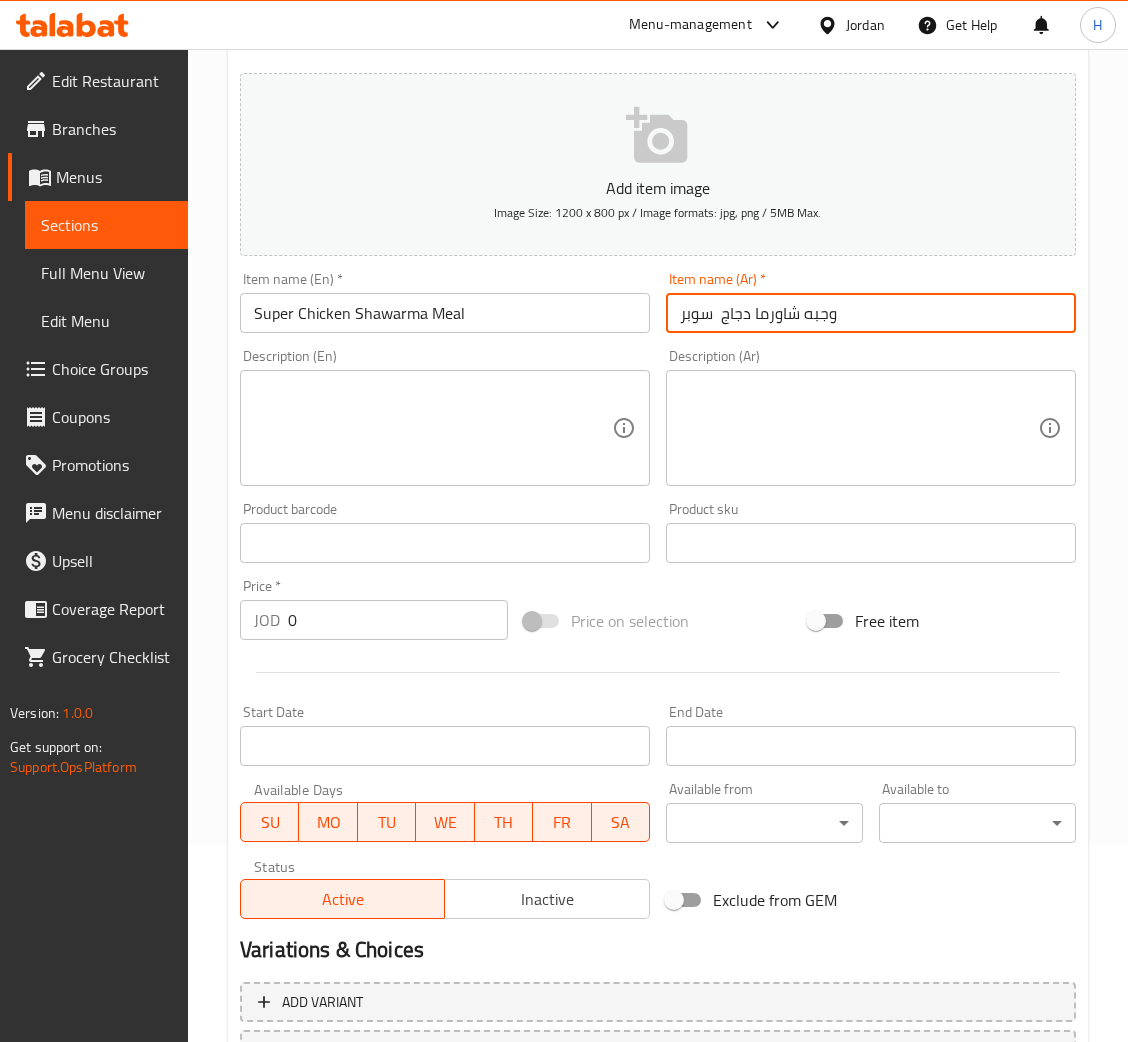 scroll, scrollTop: 367, scrollLeft: 0, axis: vertical 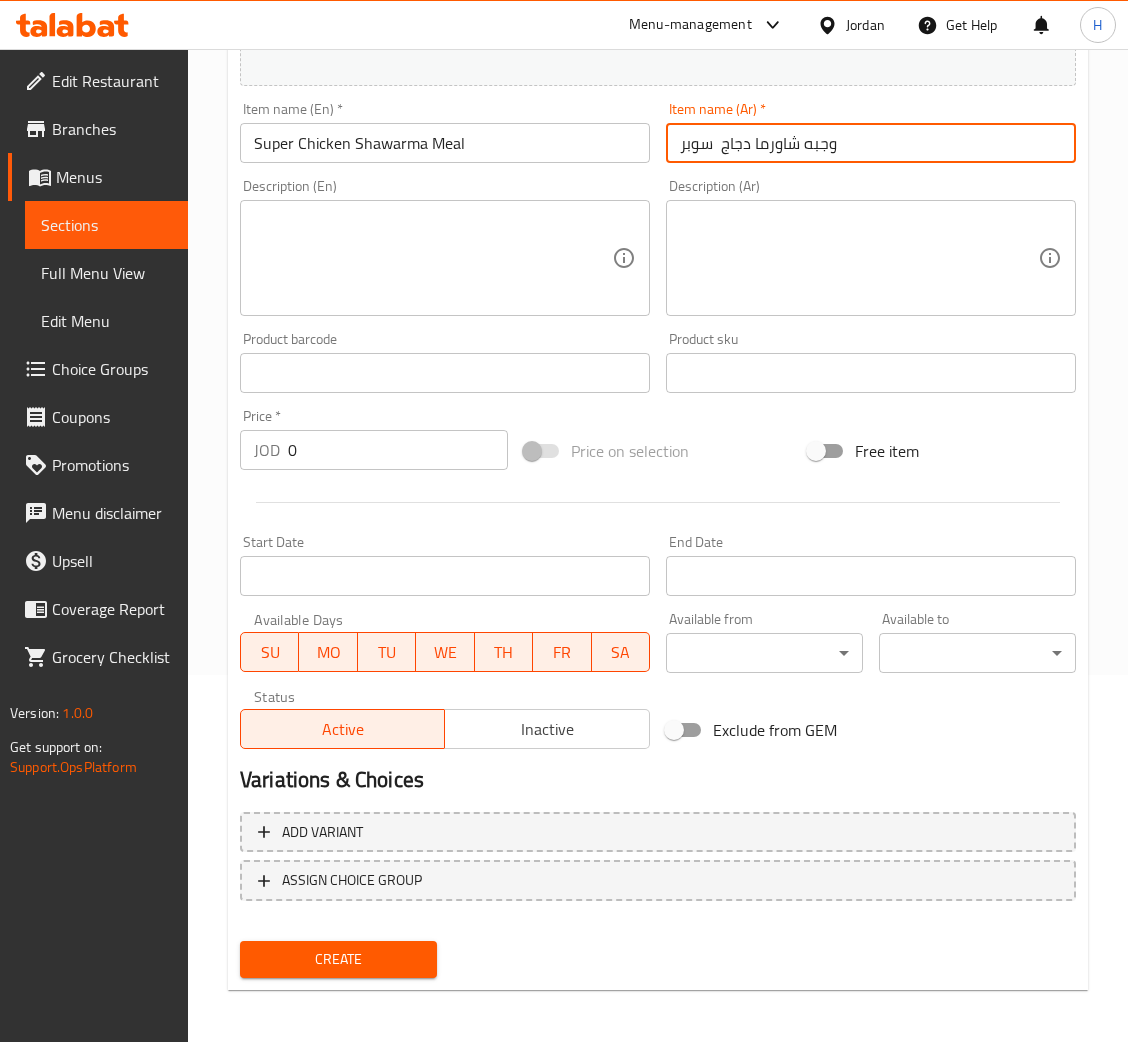 type on "وجبه شاورما دجاج  سوبر" 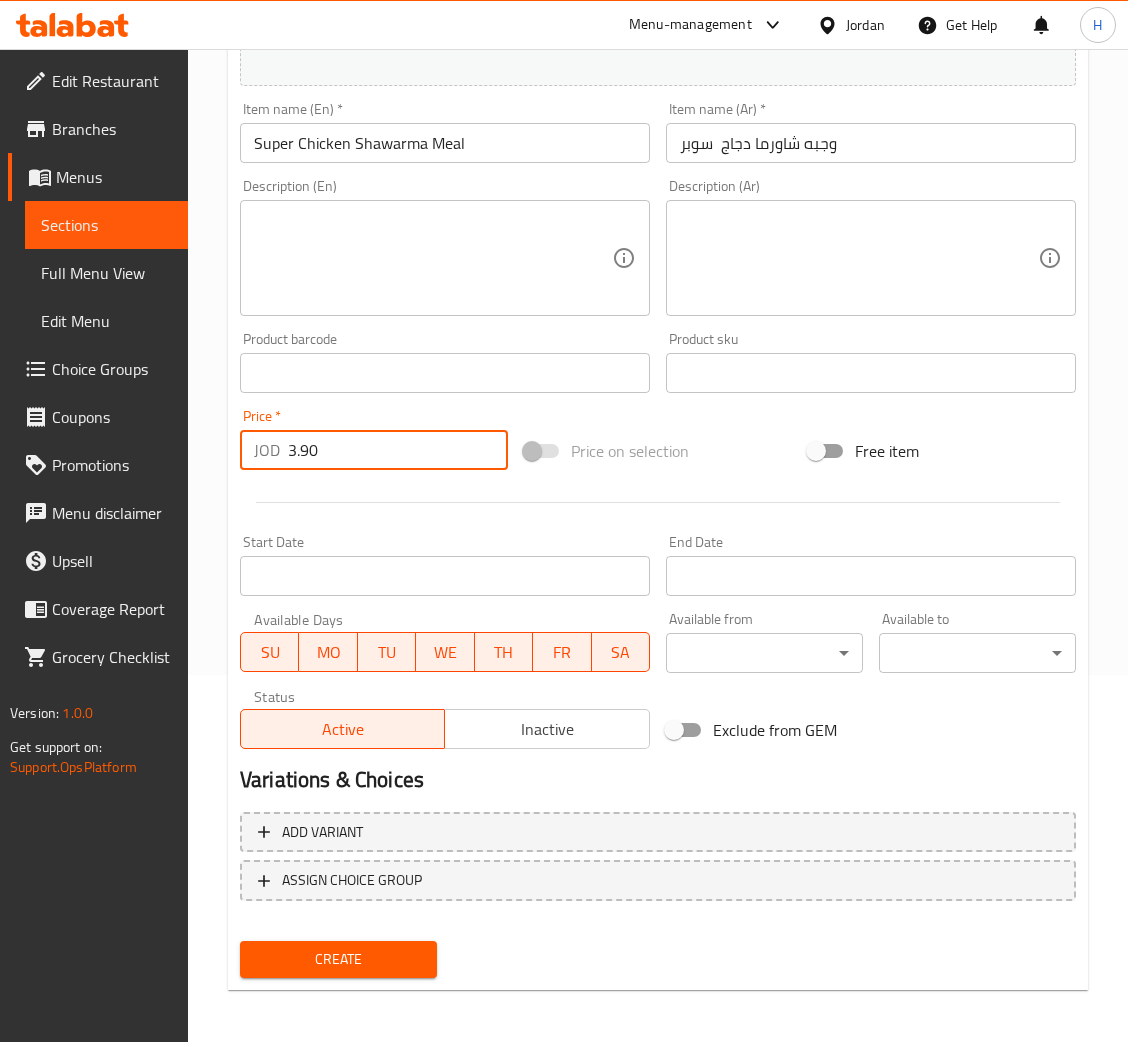 type on "3.90" 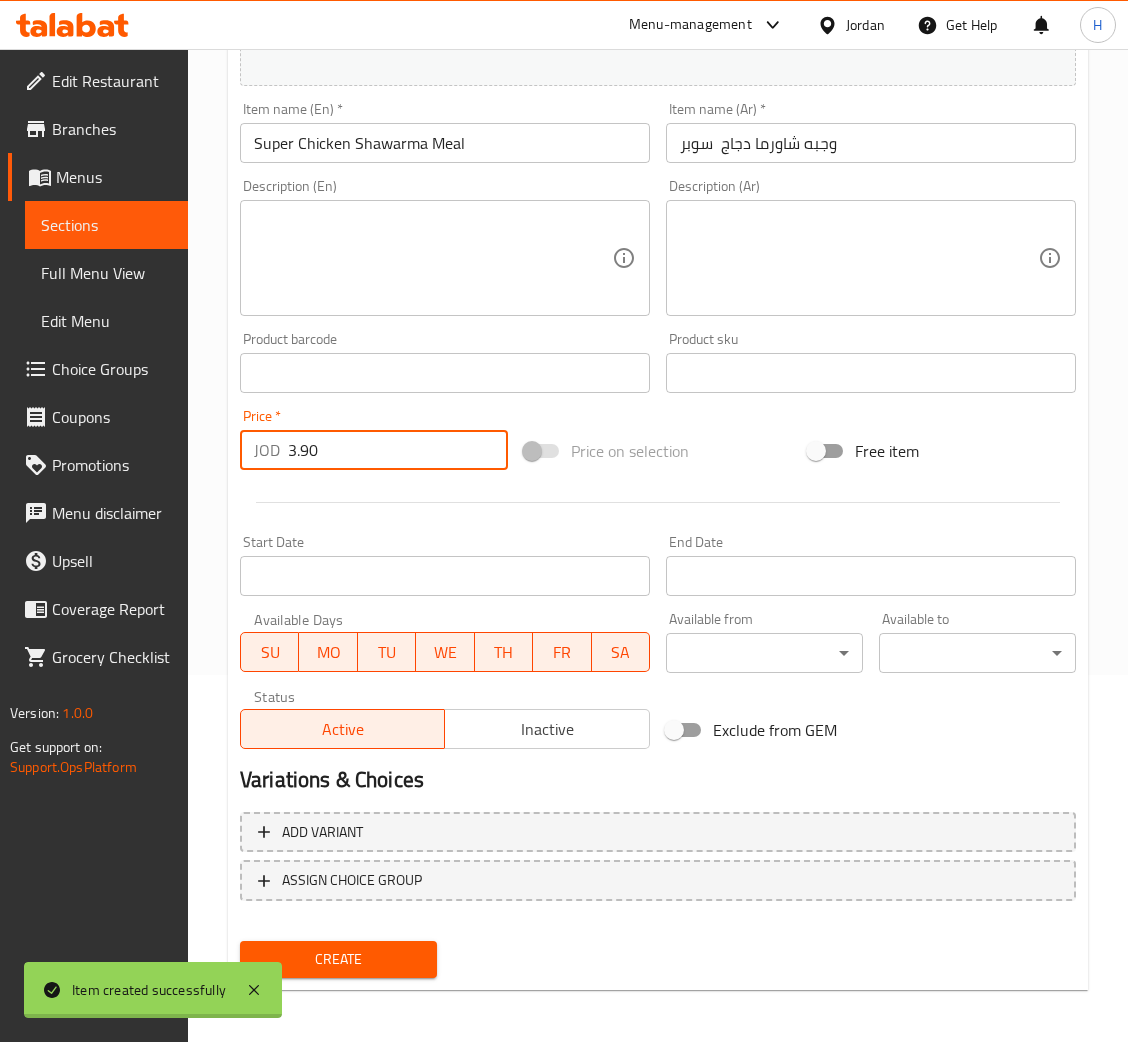 type 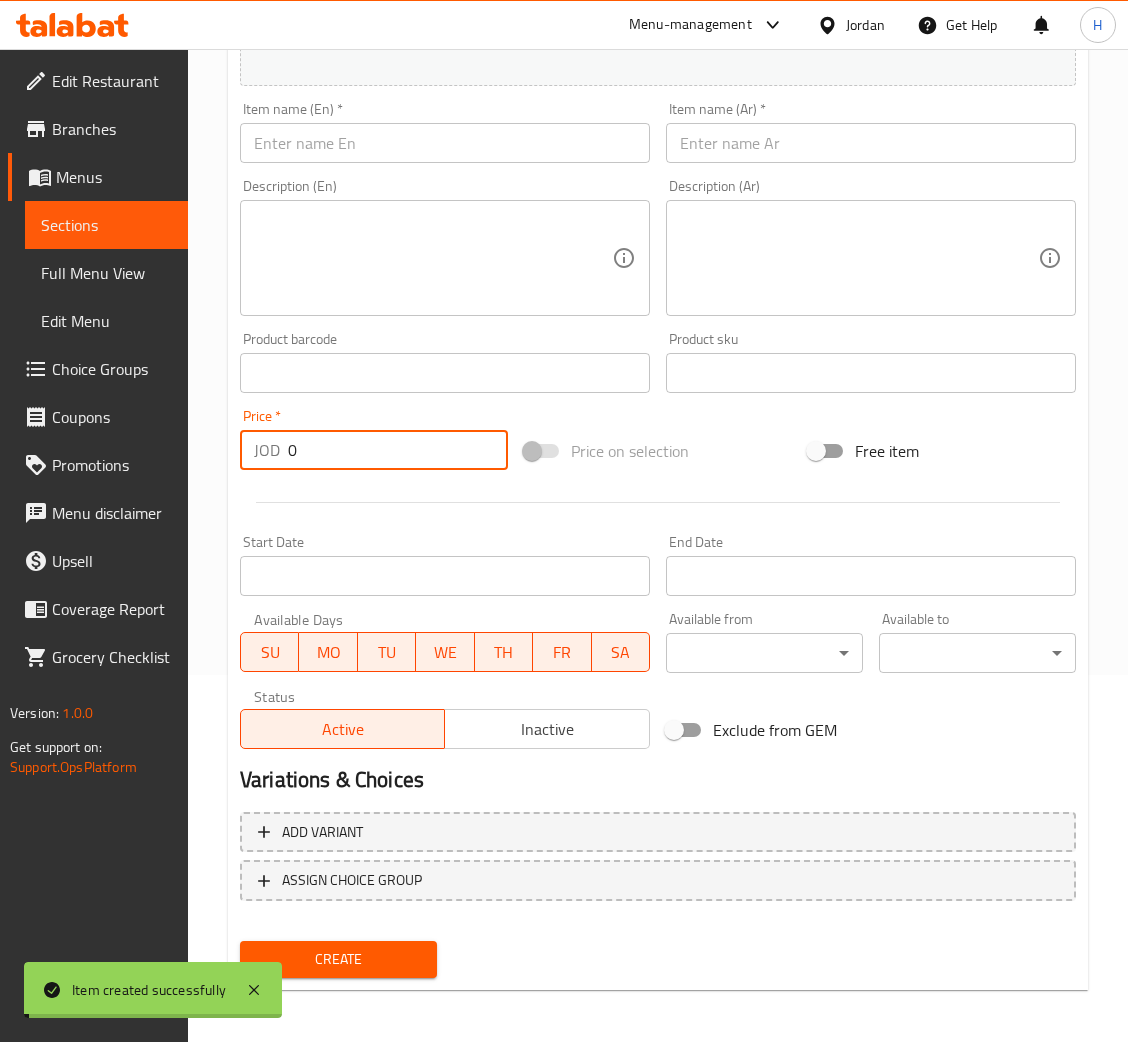 scroll, scrollTop: 0, scrollLeft: 0, axis: both 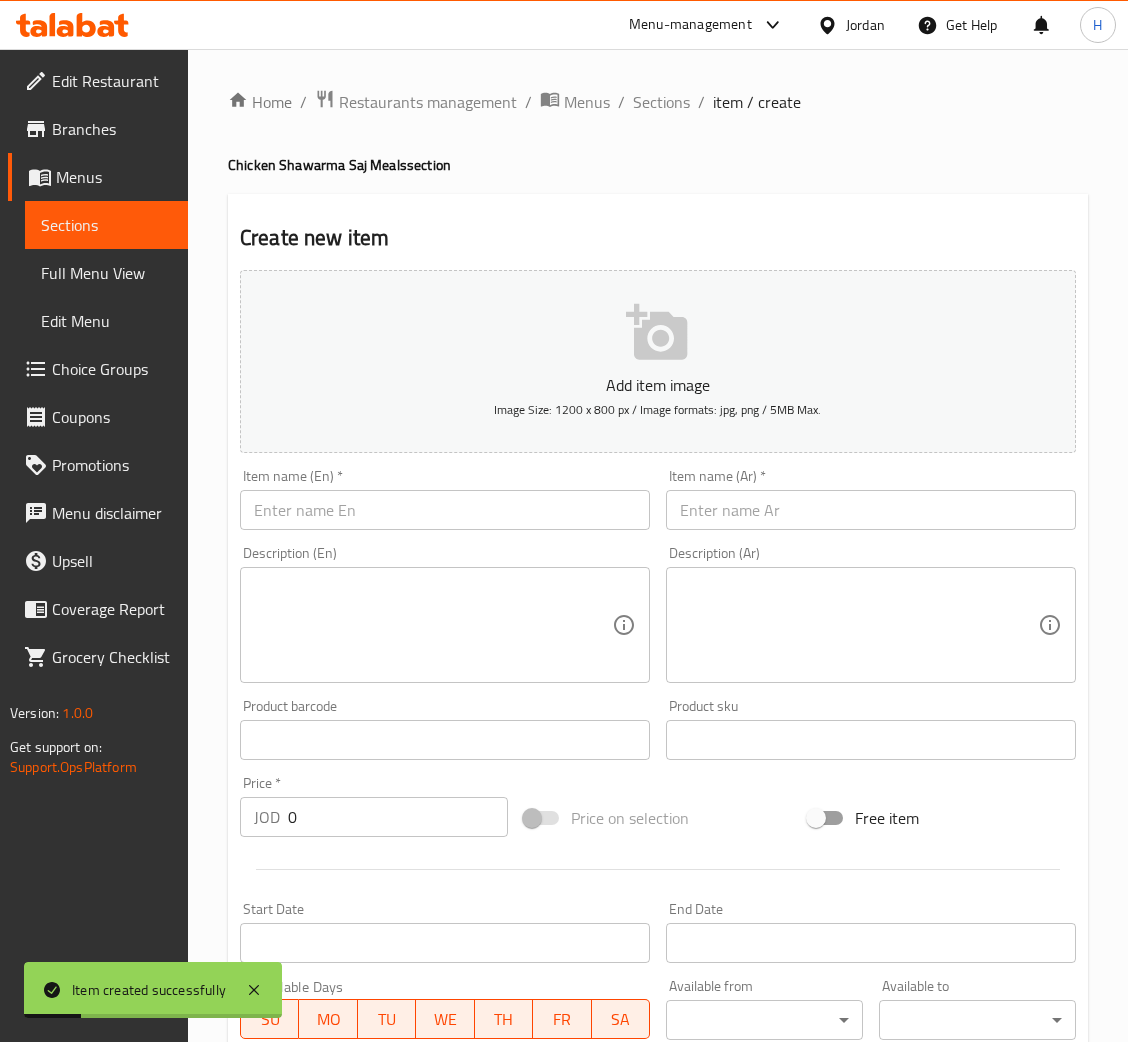 click at bounding box center [445, 510] 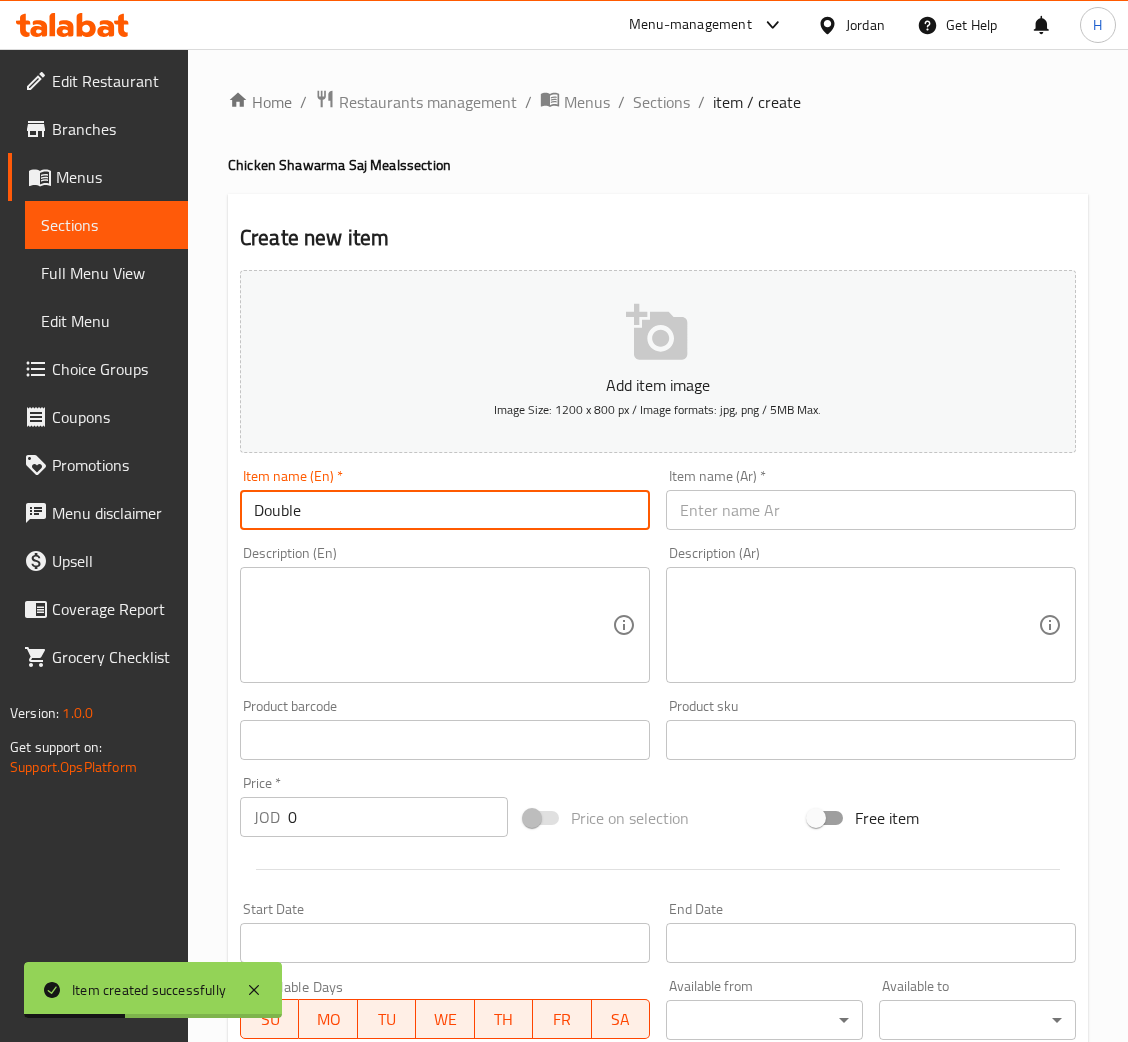 paste on "Chicken Shawarma Meal" 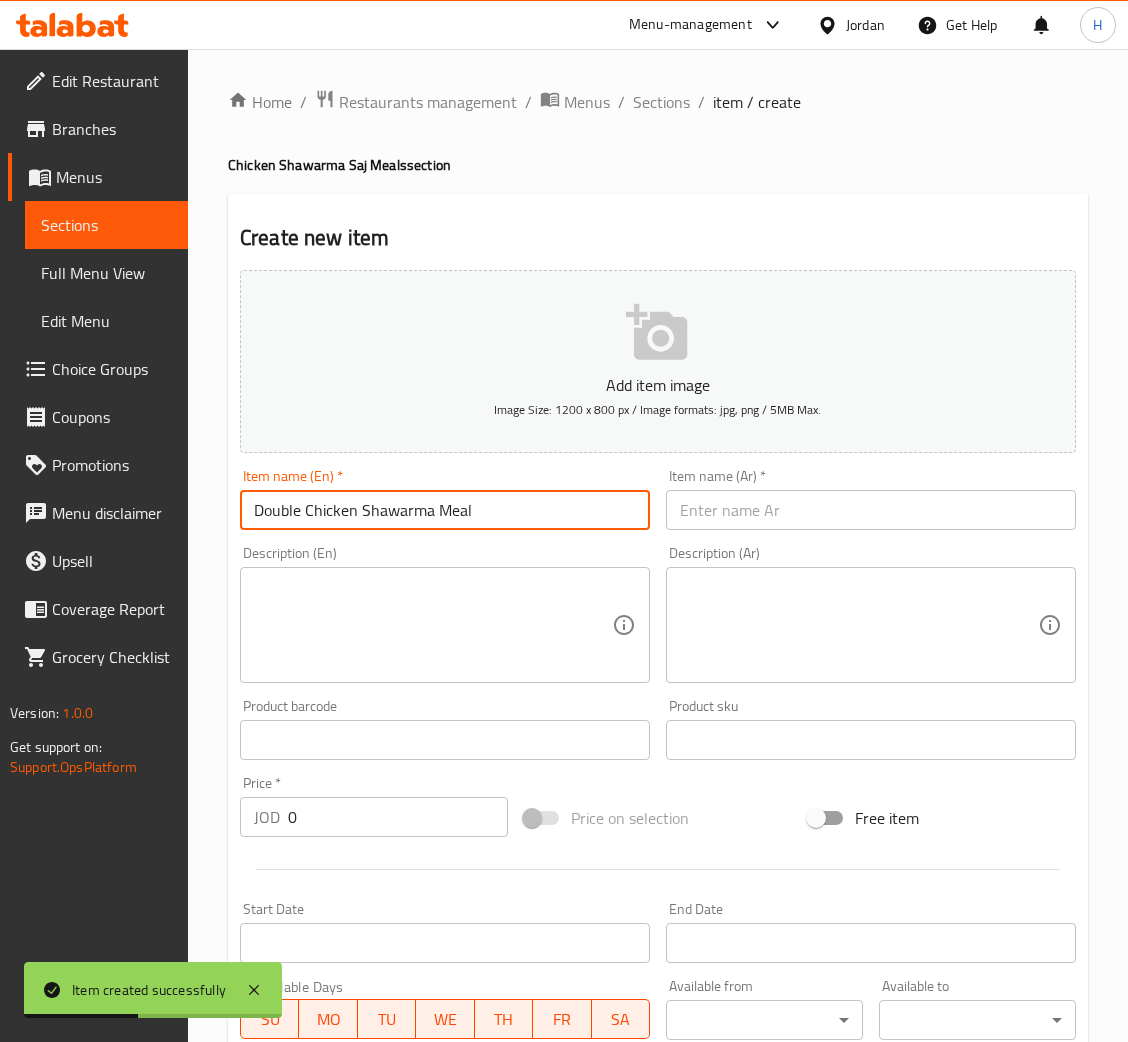 type on "Double Chicken Shawarma Meal" 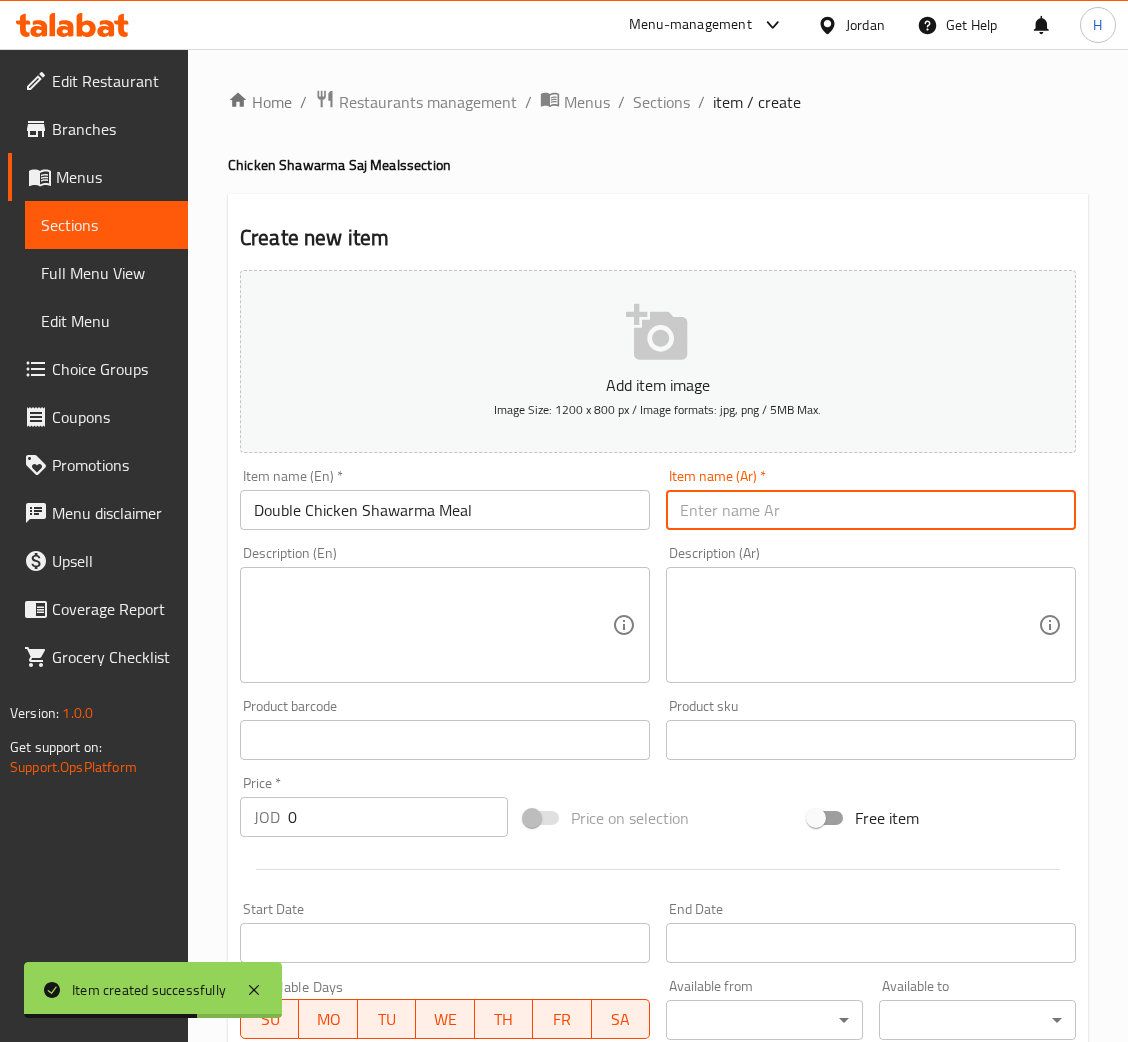 click at bounding box center (871, 510) 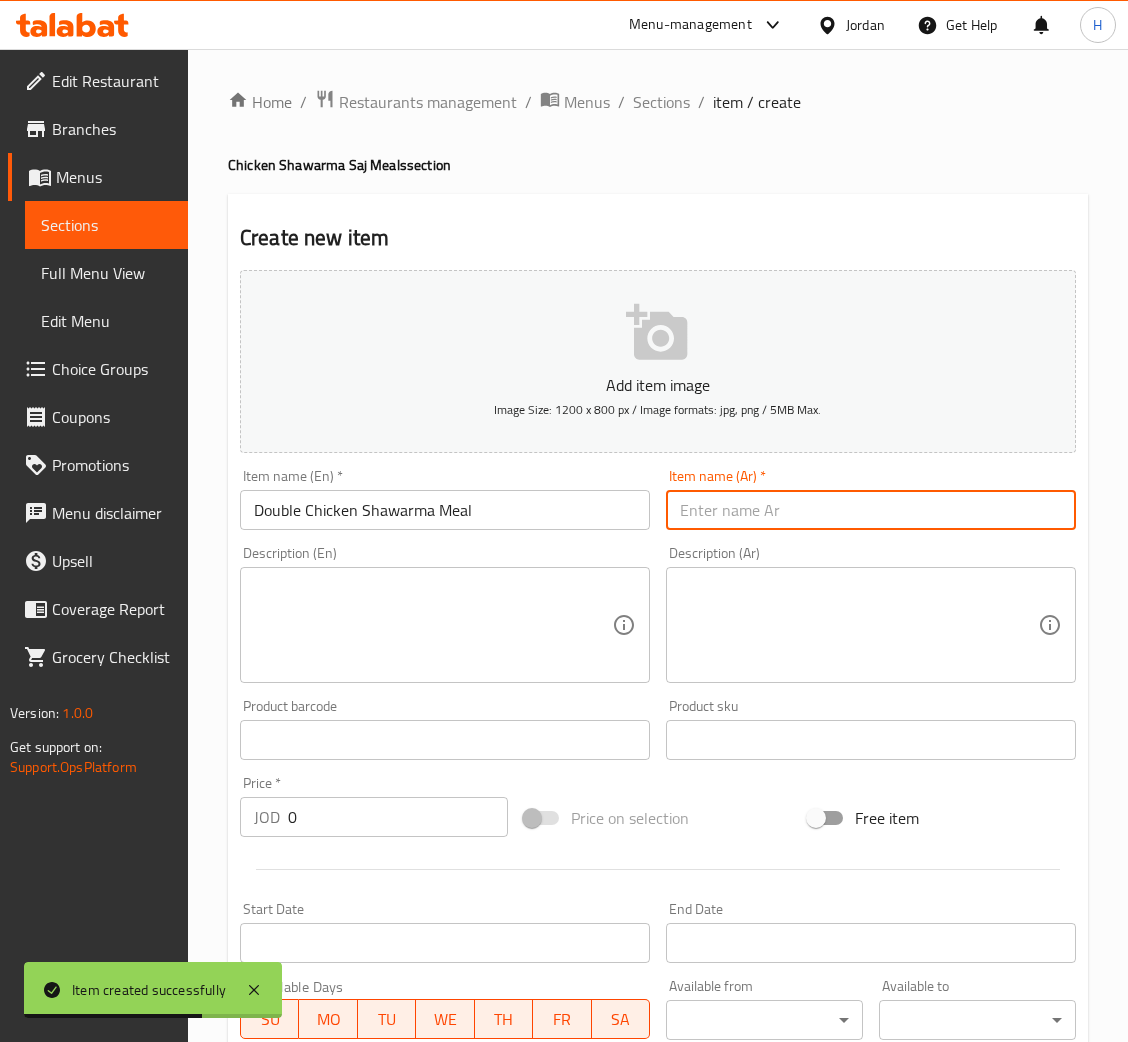 paste on "وجبه شاورما دجاج" 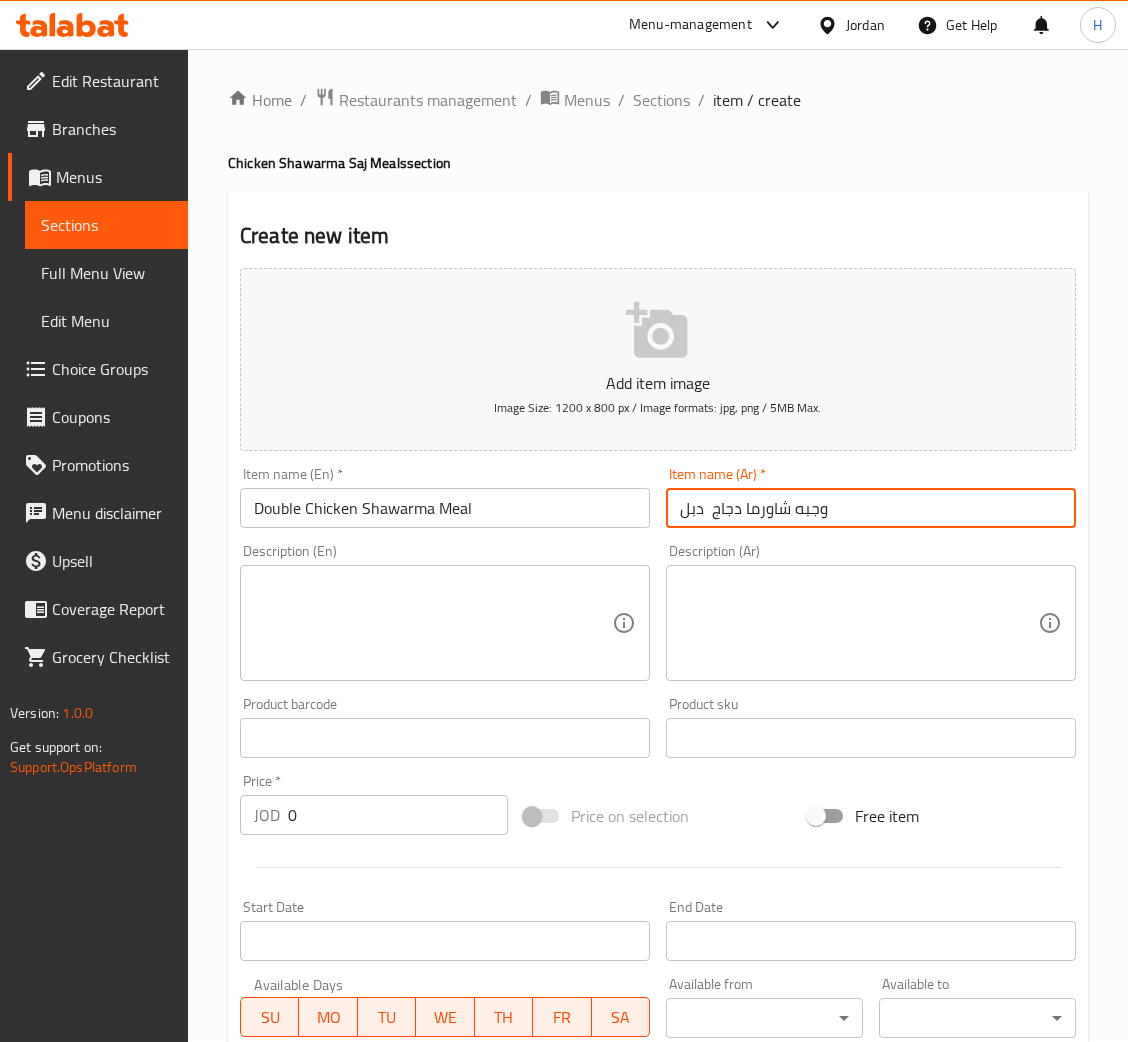 scroll, scrollTop: 367, scrollLeft: 0, axis: vertical 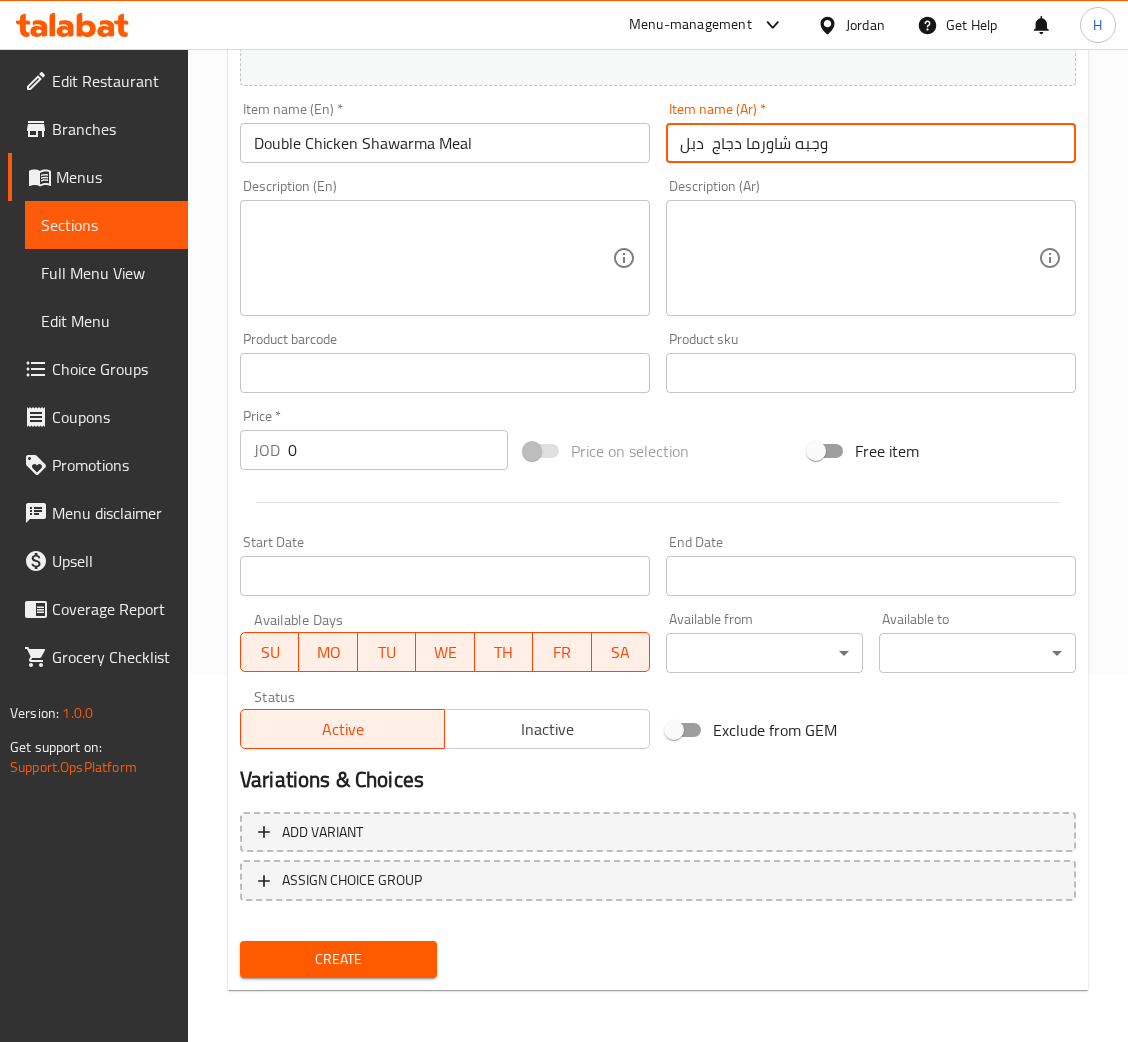 type on "وجبه شاورما دجاج  دبل" 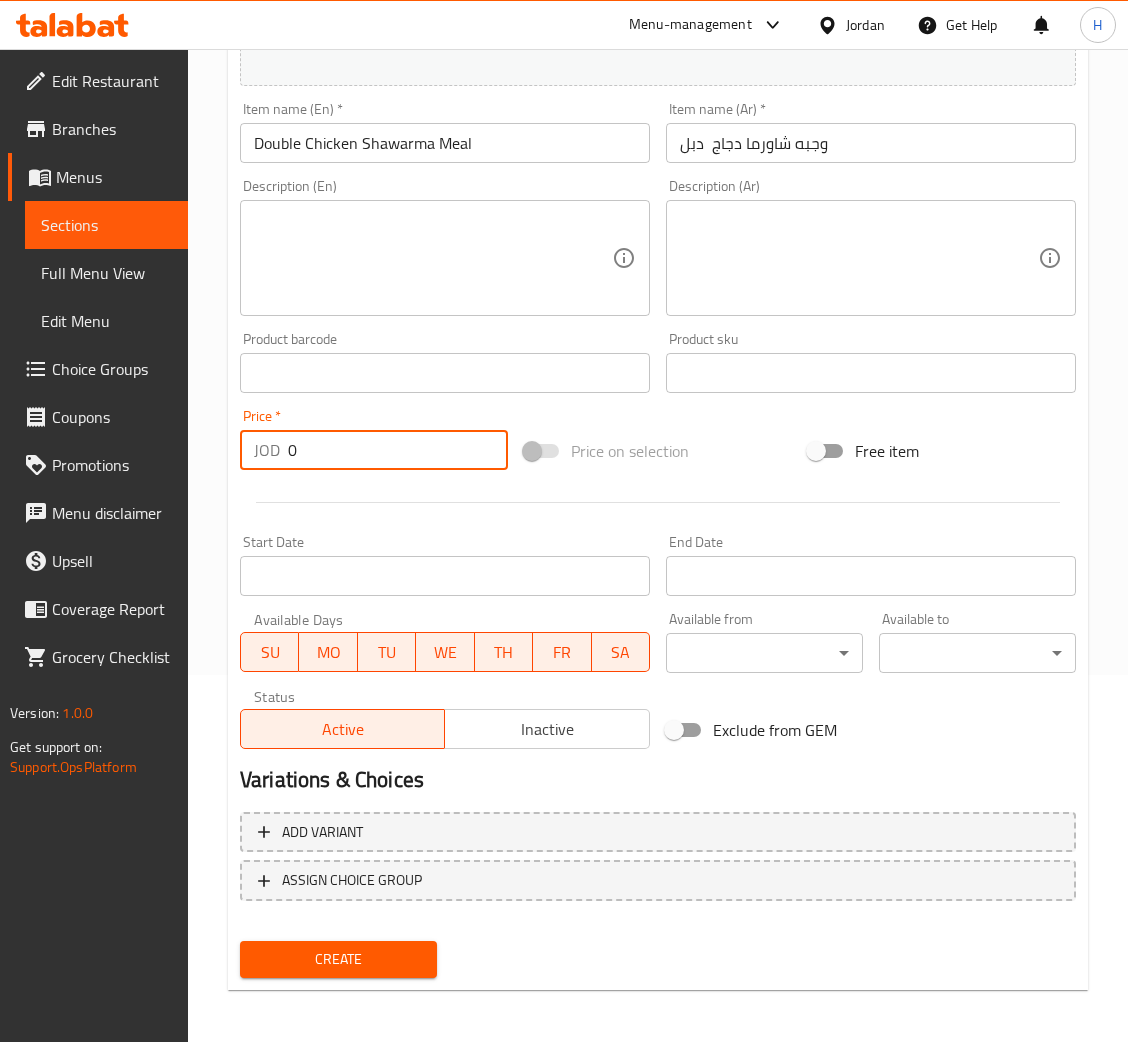 click on "0" at bounding box center (398, 450) 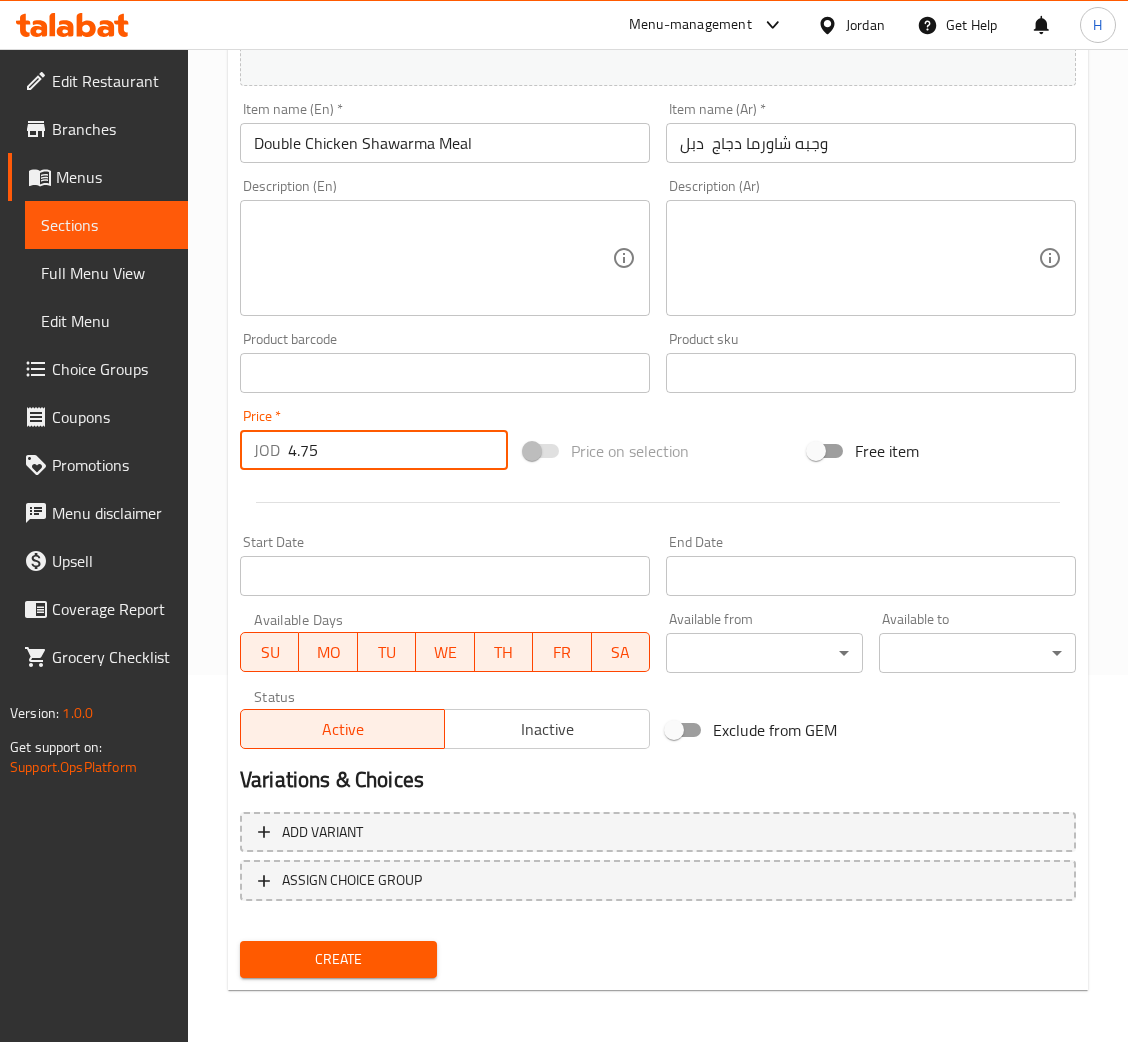 type on "4.75" 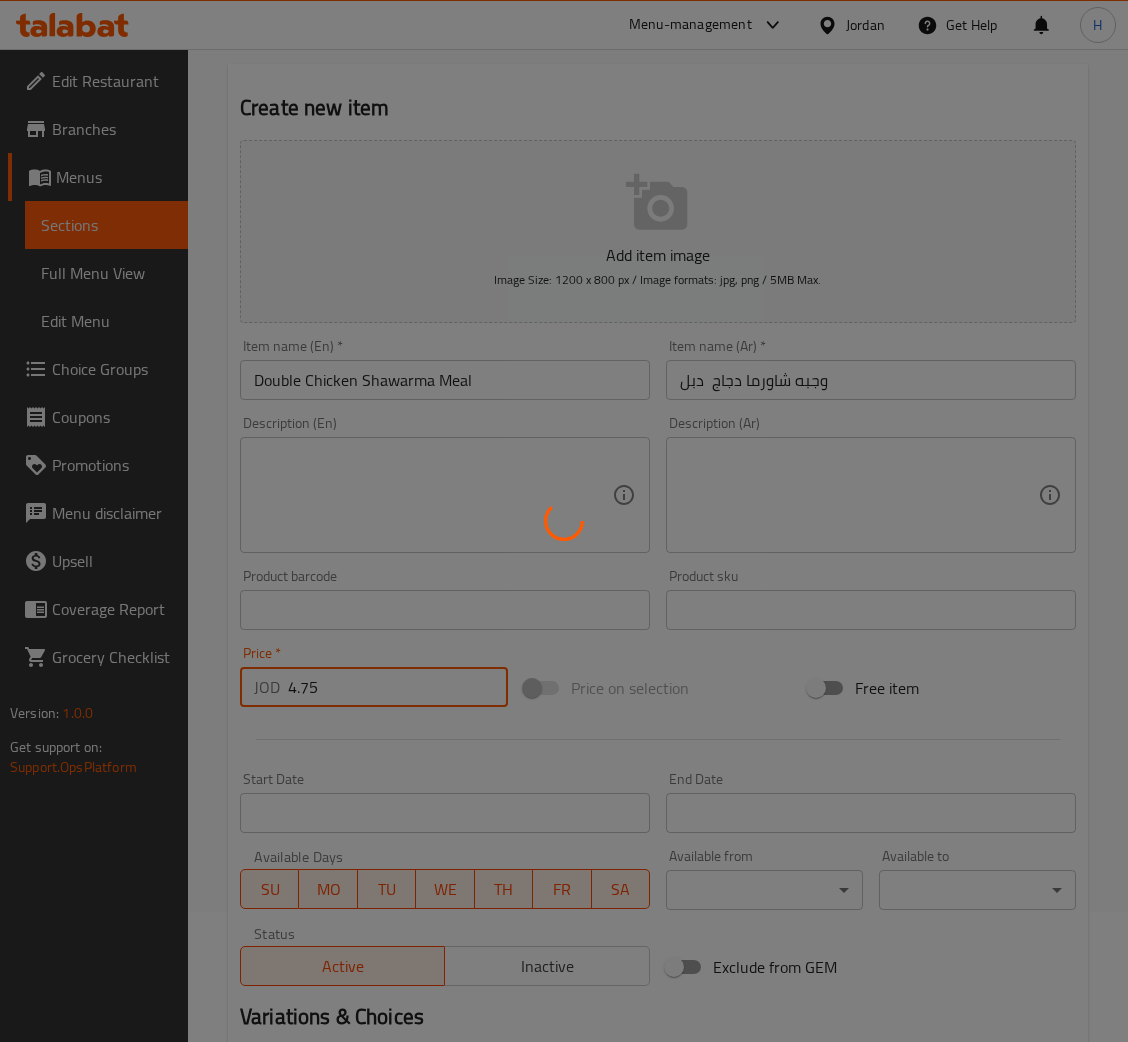 scroll, scrollTop: 0, scrollLeft: 0, axis: both 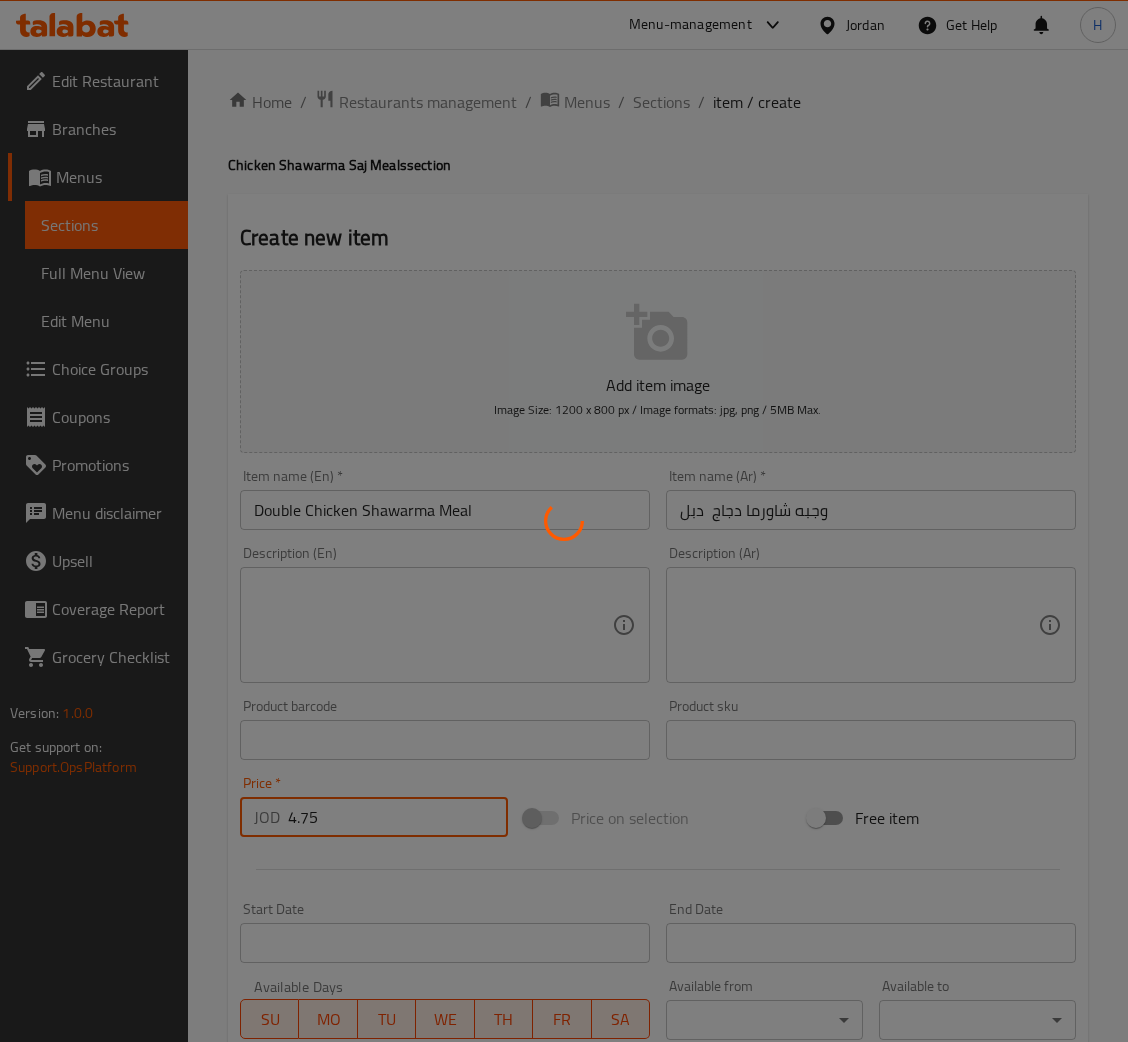 type 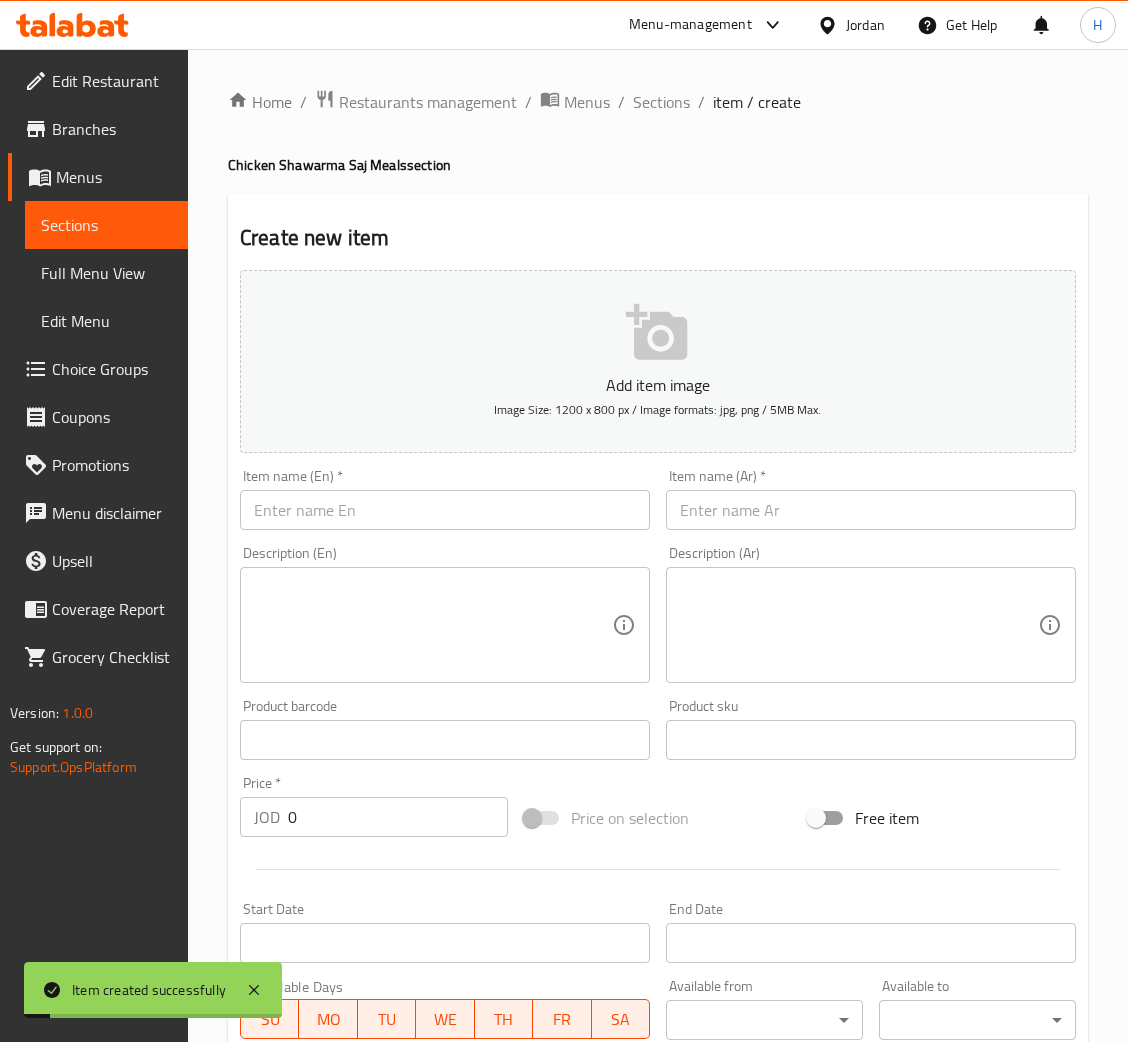 click at bounding box center [445, 510] 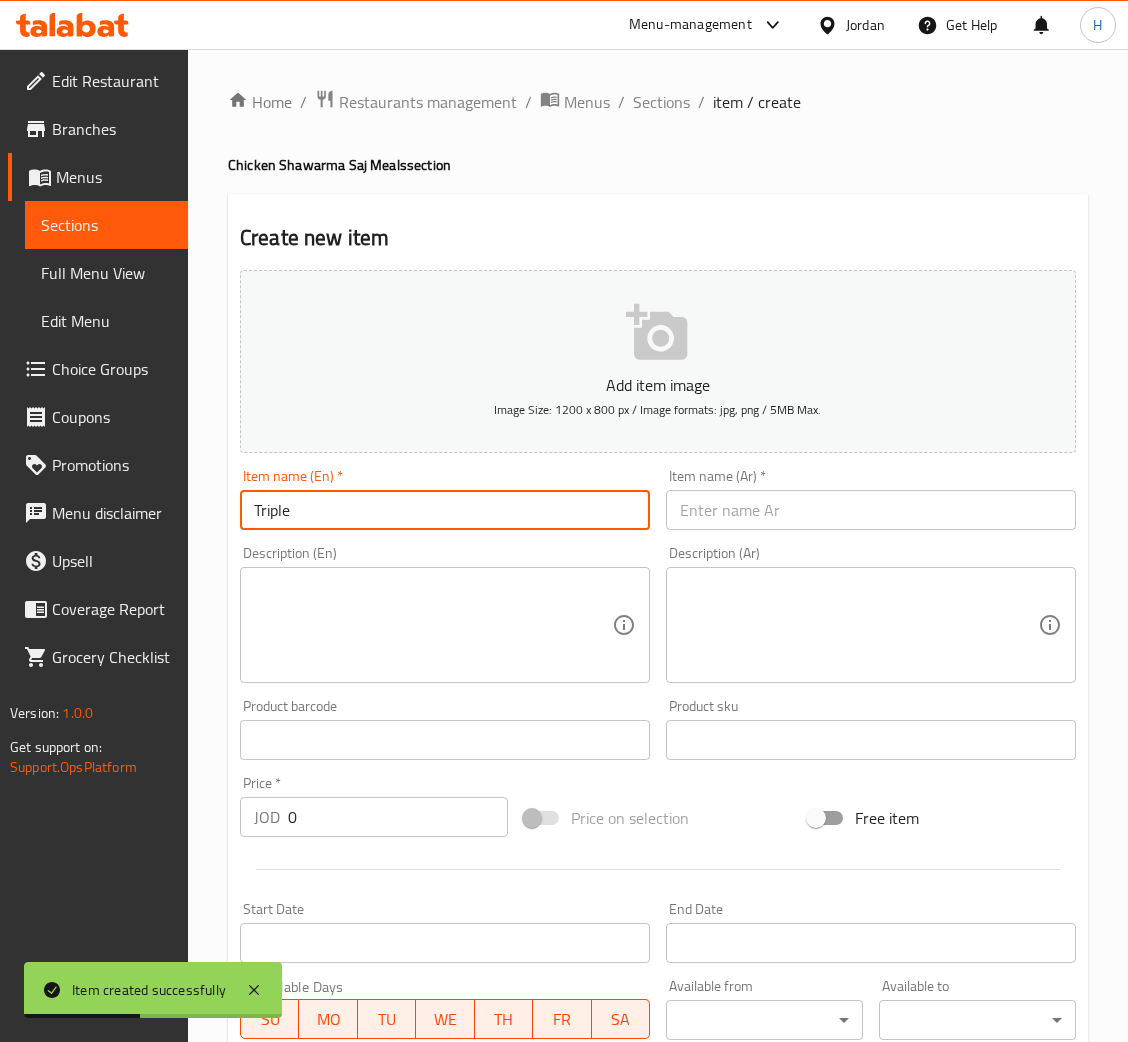 paste on "Chicken Shawarma Meal" 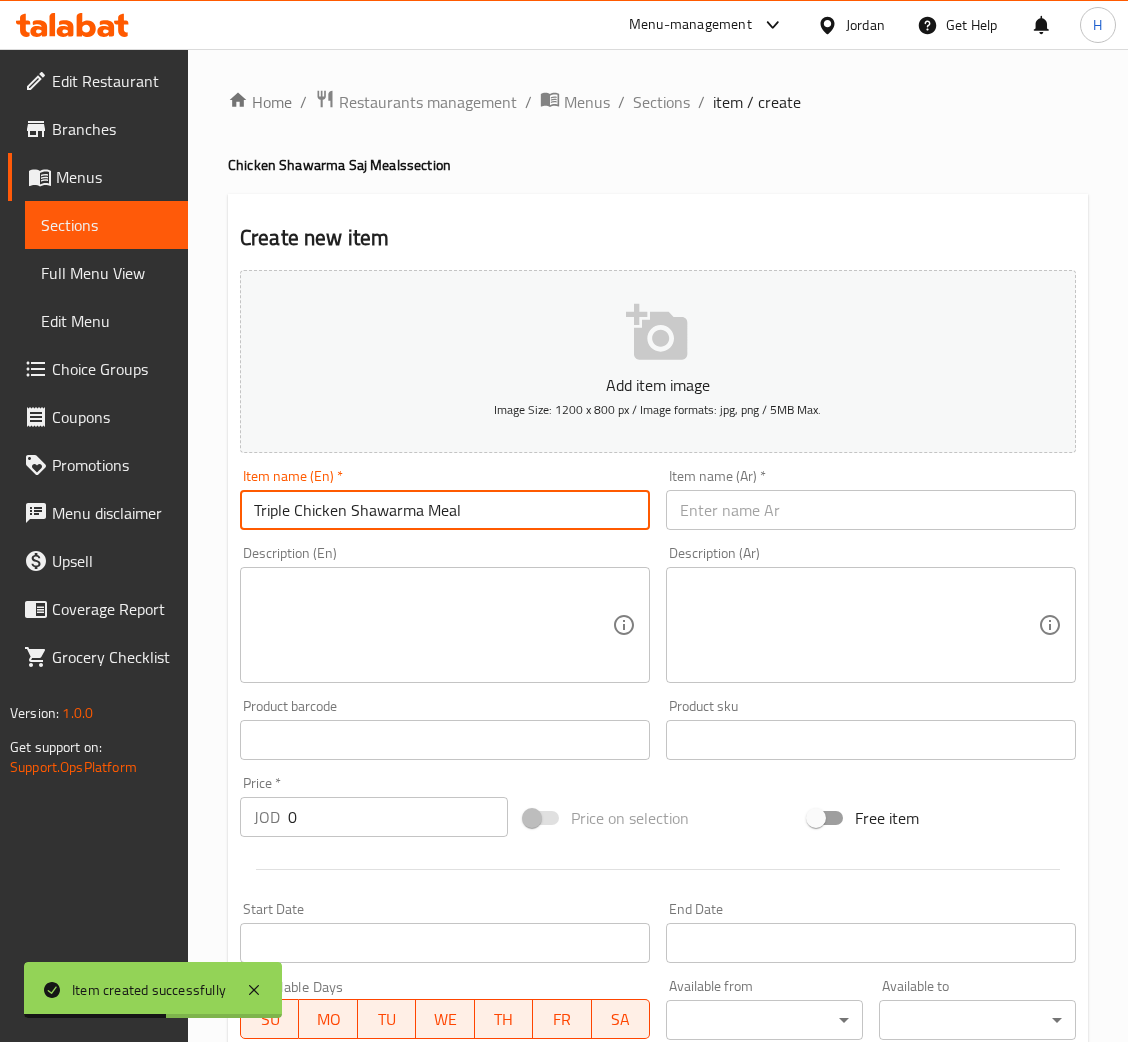 type on "Triple Chicken Shawarma Meal" 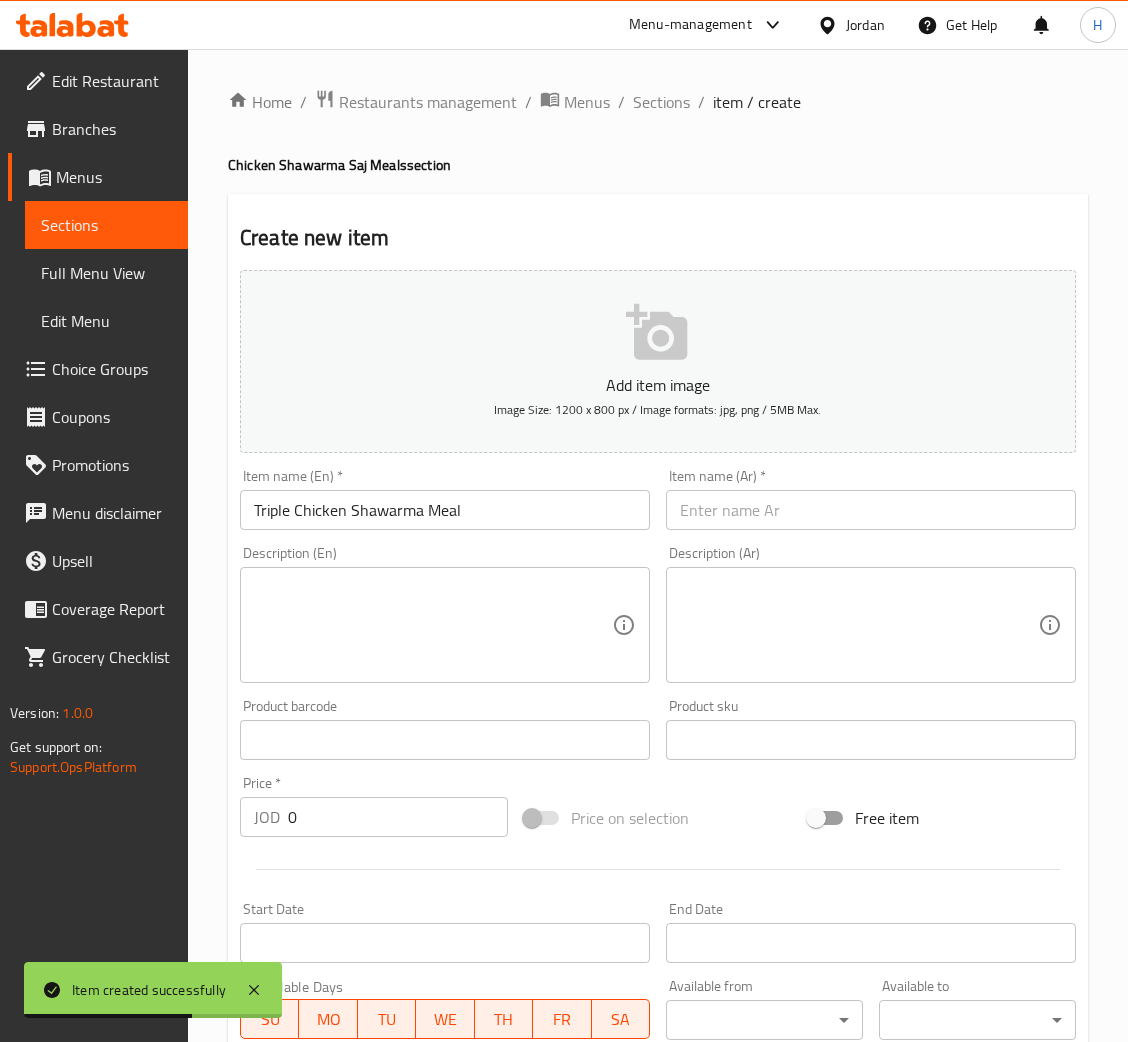click on "Item name (Ar)   * Item name (Ar)  *" at bounding box center [871, 499] 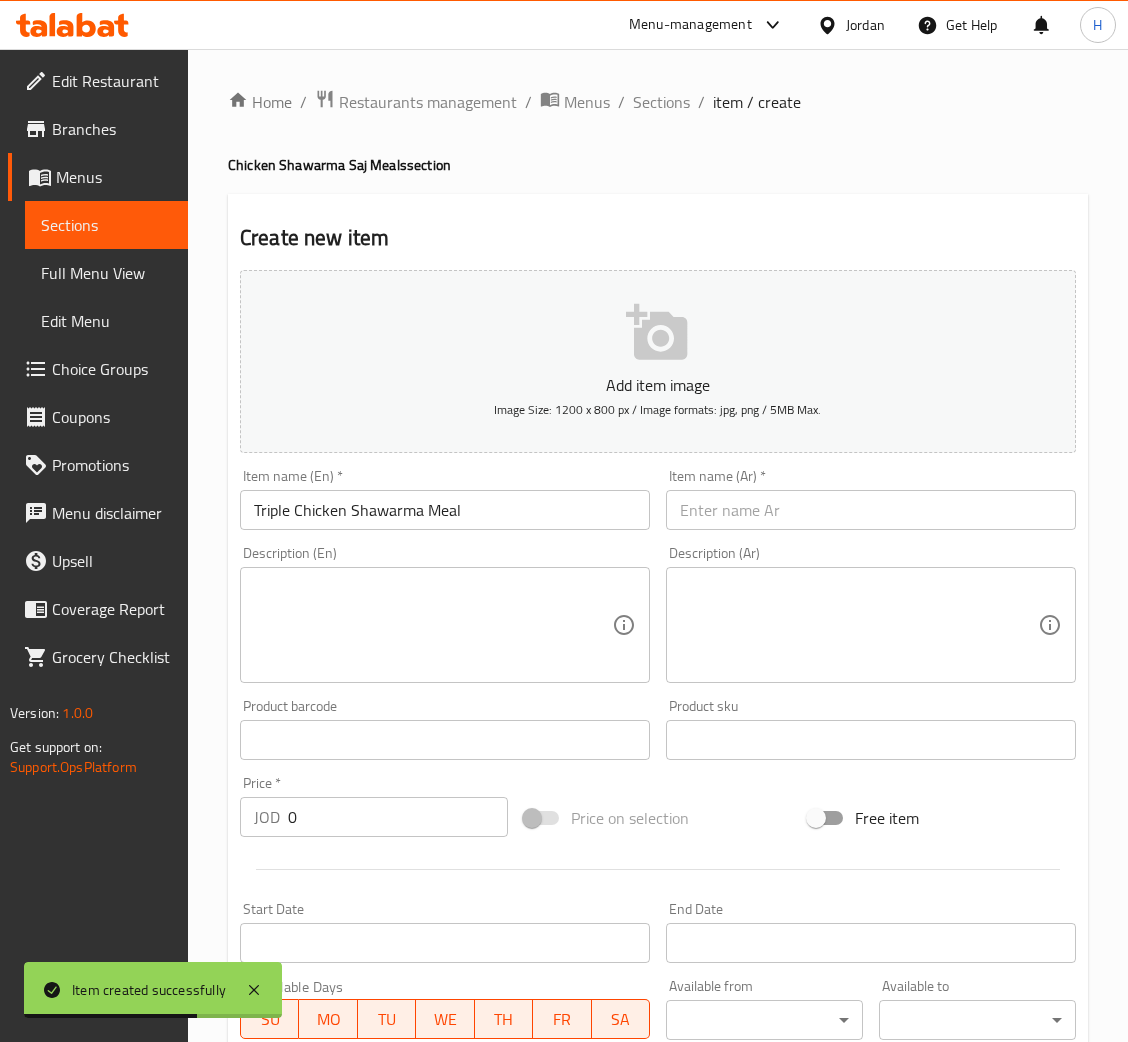 click at bounding box center (871, 510) 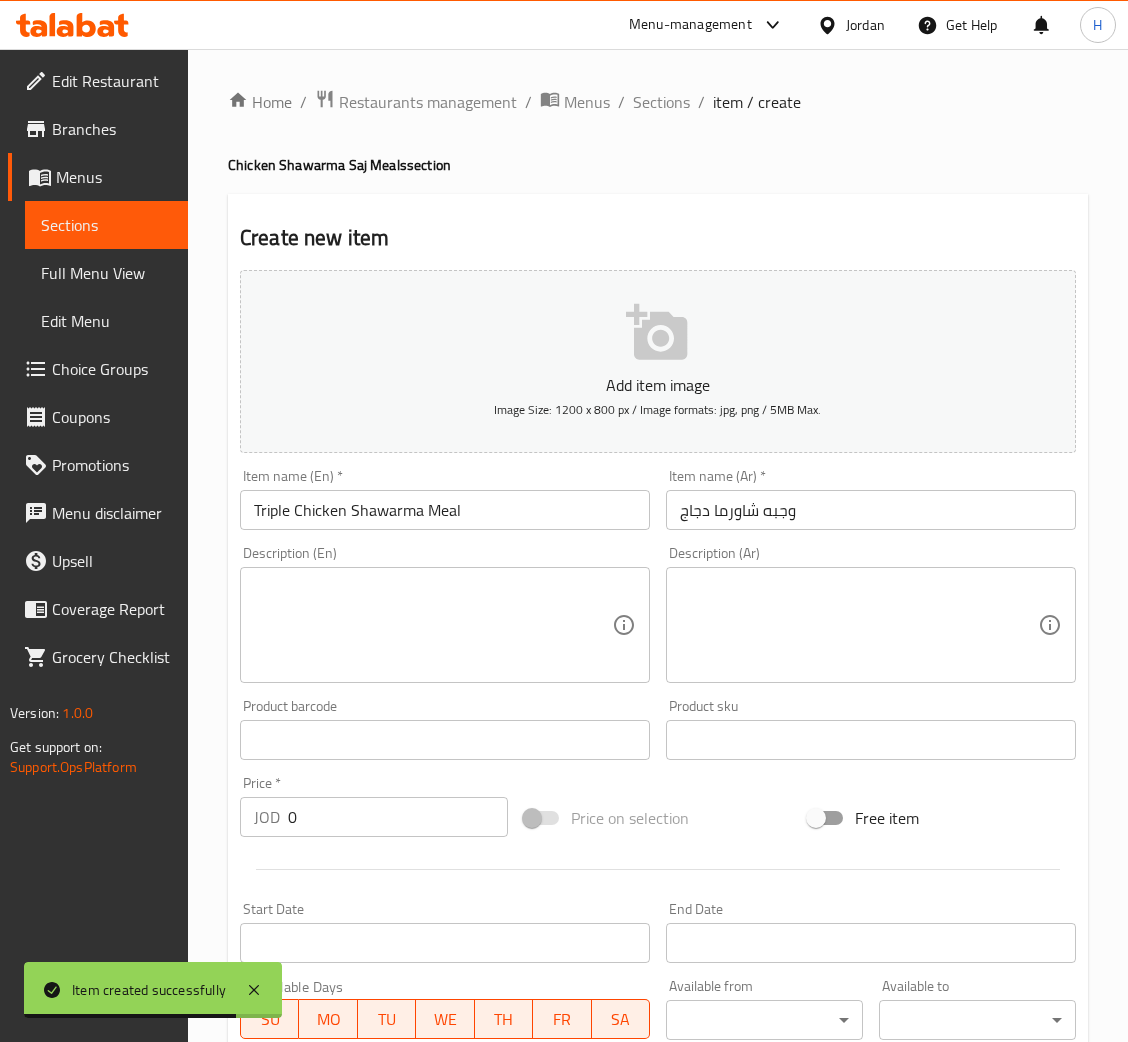 click on "وجبه شاورما دجاج" at bounding box center [871, 510] 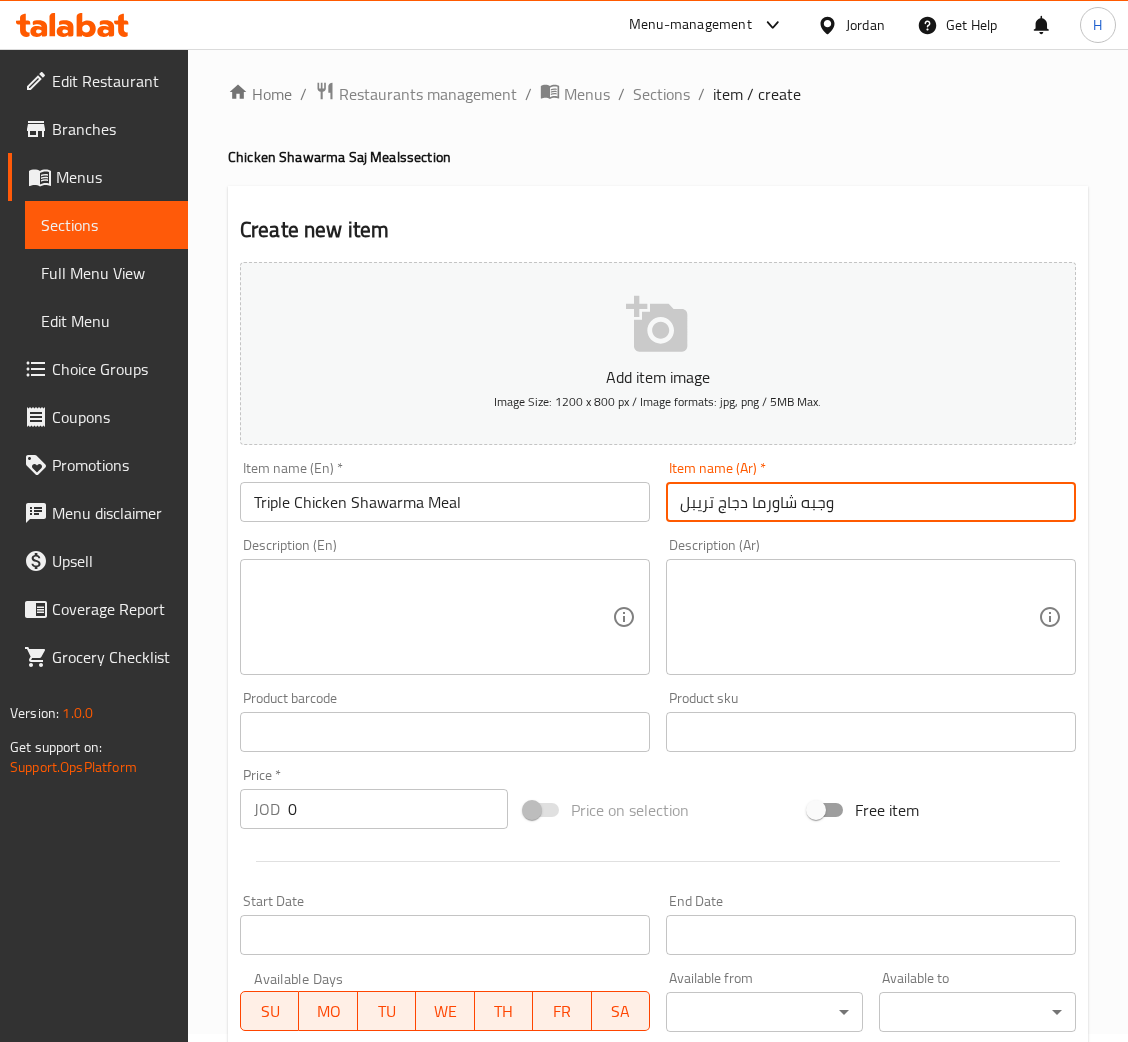 scroll, scrollTop: 367, scrollLeft: 0, axis: vertical 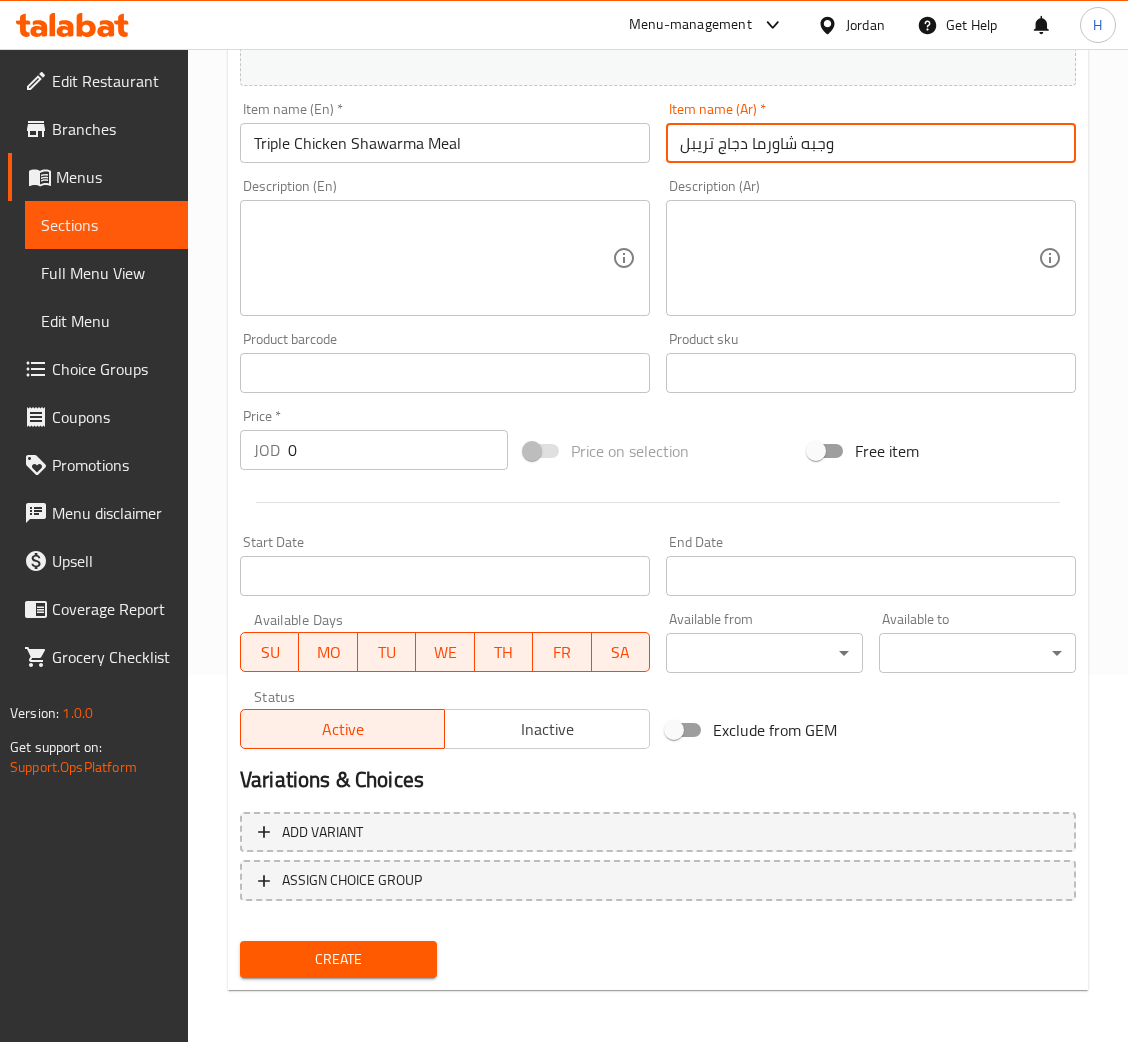 type on "وجبه شاورما دجاج تريبل" 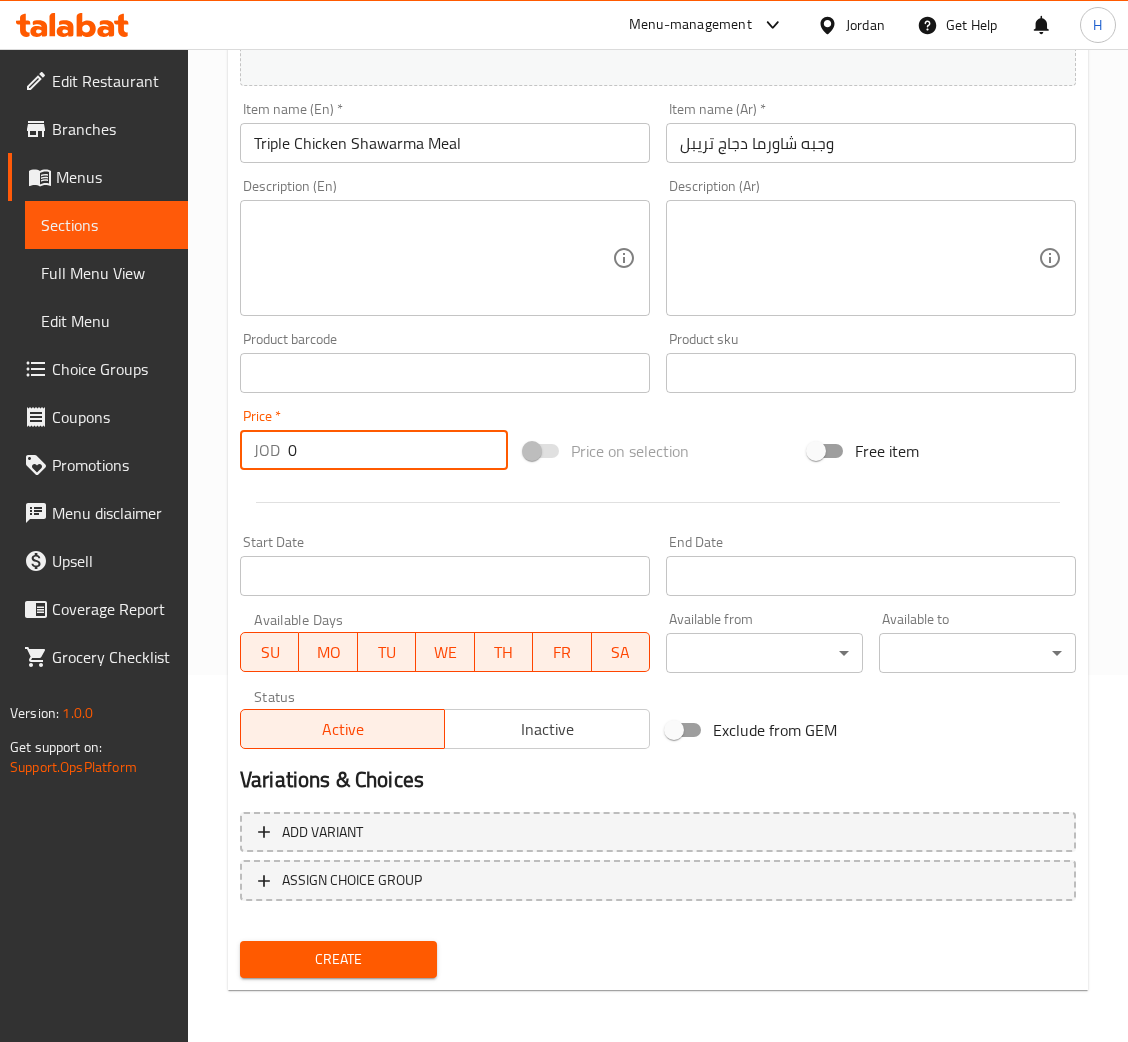 type on "2" 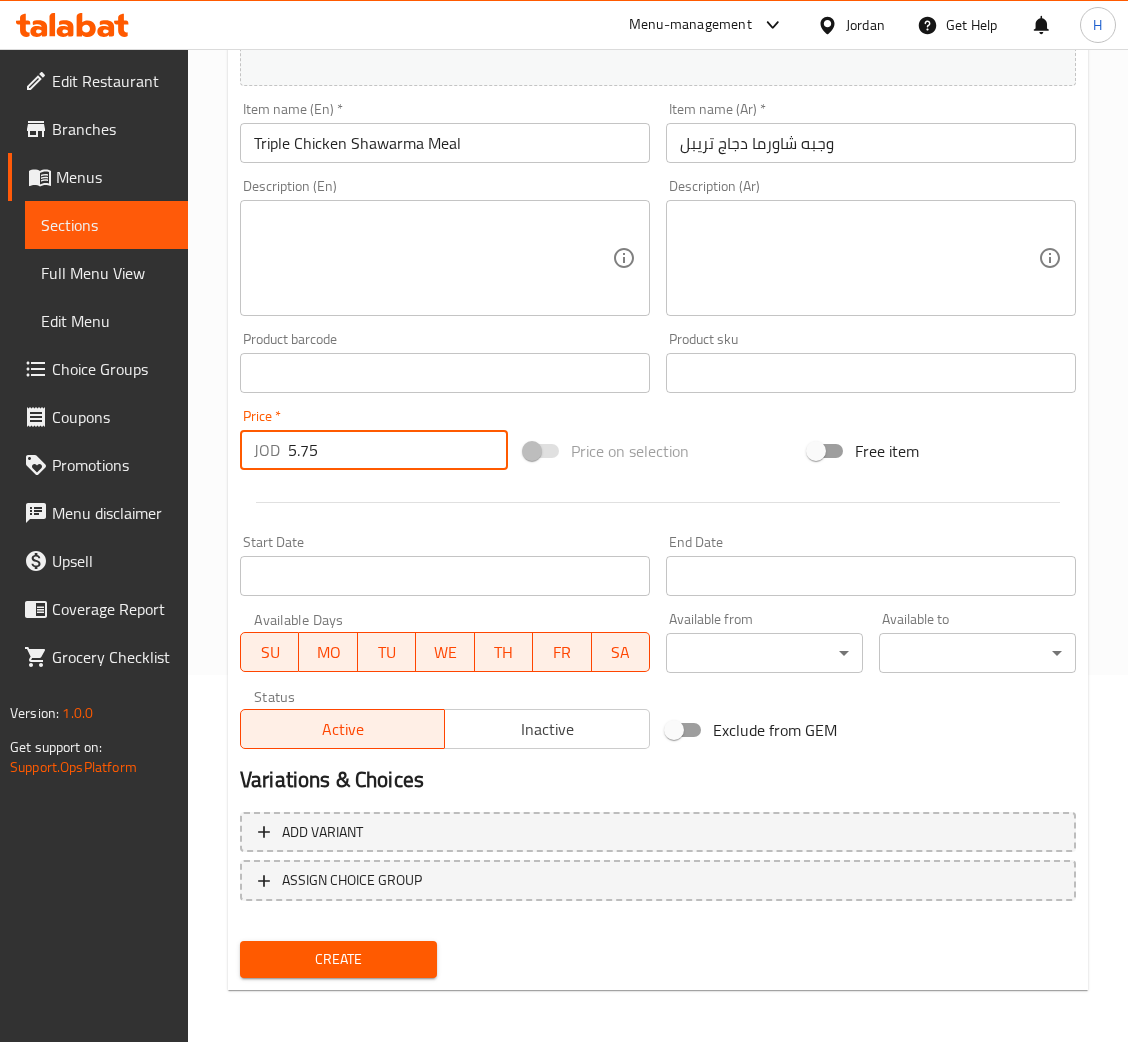 type on "5.75" 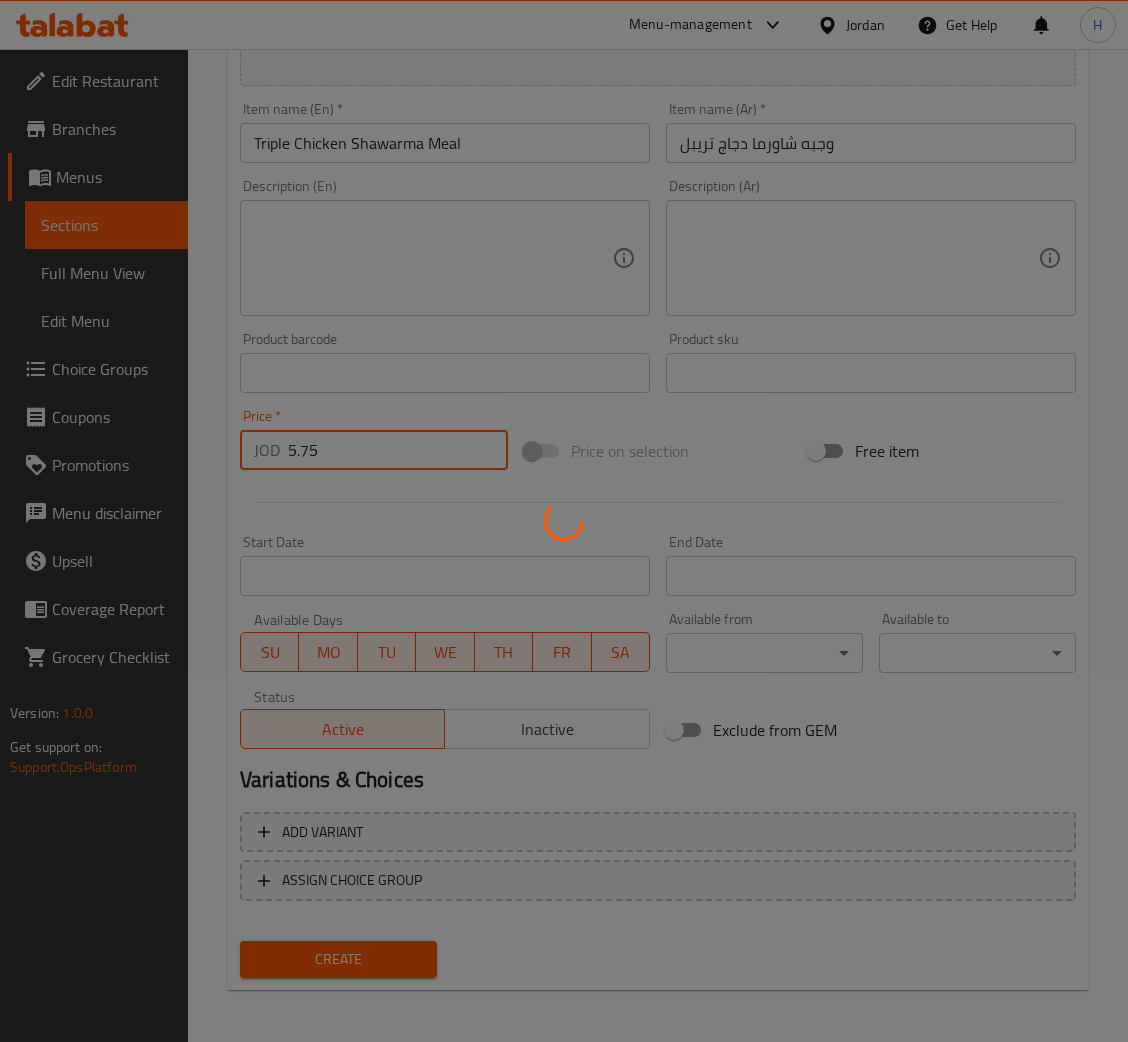type 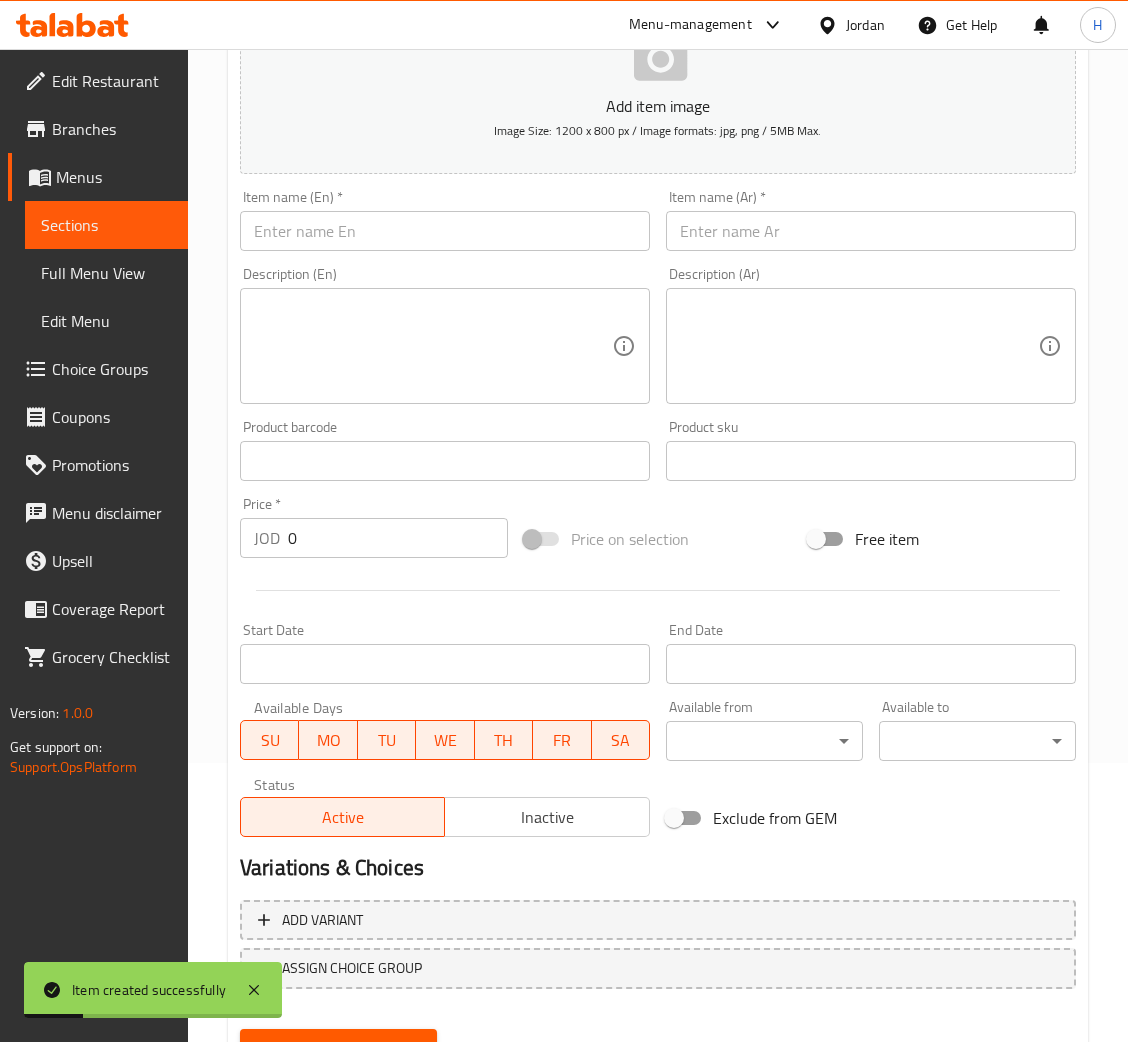 scroll, scrollTop: 0, scrollLeft: 0, axis: both 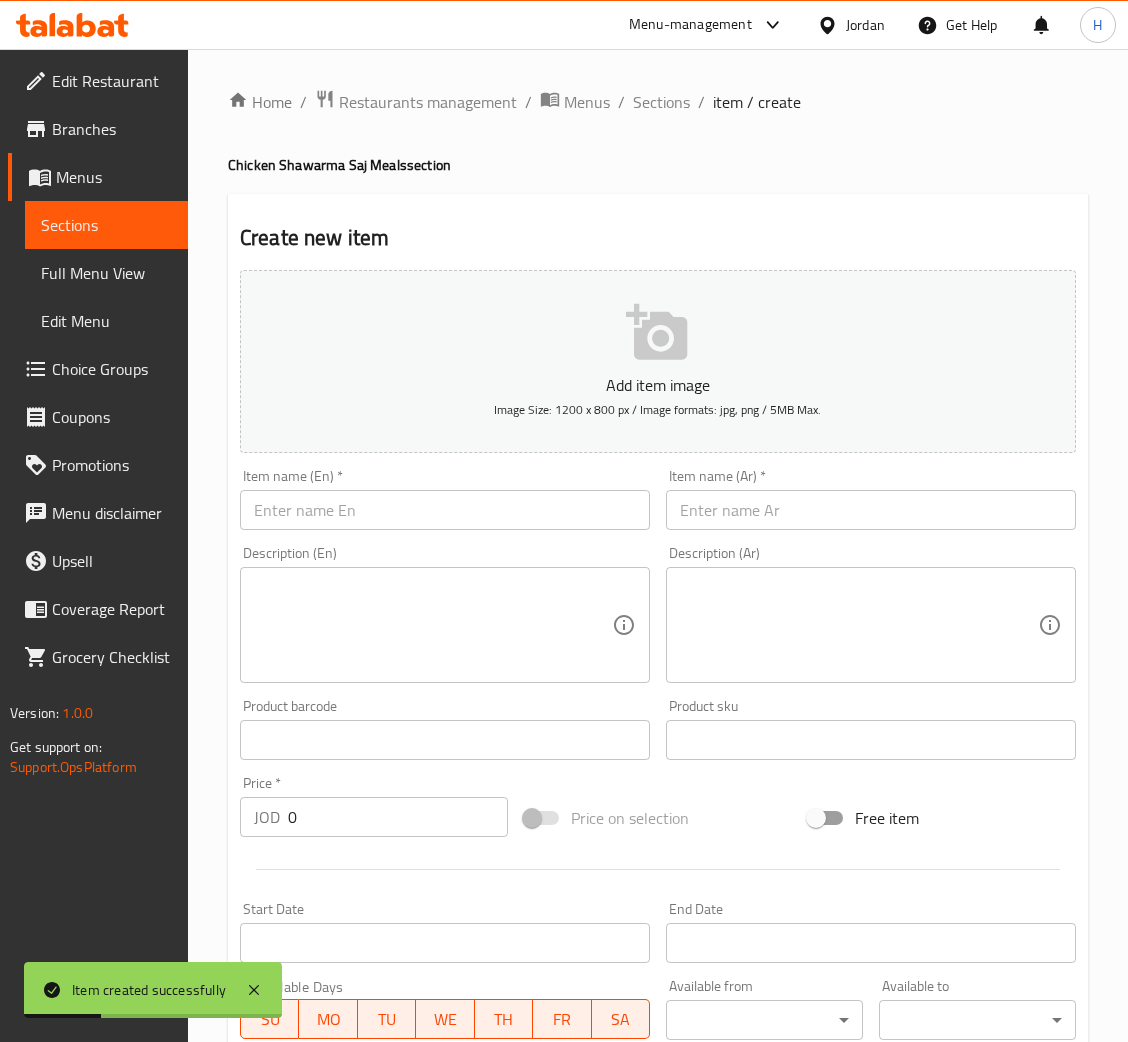 drag, startPoint x: 662, startPoint y: 94, endPoint x: 693, endPoint y: 140, distance: 55.470715 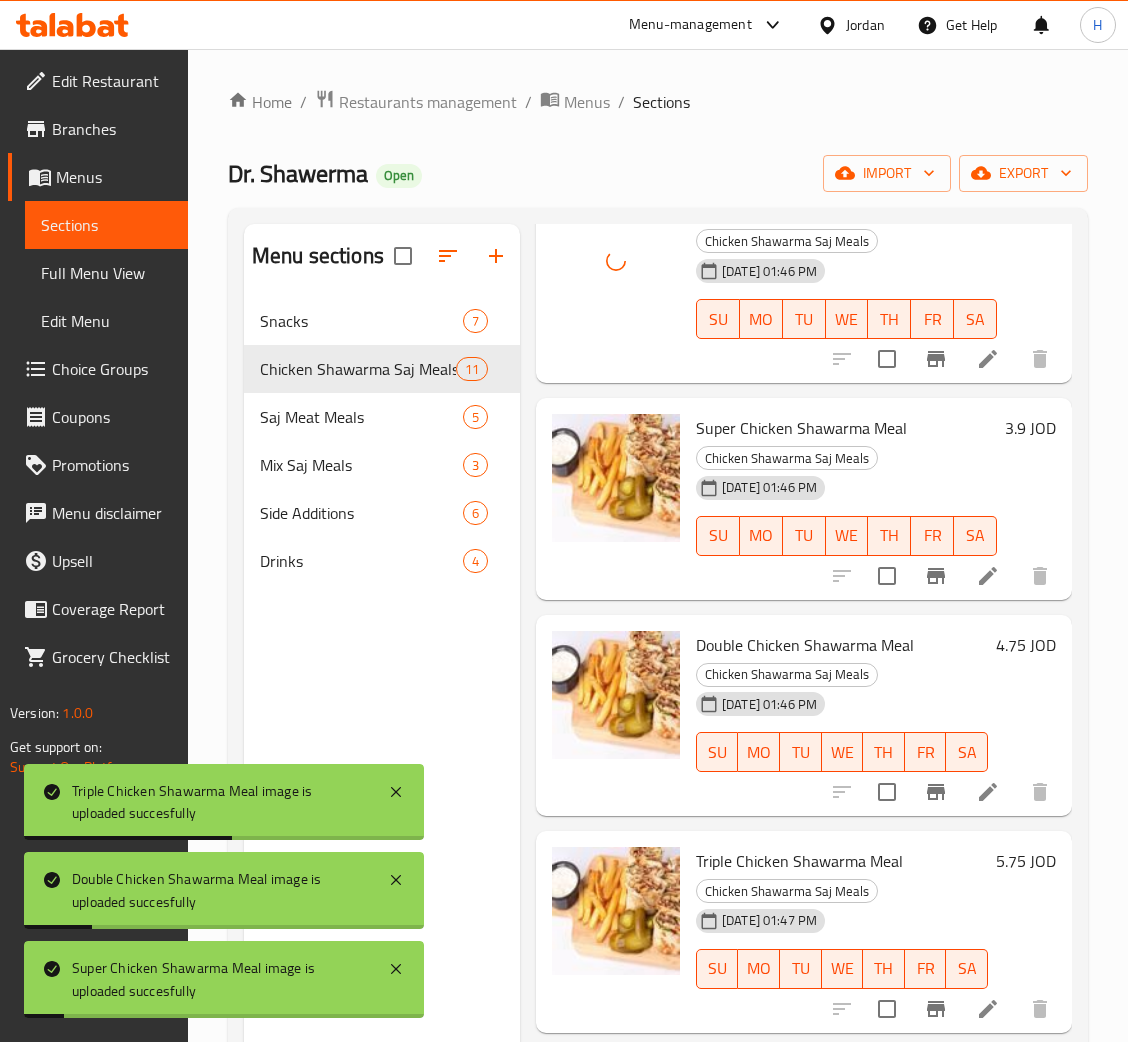 scroll, scrollTop: 899, scrollLeft: 0, axis: vertical 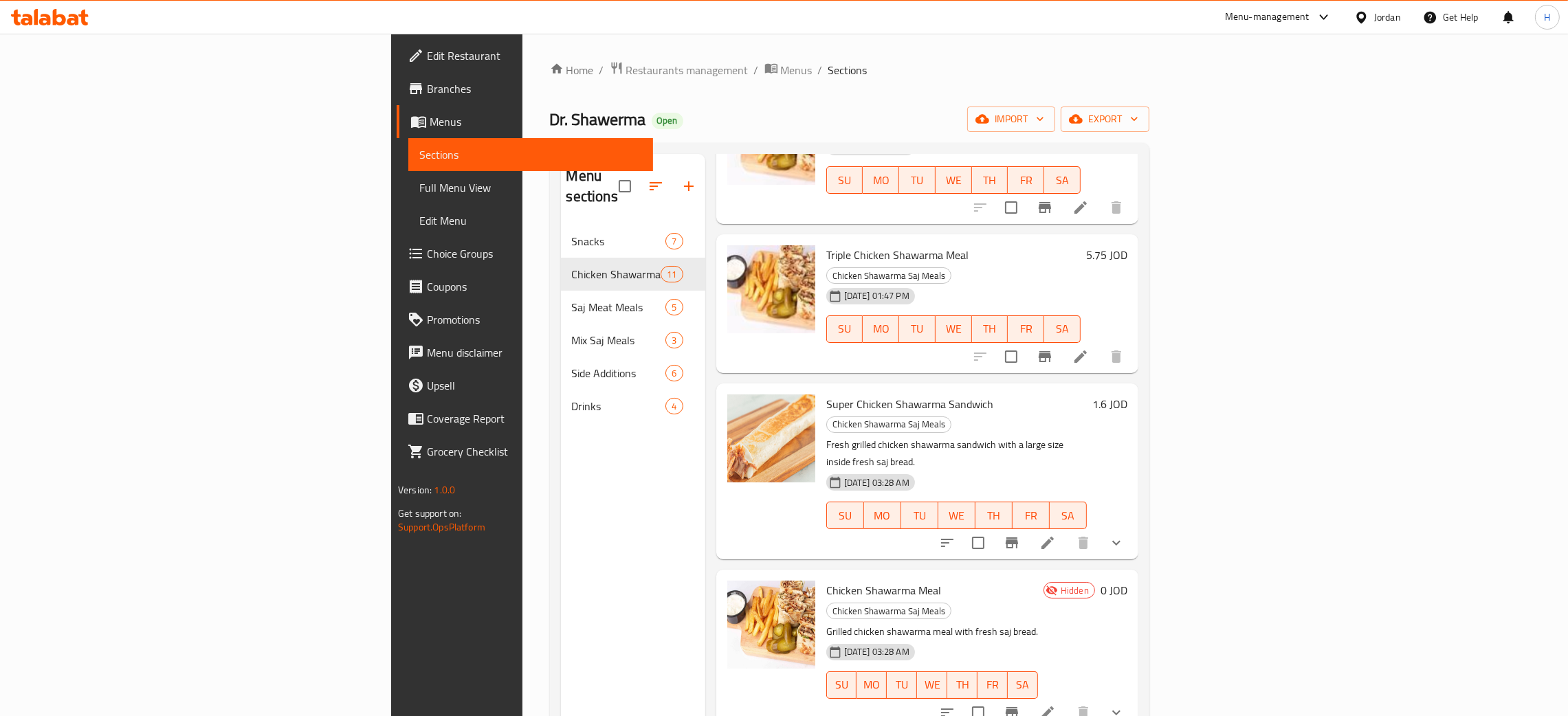 drag, startPoint x: 467, startPoint y: 506, endPoint x: 555, endPoint y: 627, distance: 149.61618 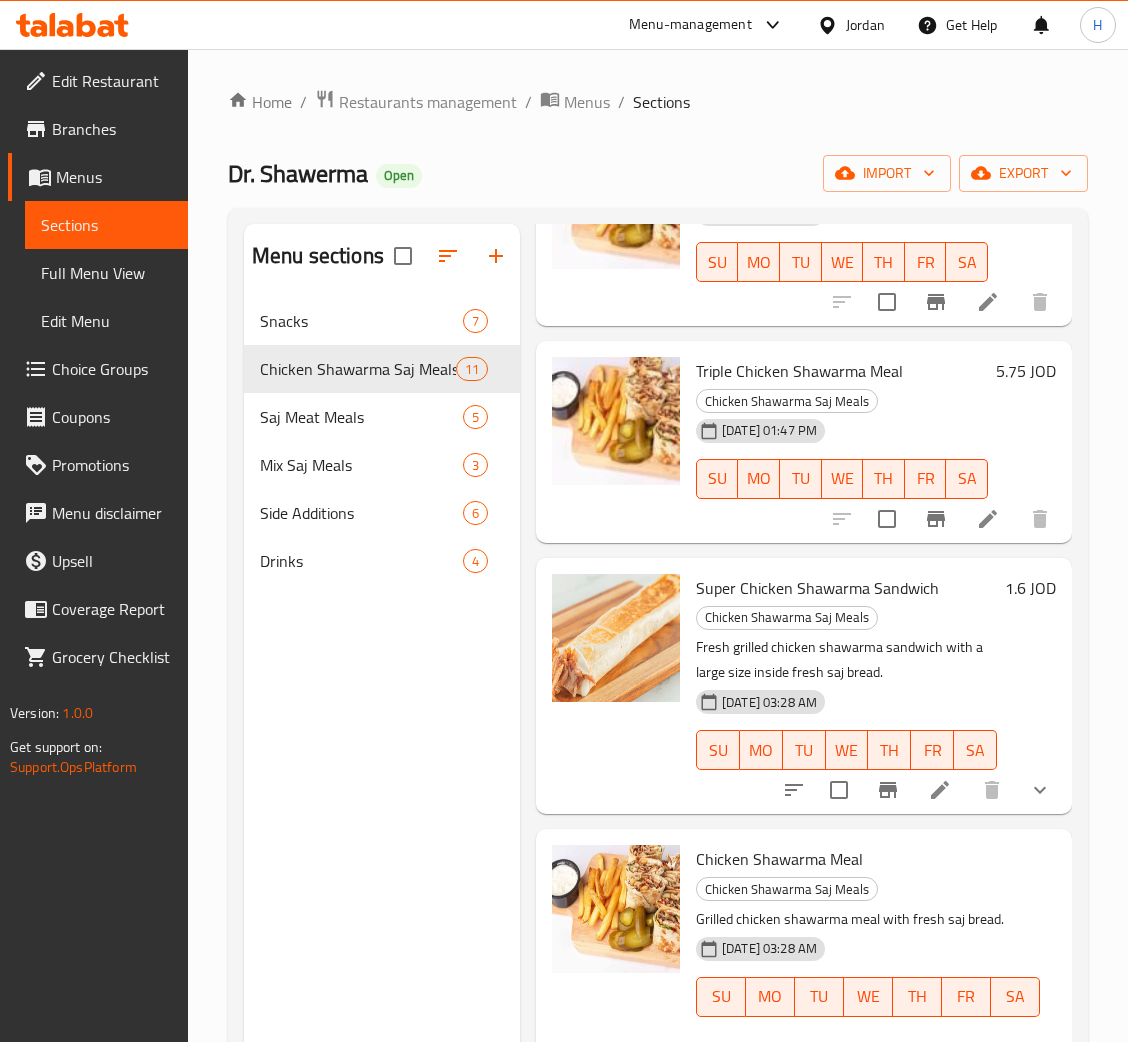 click 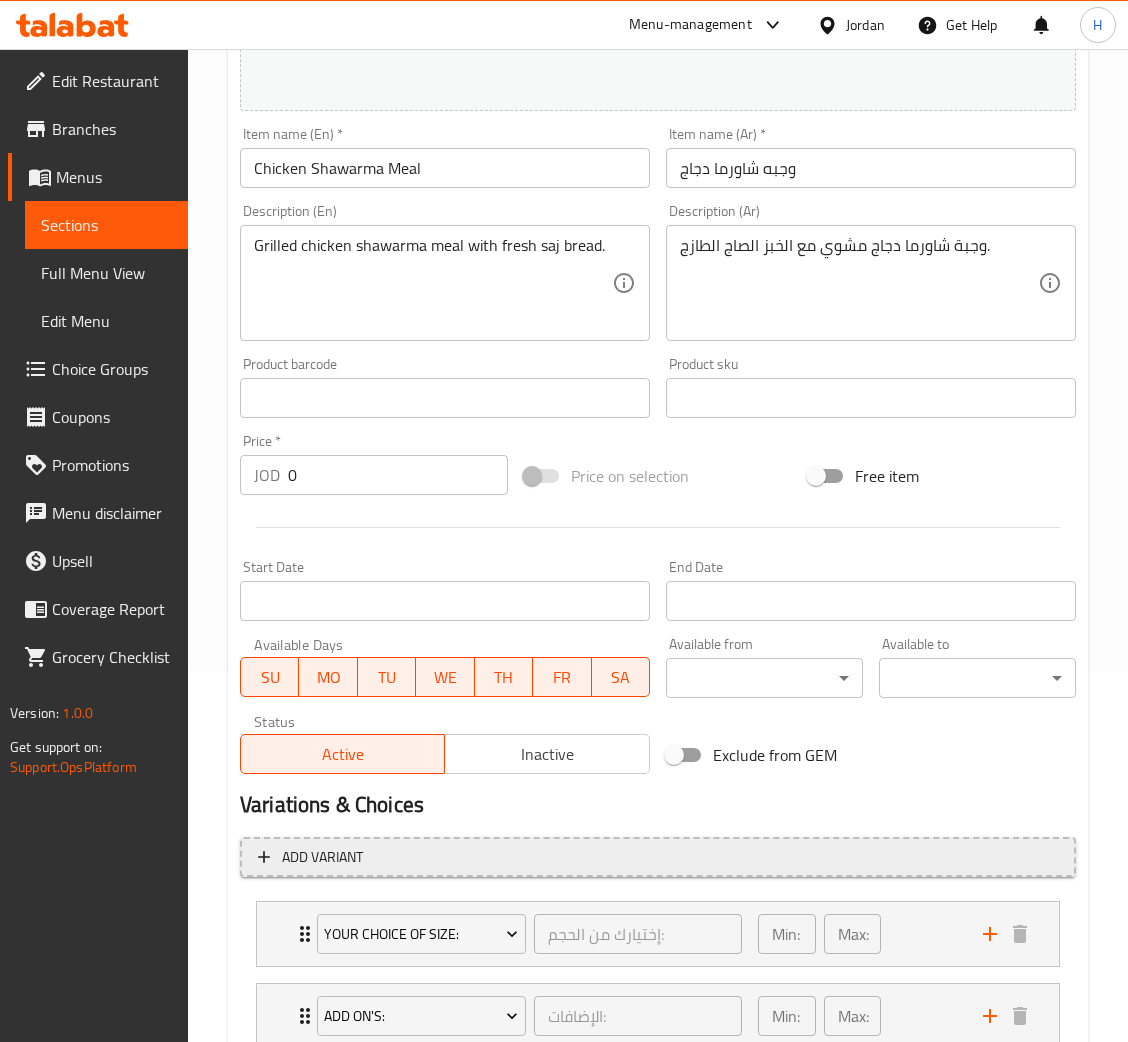 scroll, scrollTop: 514, scrollLeft: 0, axis: vertical 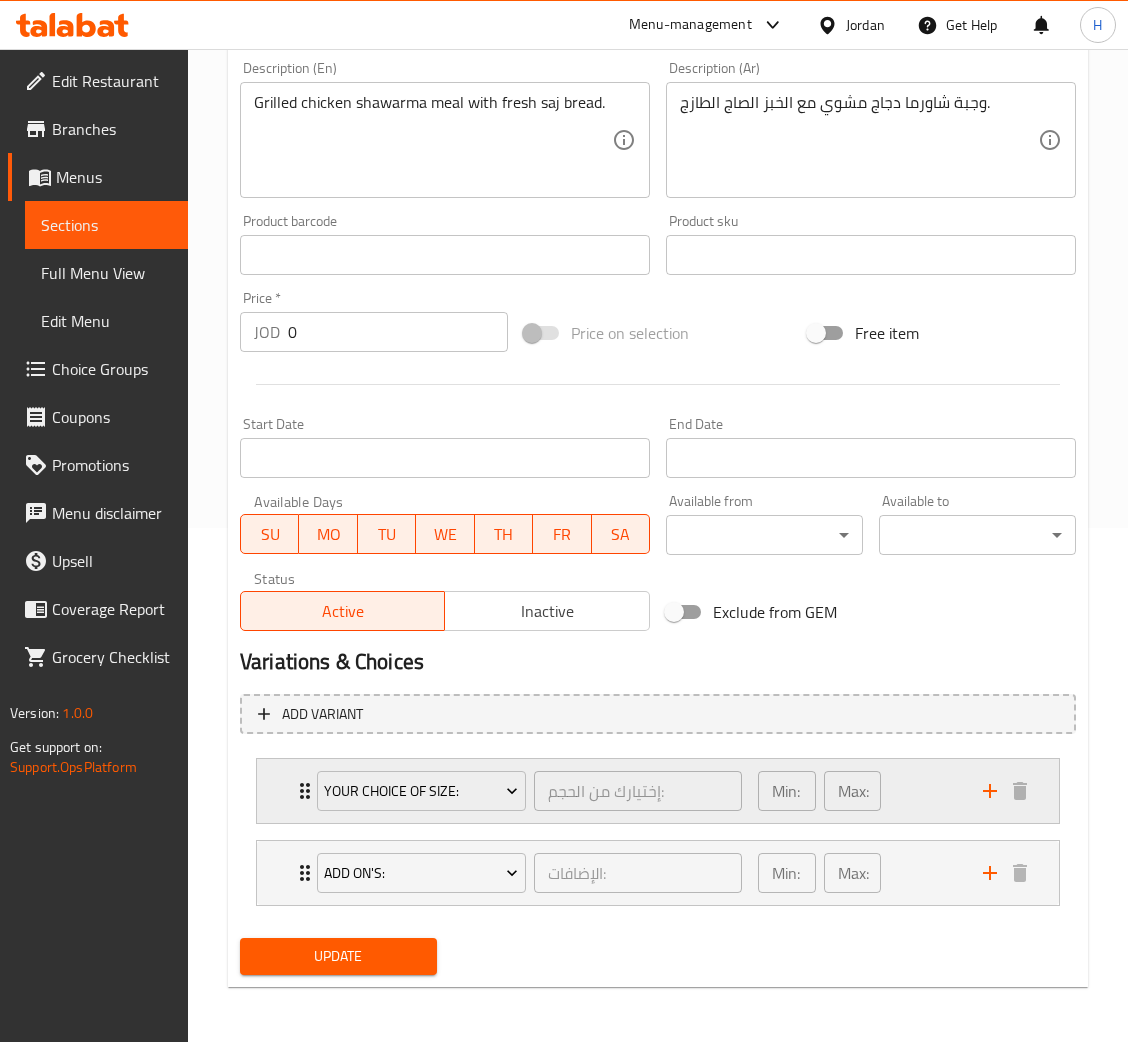 click on "Your Choice Of Size: إختيارك من الحجم: ​" at bounding box center (529, 791) 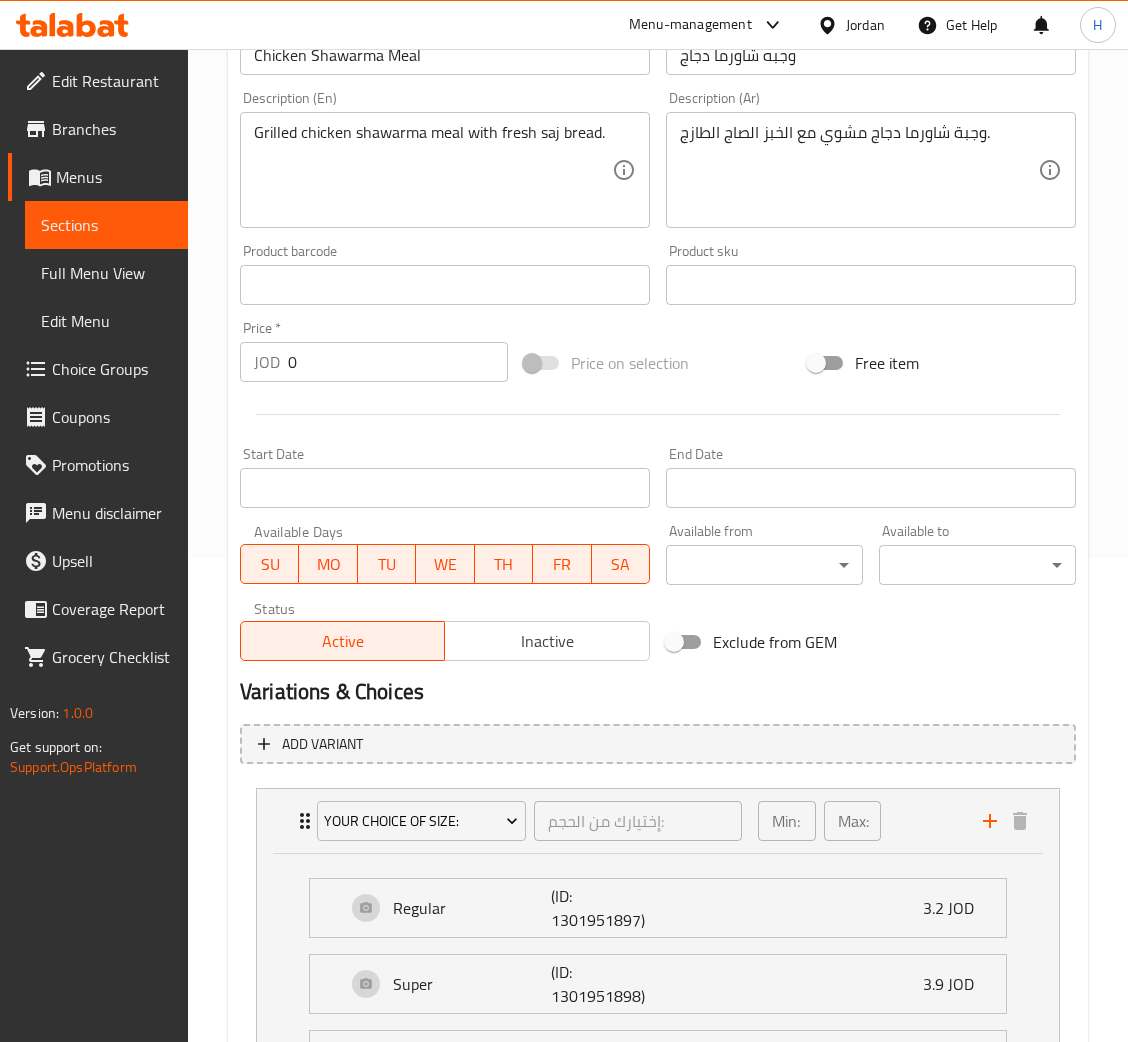 scroll, scrollTop: 64, scrollLeft: 0, axis: vertical 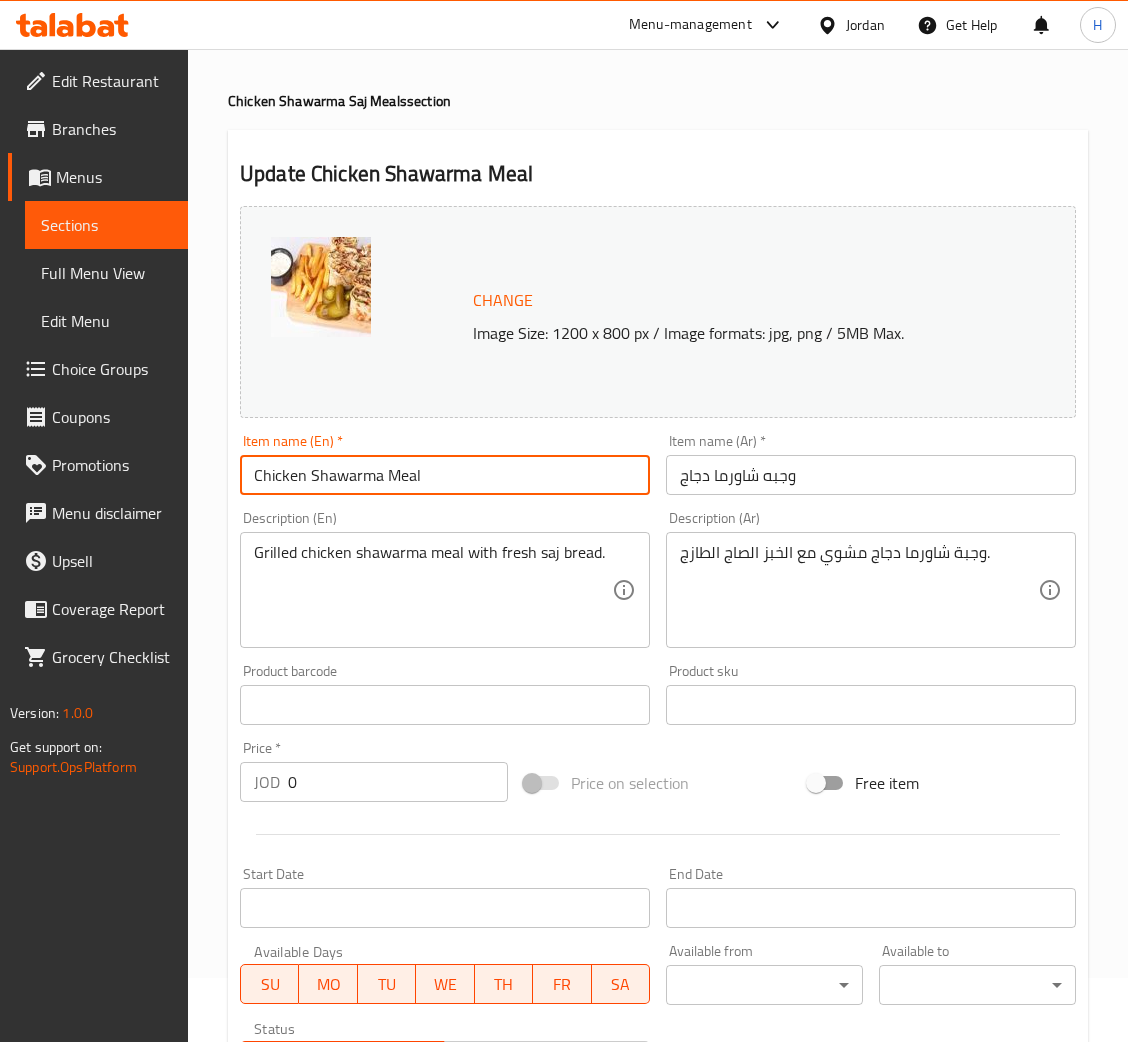 click on "Chicken Shawarma Meal" at bounding box center [445, 475] 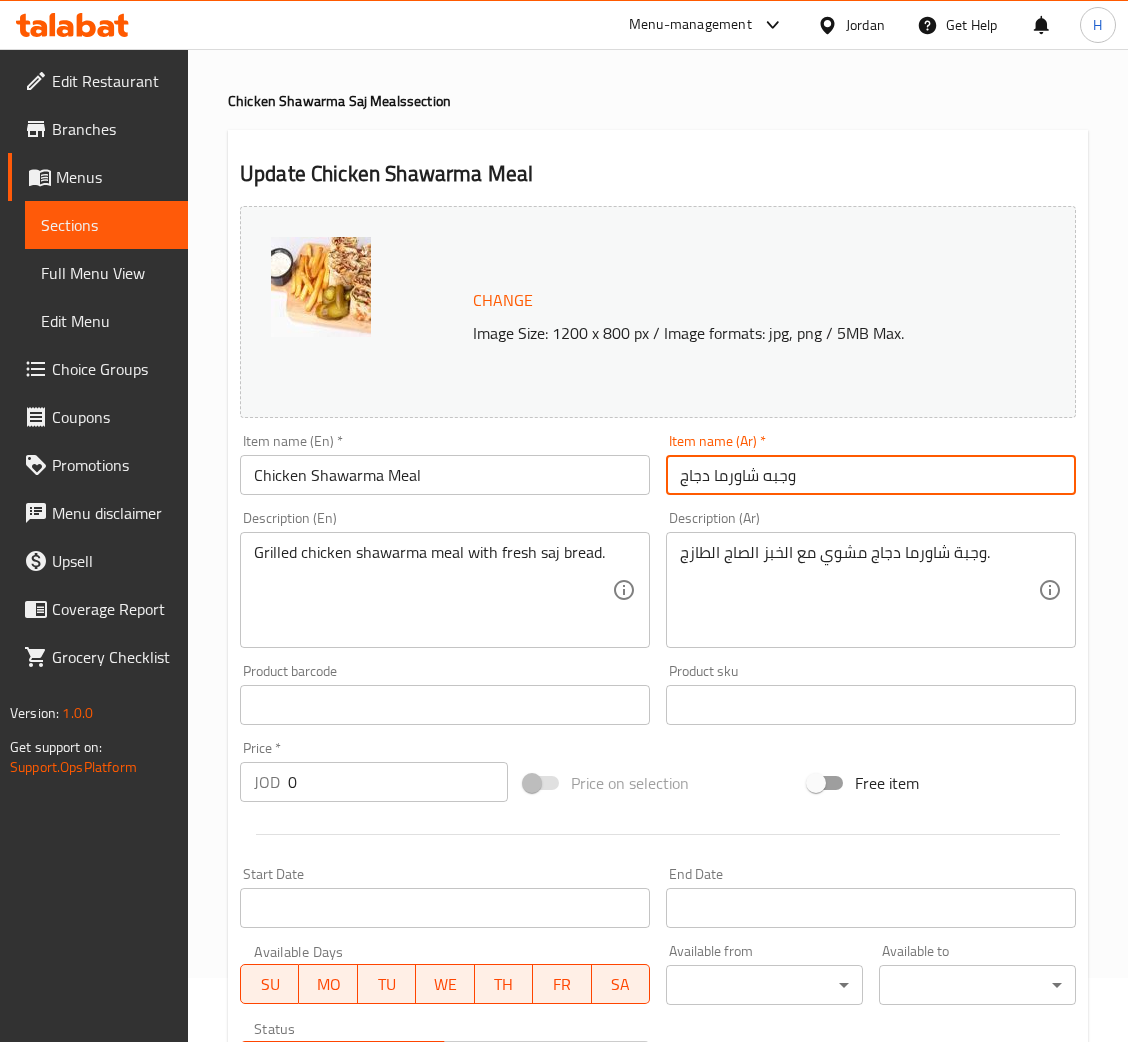 click on "وجبه شاورما دجاج" at bounding box center [871, 475] 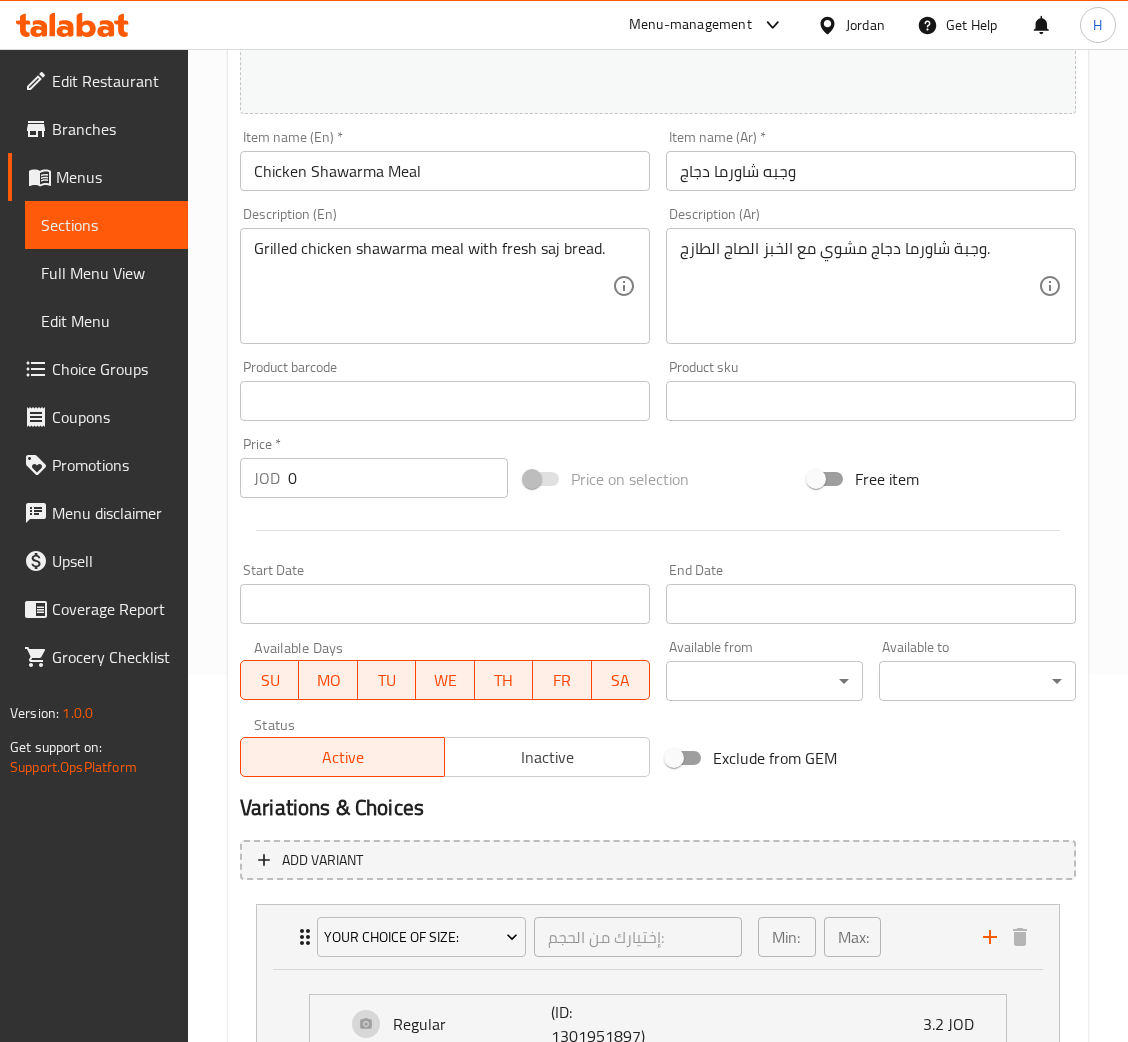 scroll, scrollTop: 214, scrollLeft: 0, axis: vertical 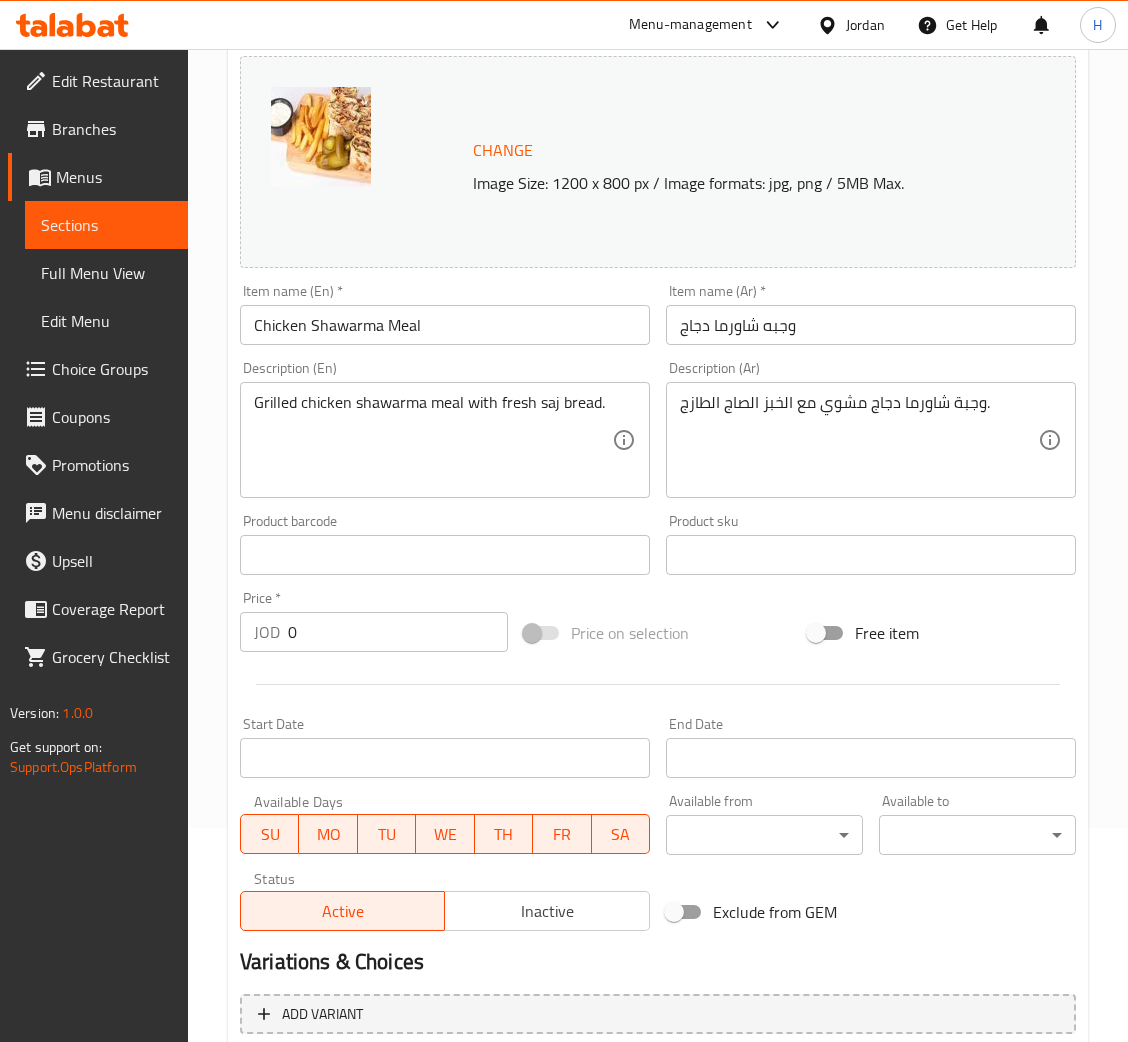click on "Chicken Shawarma Meal" at bounding box center (445, 325) 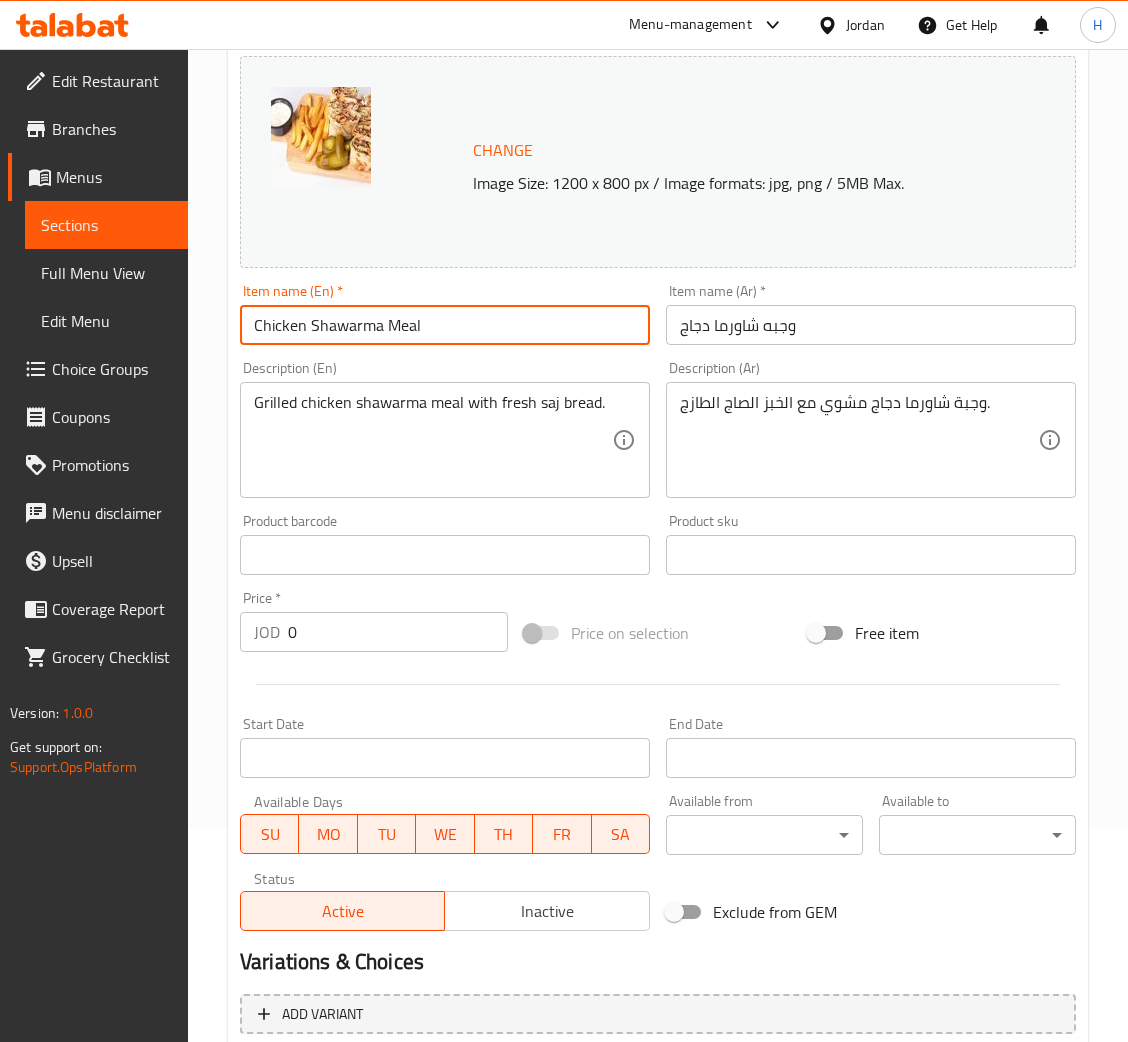 paste on "وجبه شاورما دجاج" 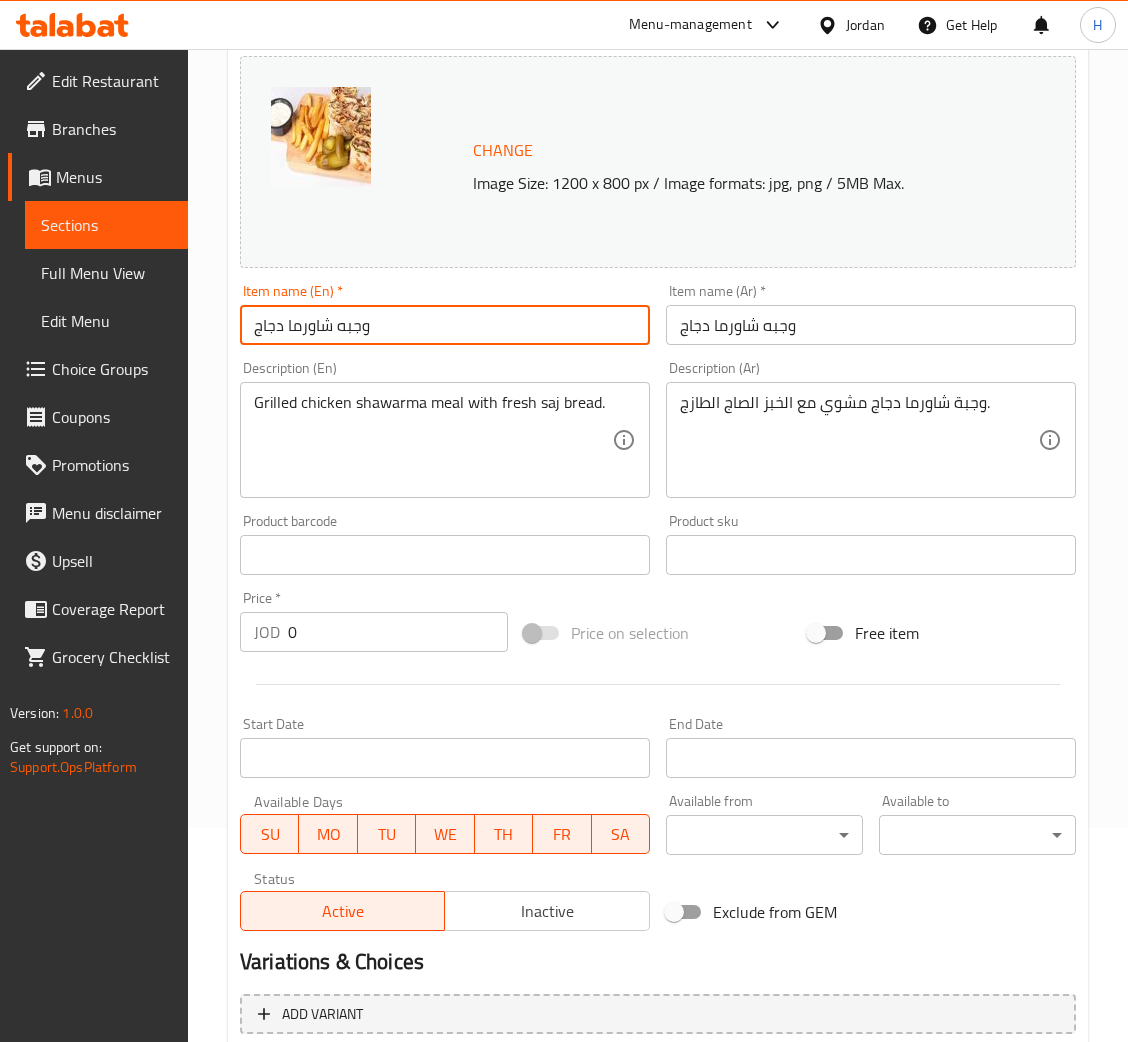 type on "Chicken Shawarma Meal" 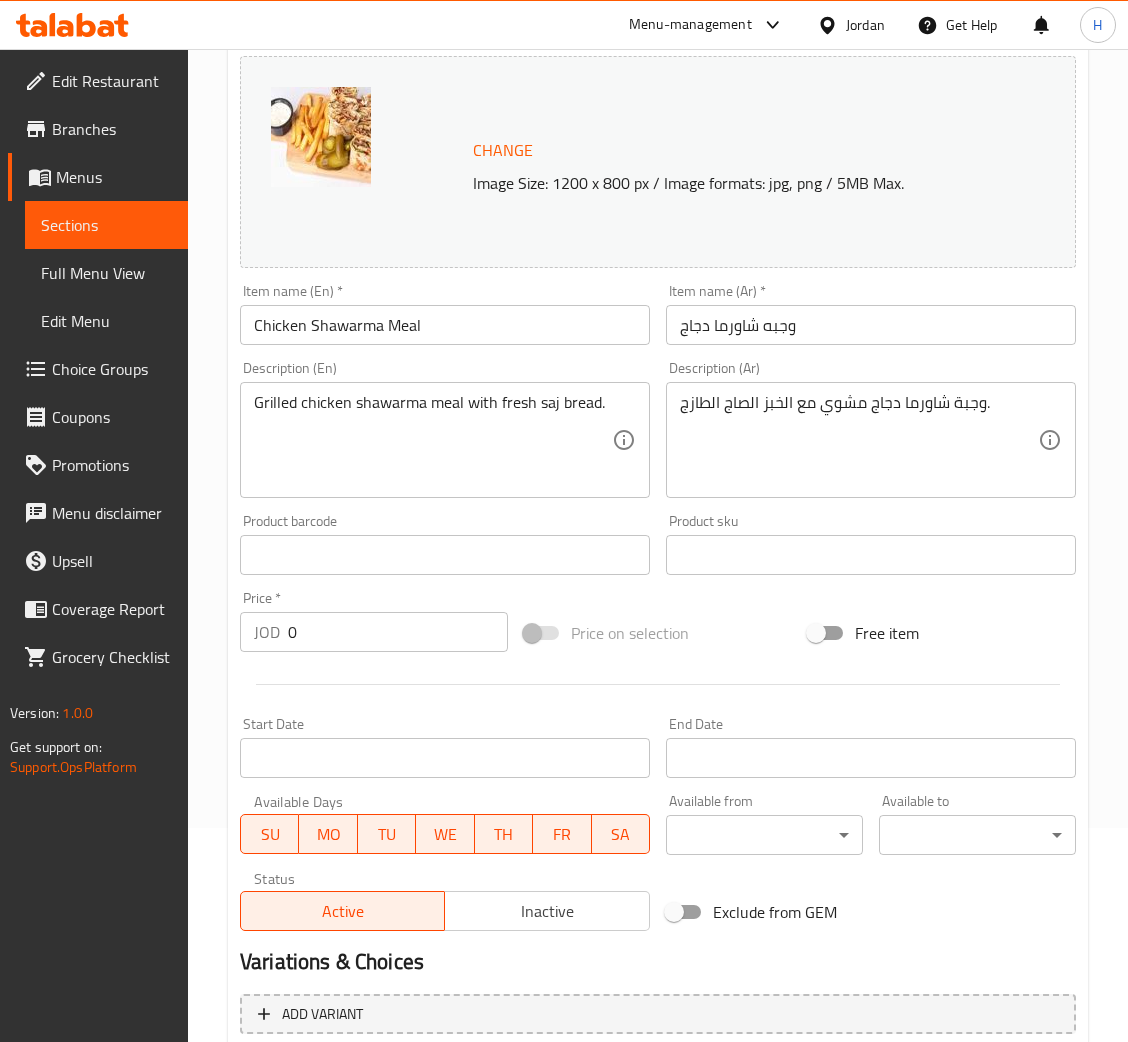 click on "وجبه شاورما دجاج" at bounding box center (871, 325) 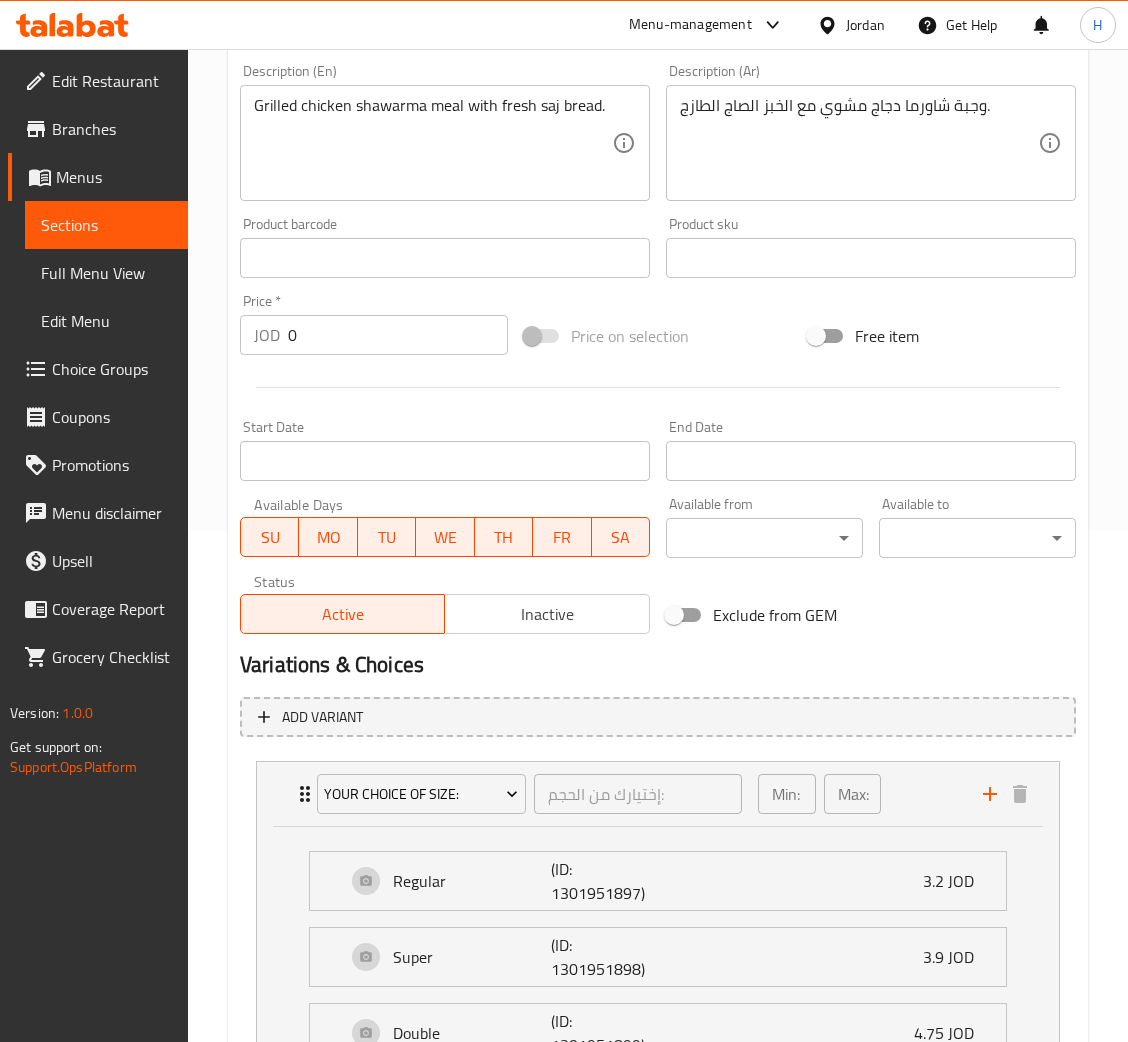 scroll, scrollTop: 261, scrollLeft: 0, axis: vertical 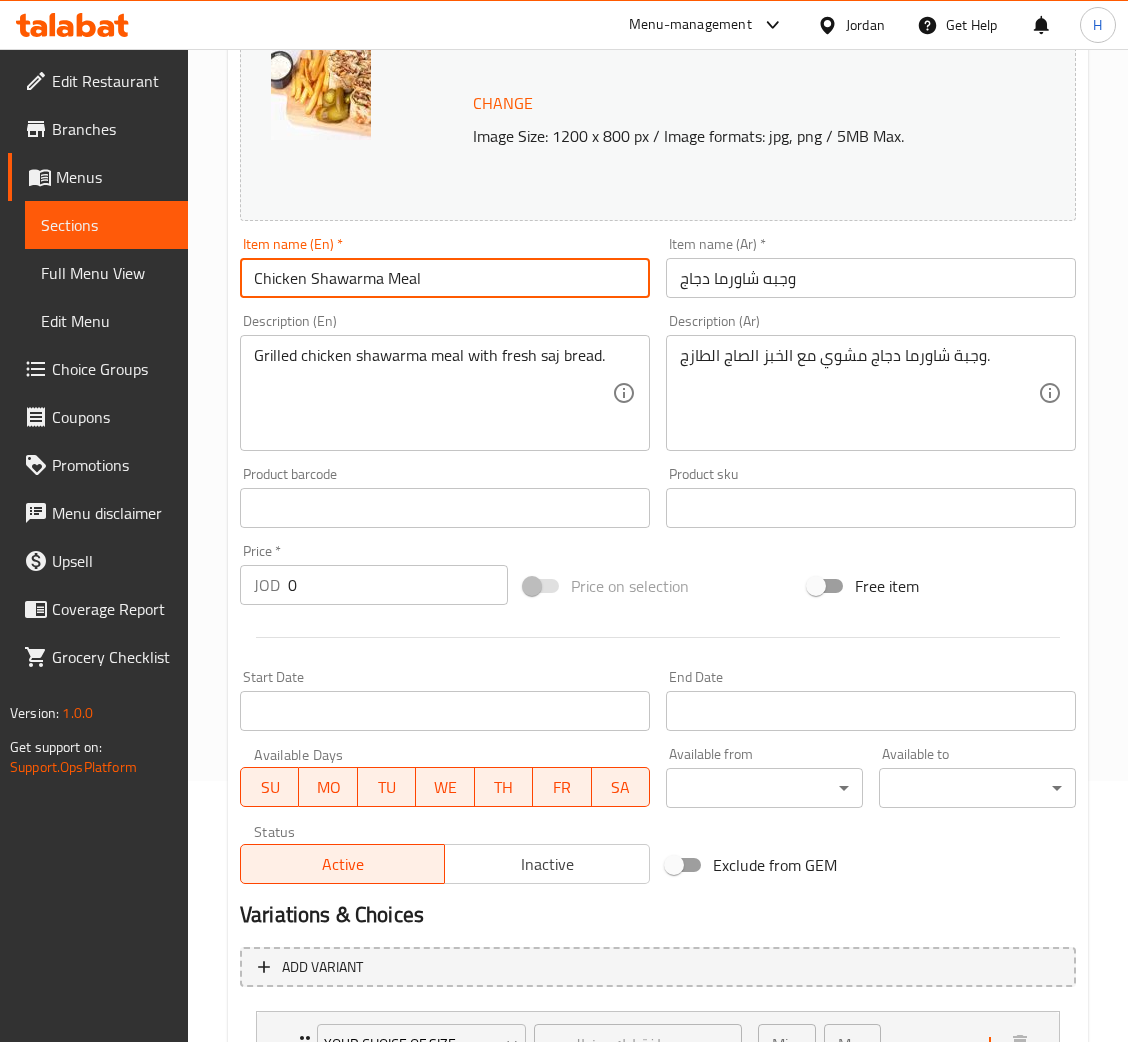 click on "Chicken Shawarma Meal" at bounding box center (445, 278) 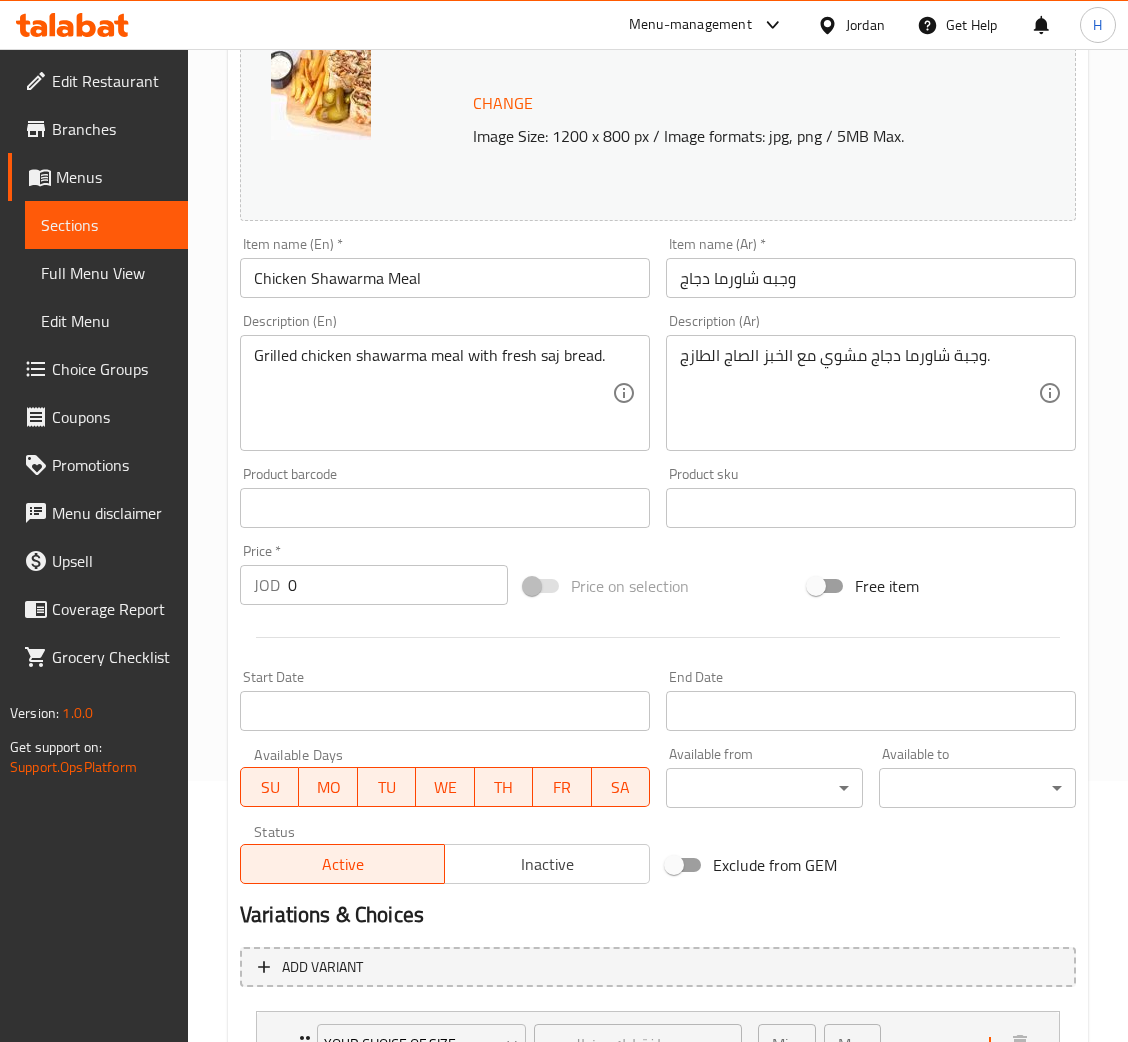 drag, startPoint x: 753, startPoint y: 255, endPoint x: 695, endPoint y: 316, distance: 84.17244 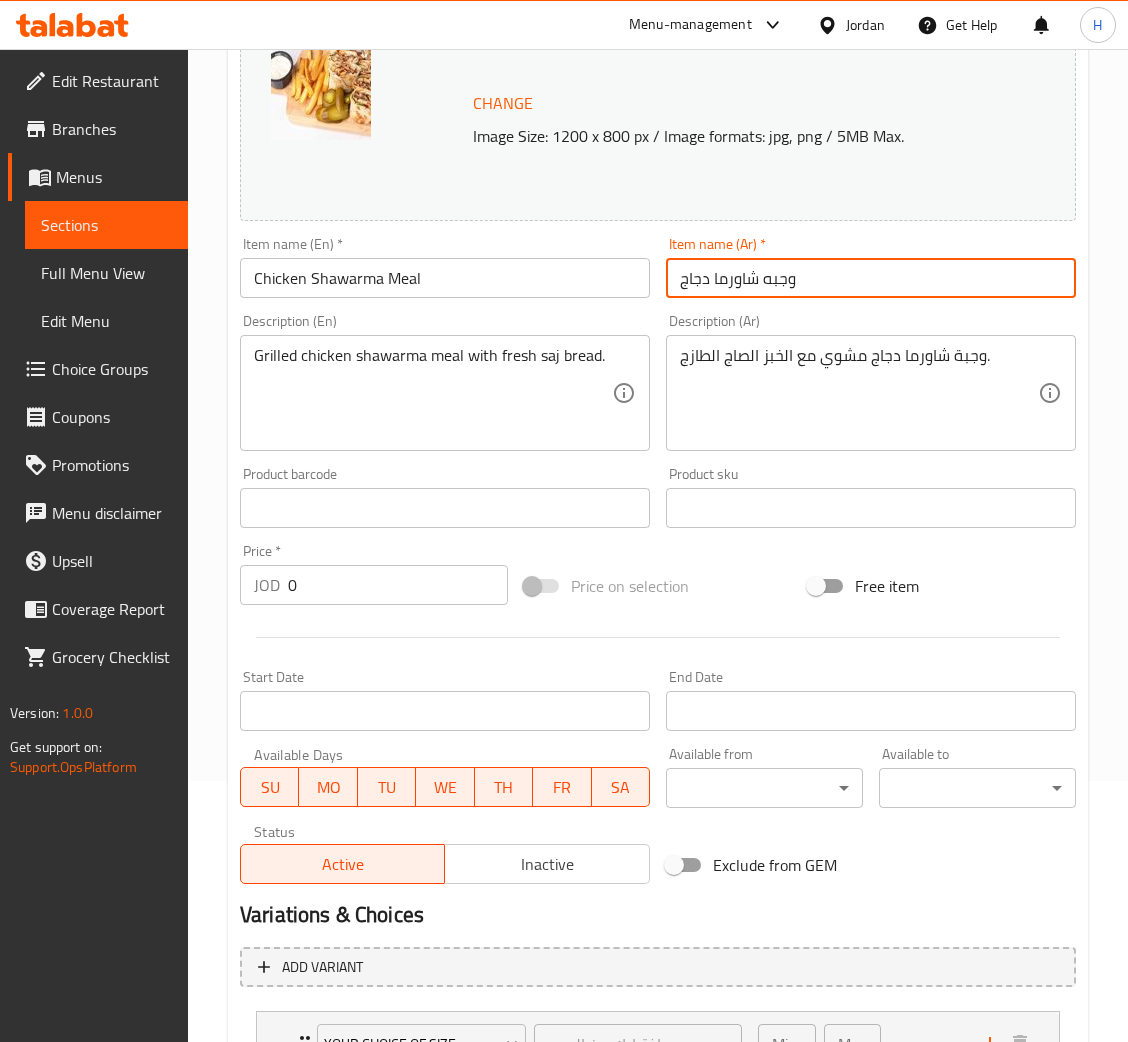 click on "وجبه شاورما دجاج" at bounding box center (871, 278) 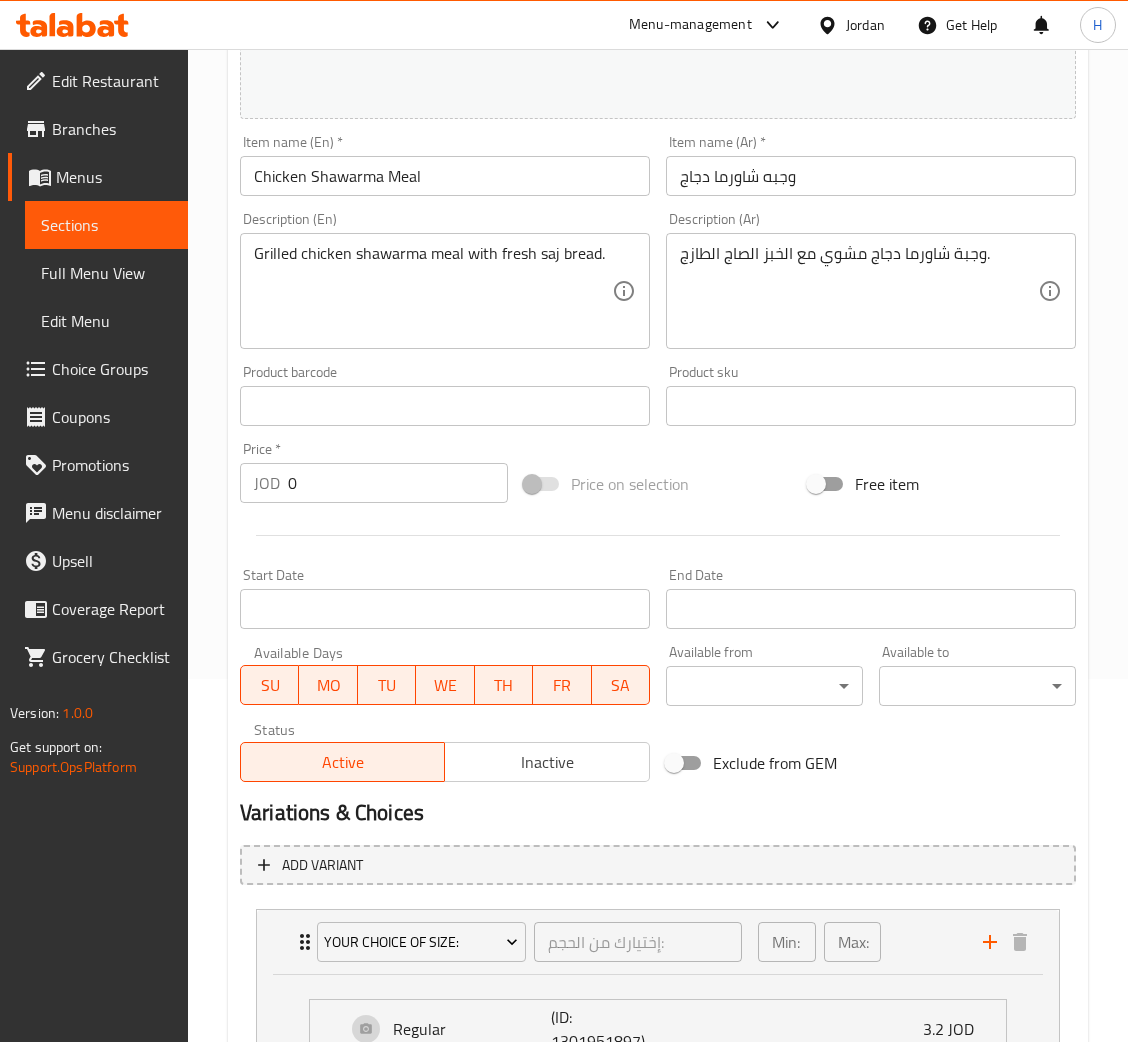scroll, scrollTop: 111, scrollLeft: 0, axis: vertical 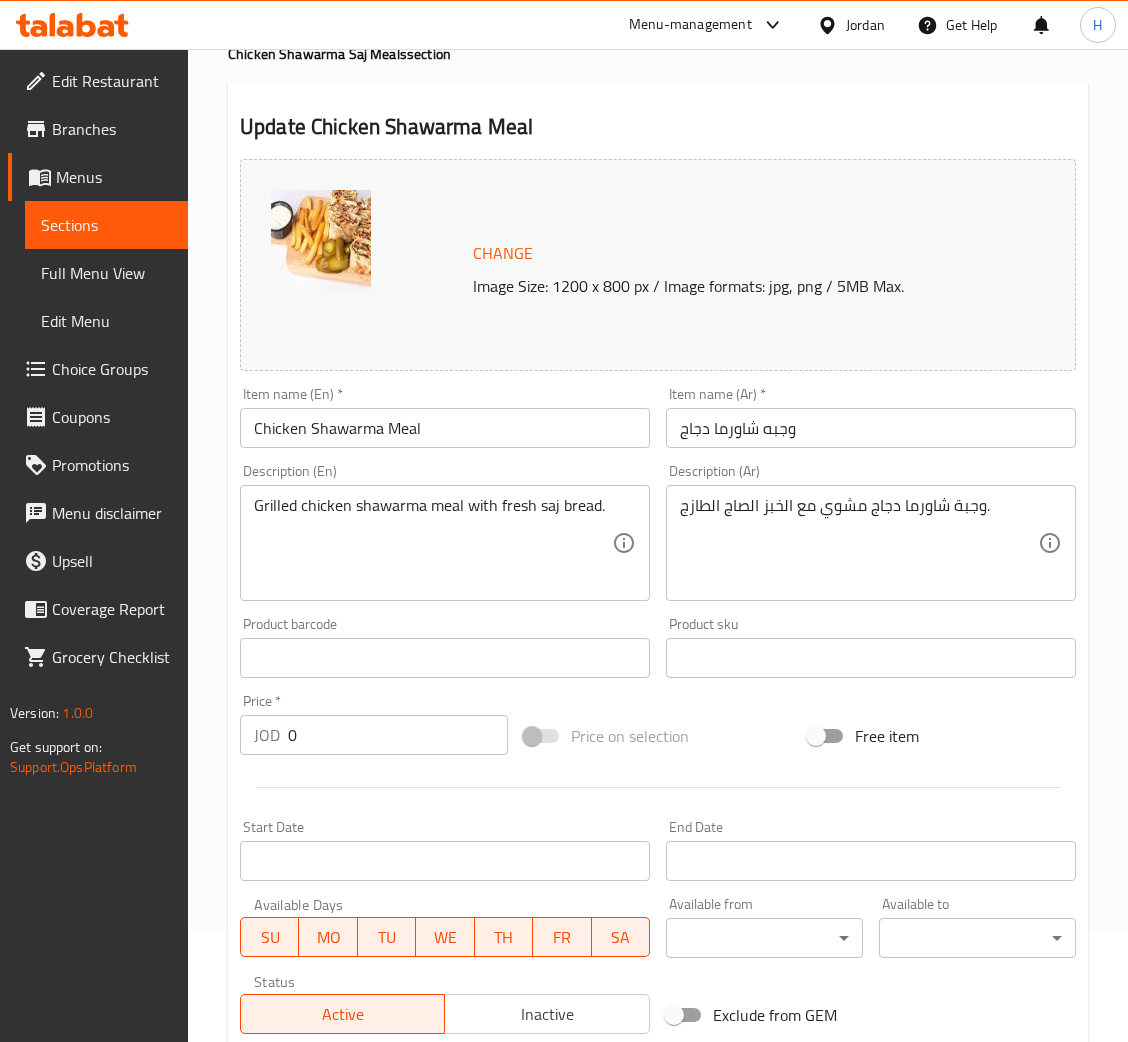 click on "Chicken Shawarma Meal" at bounding box center (445, 428) 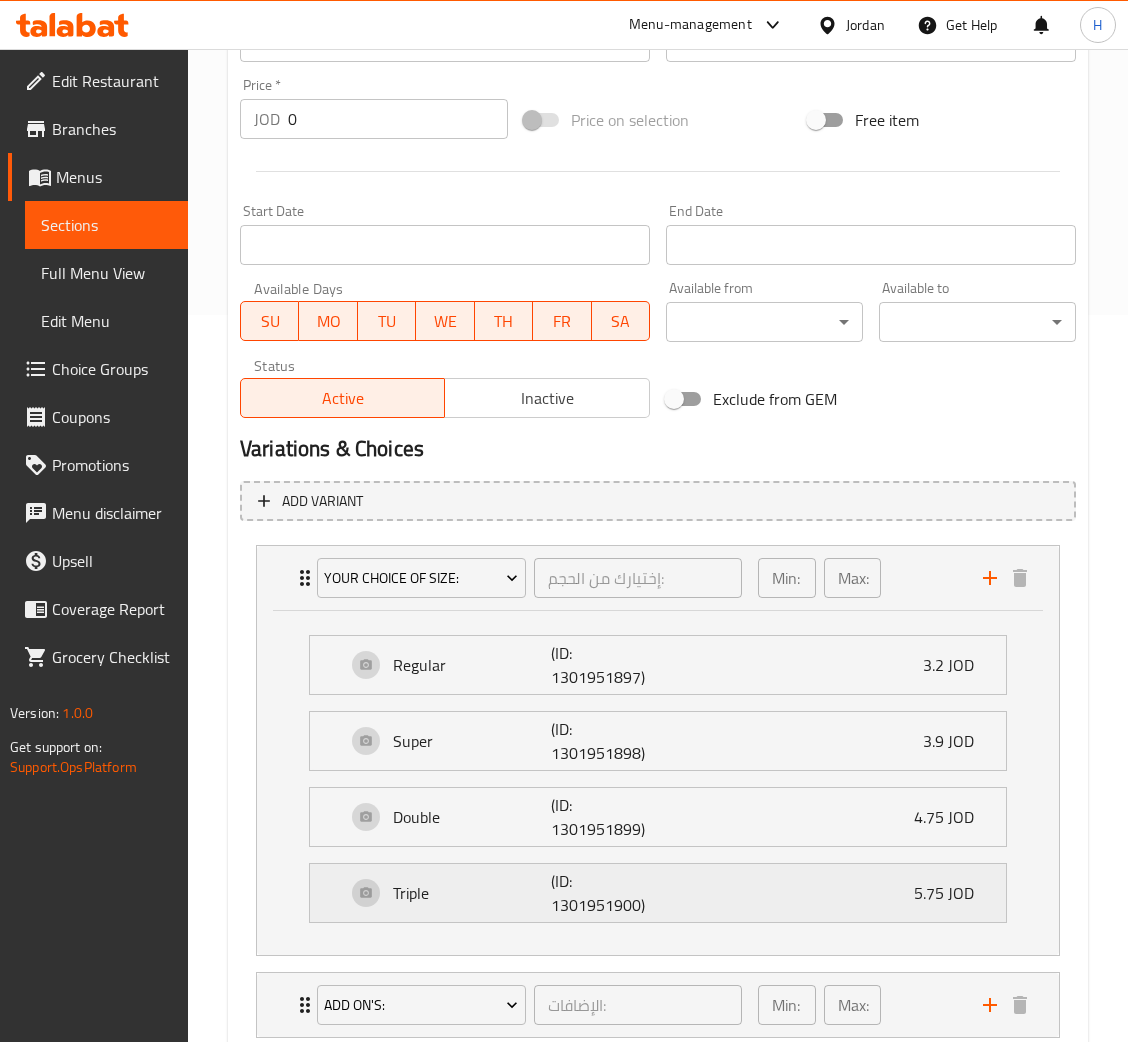 scroll, scrollTop: 861, scrollLeft: 0, axis: vertical 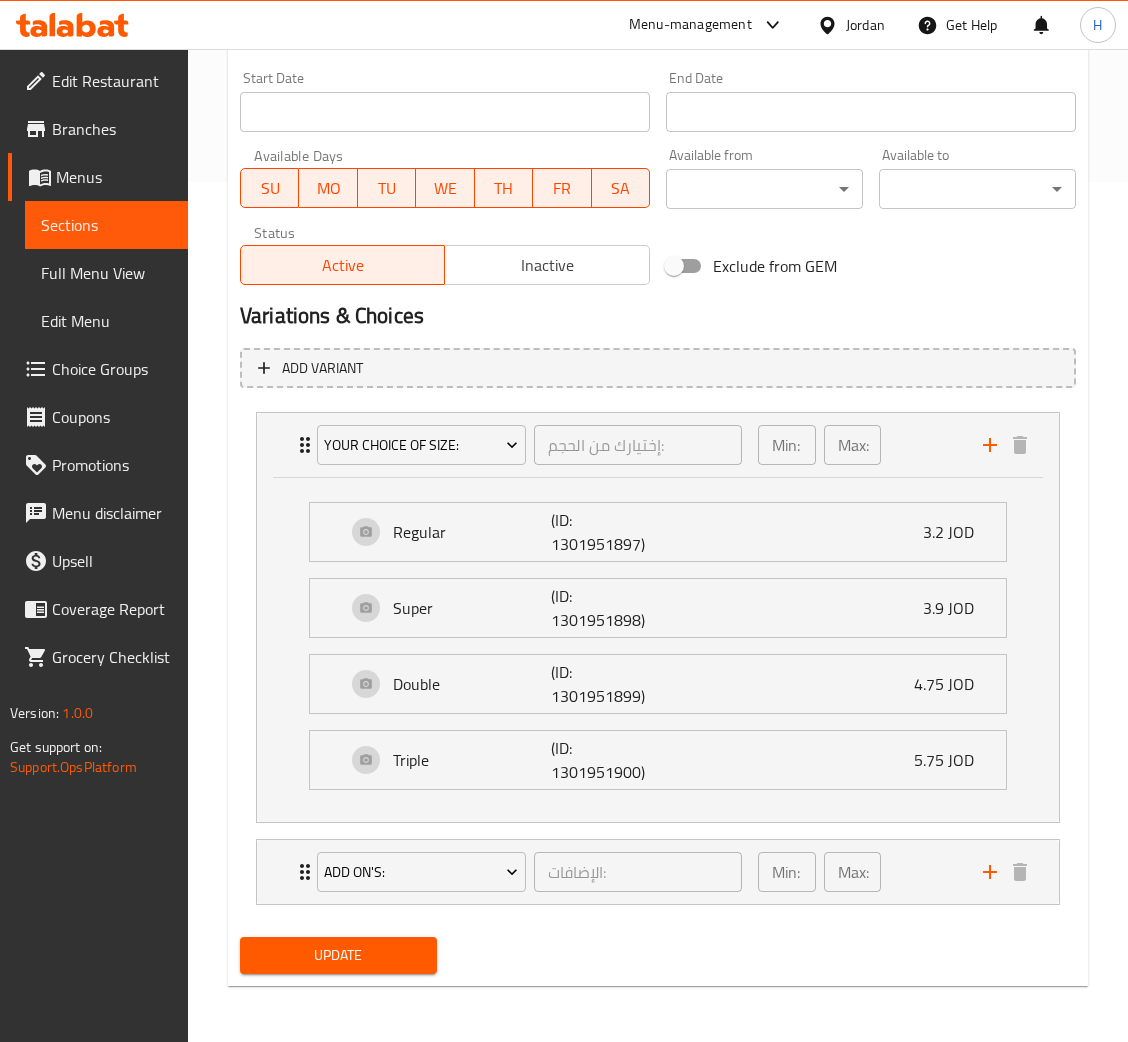 click on "Inactive" at bounding box center (547, 265) 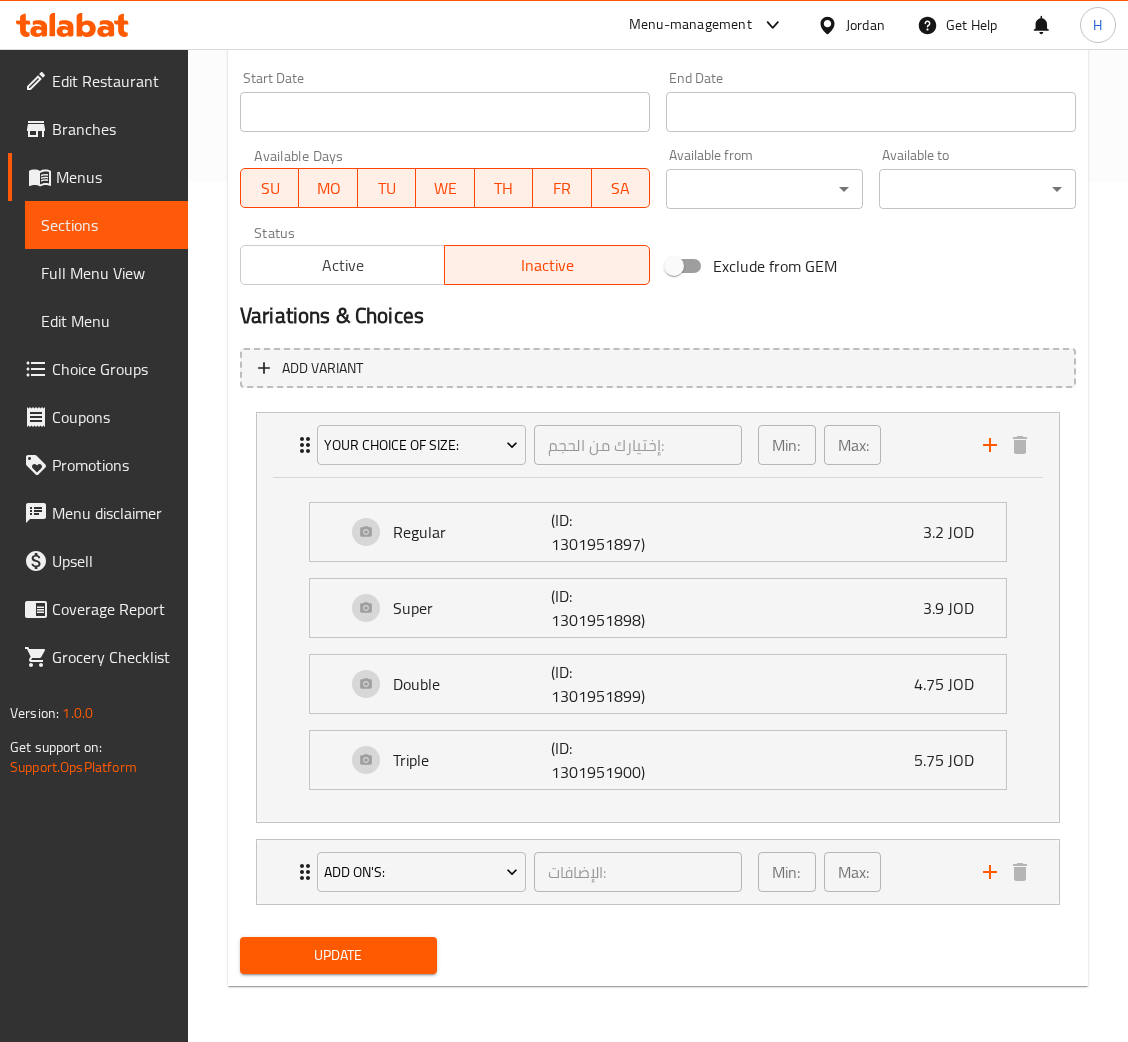 click on "Update" at bounding box center (338, 955) 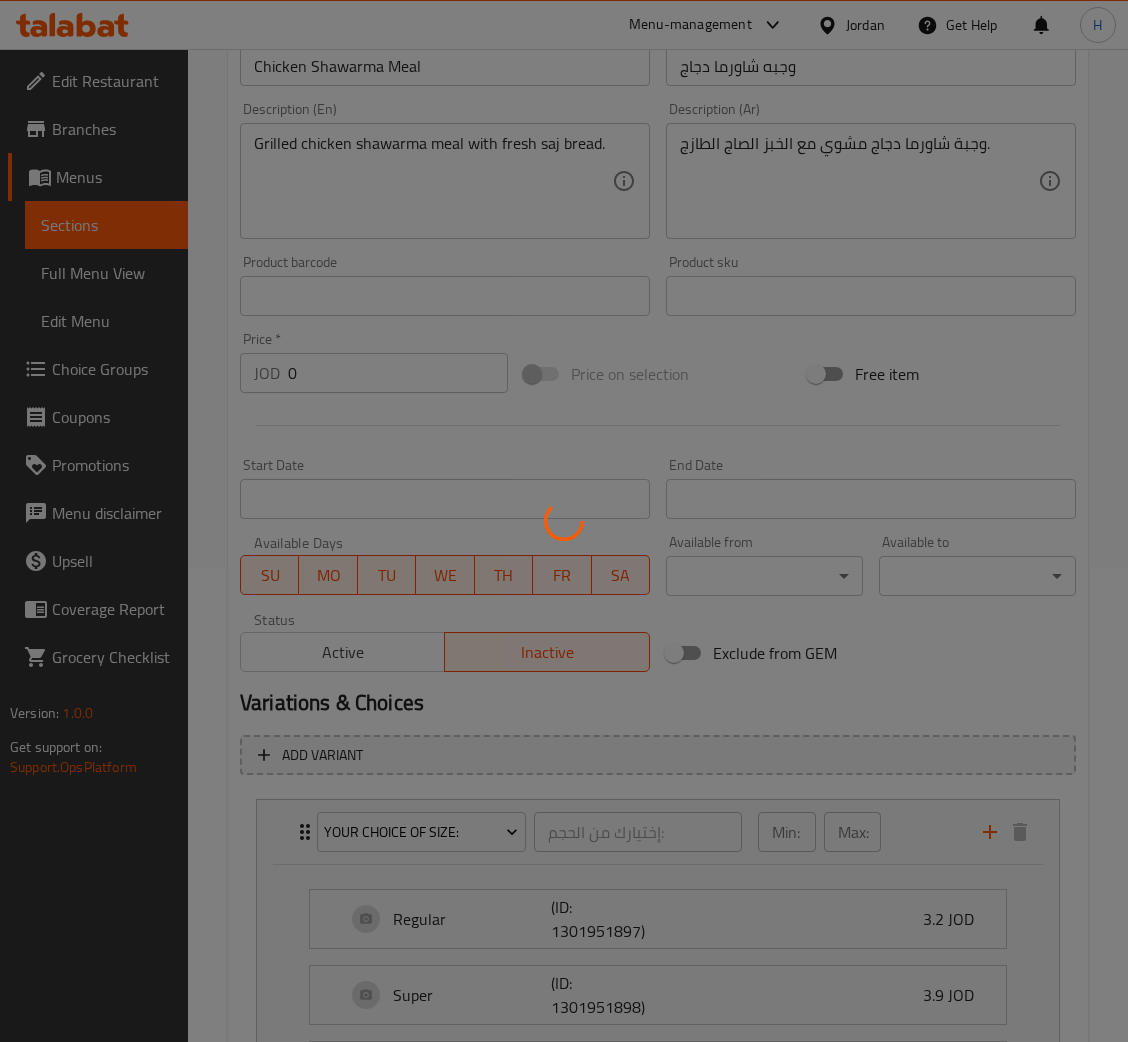 scroll, scrollTop: 0, scrollLeft: 0, axis: both 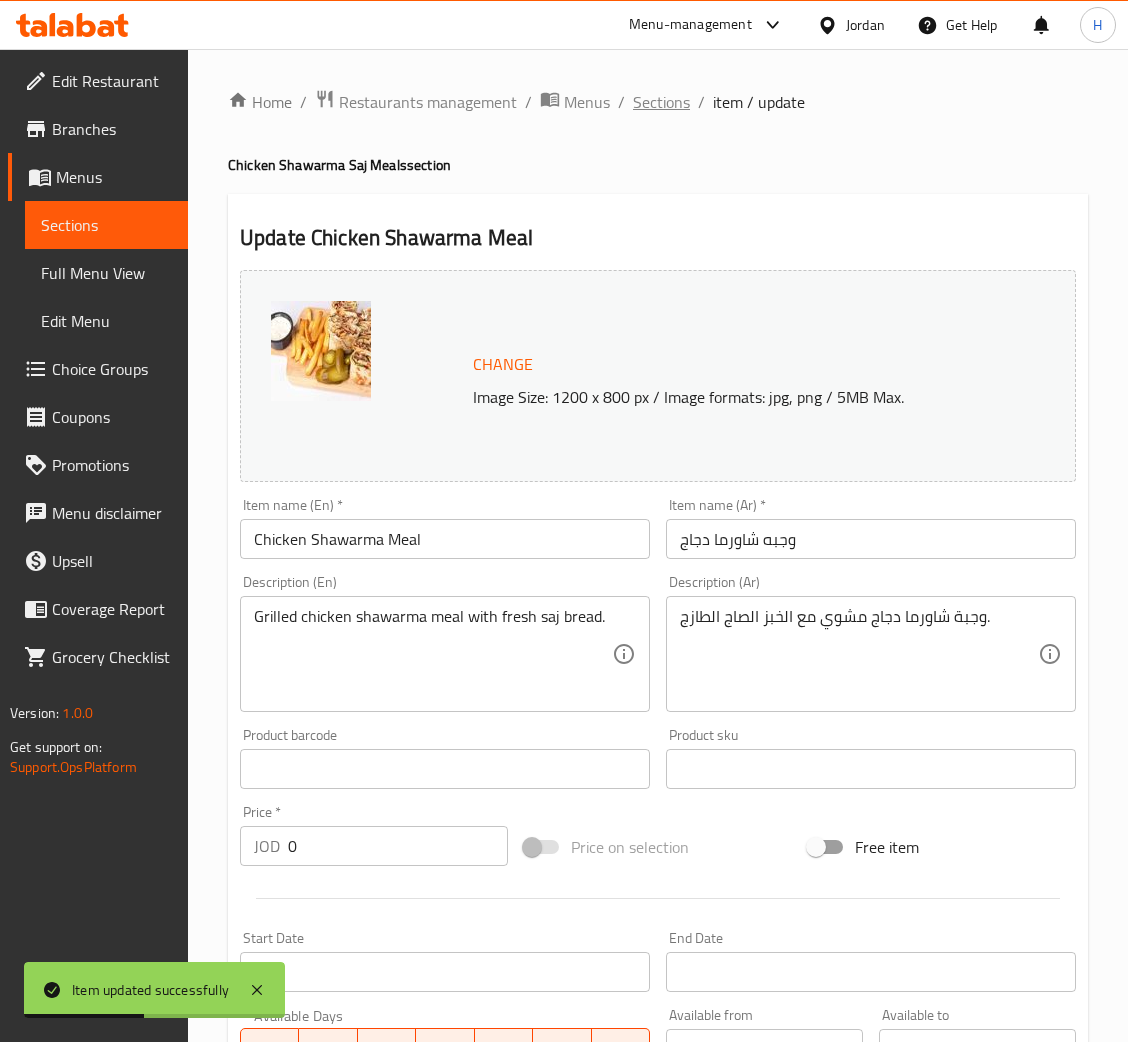 click on "Sections" at bounding box center (661, 102) 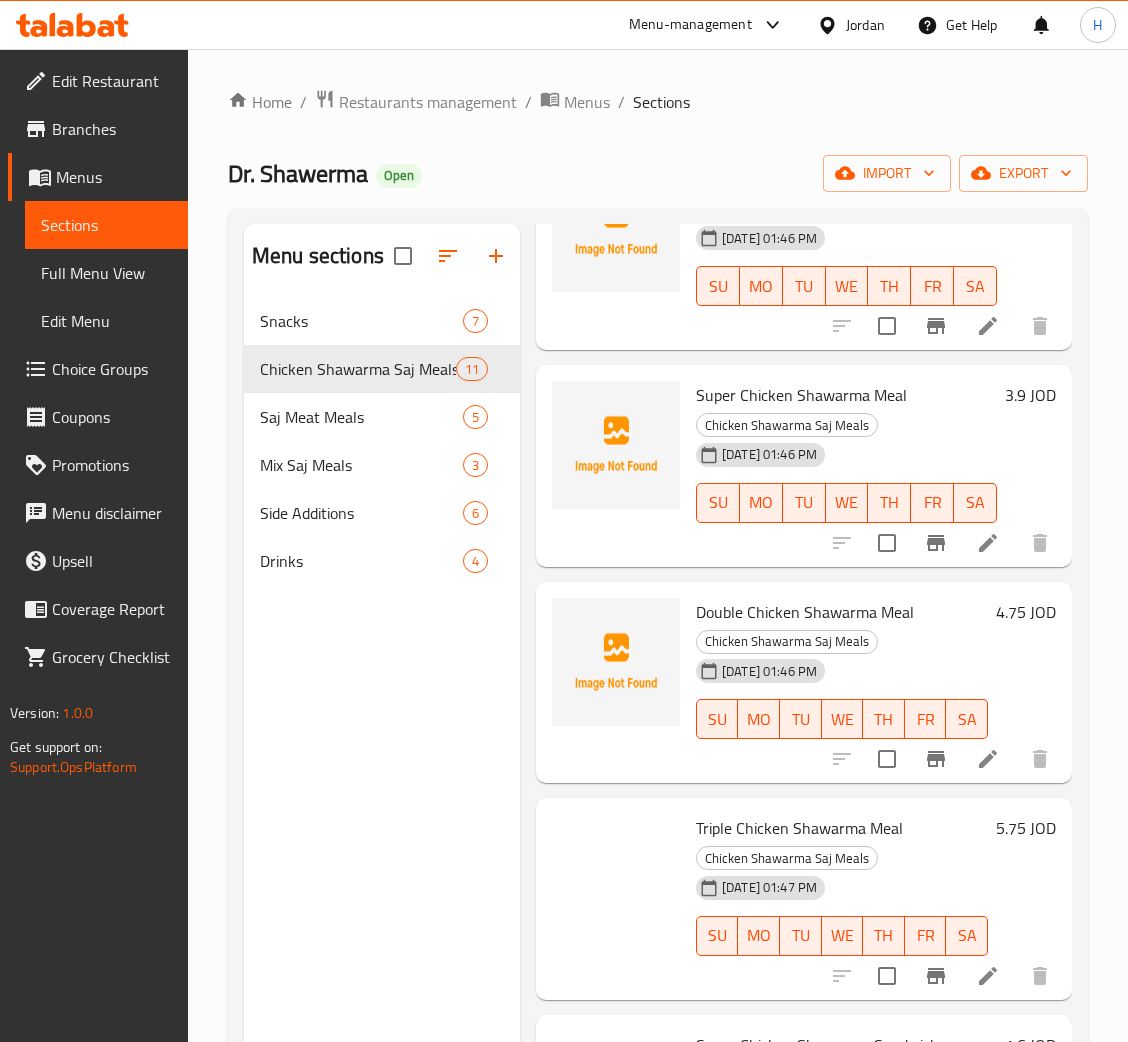 scroll, scrollTop: 899, scrollLeft: 0, axis: vertical 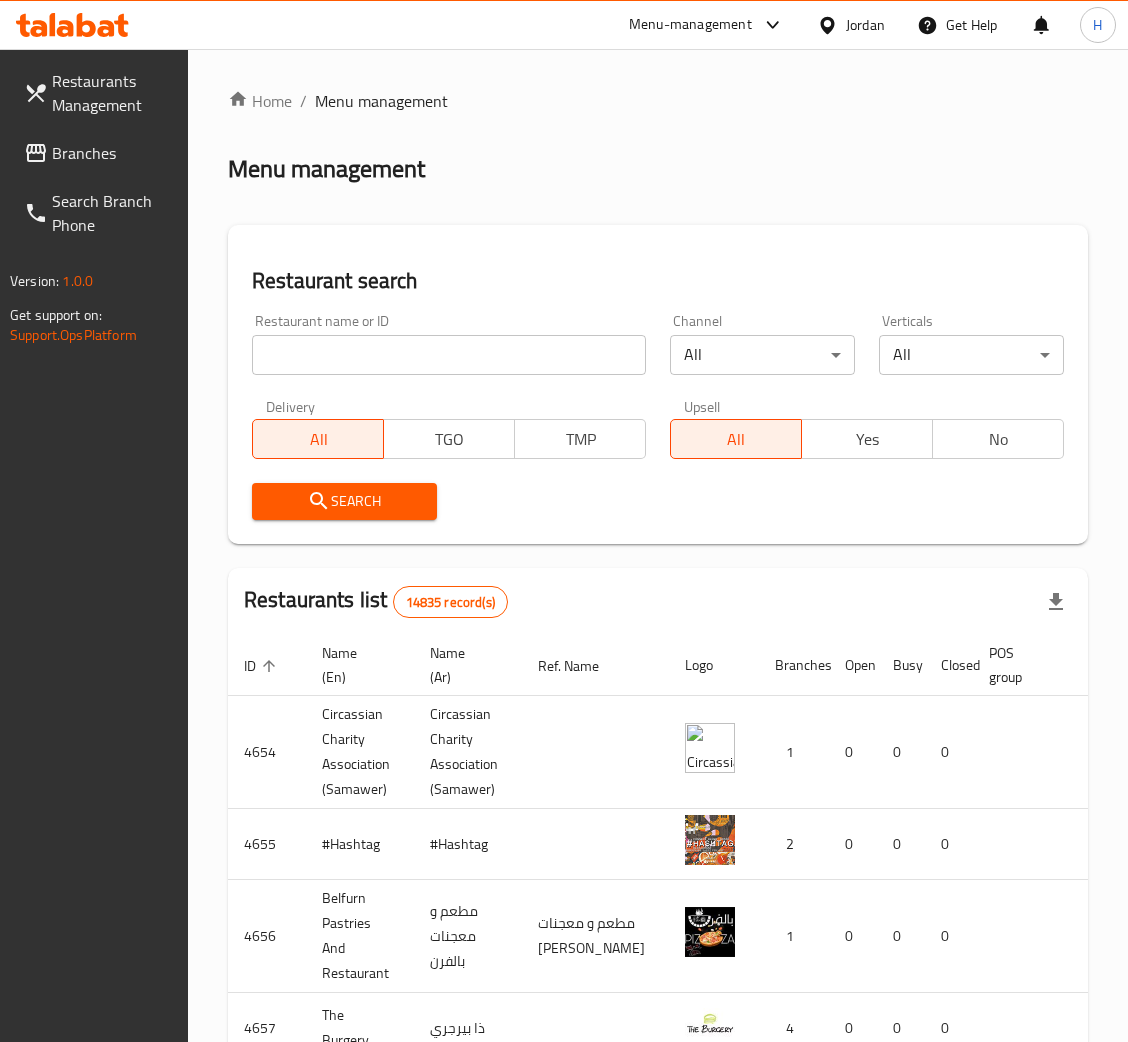click on "Branches" at bounding box center [112, 153] 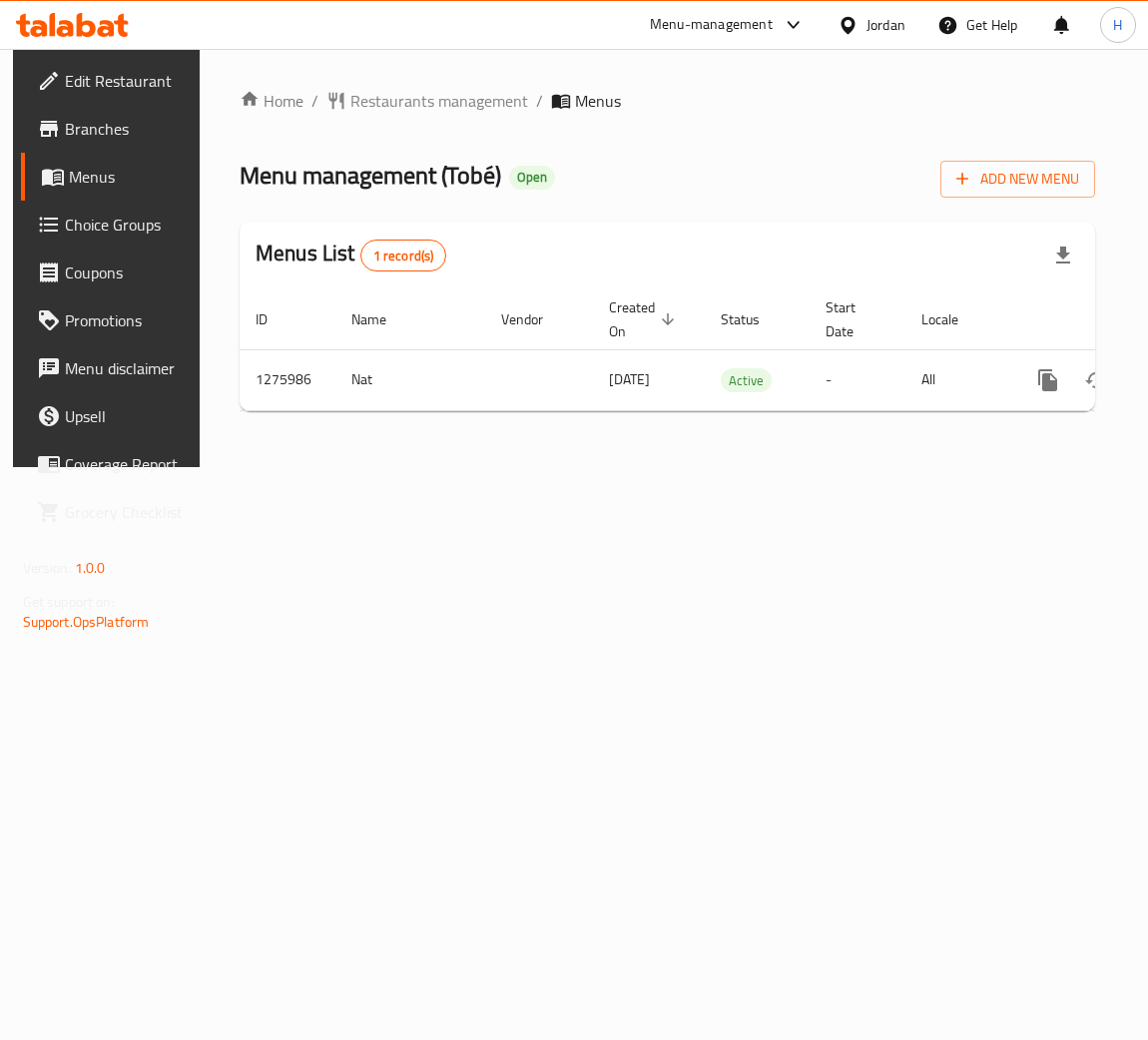 scroll, scrollTop: 0, scrollLeft: 0, axis: both 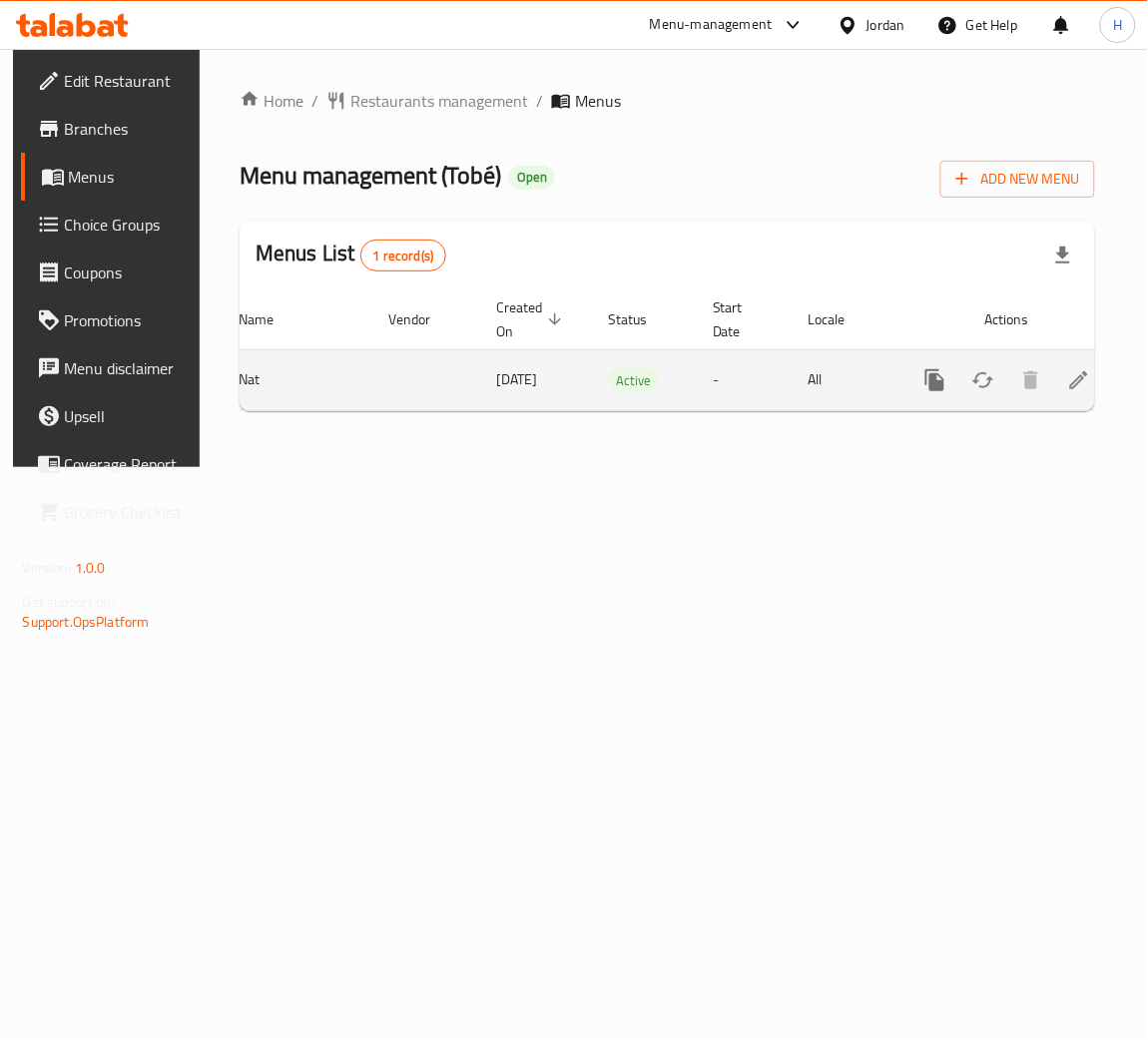 click 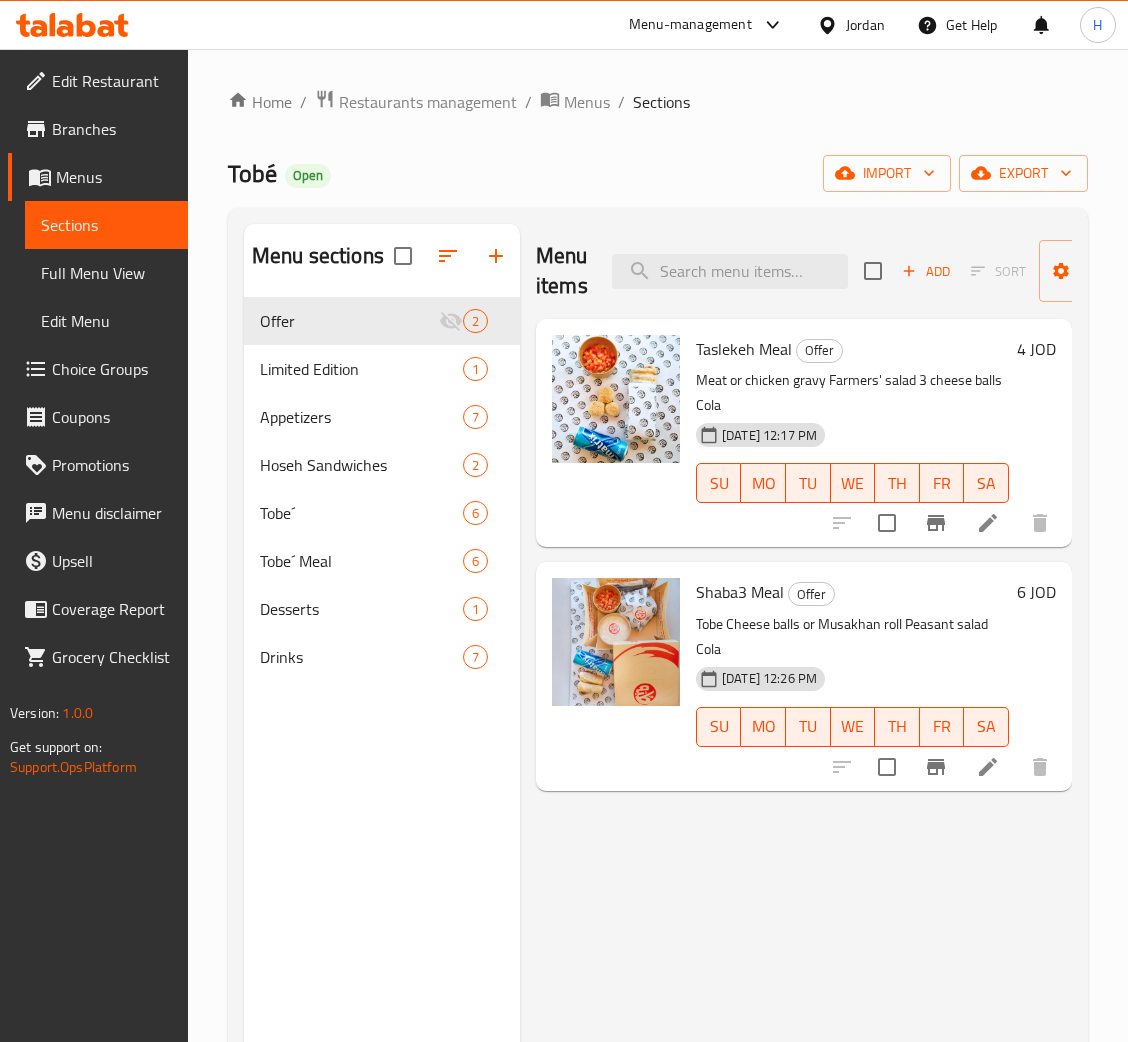 click on "Choice Groups" at bounding box center [112, 369] 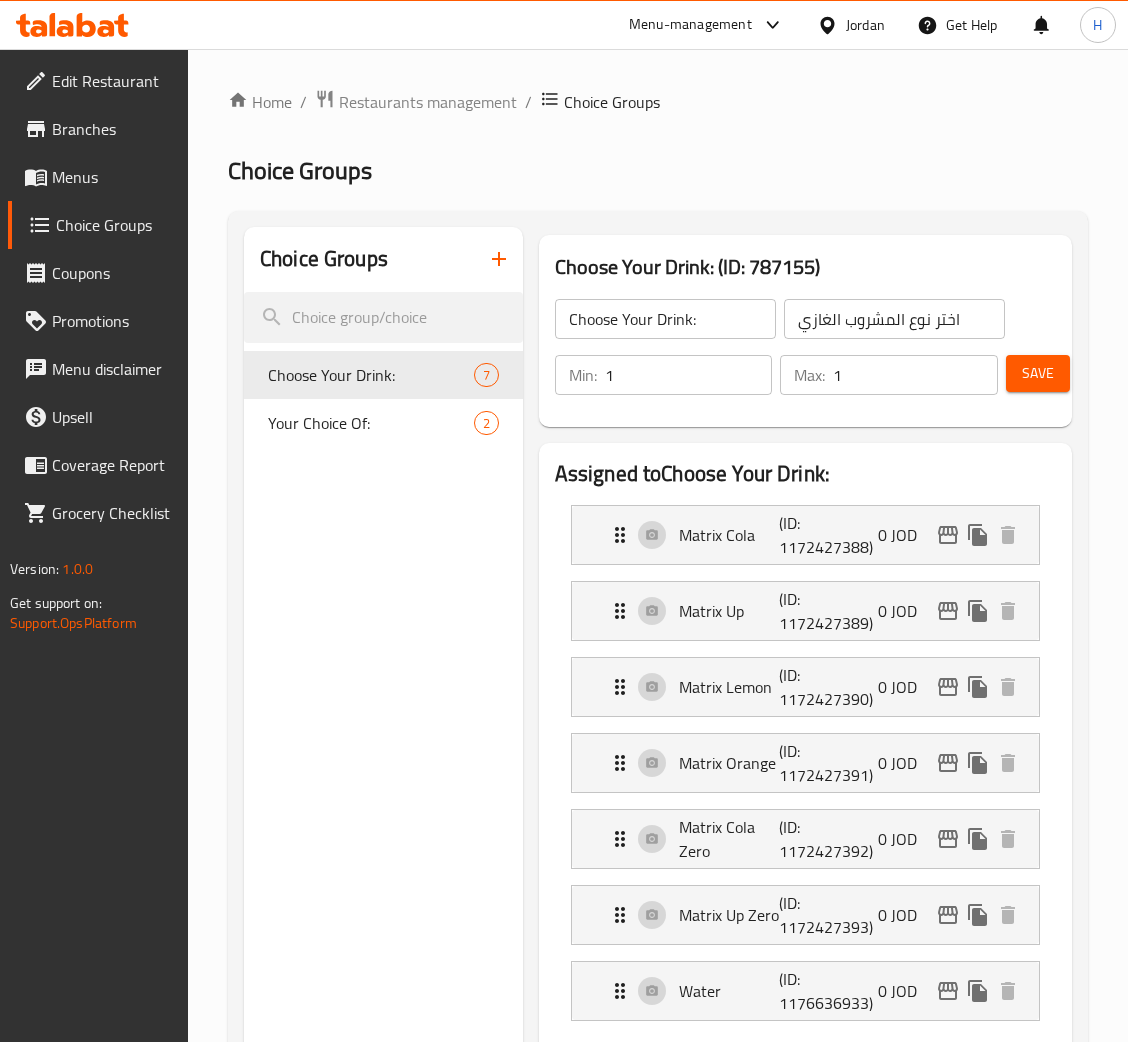 click 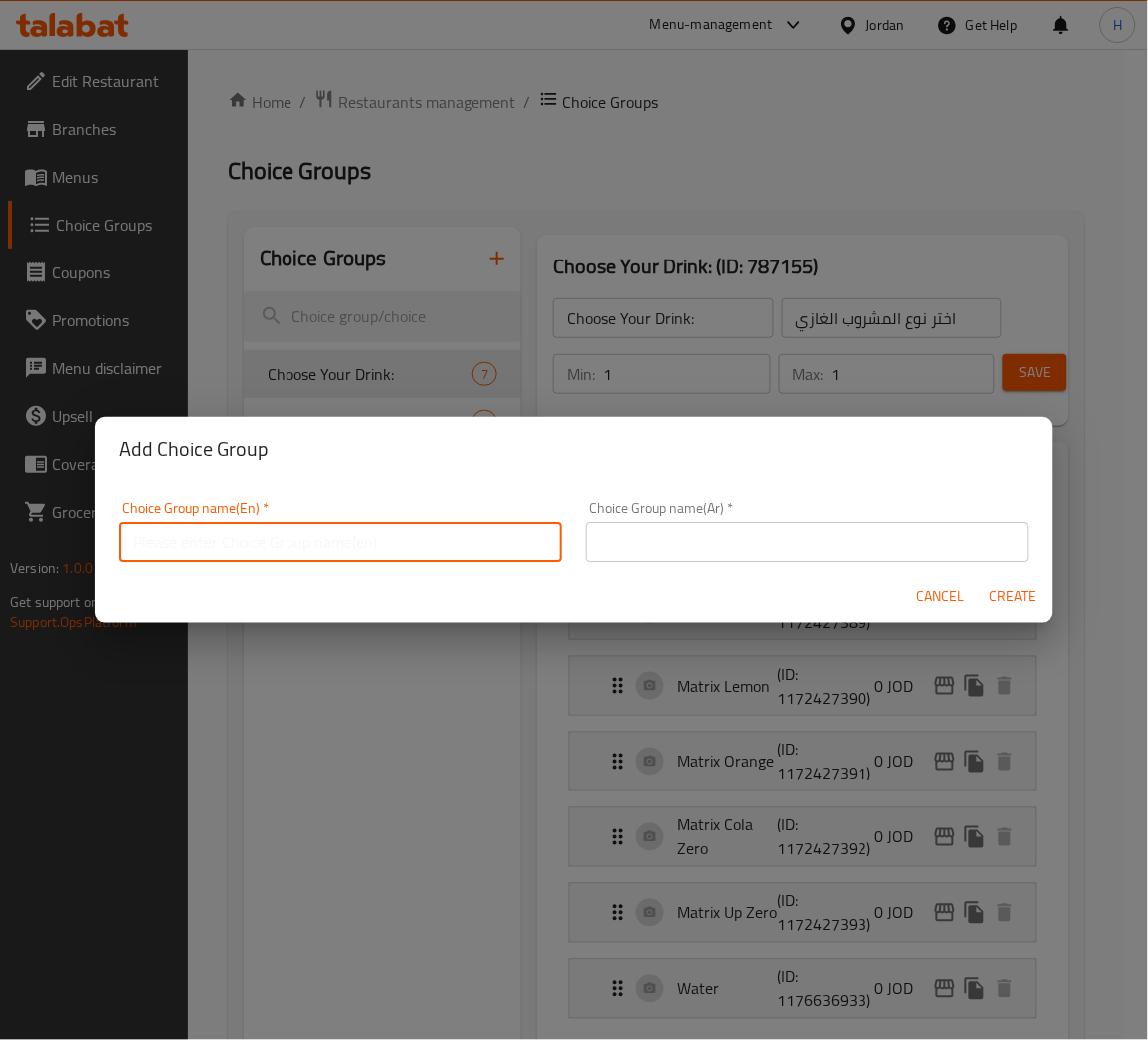 drag, startPoint x: 445, startPoint y: 527, endPoint x: 468, endPoint y: 520, distance: 24.04163 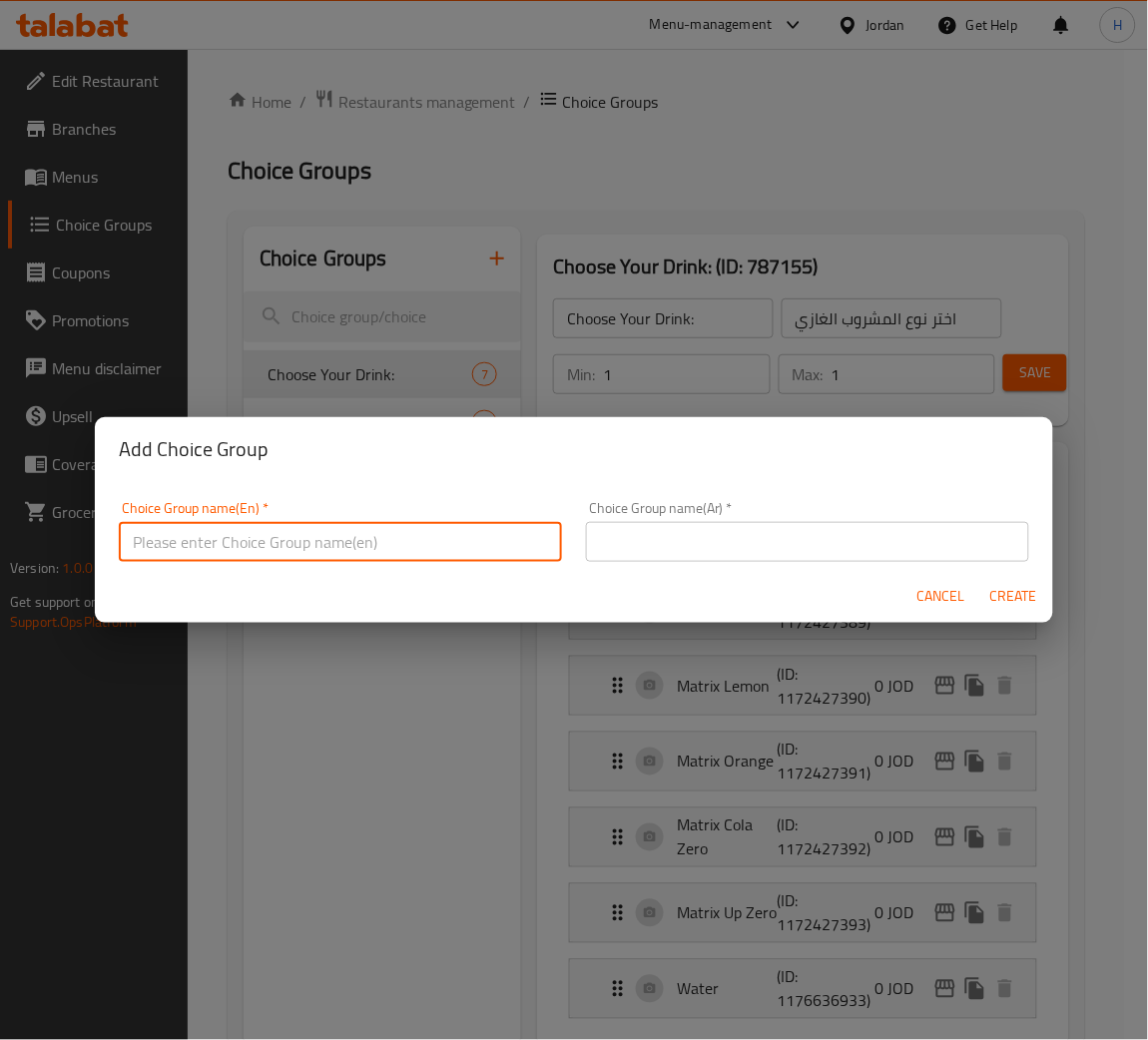 click at bounding box center (340, 542) 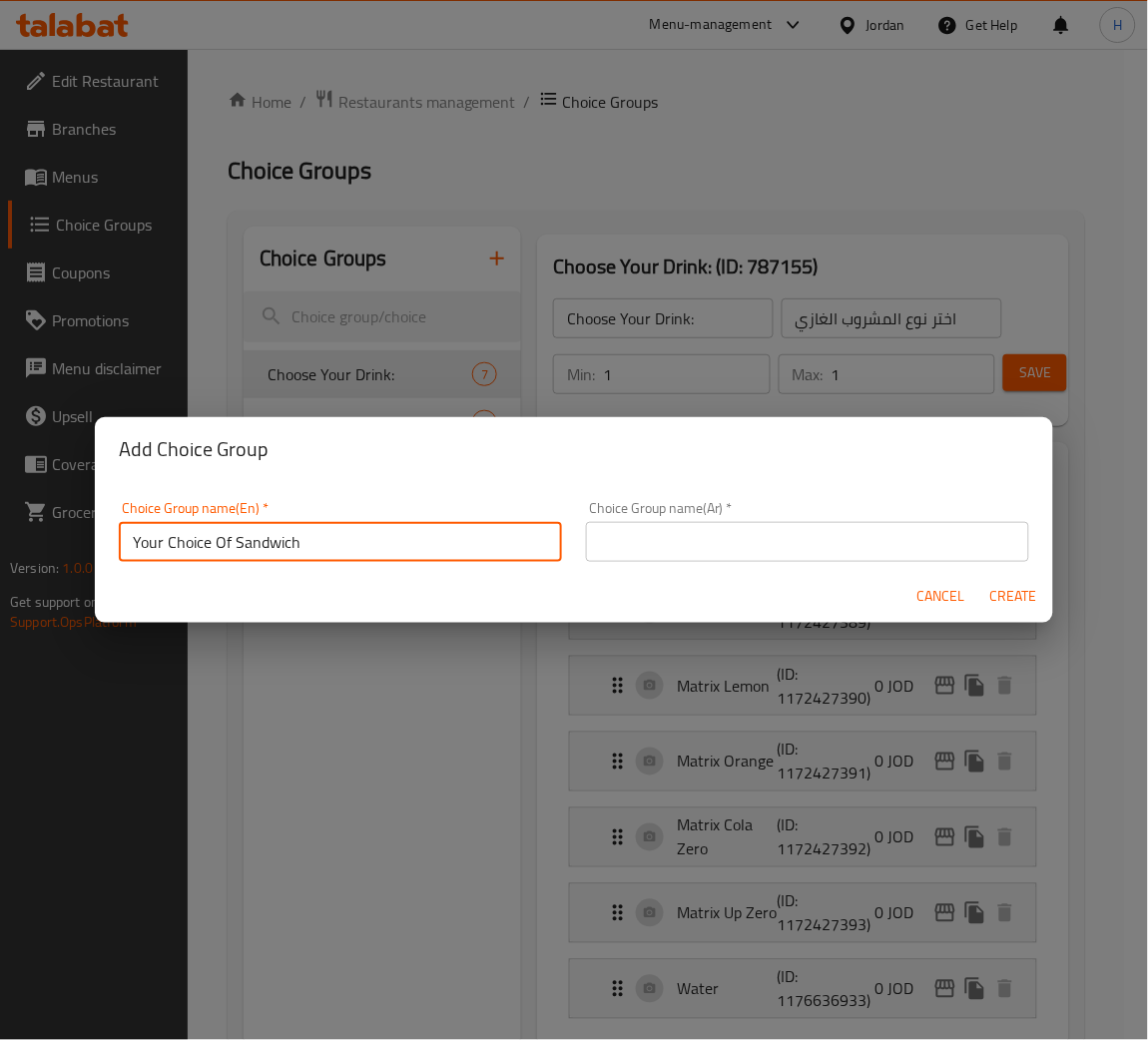 type on "Your Choice Of Sandwich" 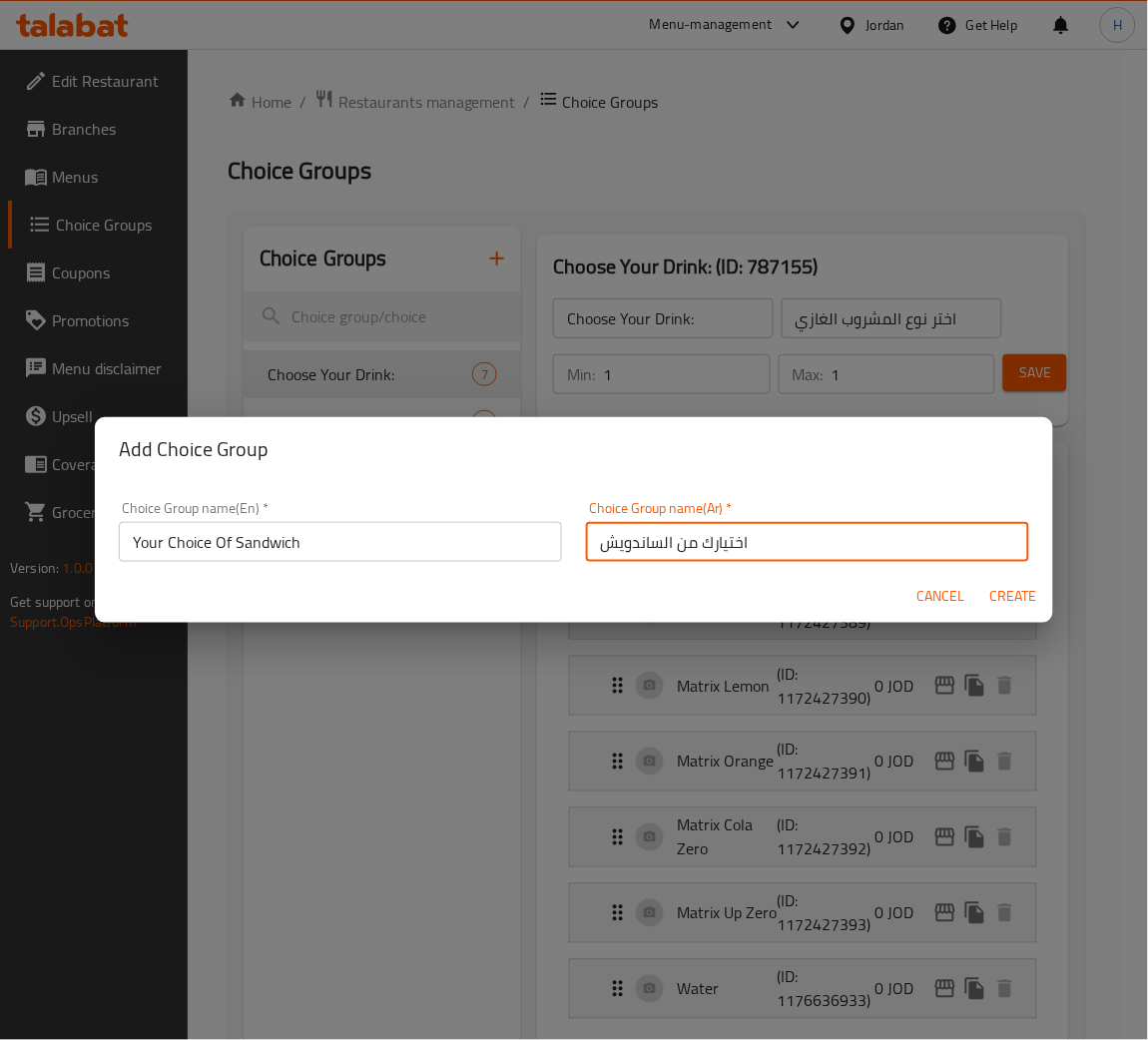 type on "اختيارك من الساندويش" 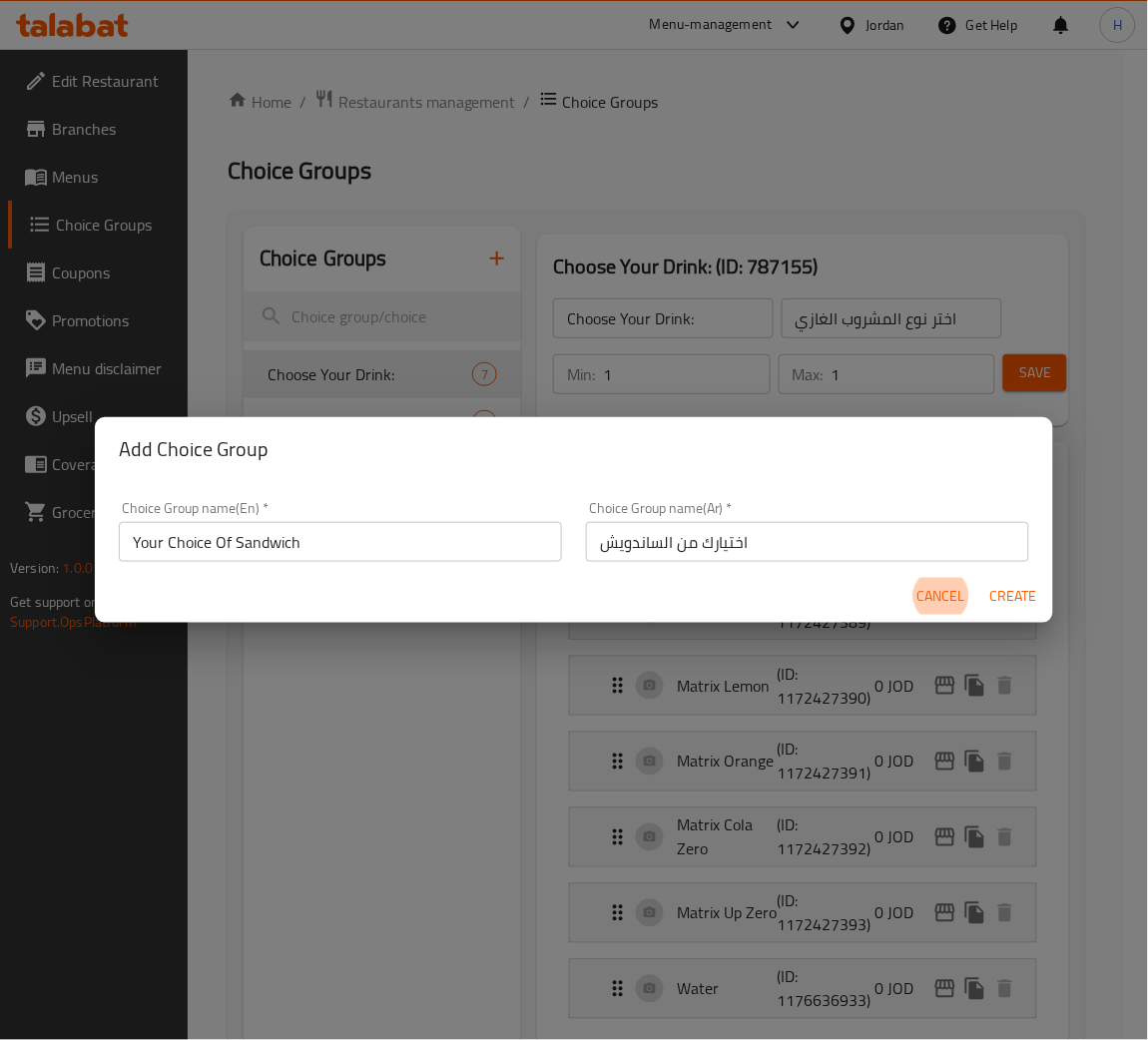 type 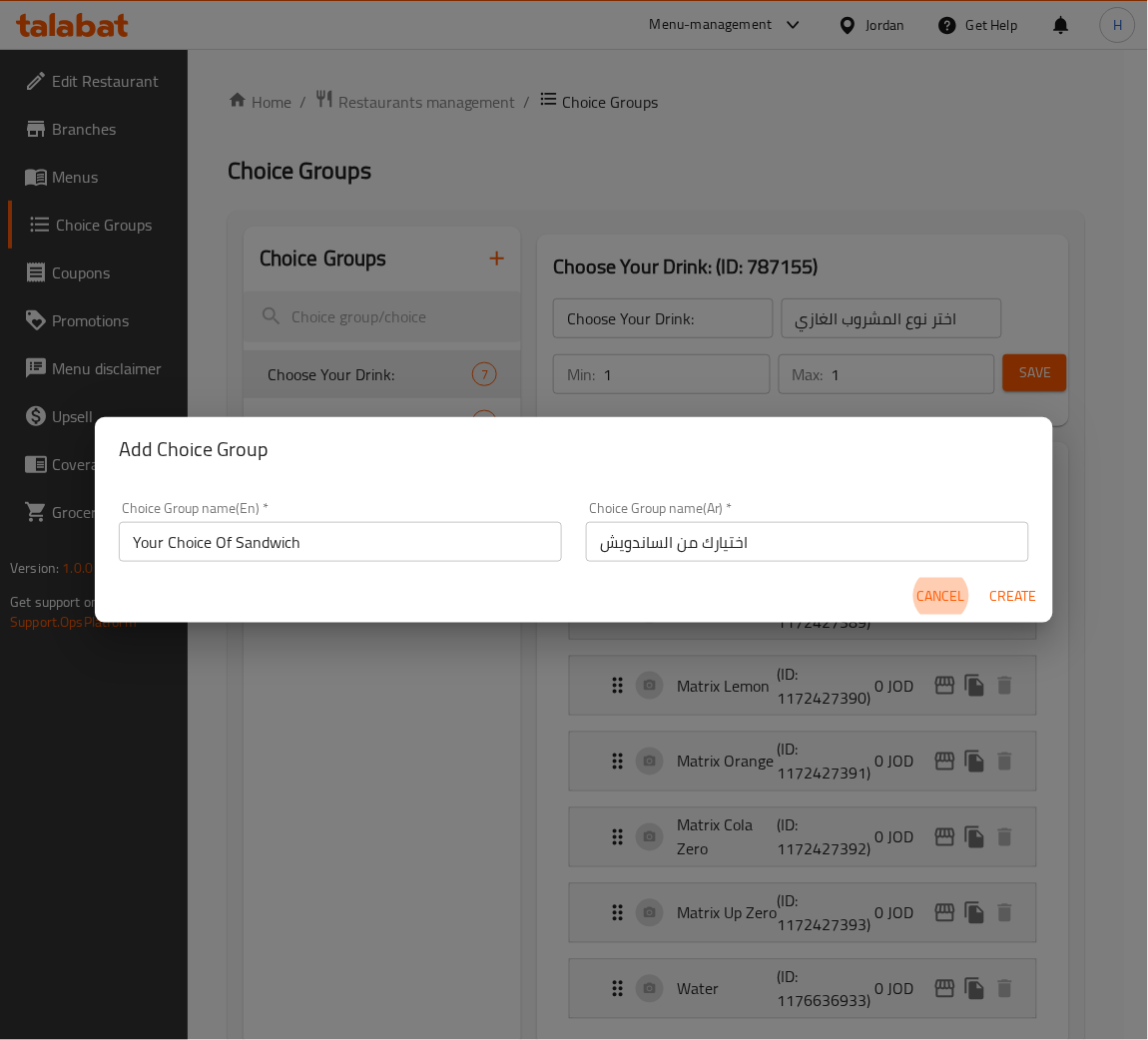 click on "Cancel" at bounding box center (941, 596) 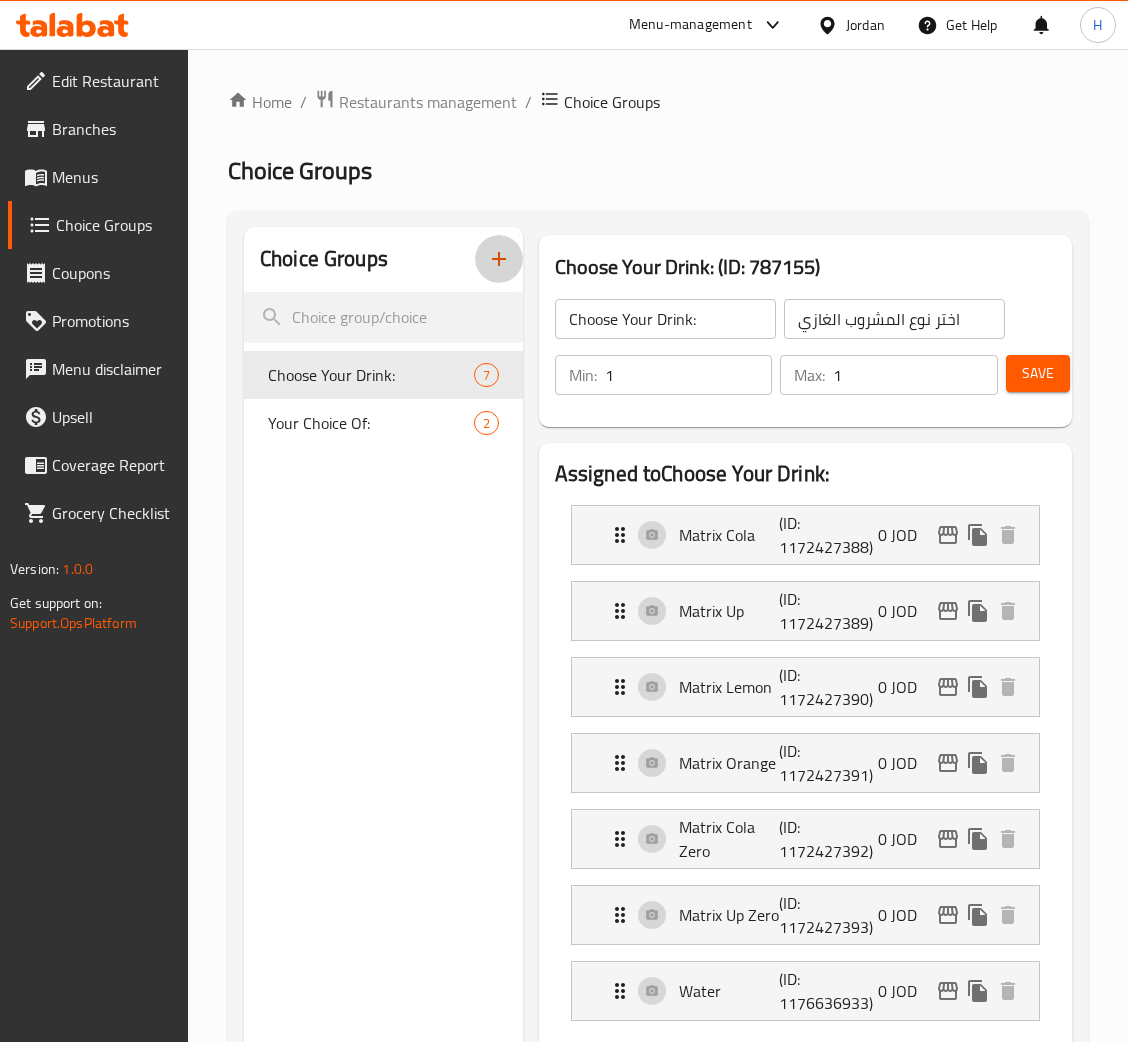 click at bounding box center (499, 259) 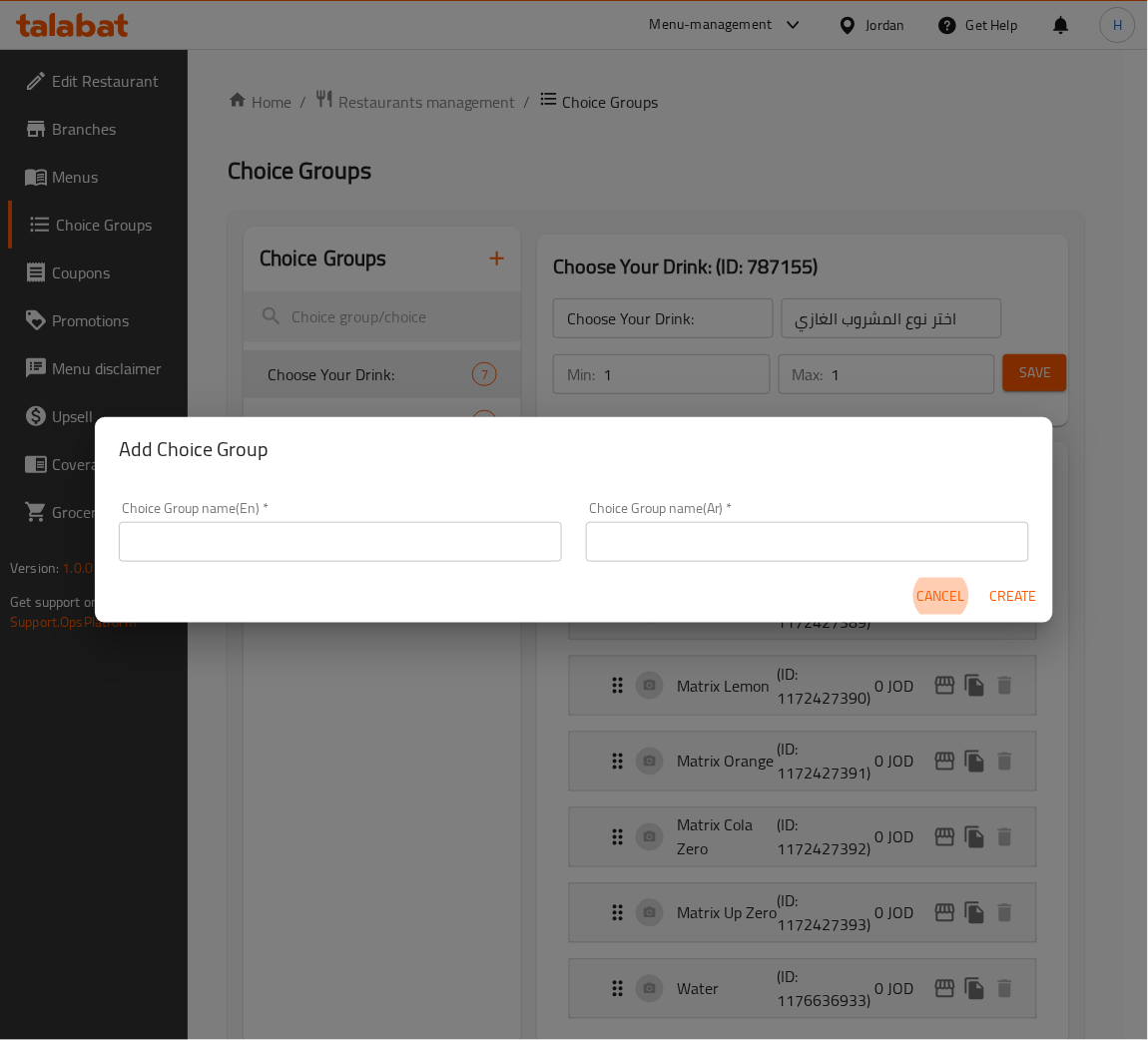 click at bounding box center [340, 542] 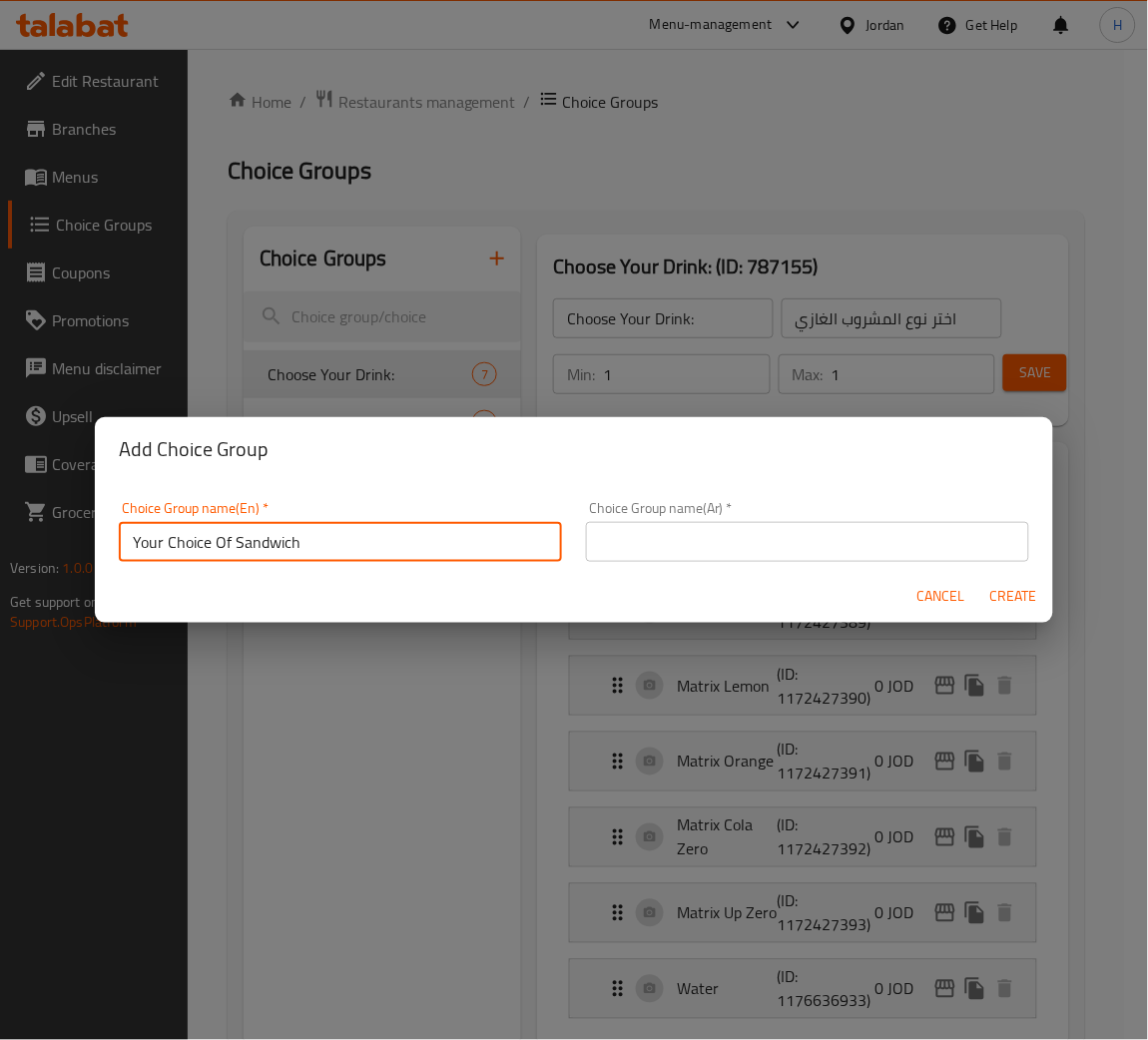 type on "Your Choice Of Sandwich" 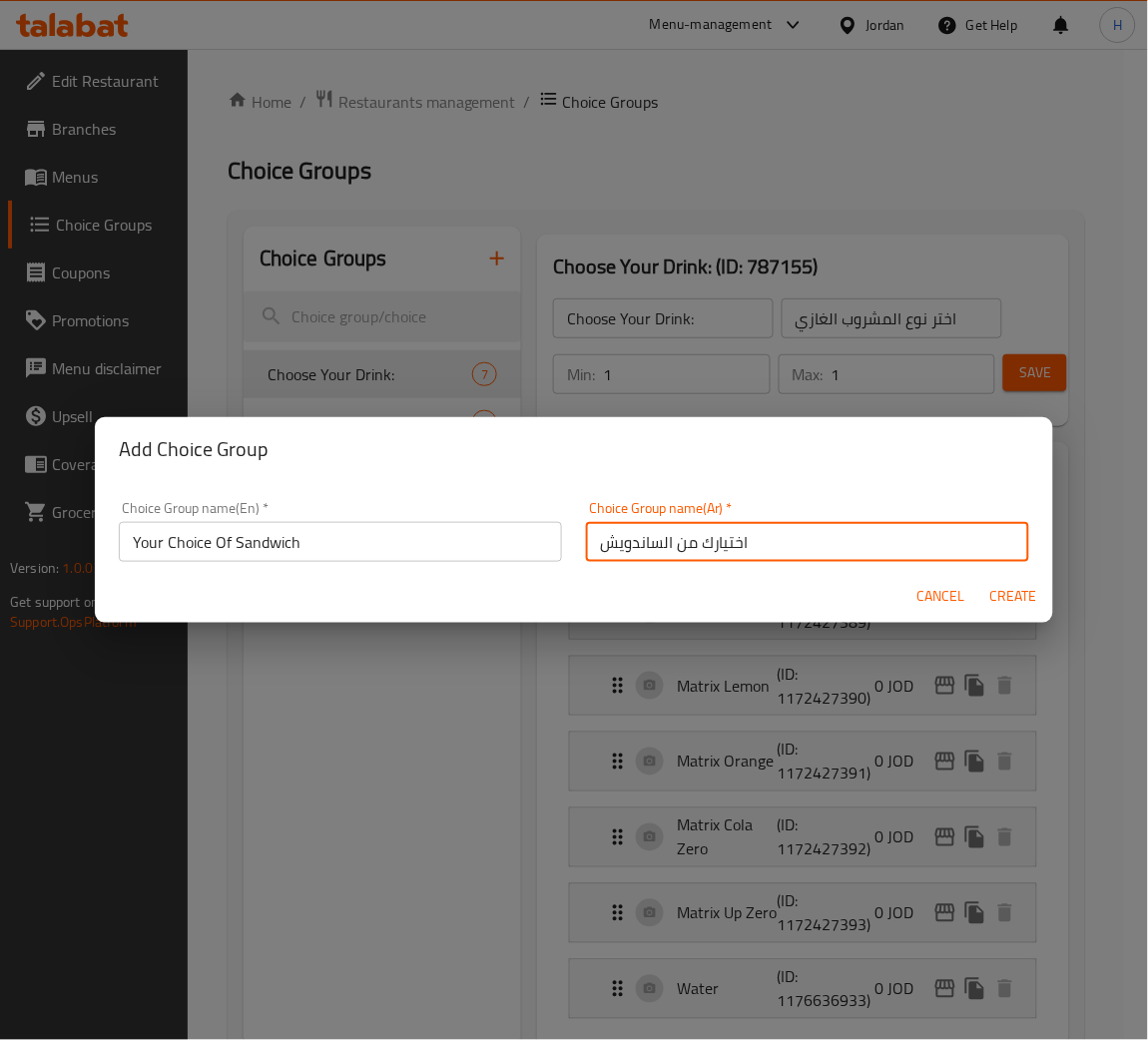 type on "اختيارك من الساندويش" 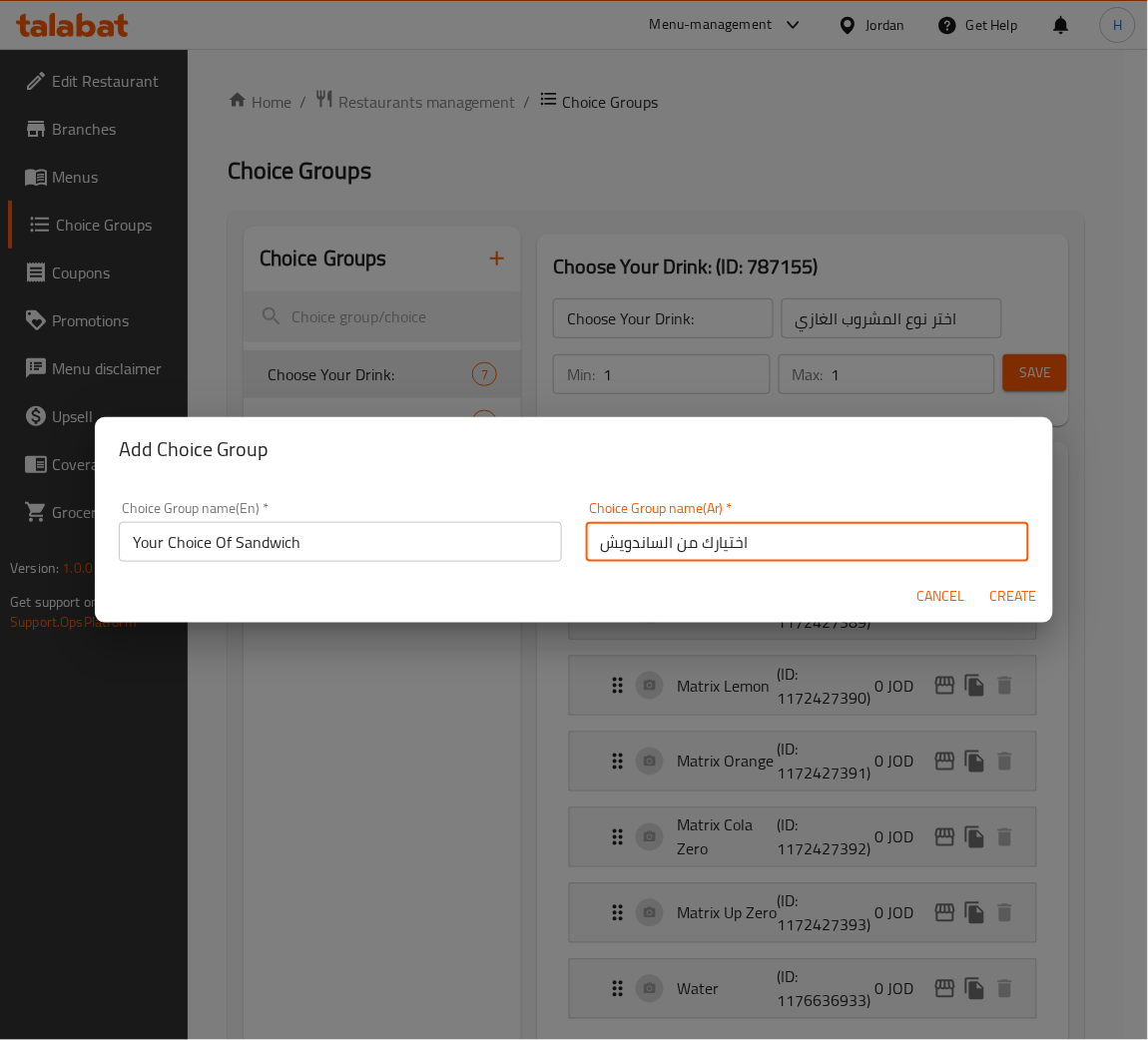 type 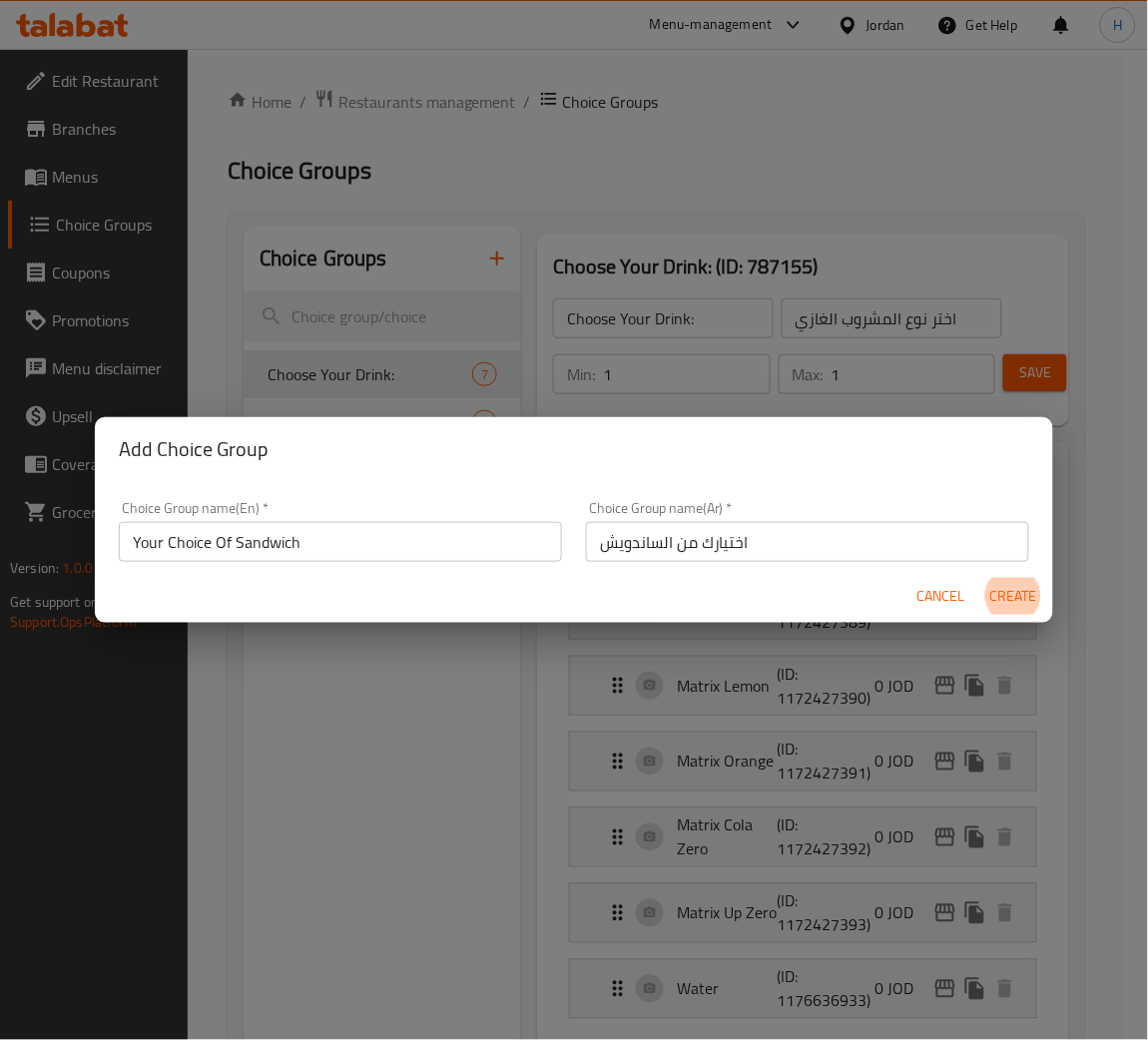 click on "Create" at bounding box center (1013, 596) 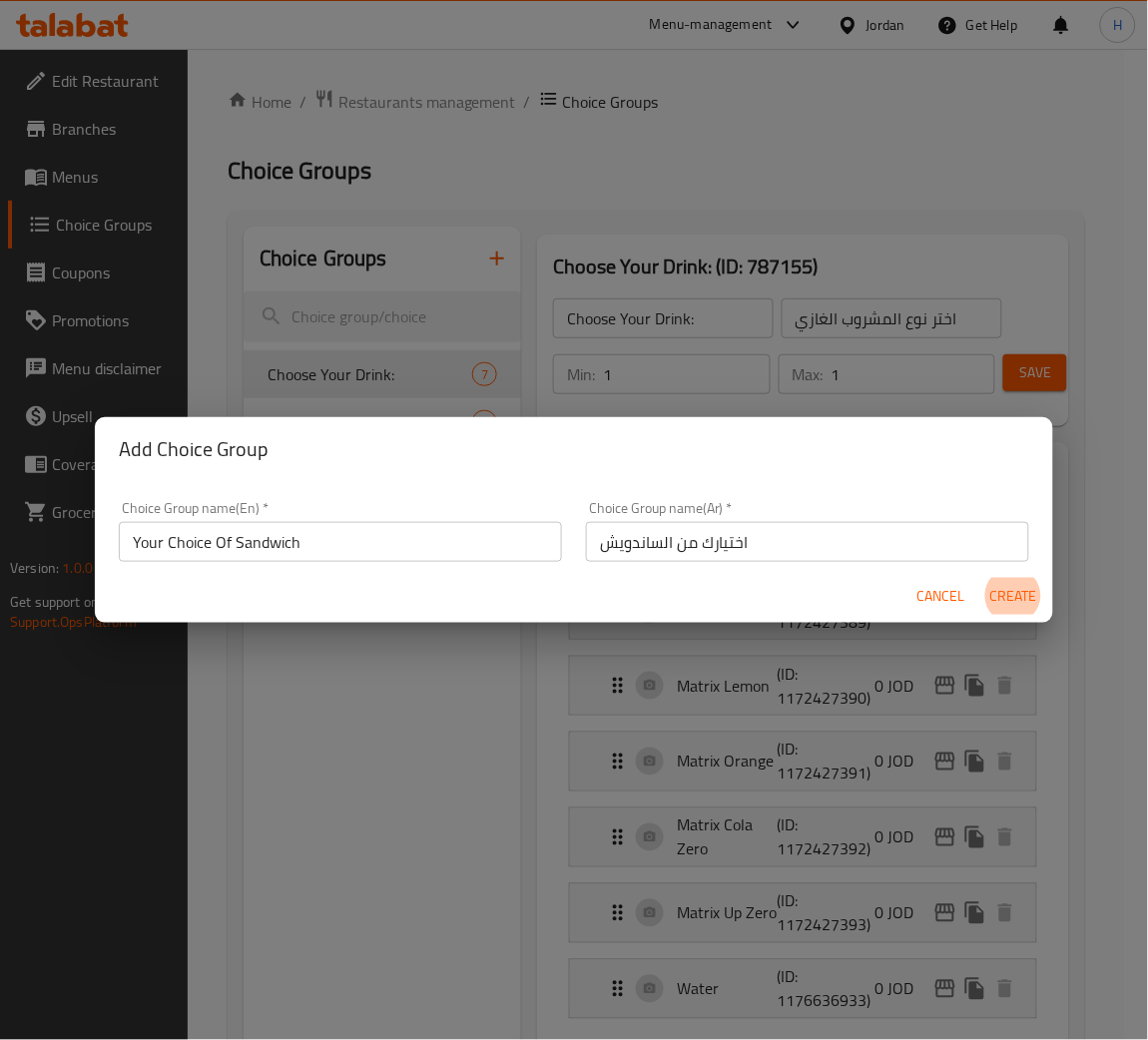 type on "Your Choice Of Sandwich" 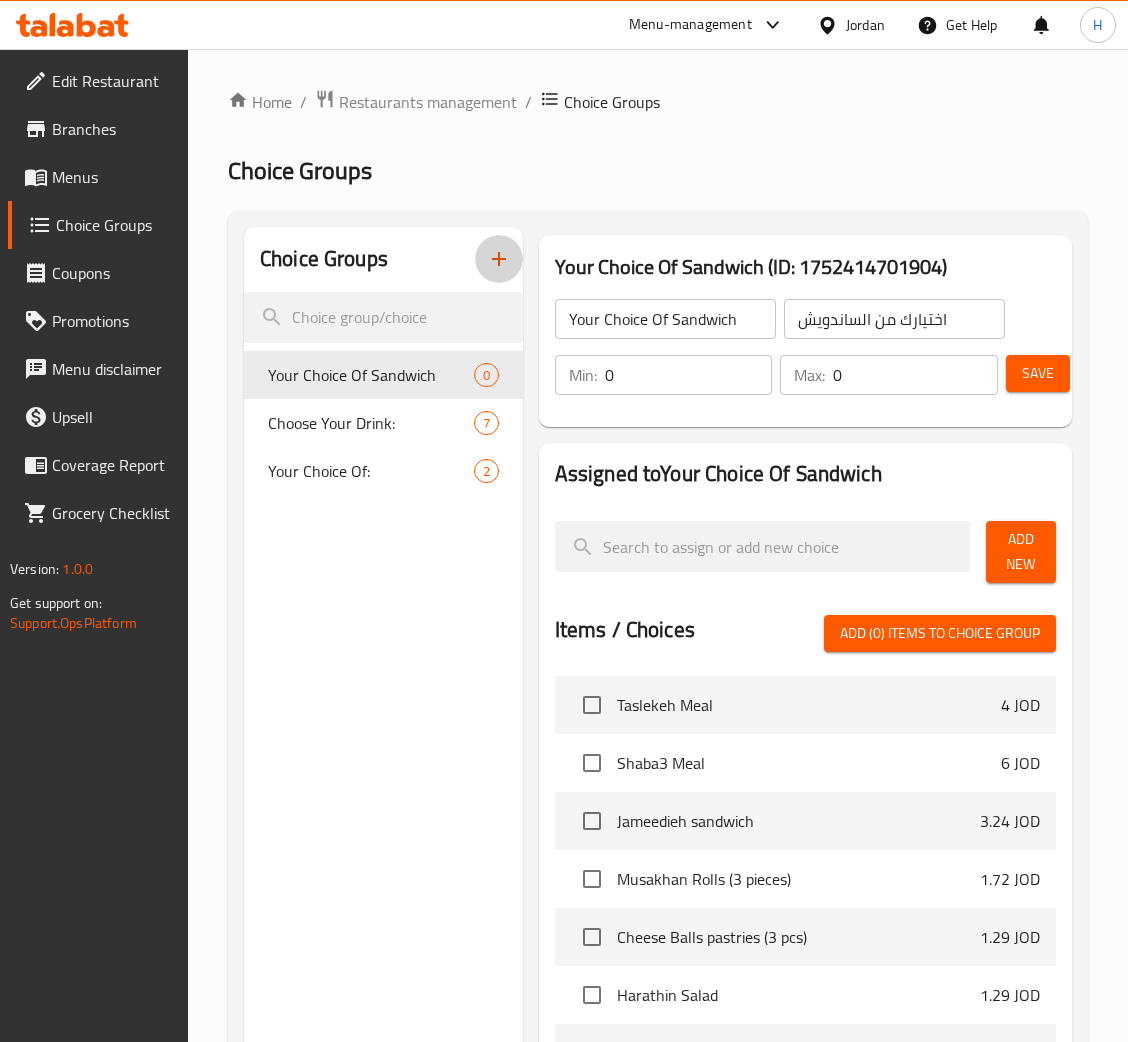 click on "0" at bounding box center [689, 375] 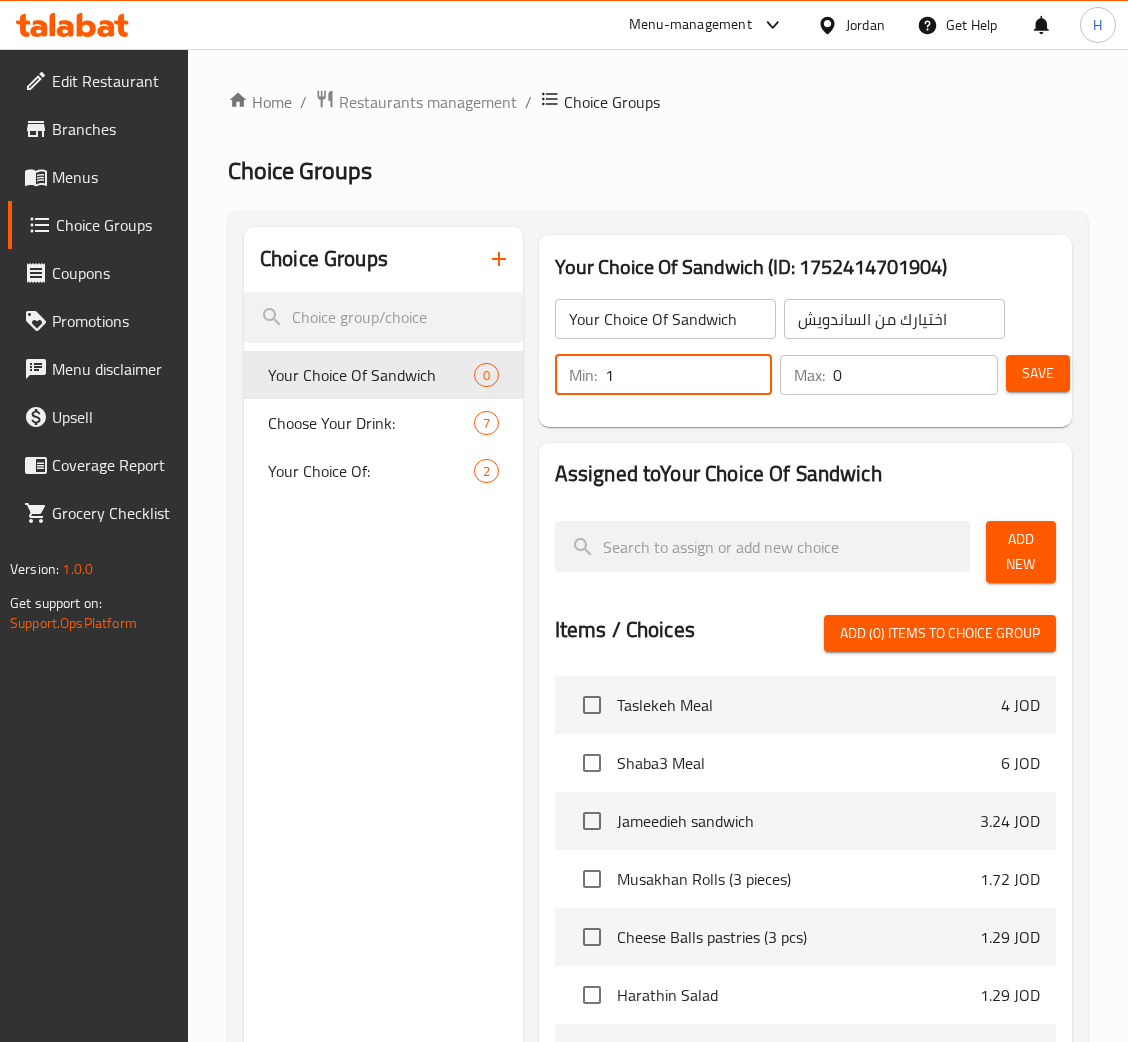 type on "1" 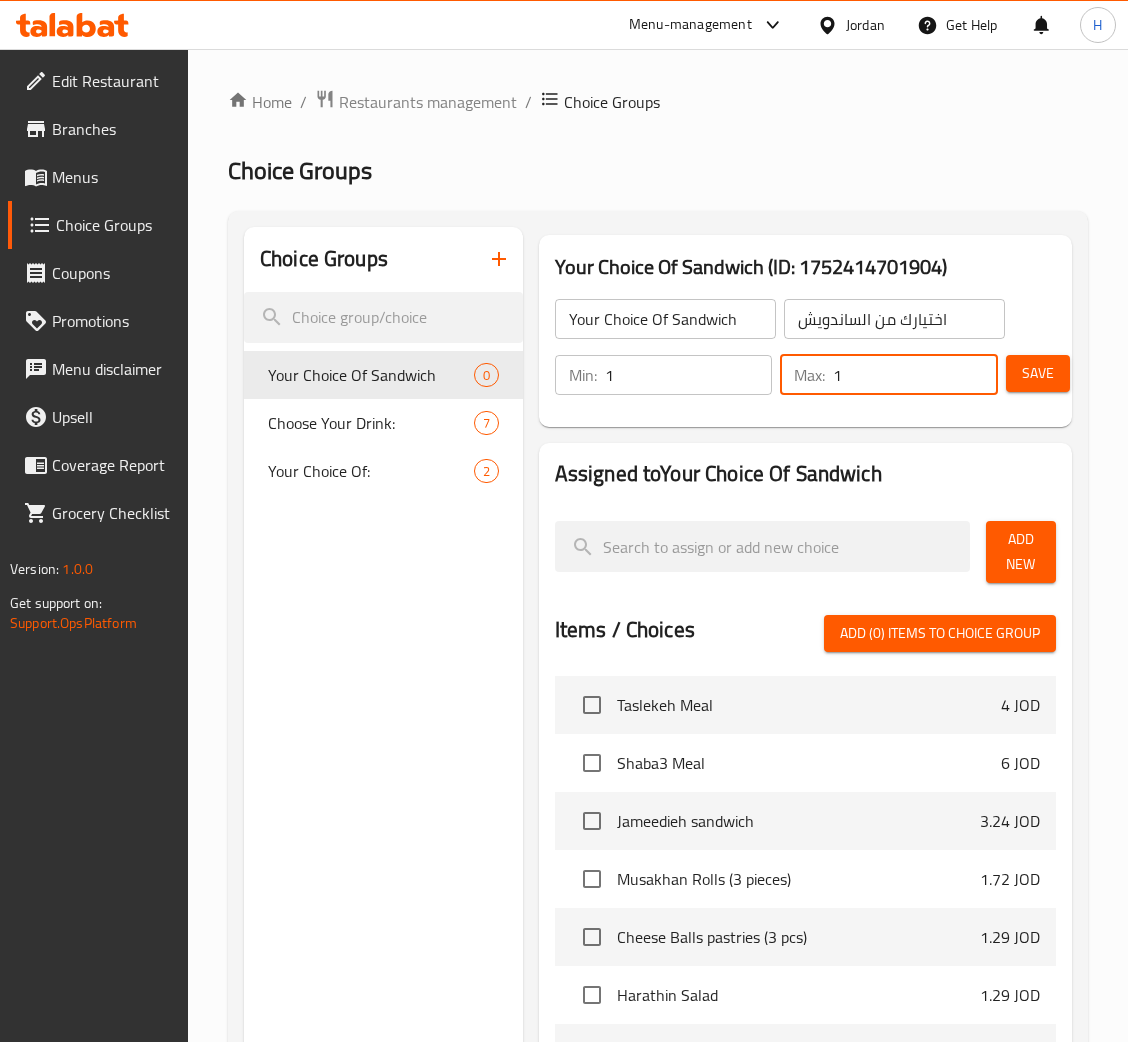 type on "1" 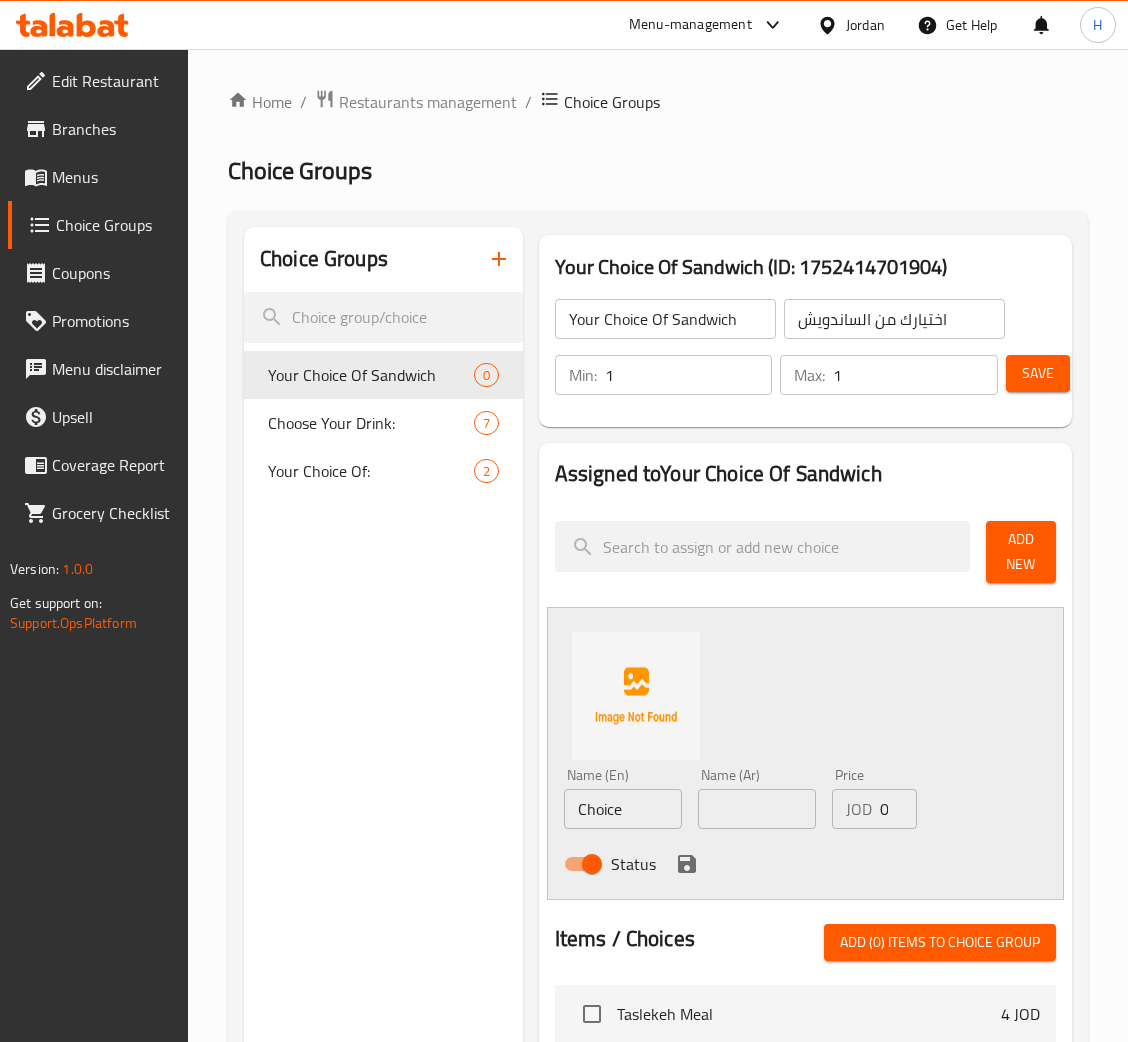 click on "Choice" at bounding box center [623, 809] 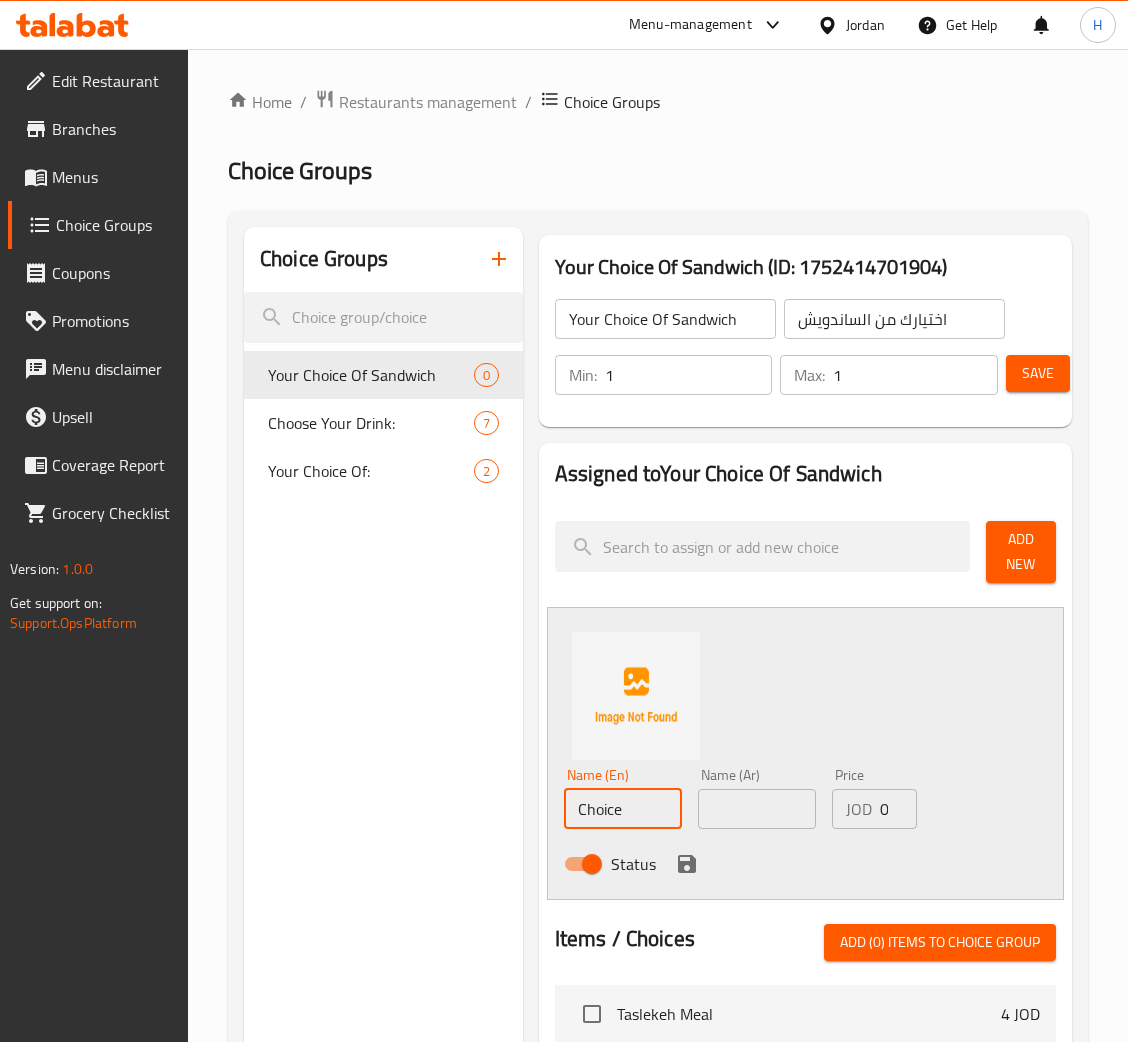 click on "Choice" at bounding box center (623, 809) 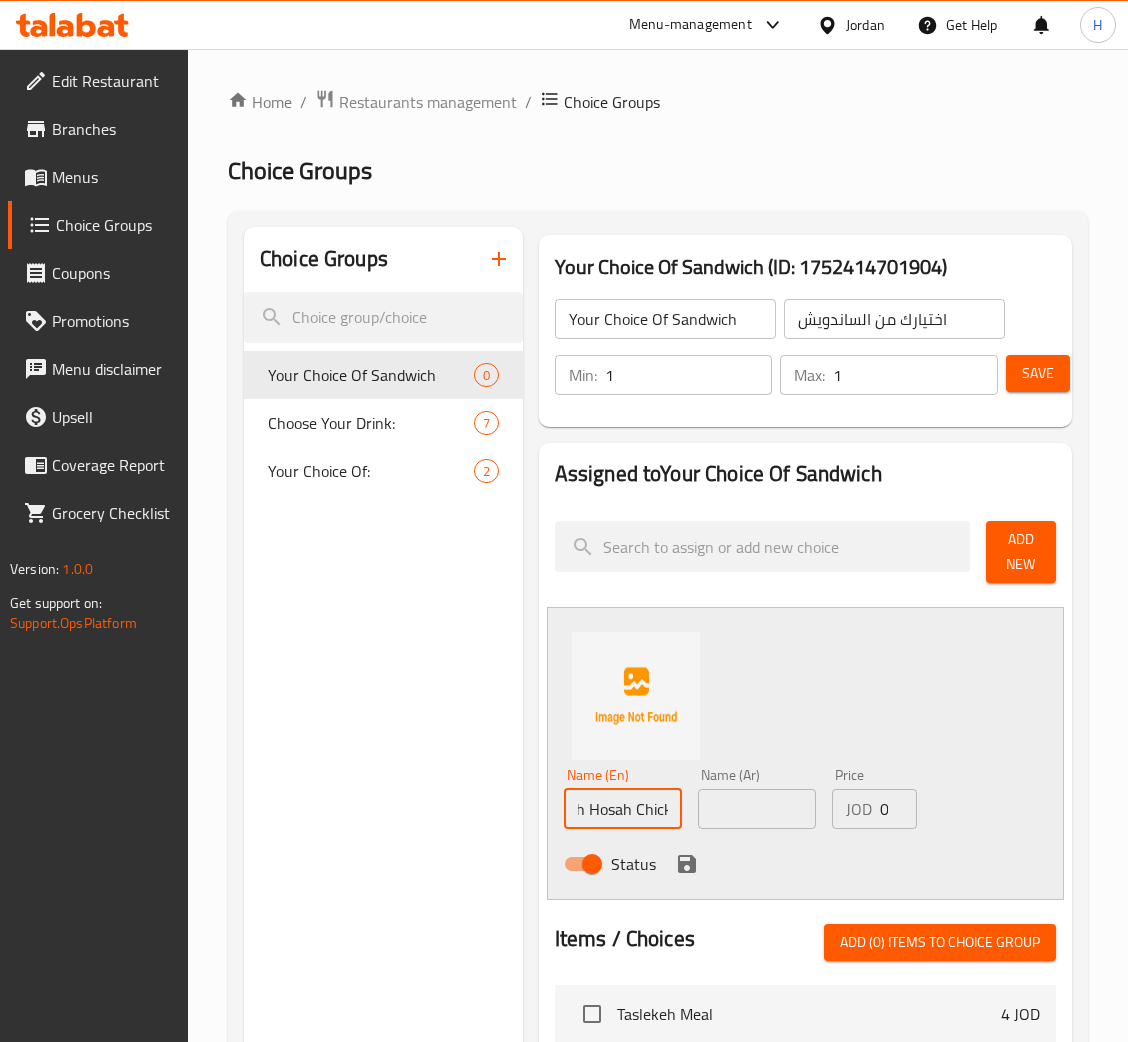 scroll, scrollTop: 0, scrollLeft: 75, axis: horizontal 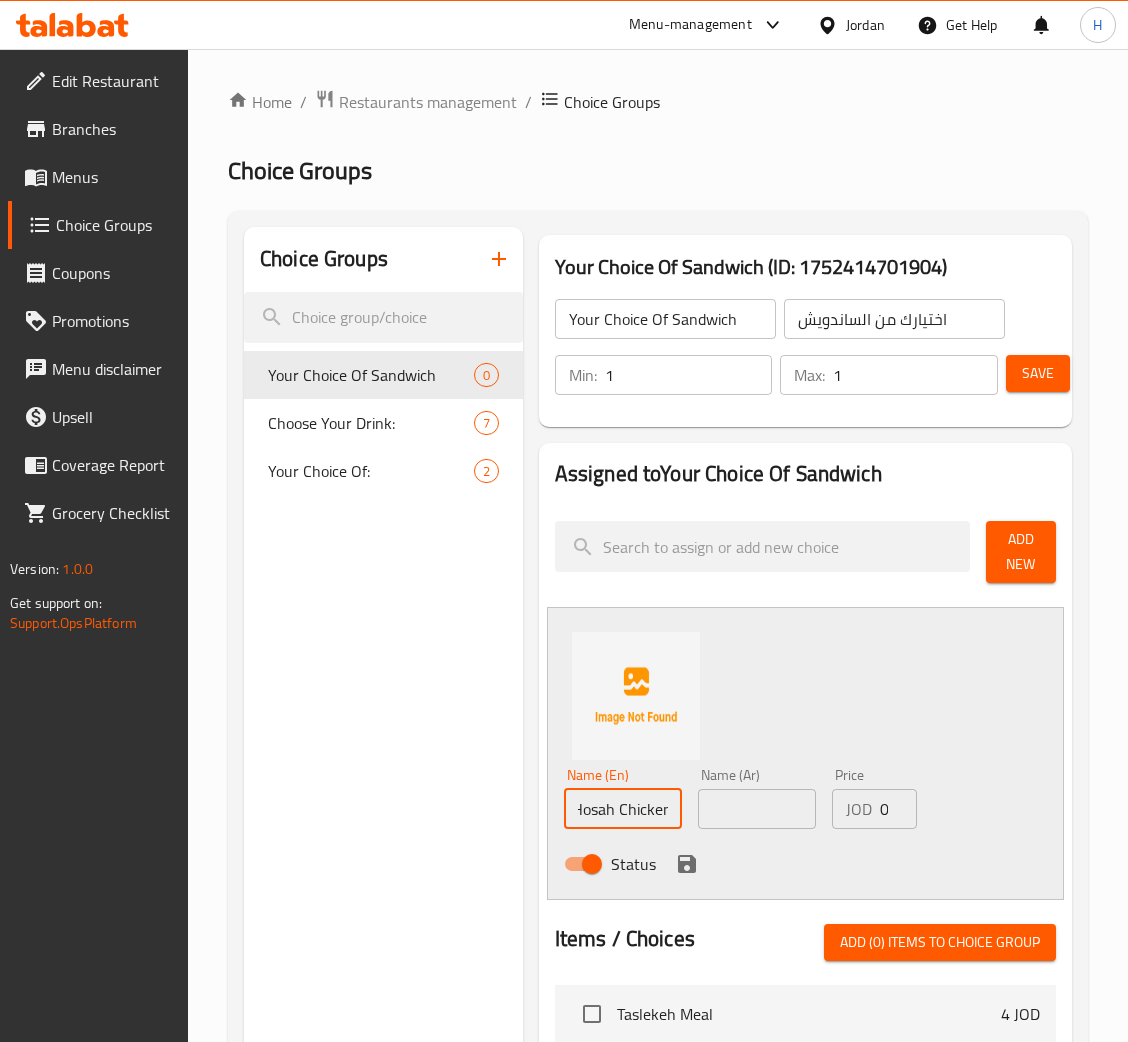 type on "Sandwich Hosah Chicken" 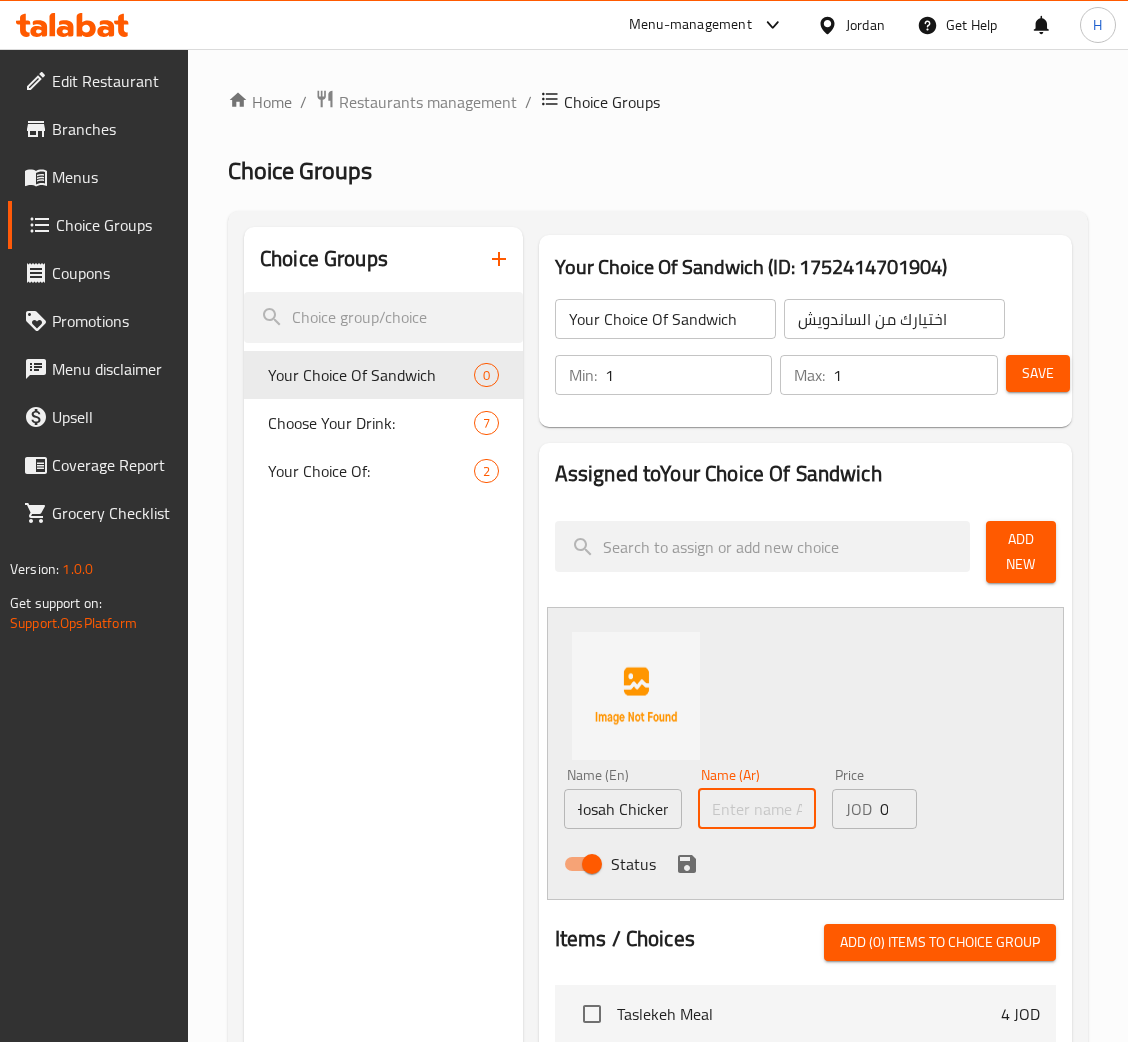 scroll, scrollTop: 0, scrollLeft: 0, axis: both 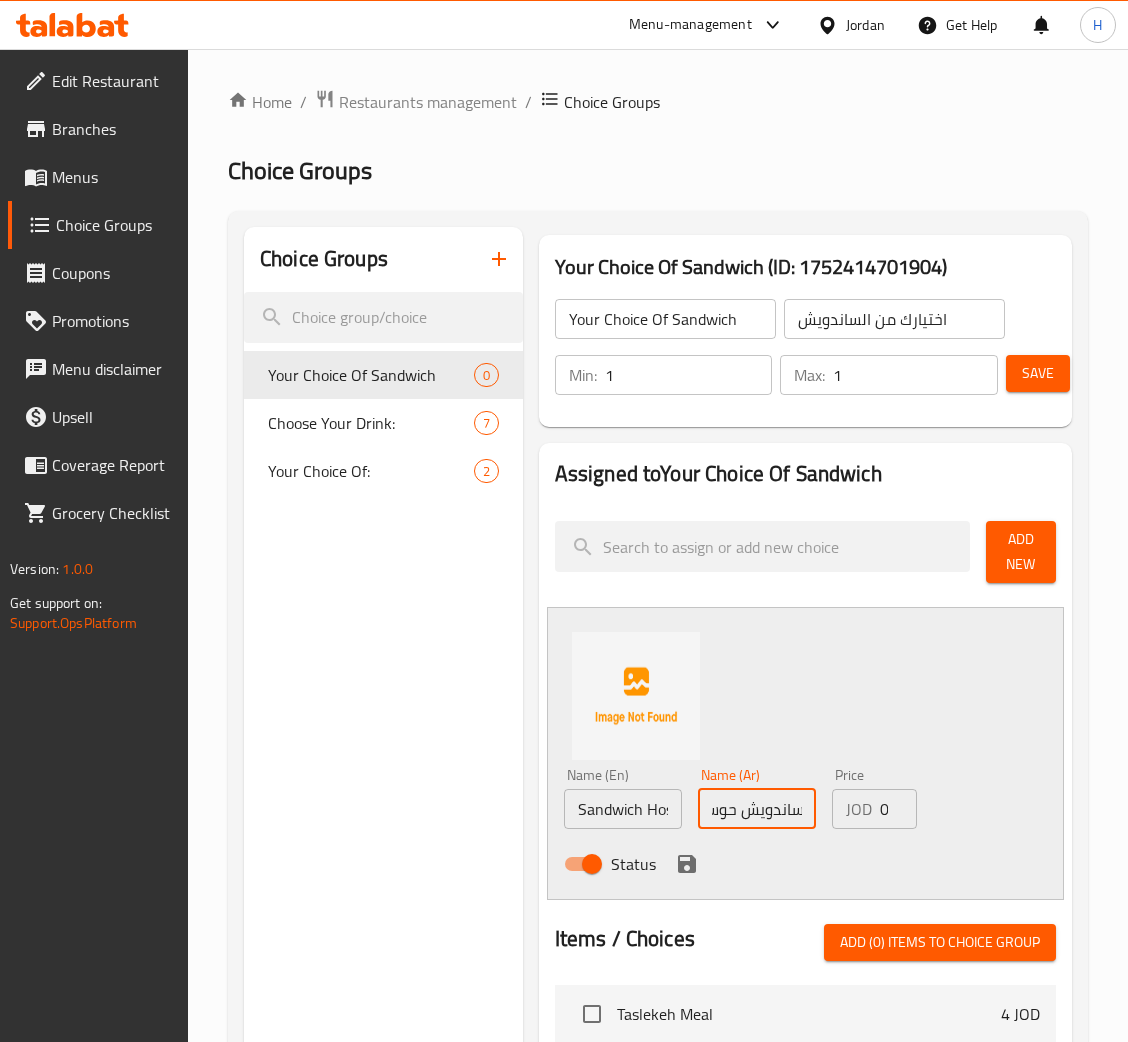 type on "ساندويش حوسه دجاج" 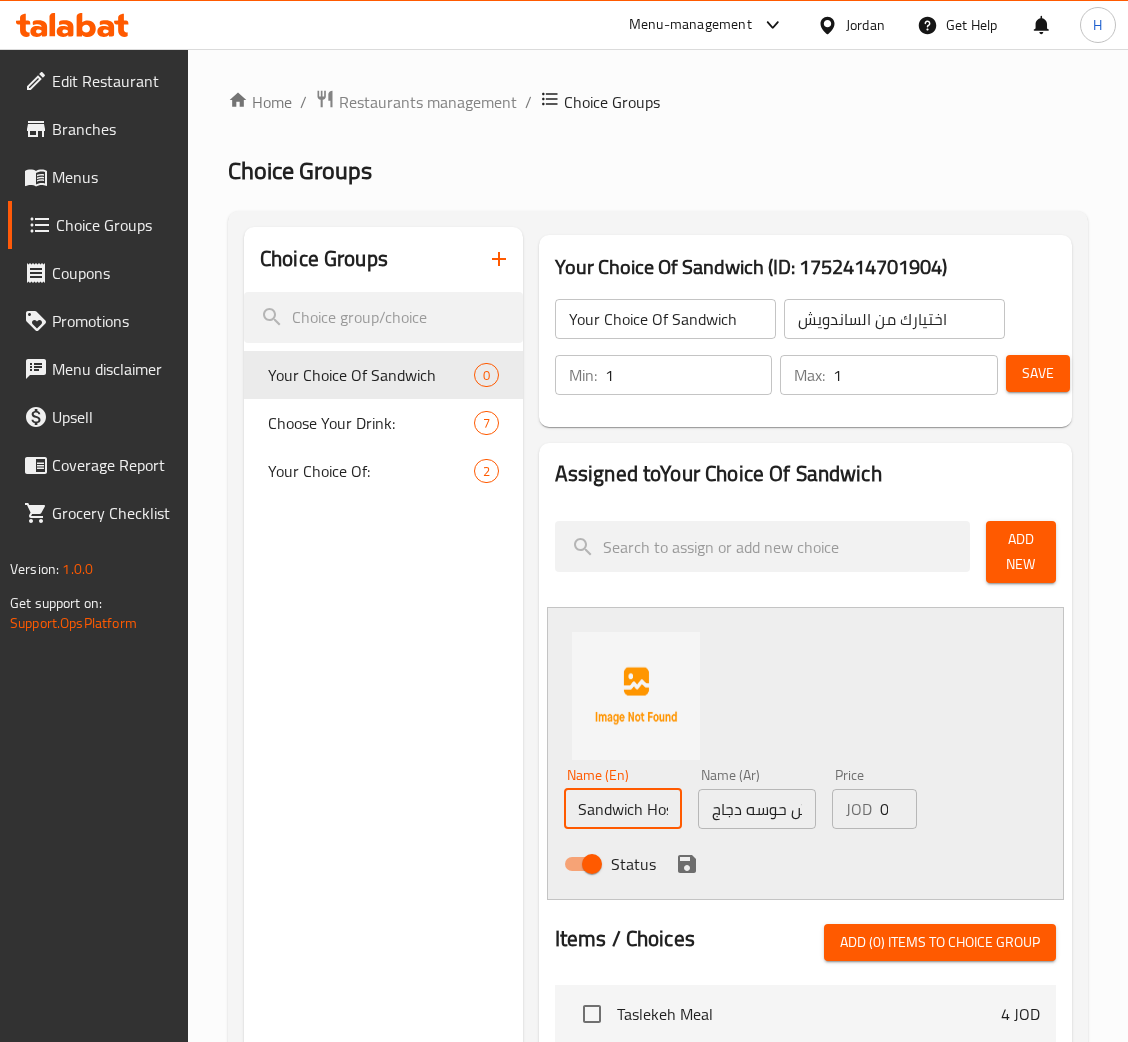 drag, startPoint x: 627, startPoint y: 827, endPoint x: 679, endPoint y: 818, distance: 52.773098 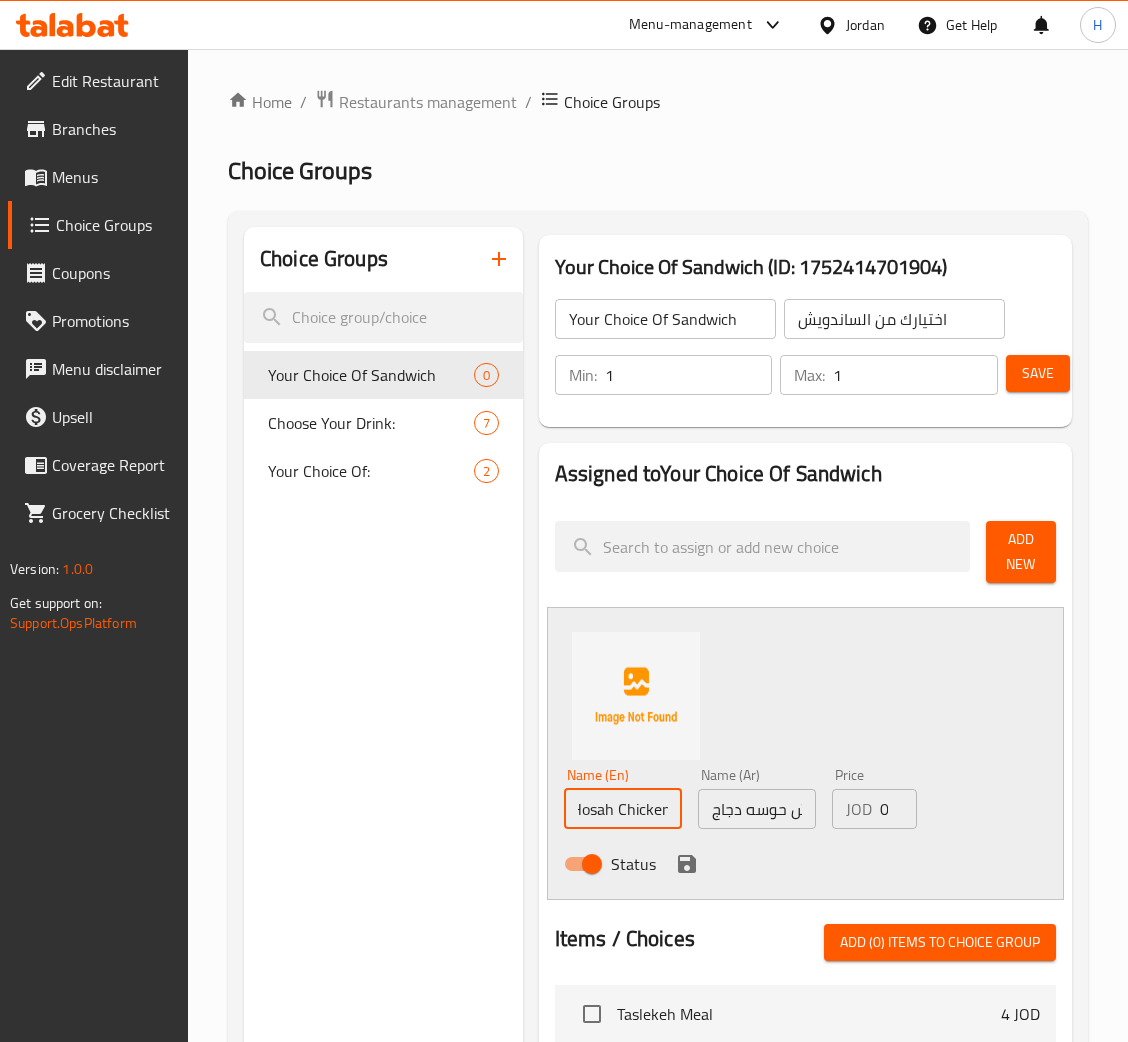drag, startPoint x: 631, startPoint y: 809, endPoint x: 743, endPoint y: 857, distance: 121.85237 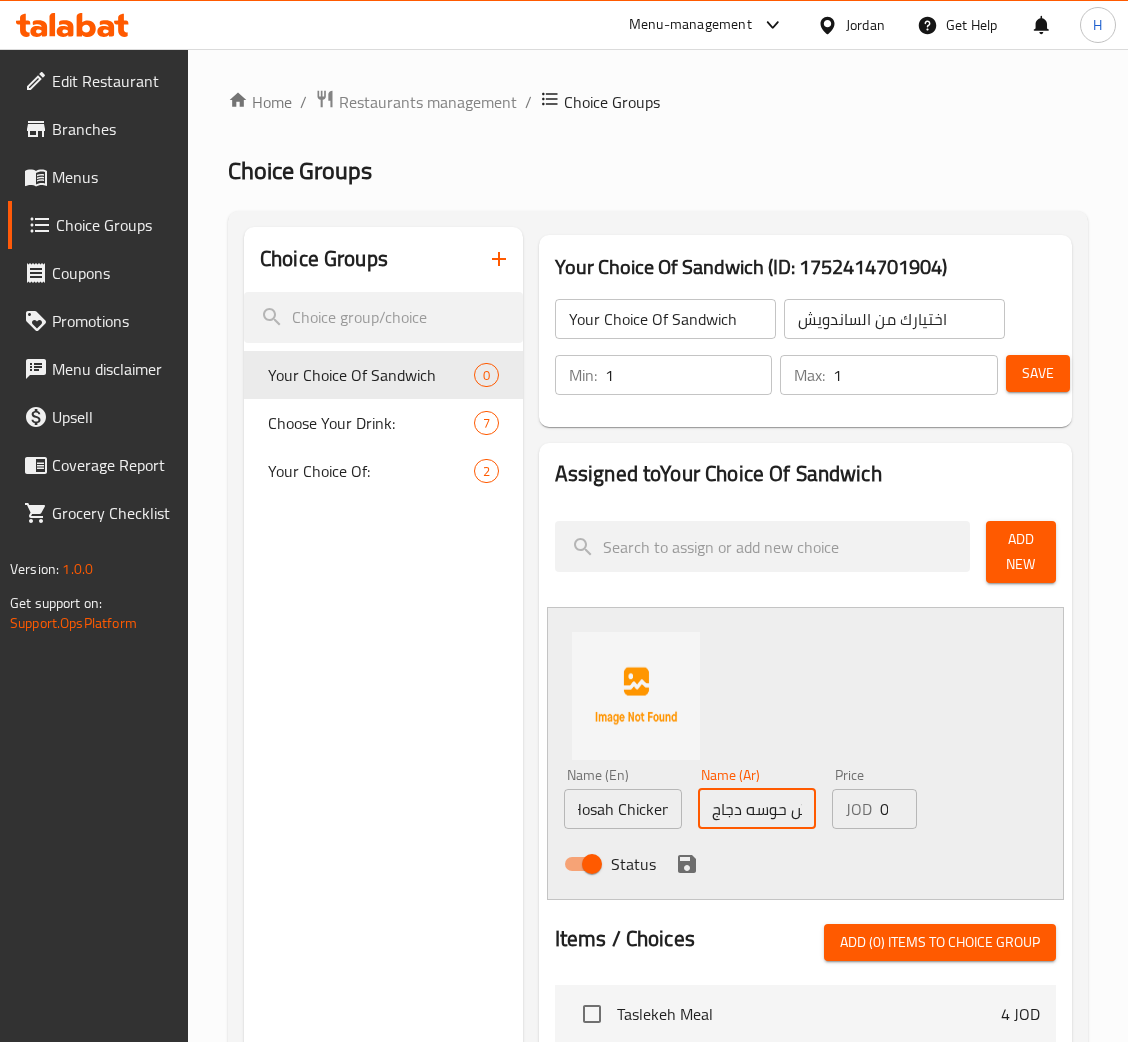 click on "ساندويش حوسه دجاج" at bounding box center [757, 809] 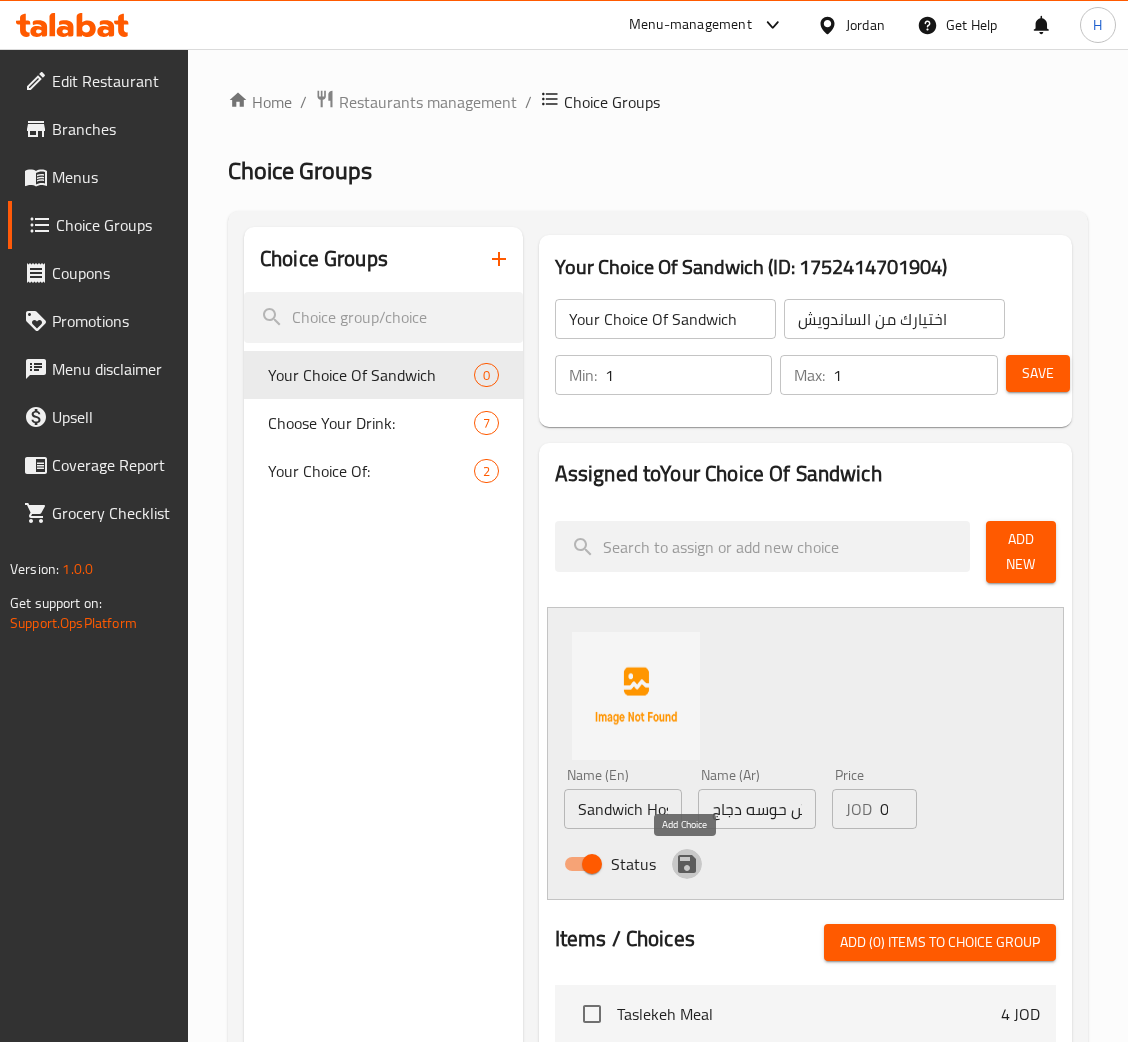 click at bounding box center (687, 864) 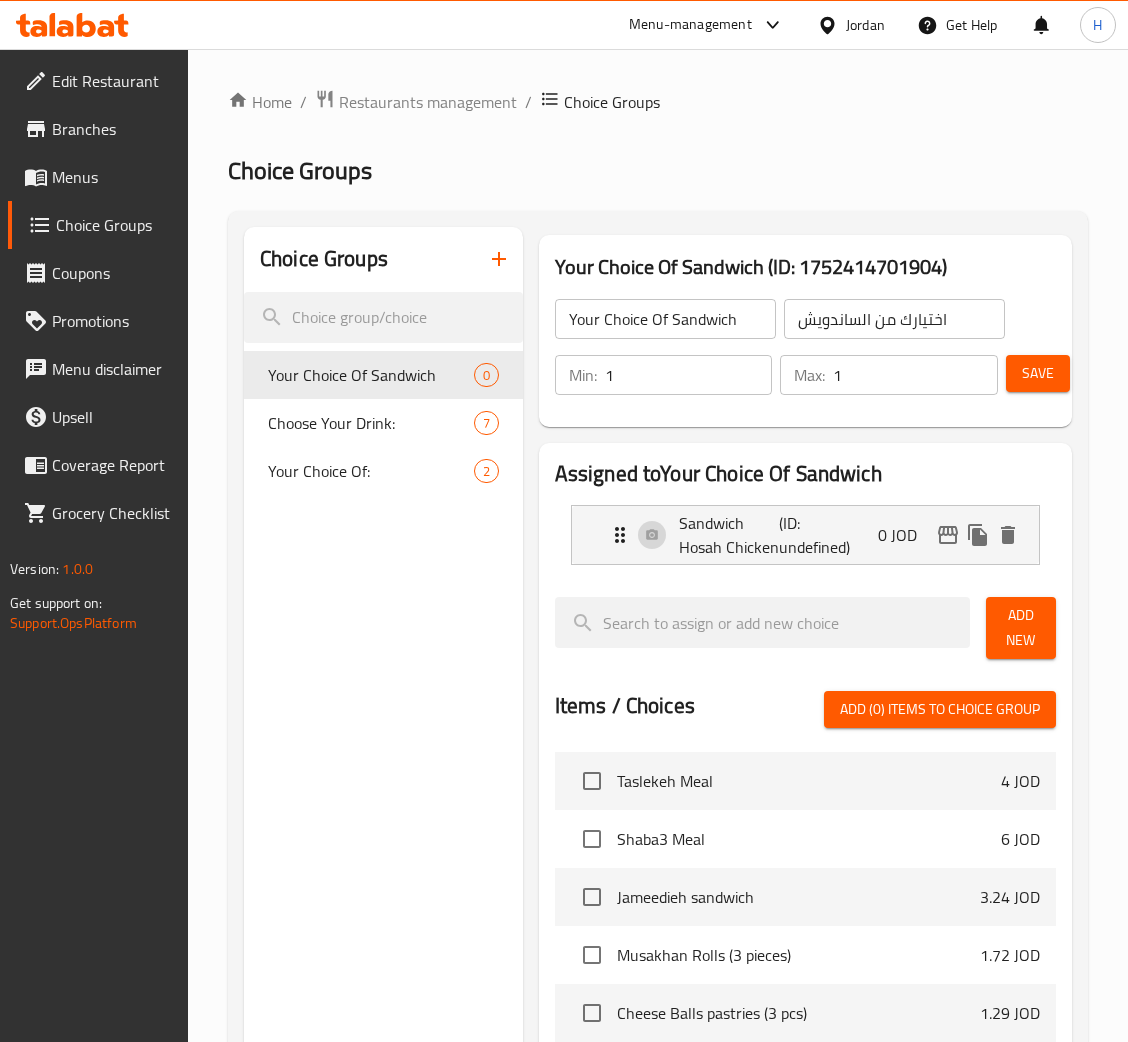 click on "Add New" at bounding box center [1021, 628] 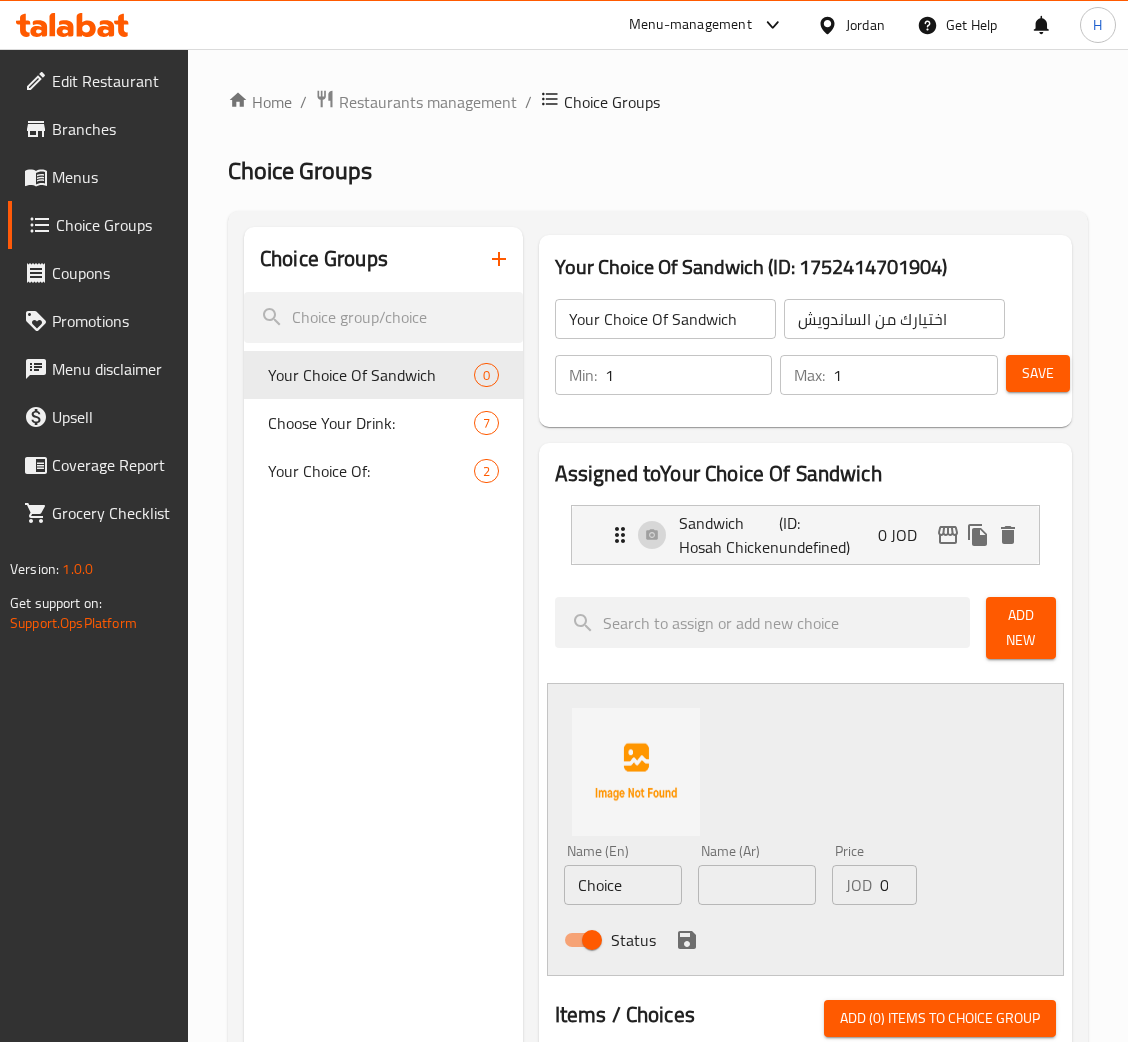 click on "Choice" at bounding box center (623, 885) 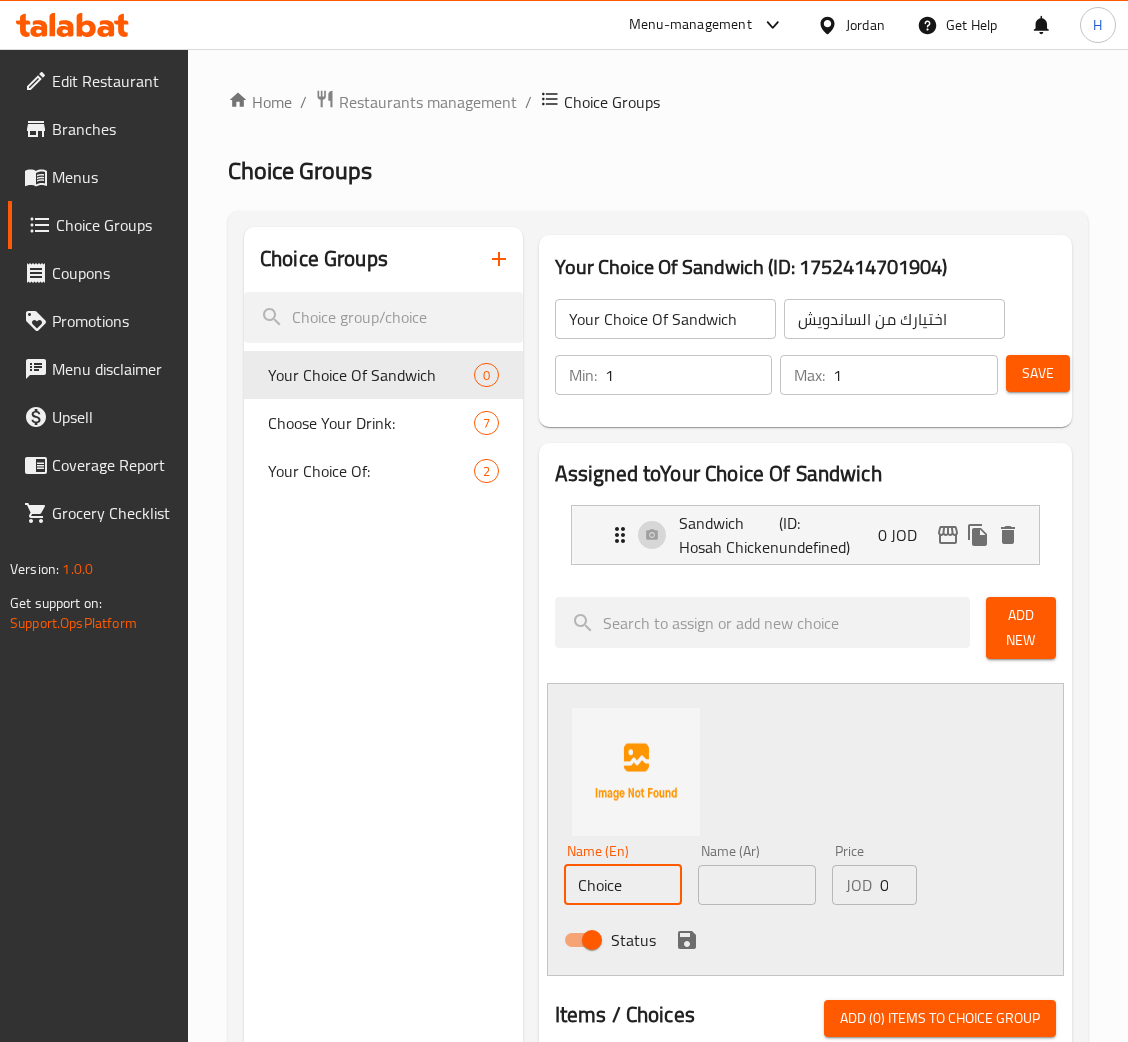 click on "Choice" at bounding box center (623, 885) 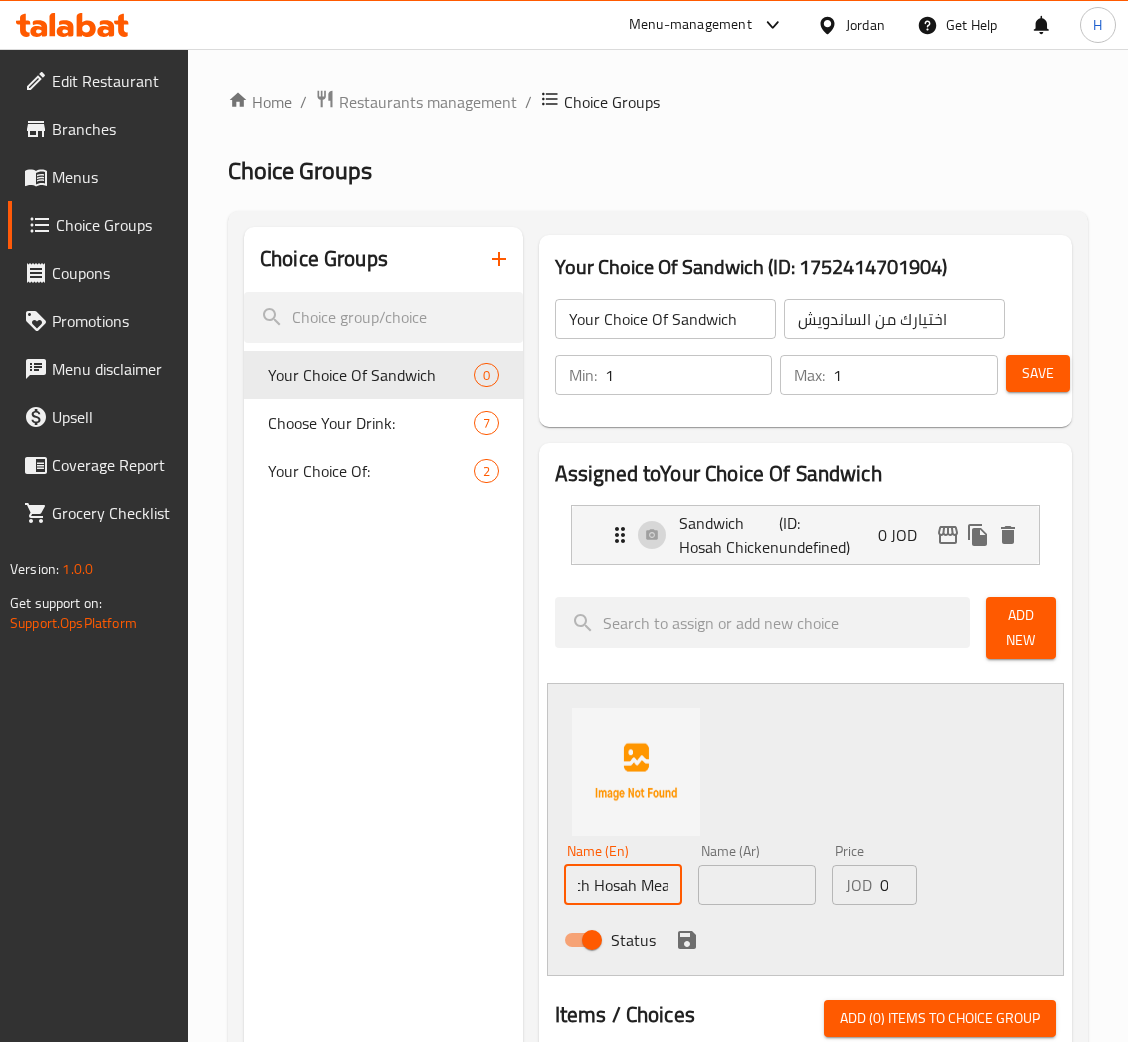 scroll, scrollTop: 0, scrollLeft: 58, axis: horizontal 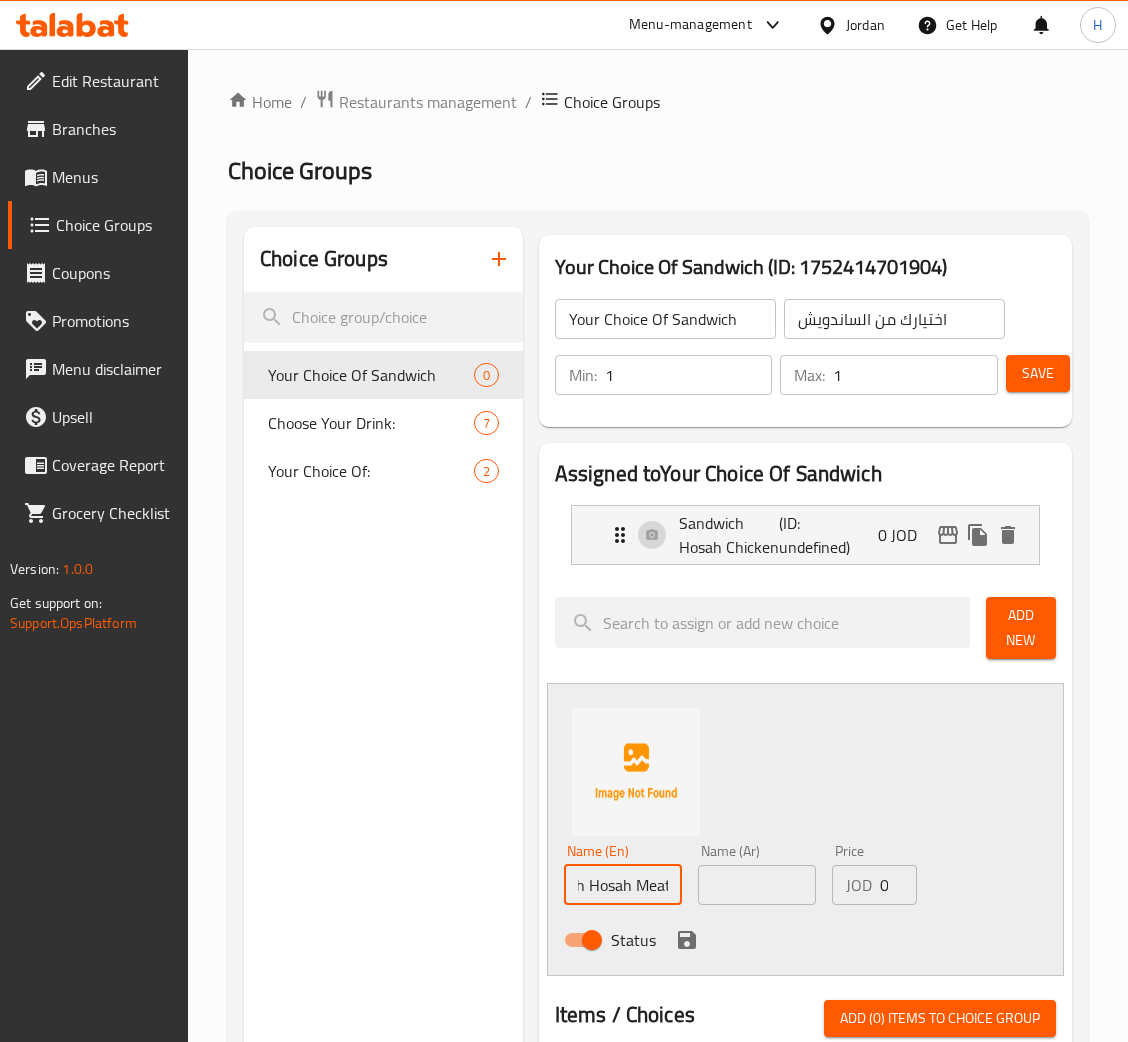 type on "Sandwich Hosah Meat" 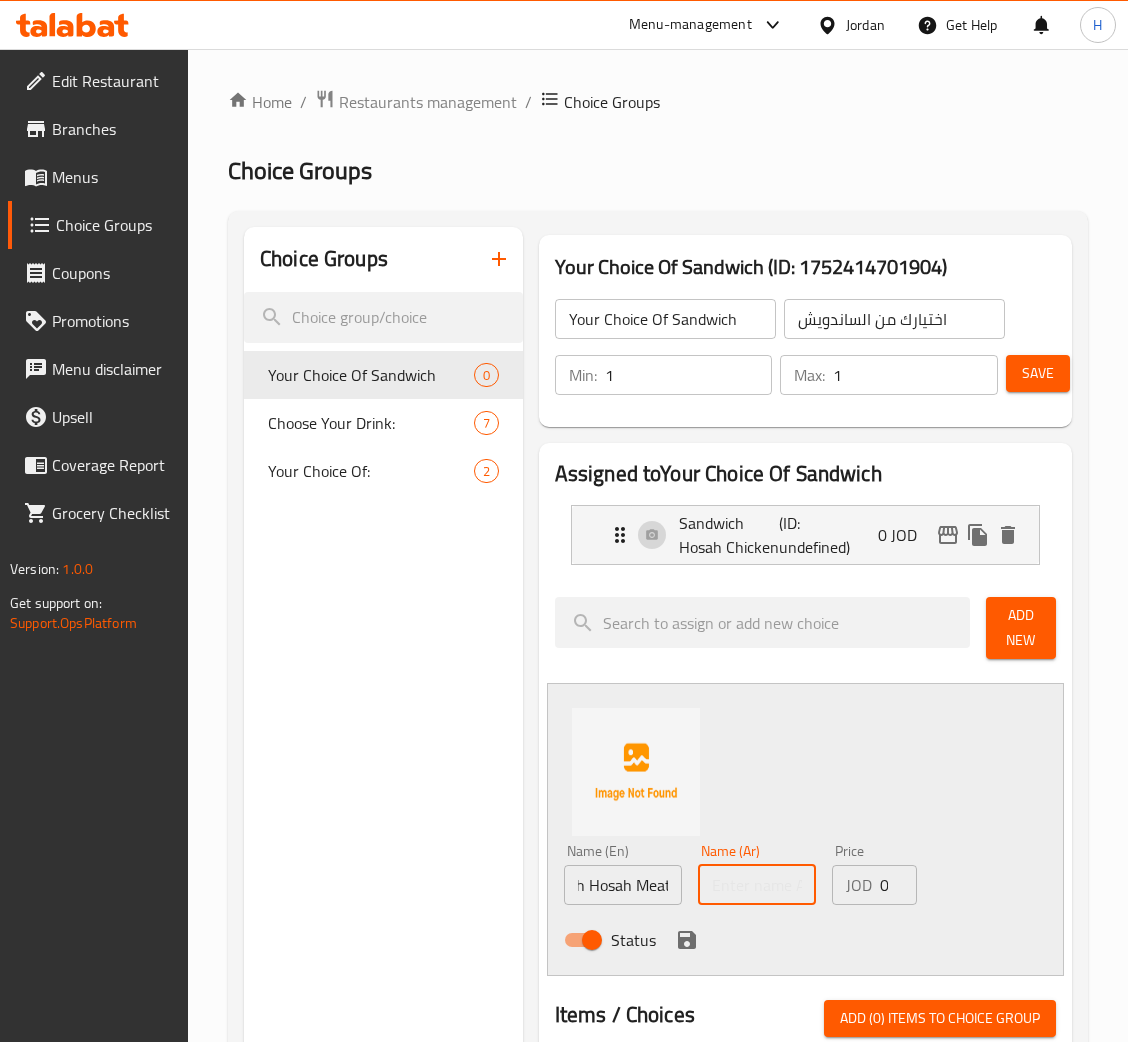 scroll, scrollTop: 0, scrollLeft: 0, axis: both 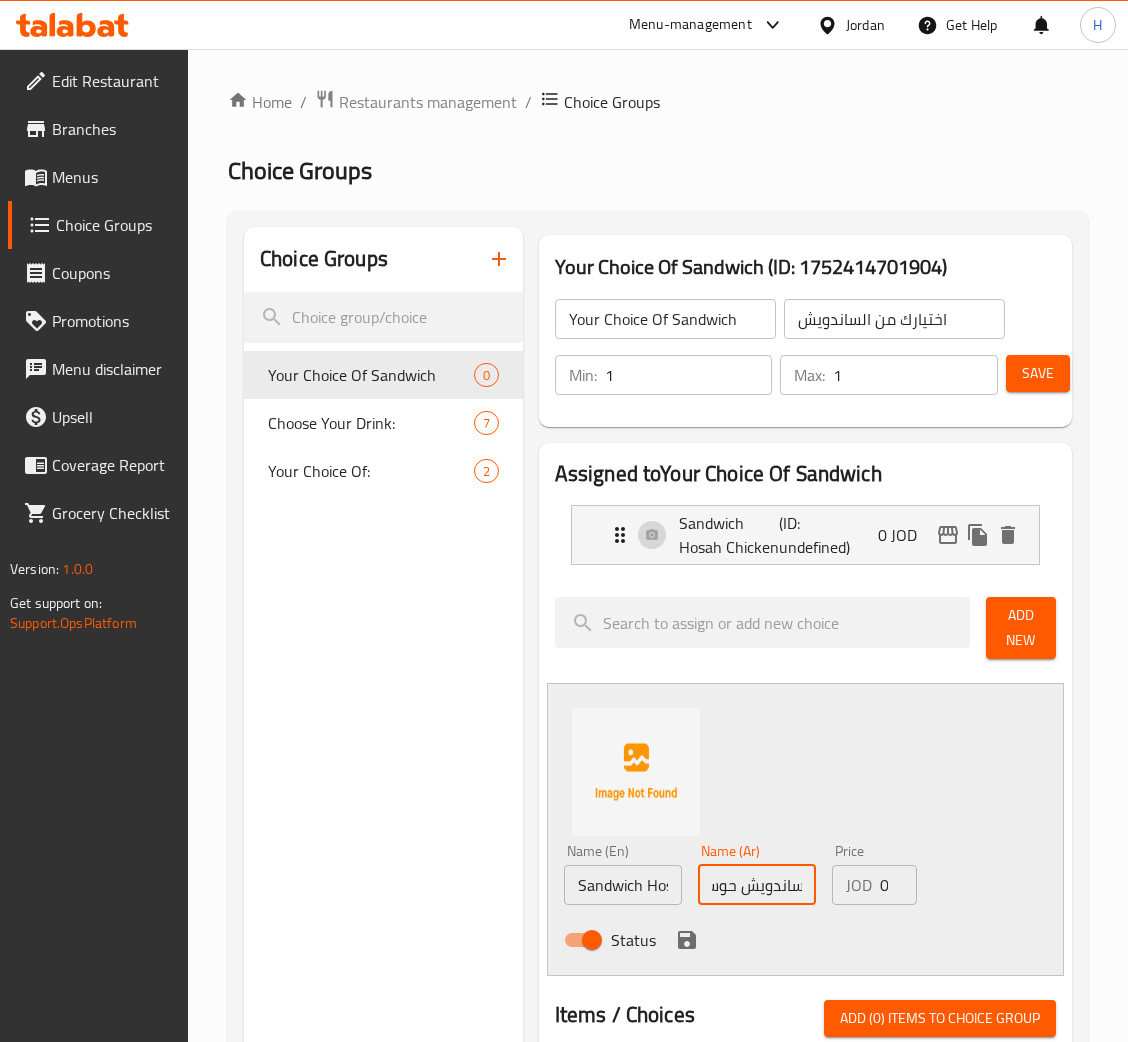 type on "ساندويش حوسه لحح" 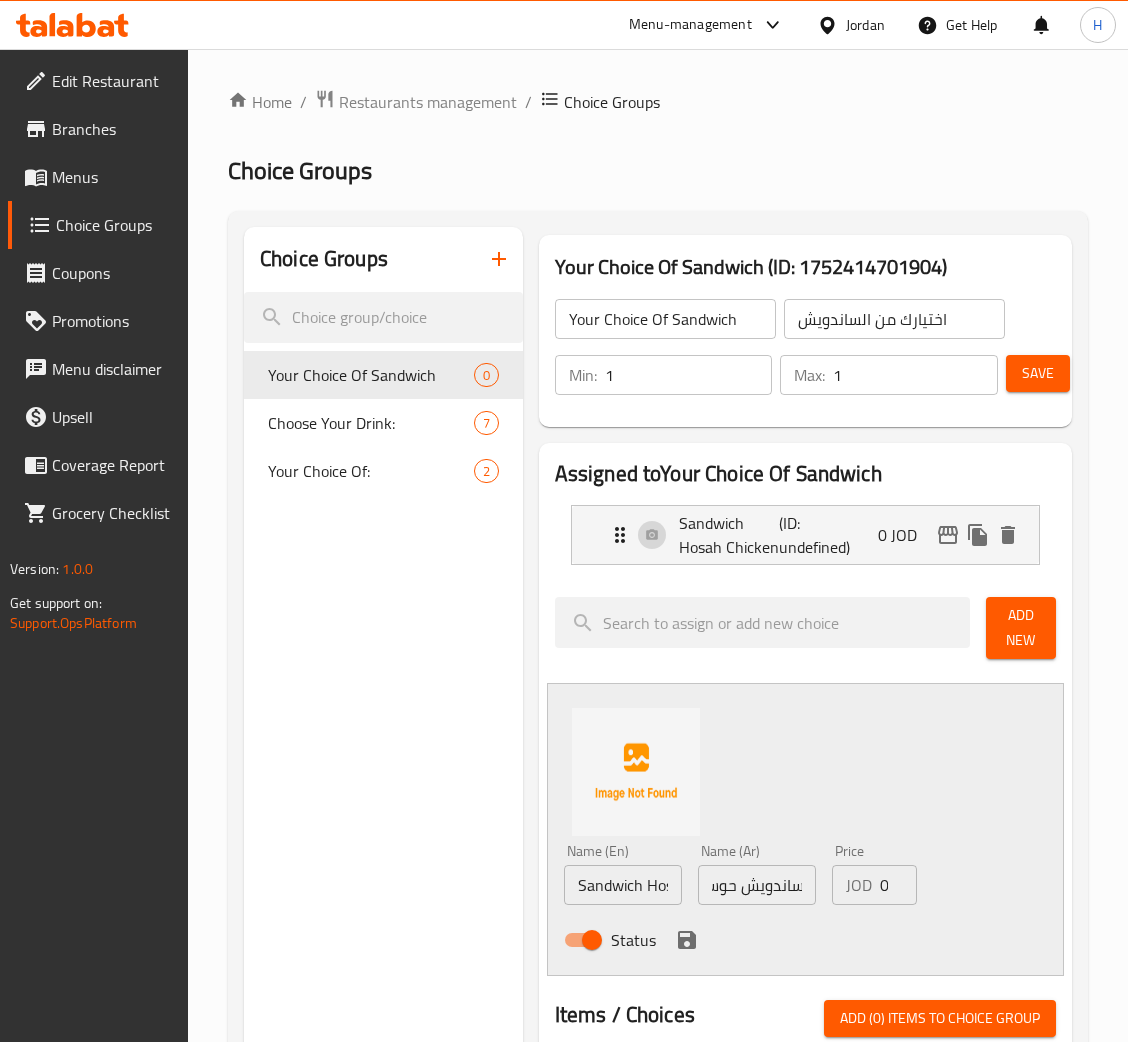 click on "Status" at bounding box center (757, 940) 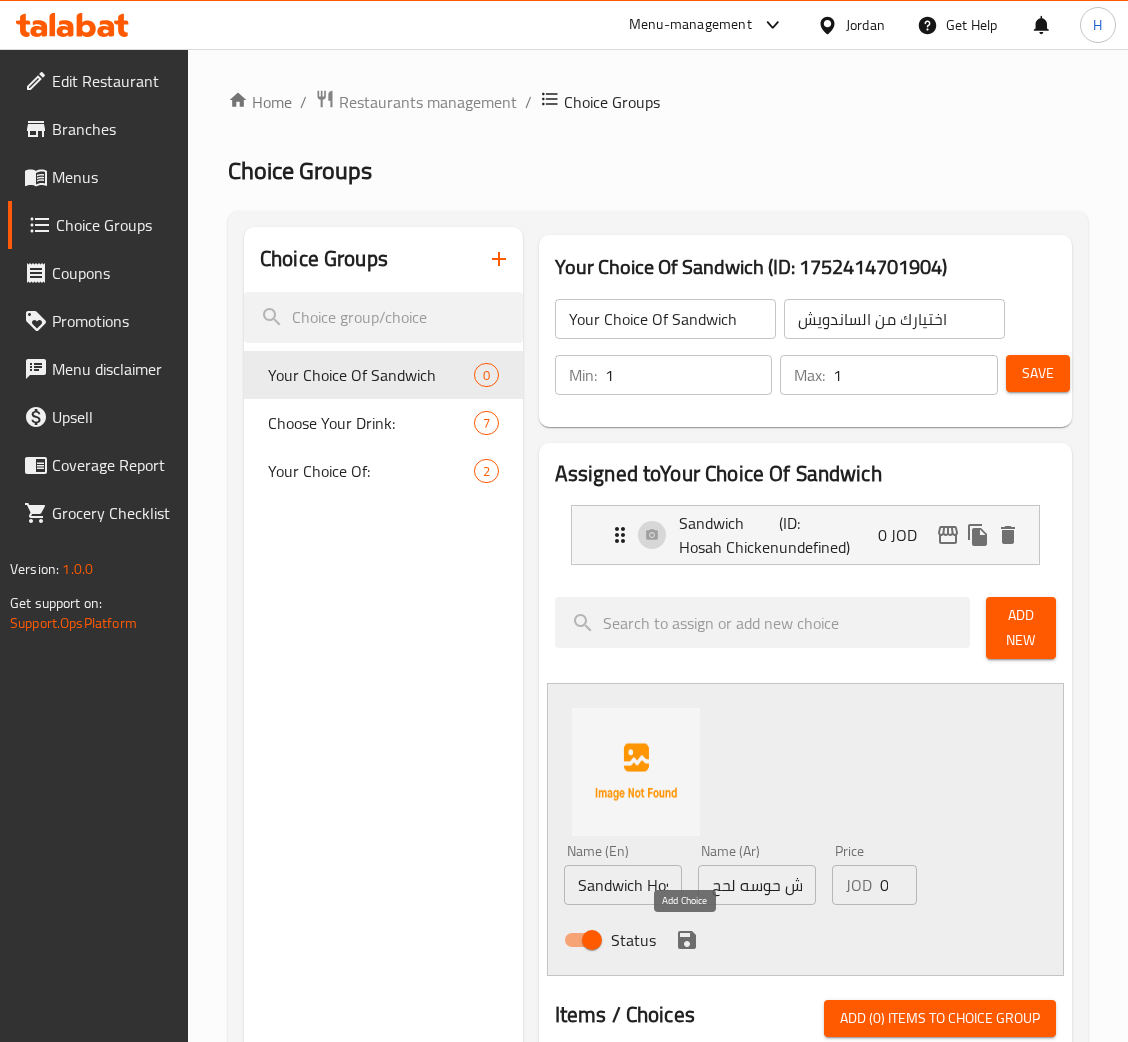click 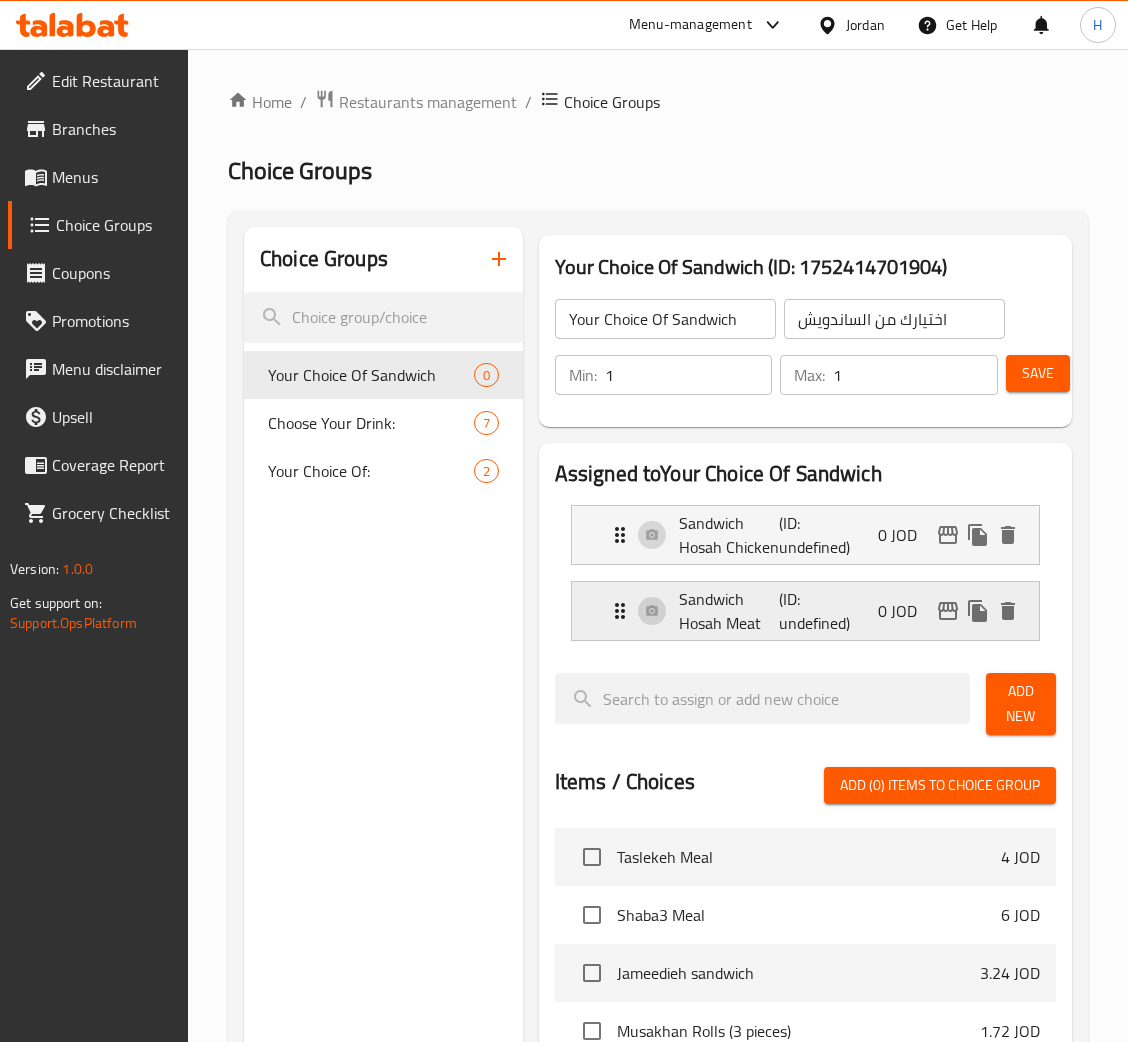 click on "(ID: undefined)" at bounding box center [812, 611] 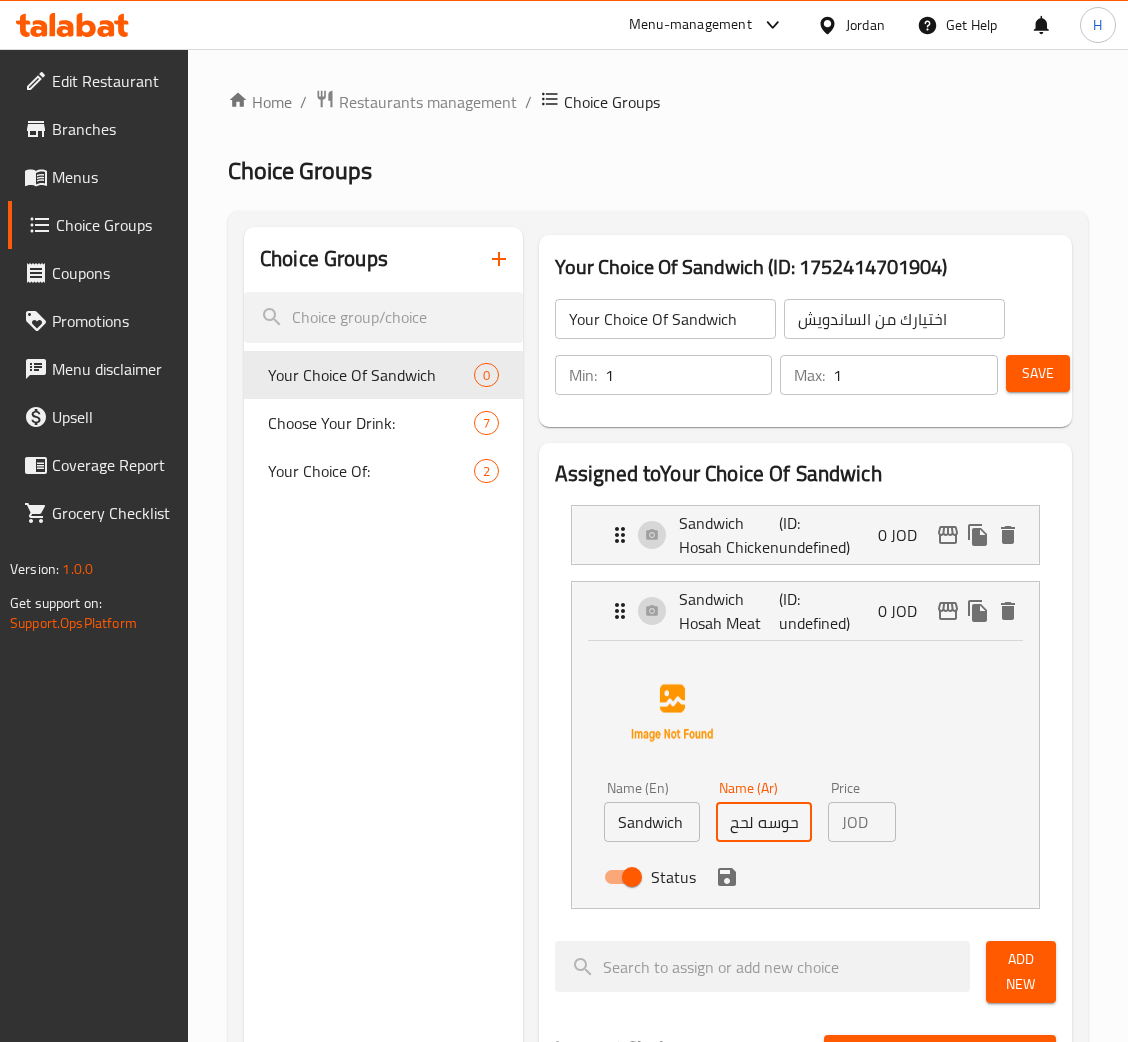 drag, startPoint x: 683, startPoint y: 833, endPoint x: 743, endPoint y: 830, distance: 60.074955 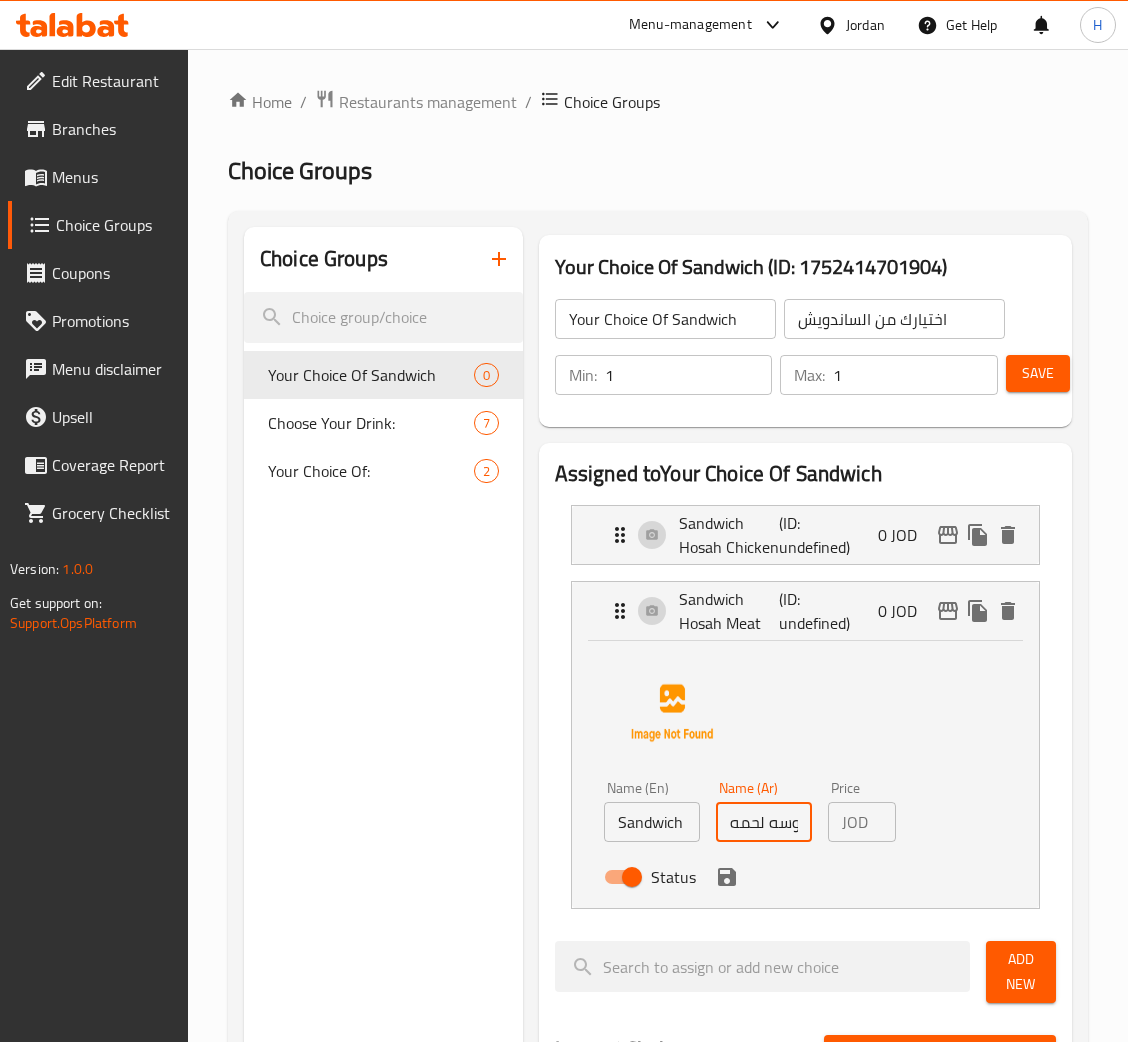 scroll, scrollTop: 0, scrollLeft: 76, axis: horizontal 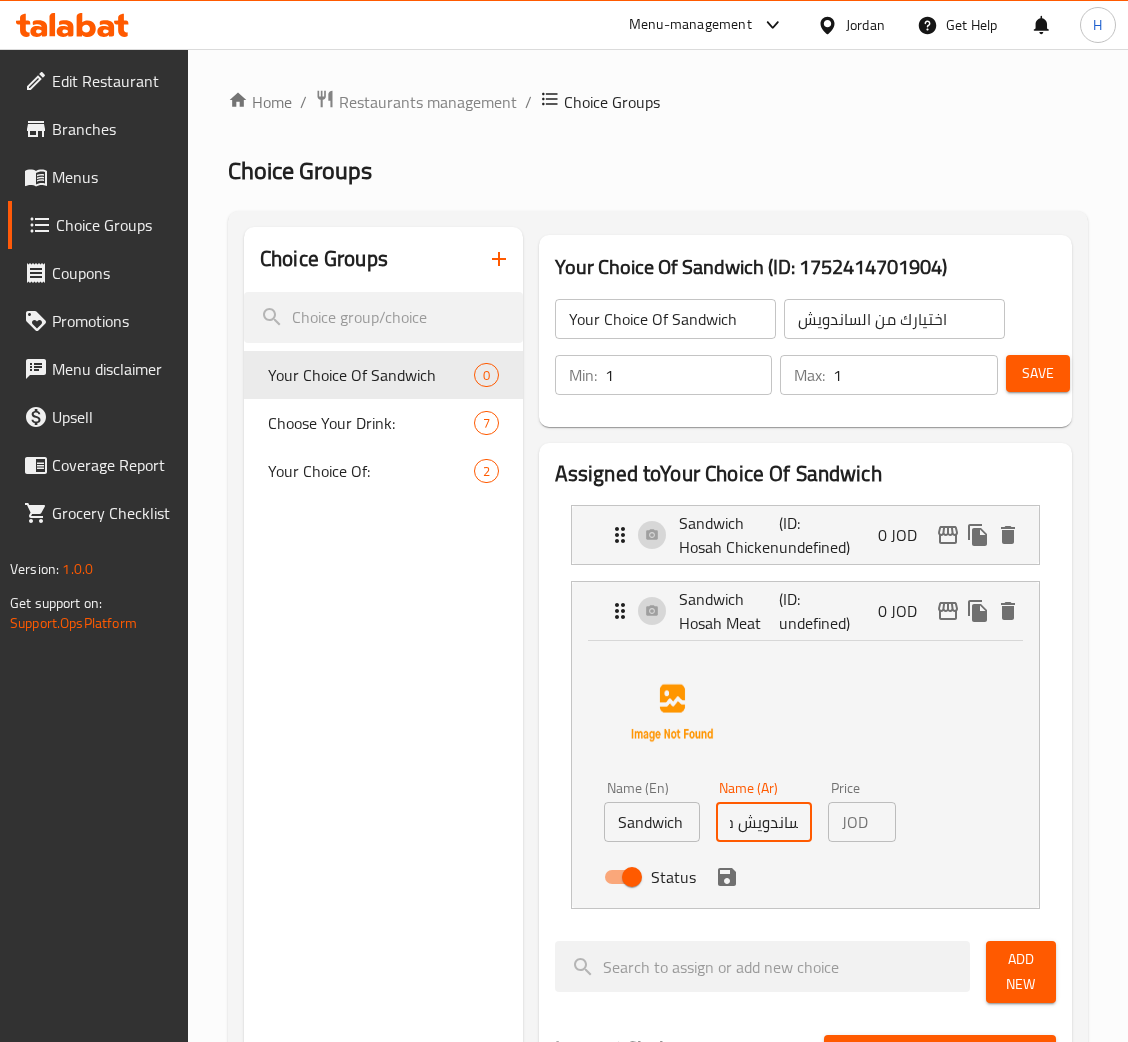 drag, startPoint x: 747, startPoint y: 828, endPoint x: 837, endPoint y: 822, distance: 90.199776 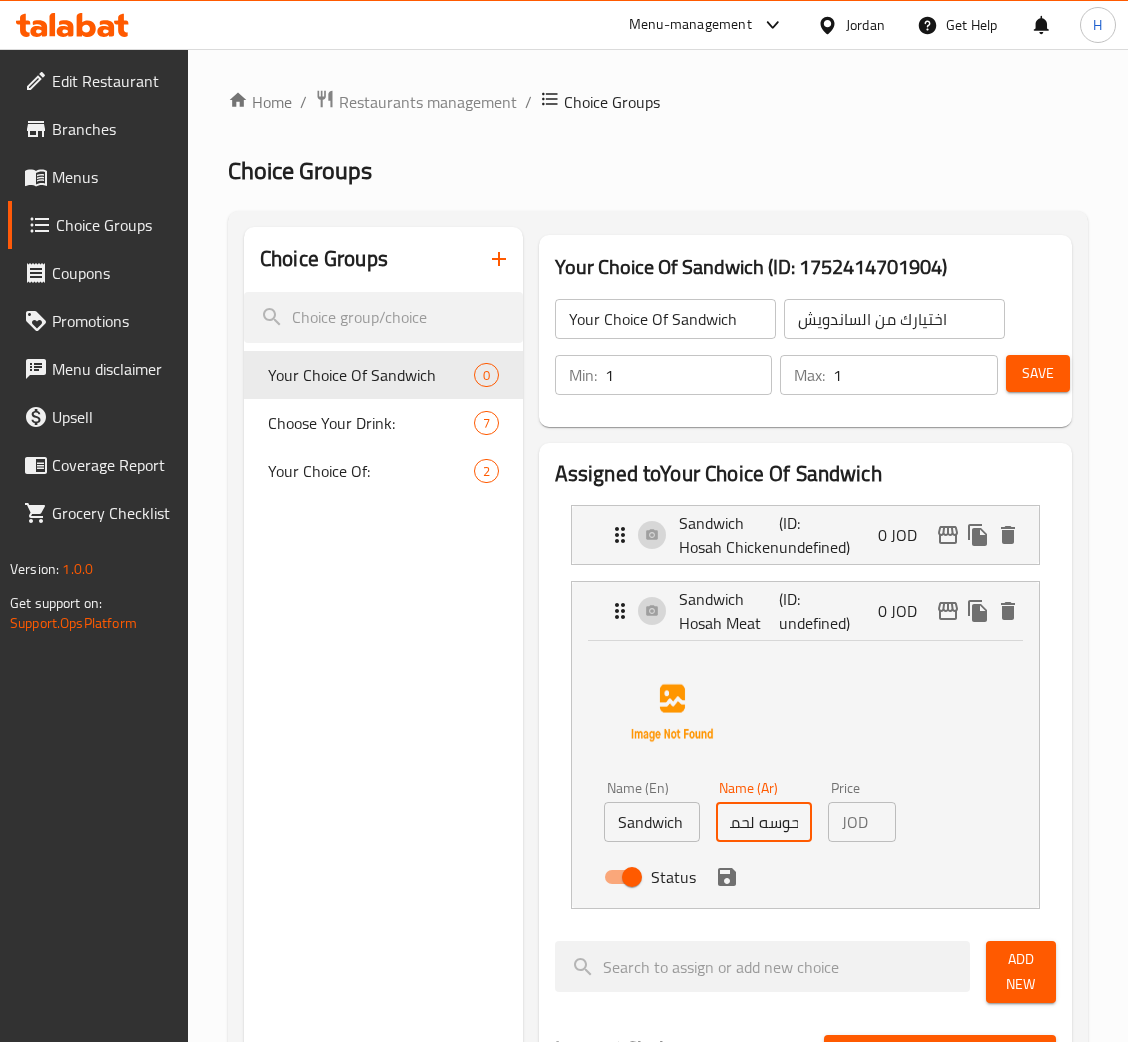 scroll, scrollTop: 0, scrollLeft: 0, axis: both 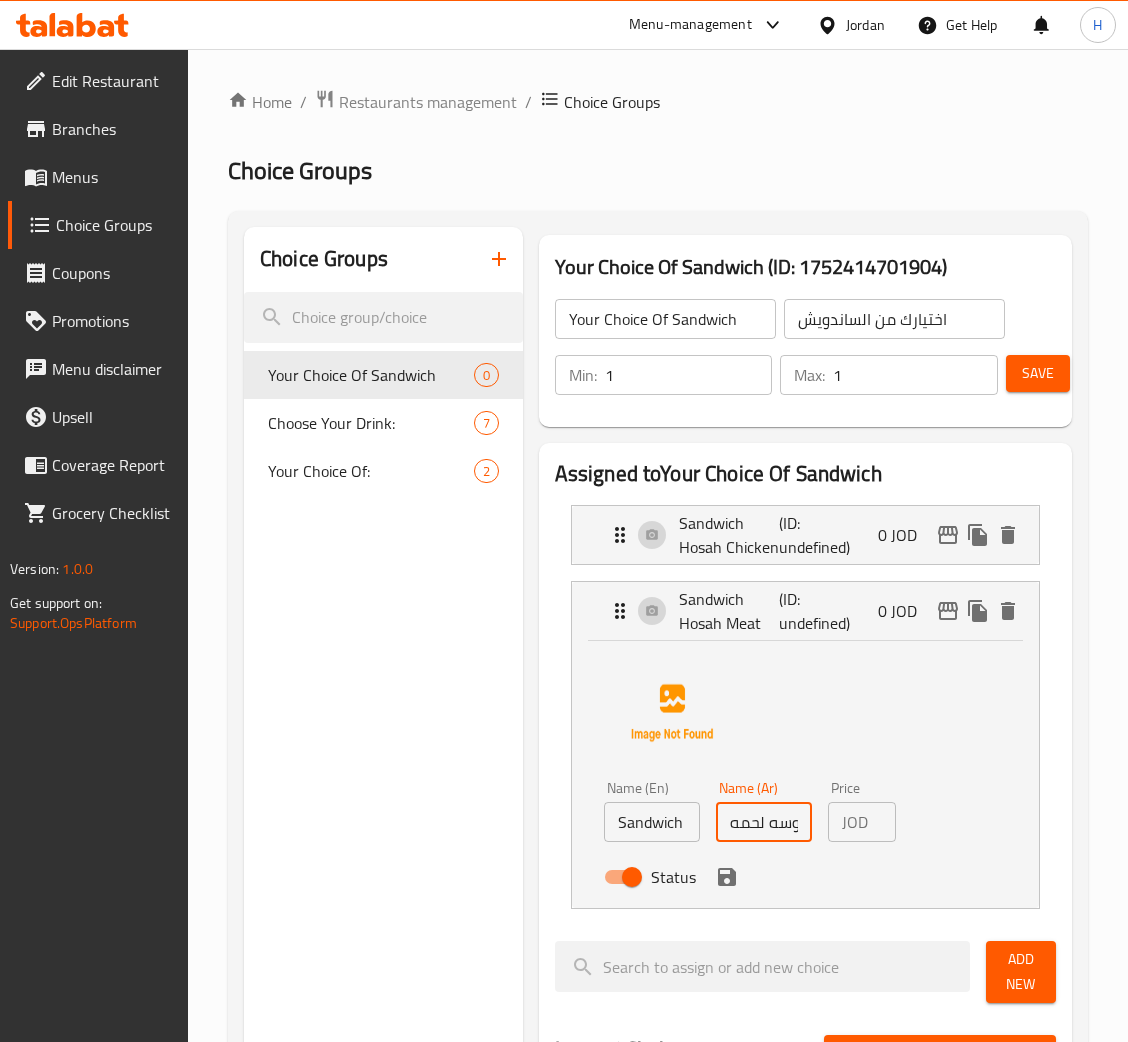 drag, startPoint x: 757, startPoint y: 834, endPoint x: 740, endPoint y: 842, distance: 18.788294 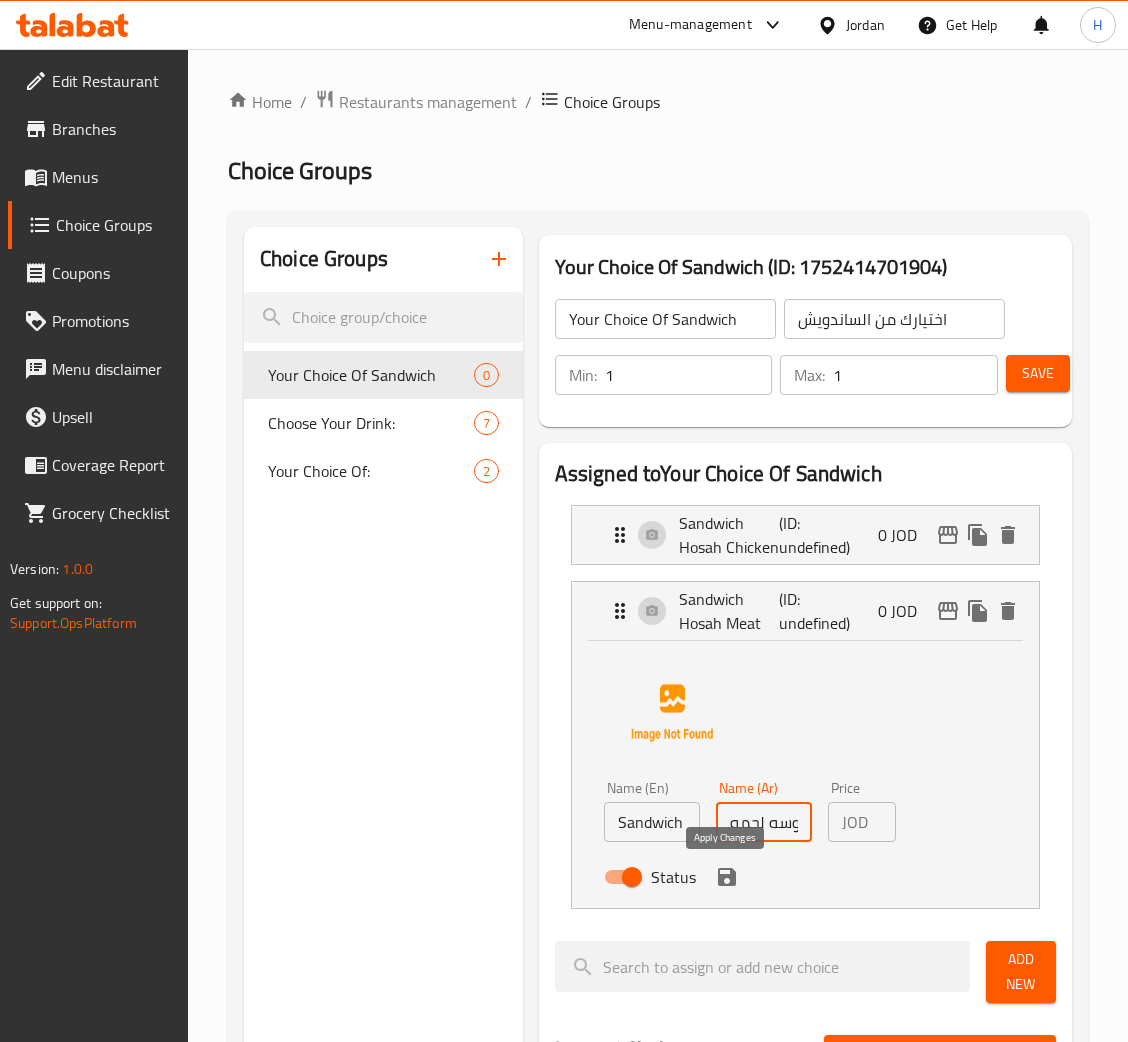 click 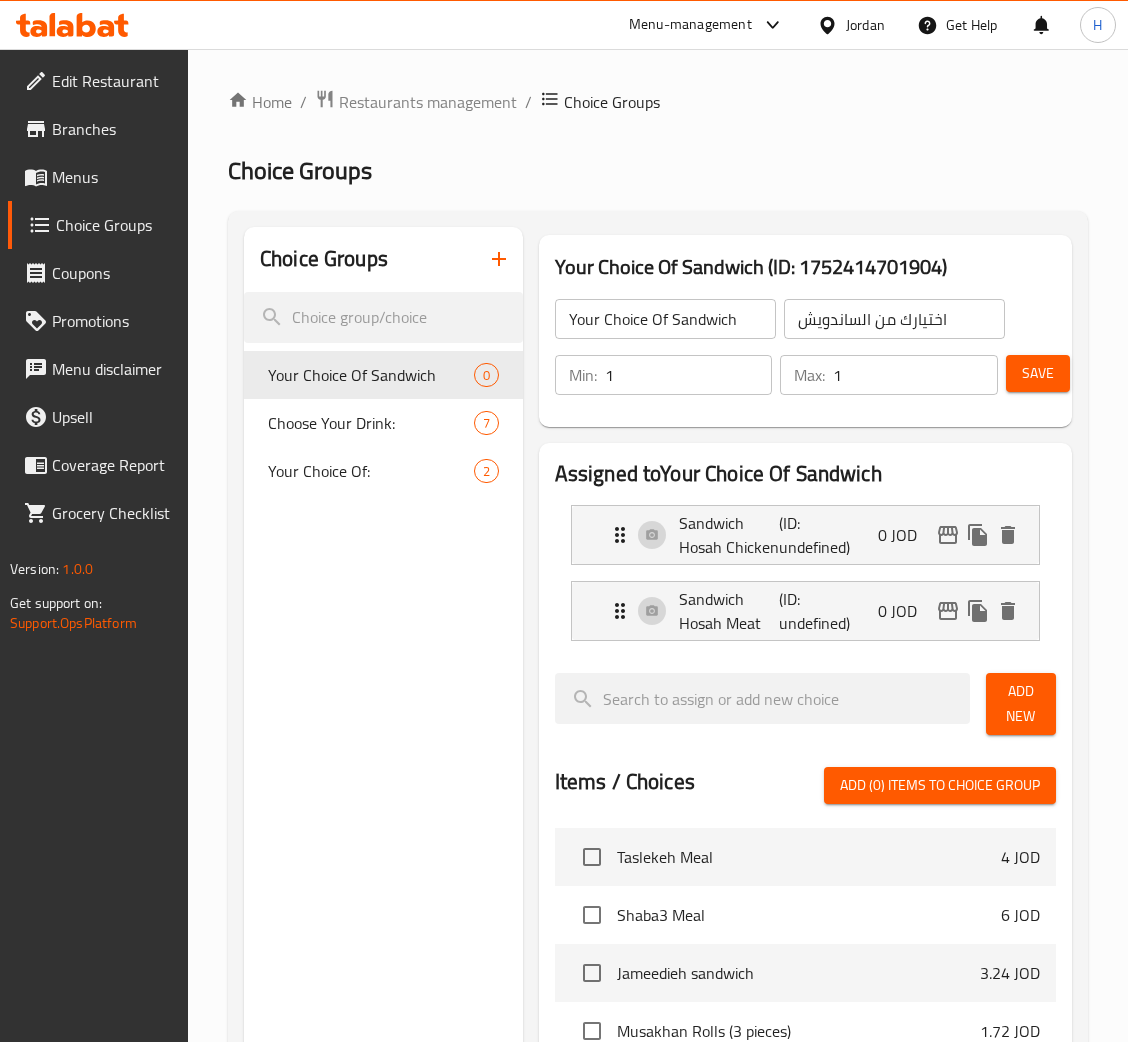 type on "ساندويش حوسه لحمه" 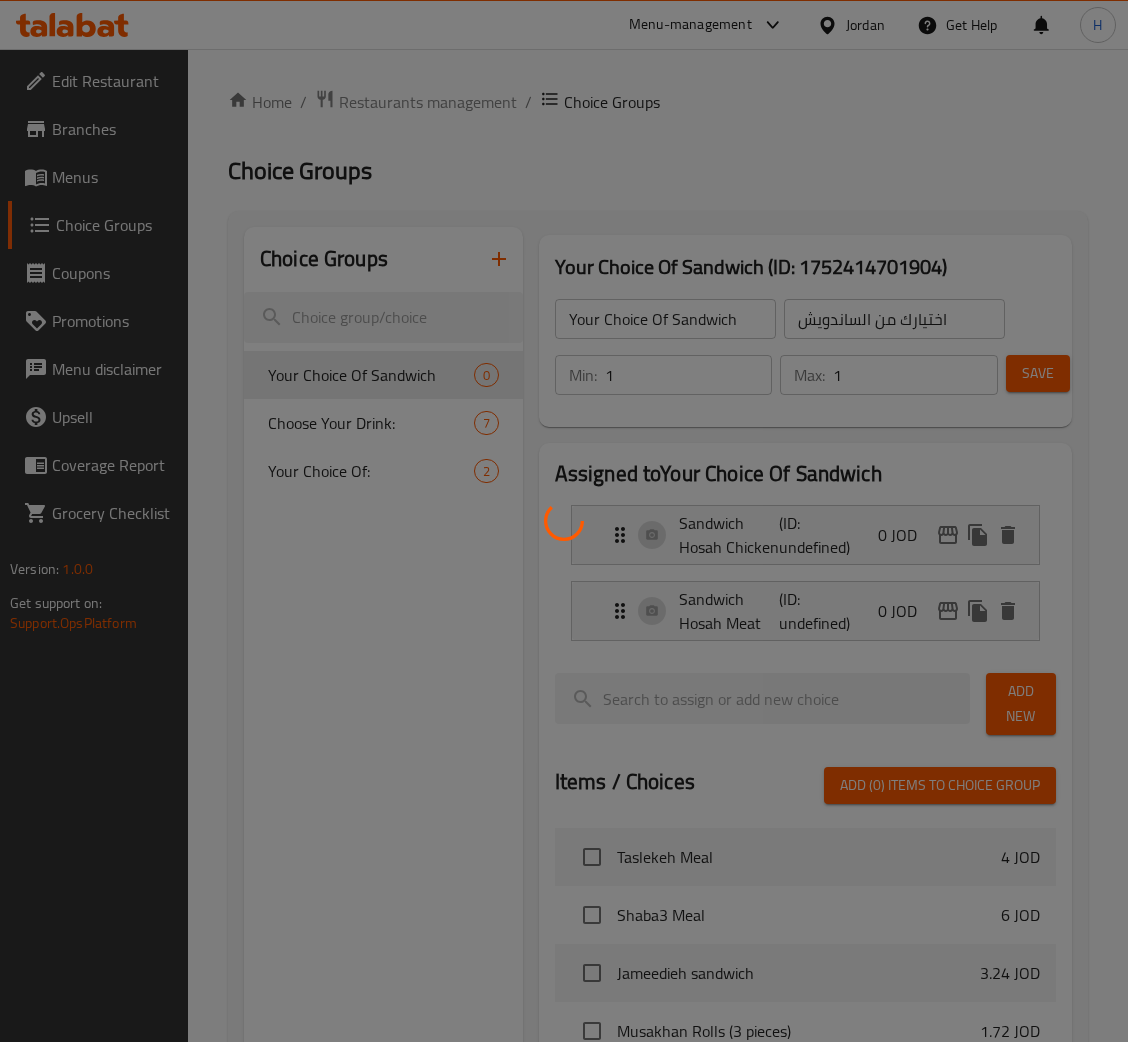 type 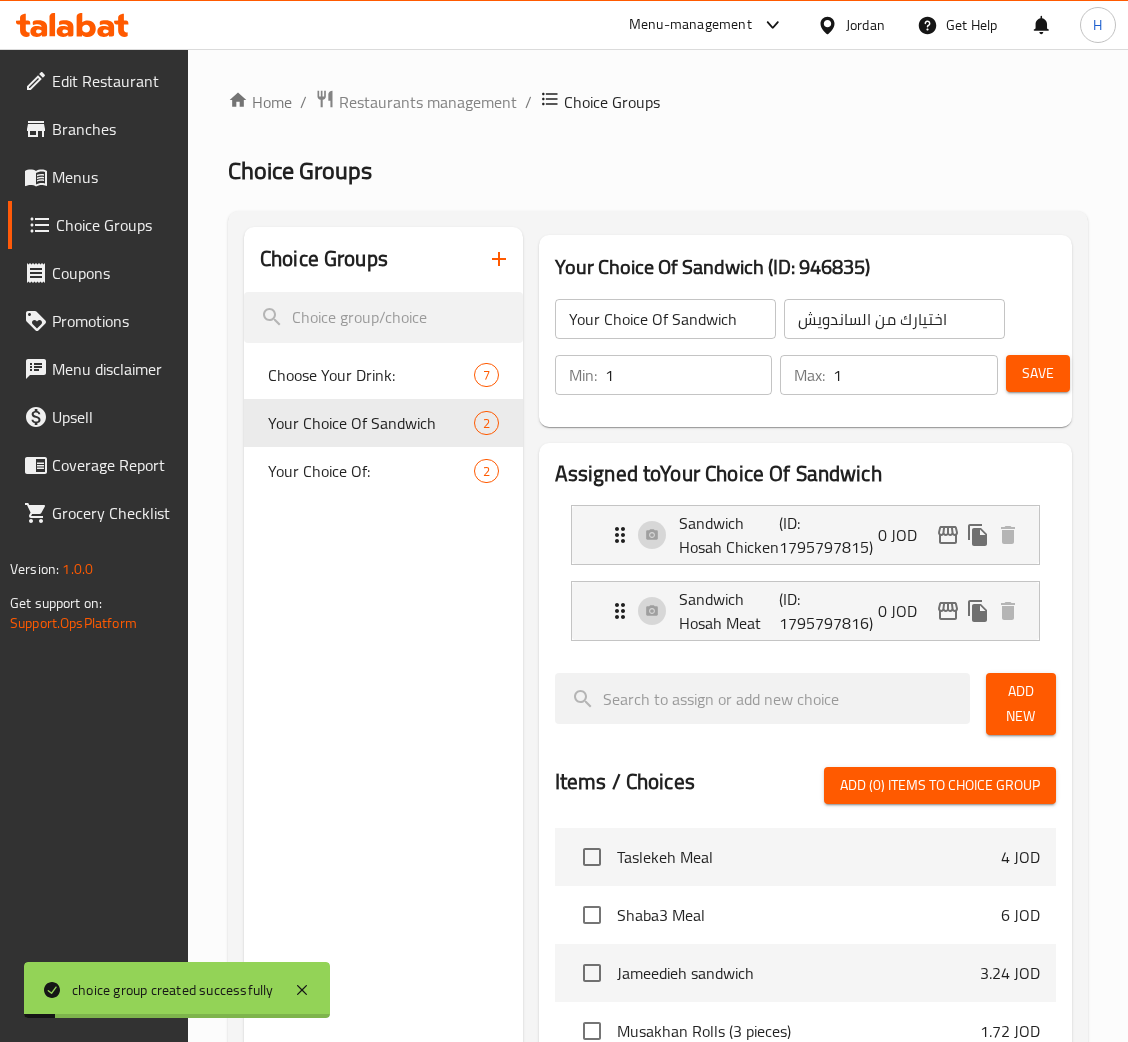 click 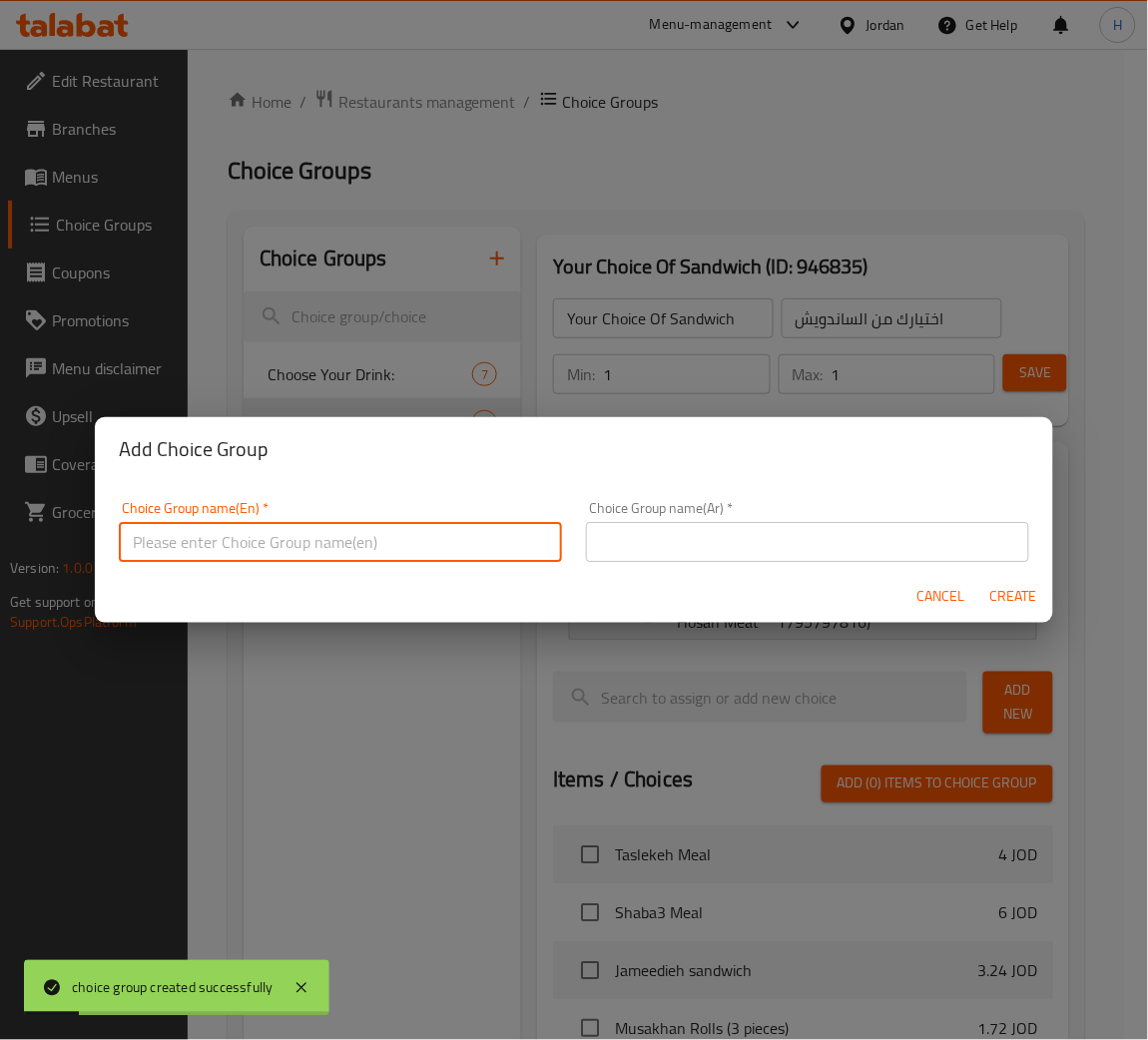 click at bounding box center (340, 542) 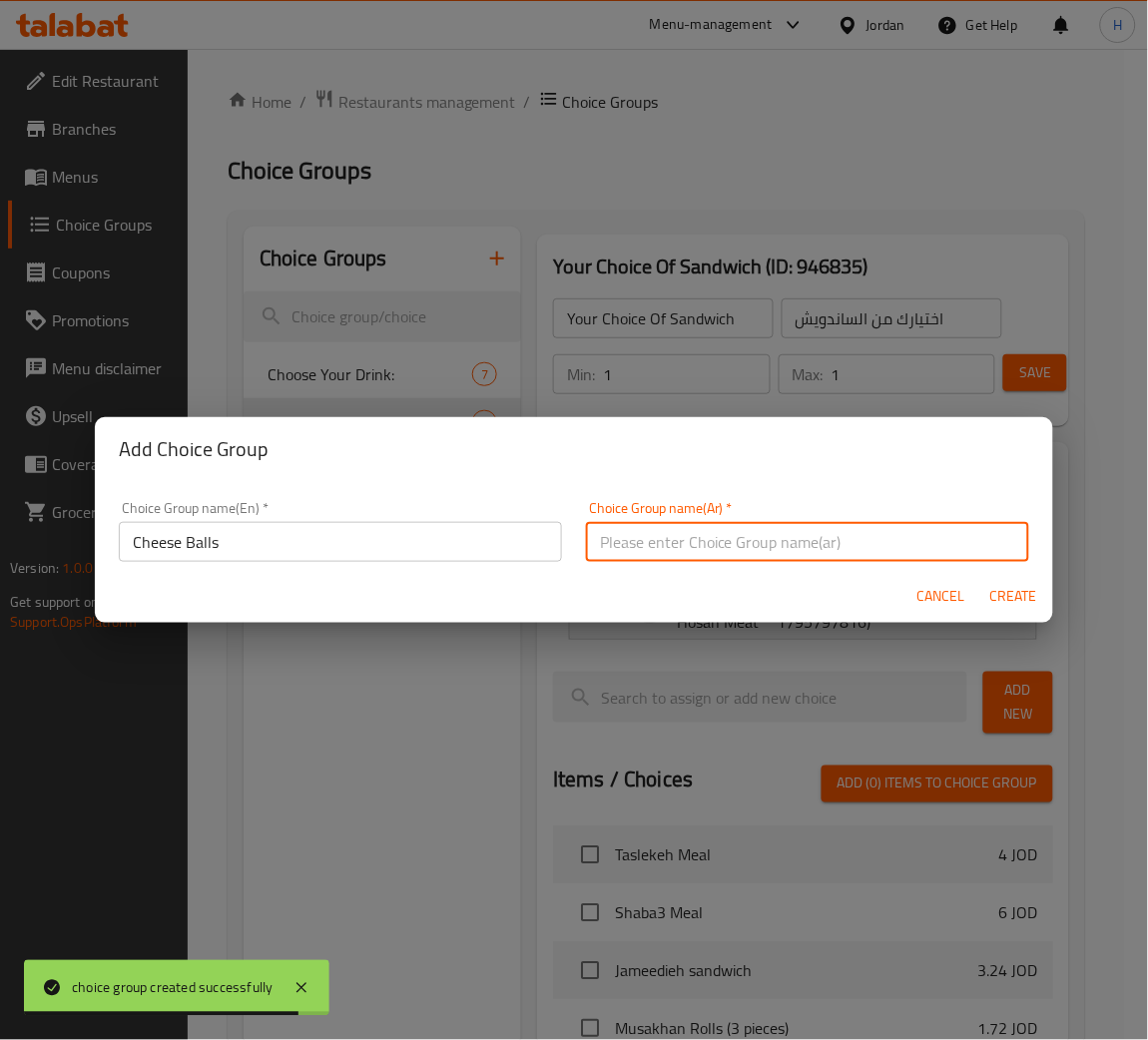 click on "Cheese Balls" at bounding box center [340, 542] 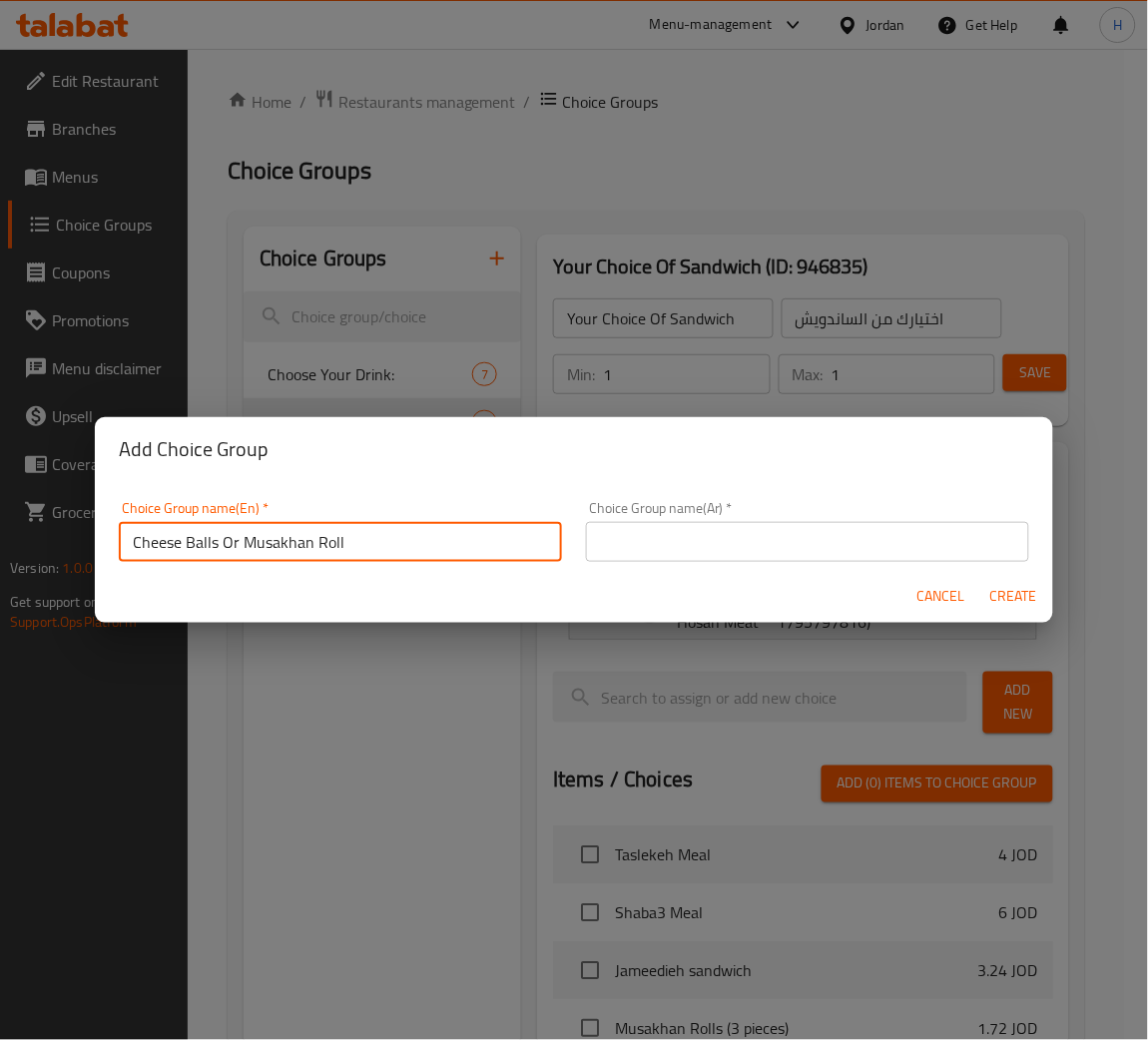 type on "Cheese Balls Or Musakhan Roll" 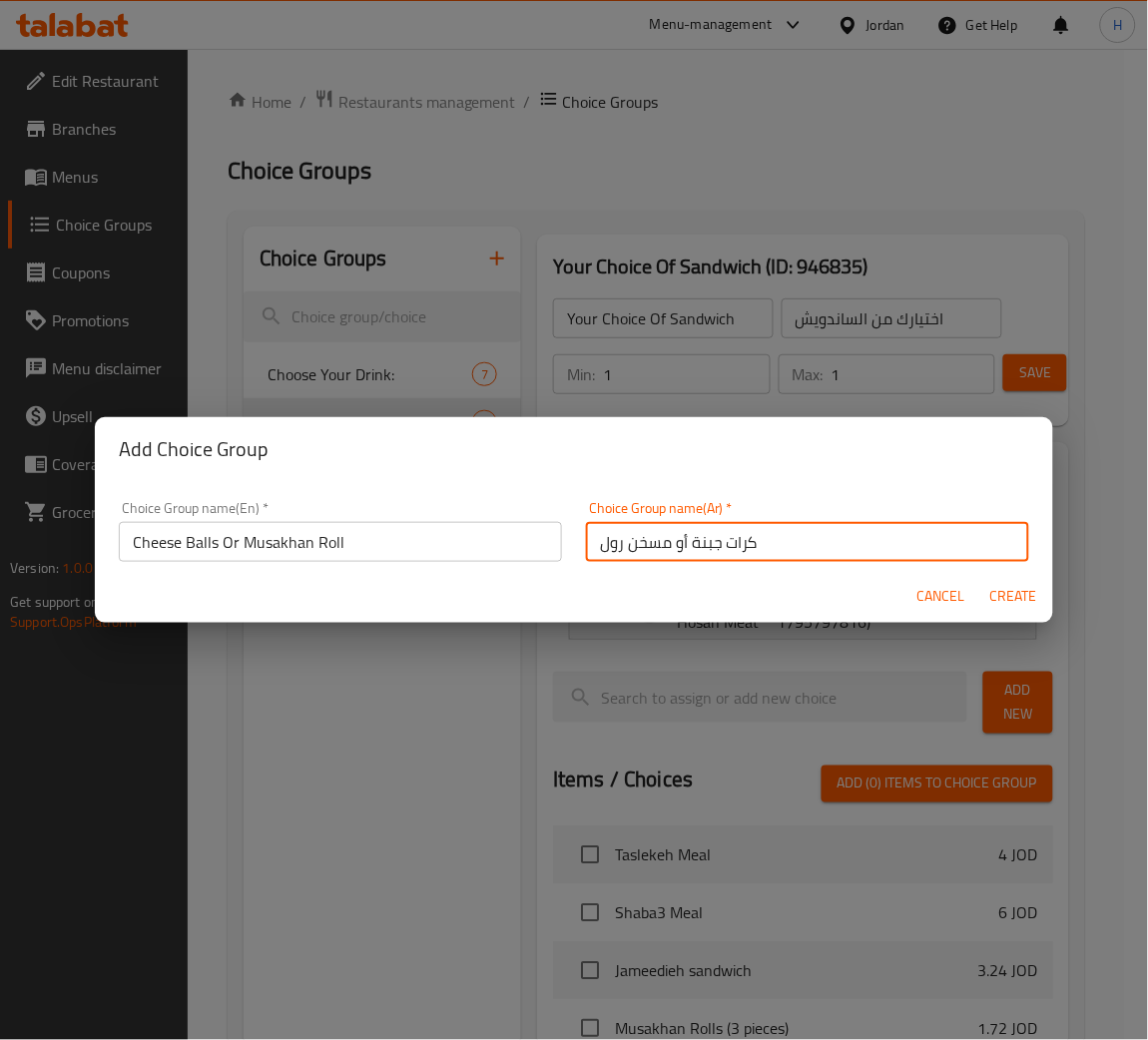 type on "كرات جبنة أو مسخن رول" 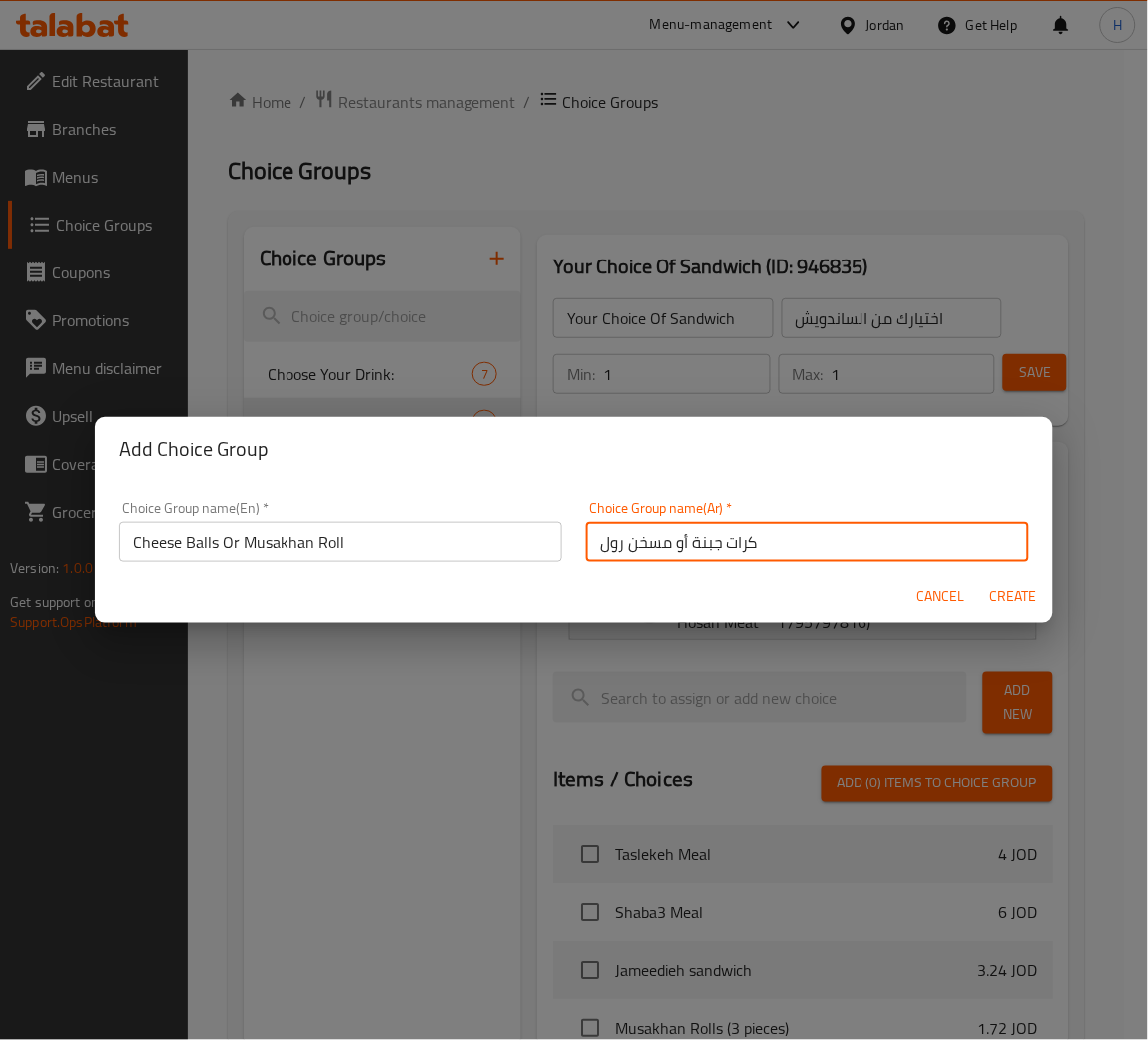 type 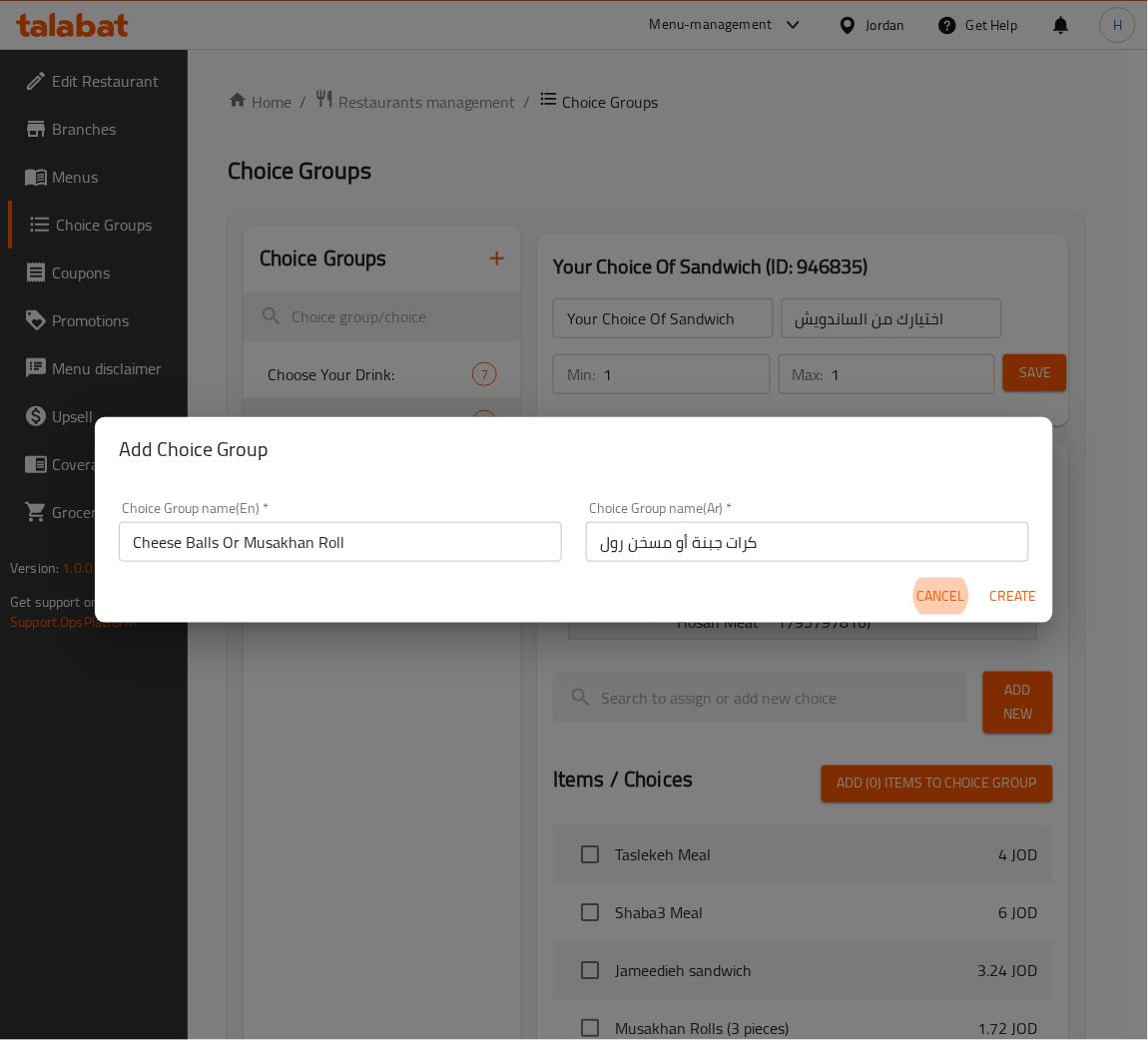 type 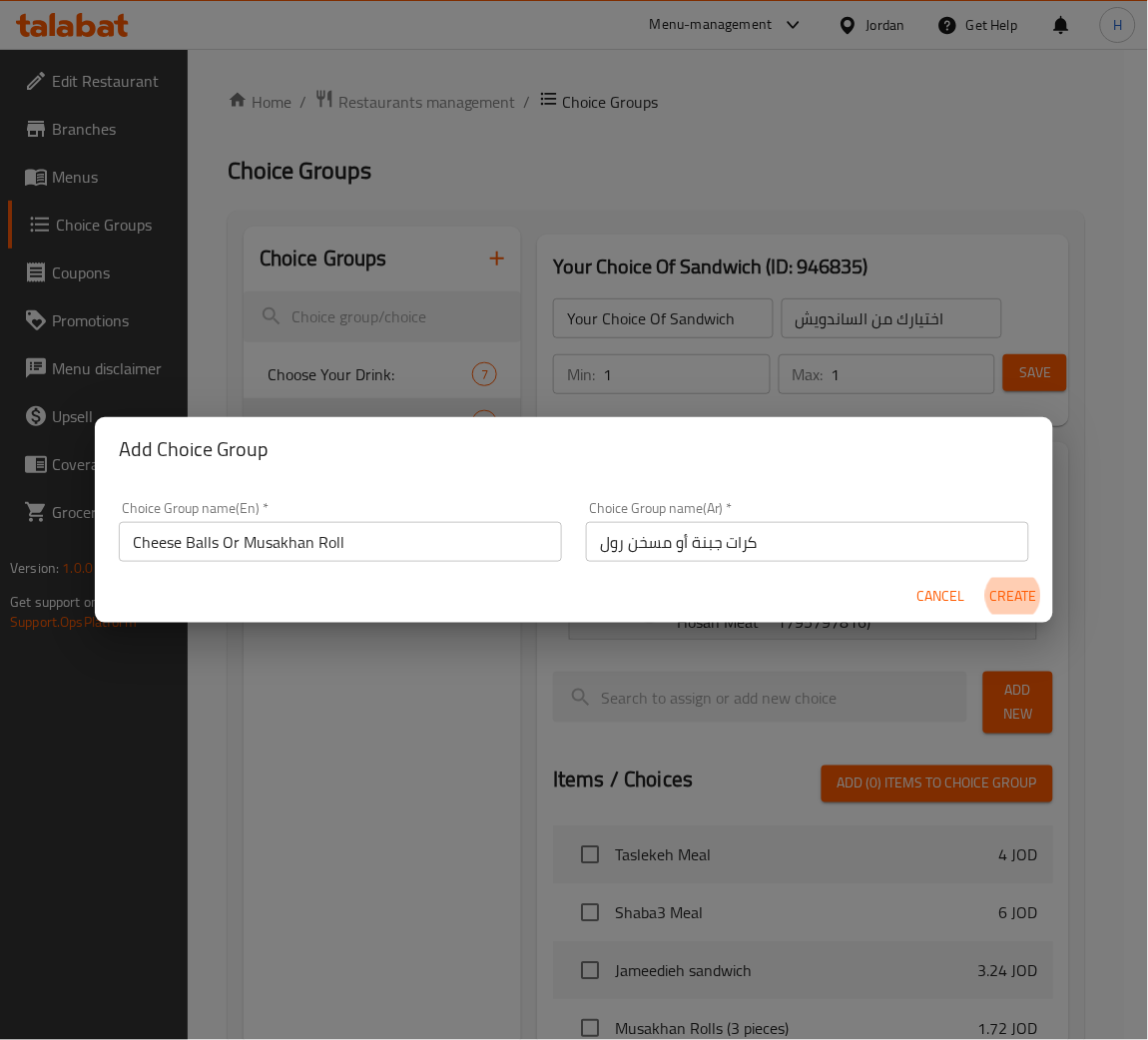 click on "Create" at bounding box center (1013, 596) 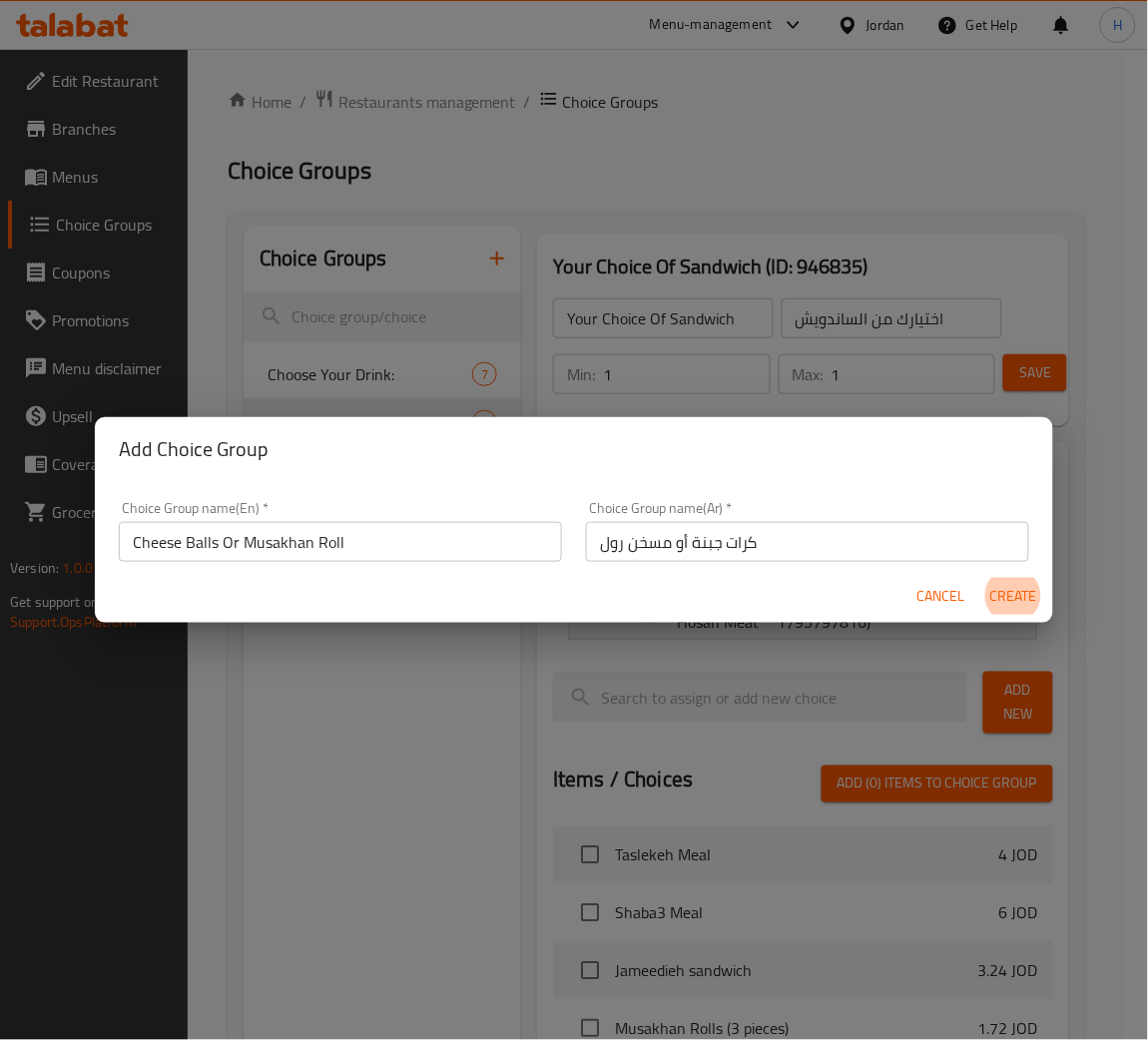 type on "Cheese Balls Or Musakhan Roll" 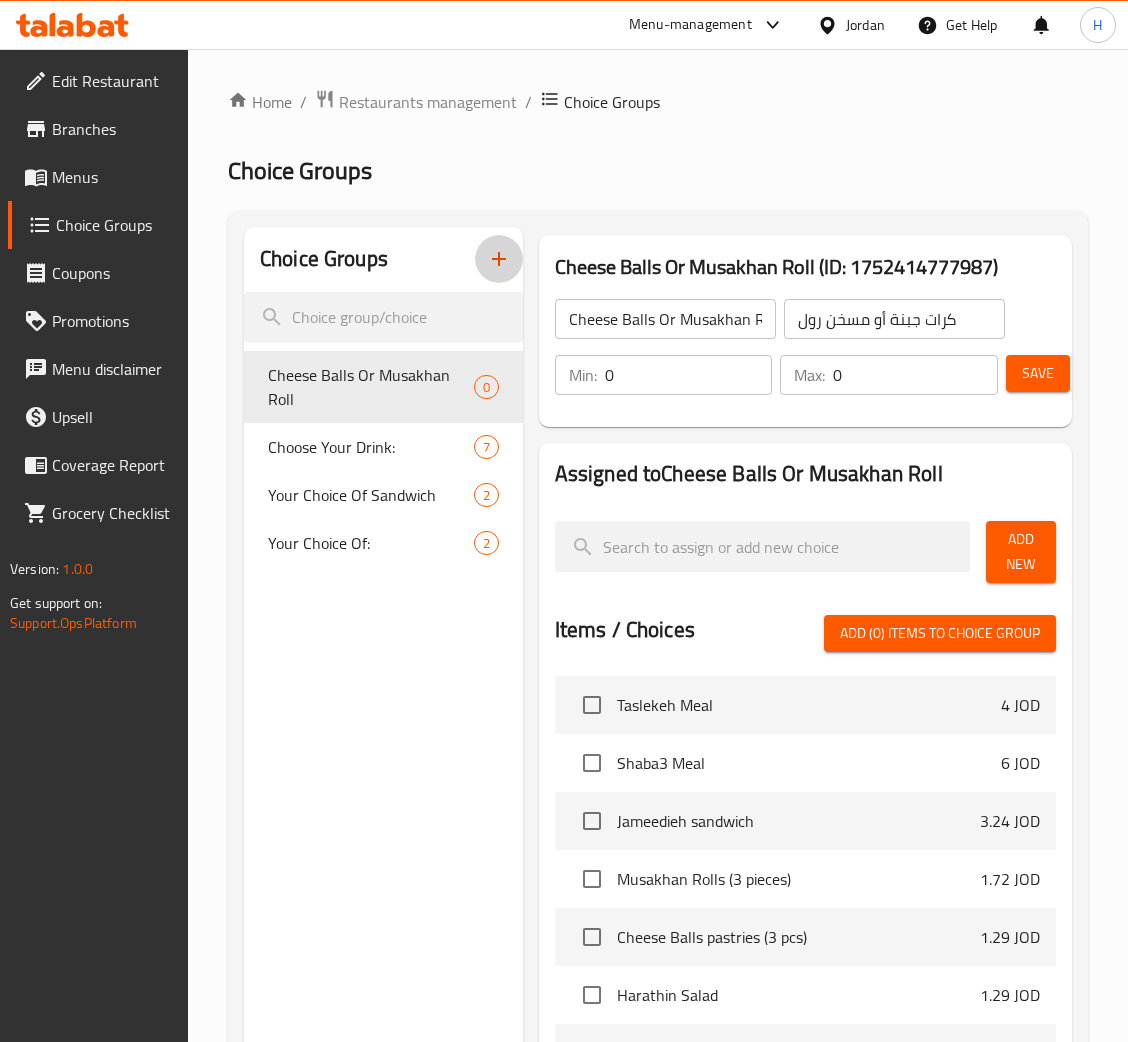 click on "0" at bounding box center [689, 375] 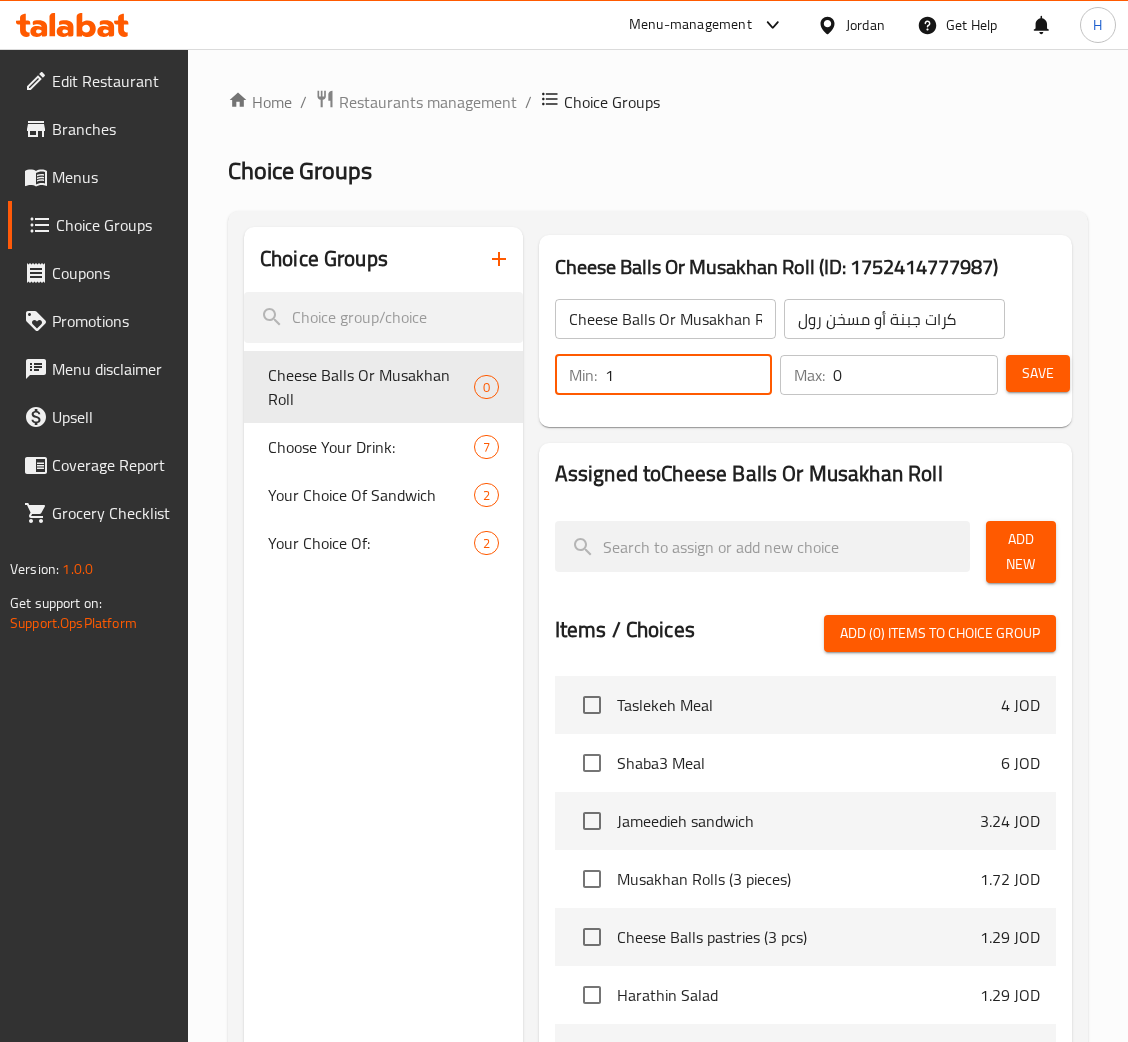 type on "1" 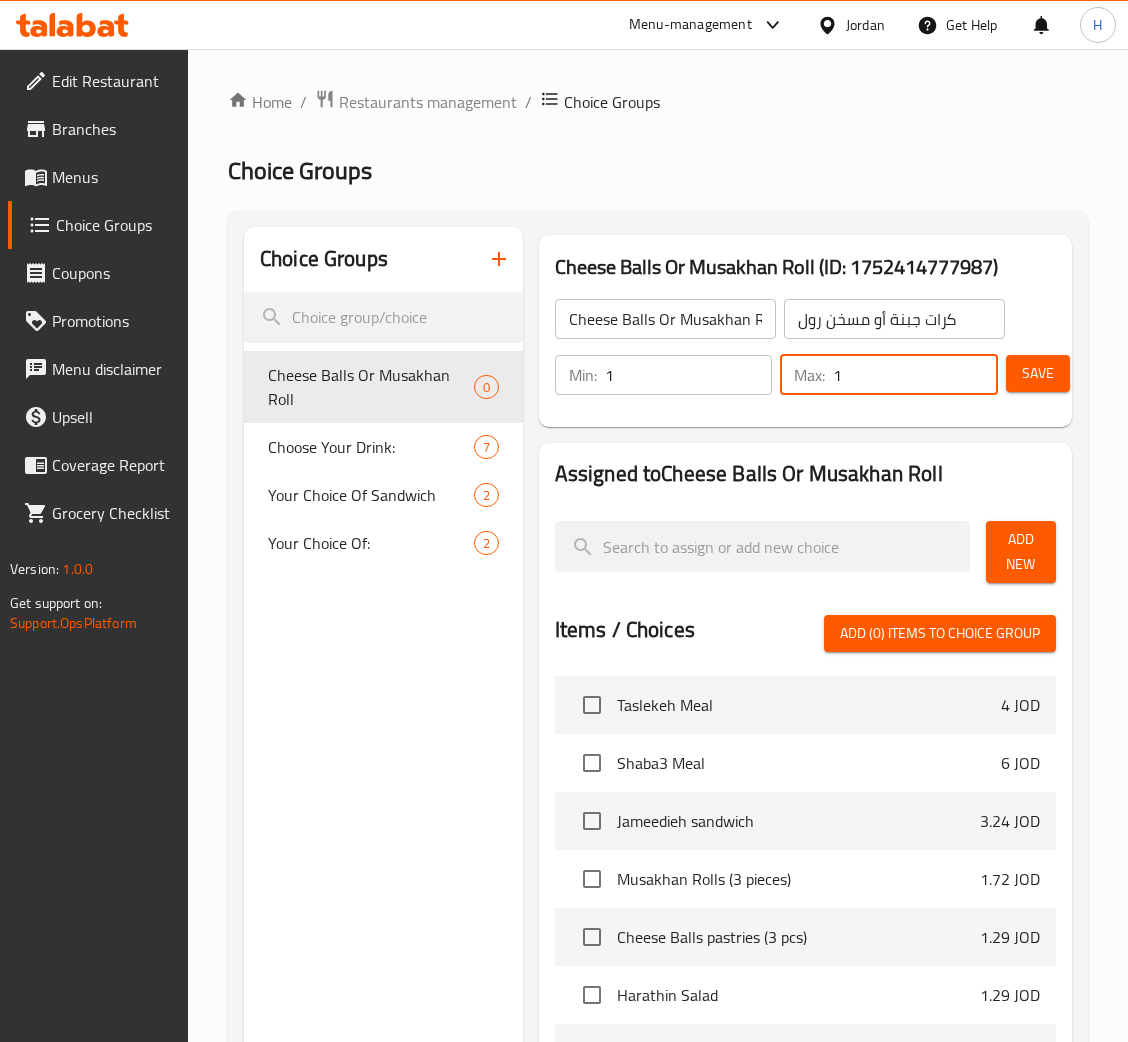 type on "1" 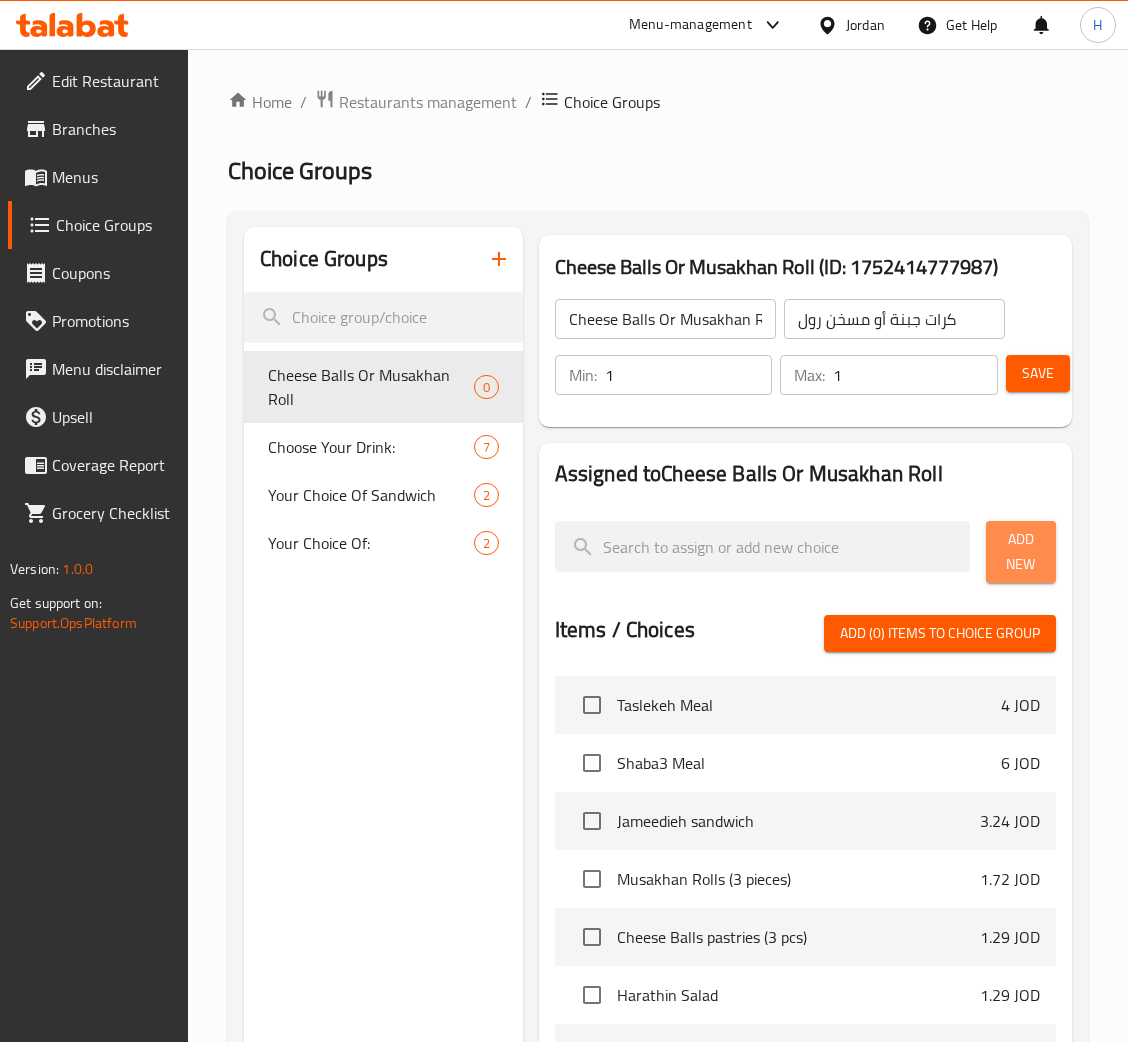 click on "Add New" at bounding box center (1021, 552) 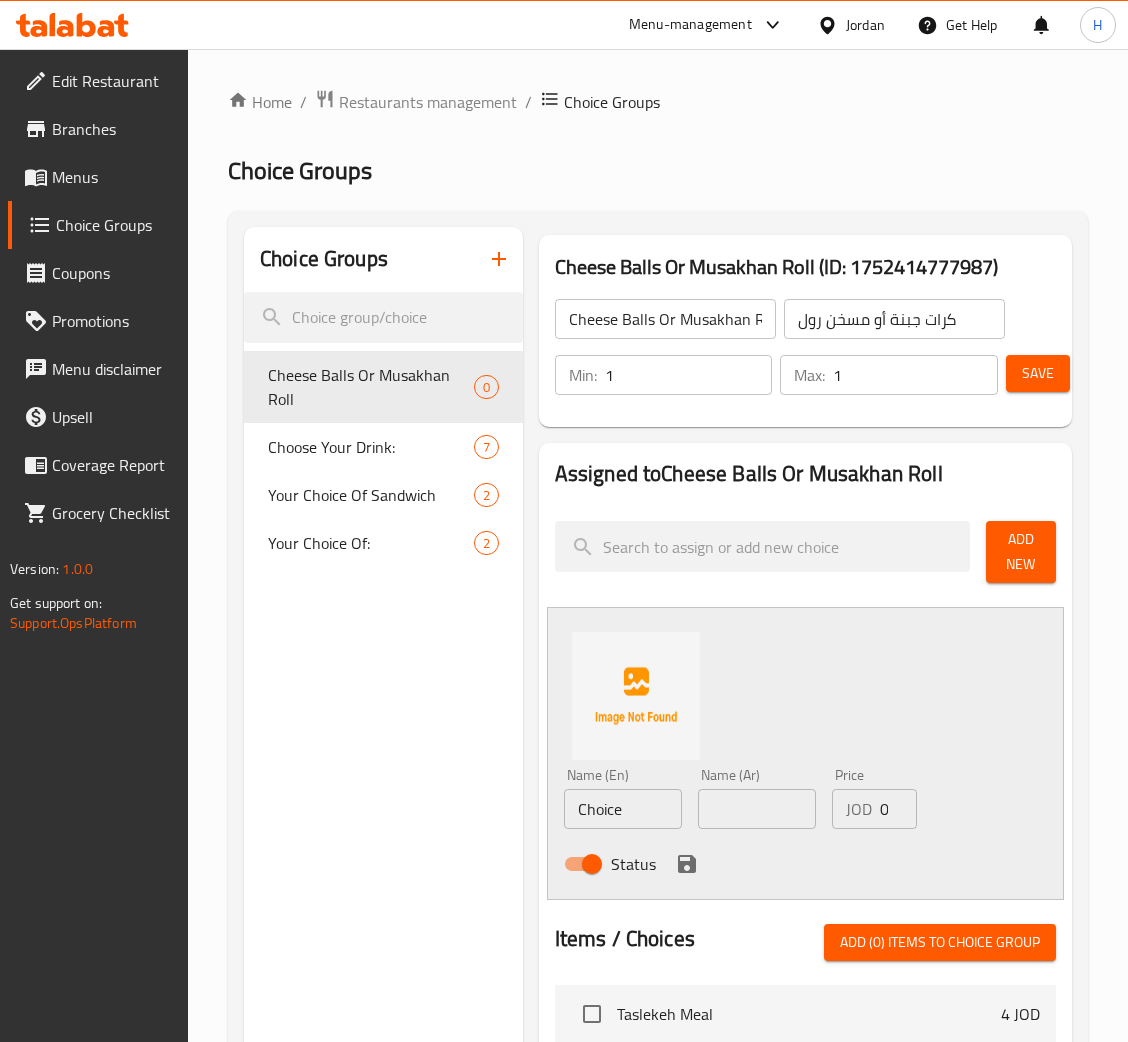 click on "Choice" at bounding box center (623, 809) 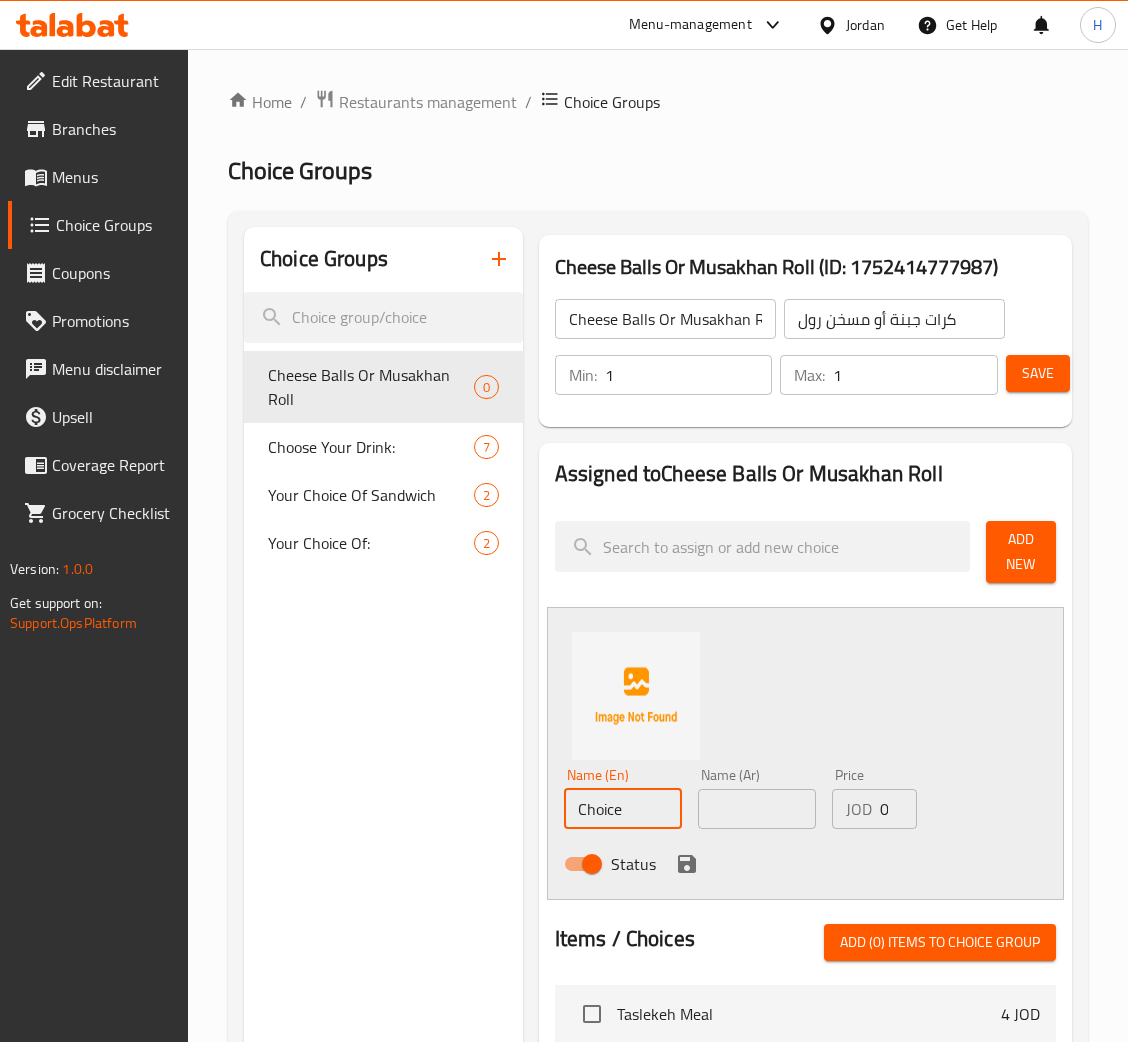 click on "Choice" at bounding box center [623, 809] 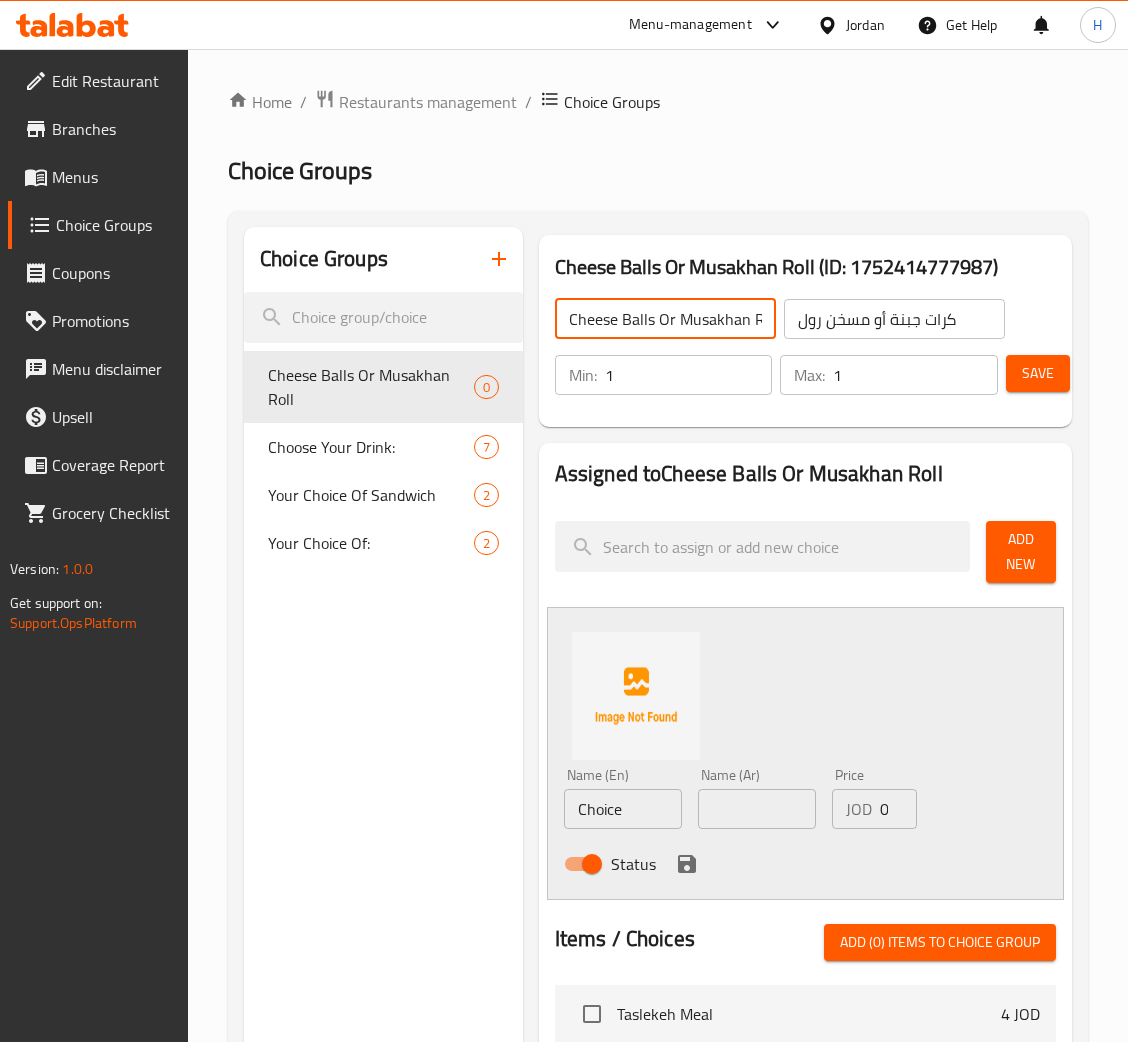 drag, startPoint x: 655, startPoint y: 320, endPoint x: 548, endPoint y: 341, distance: 109.041275 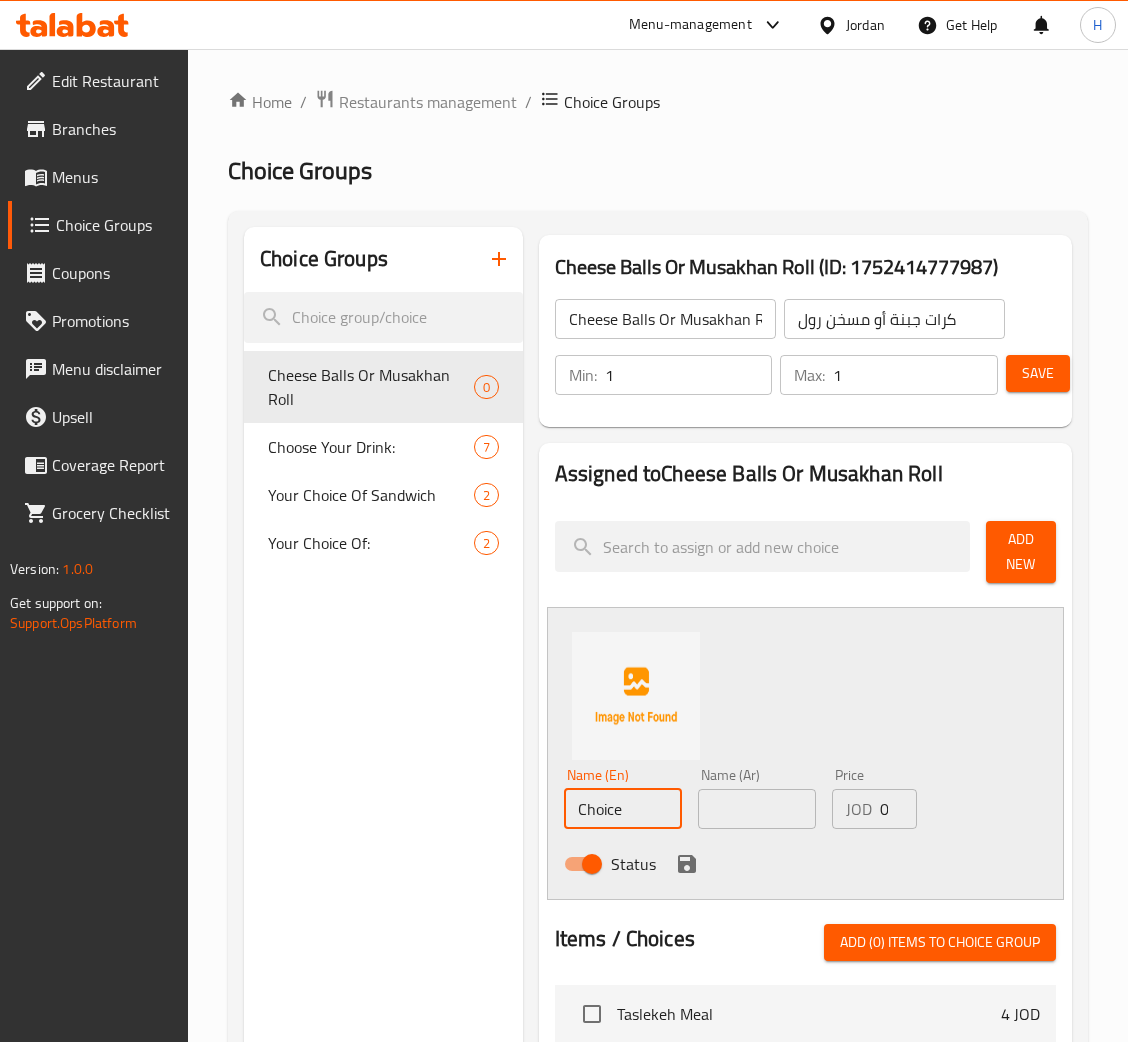 paste on "eese Balls" 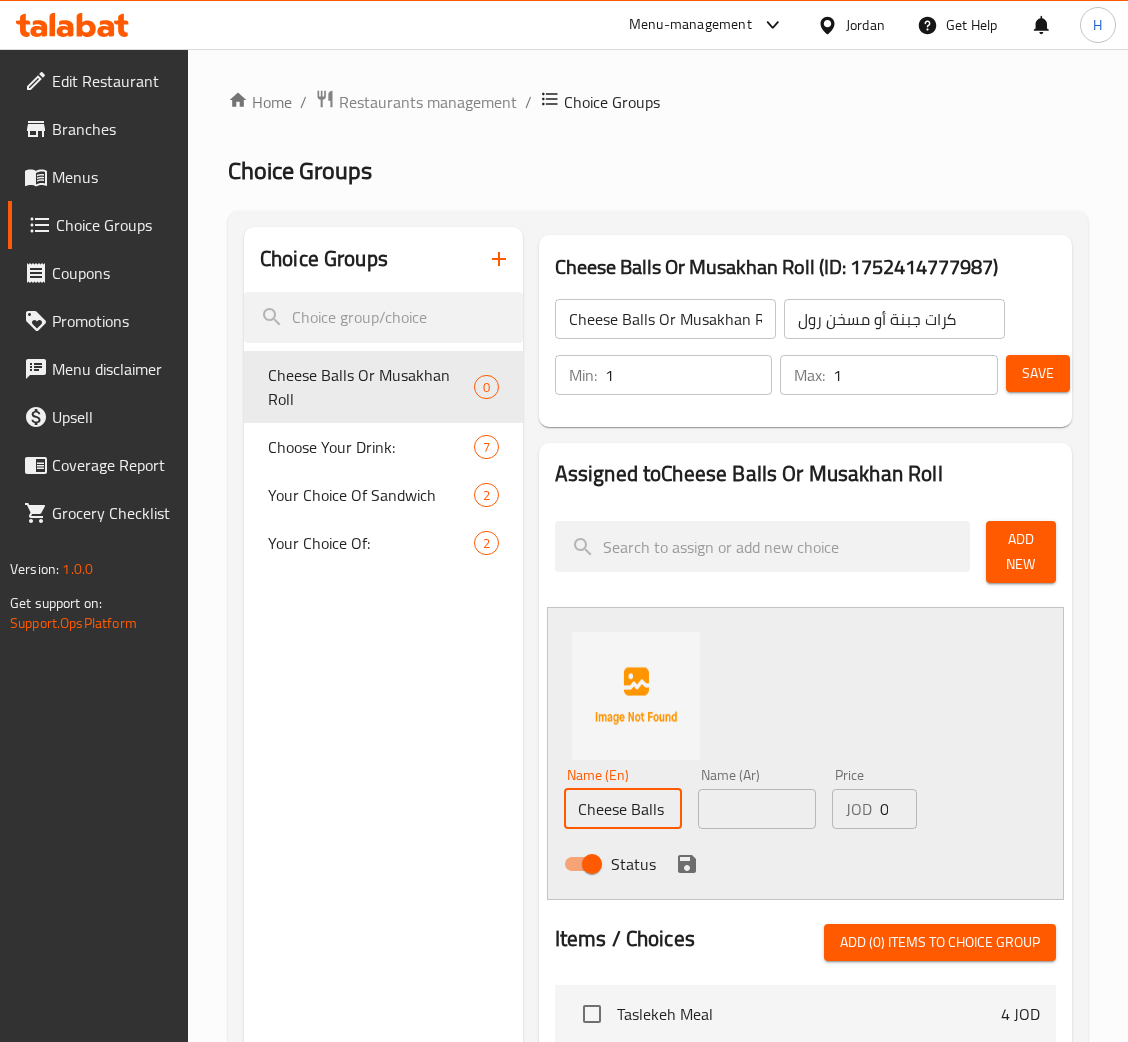 type on "Cheese Balls" 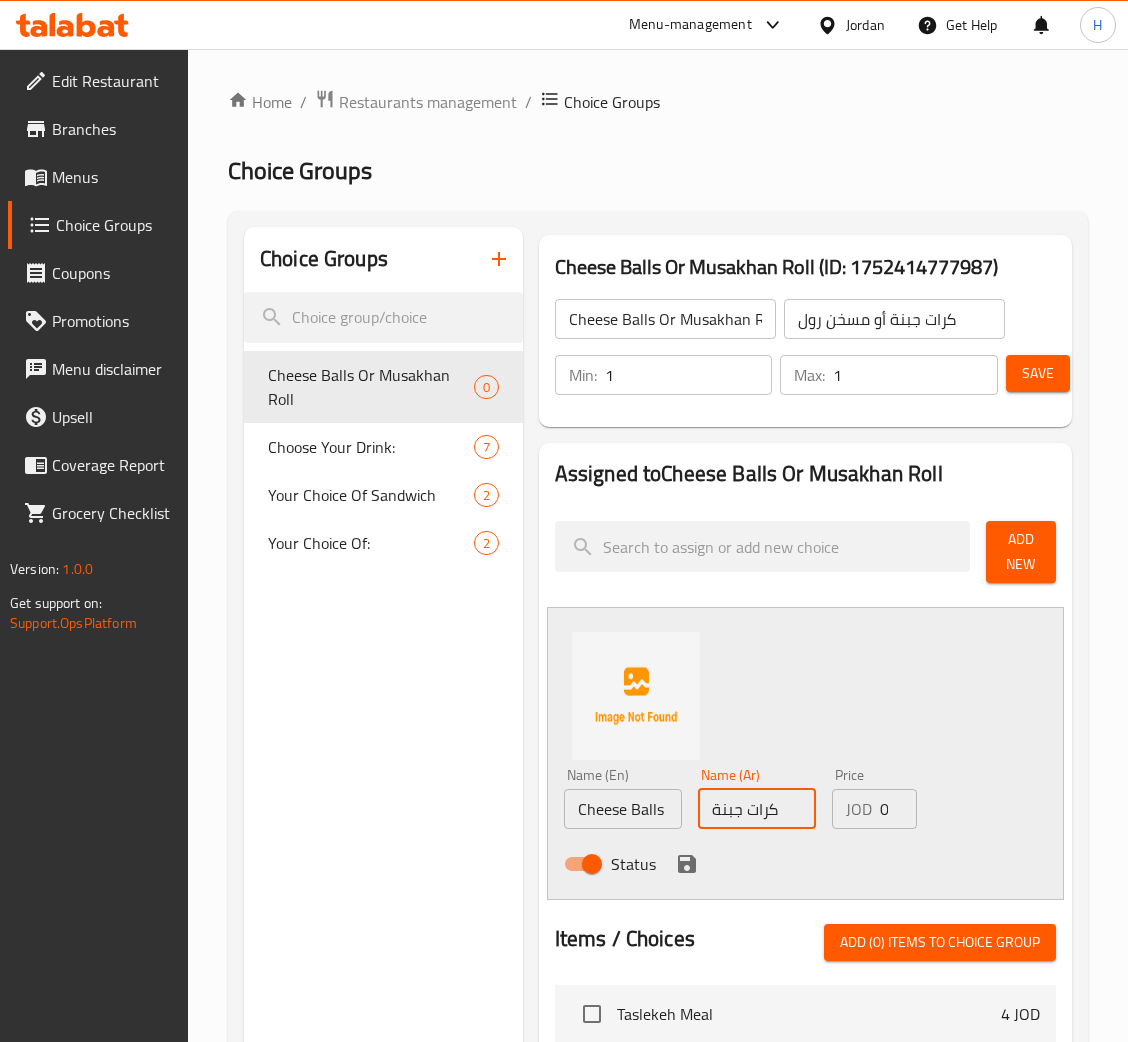 type on "كرات جبنة" 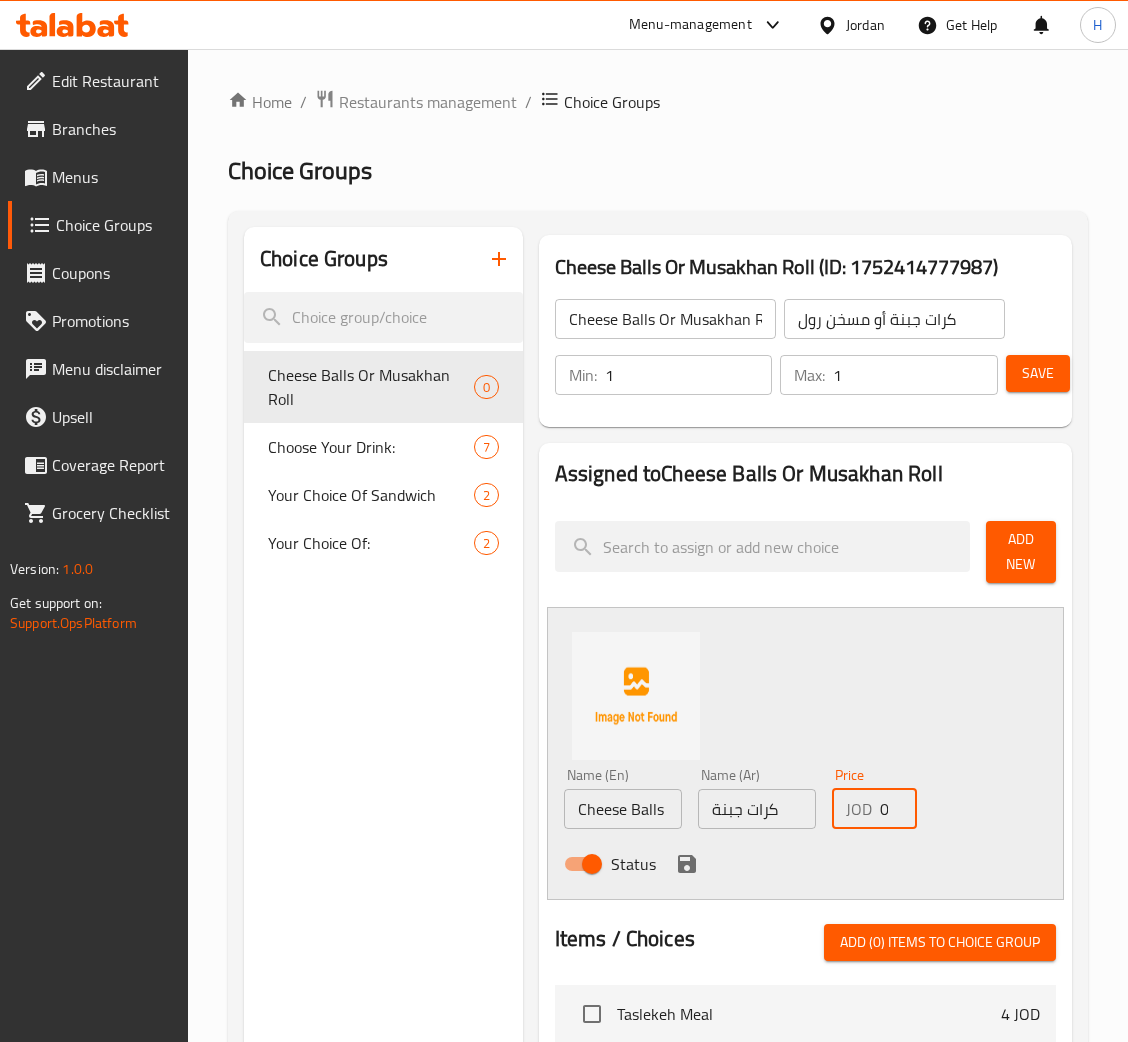 click 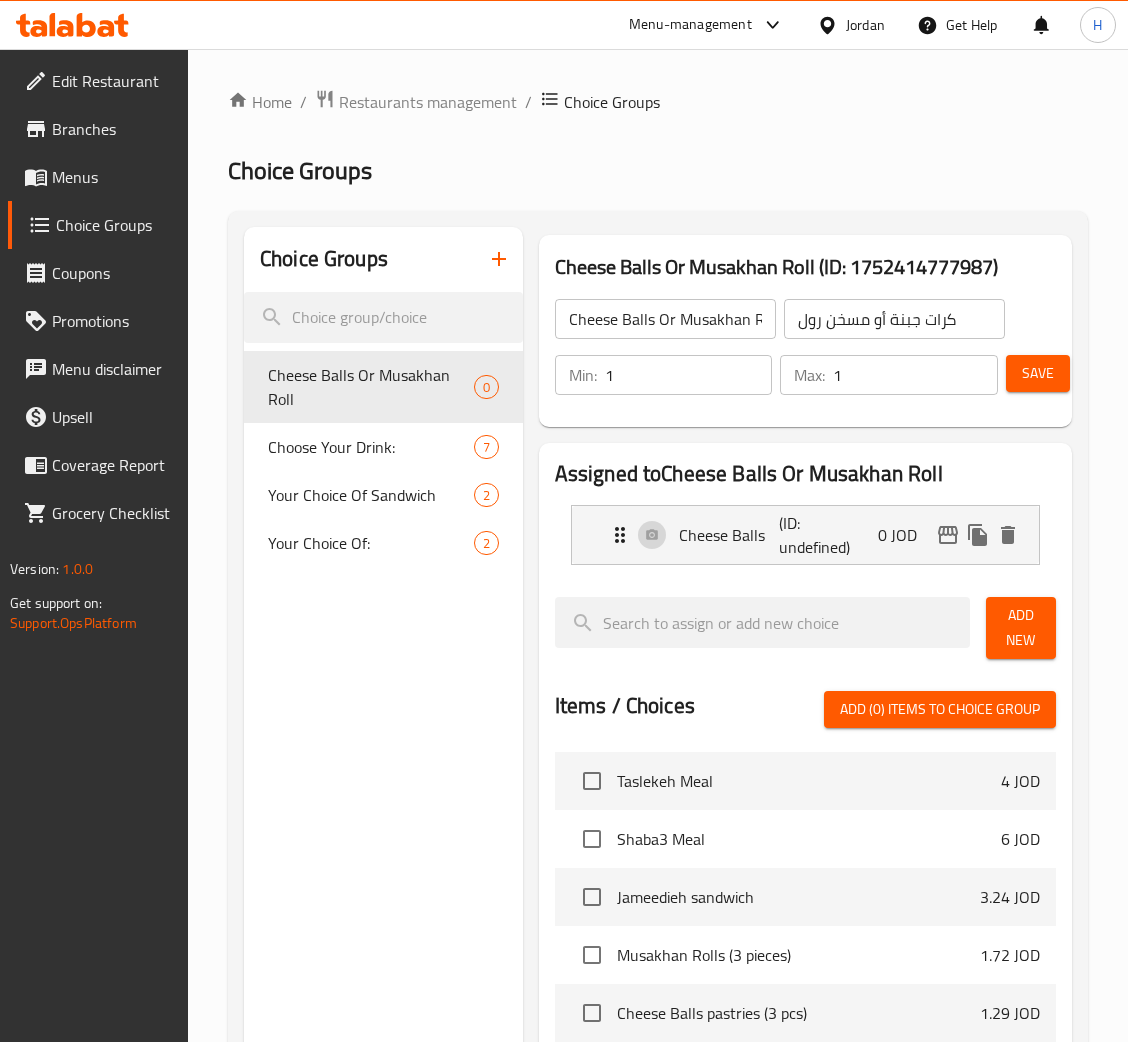 click on "Add New" at bounding box center [1021, 628] 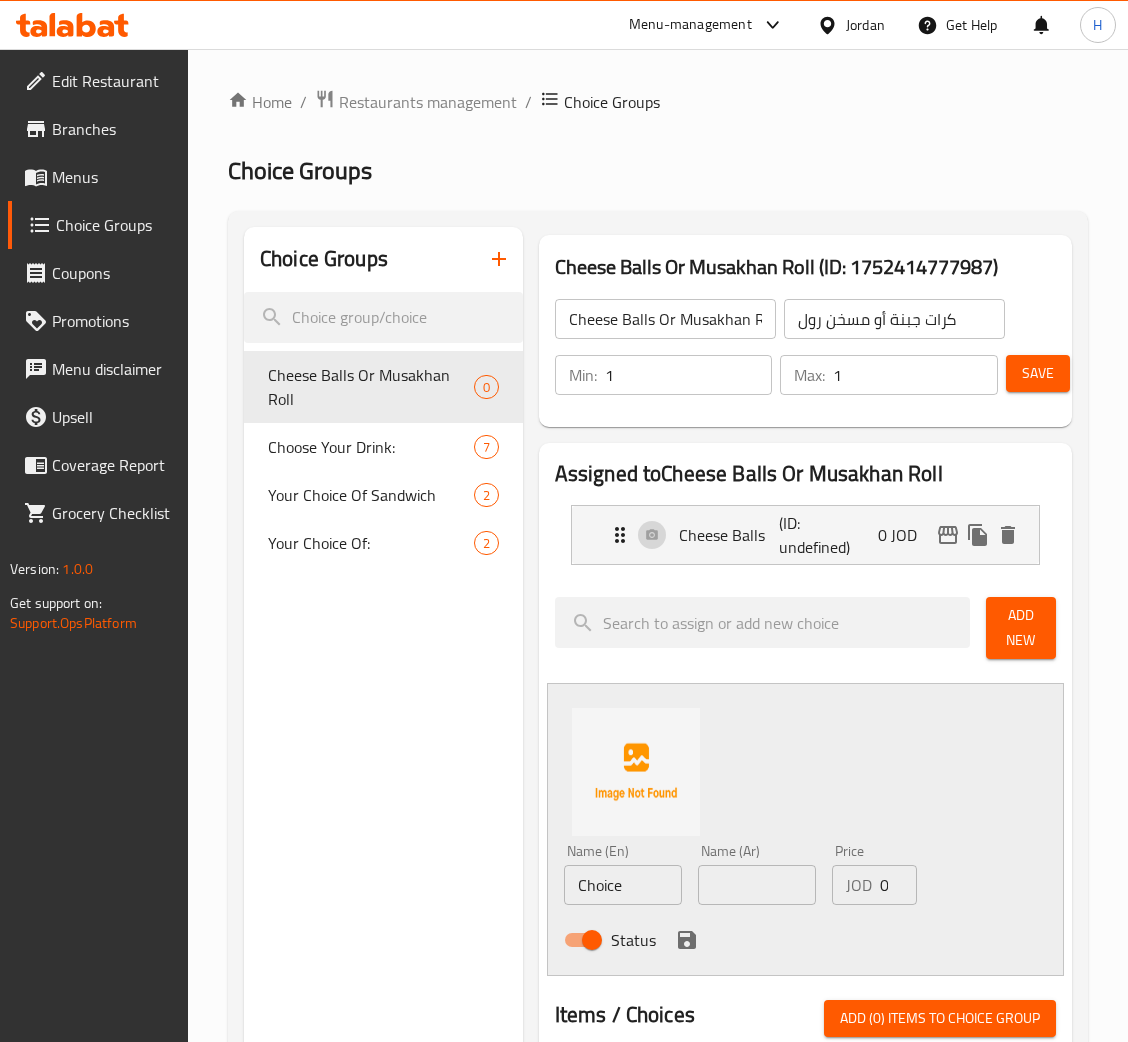 click on "Choice" at bounding box center (623, 885) 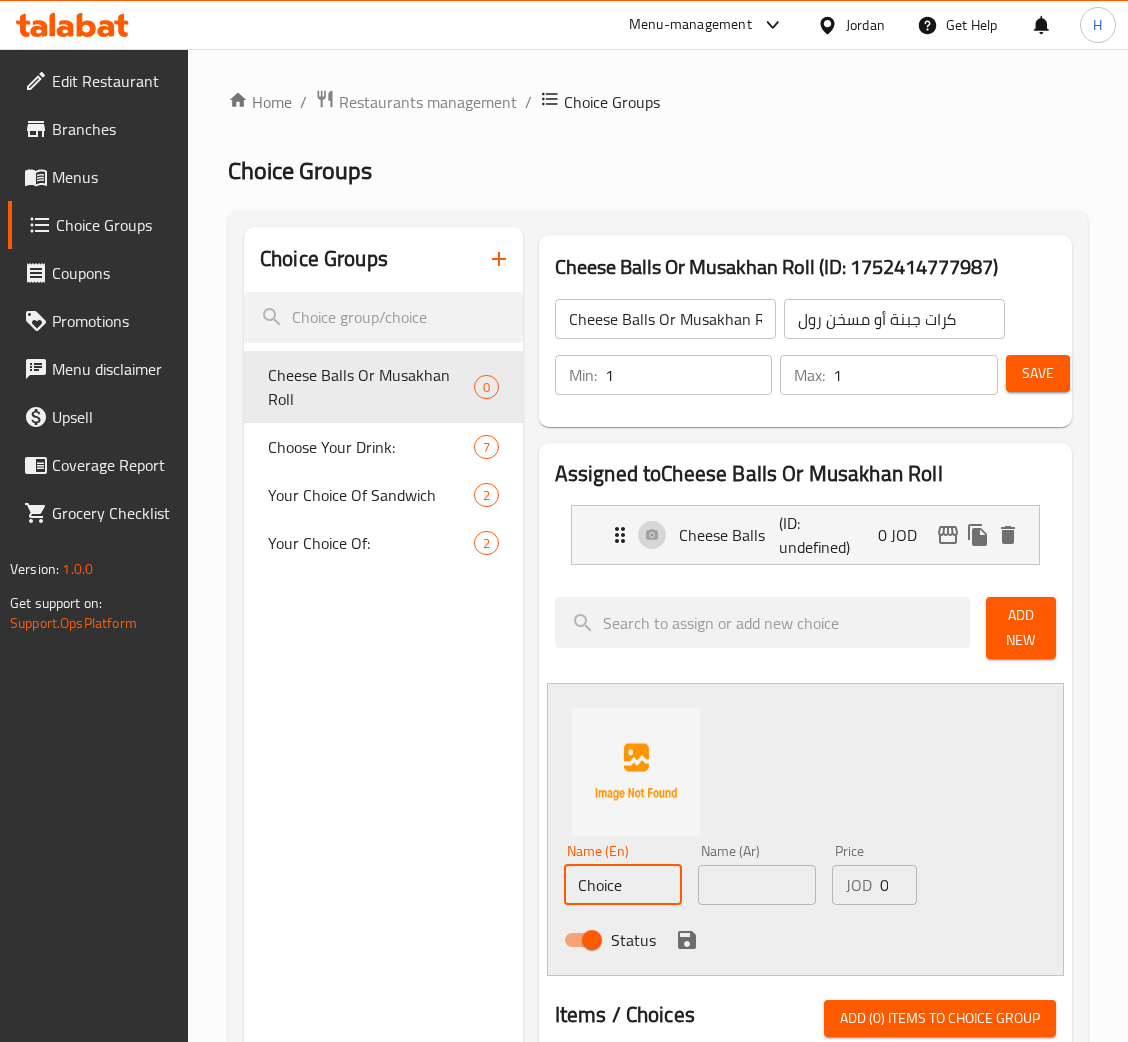 click on "Choice" at bounding box center (623, 885) 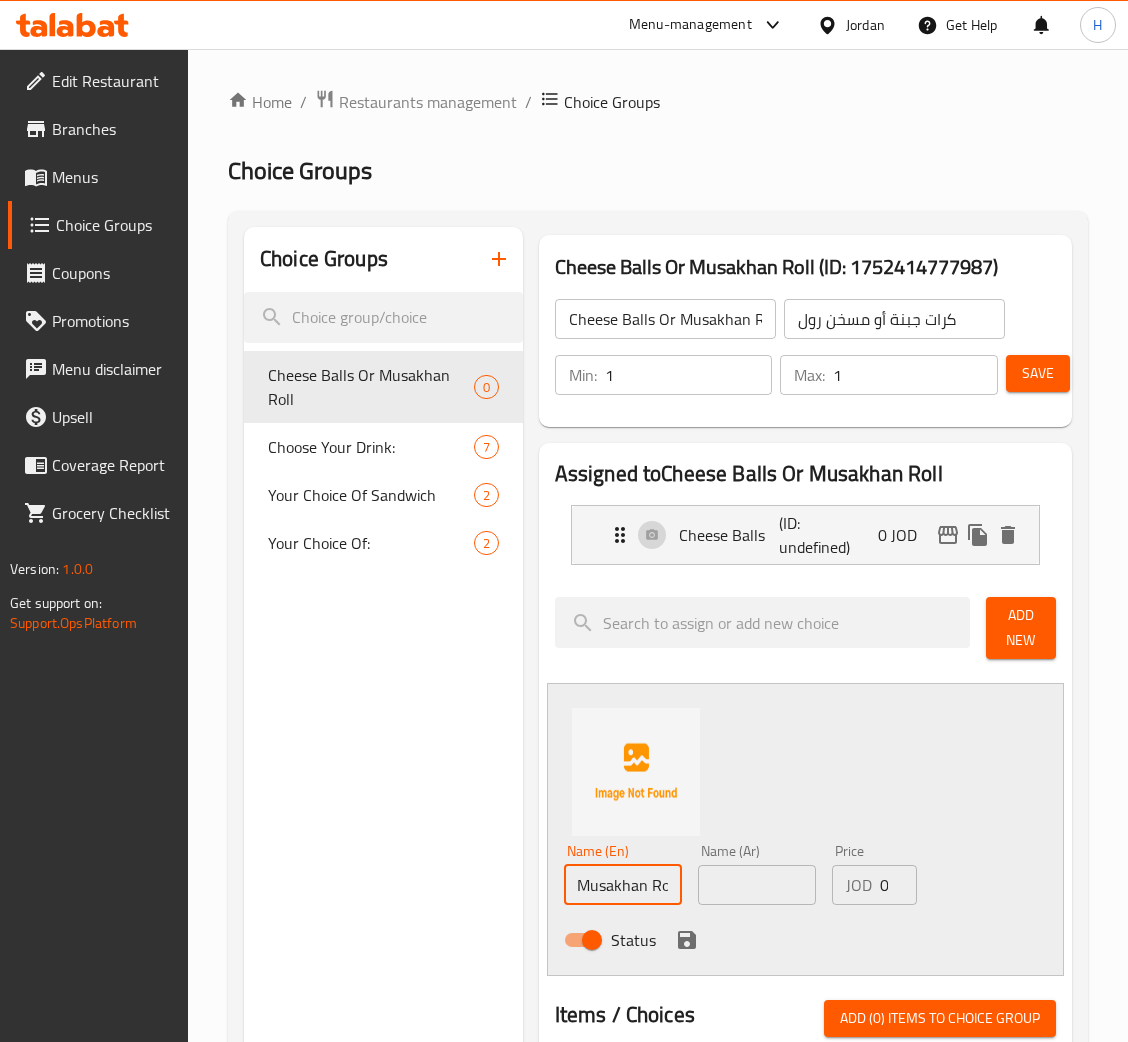 scroll, scrollTop: 0, scrollLeft: 4, axis: horizontal 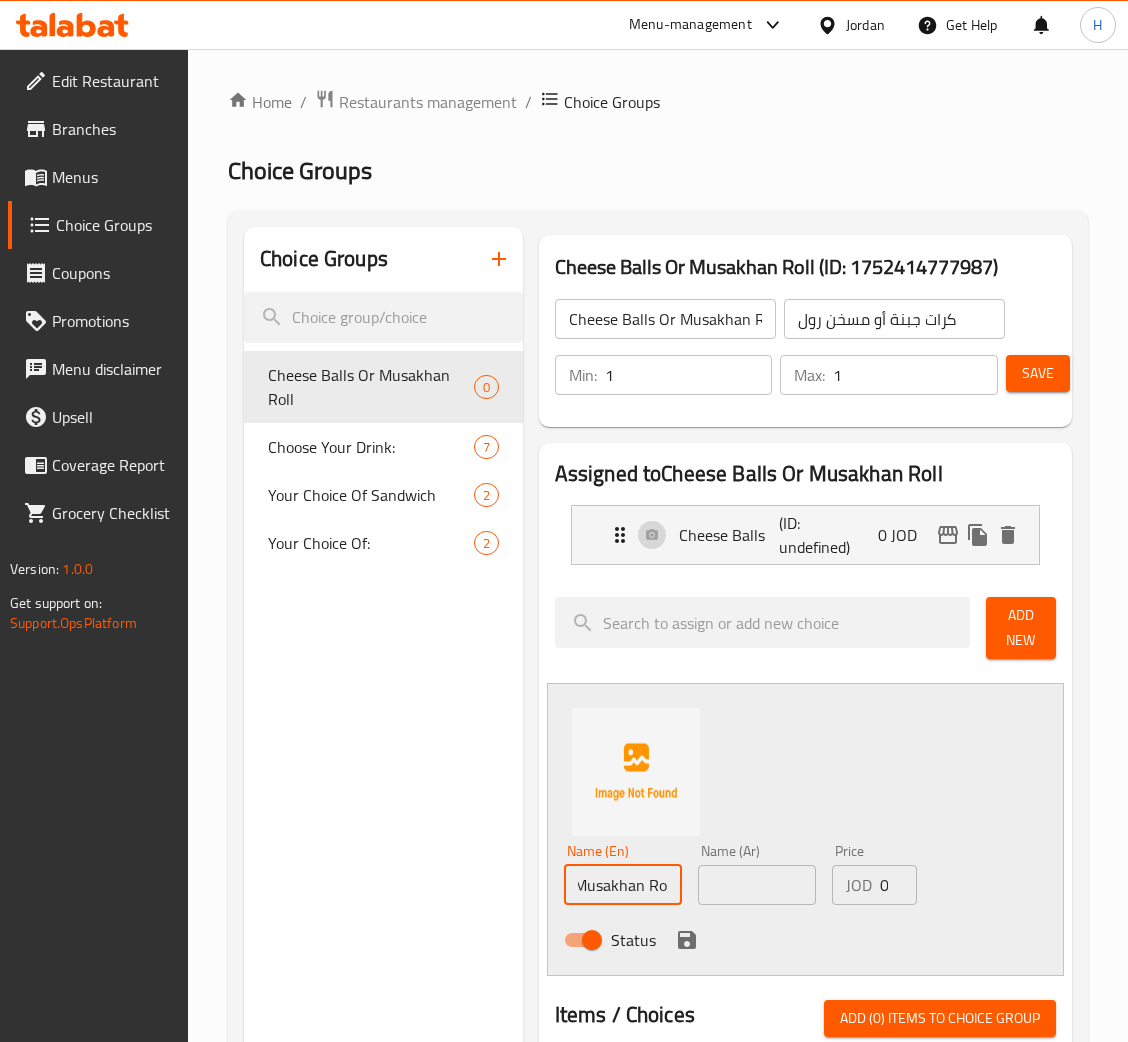type on "Musakhan Roll" 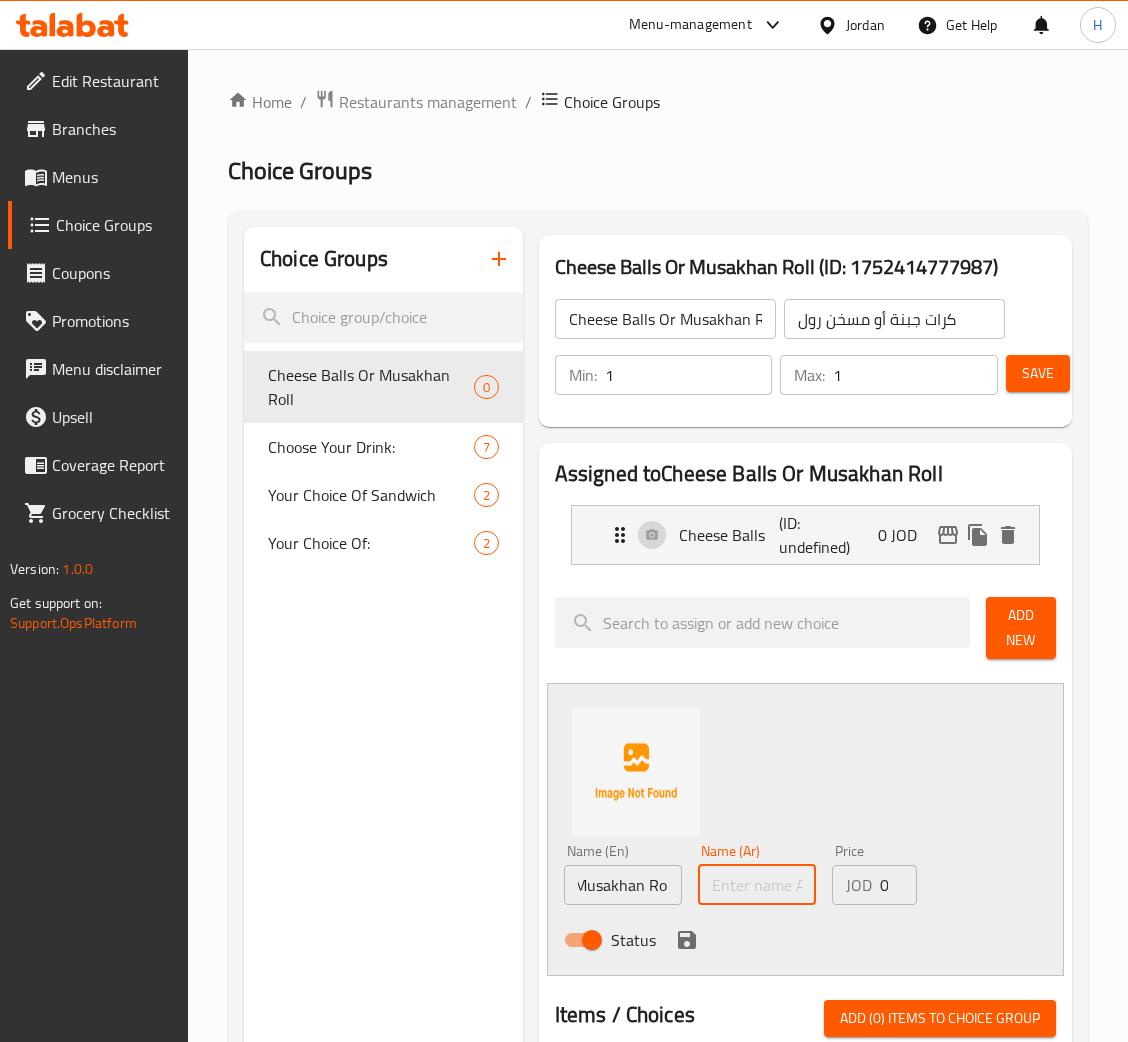 scroll, scrollTop: 0, scrollLeft: 0, axis: both 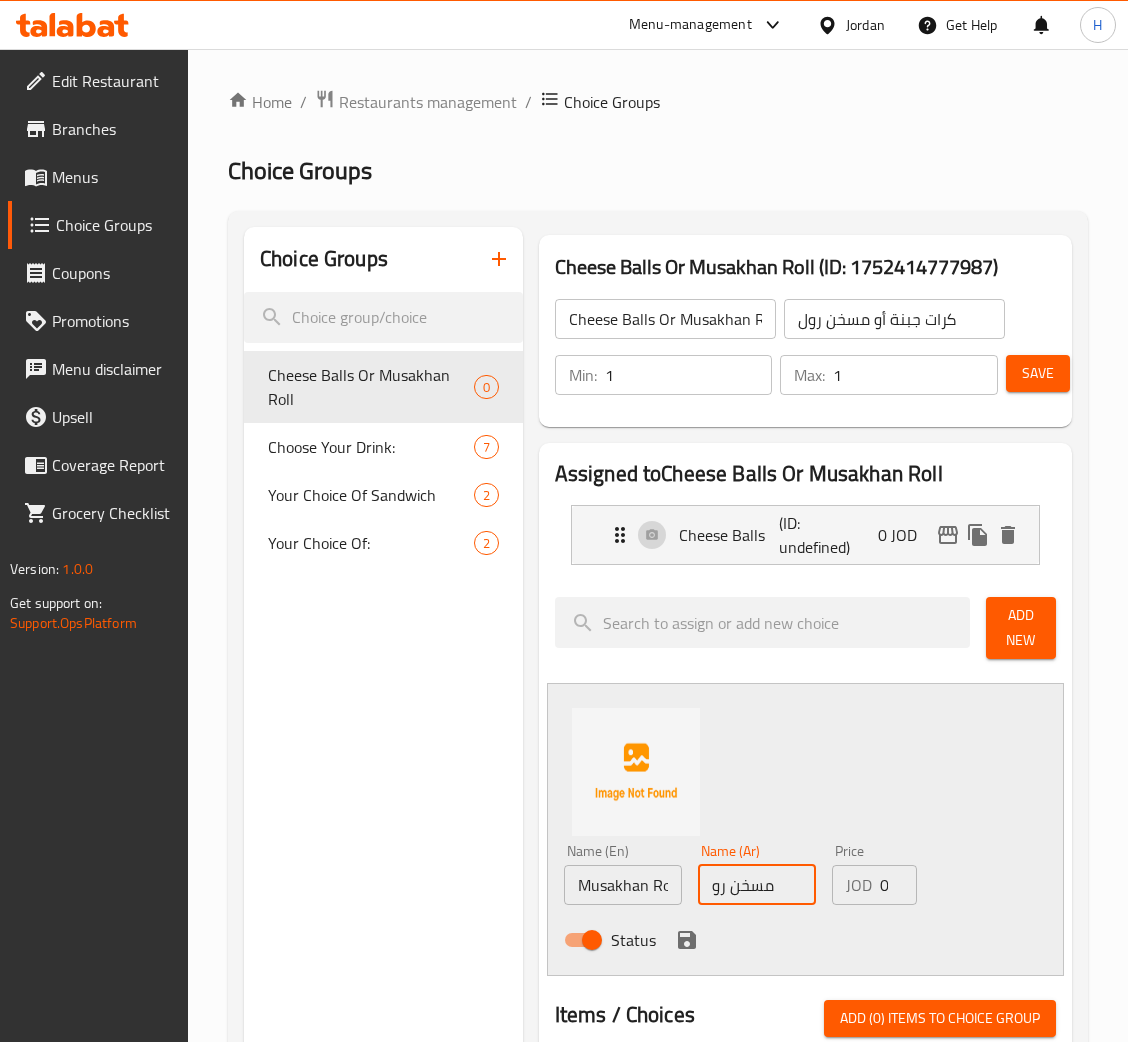 type on "مسخن رول" 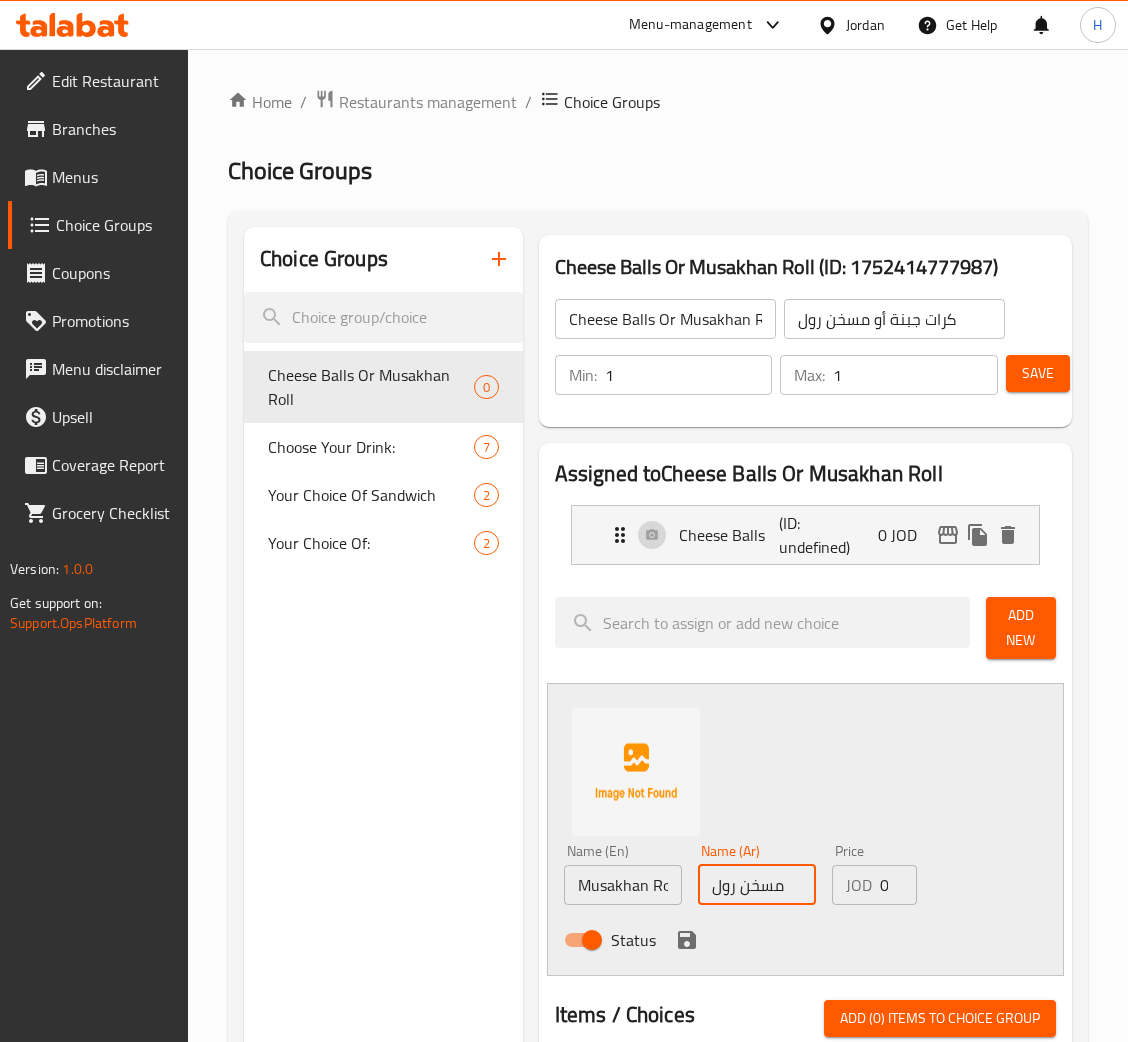click 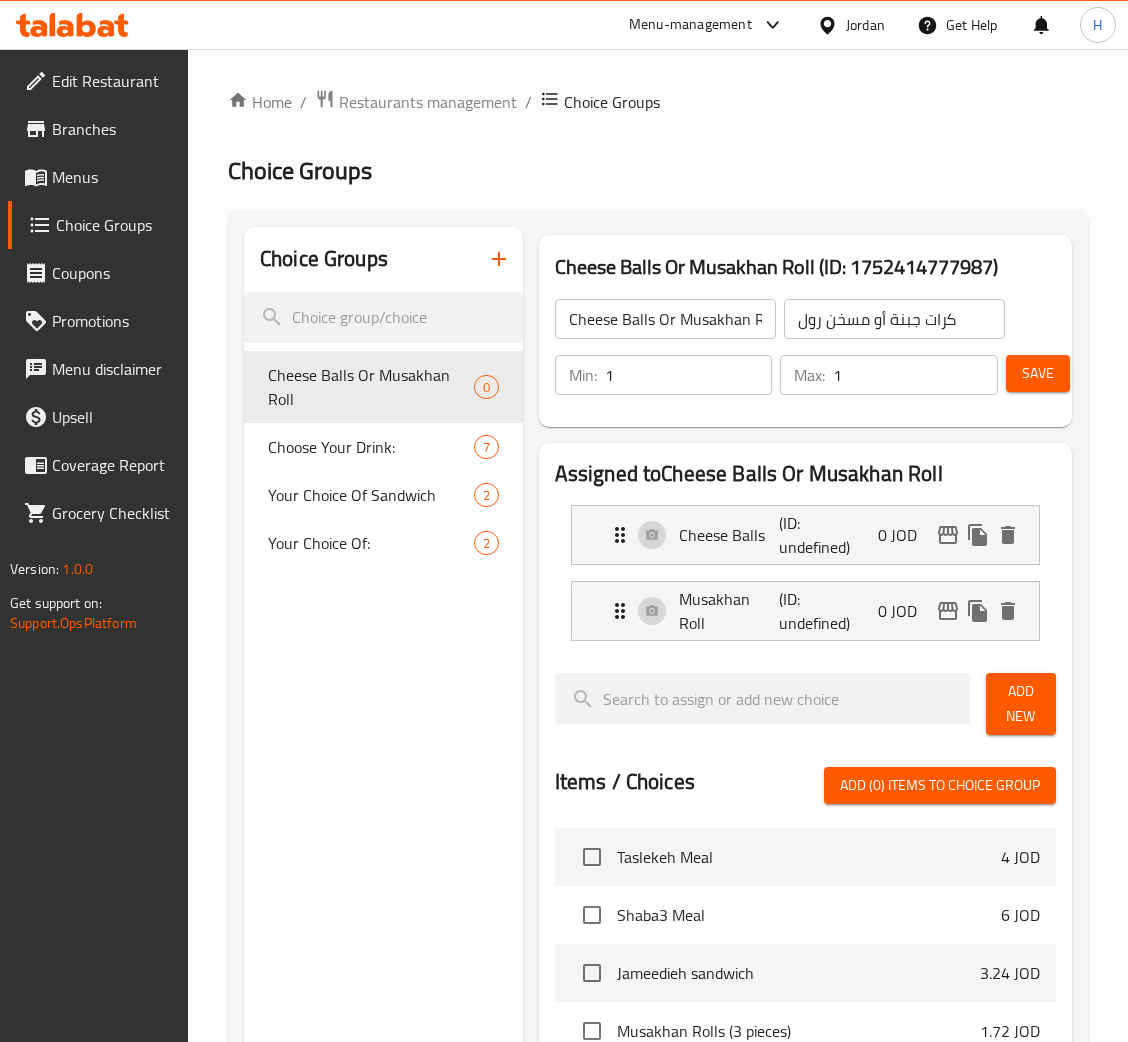 drag, startPoint x: 1046, startPoint y: 375, endPoint x: 969, endPoint y: 459, distance: 113.951744 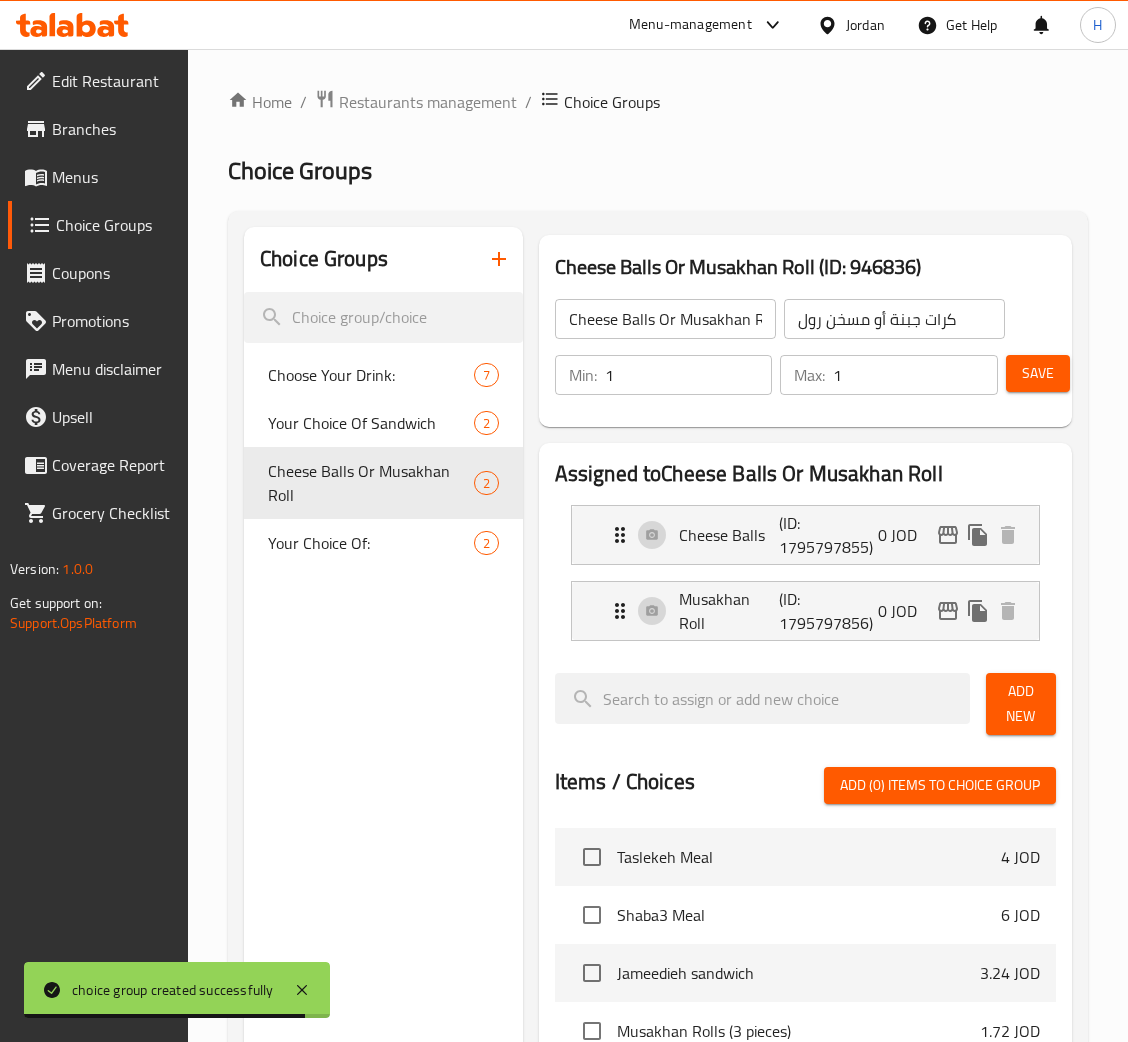 click 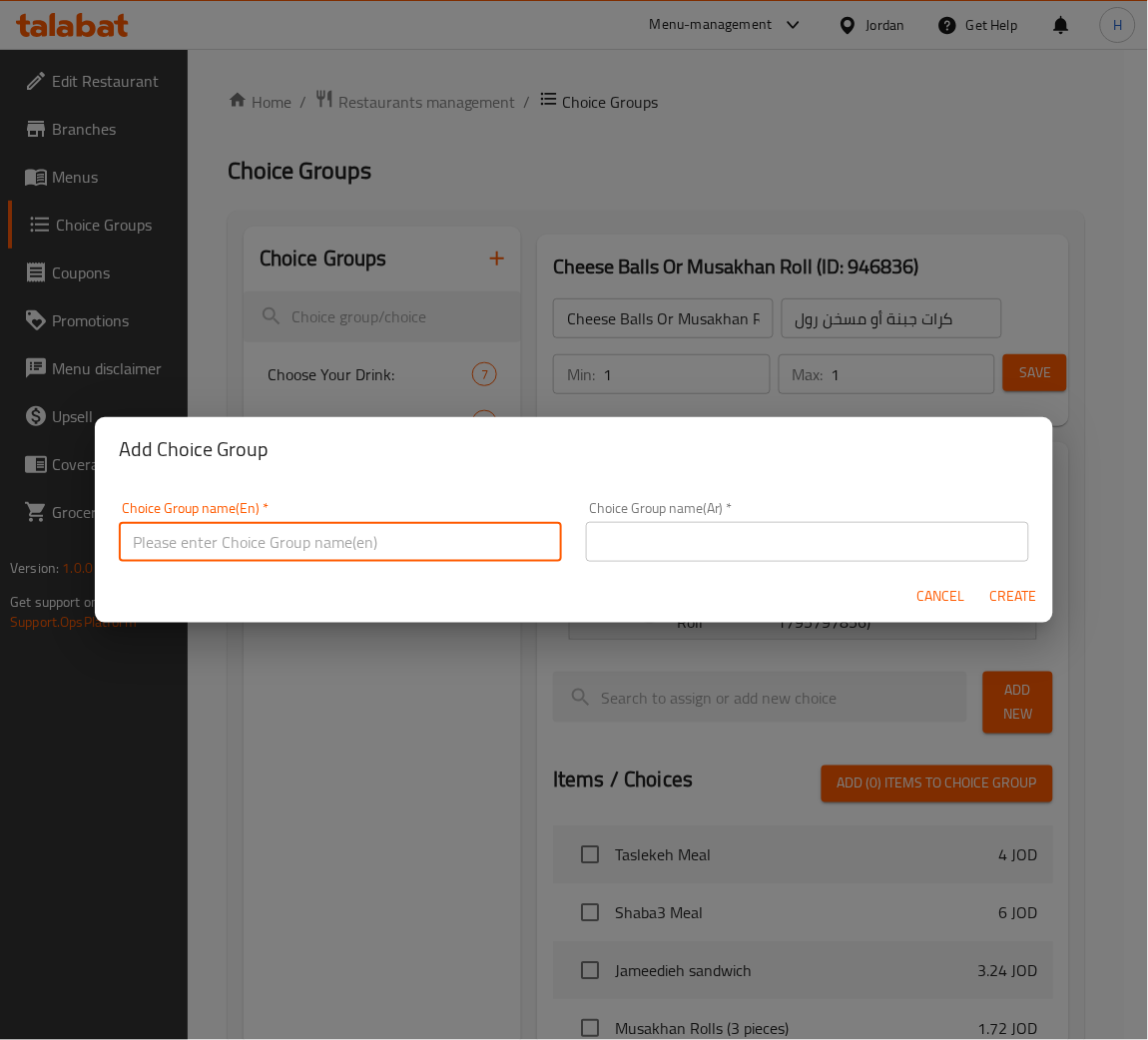 click at bounding box center [340, 542] 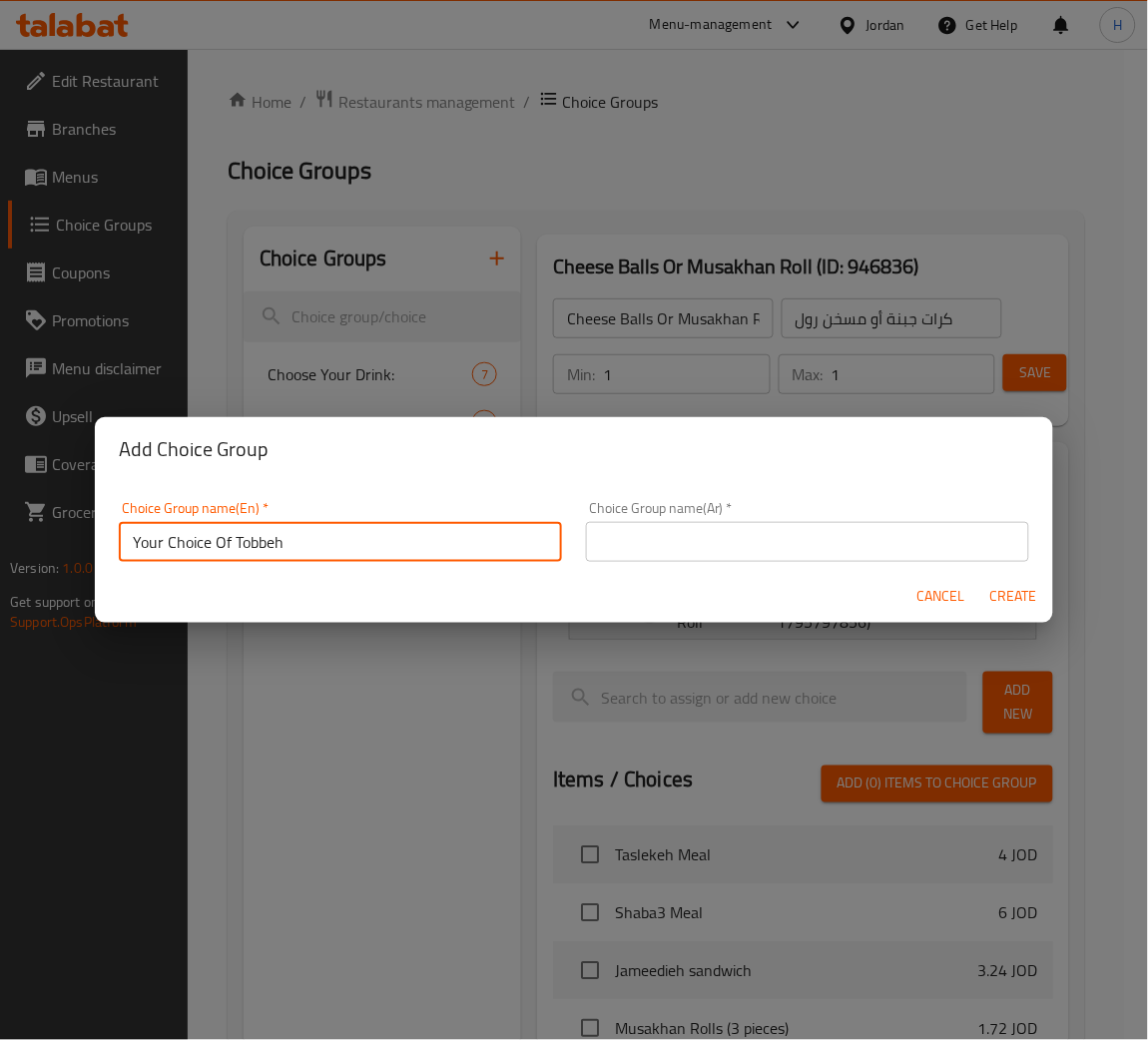 type on "Your Choice Of Tobbeh" 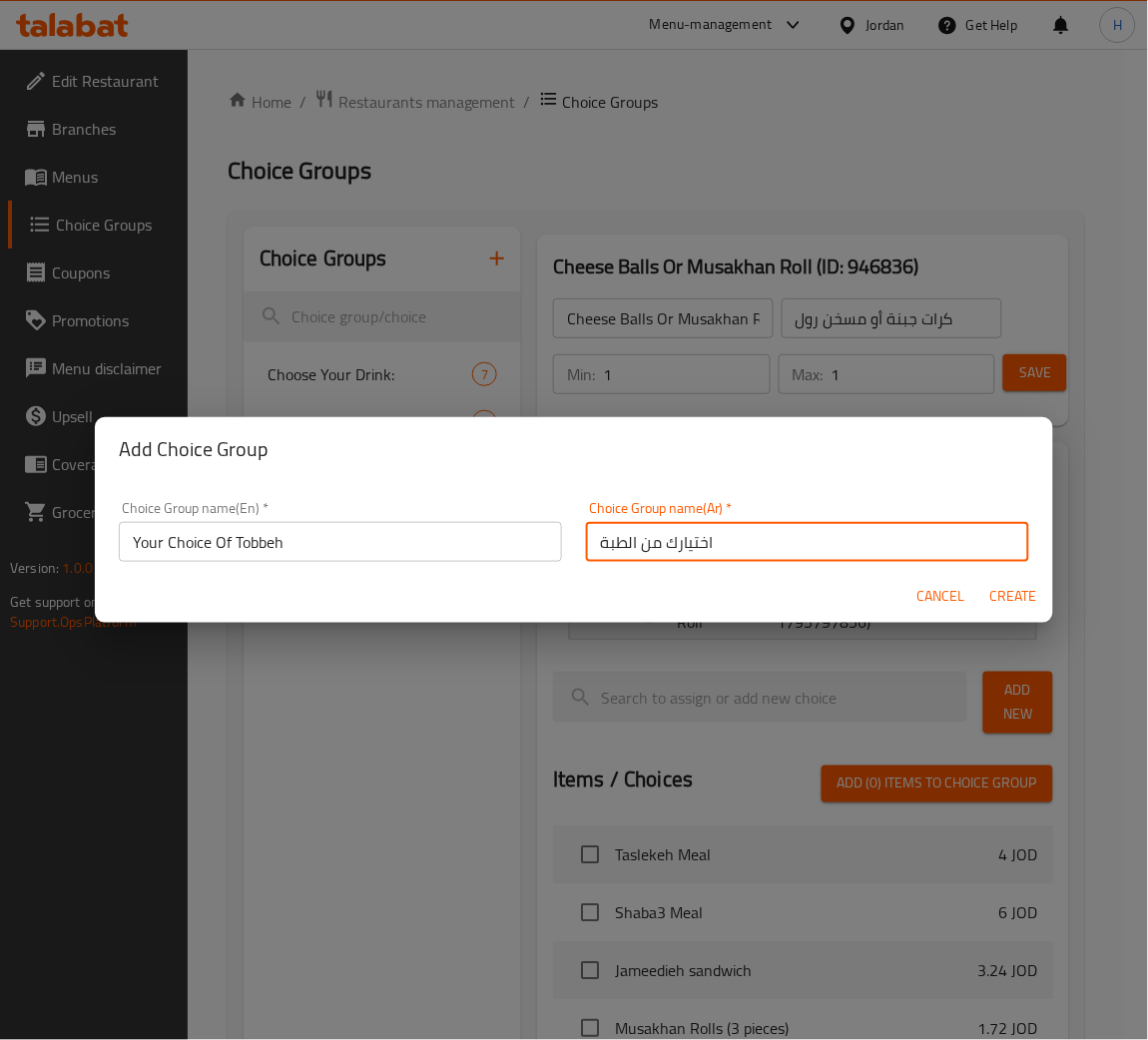 type on "اختيارك من الطبة" 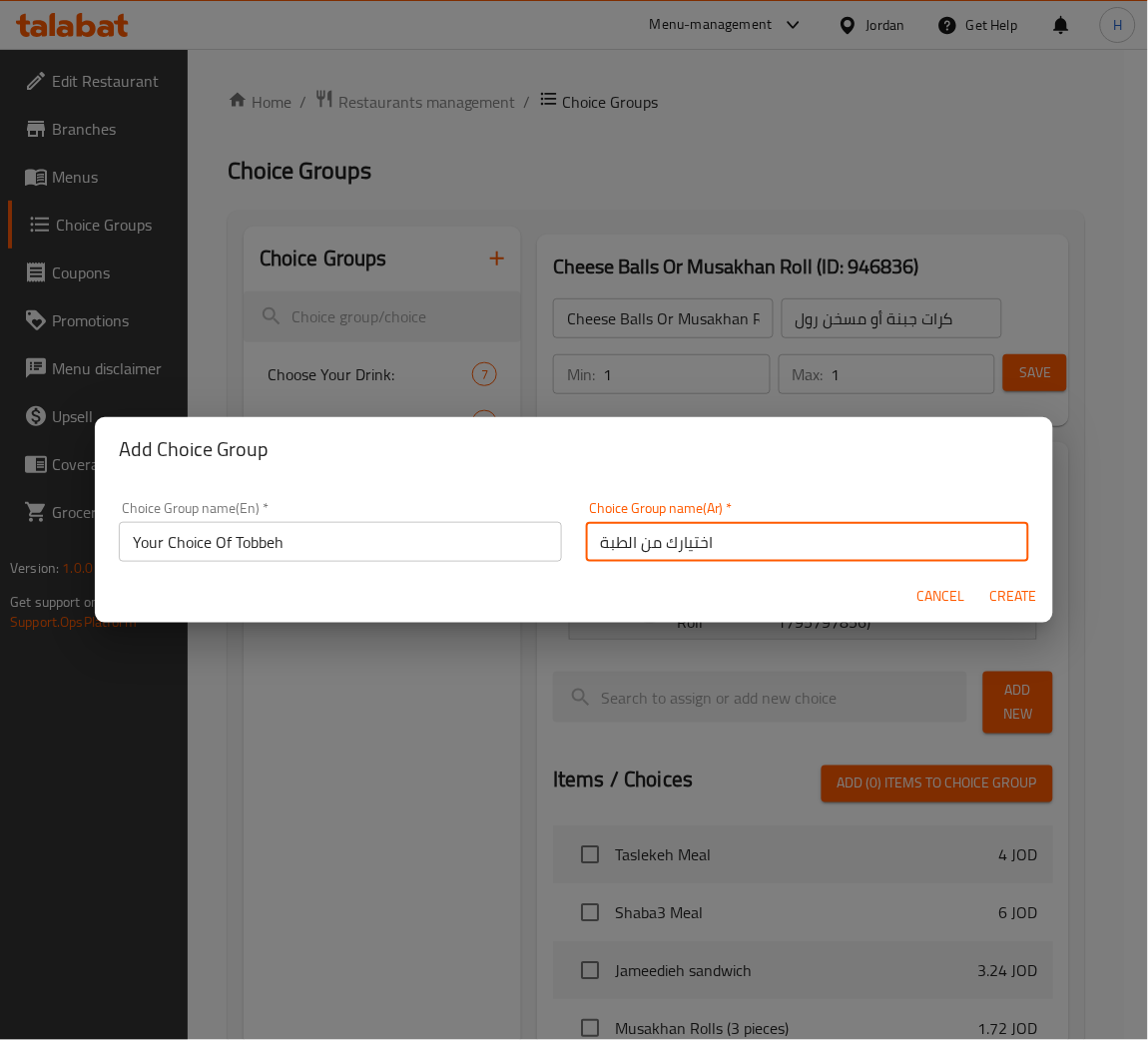 type 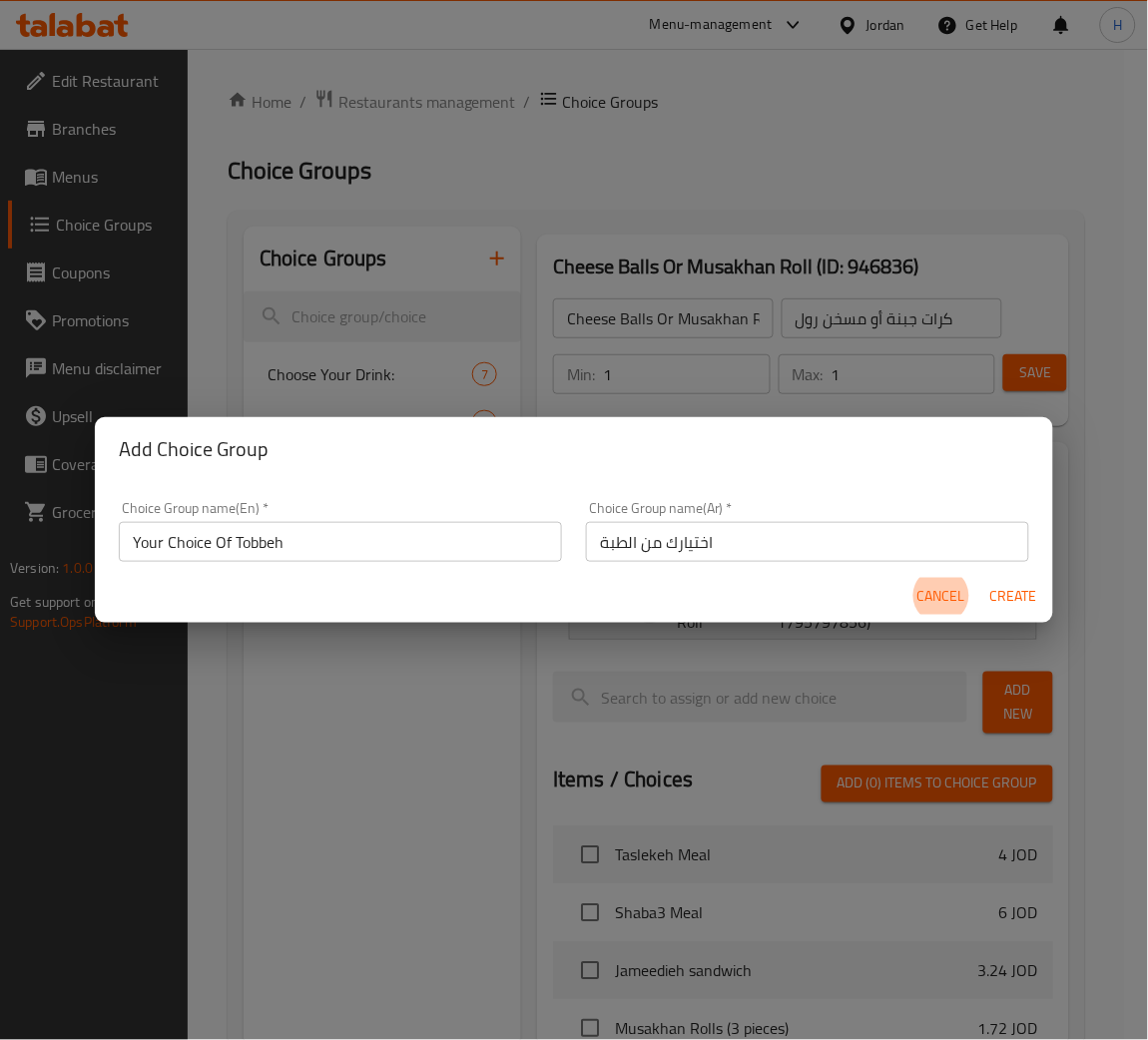 type 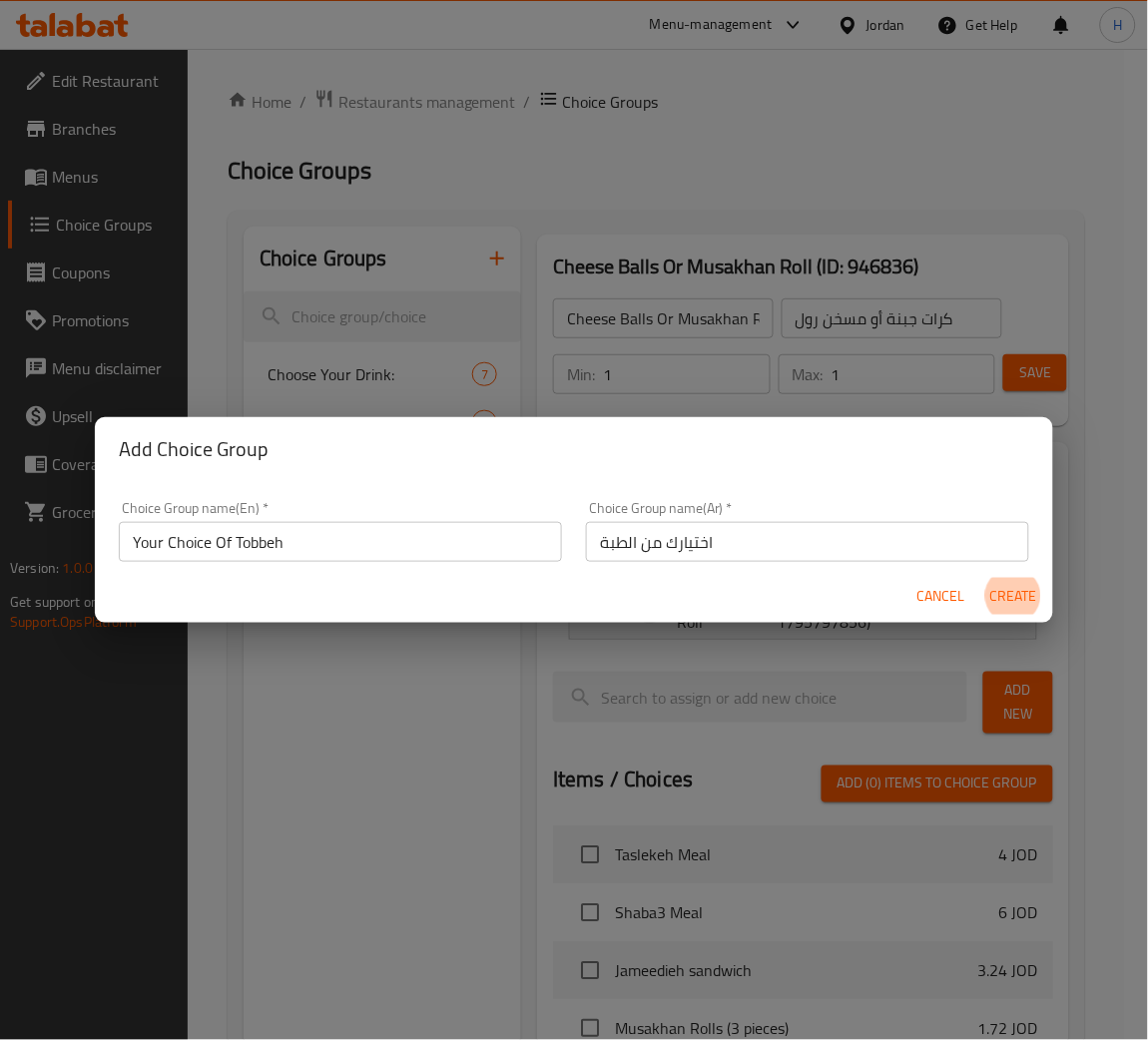 click on "Create" at bounding box center (1013, 596) 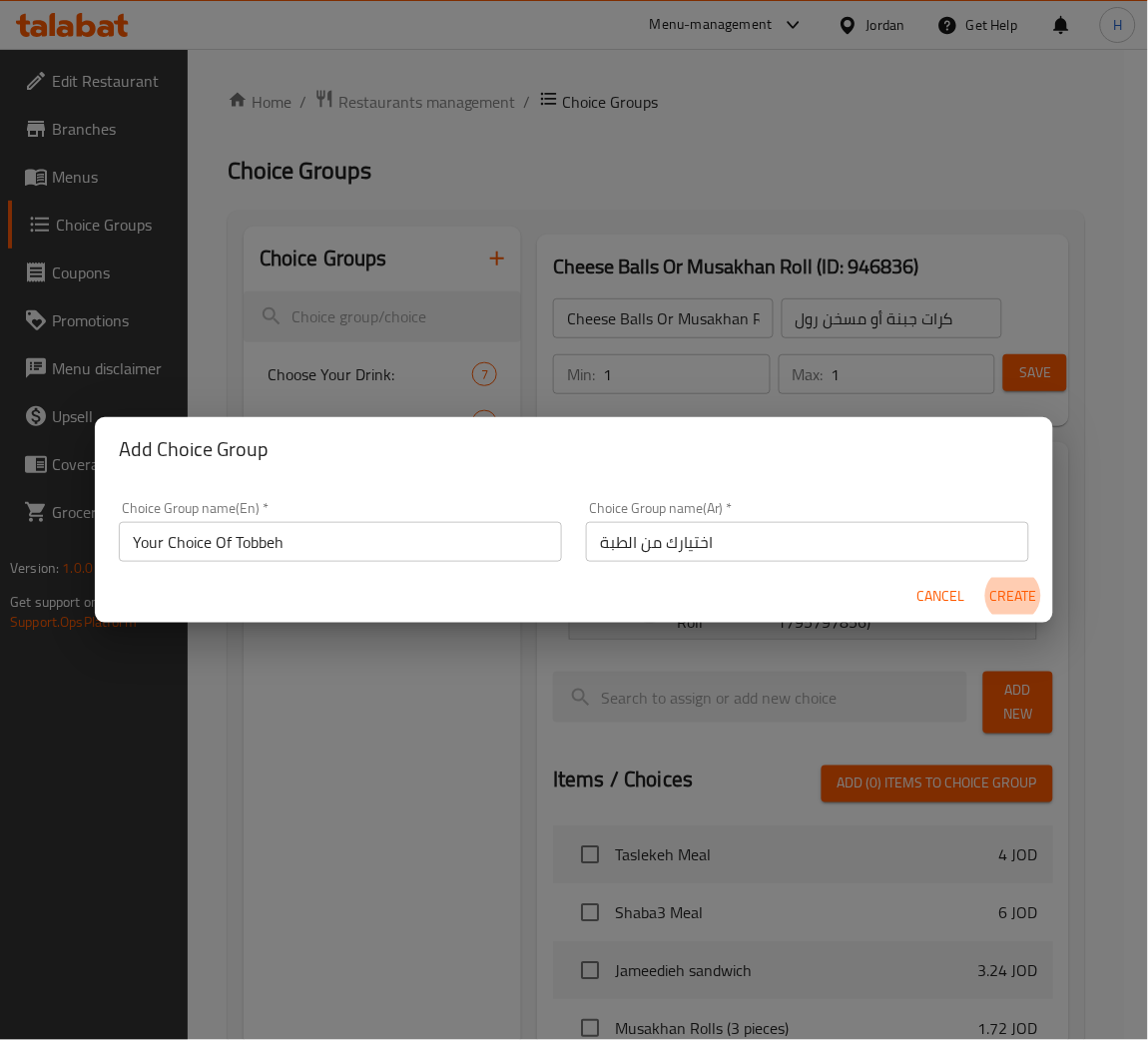 type on "Your Choice Of Tobbeh" 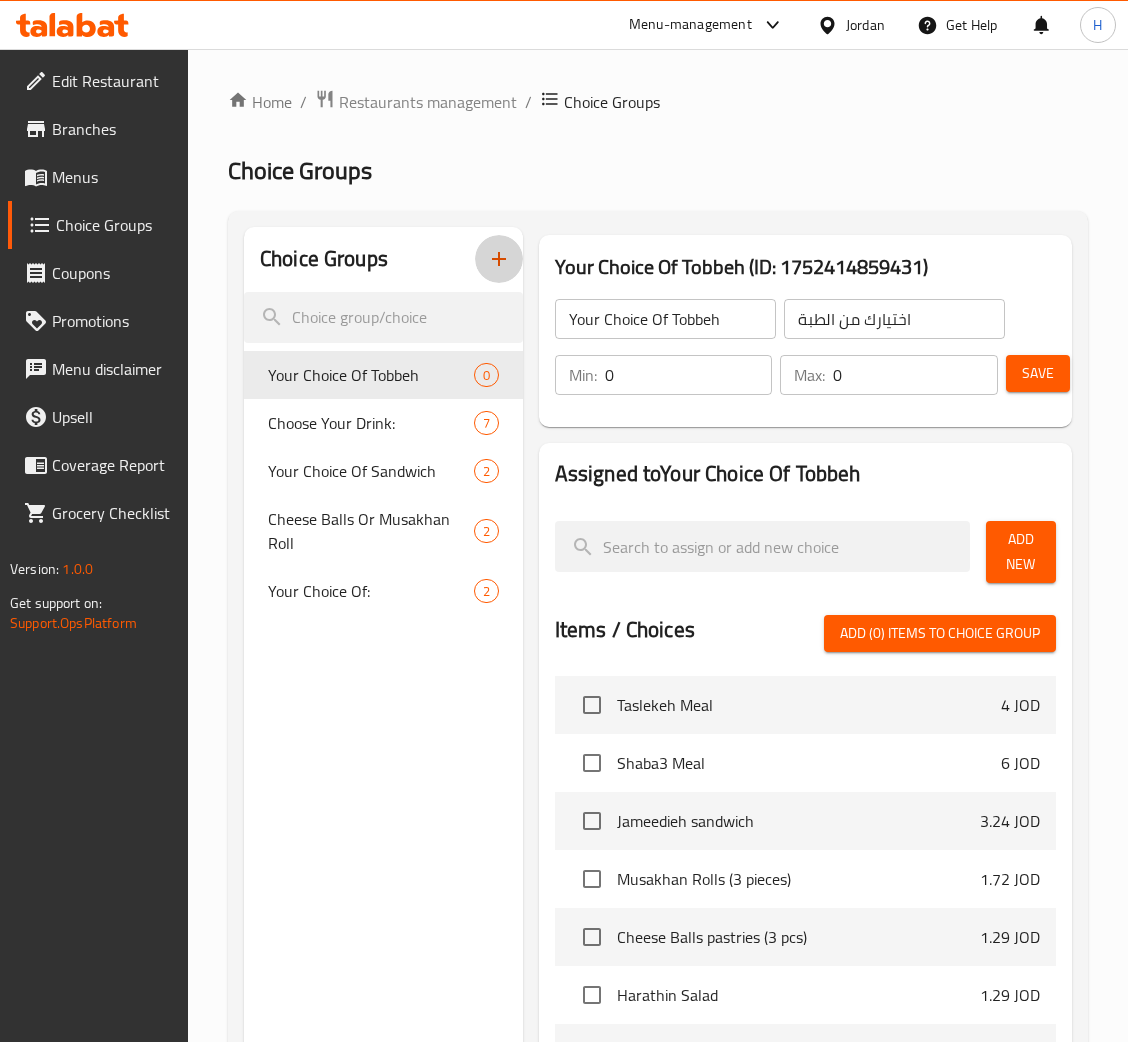 click on "0" at bounding box center (689, 375) 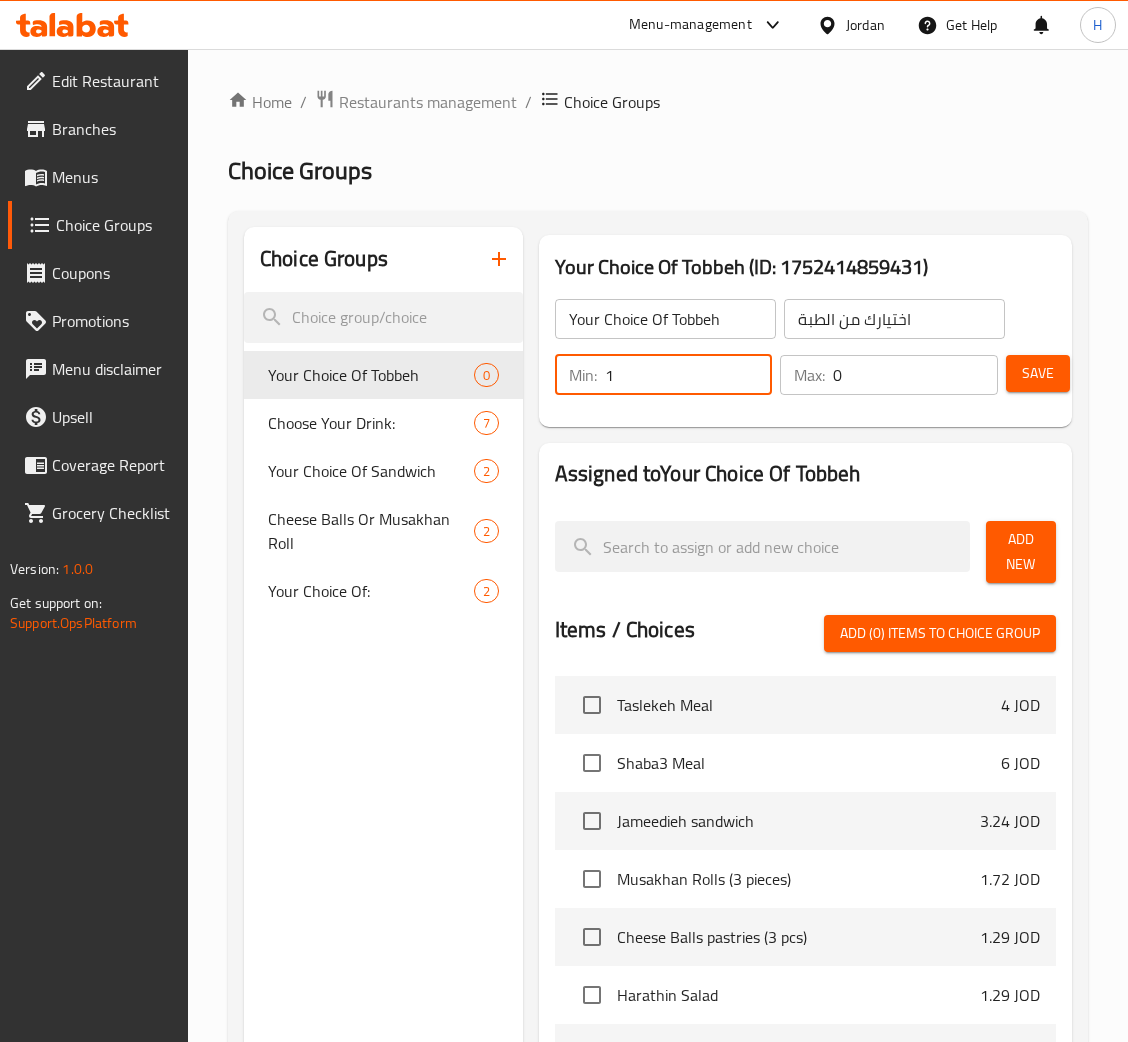 type on "1" 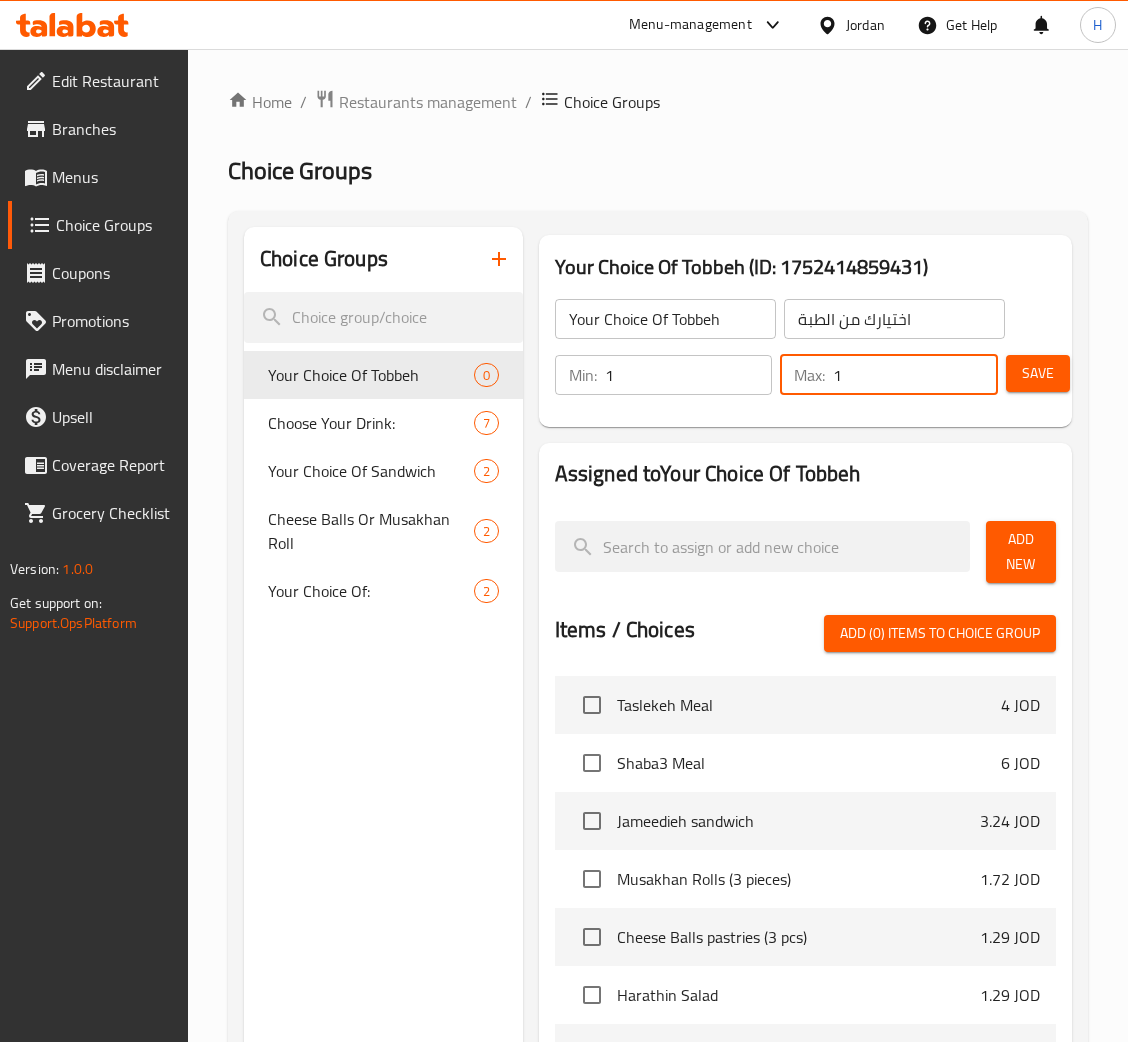 type on "1" 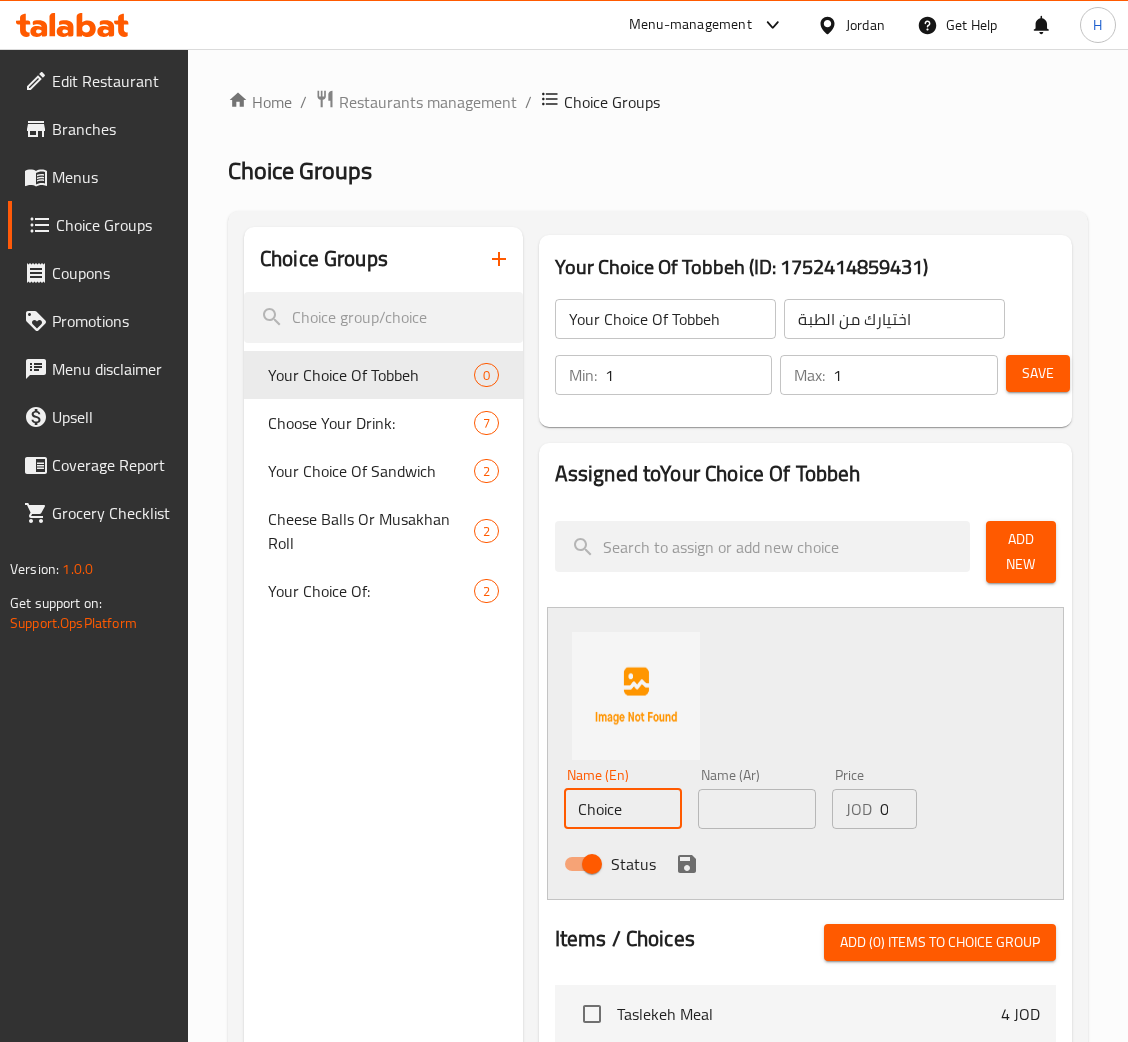 click on "Choice" at bounding box center (623, 809) 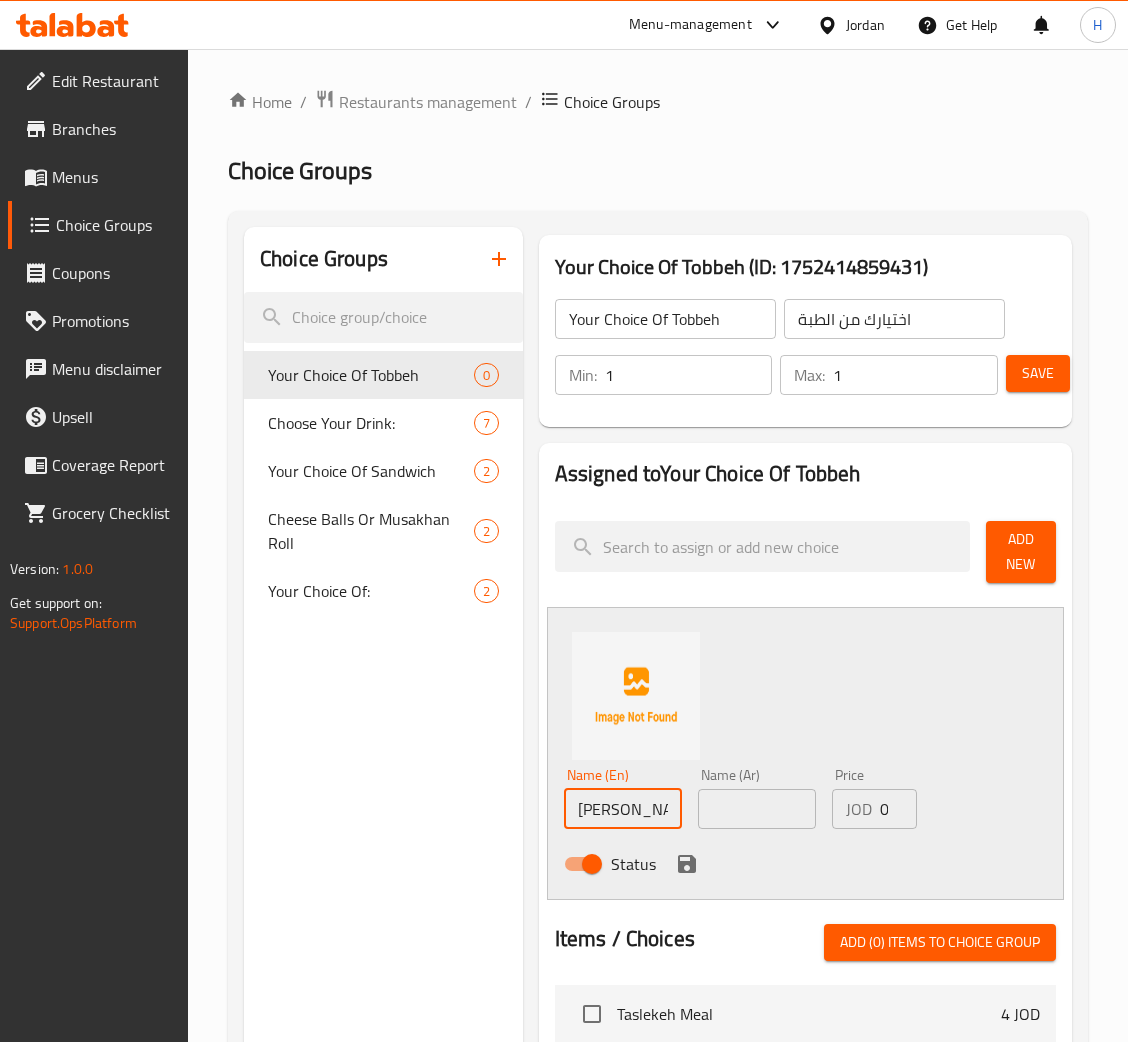 type on "Tobbeh Ouzi" 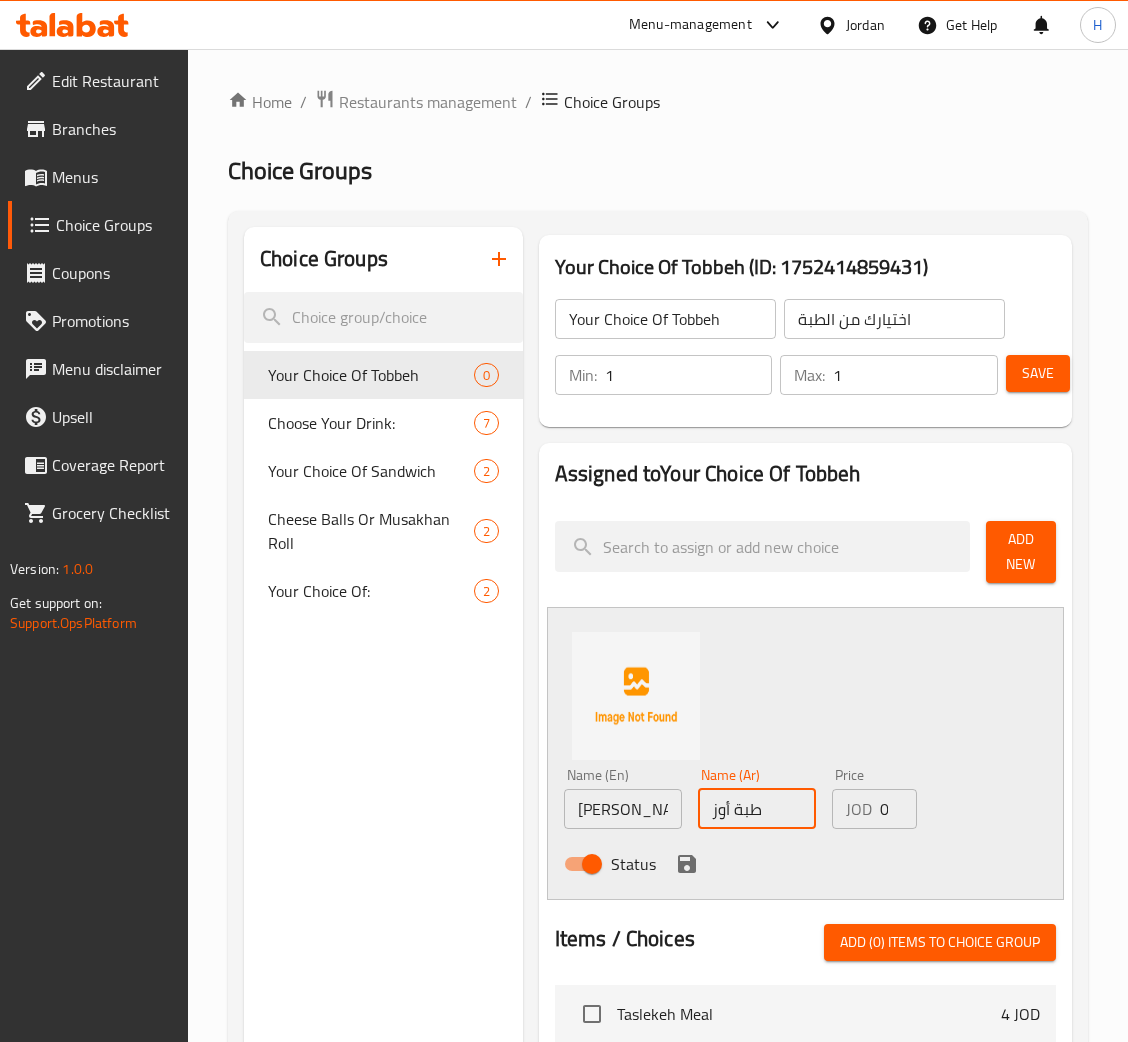 type on "طبة أوزي" 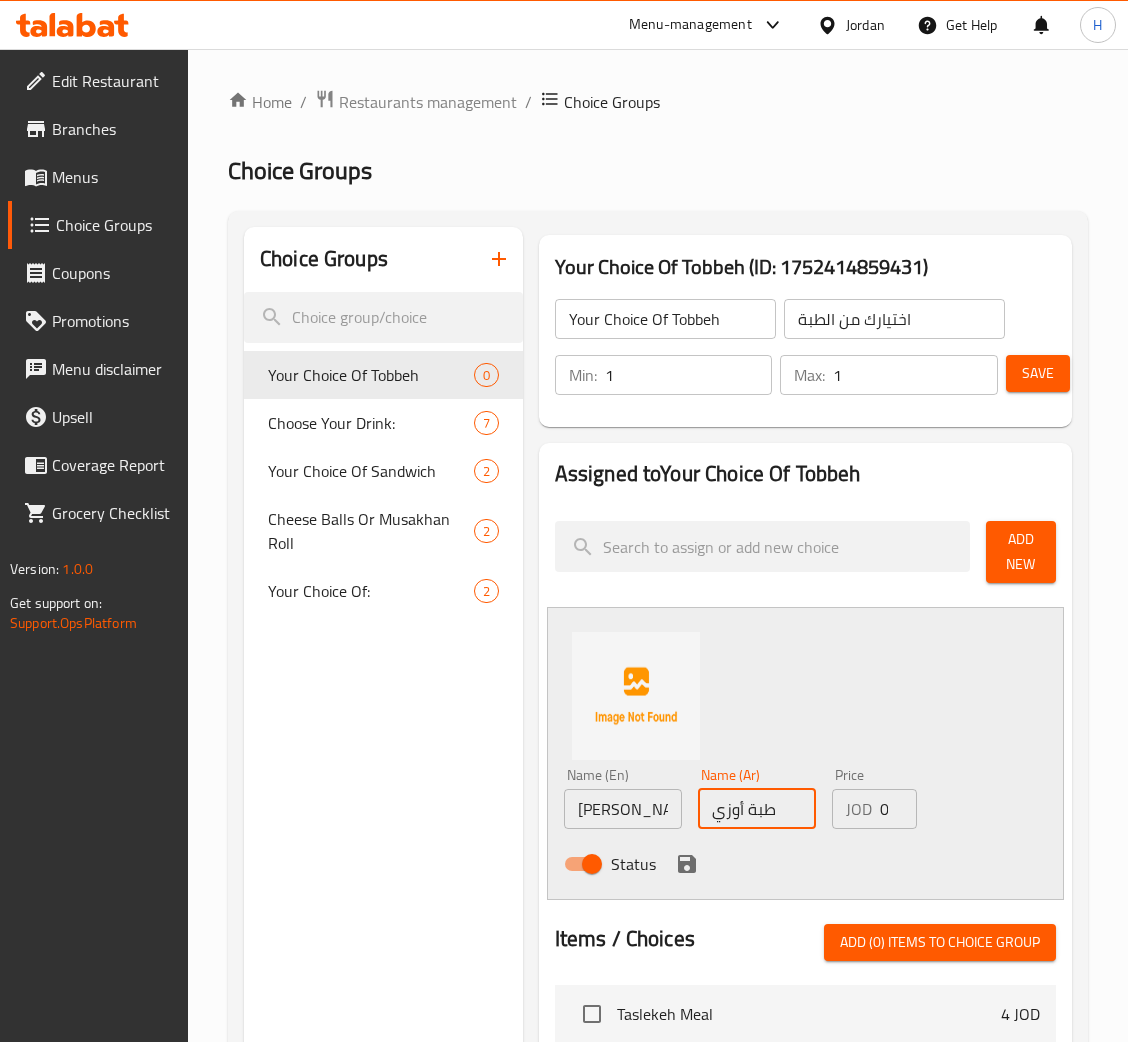 click 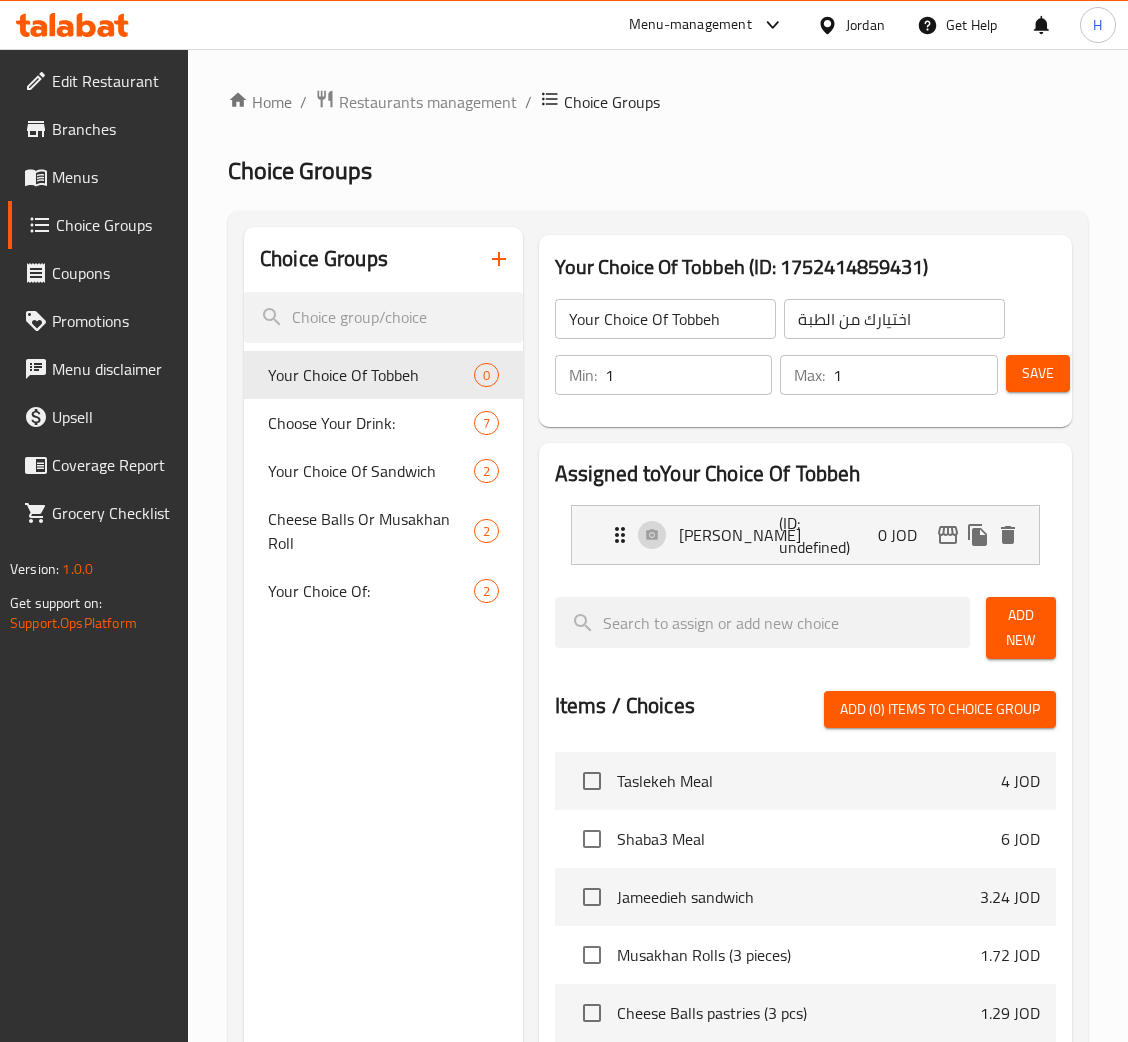 click on "Add New" at bounding box center (1021, 628) 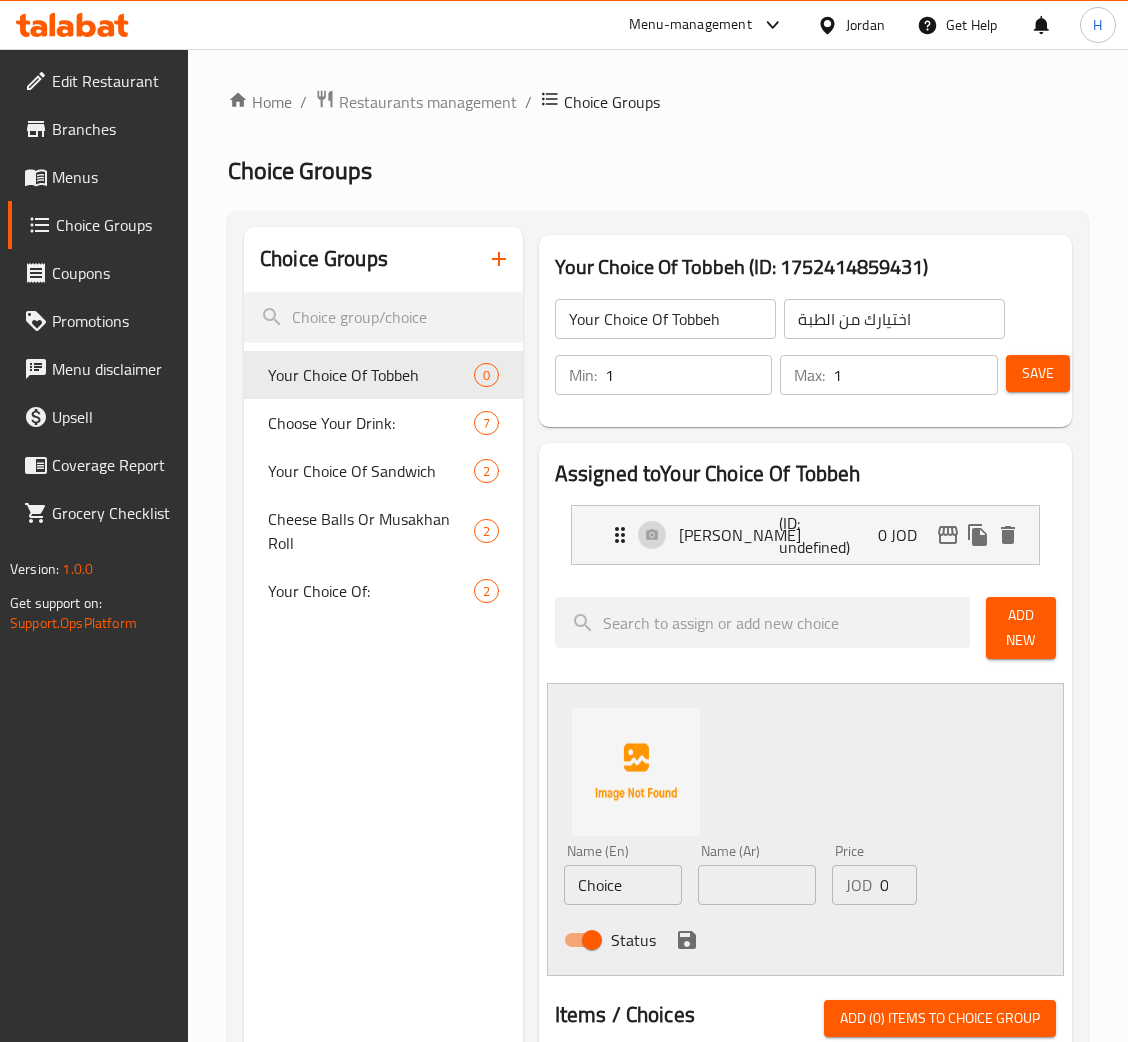 click on "Choice" at bounding box center [623, 885] 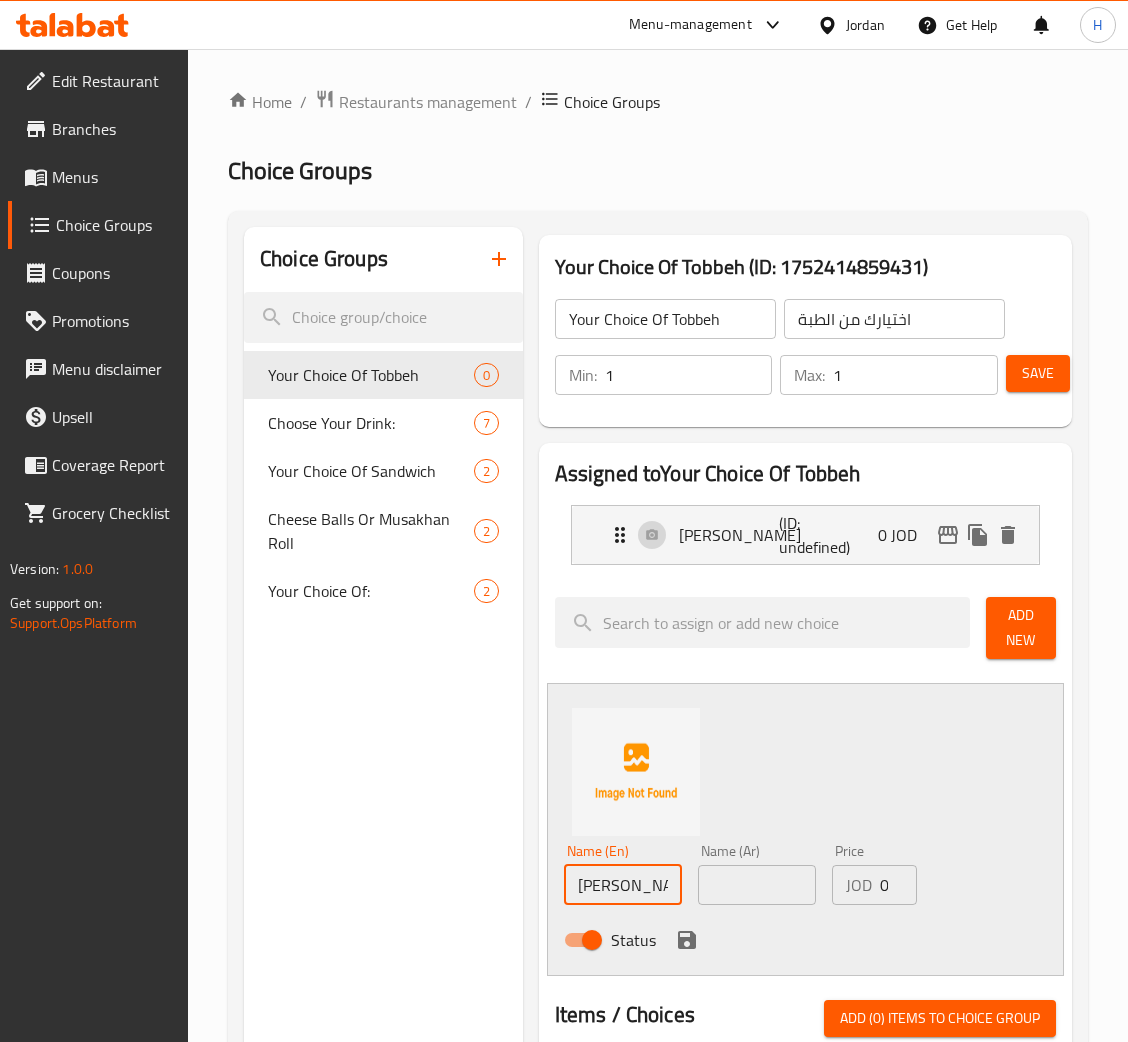 scroll, scrollTop: 0, scrollLeft: 5, axis: horizontal 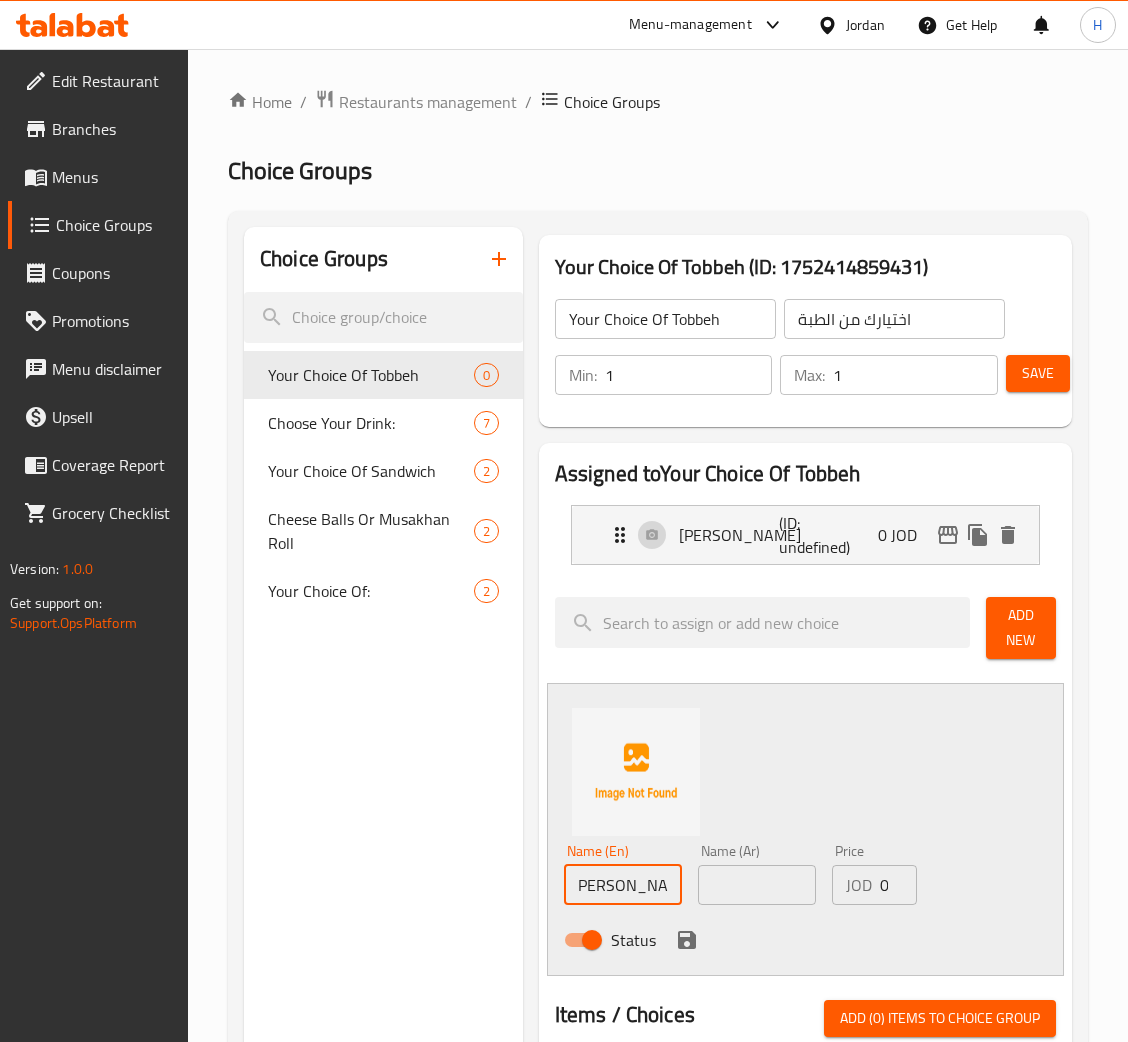 type on "Tobbeh Qidreh" 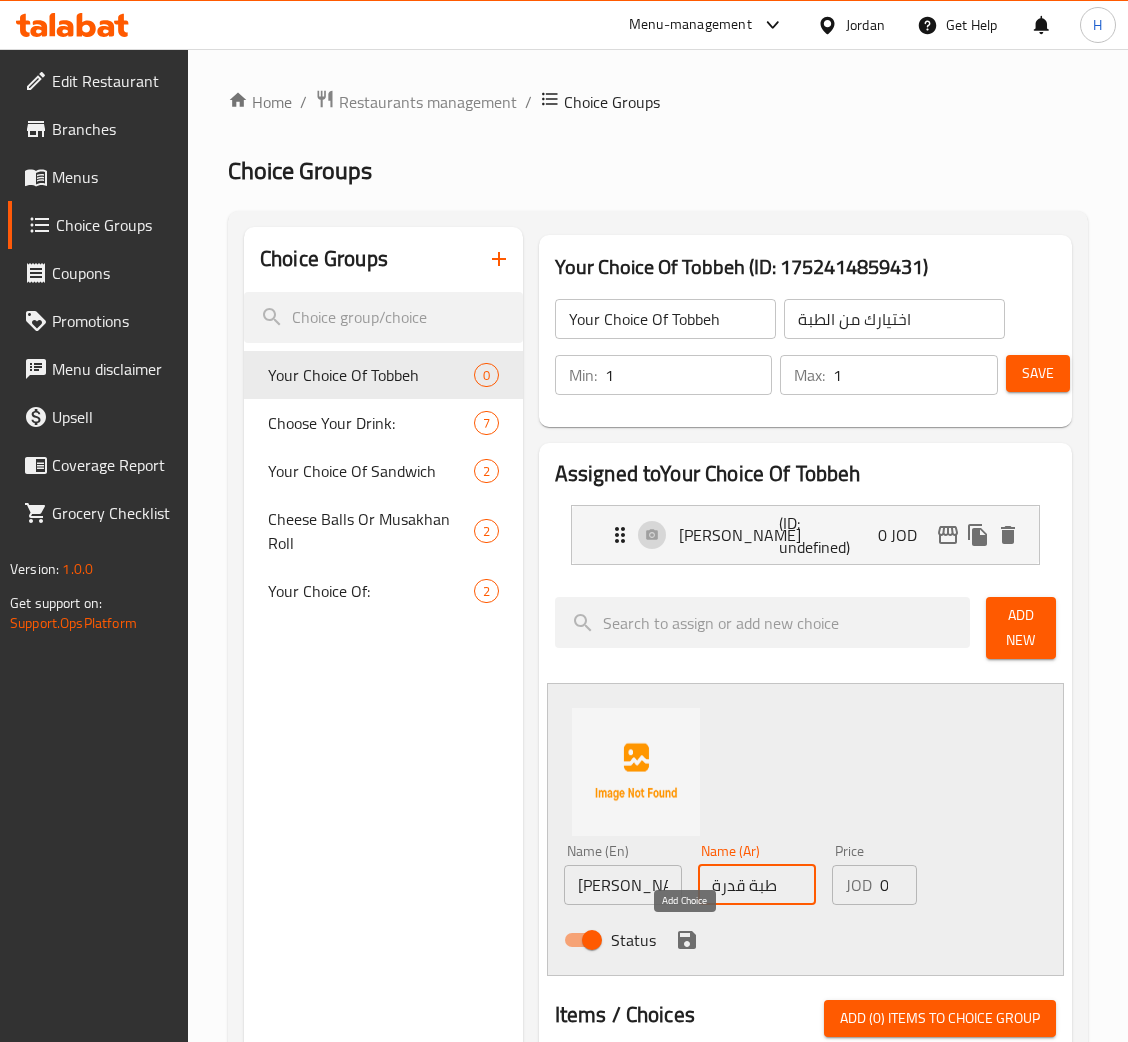 type on "طبة قدرة" 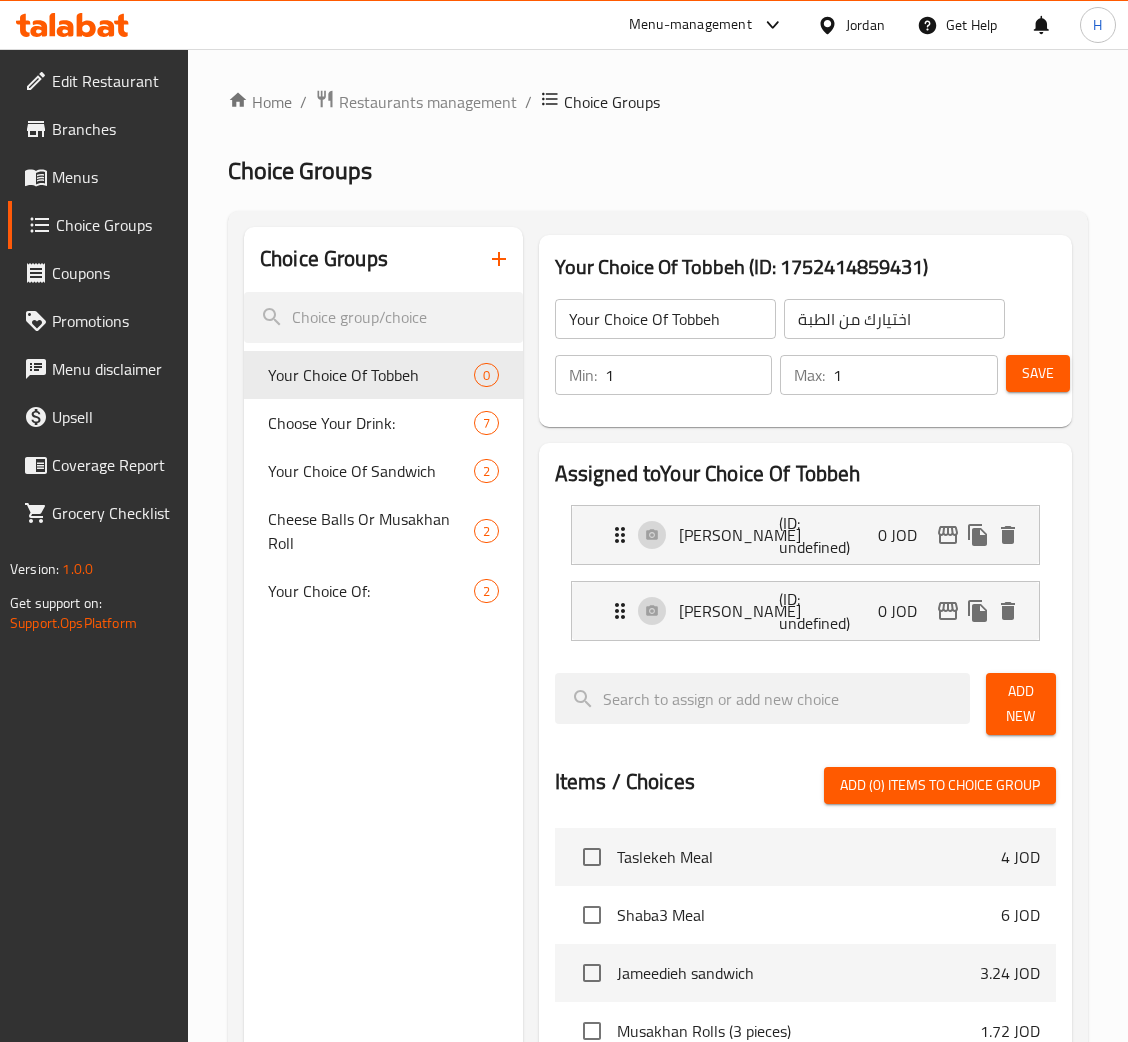 click on "Add New" at bounding box center [1021, 704] 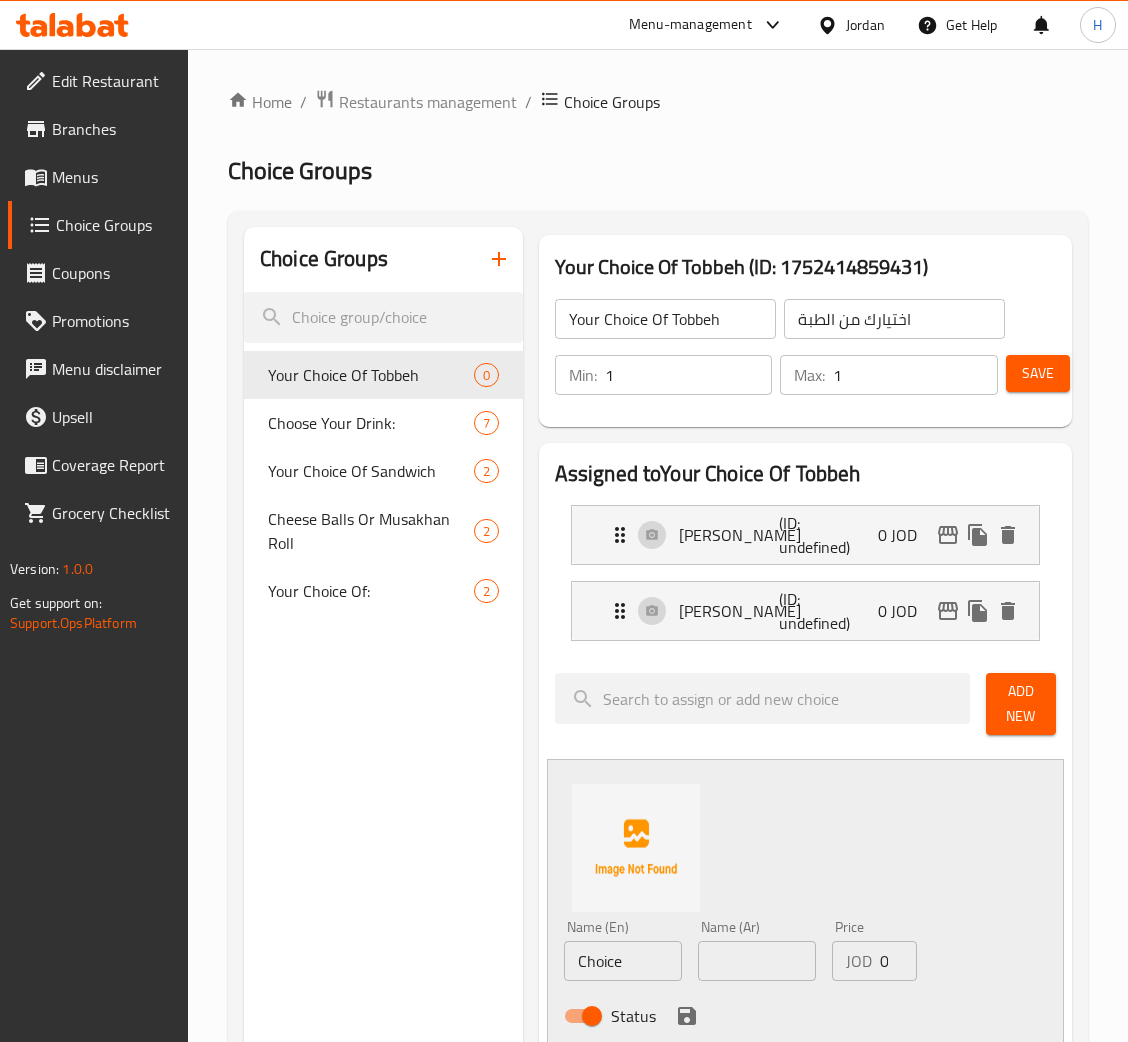 click on "Choice" at bounding box center [623, 961] 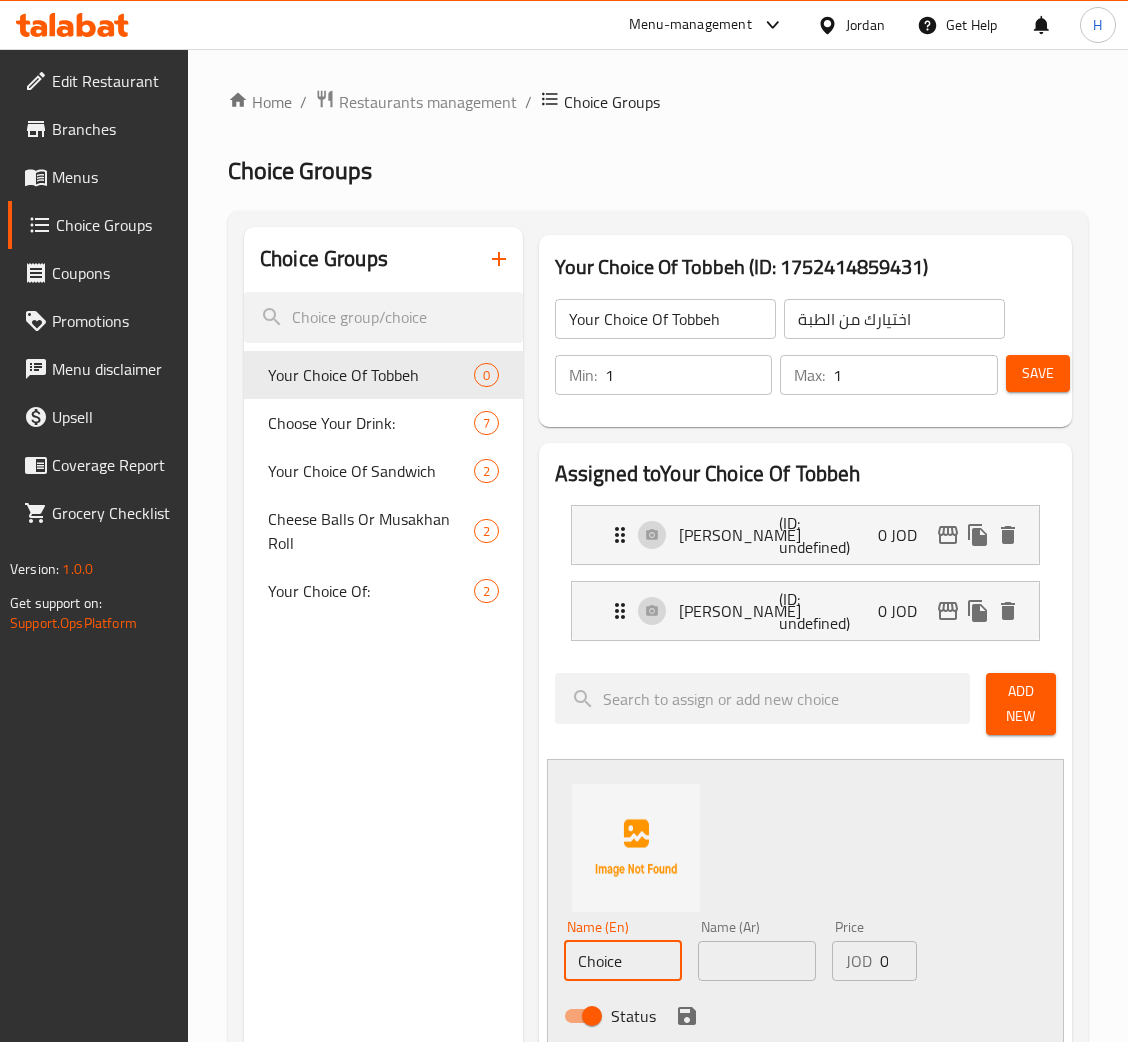 click on "Choice" at bounding box center [623, 961] 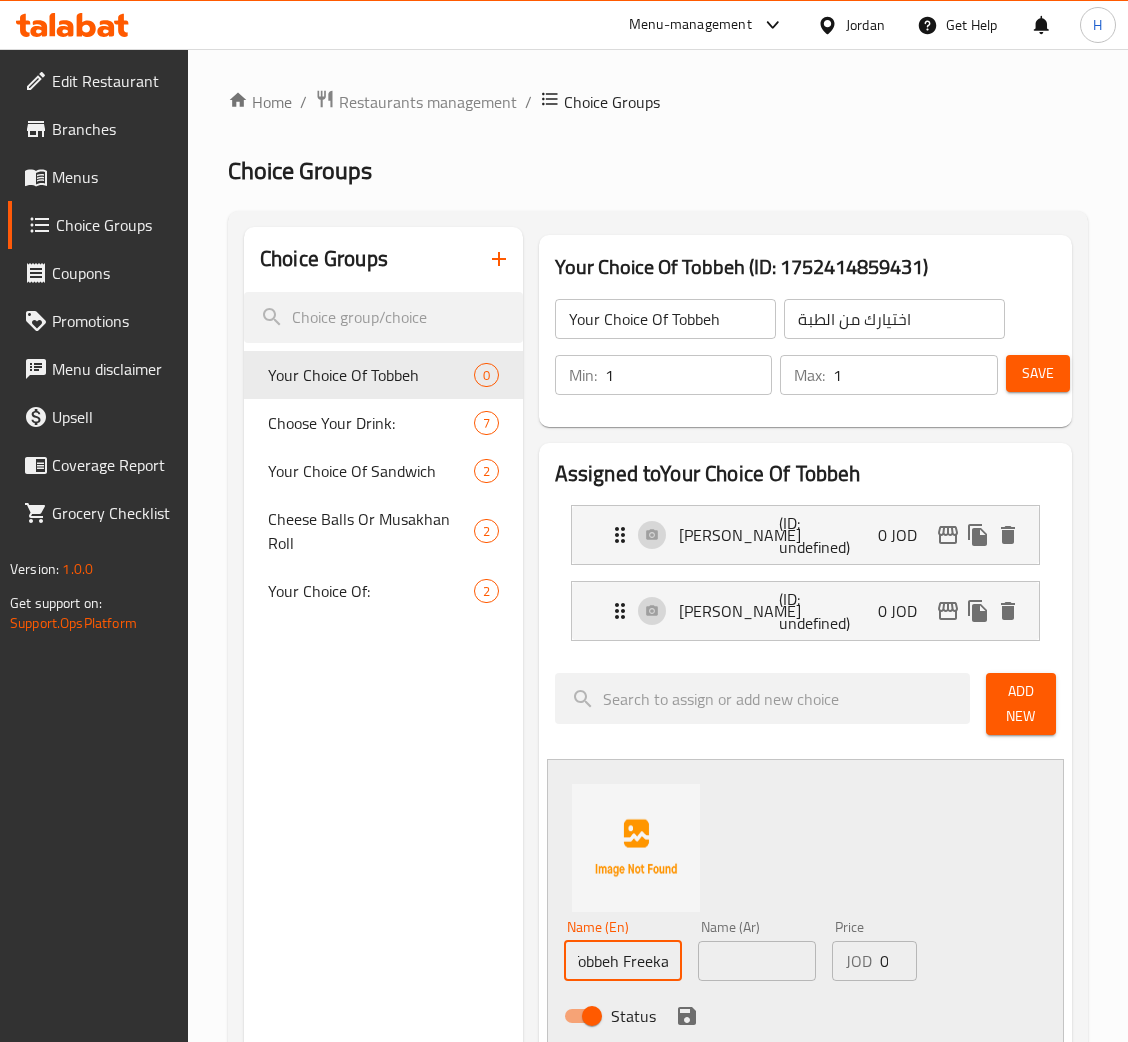 scroll, scrollTop: 0, scrollLeft: 22, axis: horizontal 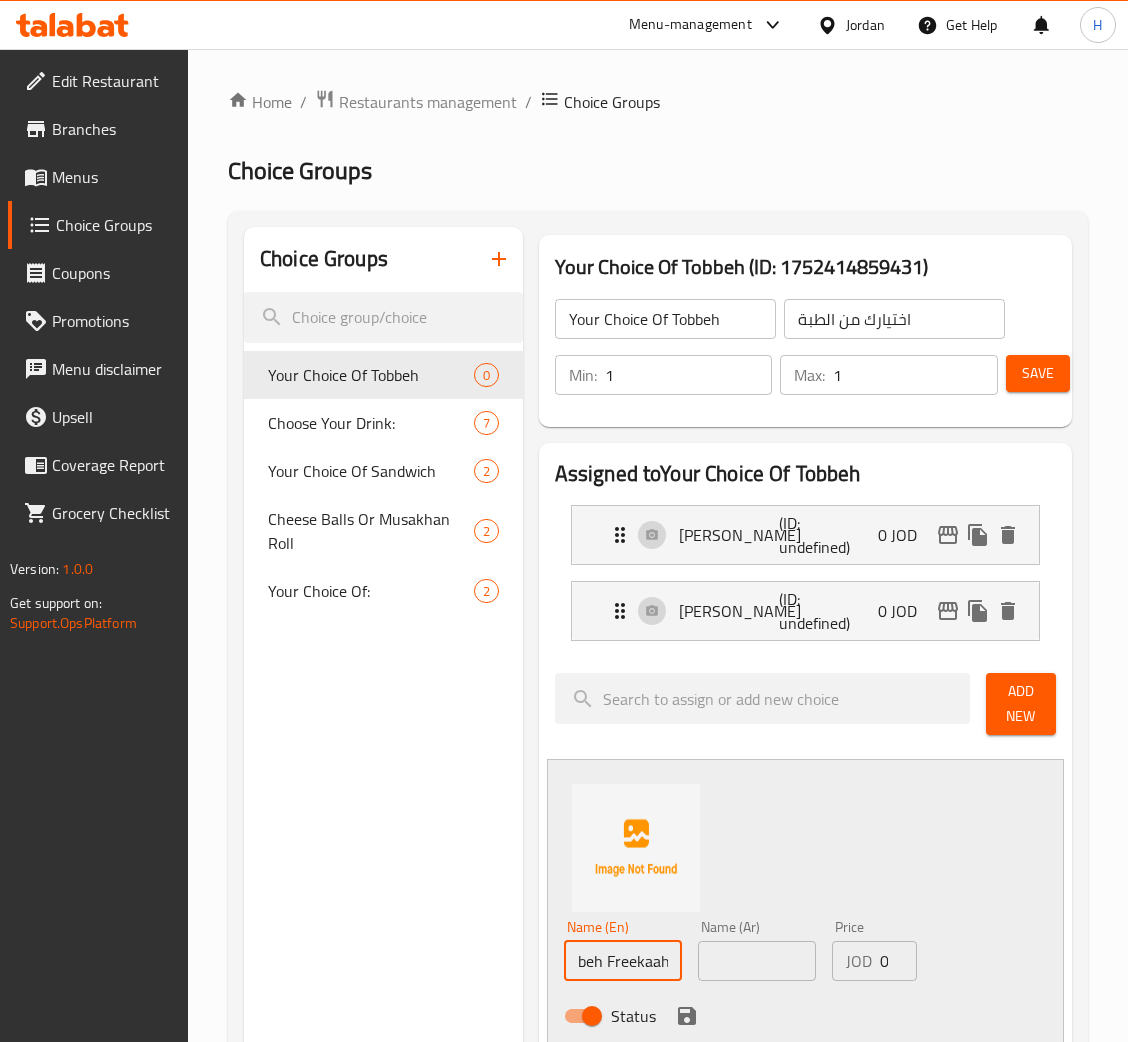 drag, startPoint x: 652, startPoint y: 959, endPoint x: 680, endPoint y: 963, distance: 28.284271 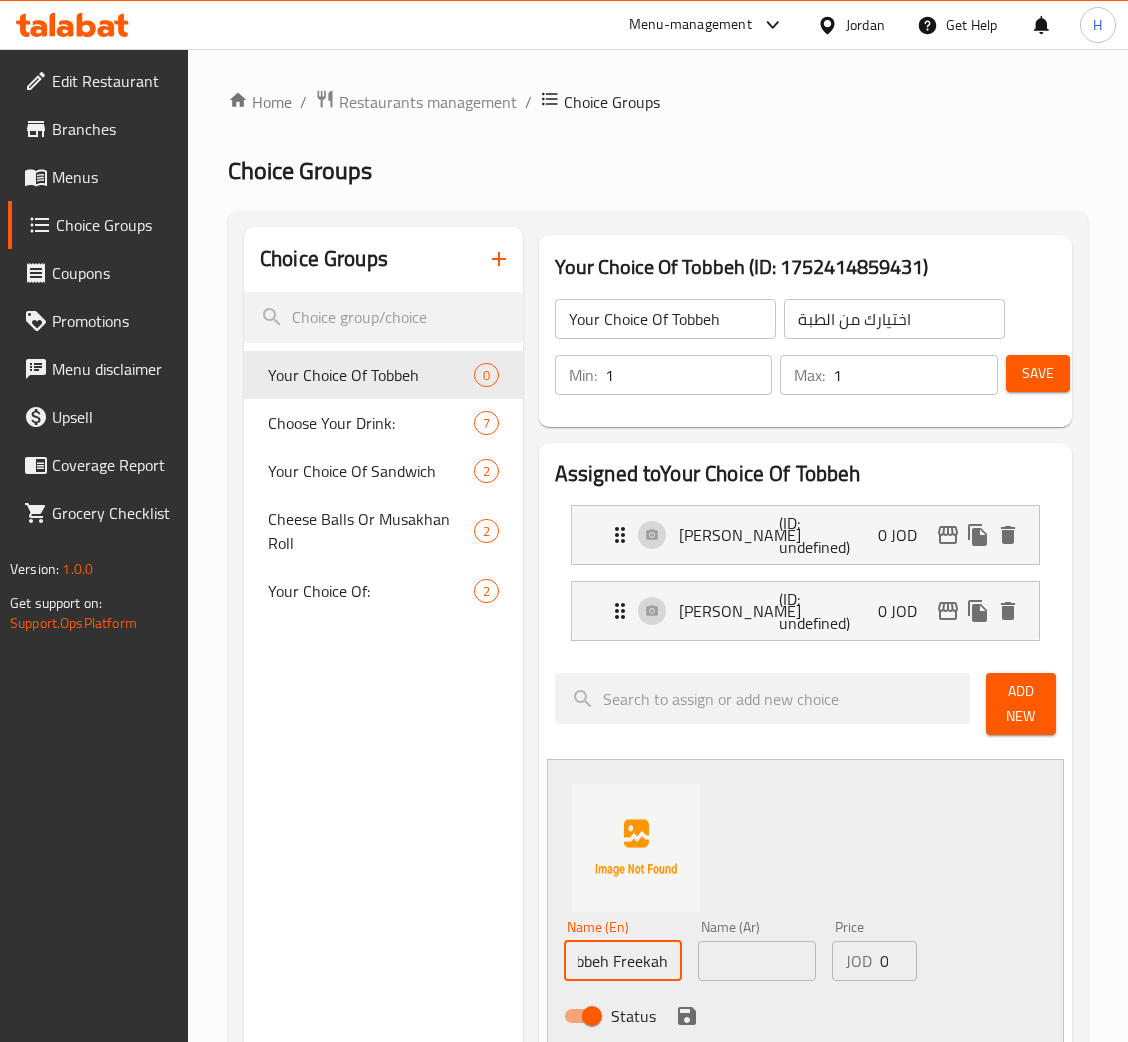 scroll, scrollTop: 0, scrollLeft: 16, axis: horizontal 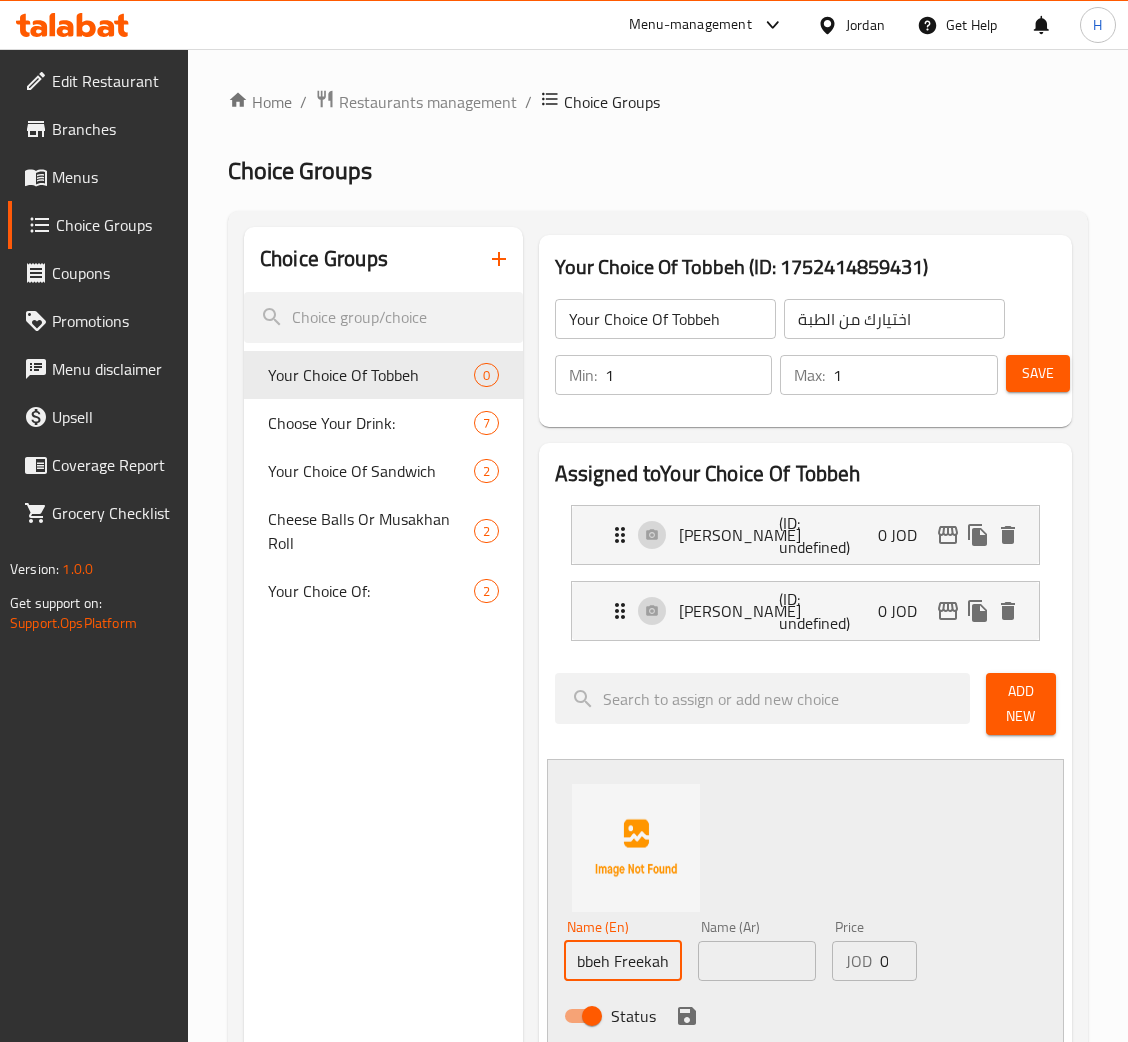 type on "Tobbeh Freekah" 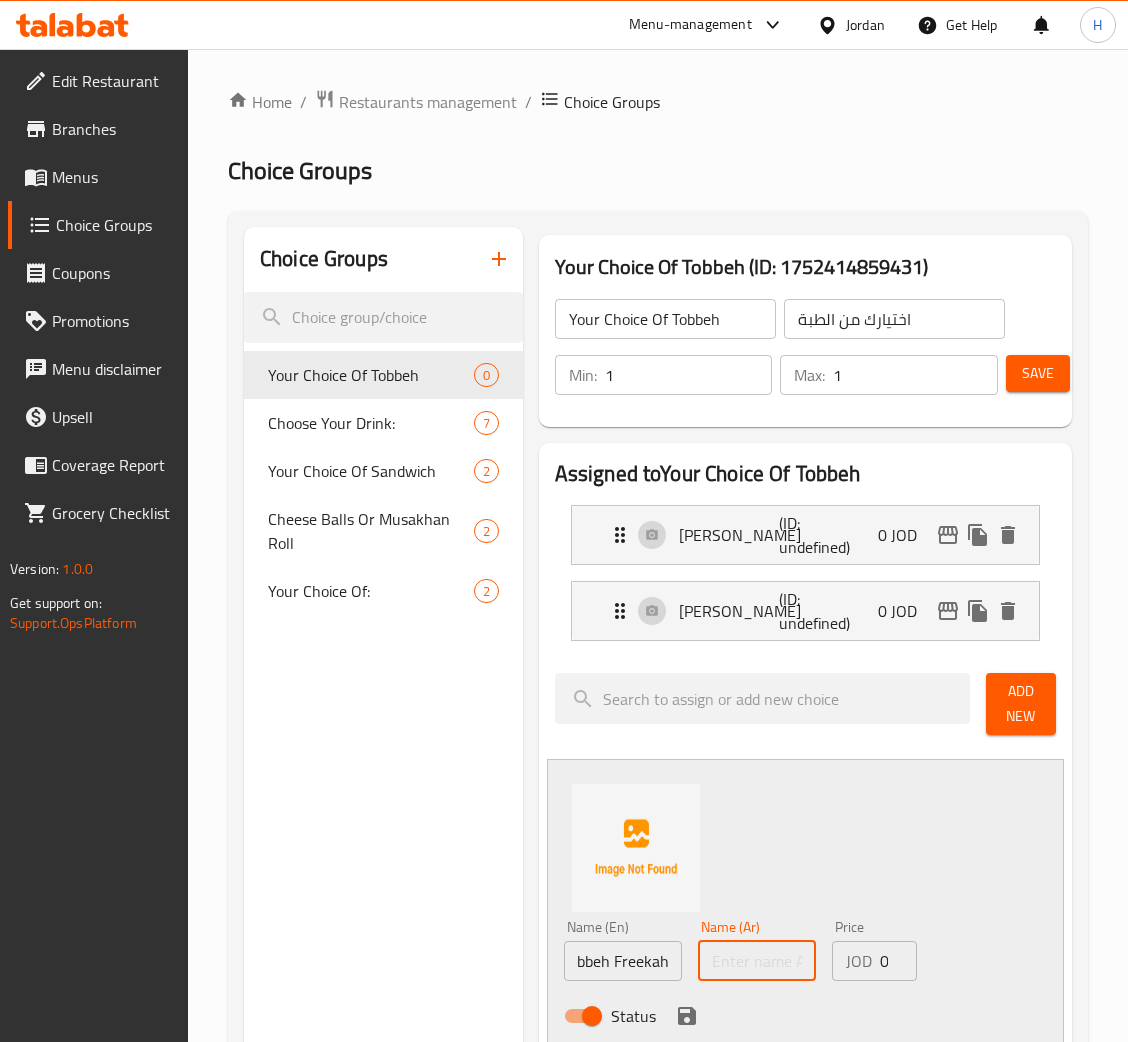 scroll, scrollTop: 0, scrollLeft: 0, axis: both 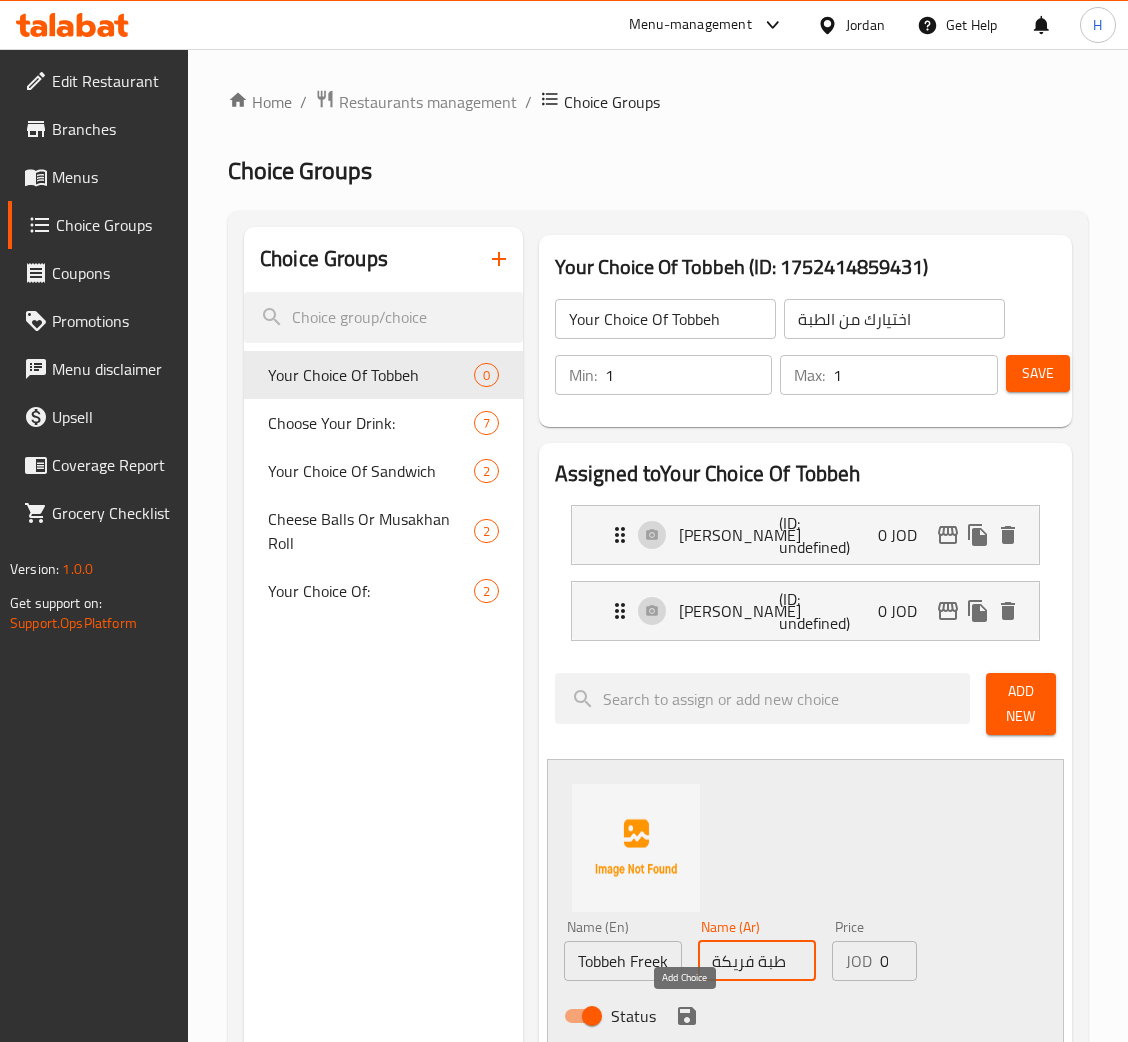 type on "طبة فريكة" 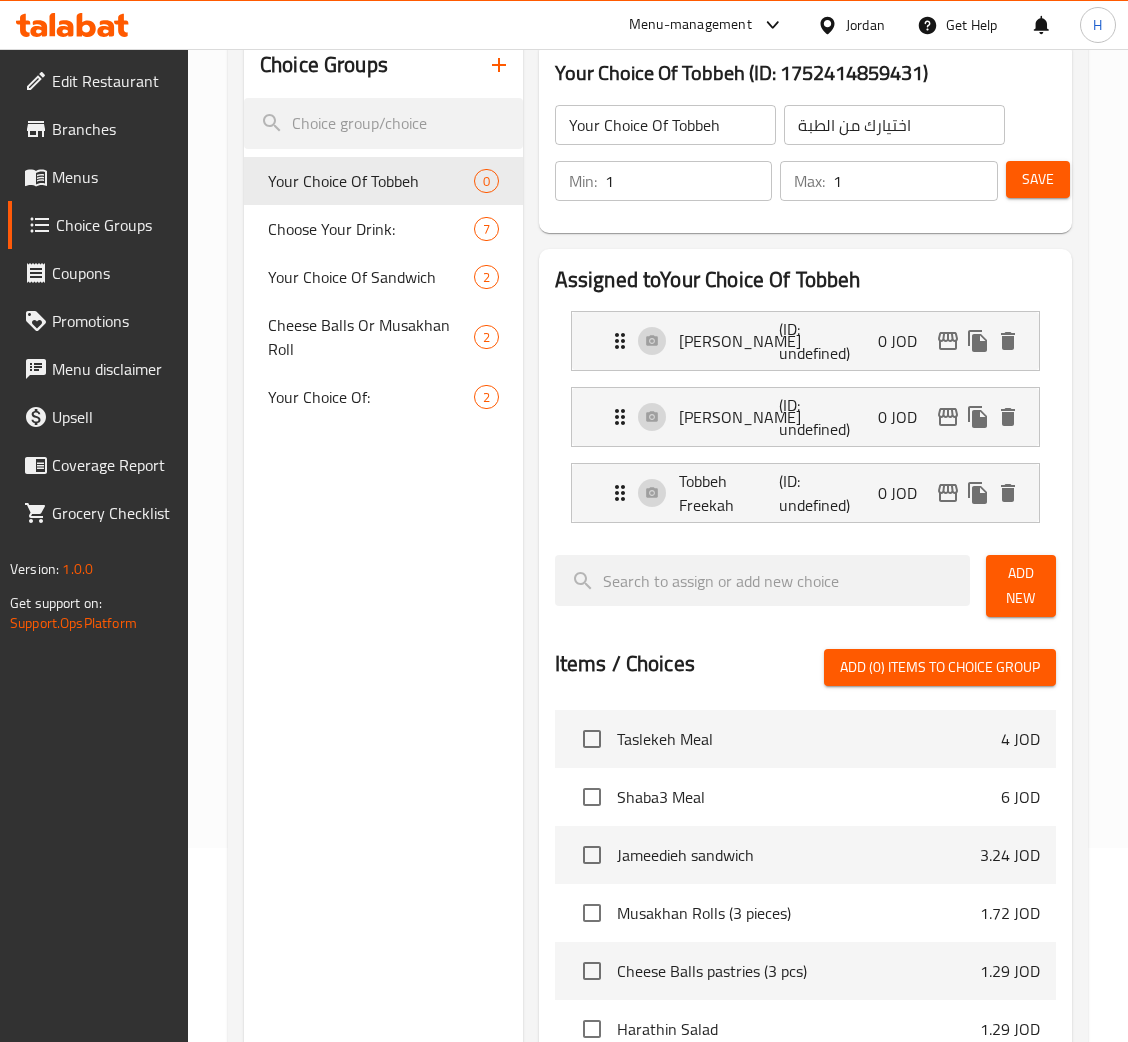 scroll, scrollTop: 449, scrollLeft: 0, axis: vertical 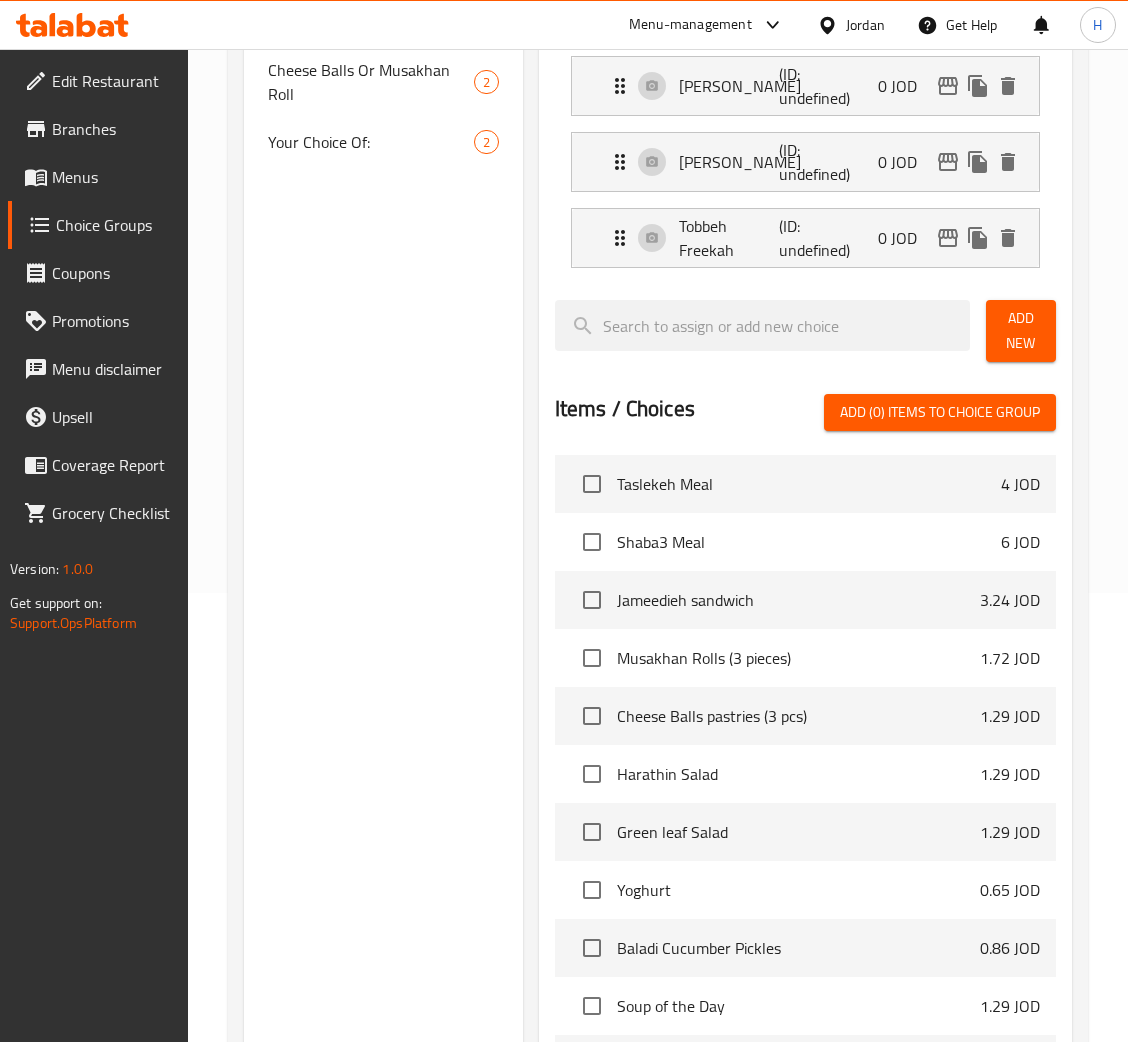 click on "Add New" at bounding box center (1021, 331) 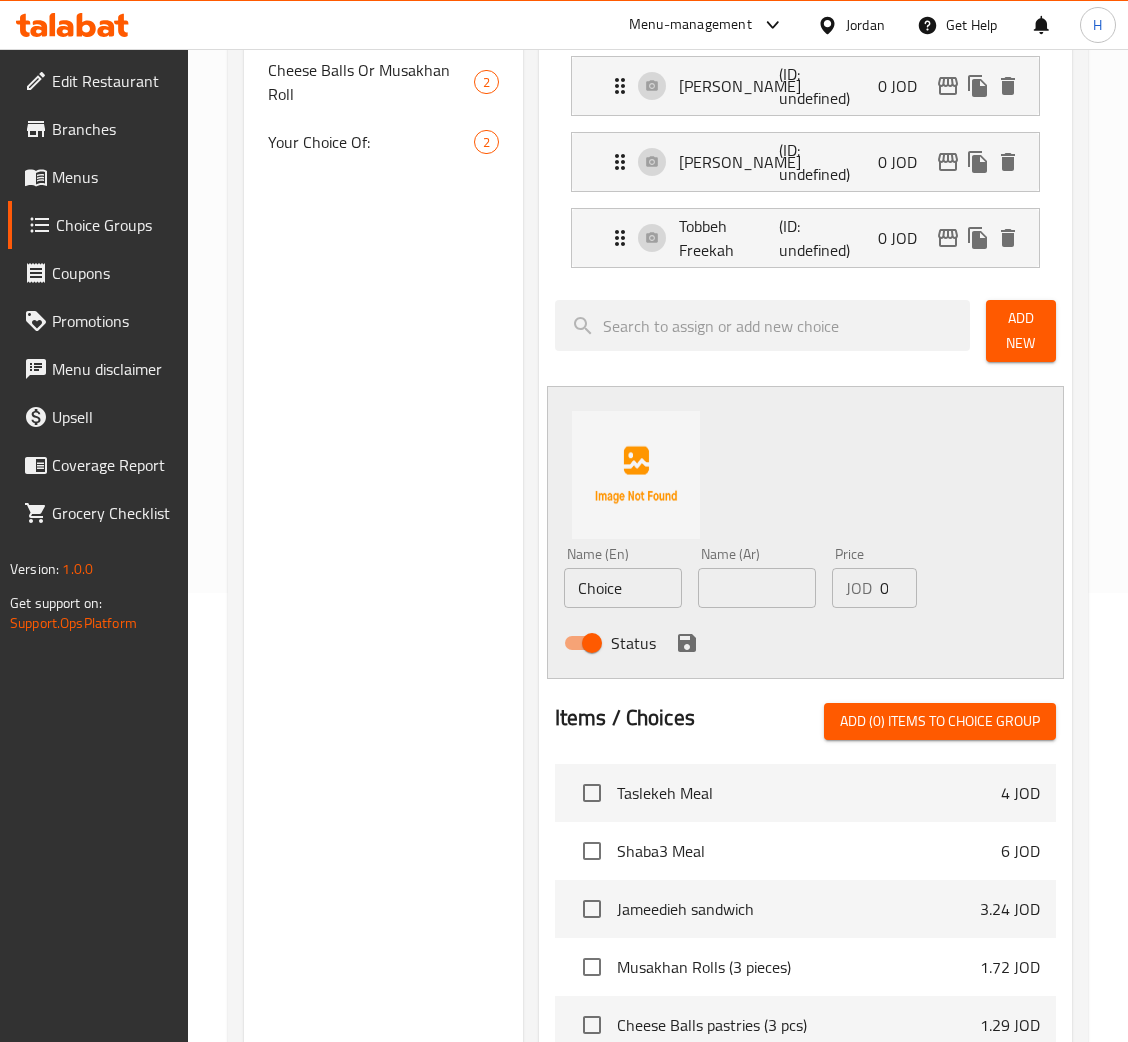 click on "Choice" at bounding box center [623, 588] 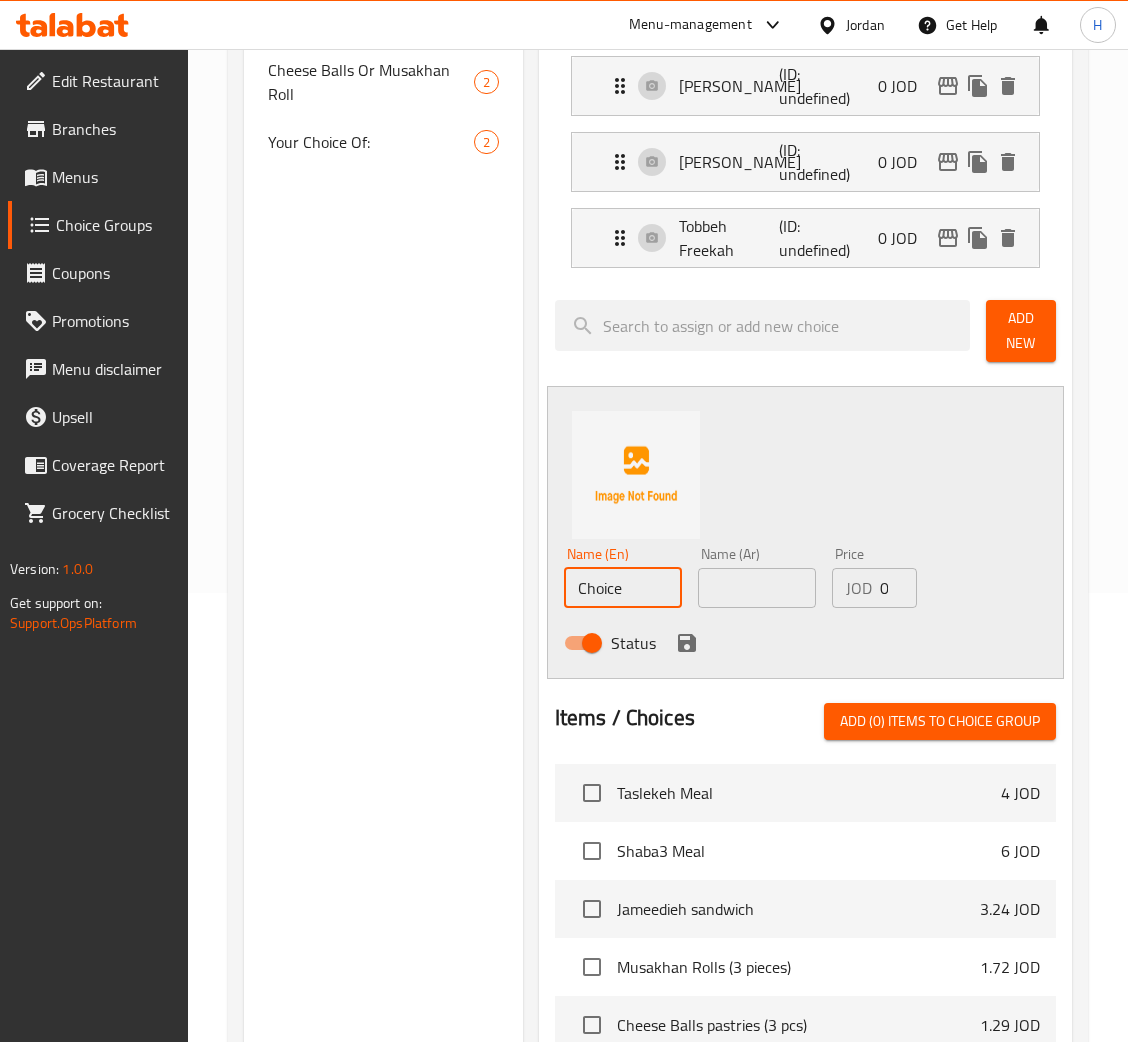 click on "Choice" at bounding box center (623, 588) 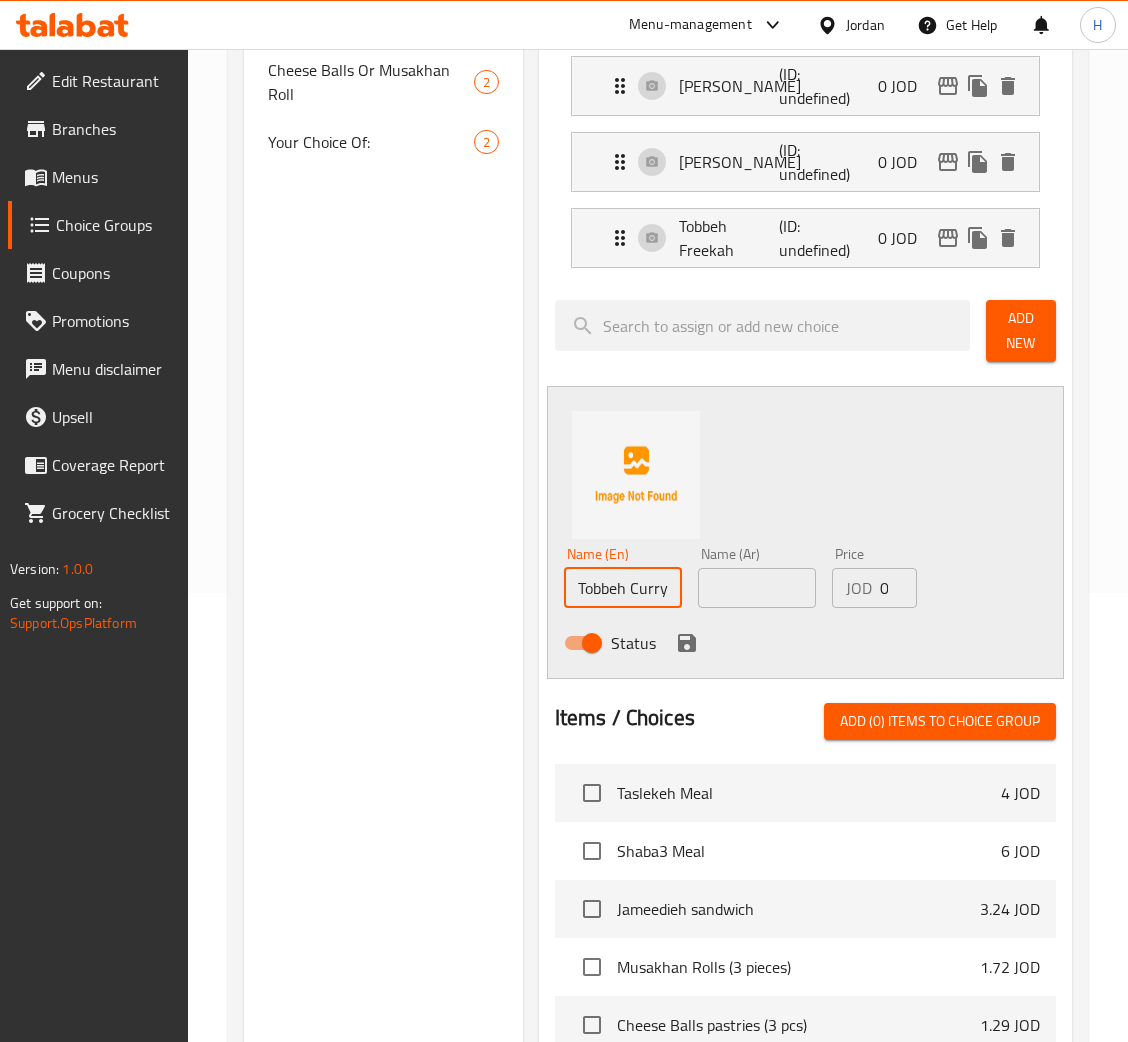 type on "Tobbeh Curry" 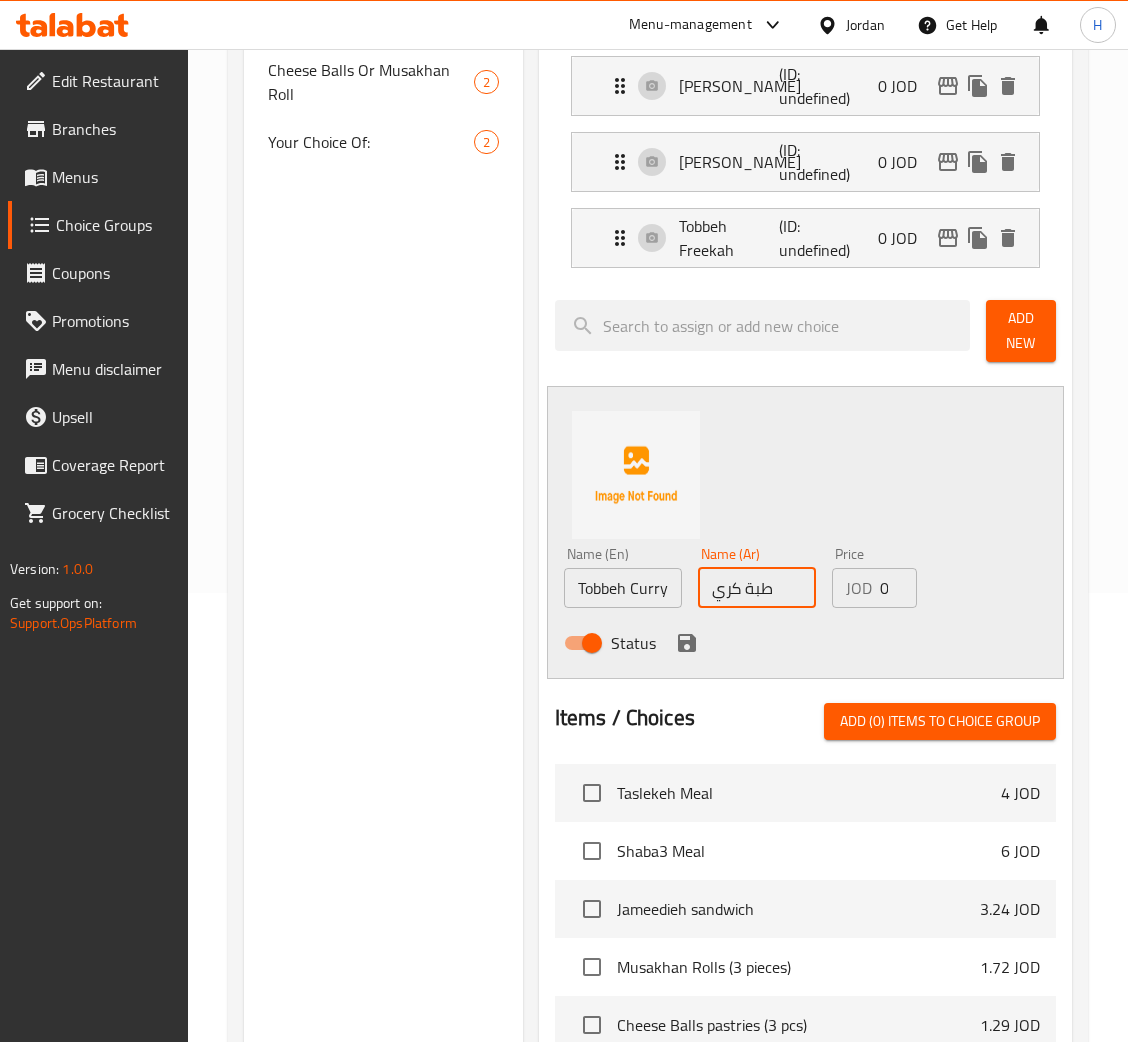 type on "طبة كري" 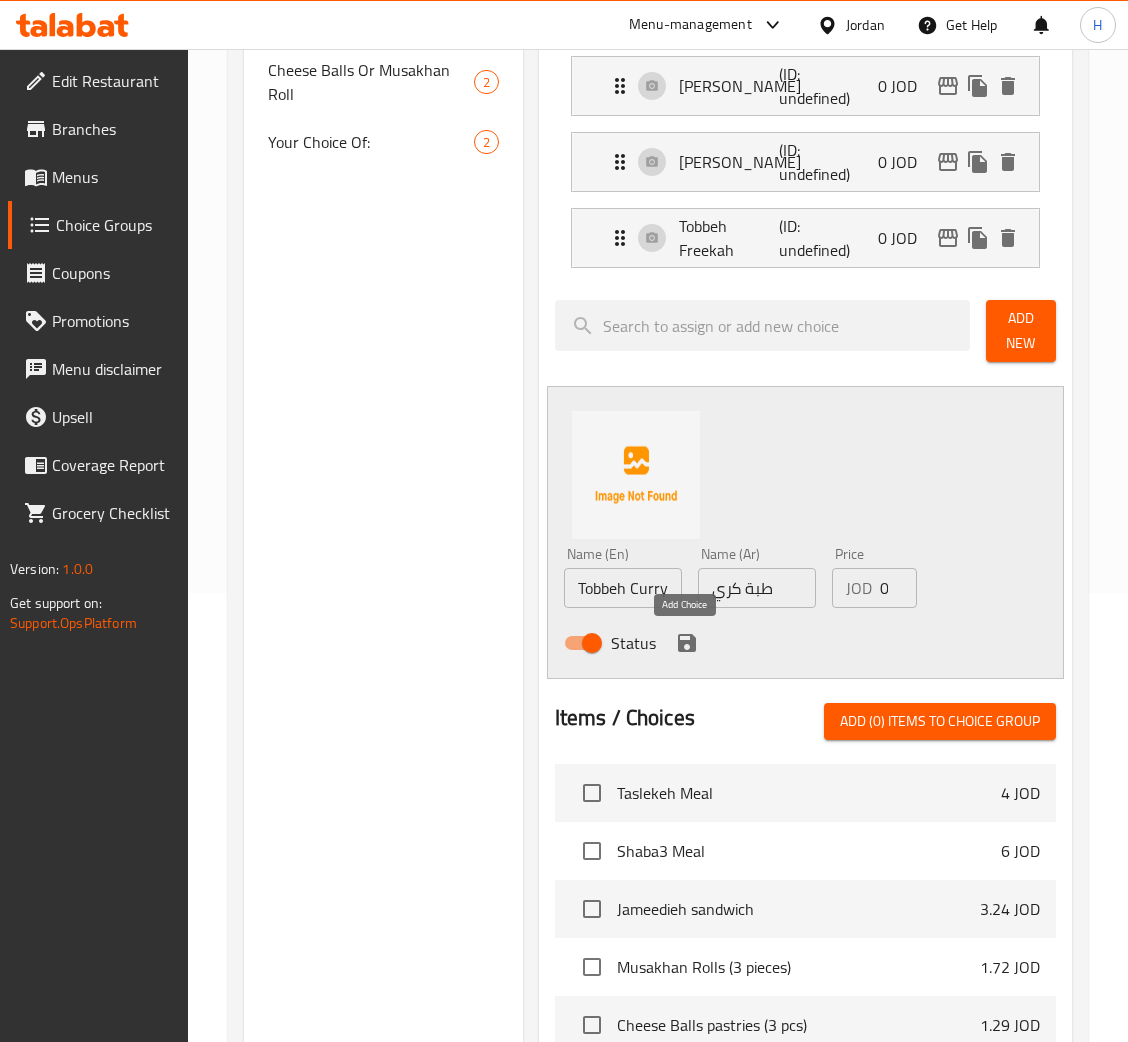 click 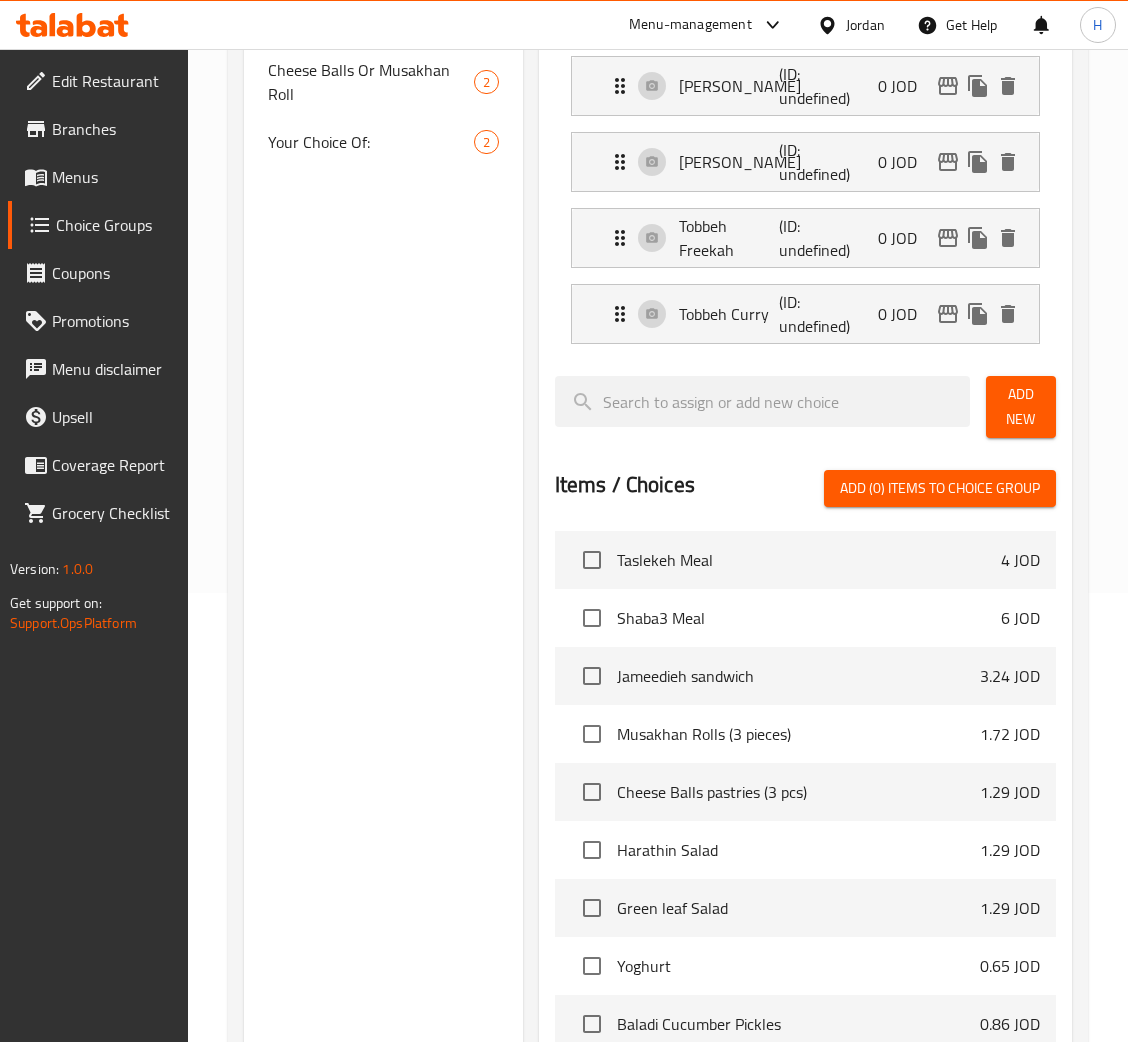 click on "Add New" at bounding box center [1021, 407] 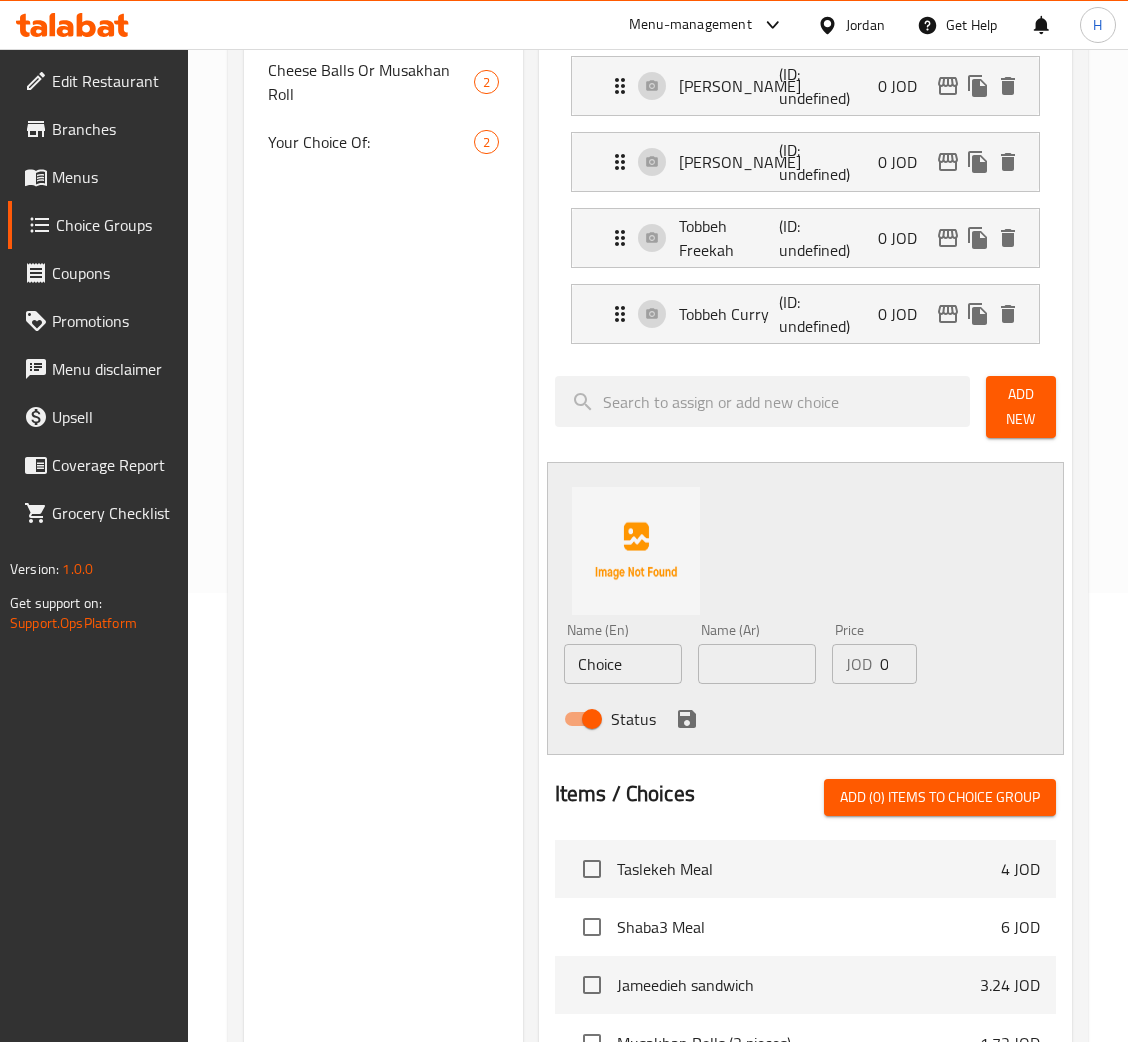 click on "Name (En) Choice Name (En)" at bounding box center [623, 653] 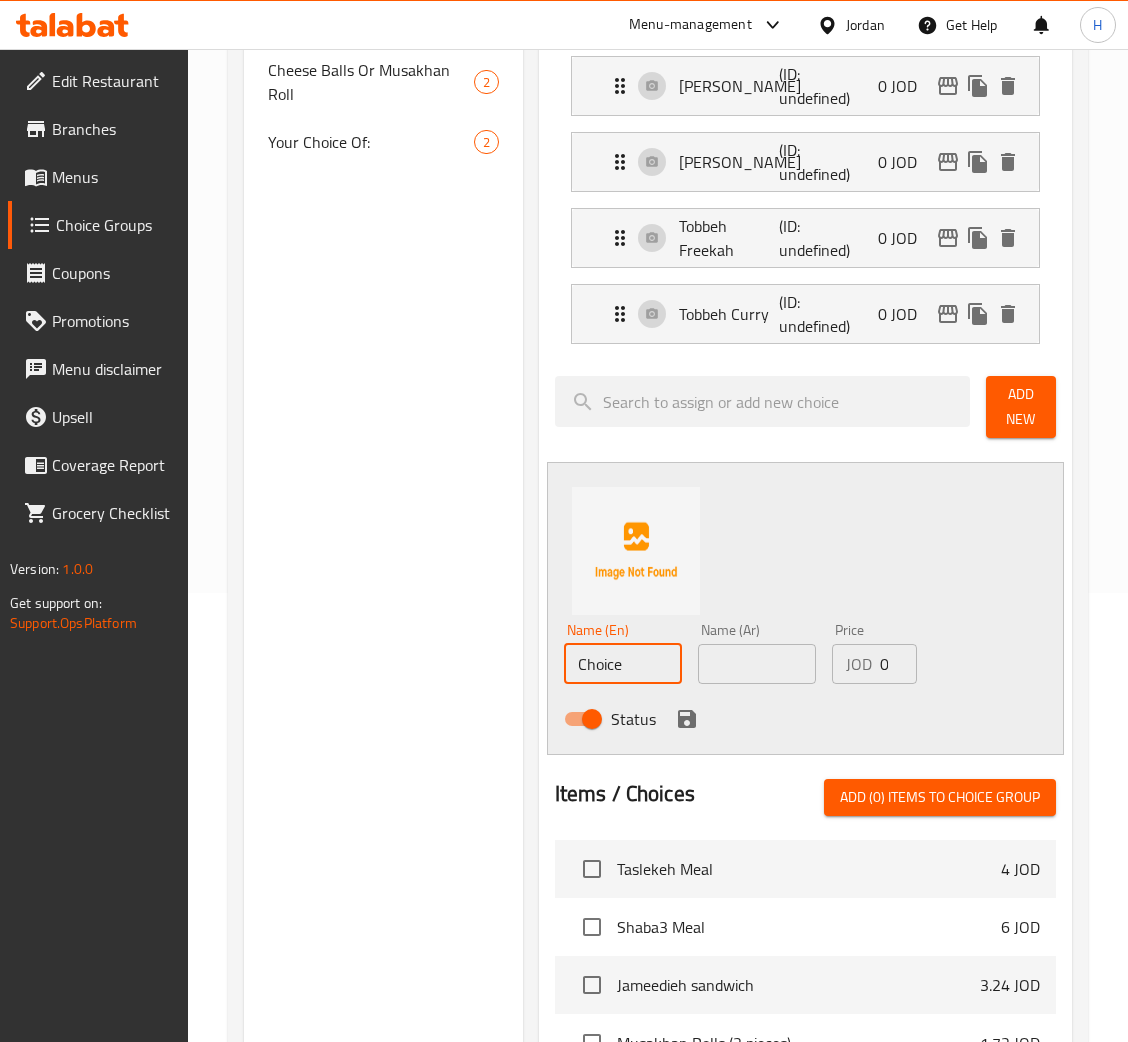 click on "Choice" at bounding box center [623, 664] 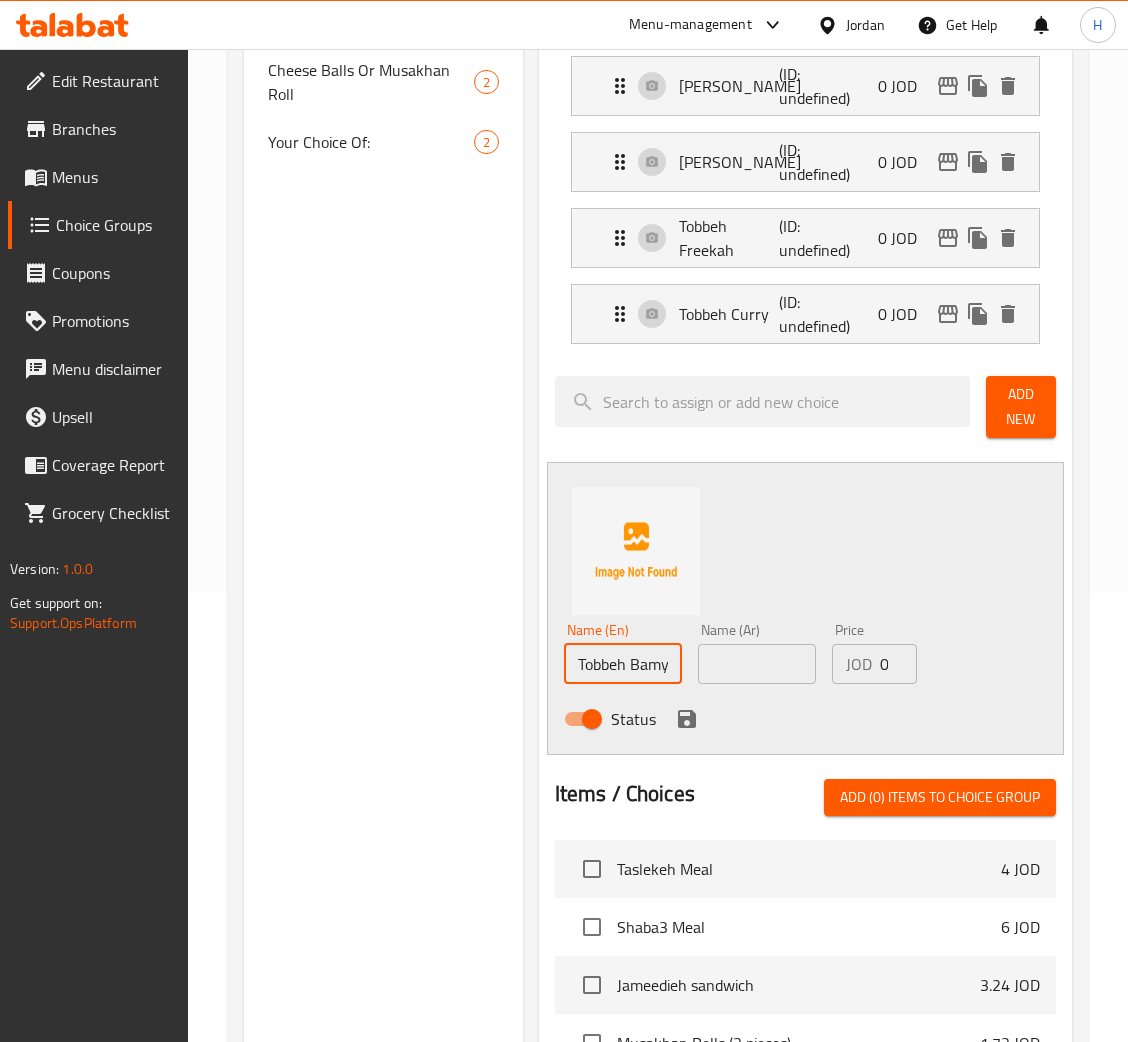 scroll, scrollTop: 0, scrollLeft: 16, axis: horizontal 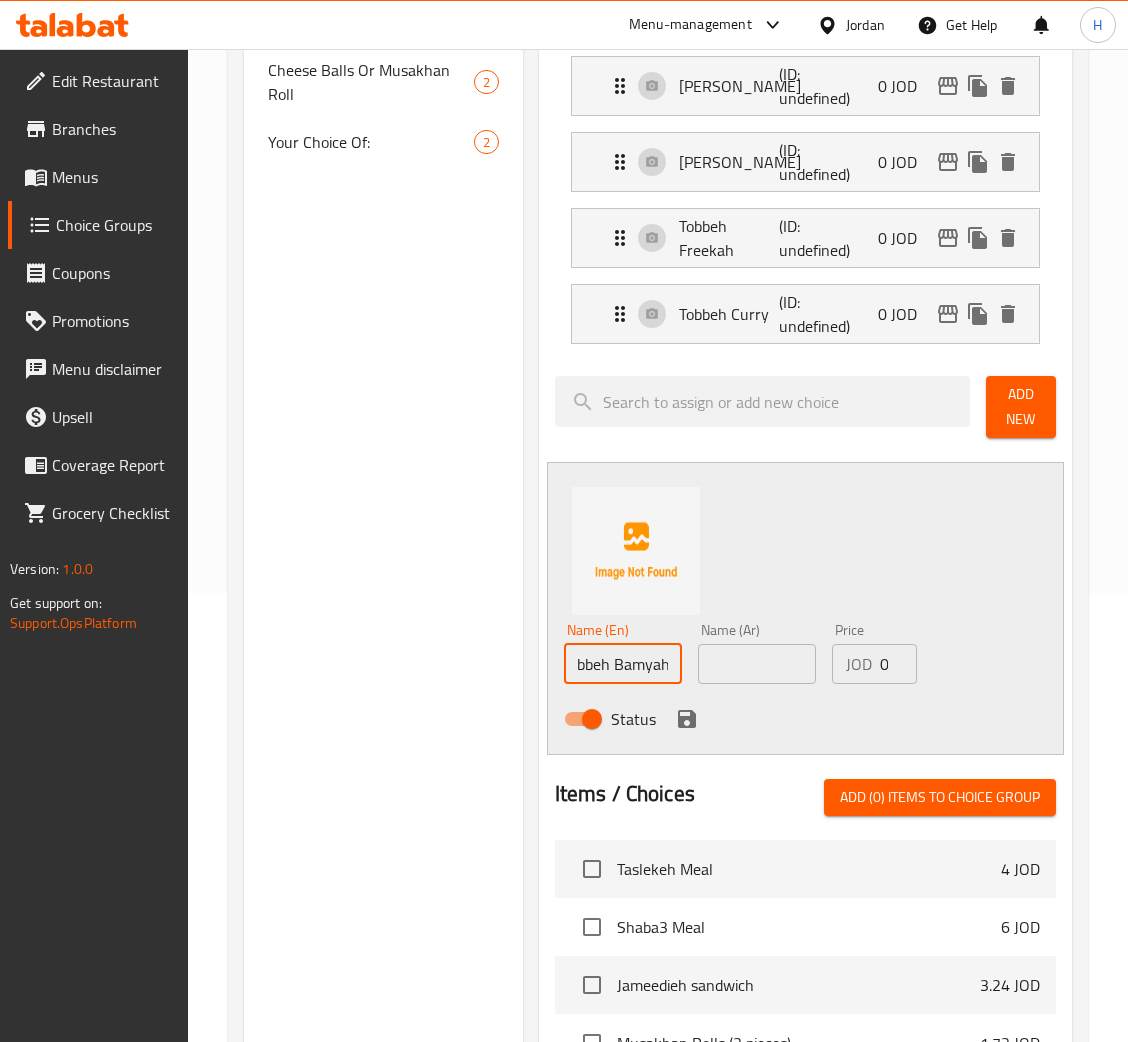 type on "Tobbeh Bamyah" 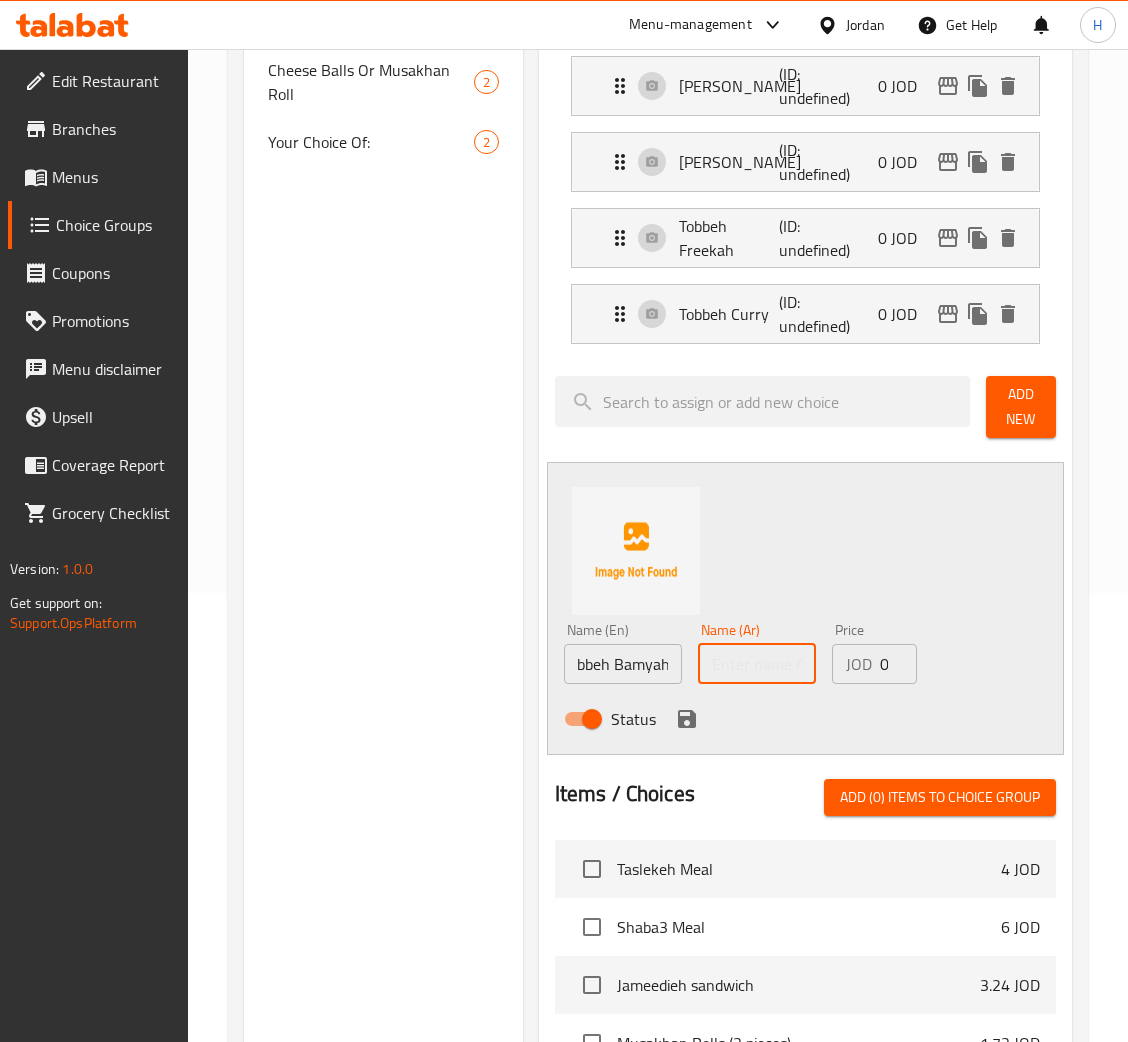 scroll, scrollTop: 0, scrollLeft: 0, axis: both 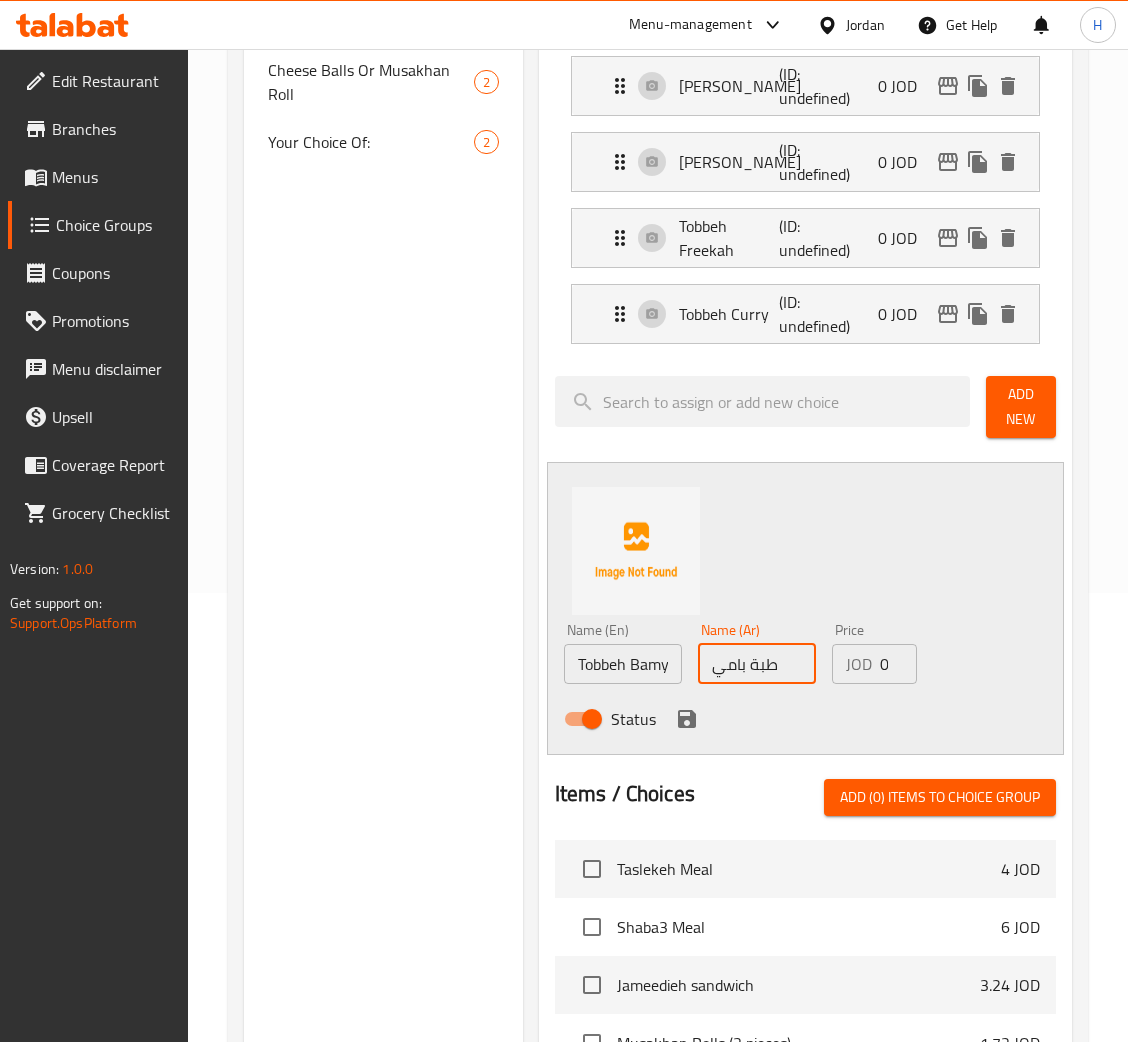 type on "طبة بامية" 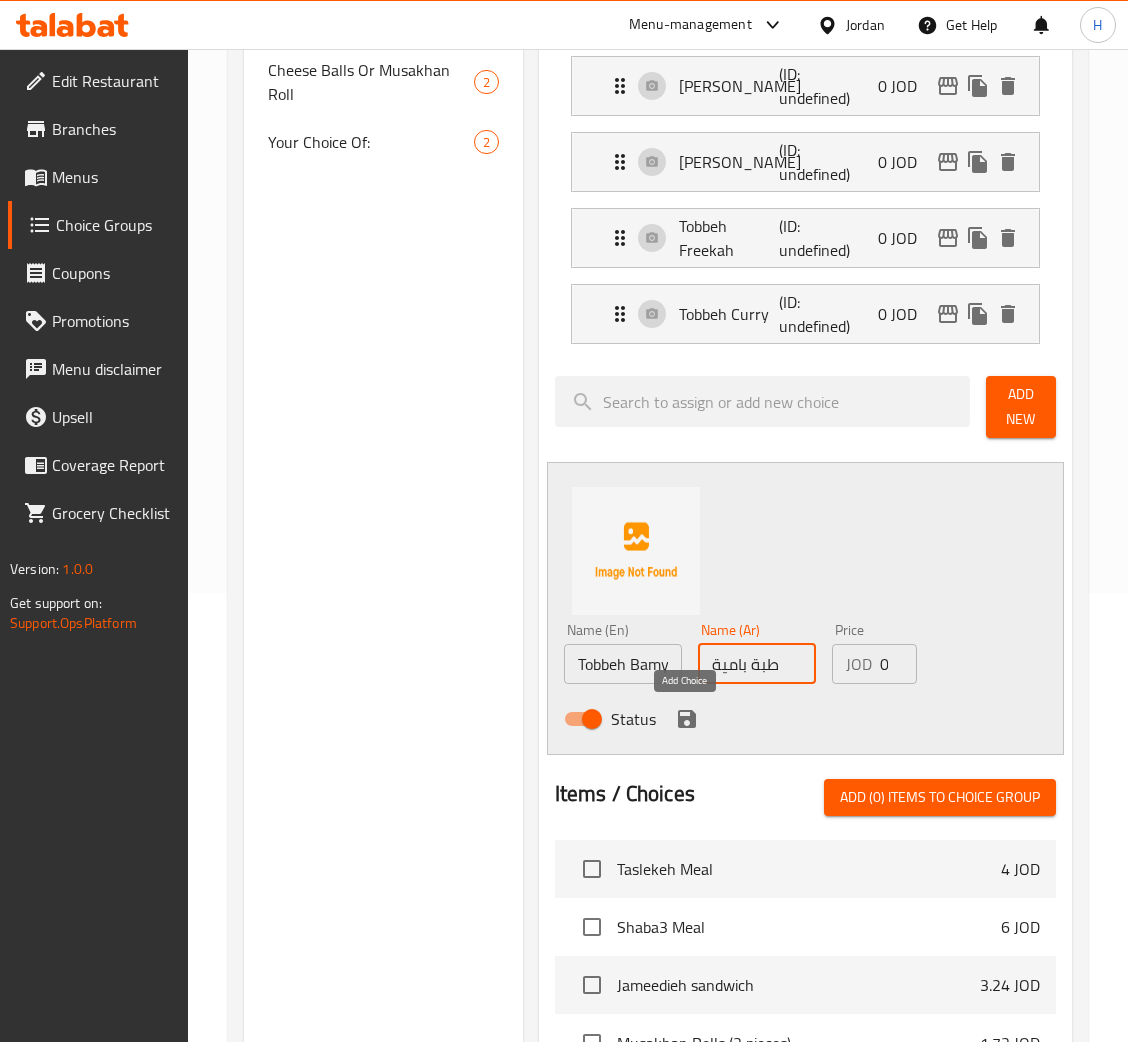 click 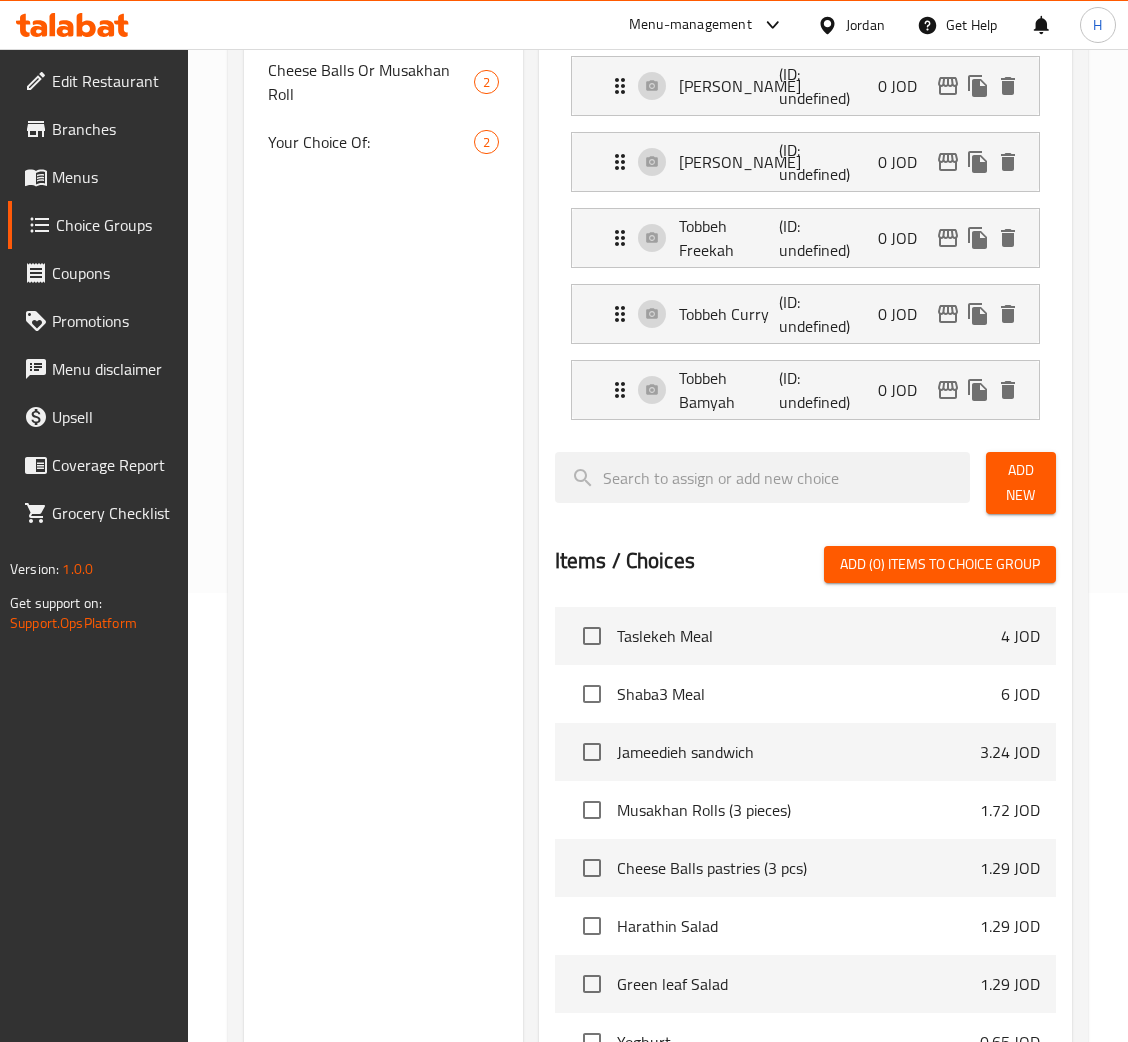 click on "Add New" at bounding box center [1021, 483] 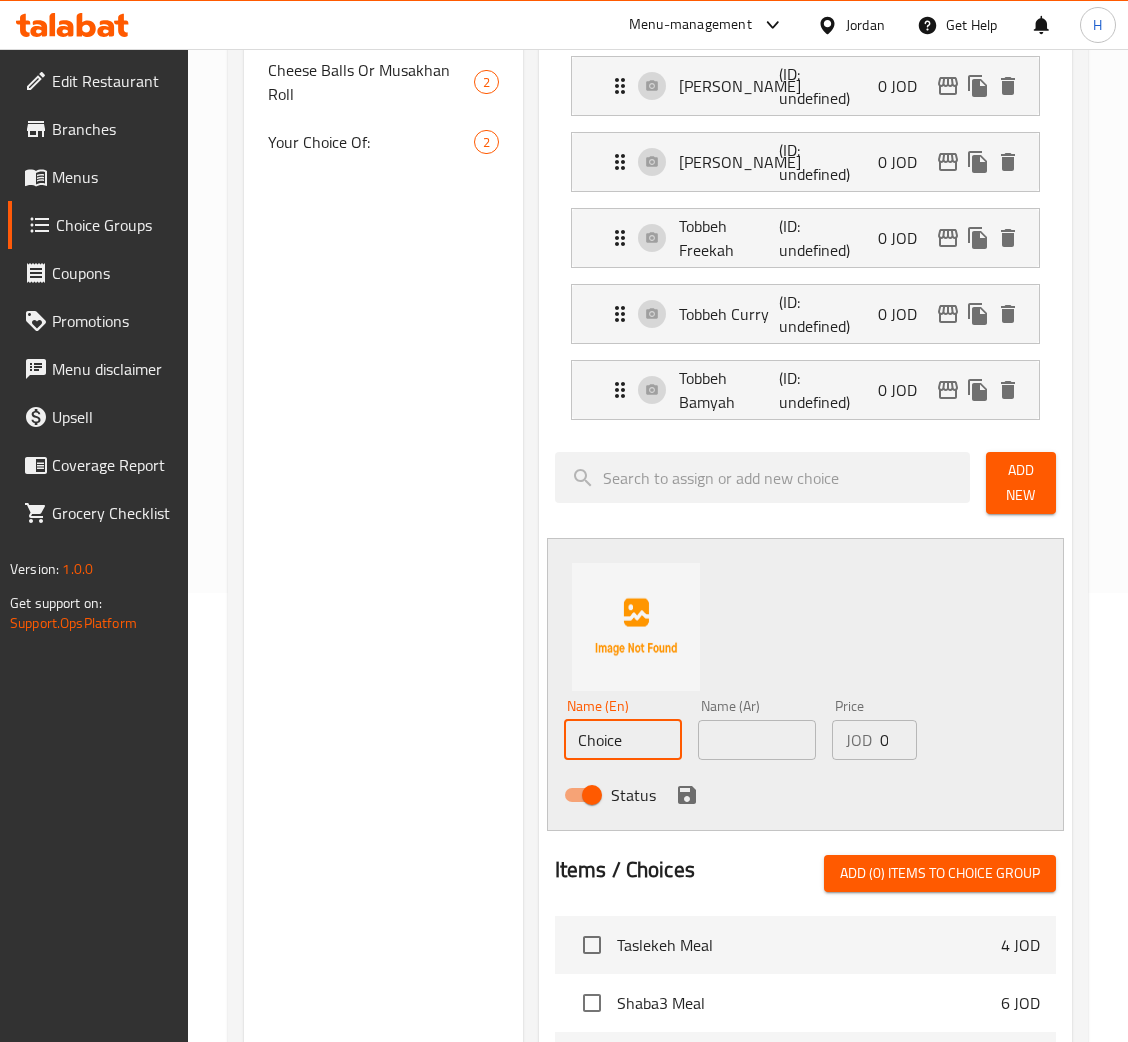 click on "Choice" at bounding box center [623, 740] 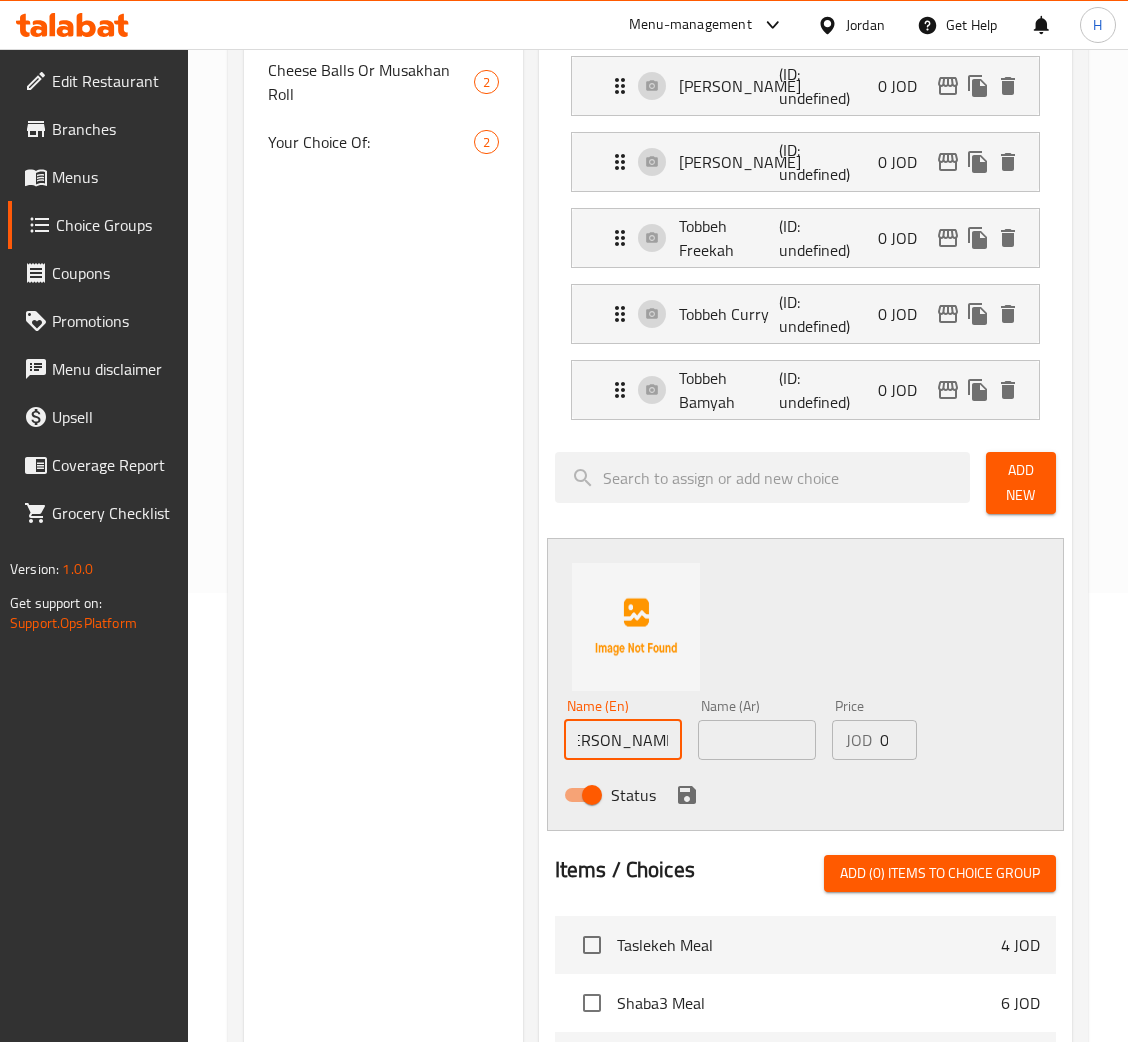 scroll, scrollTop: 0, scrollLeft: 37, axis: horizontal 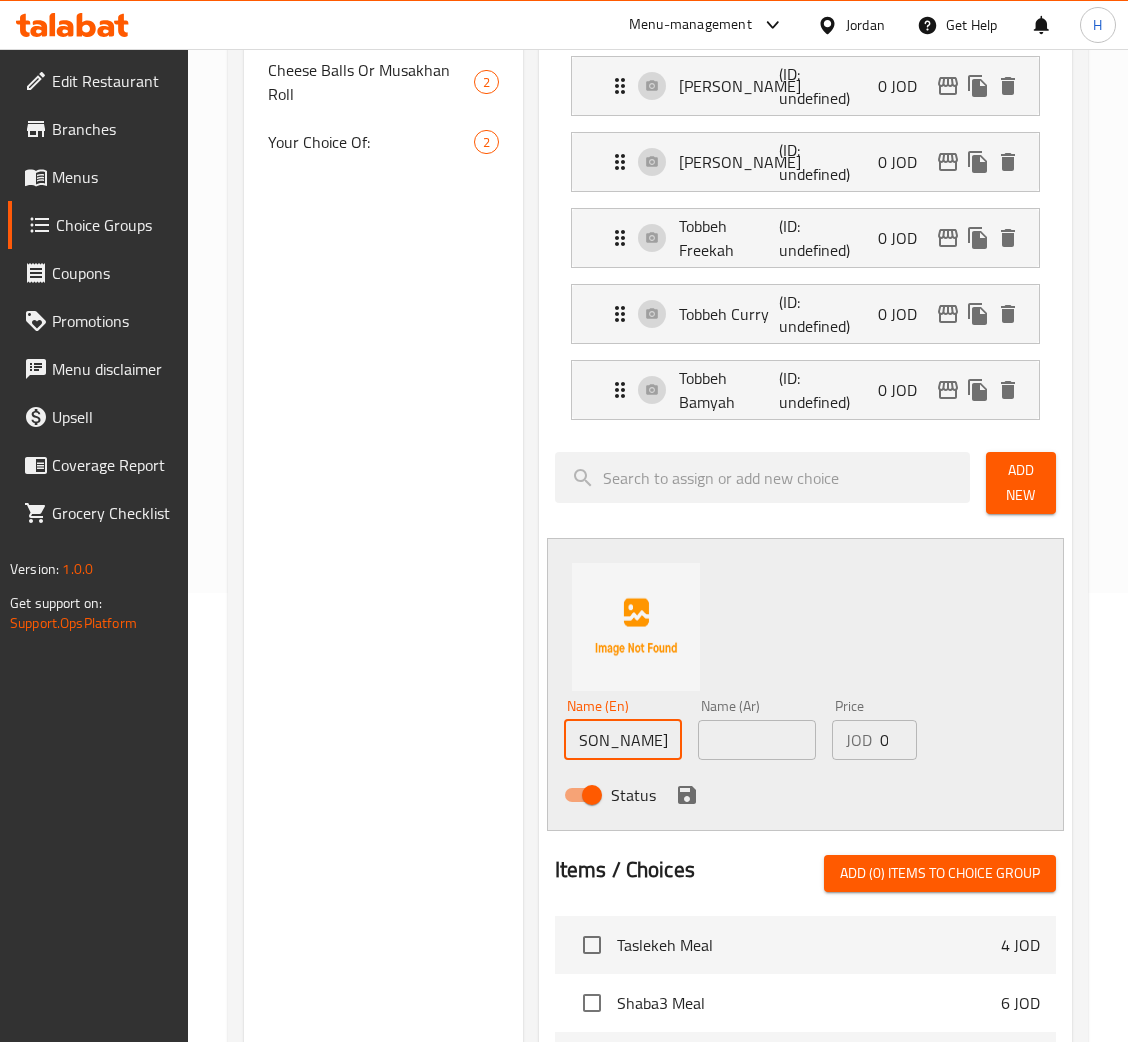 type on "Tobbeh Magloubeh" 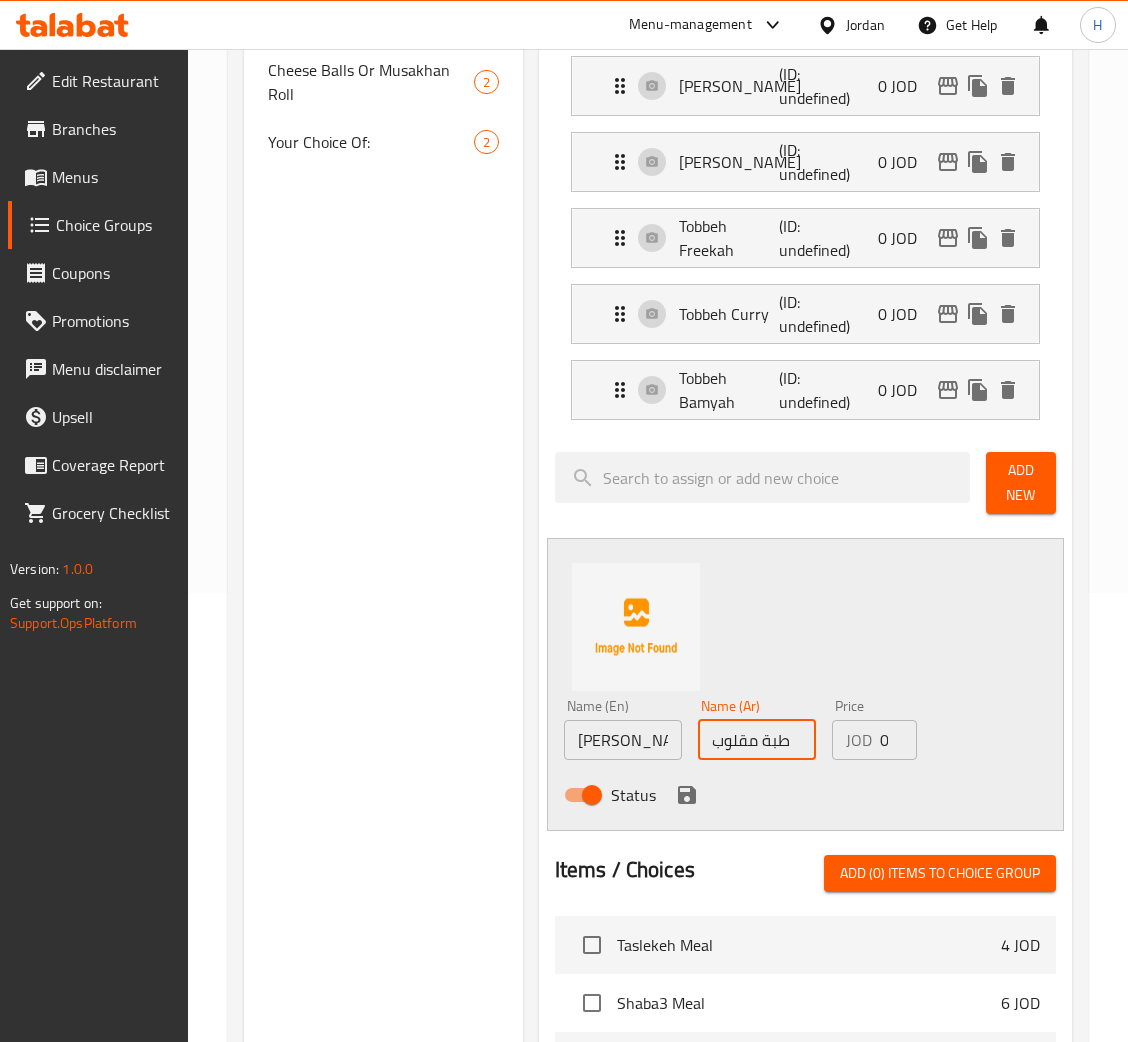 type on "طبة مقلوبة" 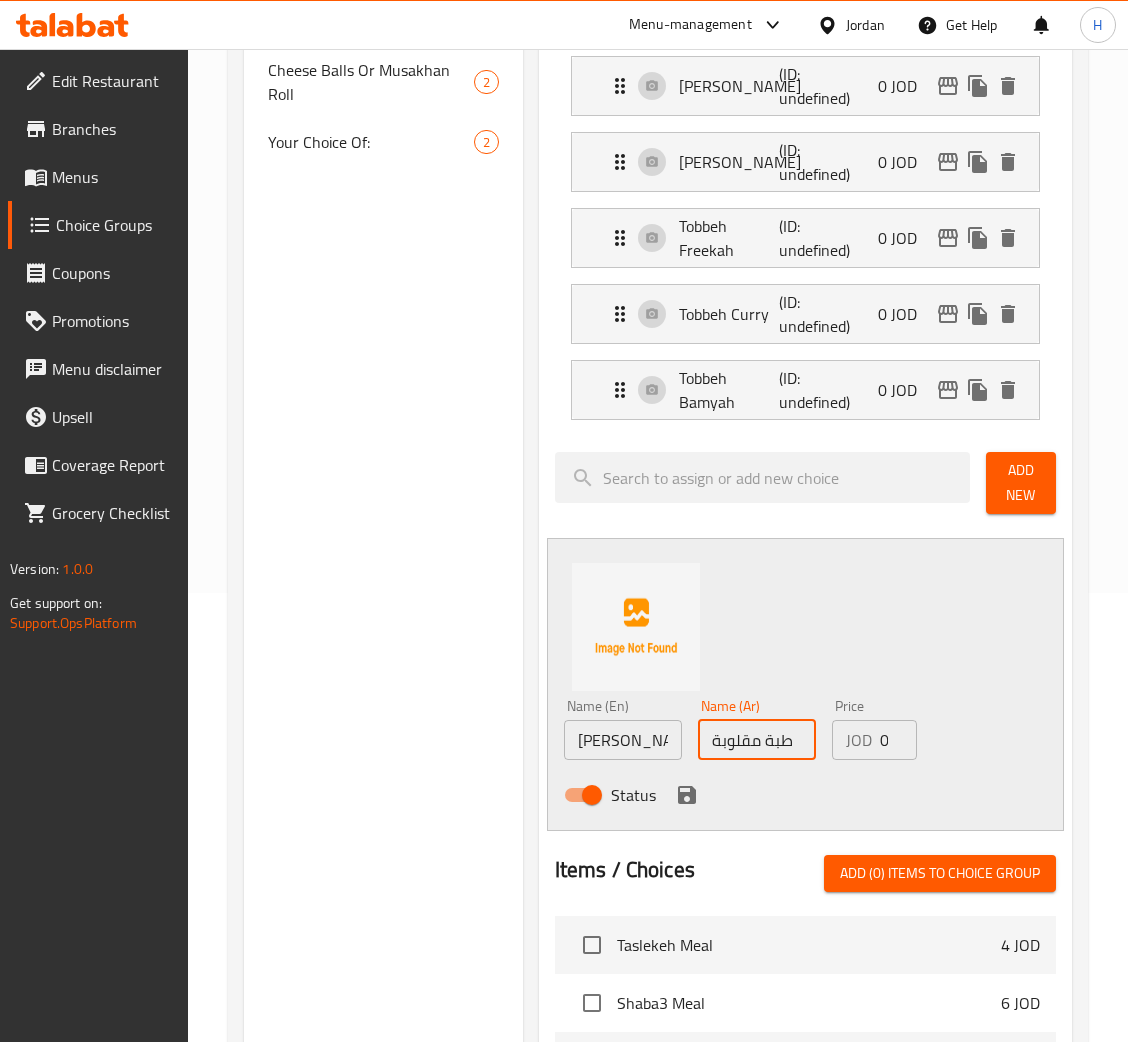 click 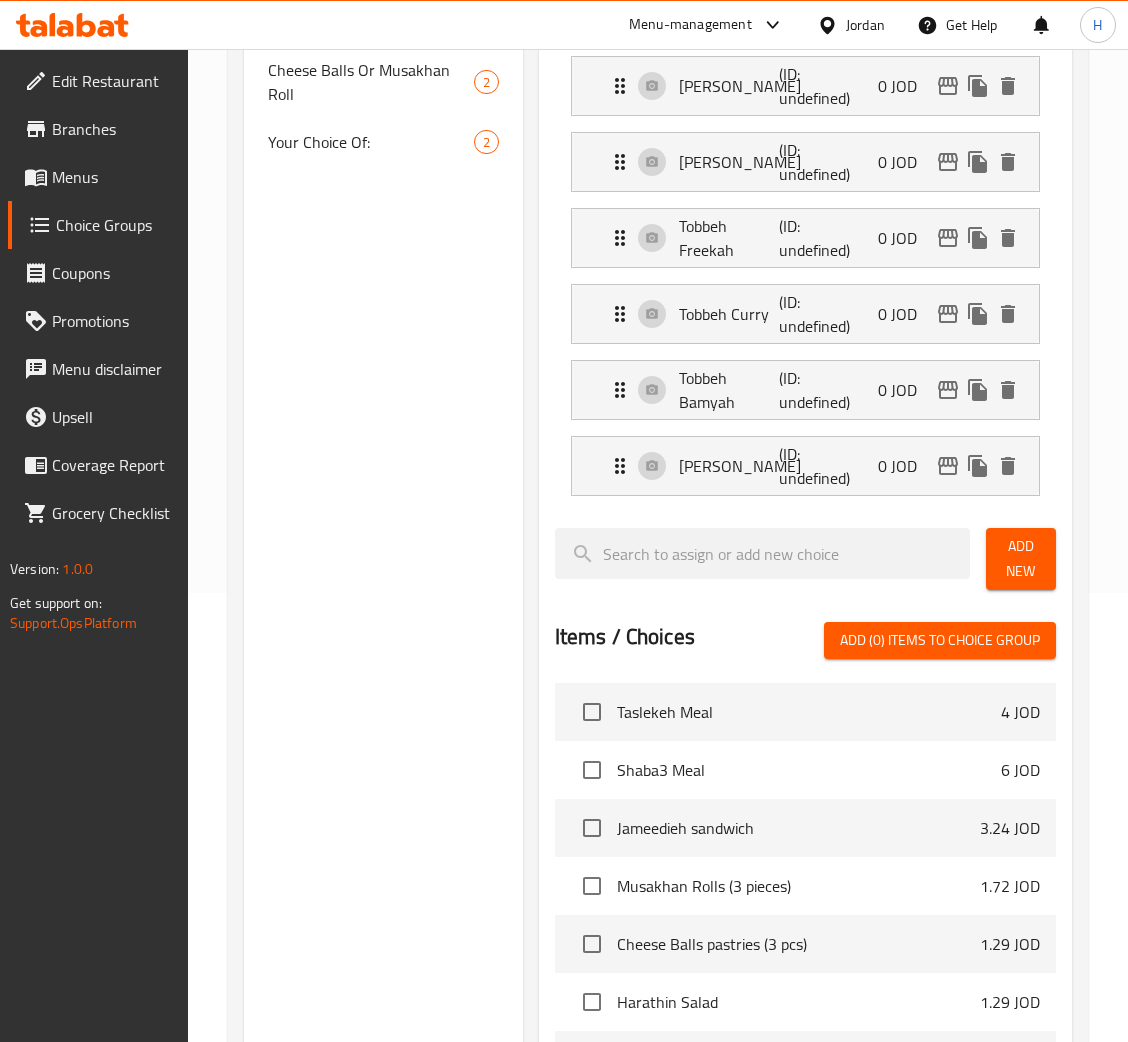 click on "Add New" at bounding box center [1021, 559] 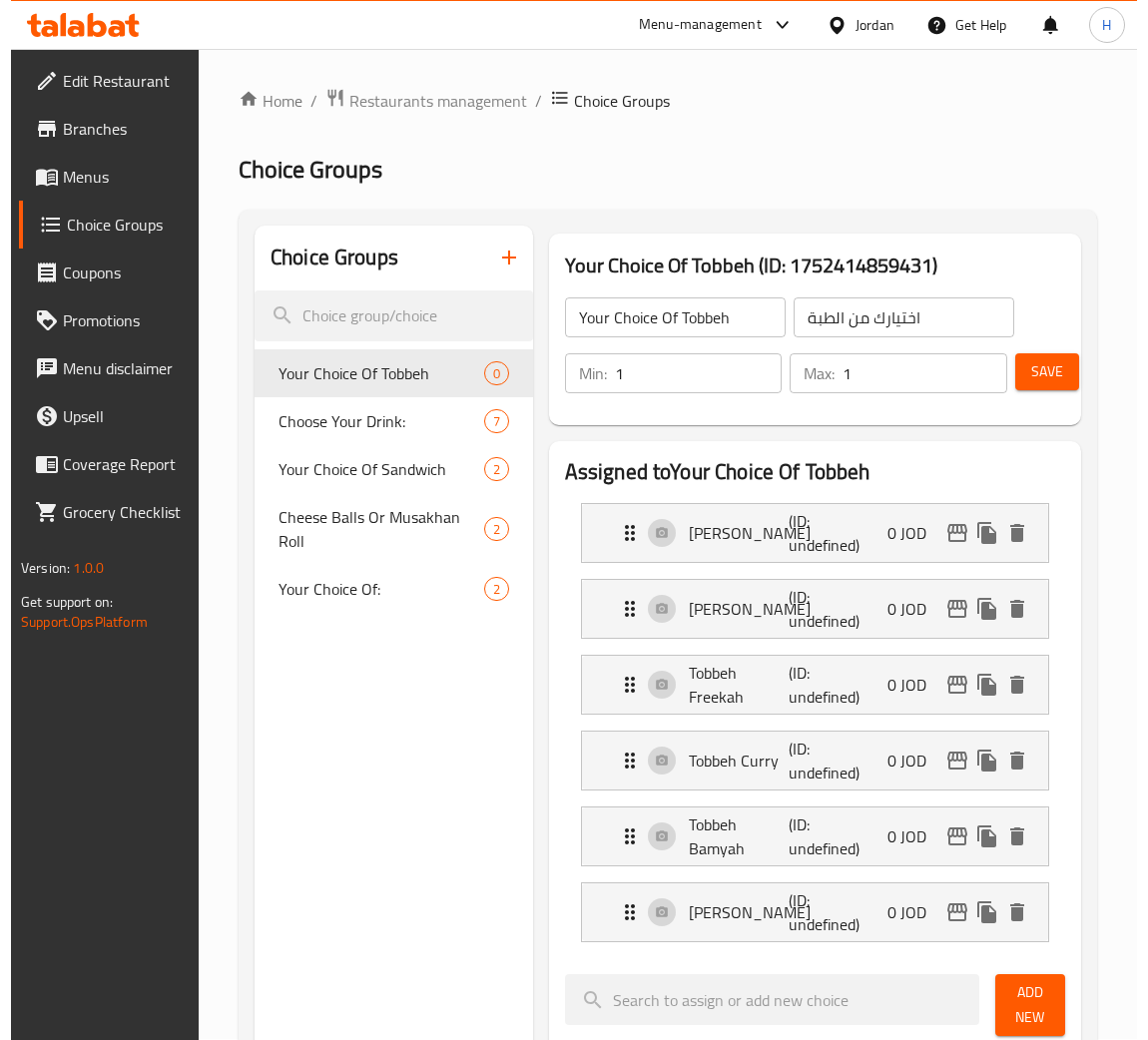 scroll, scrollTop: 0, scrollLeft: 0, axis: both 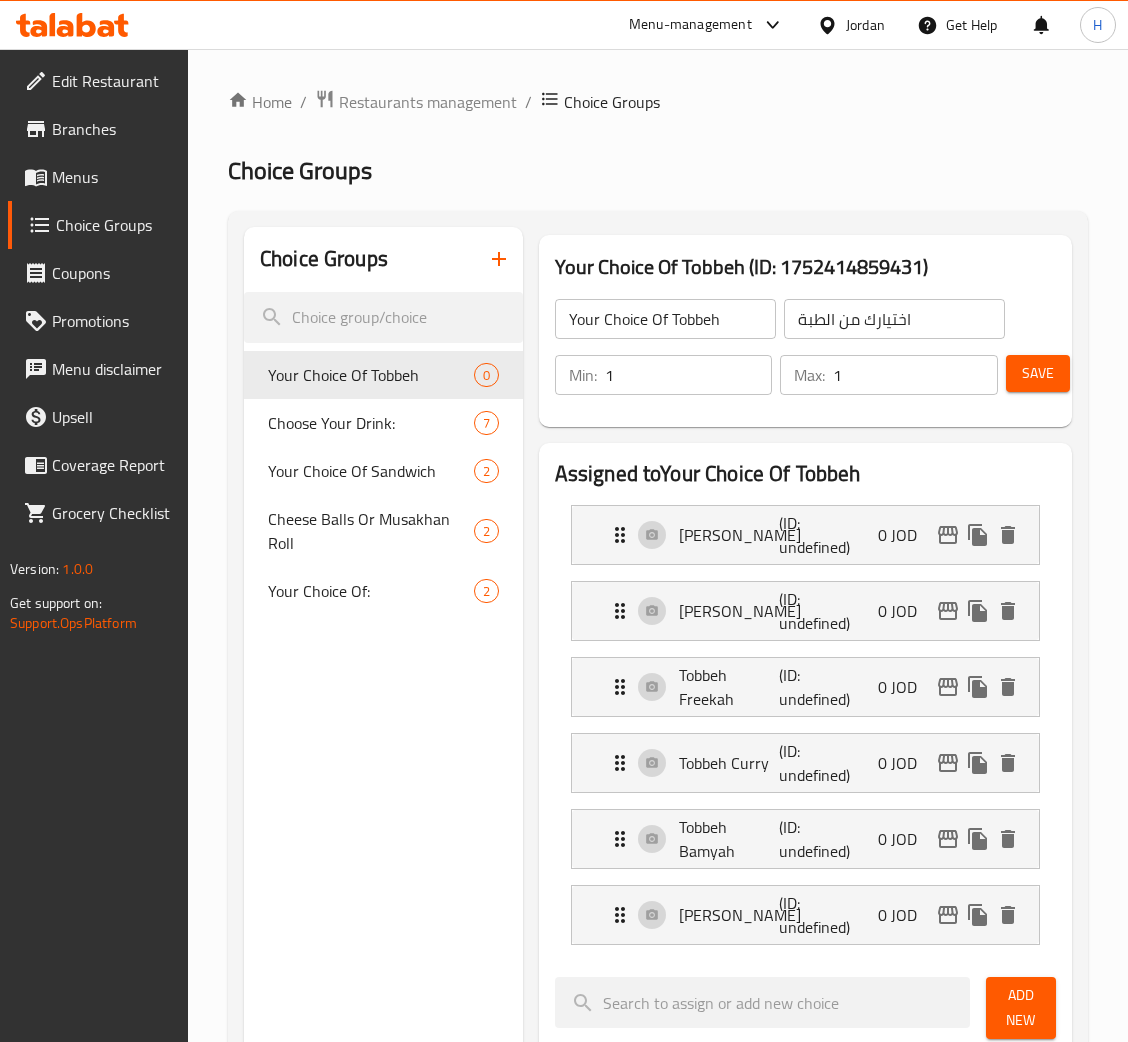 click on "Save" at bounding box center [1038, 373] 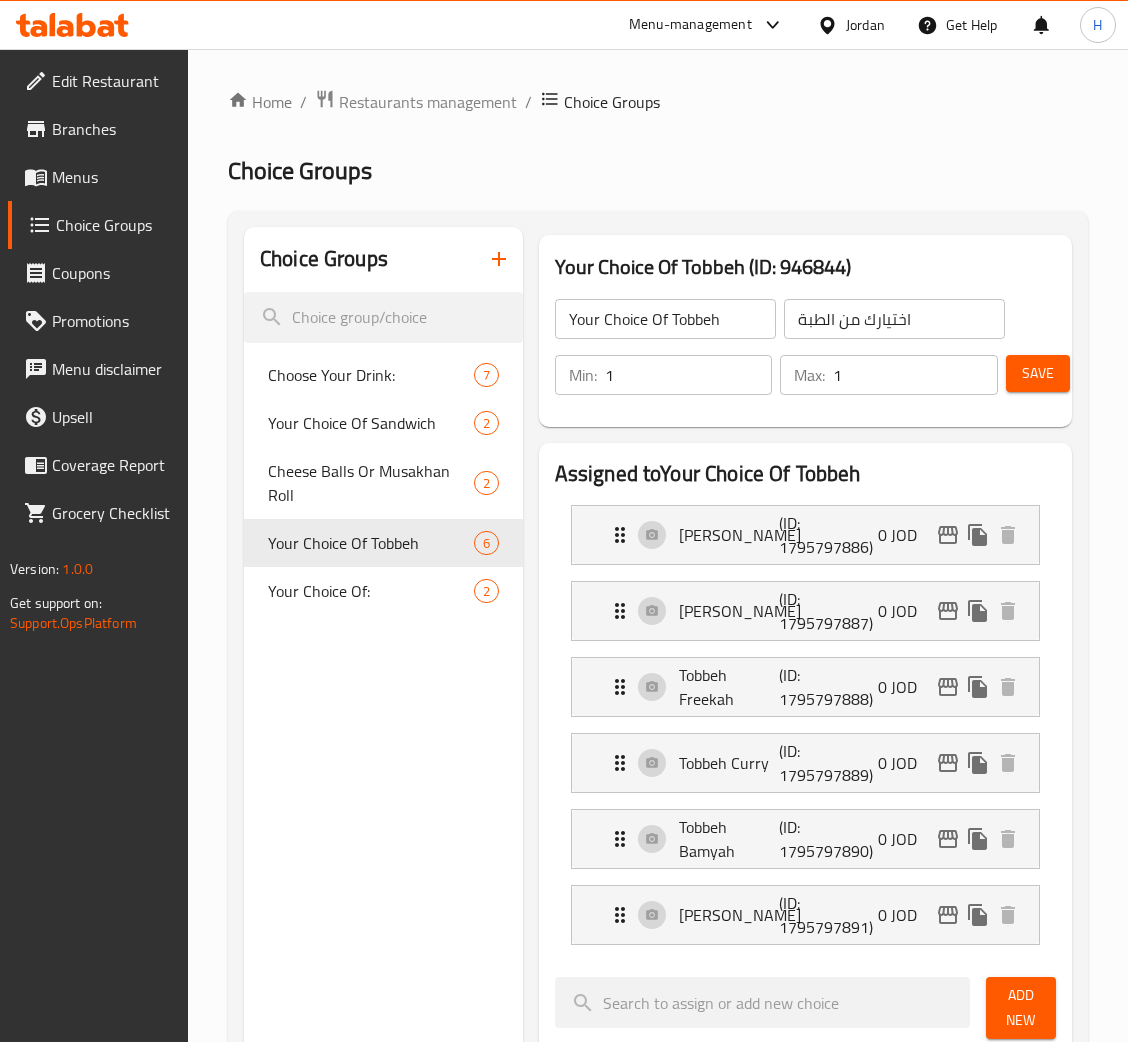 click on "Save" at bounding box center (1038, 373) 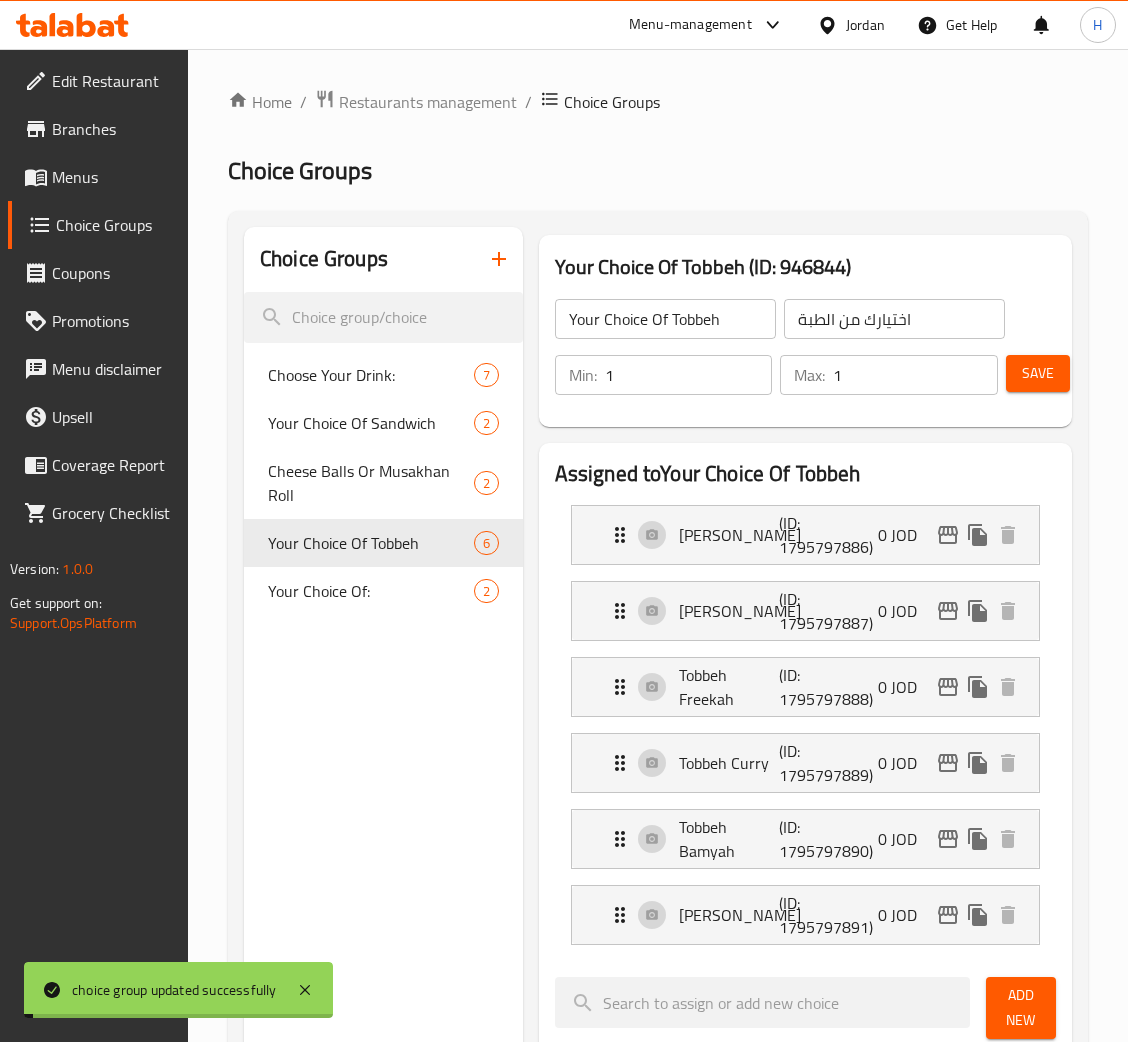 click on "Menus" at bounding box center (112, 177) 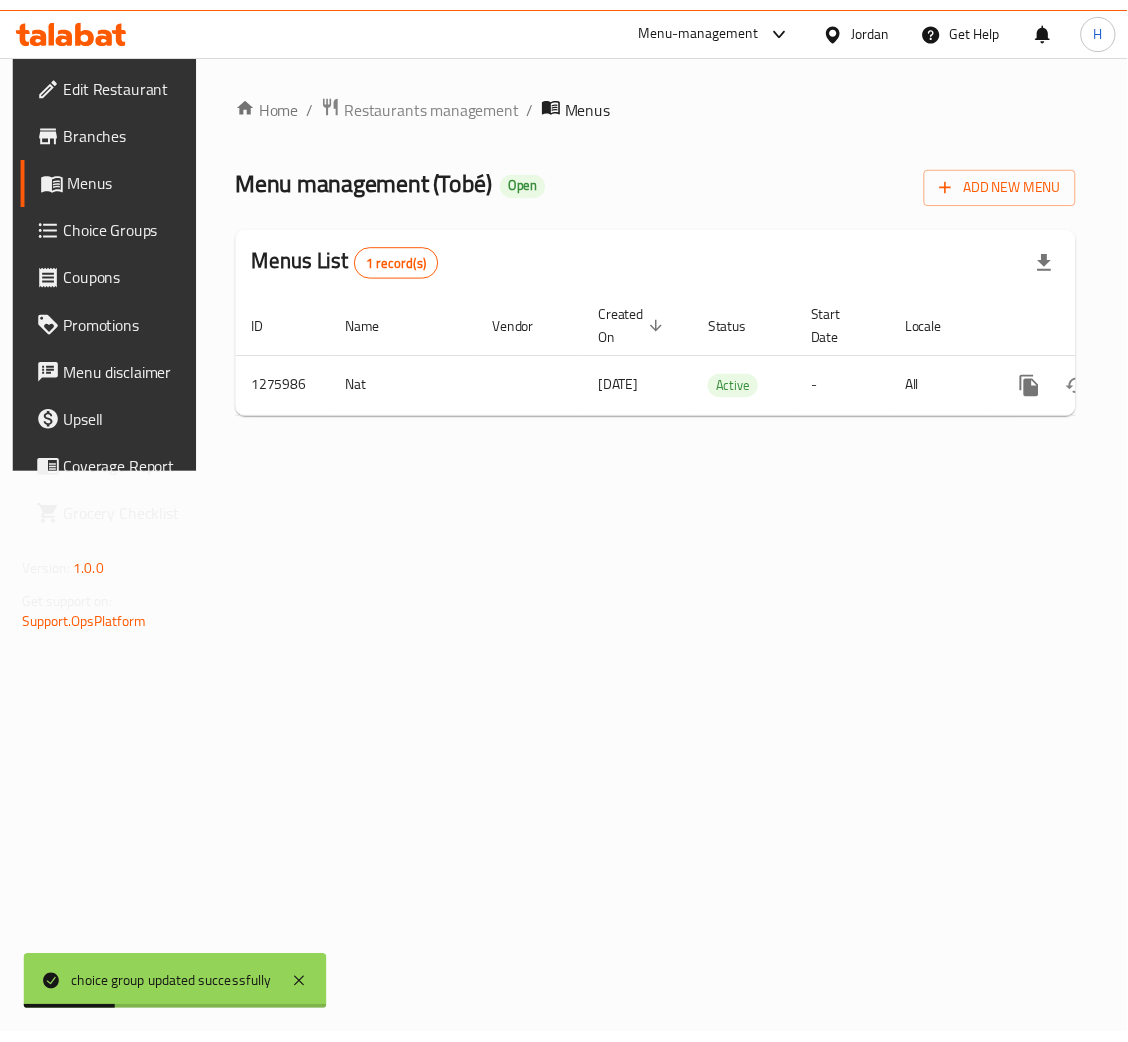 scroll, scrollTop: 0, scrollLeft: 113, axis: horizontal 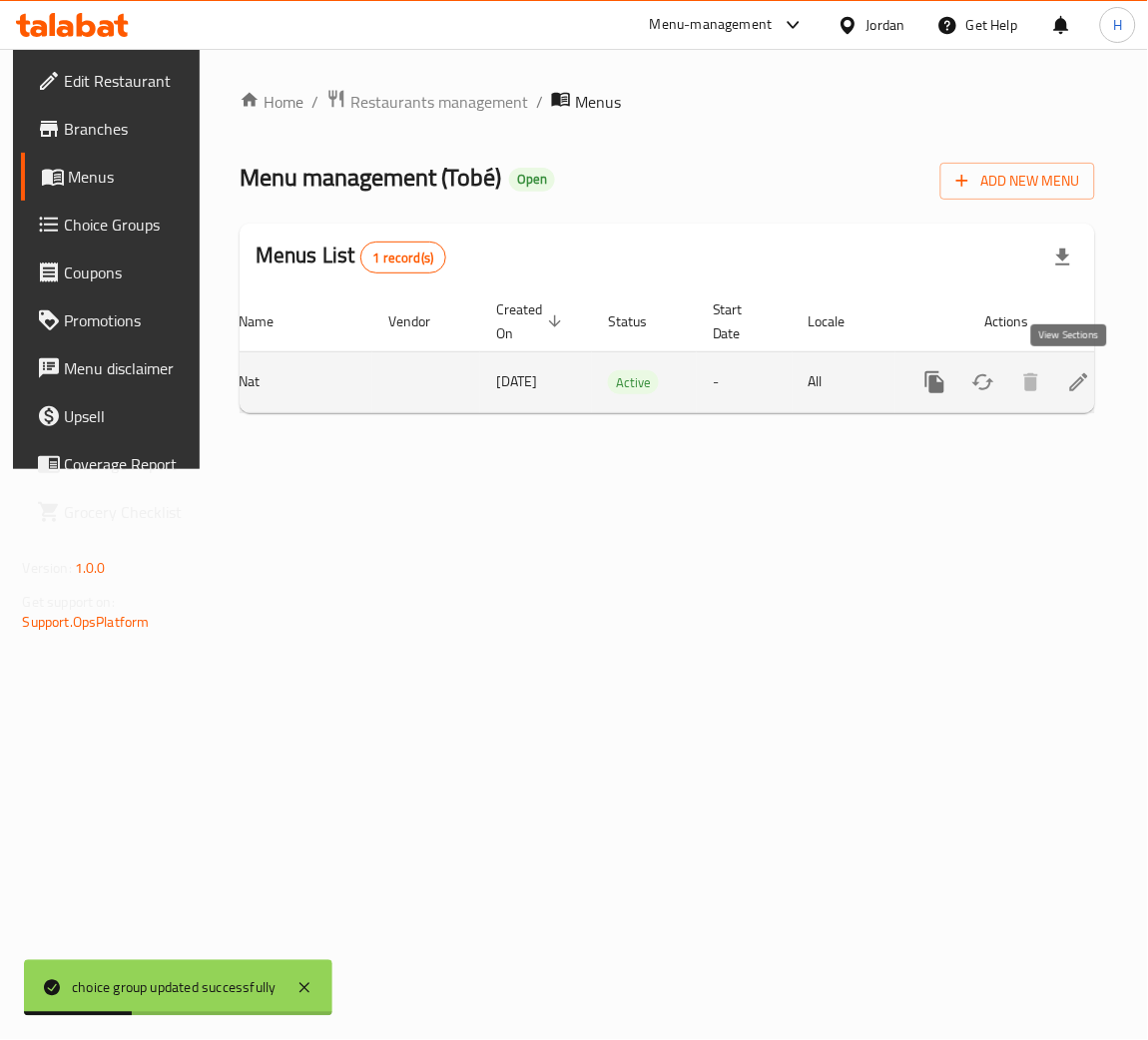 click 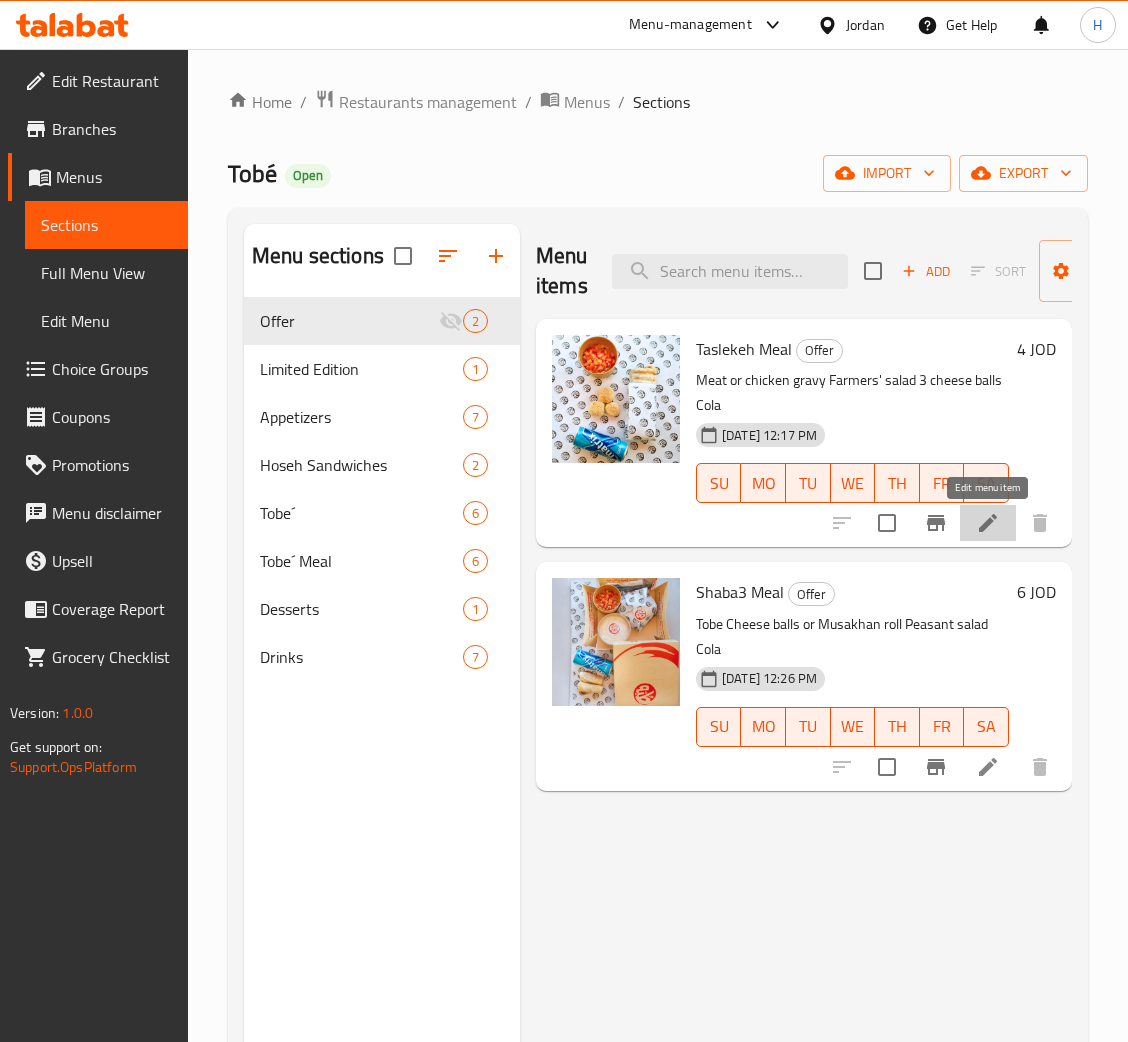click 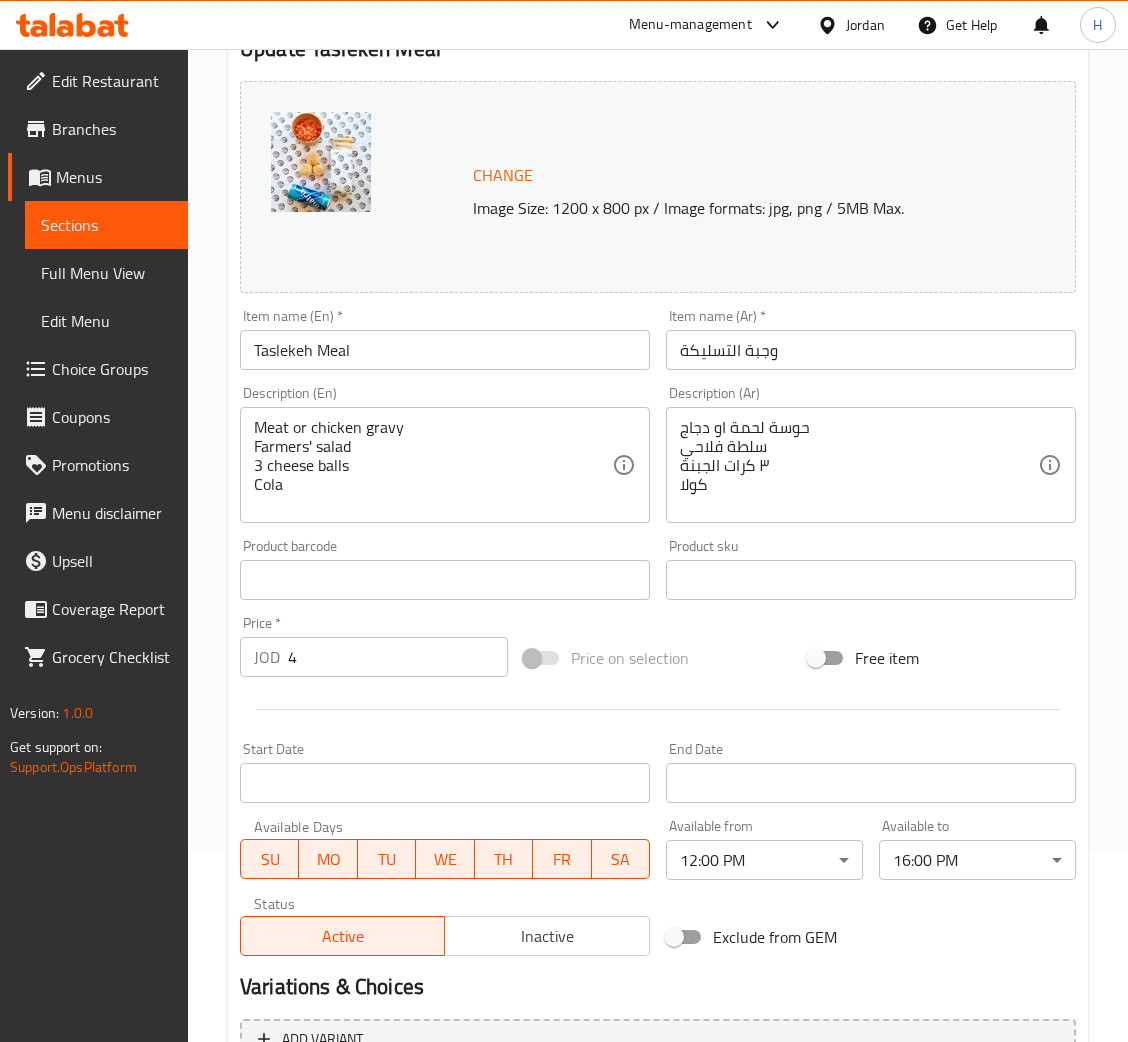 scroll, scrollTop: 0, scrollLeft: 0, axis: both 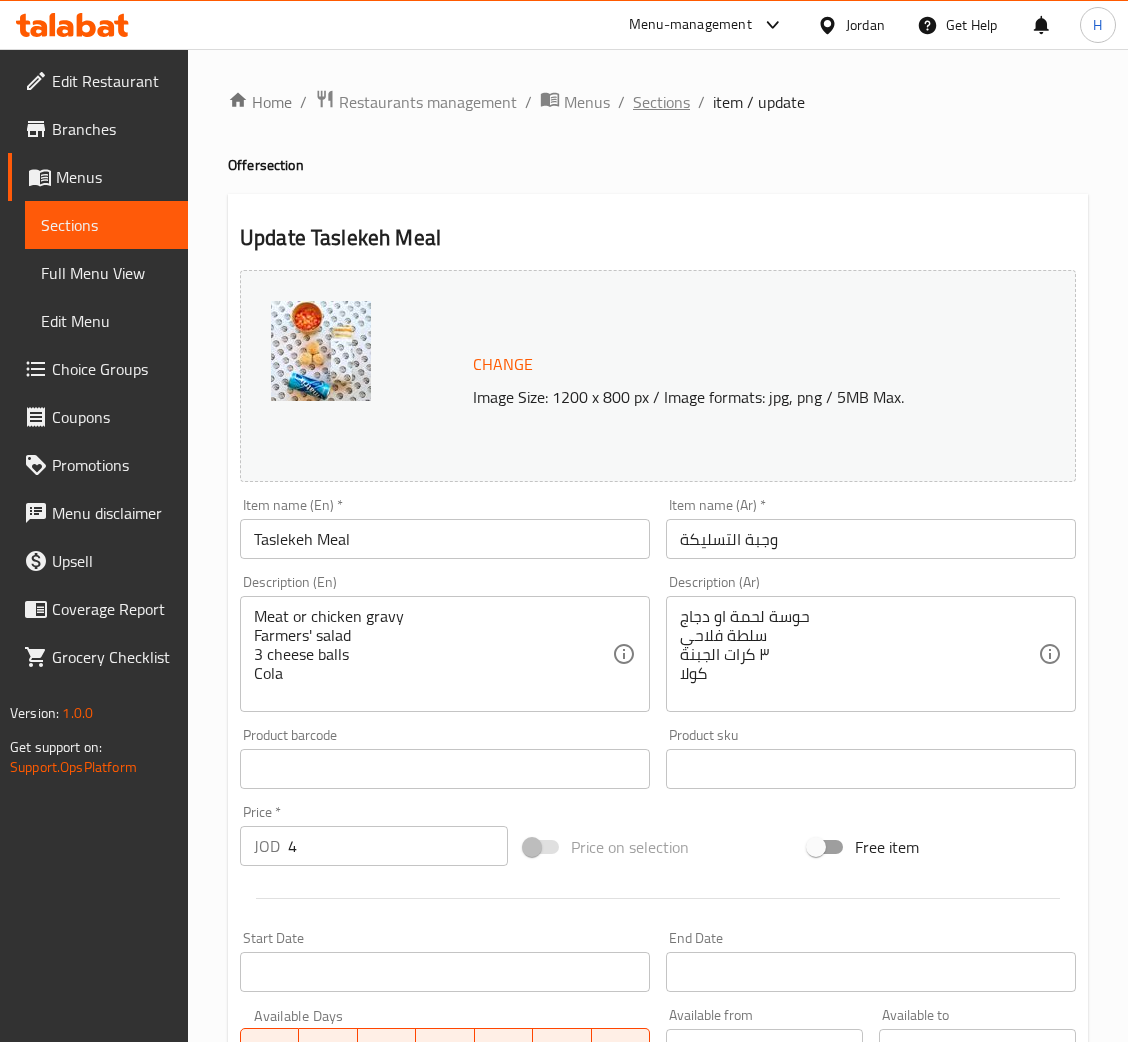 click on "Sections" at bounding box center [661, 102] 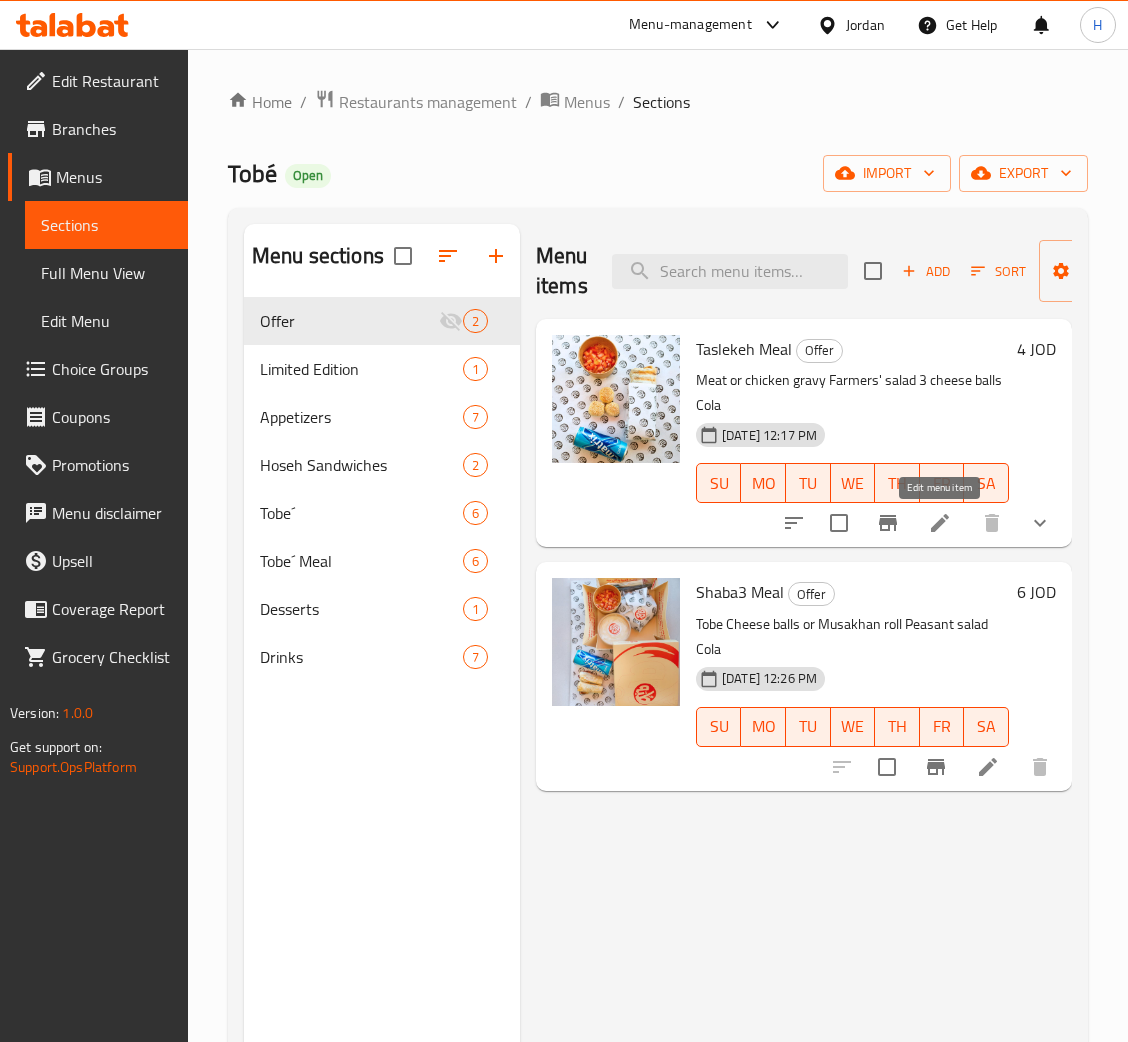 drag, startPoint x: 933, startPoint y: 522, endPoint x: 1000, endPoint y: 620, distance: 118.71394 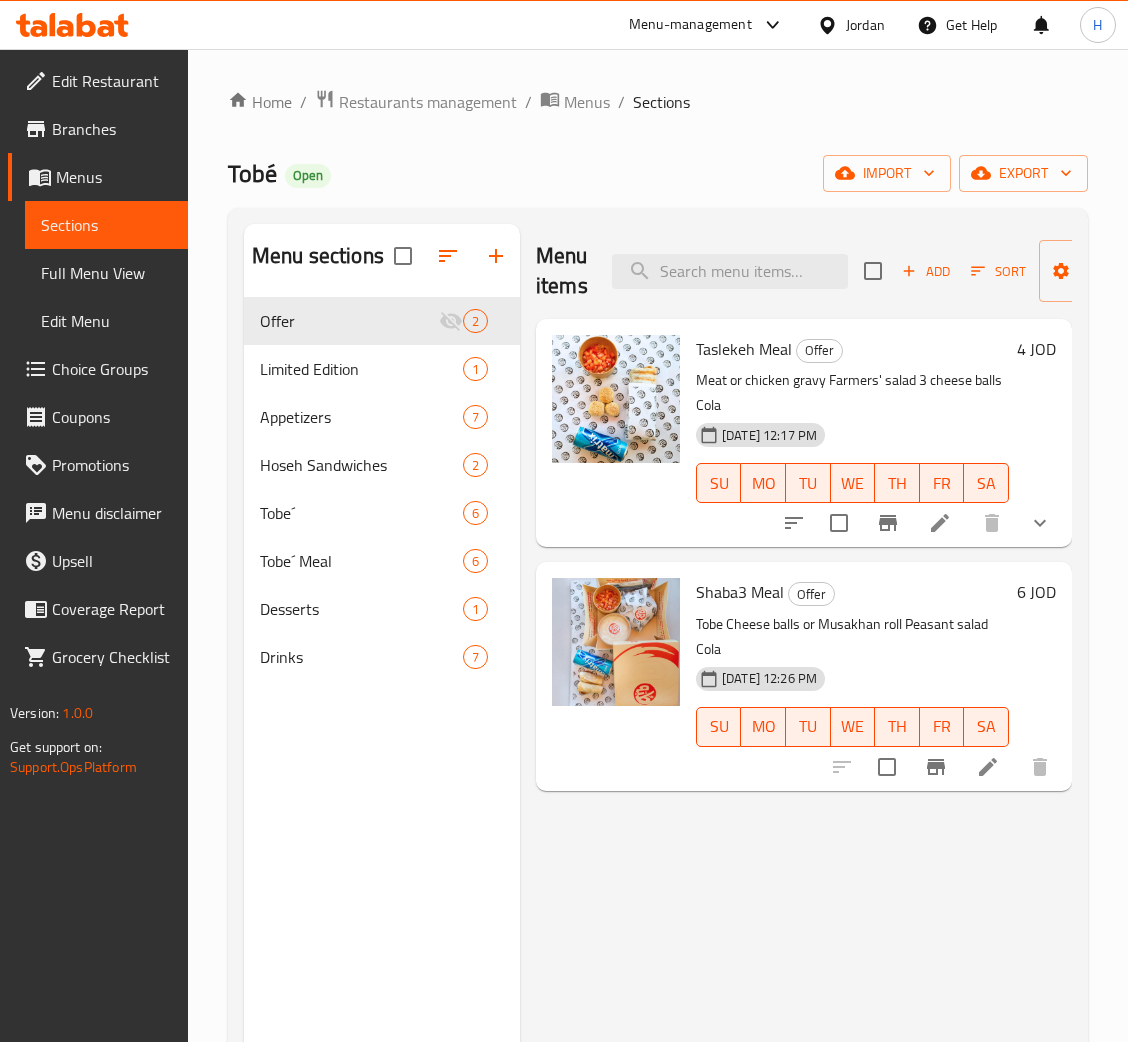 click 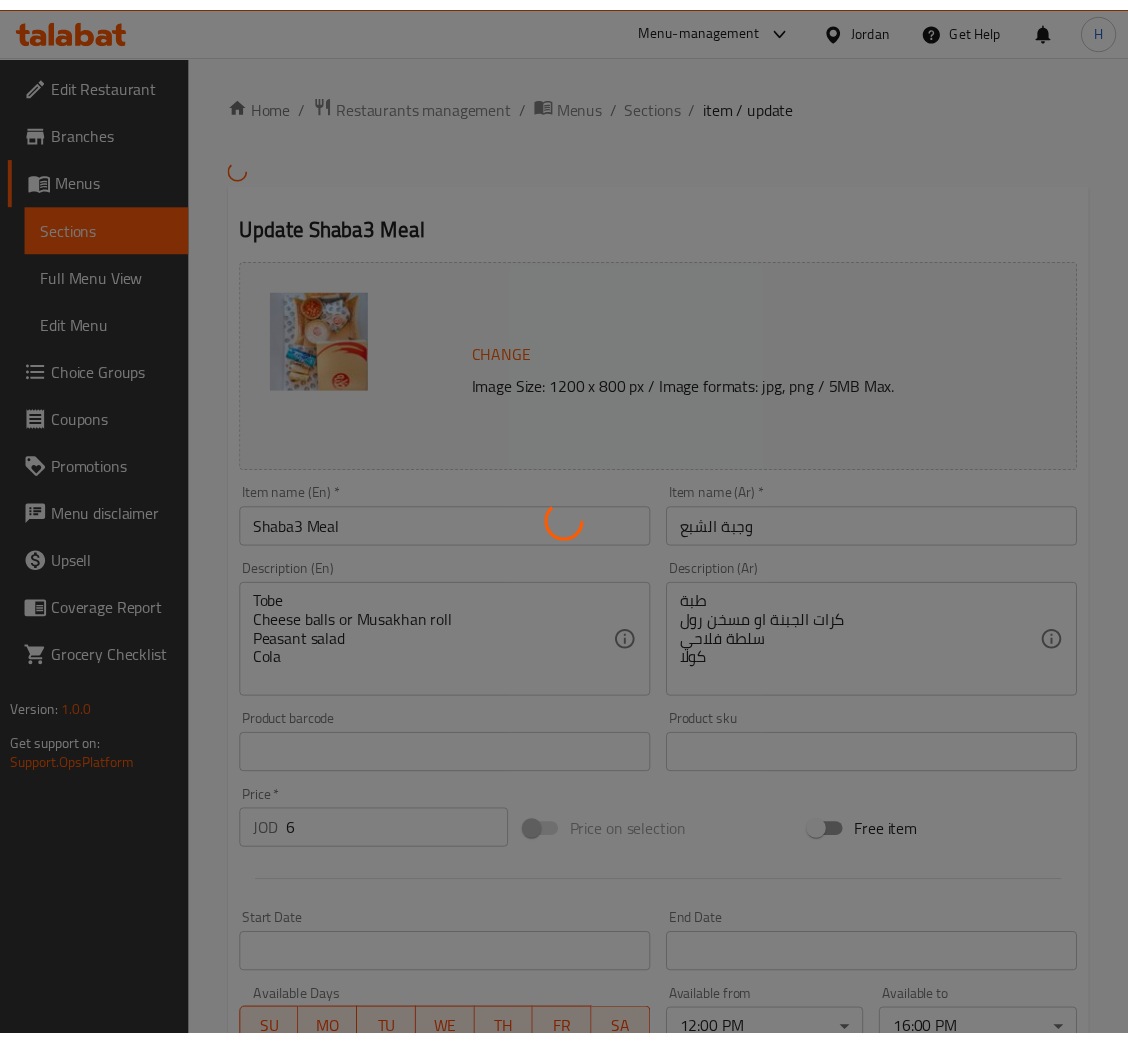 scroll, scrollTop: 0, scrollLeft: 0, axis: both 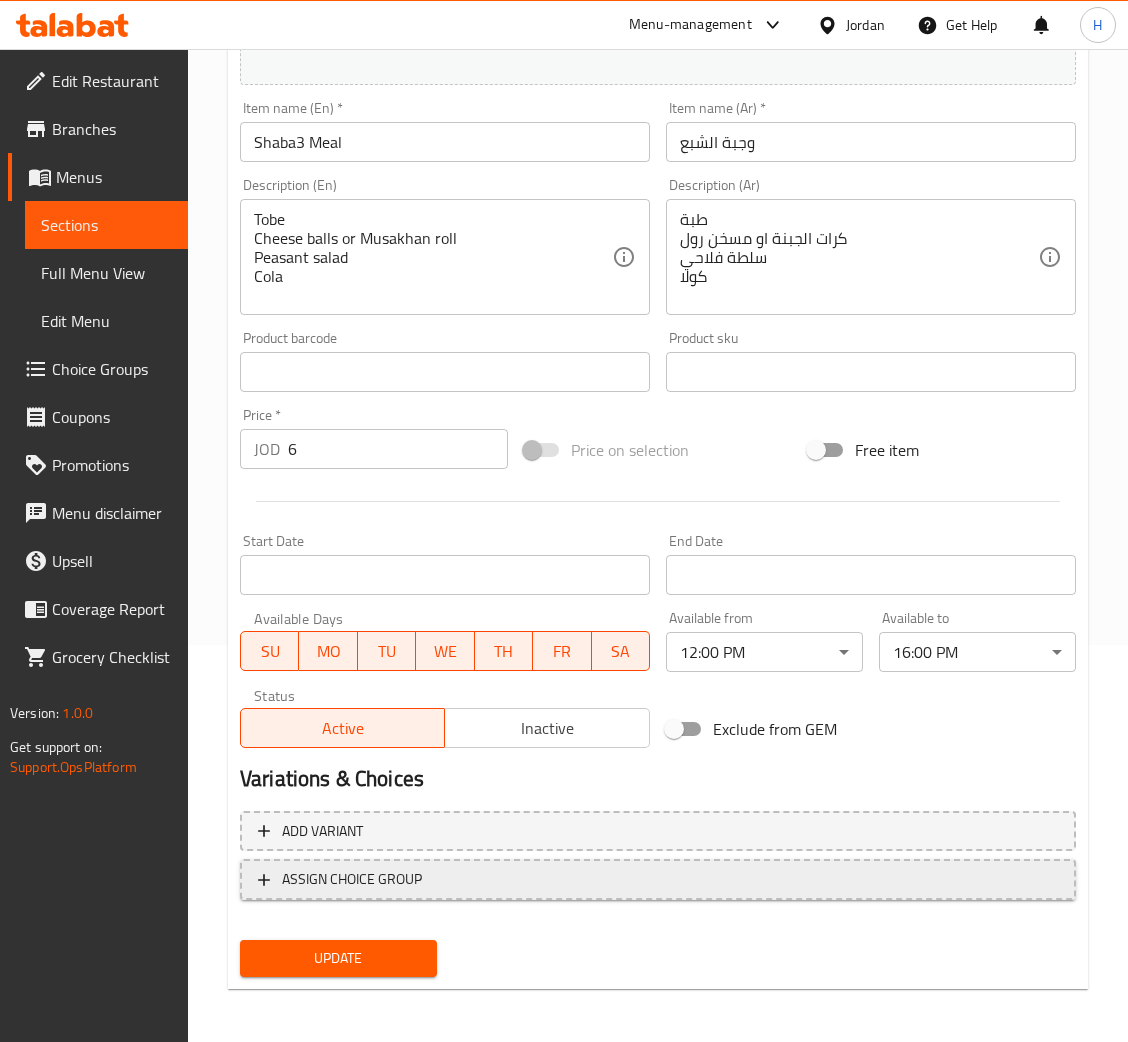 click on "ASSIGN CHOICE GROUP" at bounding box center (658, 879) 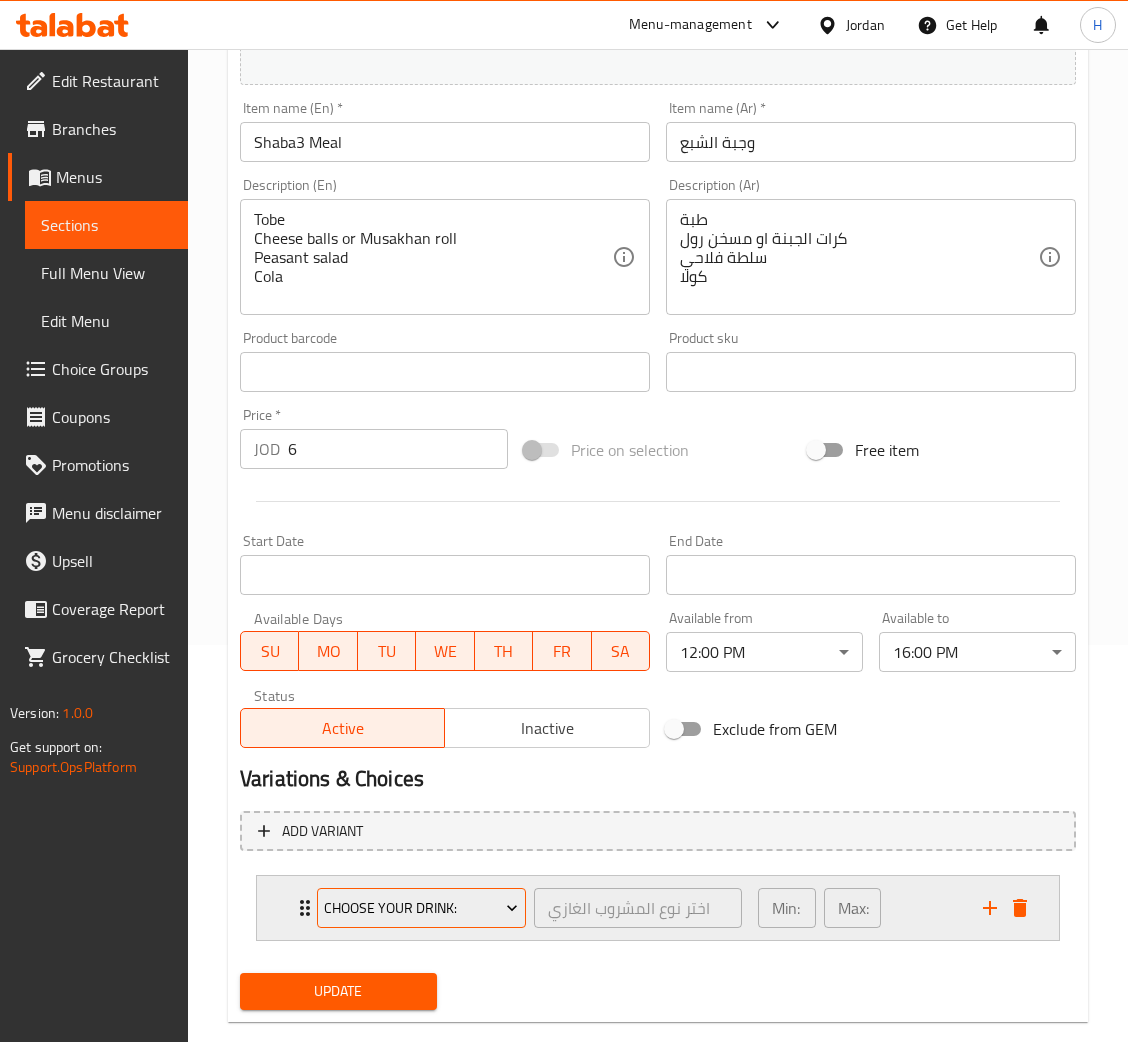 click on "Choose Your Drink:" at bounding box center (421, 908) 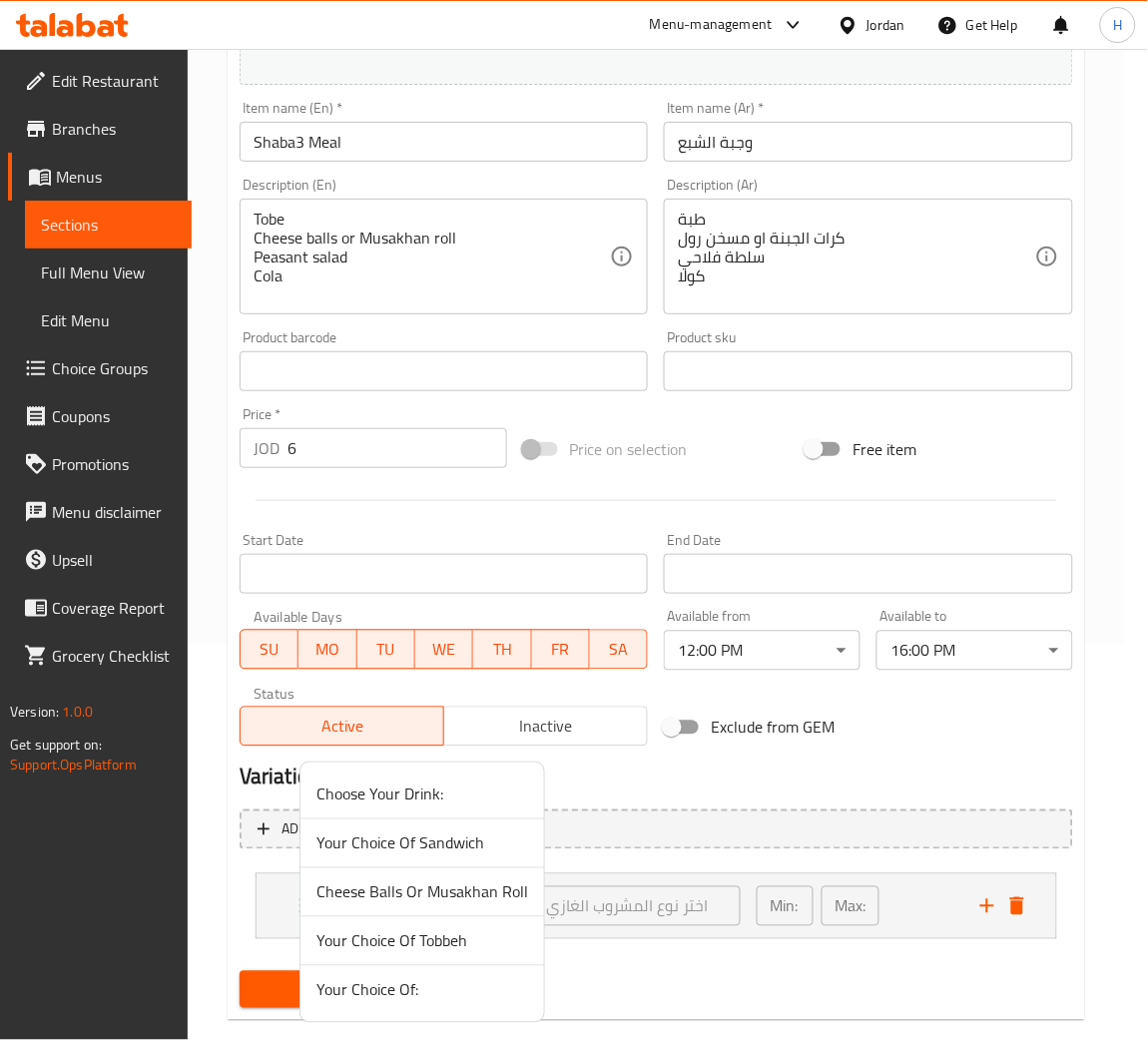 click at bounding box center [574, 520] 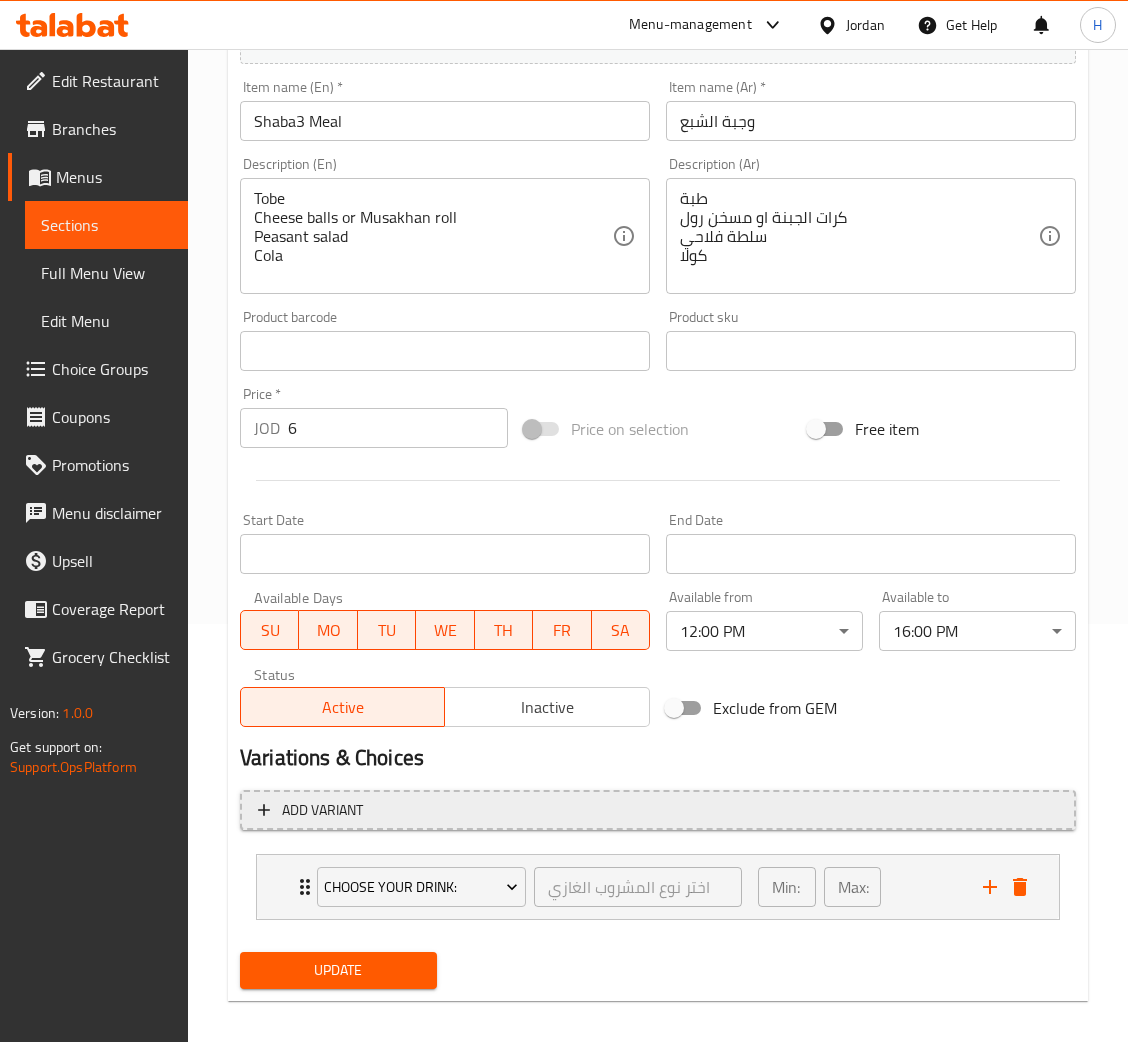 scroll, scrollTop: 433, scrollLeft: 0, axis: vertical 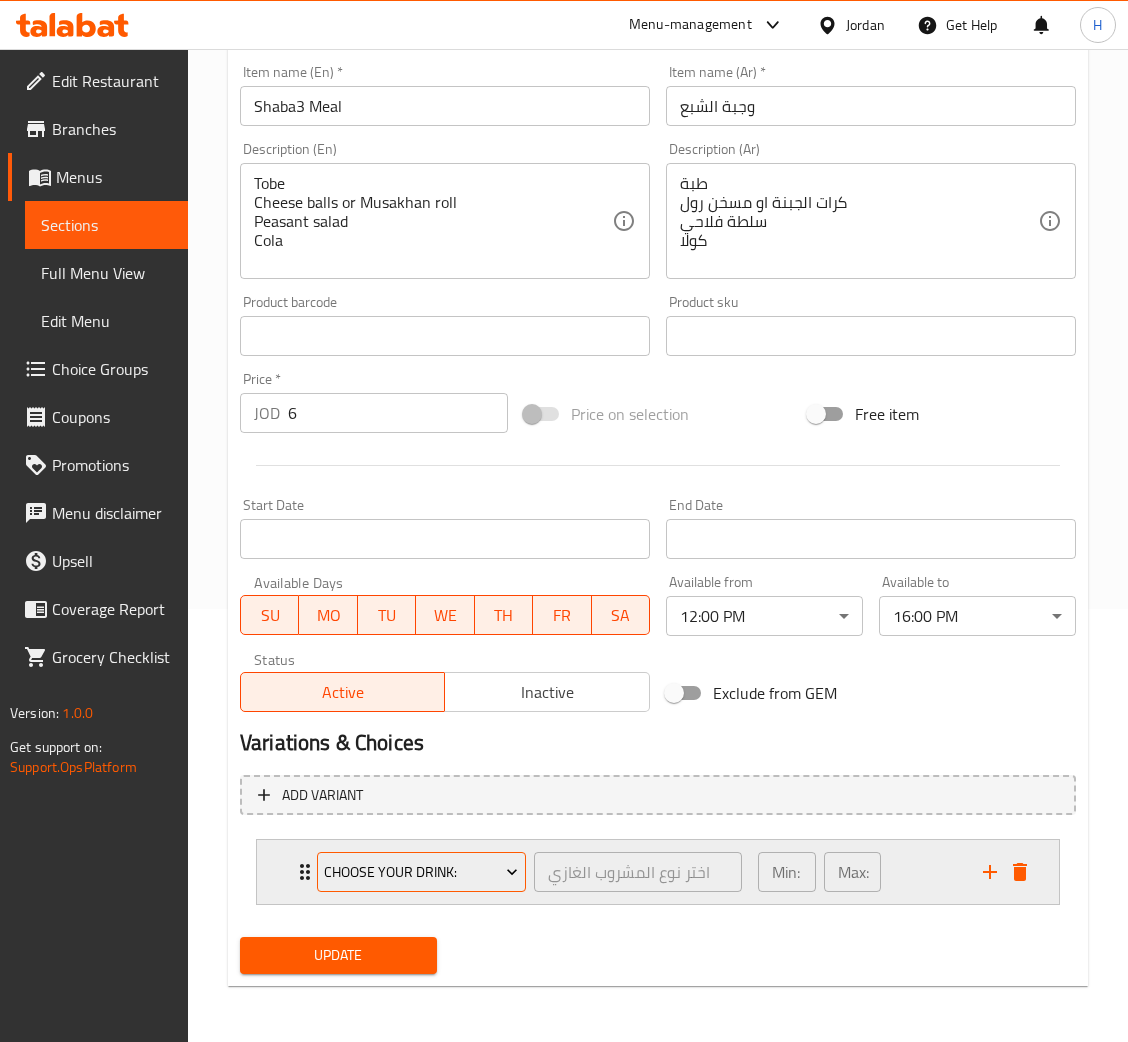 click on "Choose Your Drink:" at bounding box center [421, 872] 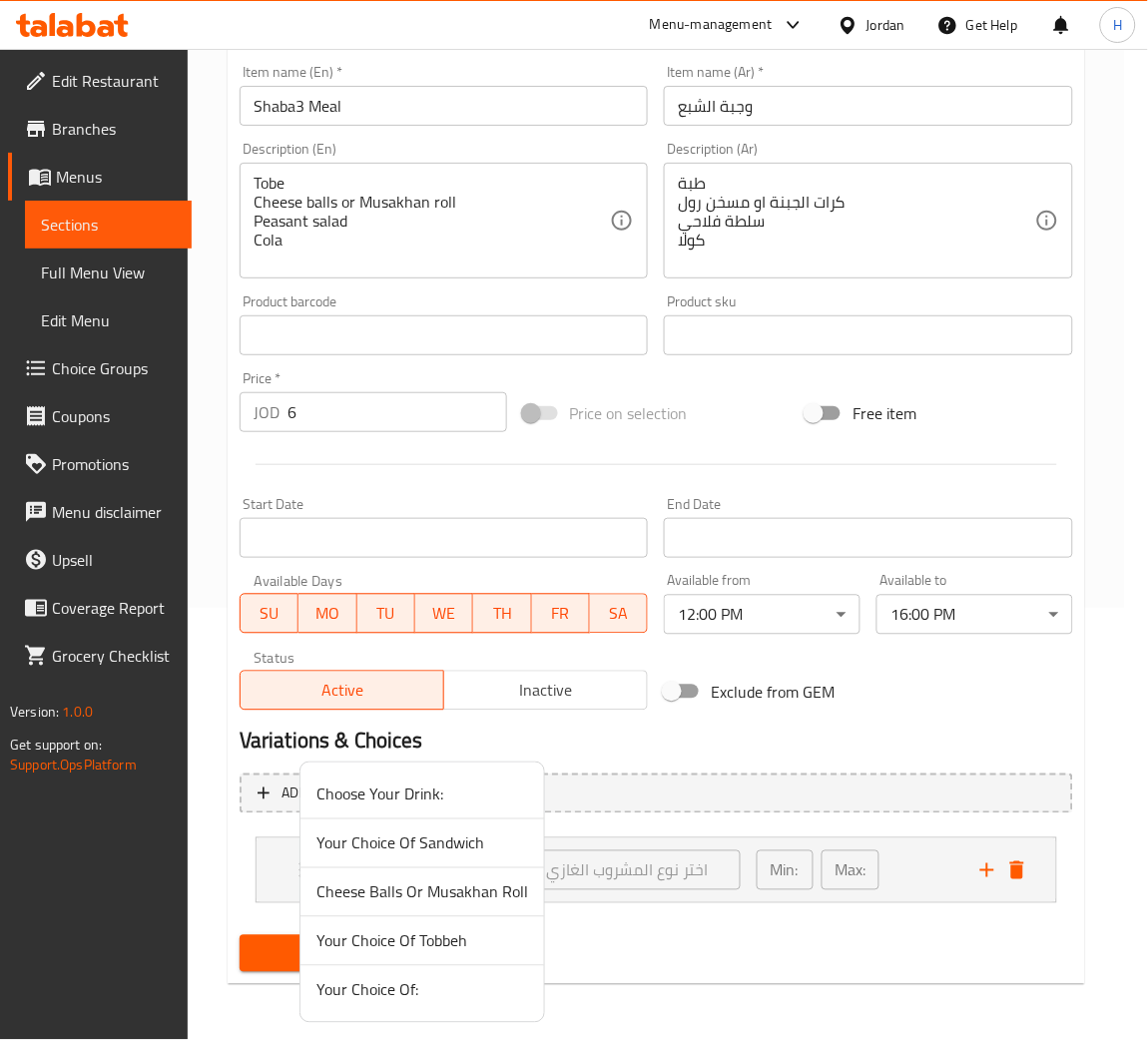 click on "Your Choice Of Tobbeh" at bounding box center [422, 941] 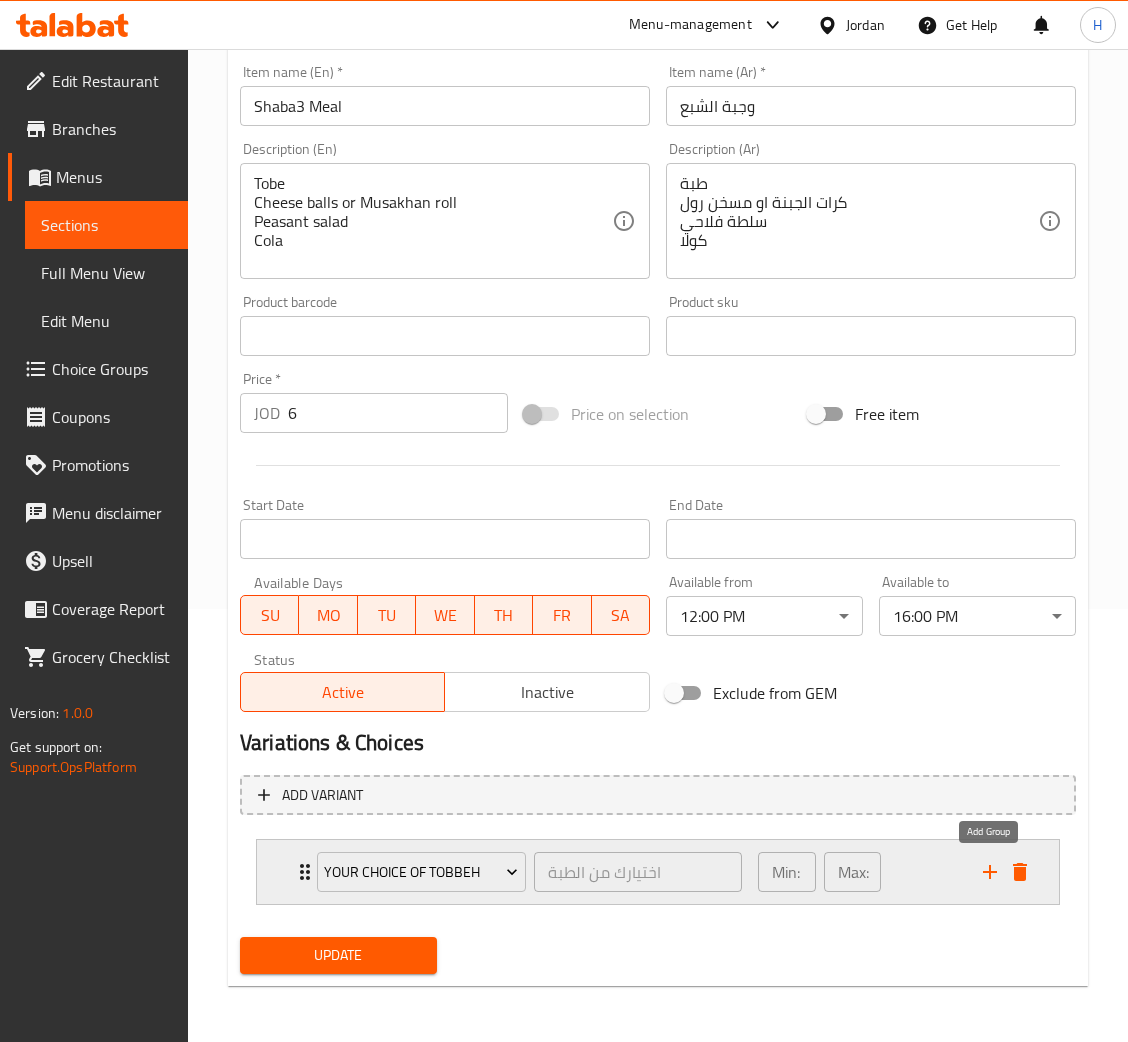 click 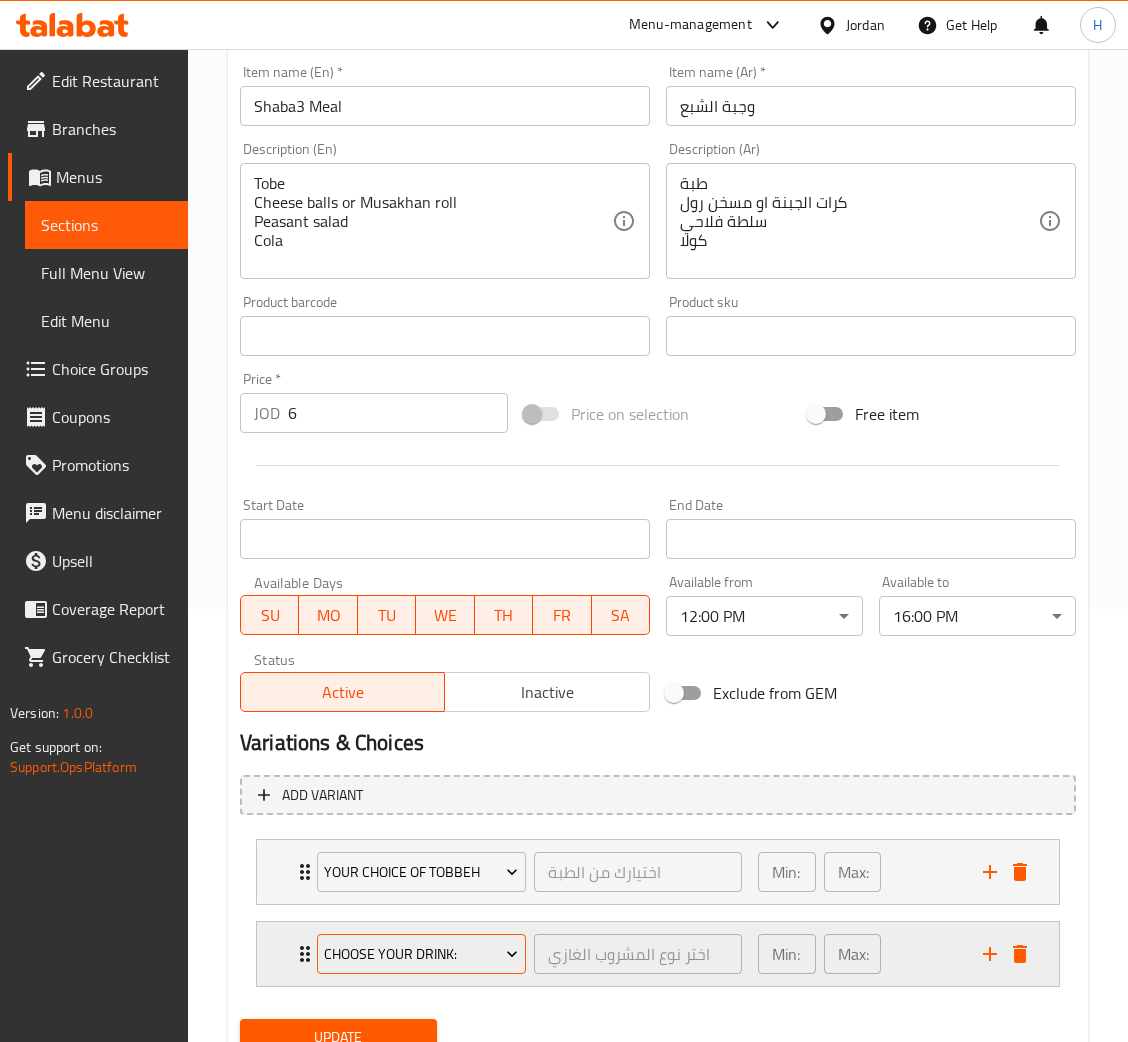 click on "Choose Your Drink:" at bounding box center (421, 954) 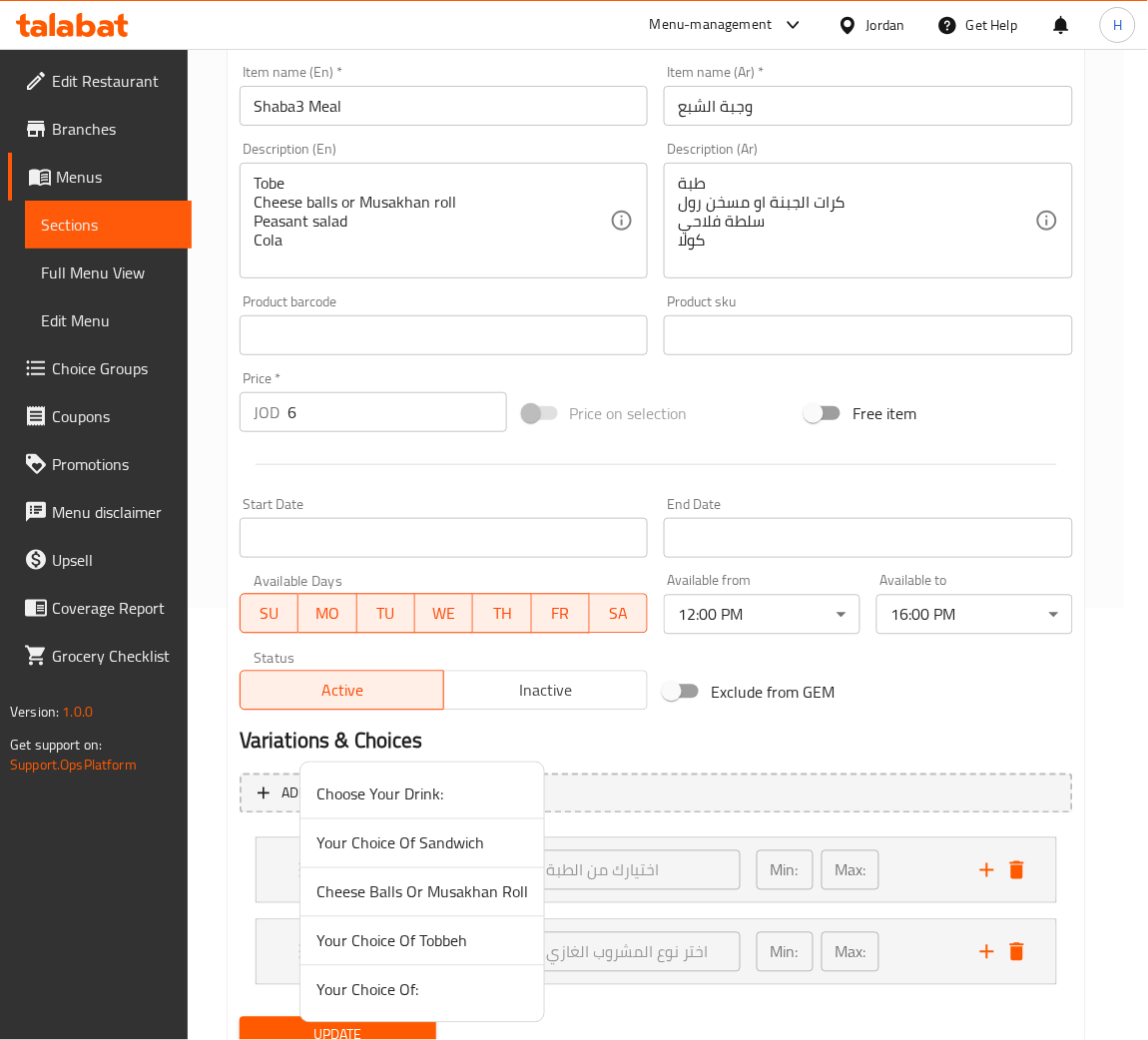 click on "Cheese Balls Or Musakhan Roll" at bounding box center (422, 892) 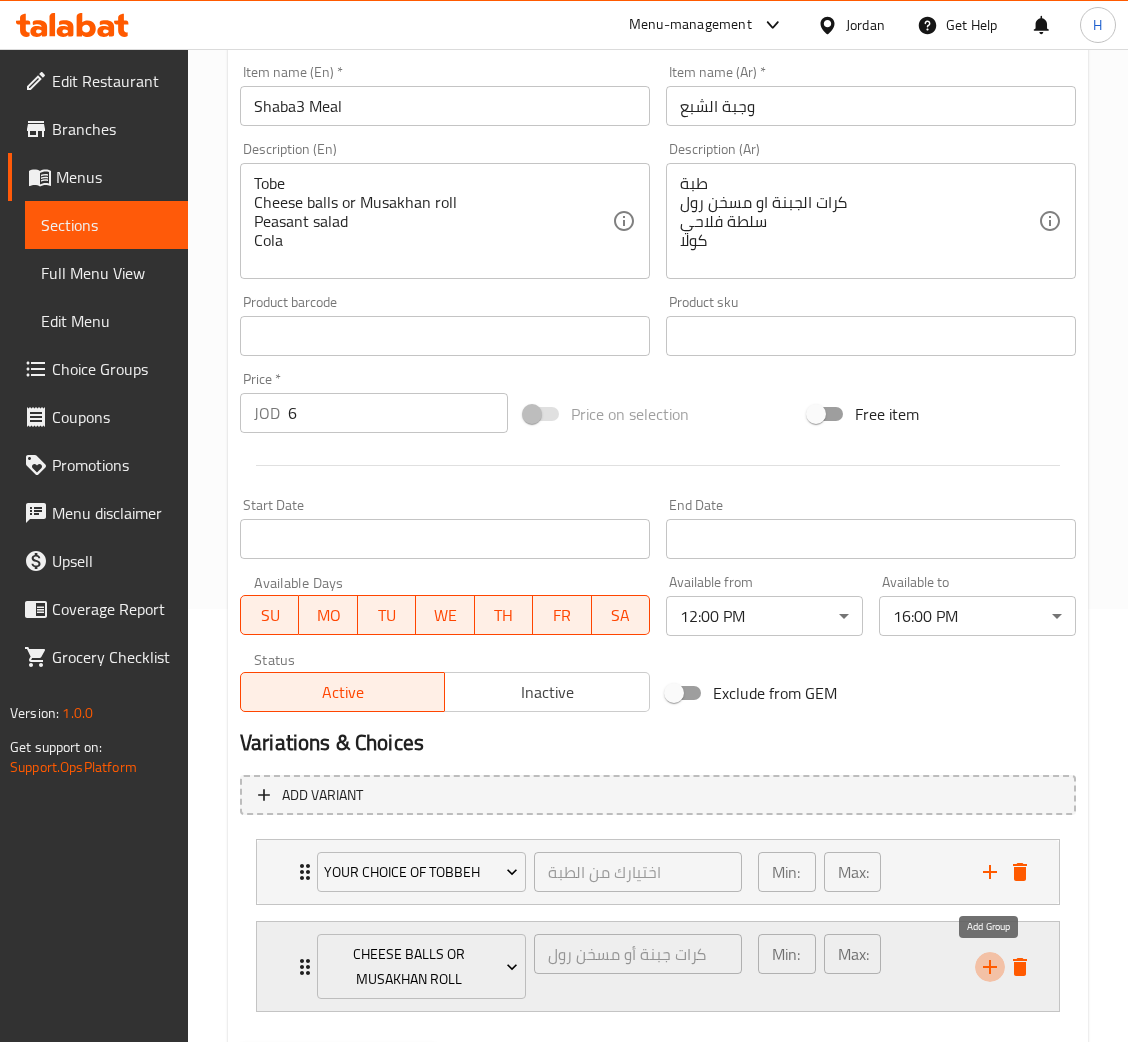 click 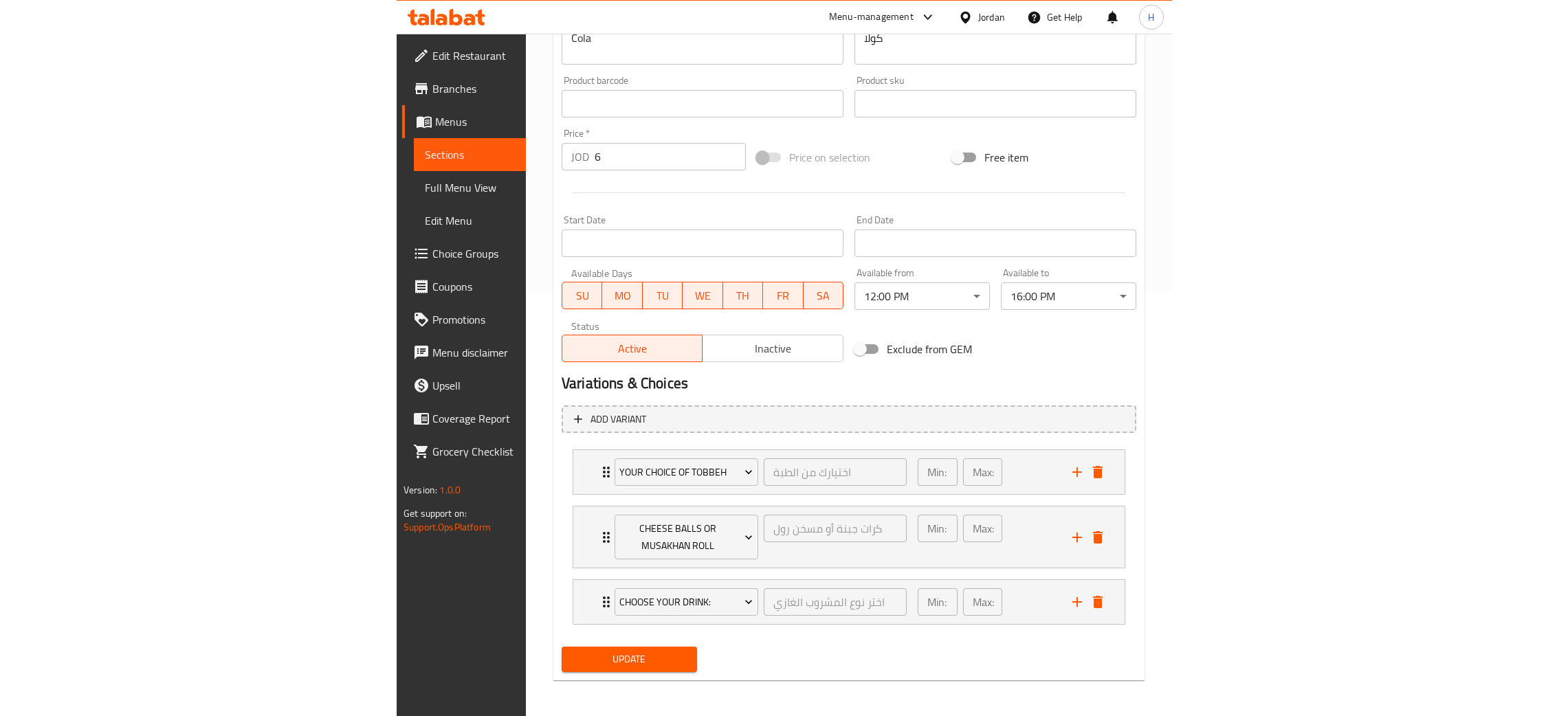 scroll, scrollTop: 427, scrollLeft: 0, axis: vertical 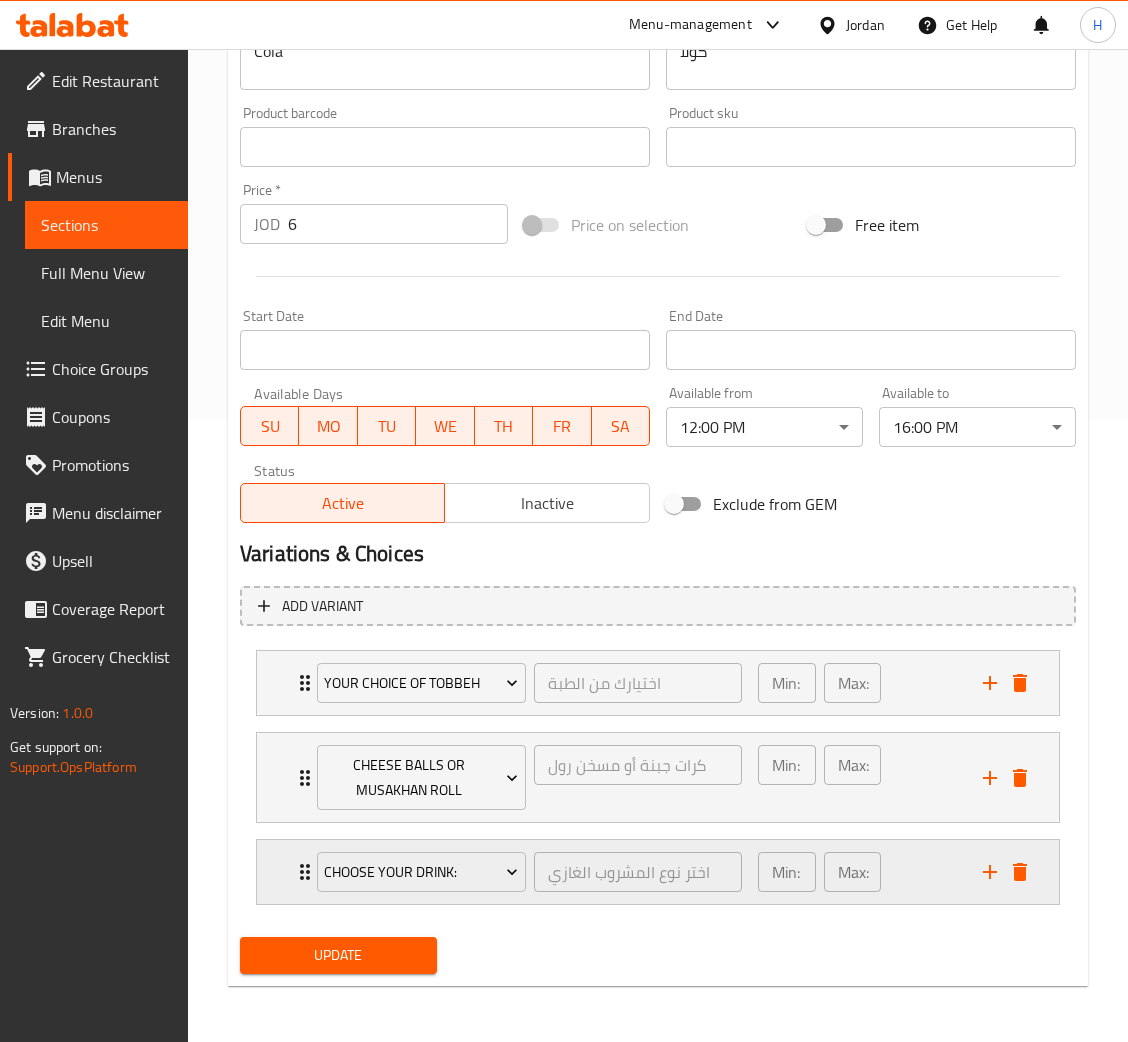 click on "Choose Your Drink: اختر نوع المشروب الغازي ​ Min: 1 ​ Max: 1 ​" at bounding box center (658, 683) 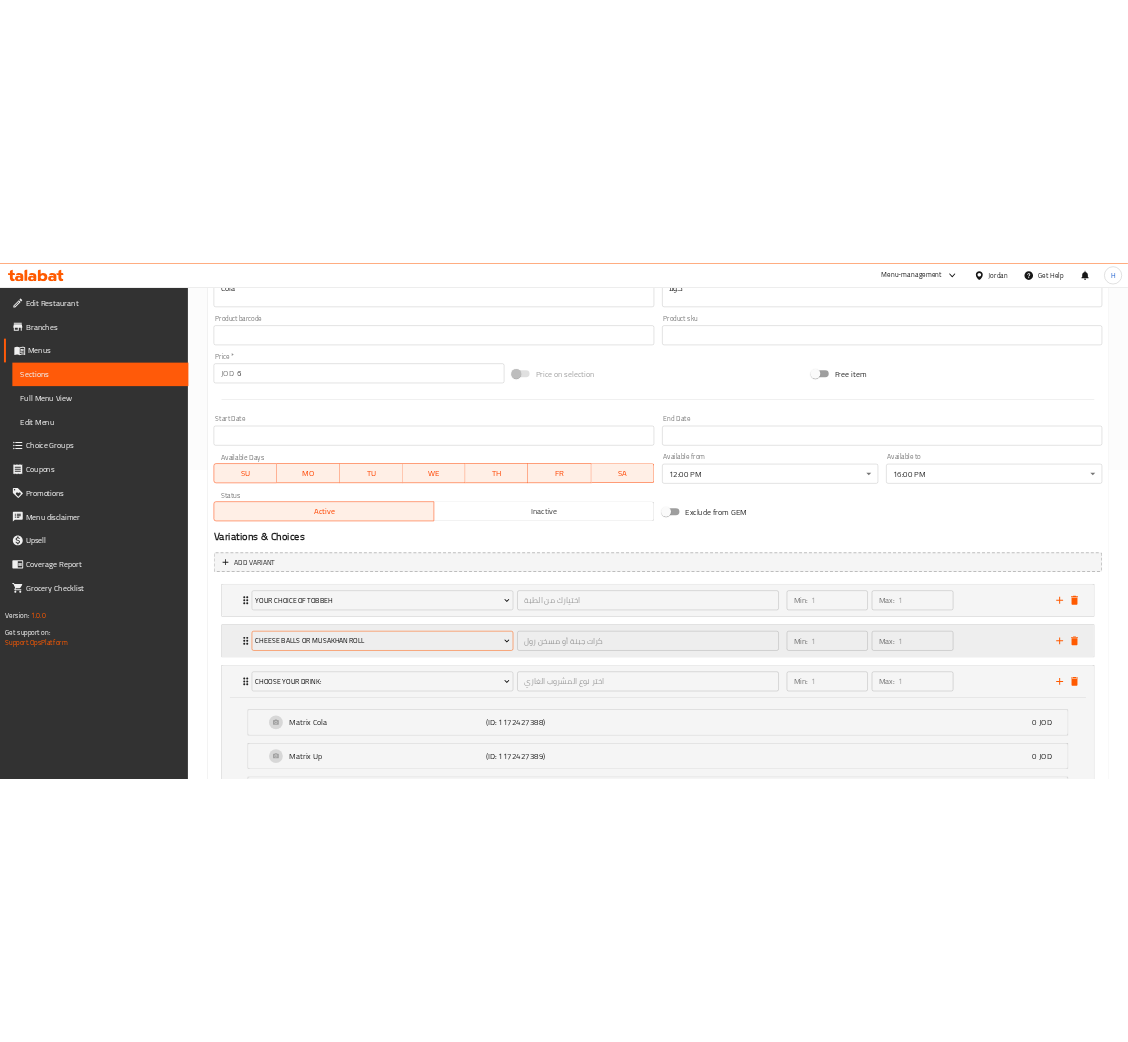 scroll, scrollTop: 1117, scrollLeft: 0, axis: vertical 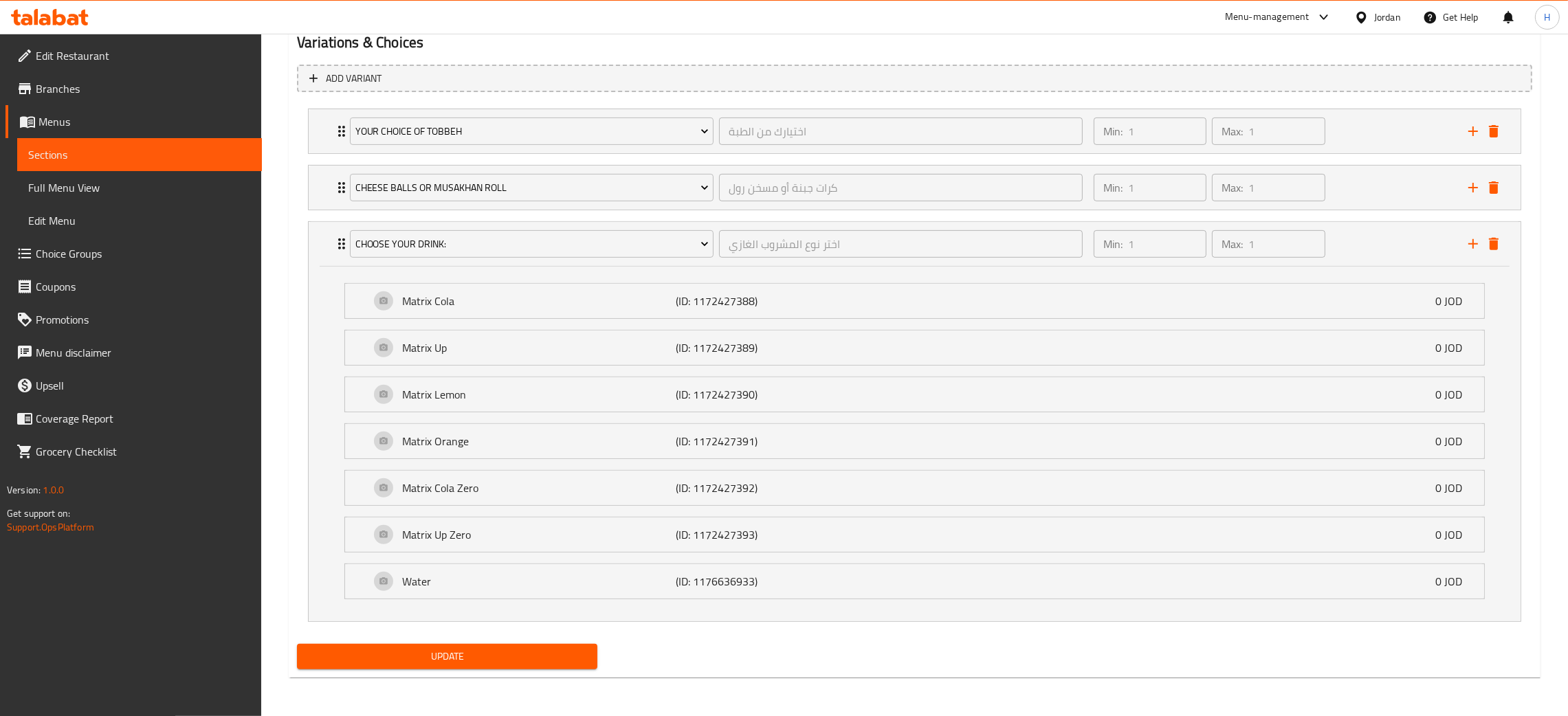 click on "Update" at bounding box center [447, 656] 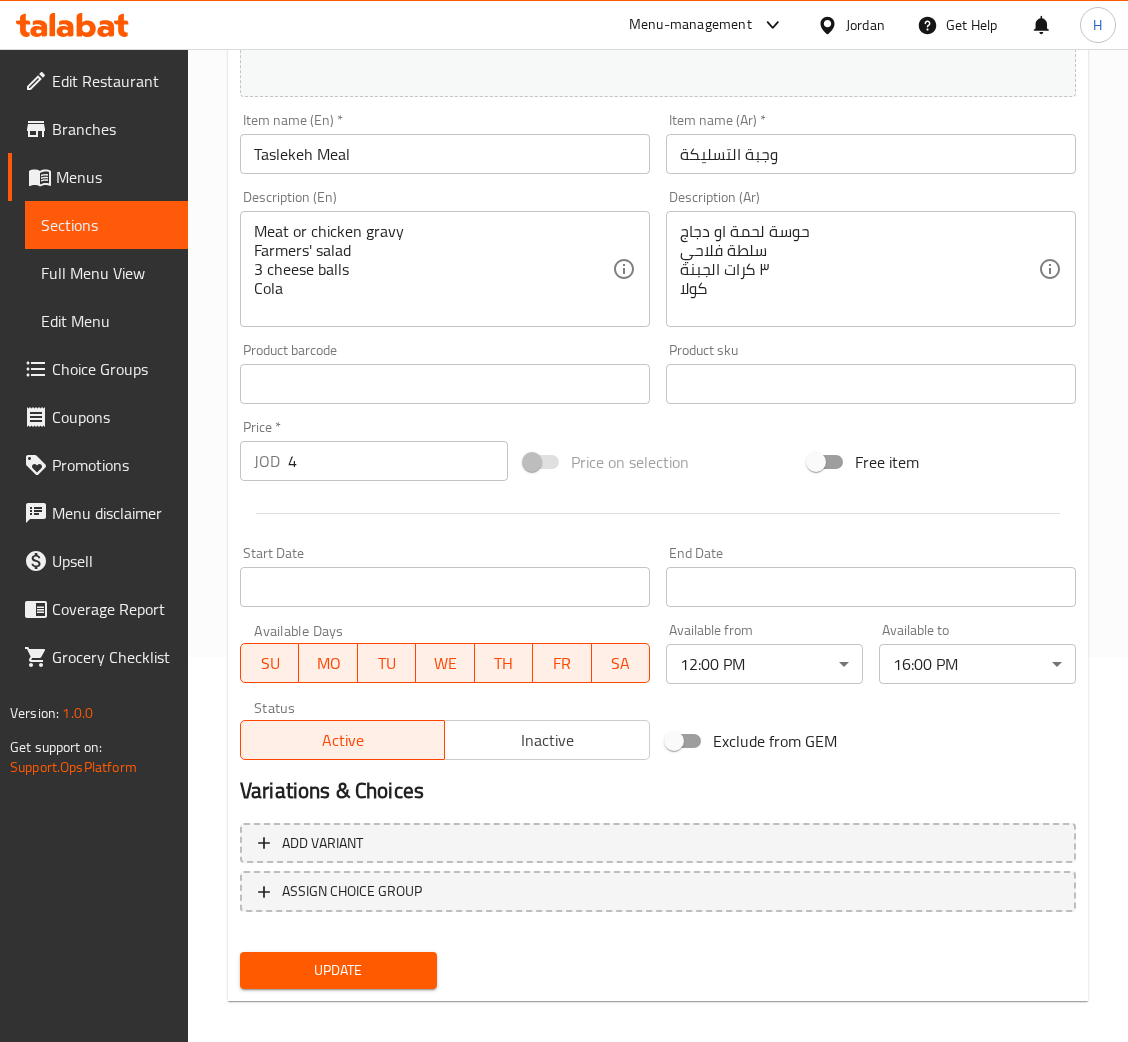 scroll, scrollTop: 397, scrollLeft: 0, axis: vertical 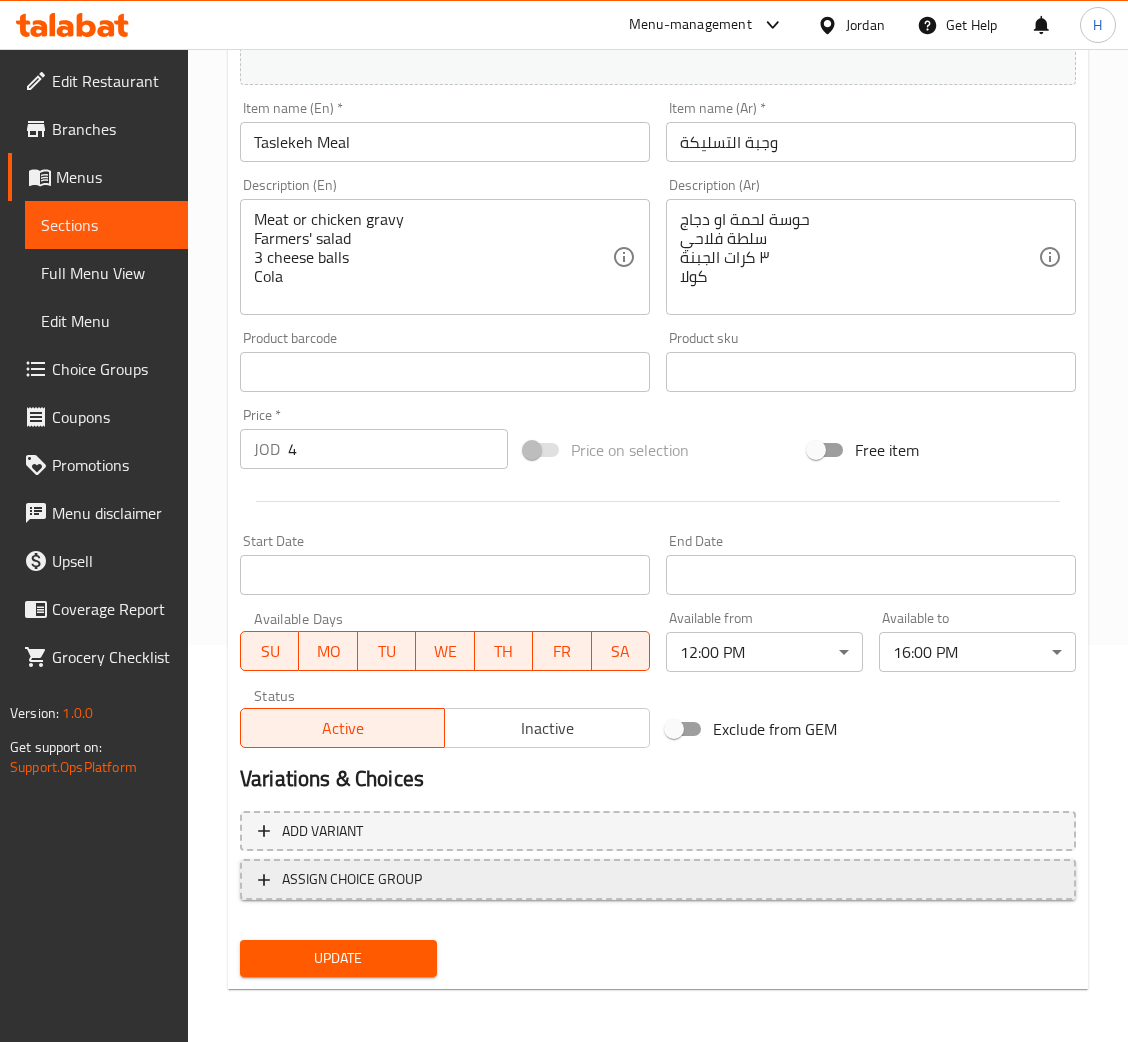 click on "ASSIGN CHOICE GROUP" at bounding box center (658, 879) 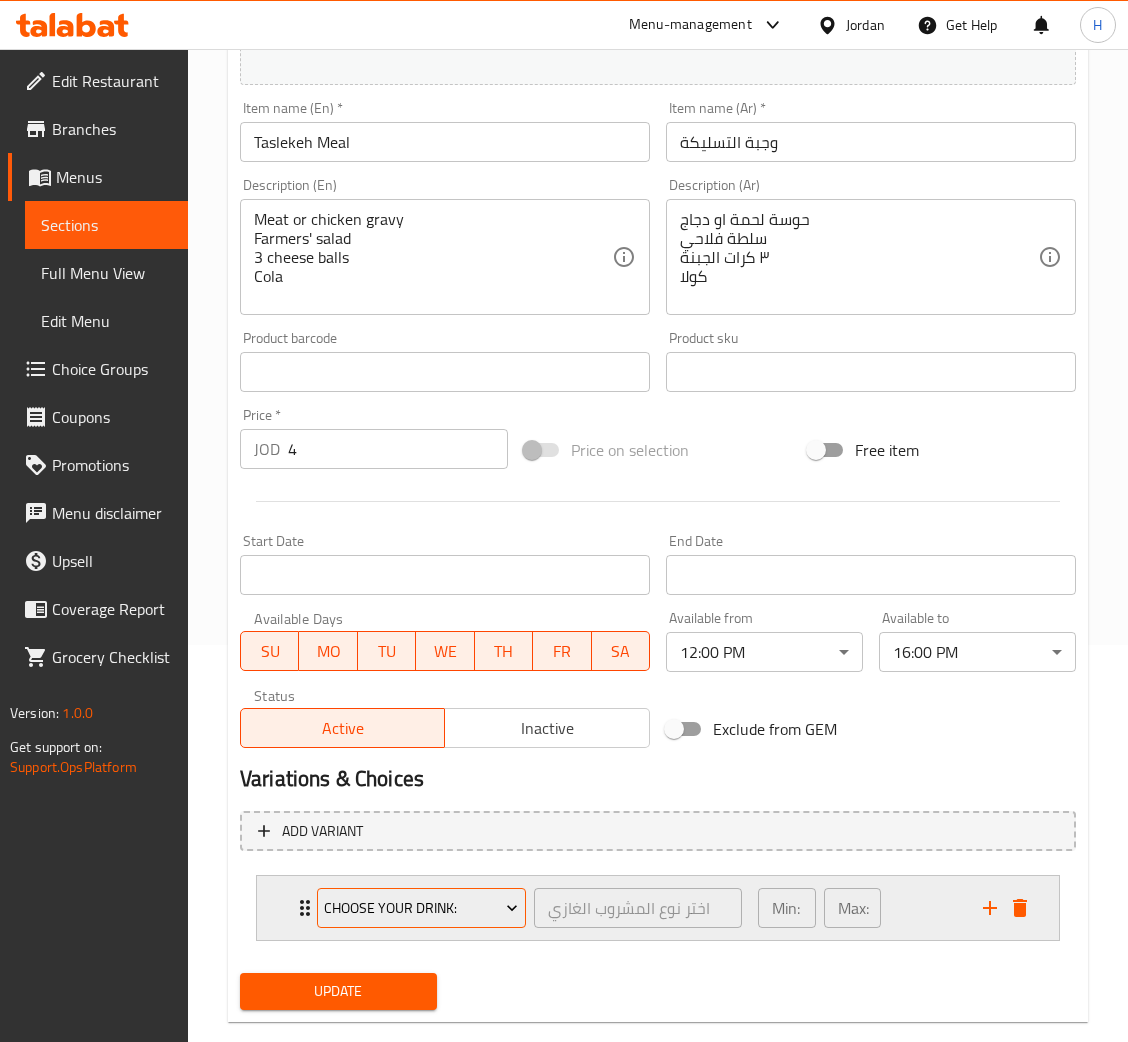 click on "Choose Your Drink:" at bounding box center [421, 908] 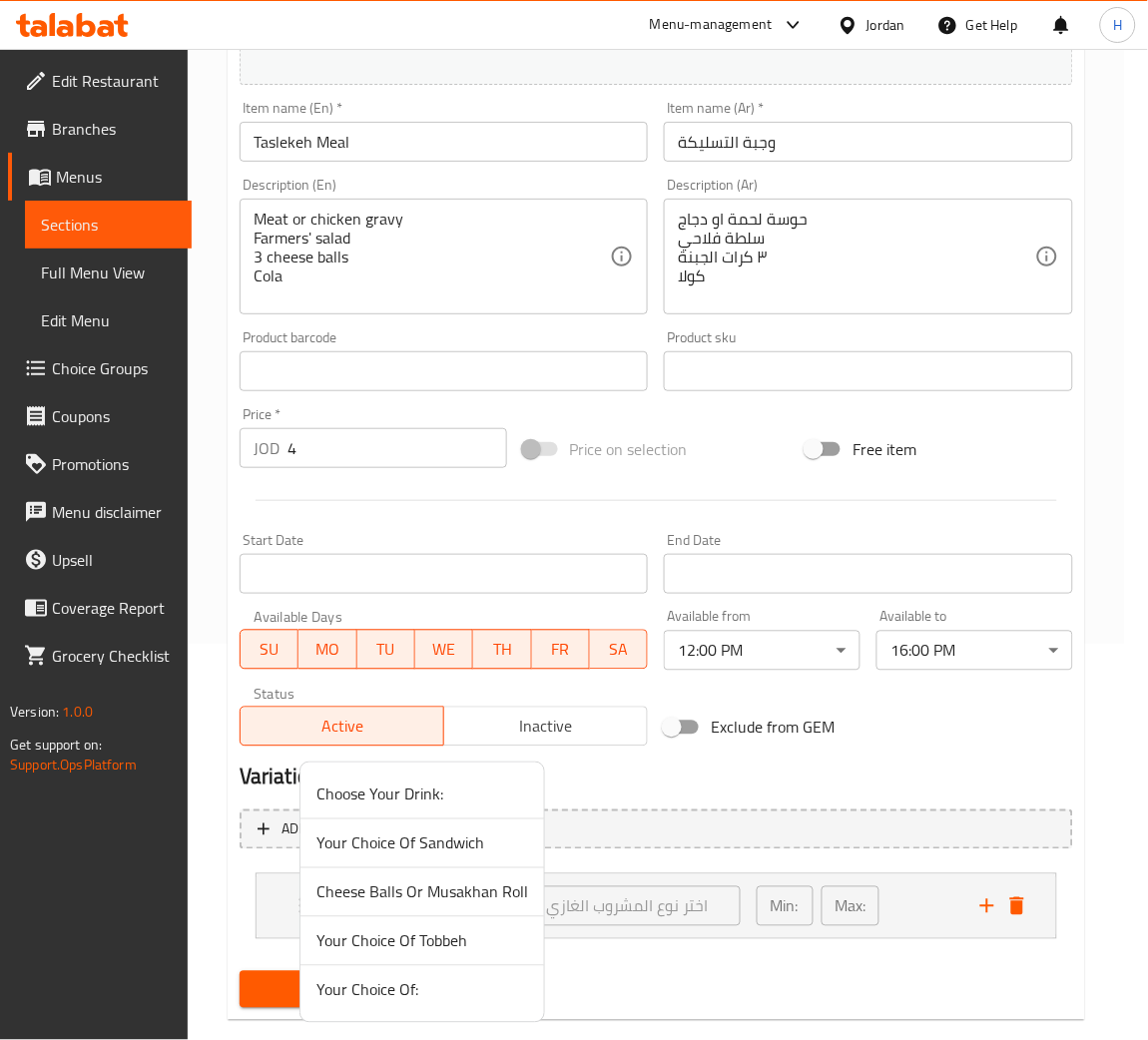 click on "Your Choice Of Sandwich" at bounding box center [422, 843] 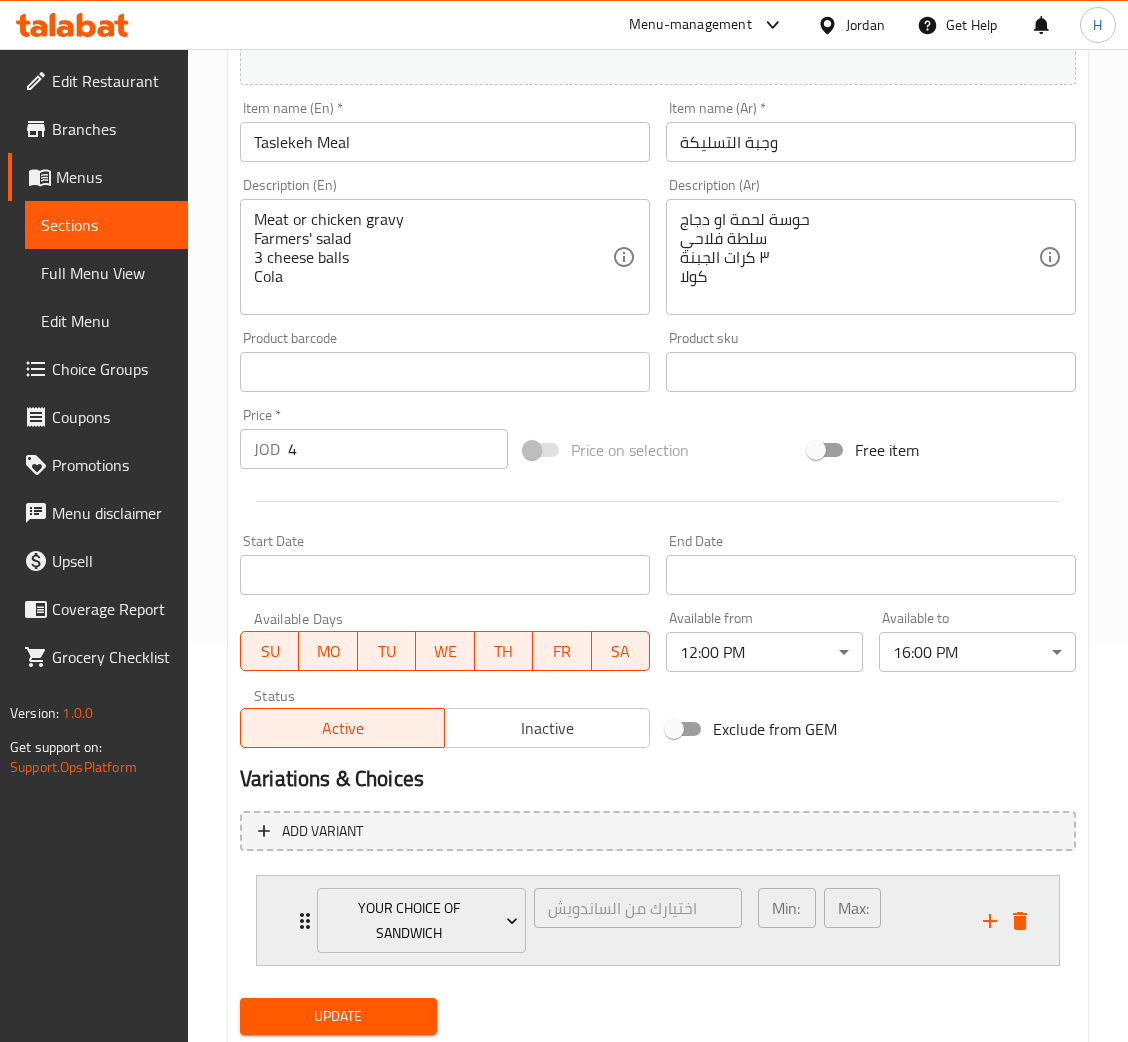 click on "Your Choice Of Sandwich اختيارك من الساندويش ​ Min: 1 ​ Max: 1 ​" at bounding box center [664, 920] 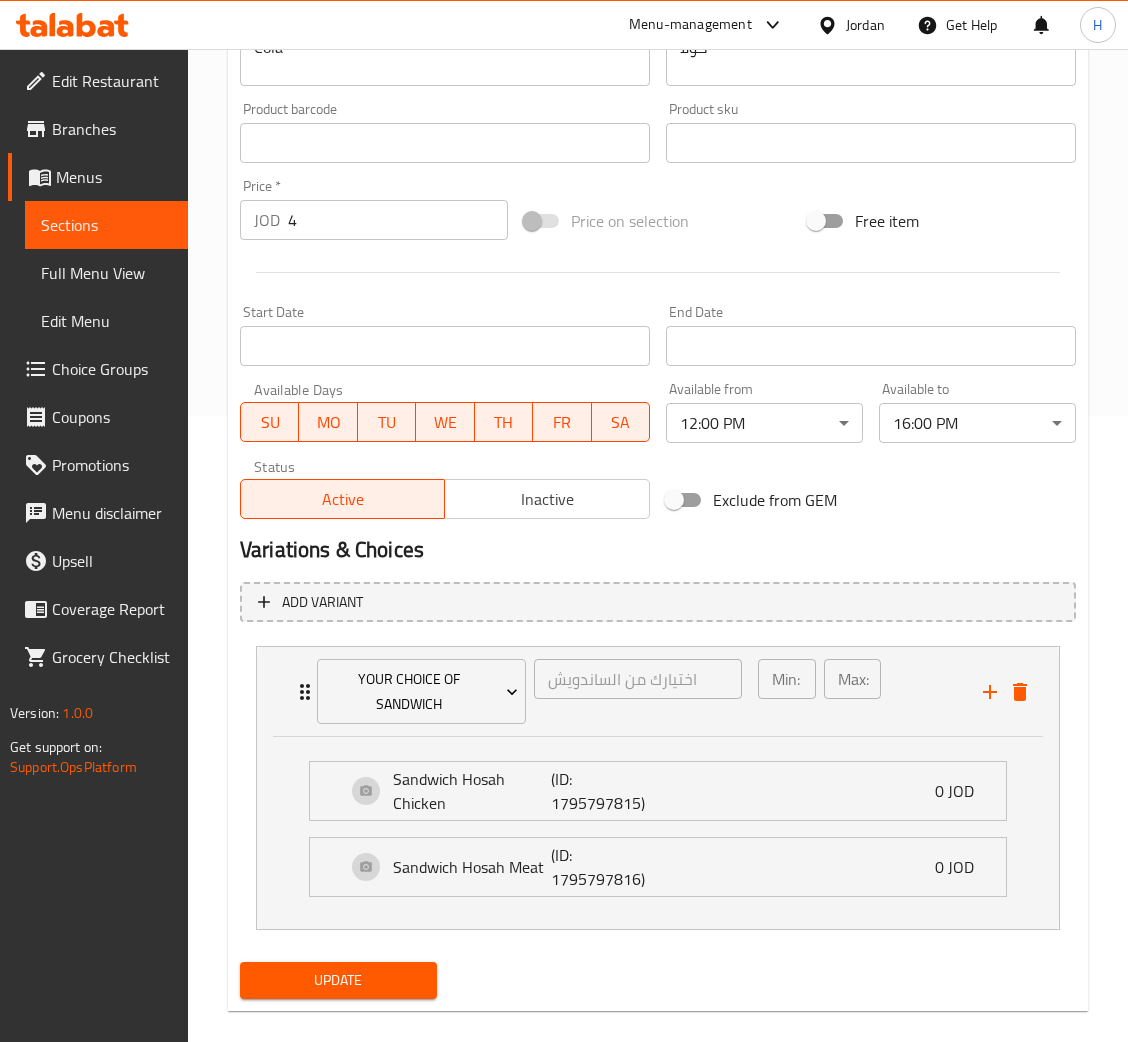scroll, scrollTop: 630, scrollLeft: 0, axis: vertical 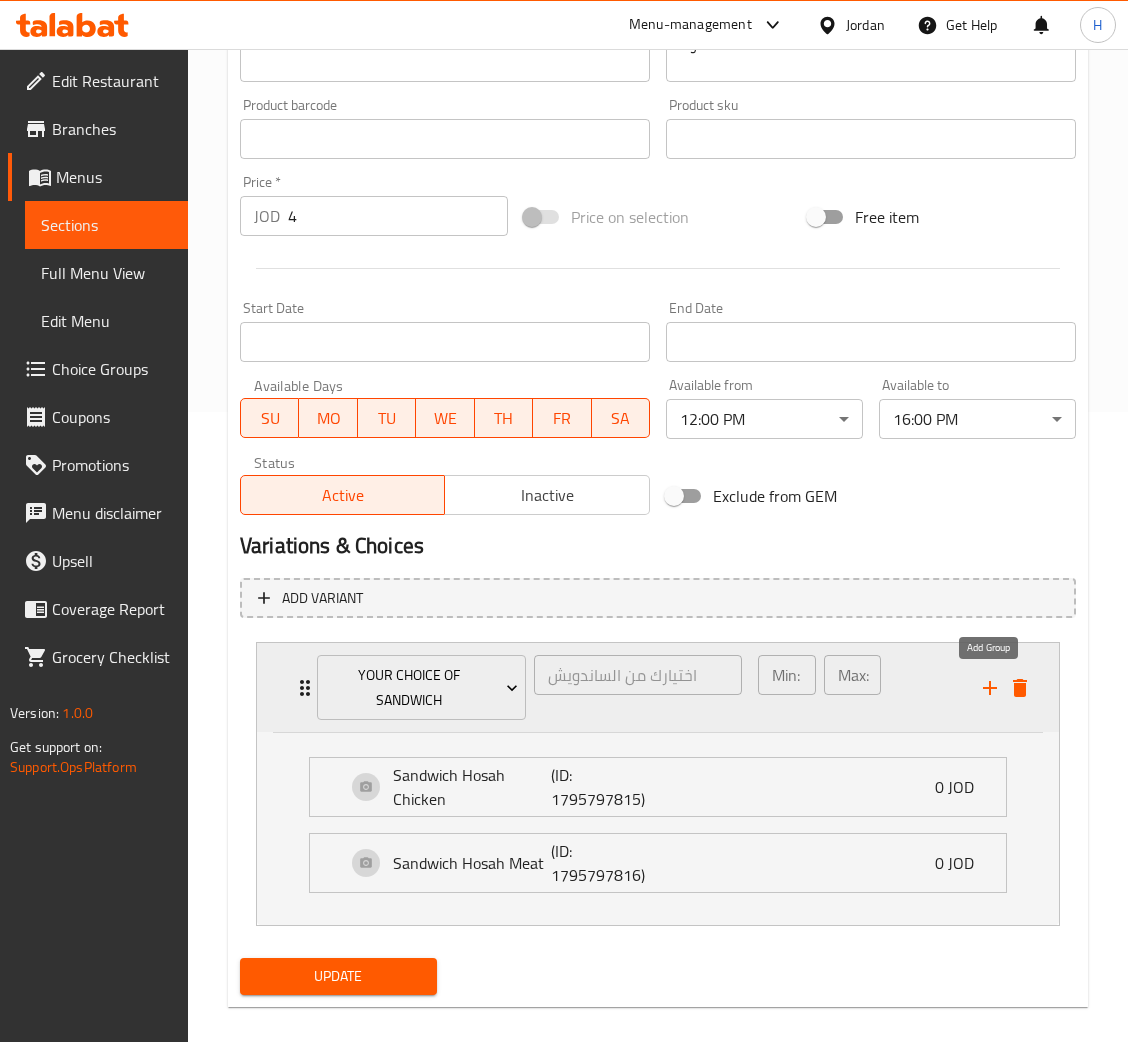 click 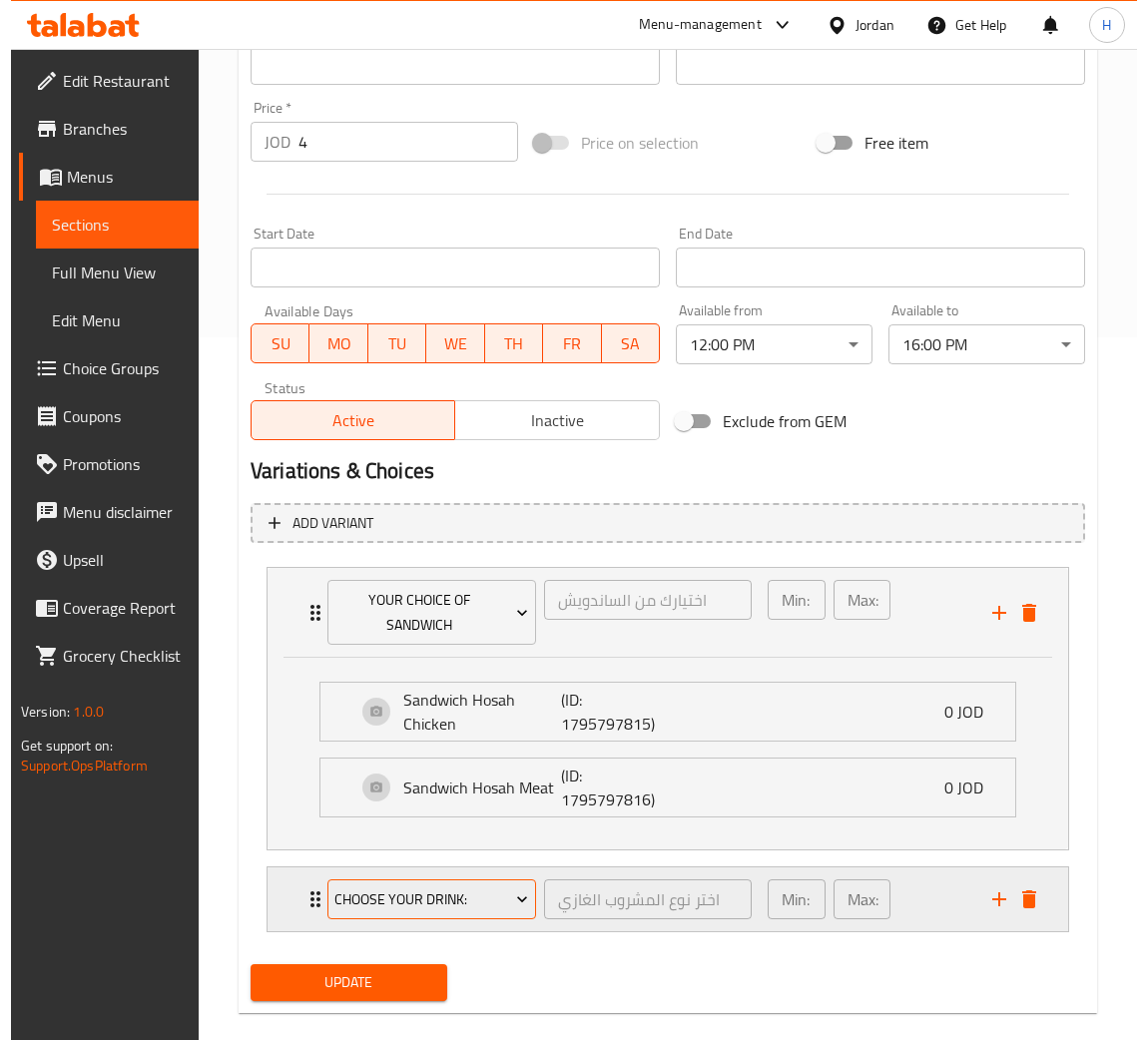 scroll, scrollTop: 733, scrollLeft: 0, axis: vertical 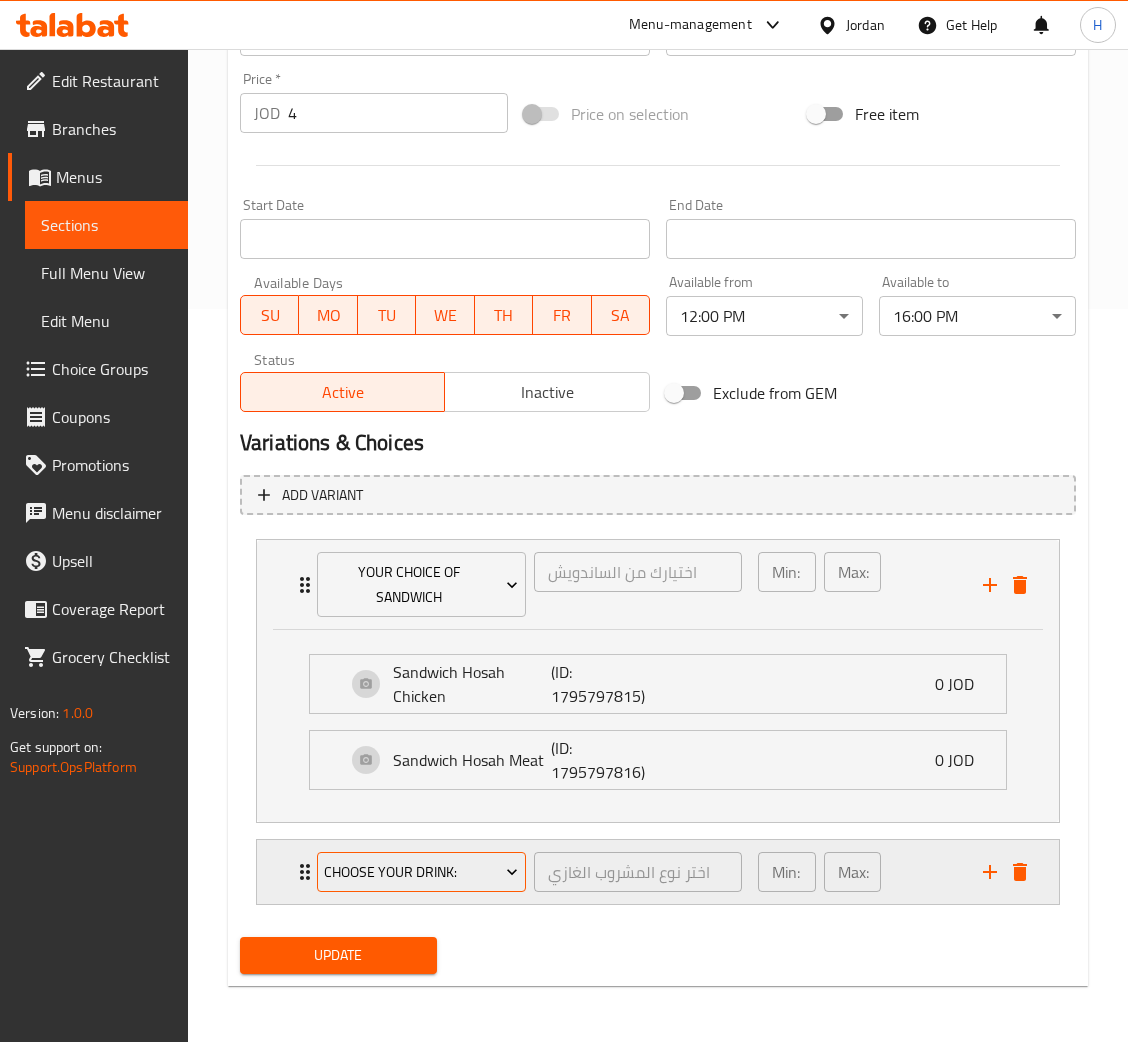 click on "Choose Your Drink:" at bounding box center [421, 872] 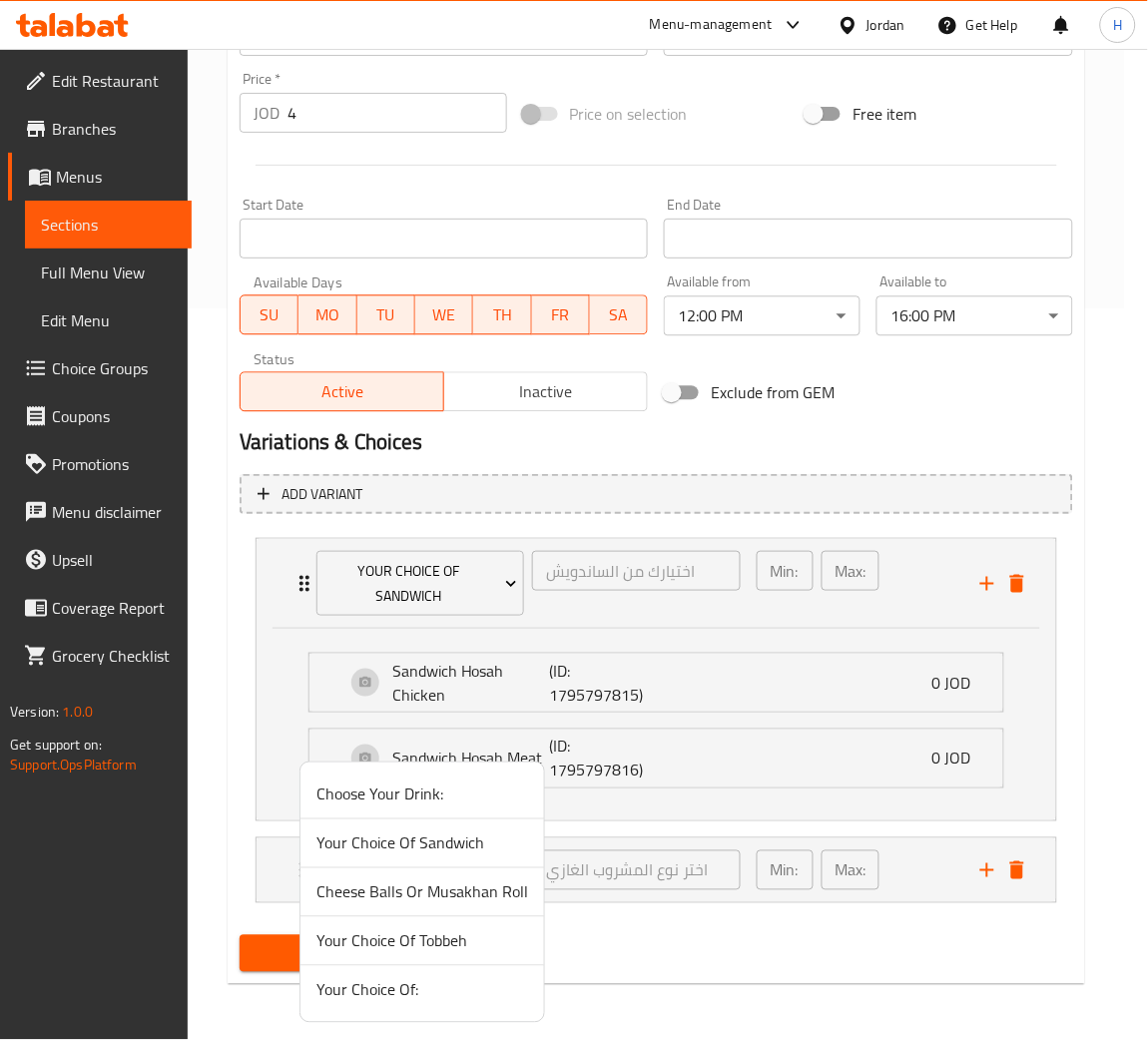 click on "Cheese Balls Or Musakhan Roll" at bounding box center [422, 892] 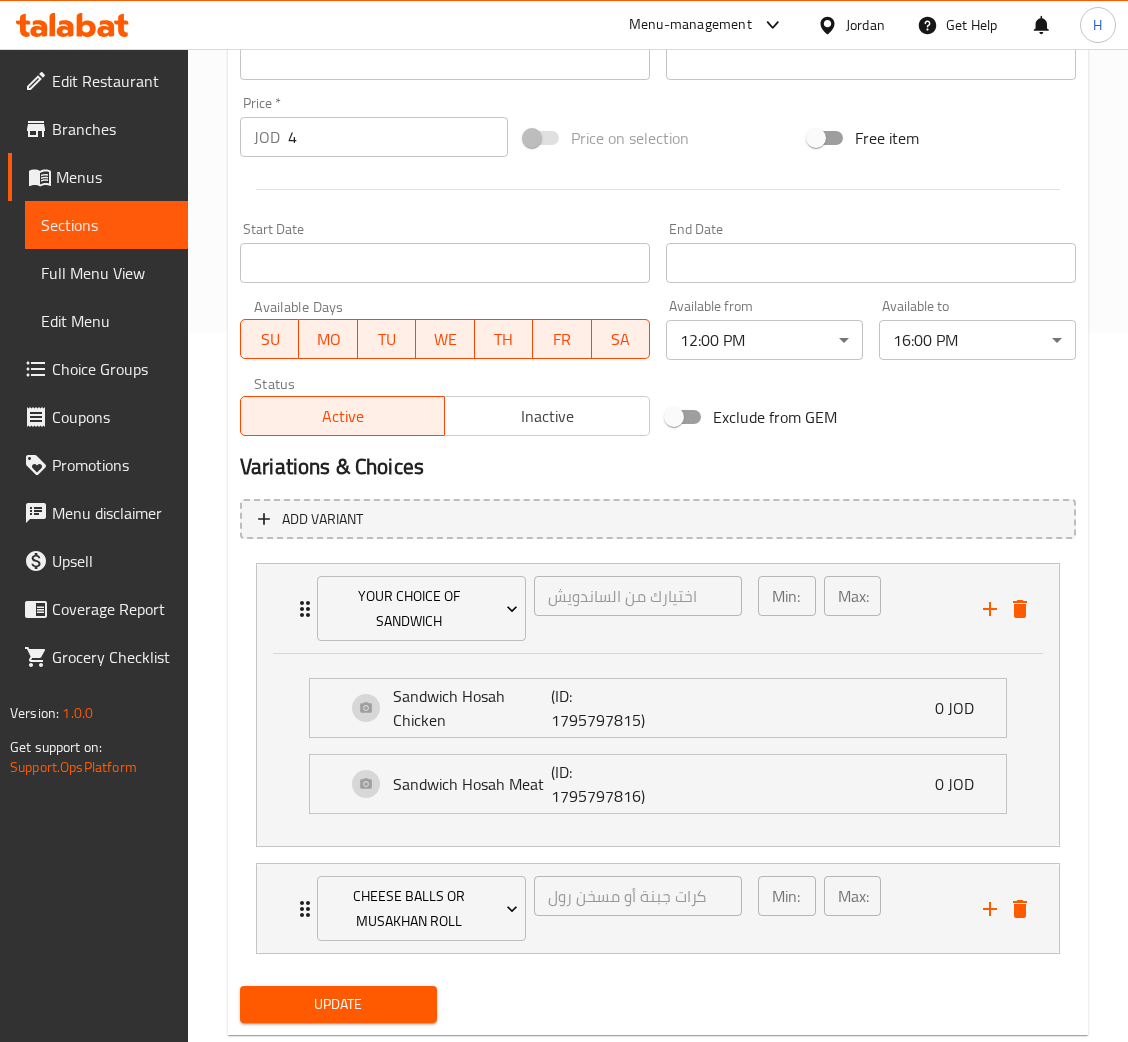 scroll, scrollTop: 692, scrollLeft: 0, axis: vertical 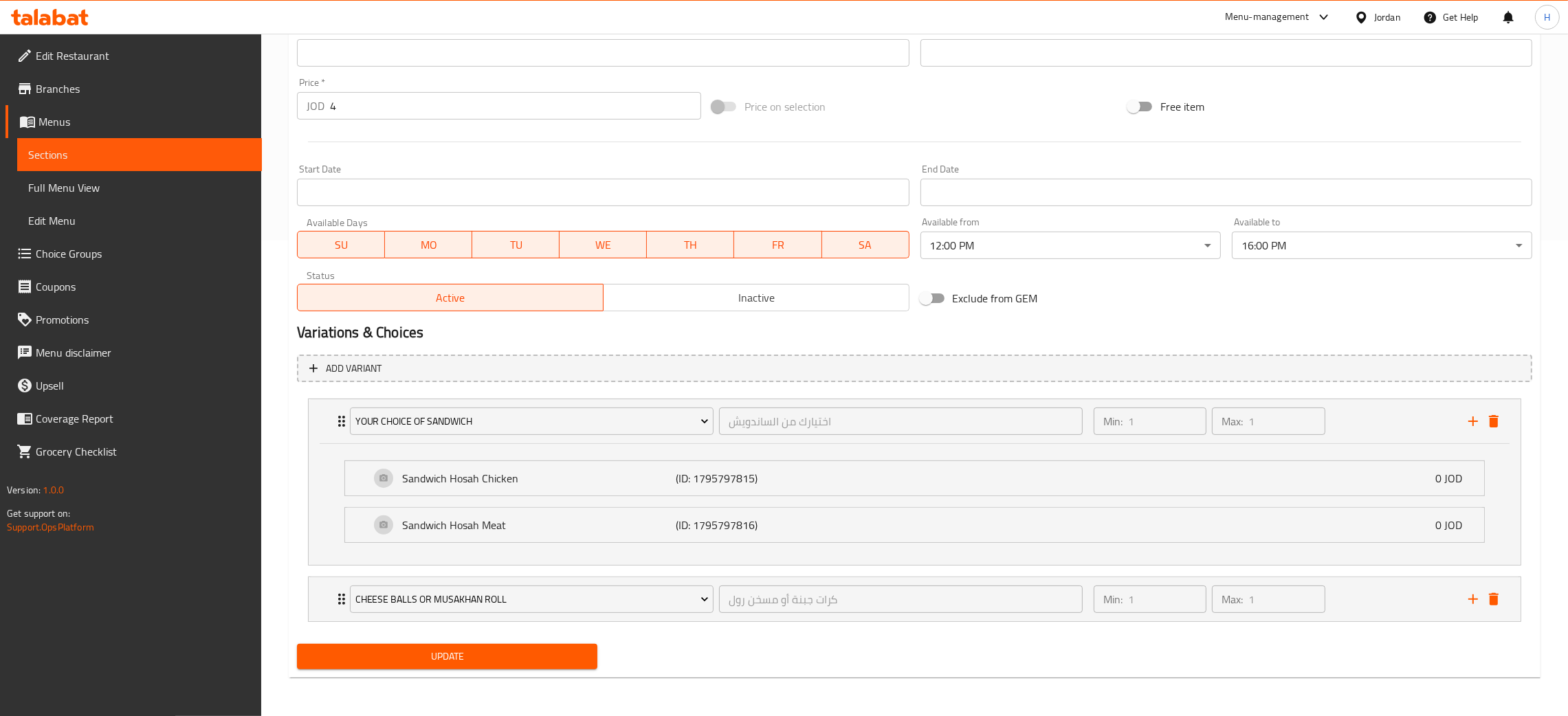 click at bounding box center [914, 142] 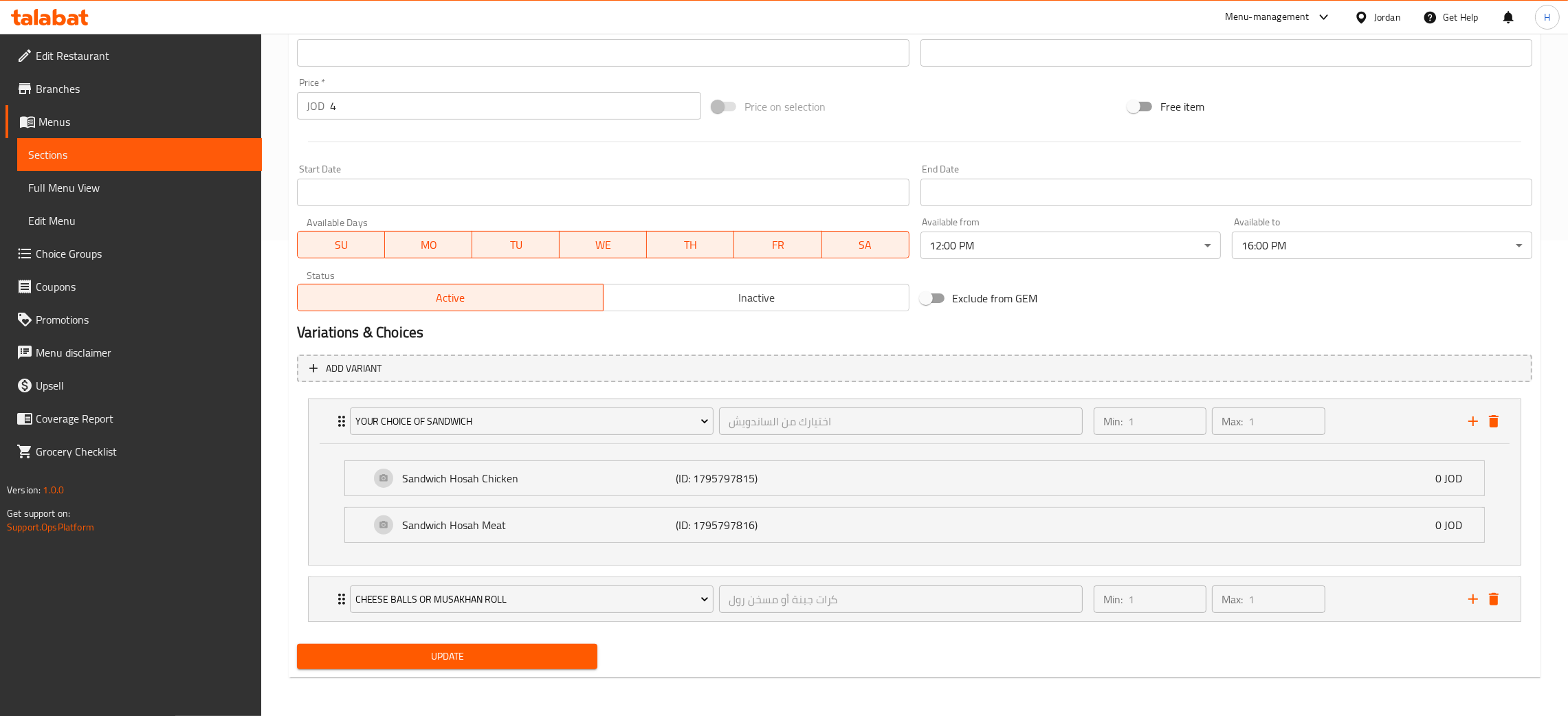 click on "Update" at bounding box center [447, 656] 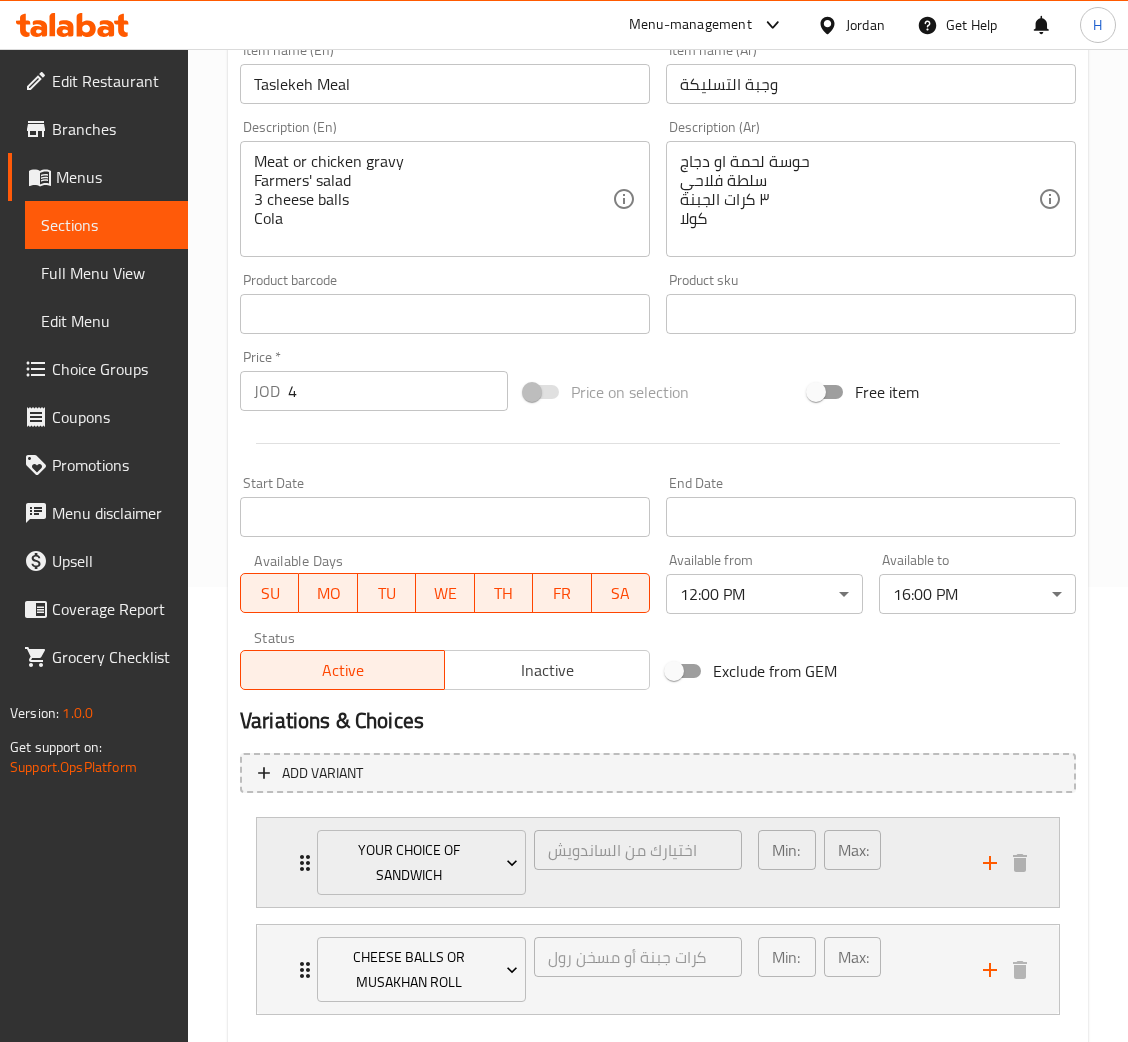 scroll, scrollTop: 565, scrollLeft: 0, axis: vertical 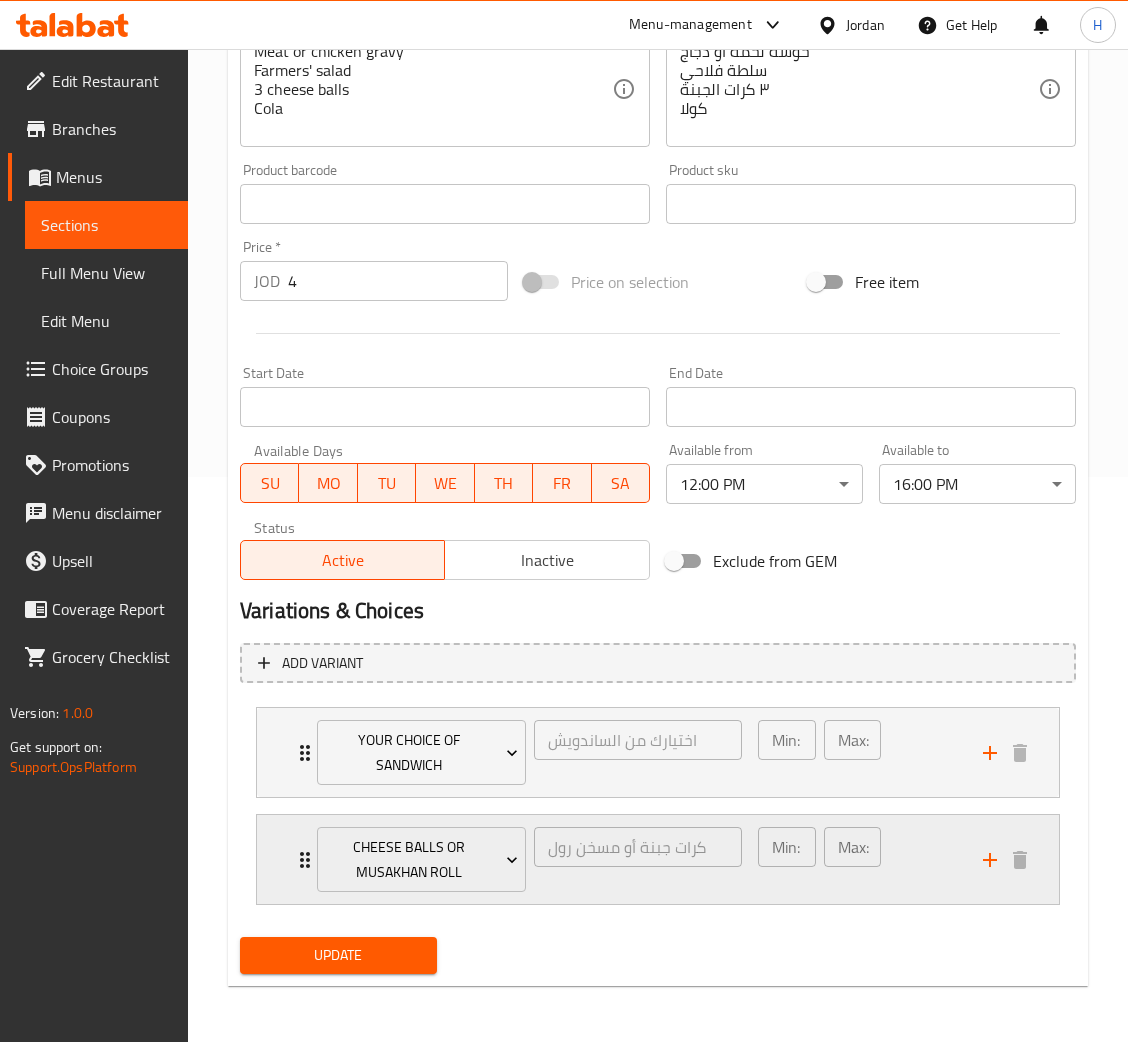 click 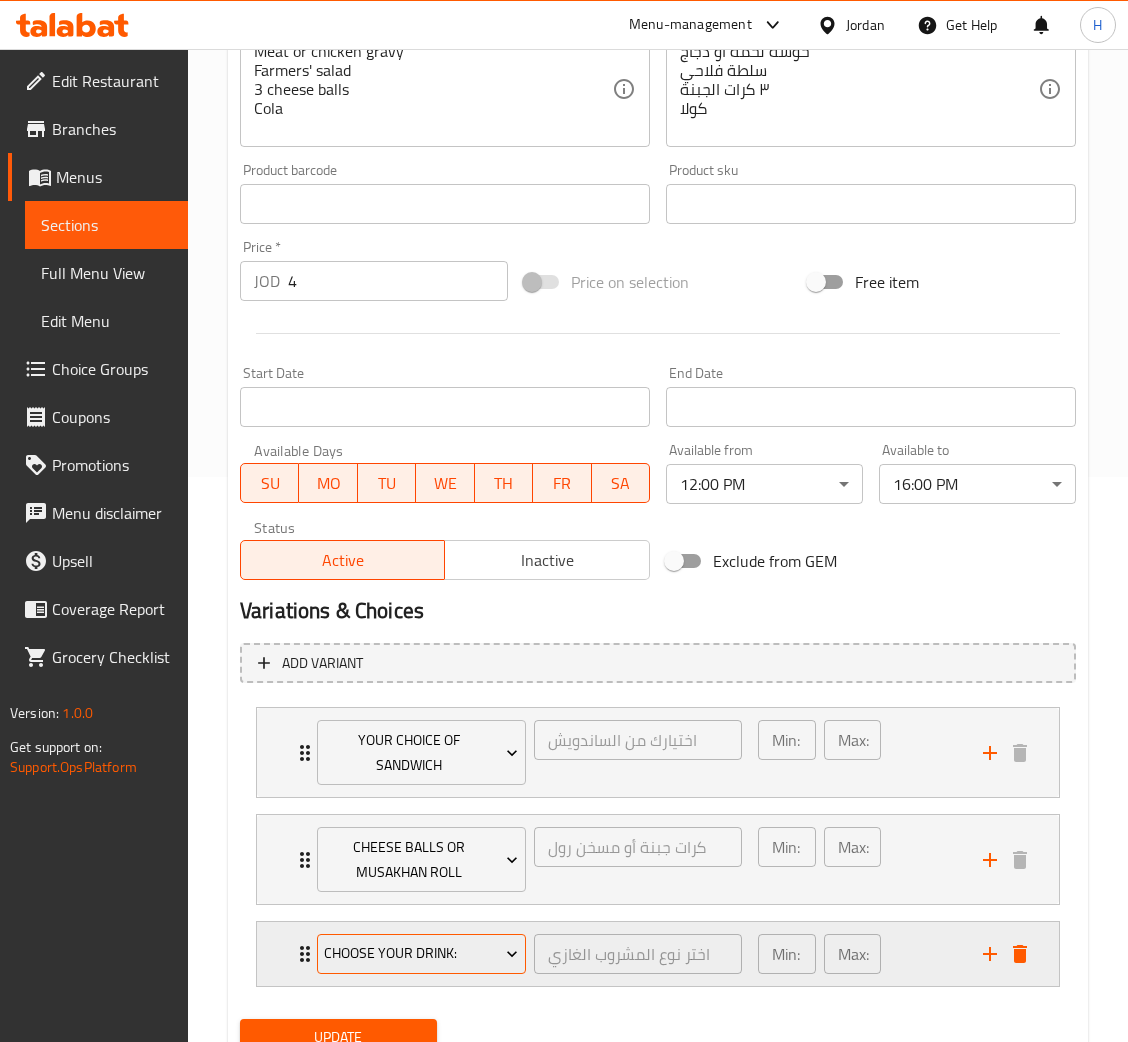 click on "Choose Your Drink:" at bounding box center [421, 953] 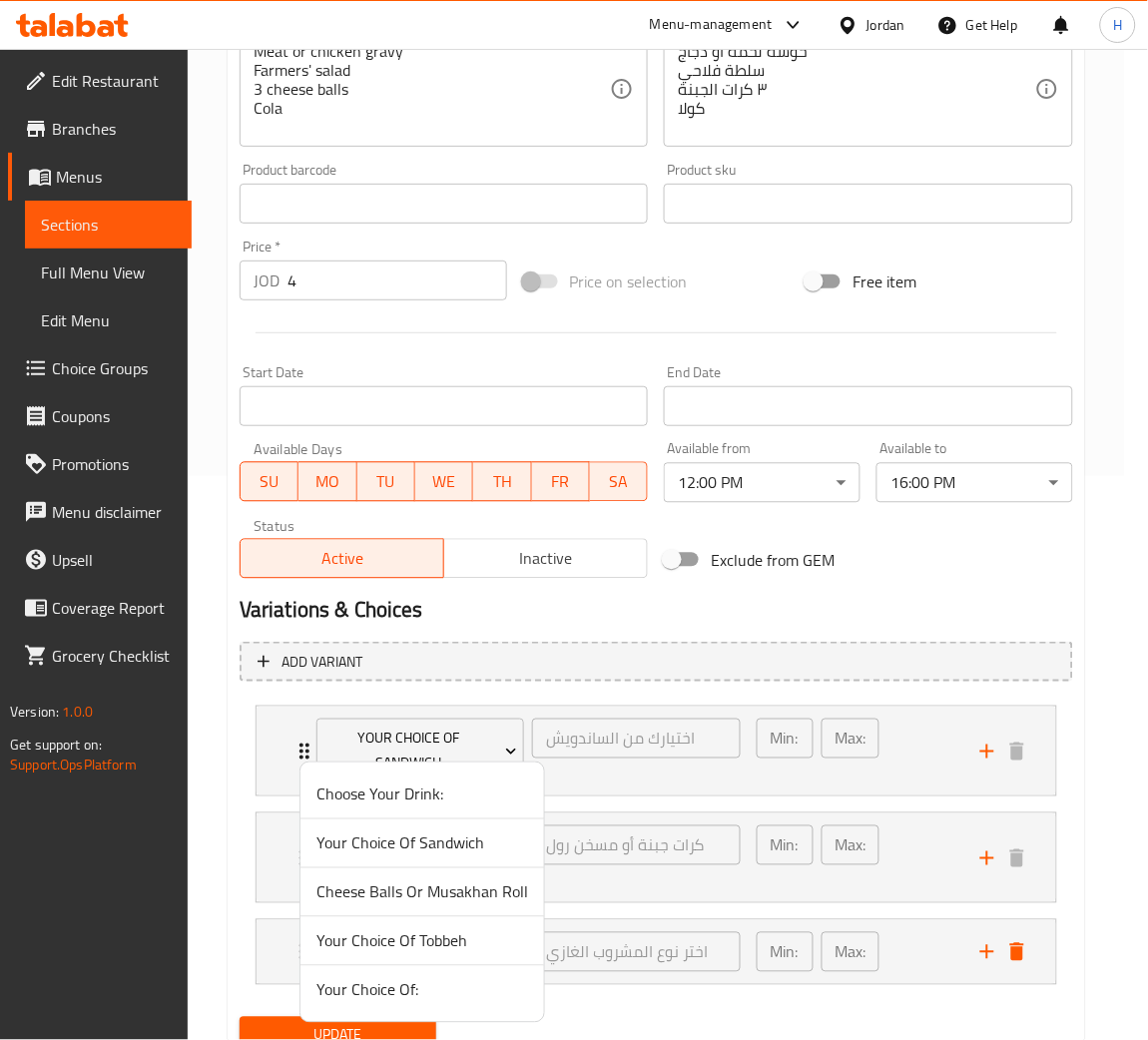 click at bounding box center (574, 520) 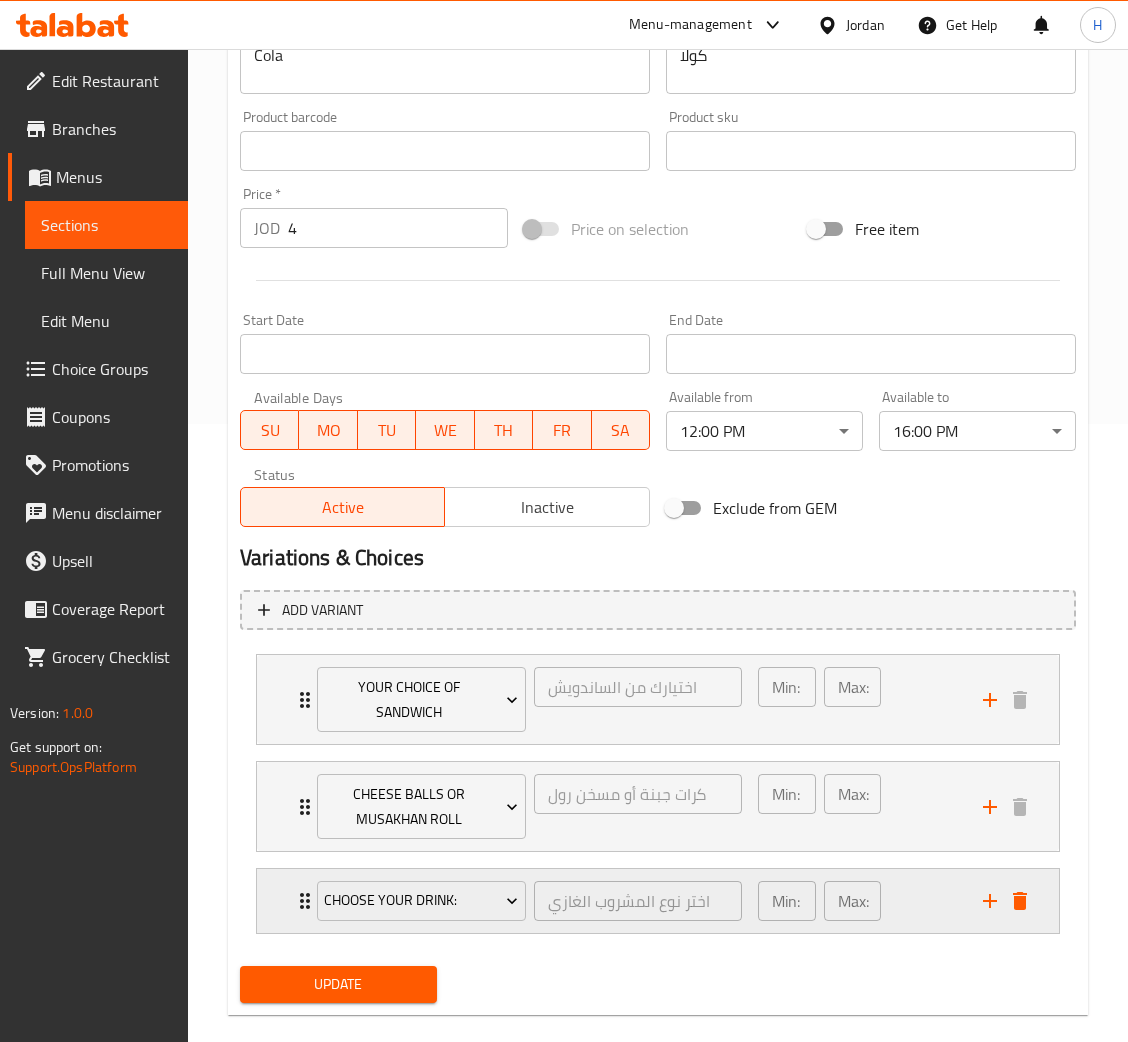 scroll, scrollTop: 647, scrollLeft: 0, axis: vertical 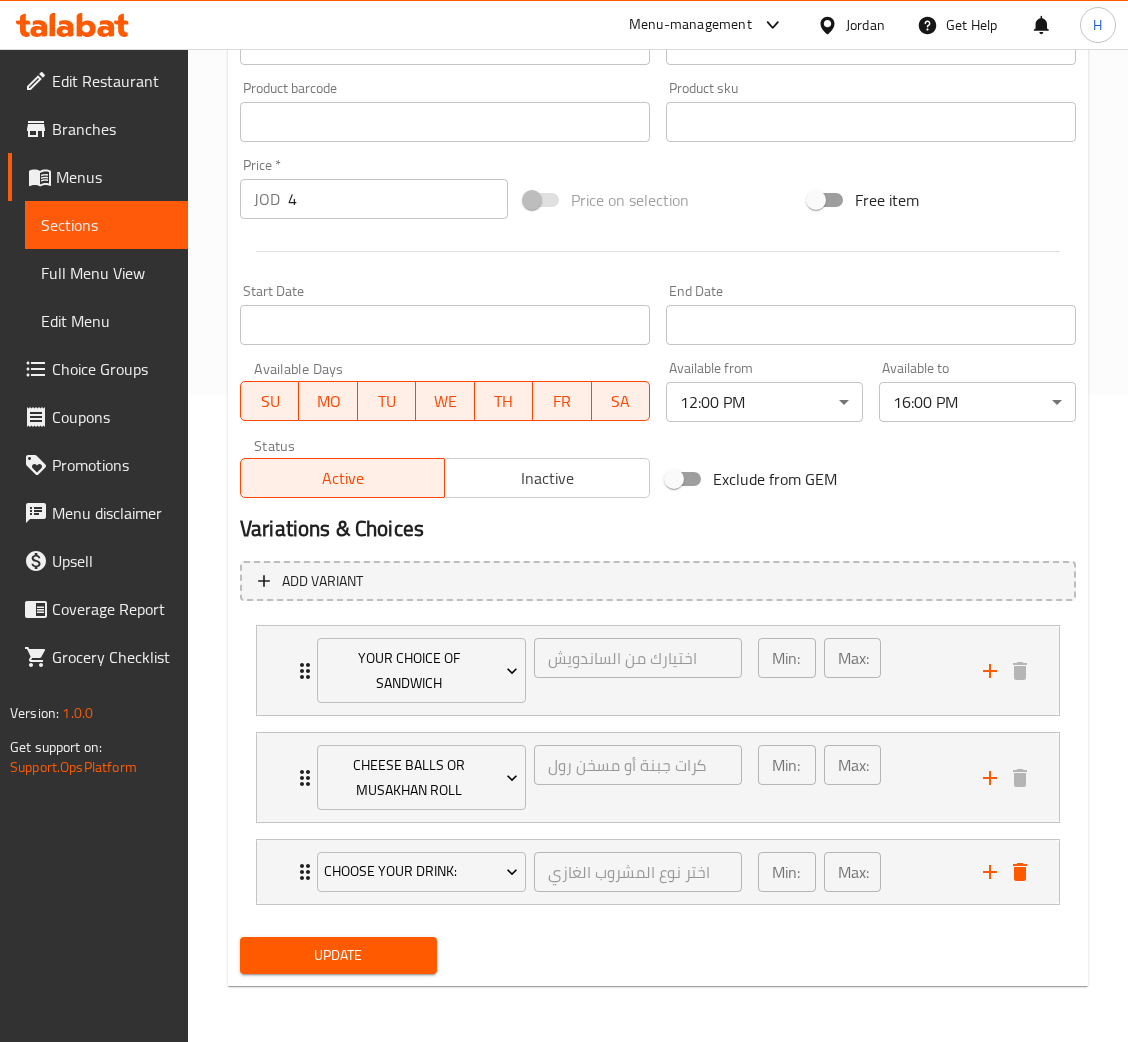 click on "Update" at bounding box center [338, 955] 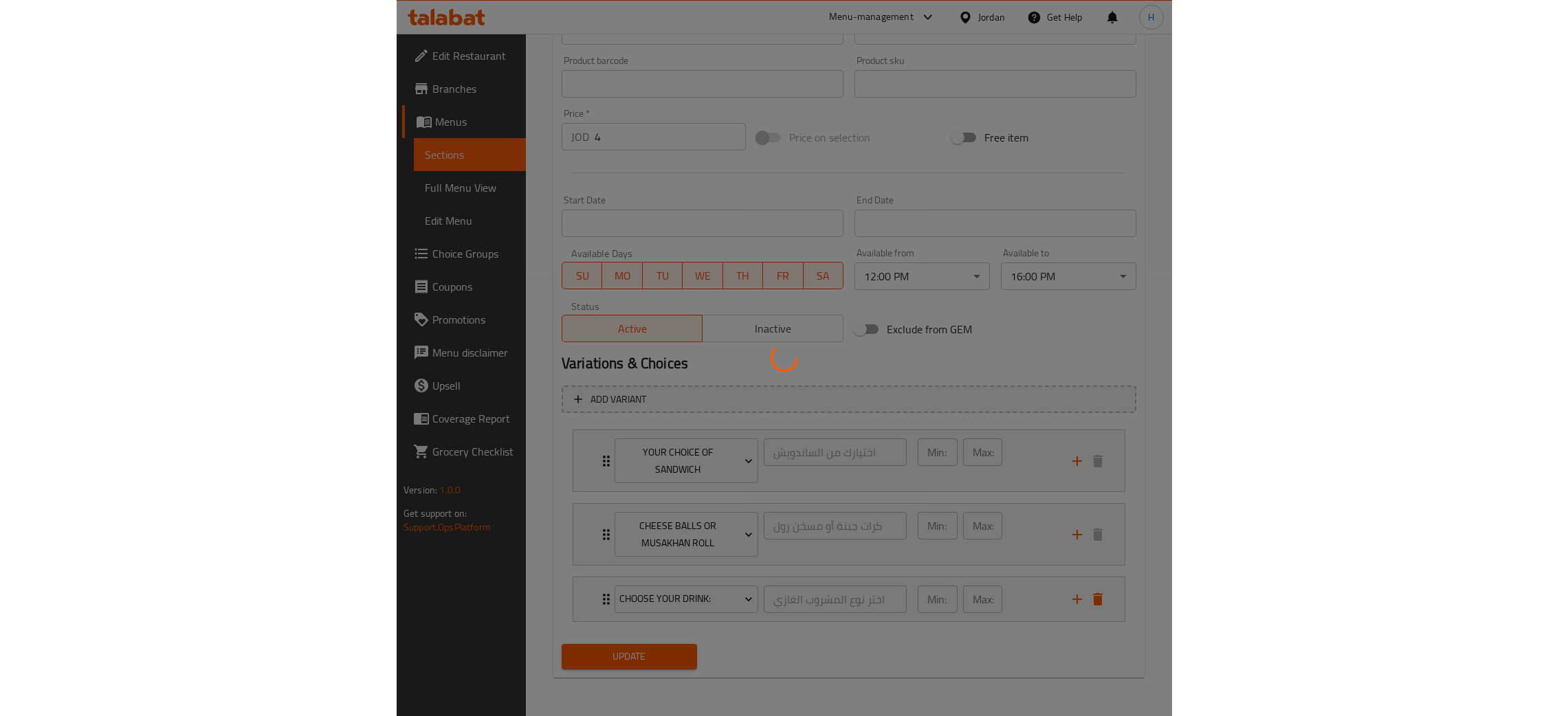 scroll, scrollTop: 410, scrollLeft: 0, axis: vertical 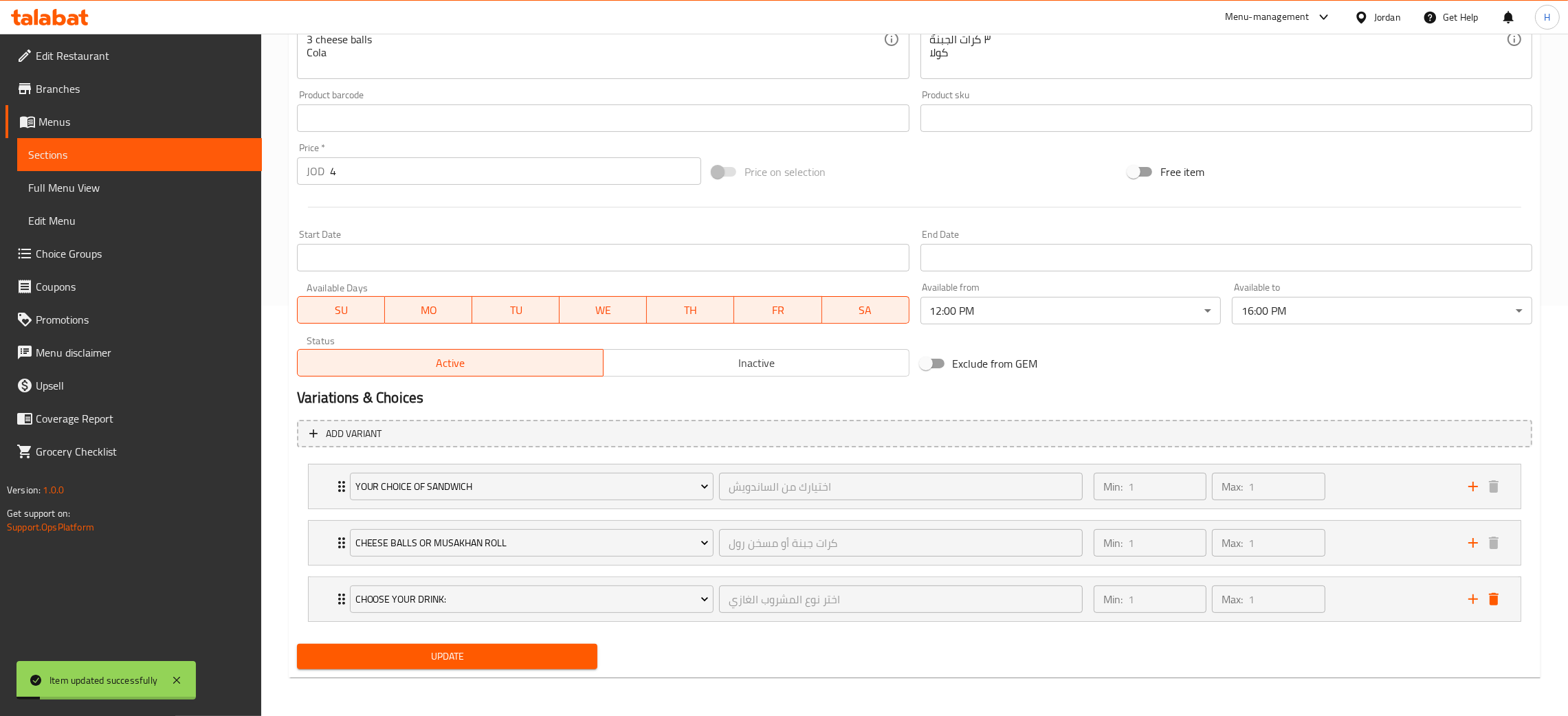 click on "Add variant Your Choice Of Sandwich اختيارك من الساندويش ​ Min: 1 ​ Max: 1 ​ Sandwich Hosah Chicken (ID: 1795797815) 0 JOD Name (En) Sandwich Hosah Chicken Name (En) Name (Ar) ساندويش حوسه دجاج Name (Ar) Price JOD 0 Price Status Sandwich Hosah Meat (ID: 1795797816) 0 JOD Name (En) Sandwich Hosah Meat Name (En) Name (Ar) ساندويش حوسه لحمه Name (Ar) Price JOD 0 Price Status Cheese Balls Or Musakhan Roll كرات جبنة أو مسخن رول ​ Min: 1 ​ Max: 1 ​ Cheese Balls (ID: 1795797855) 0 JOD Name (En) Cheese Balls Name (En) Name (Ar) كرات جبنة Name (Ar) Price JOD 0 Price Status Musakhan Roll (ID: 1795797856) 0 JOD Name (En) Musakhan Roll Name (En) Name (Ar) مسخن رول Name (Ar) Price JOD 0 Price Status Choose Your Drink: اختر نوع المشروب الغازي ​ Min: 1 ​ Max: 1 ​ Matrix Cola  (ID: 1172427388) 0 JOD Name (En) Matrix Cola Name (En) Name (Ar) ماتركس كولا Name (Ar) Price JOD 0 Price Status Matrix Up 0" at bounding box center [914, 526] 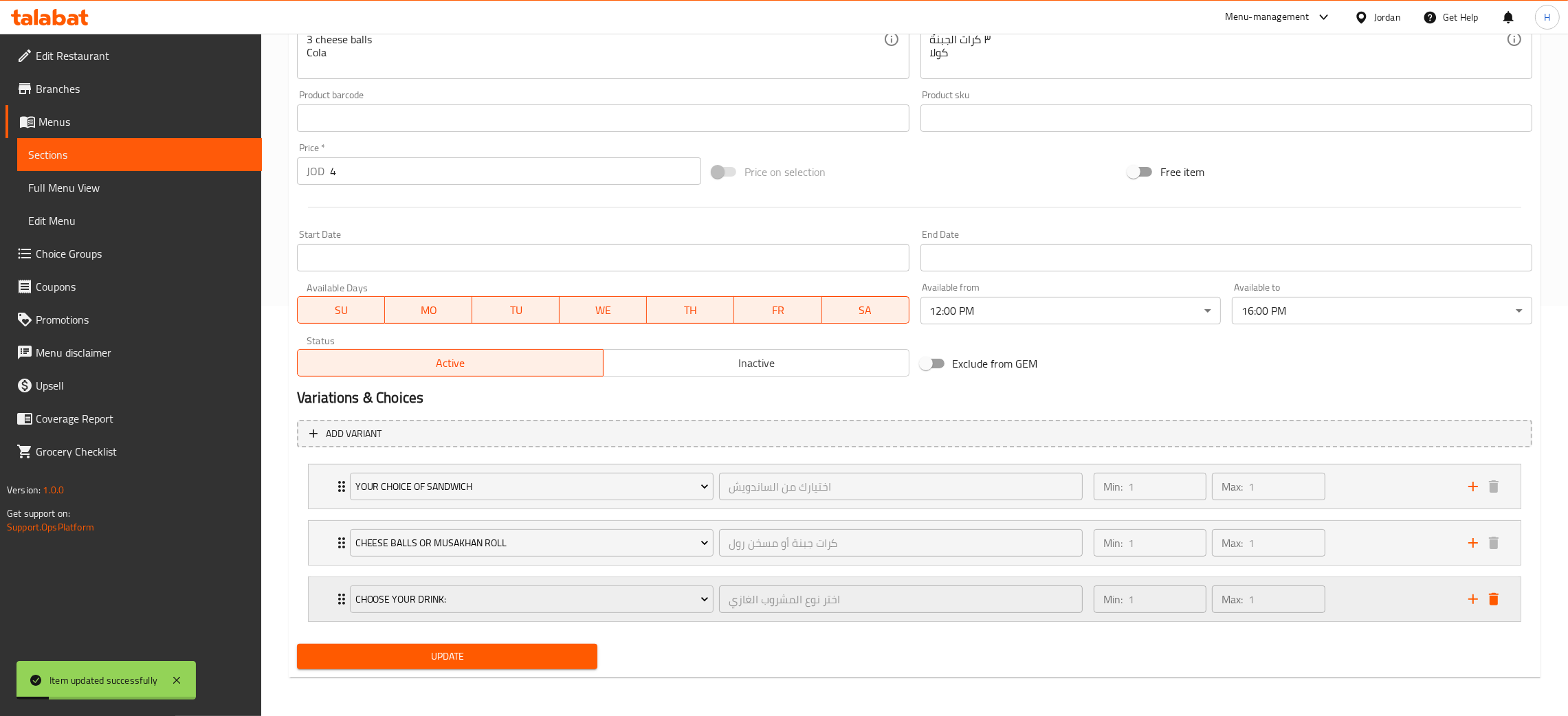 click on "Choose Your Drink: اختر نوع المشروب الغازي ​ Min: 1 ​ Max: 1 ​" at bounding box center [914, 486] 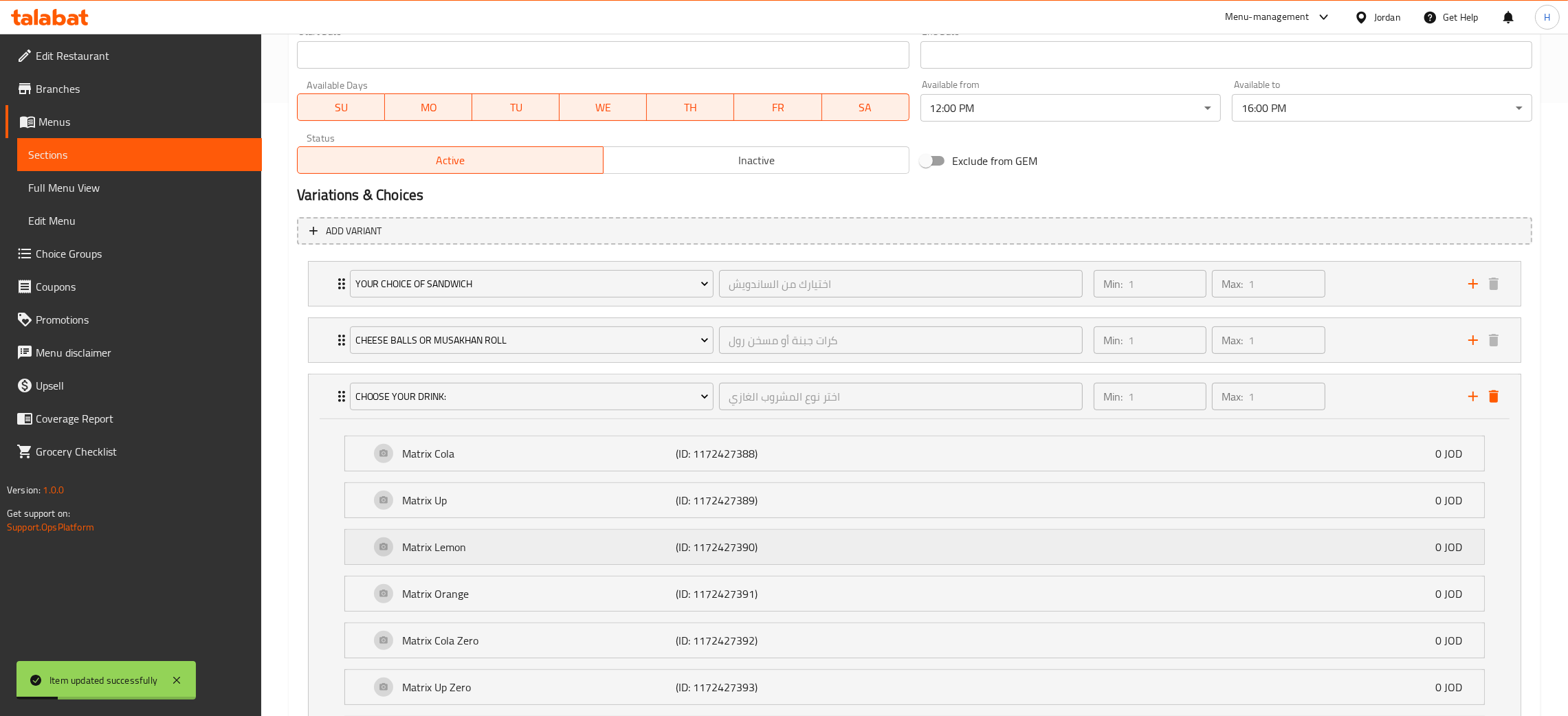 scroll, scrollTop: 760, scrollLeft: 0, axis: vertical 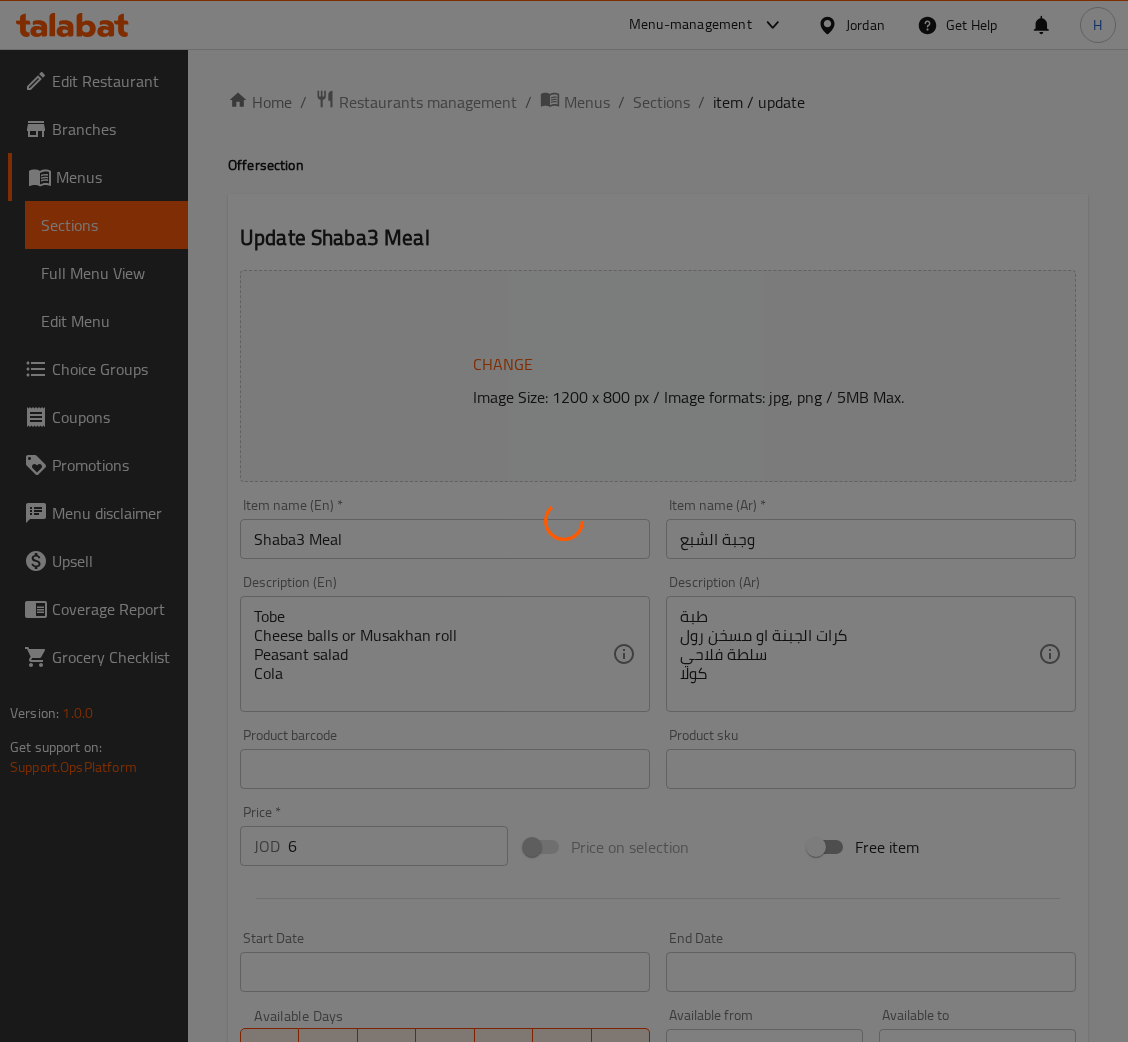 type on "اختيارك من الطبة" 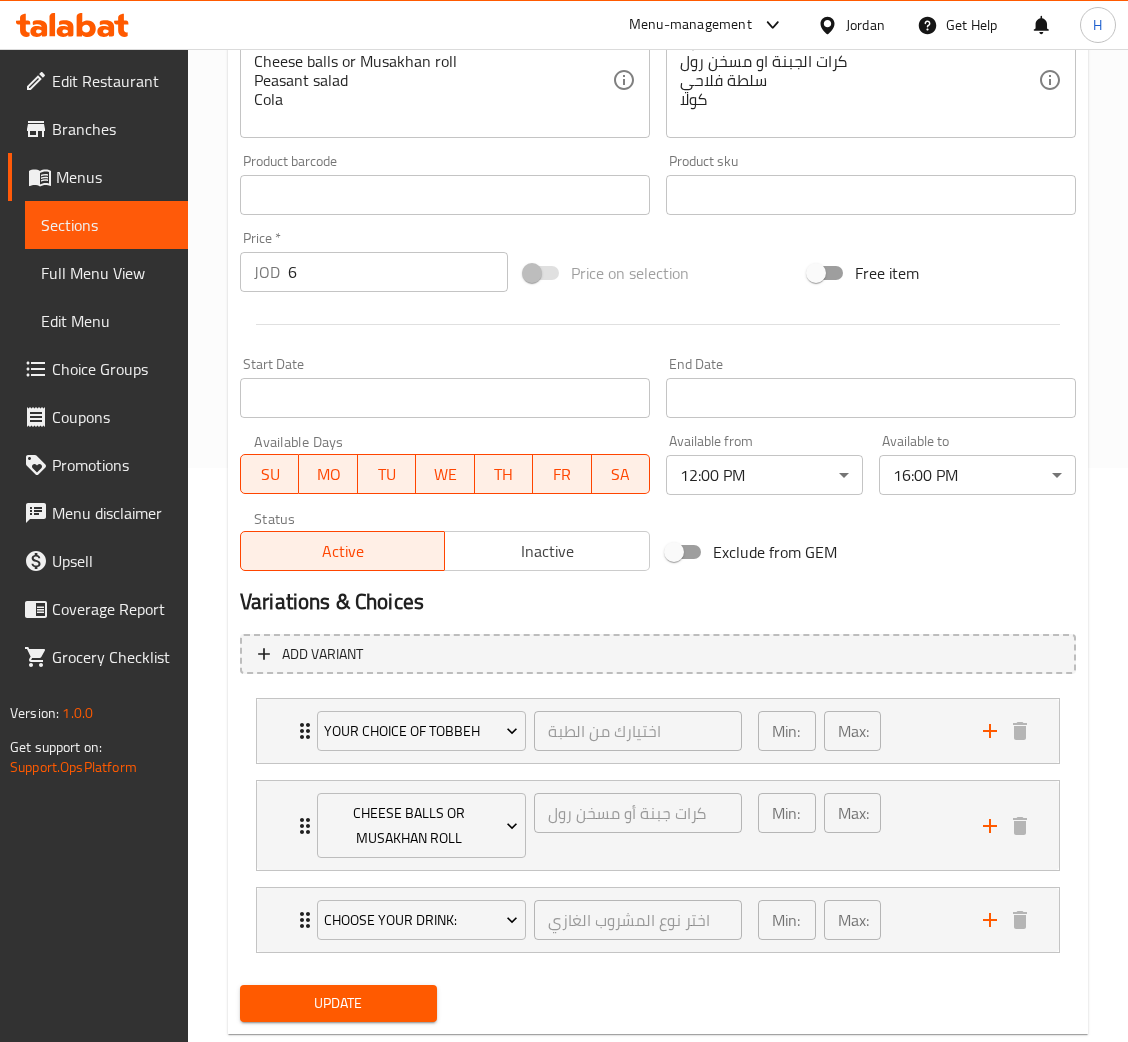 scroll, scrollTop: 622, scrollLeft: 0, axis: vertical 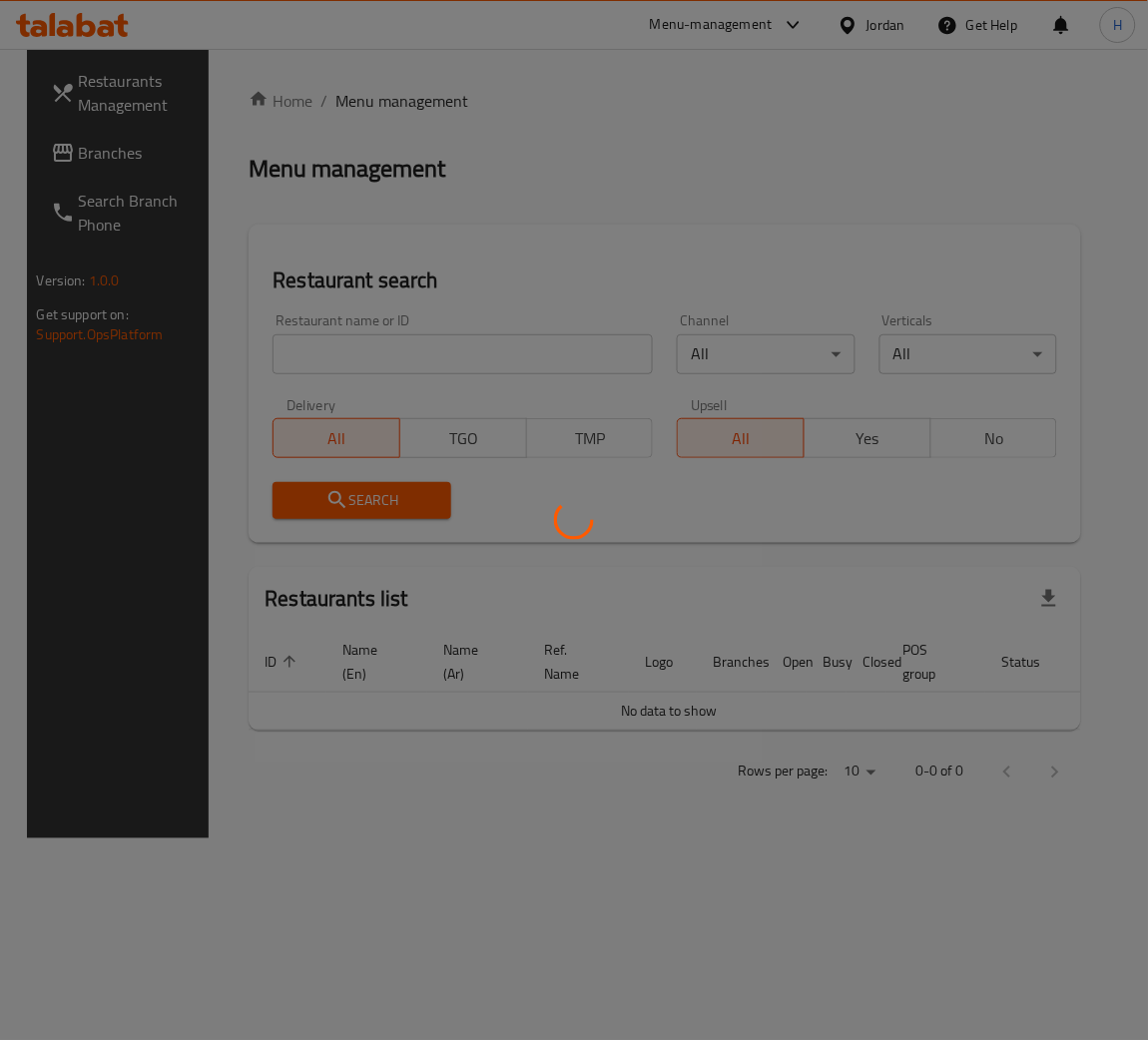 click at bounding box center [574, 520] 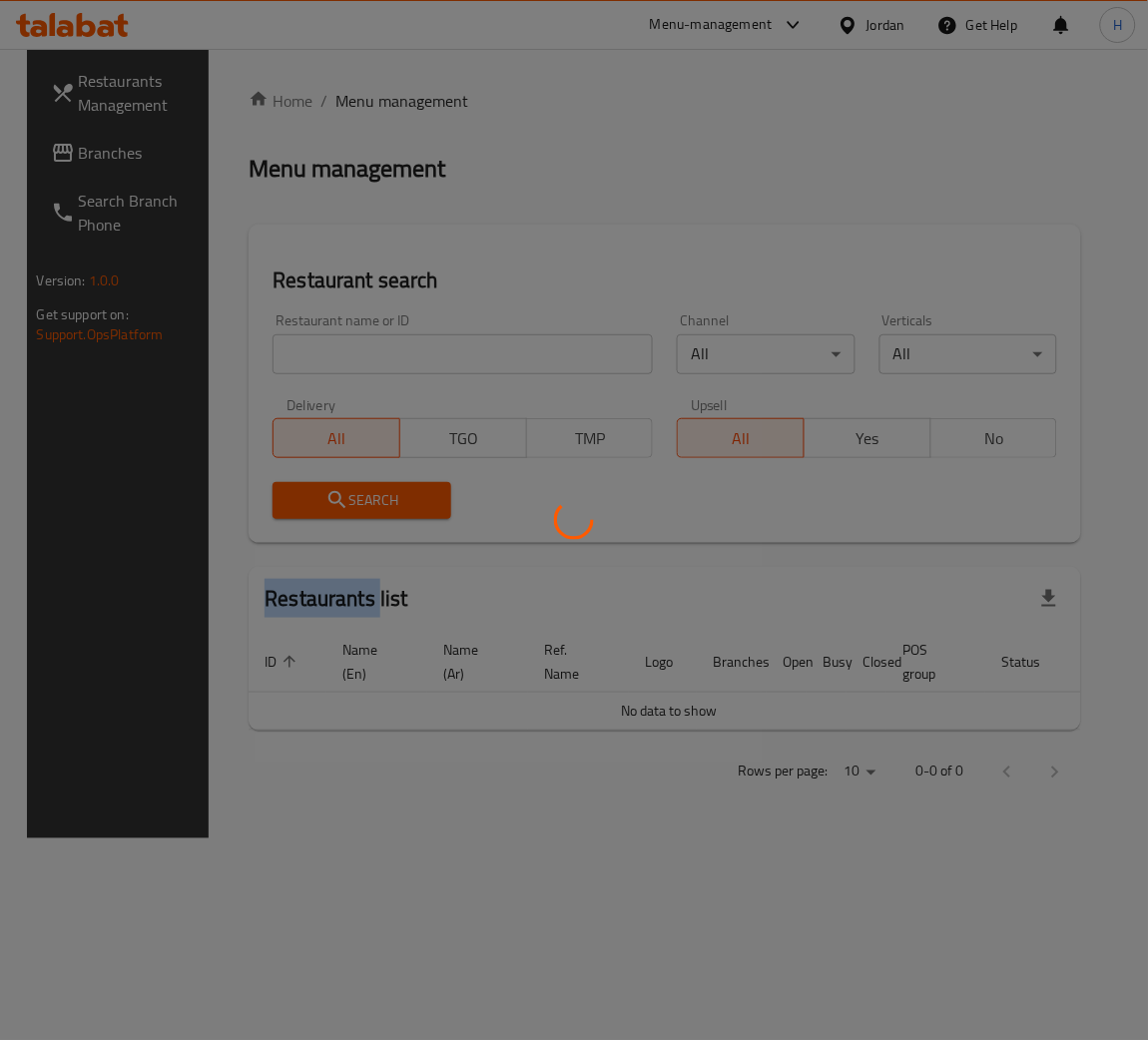 click at bounding box center (574, 520) 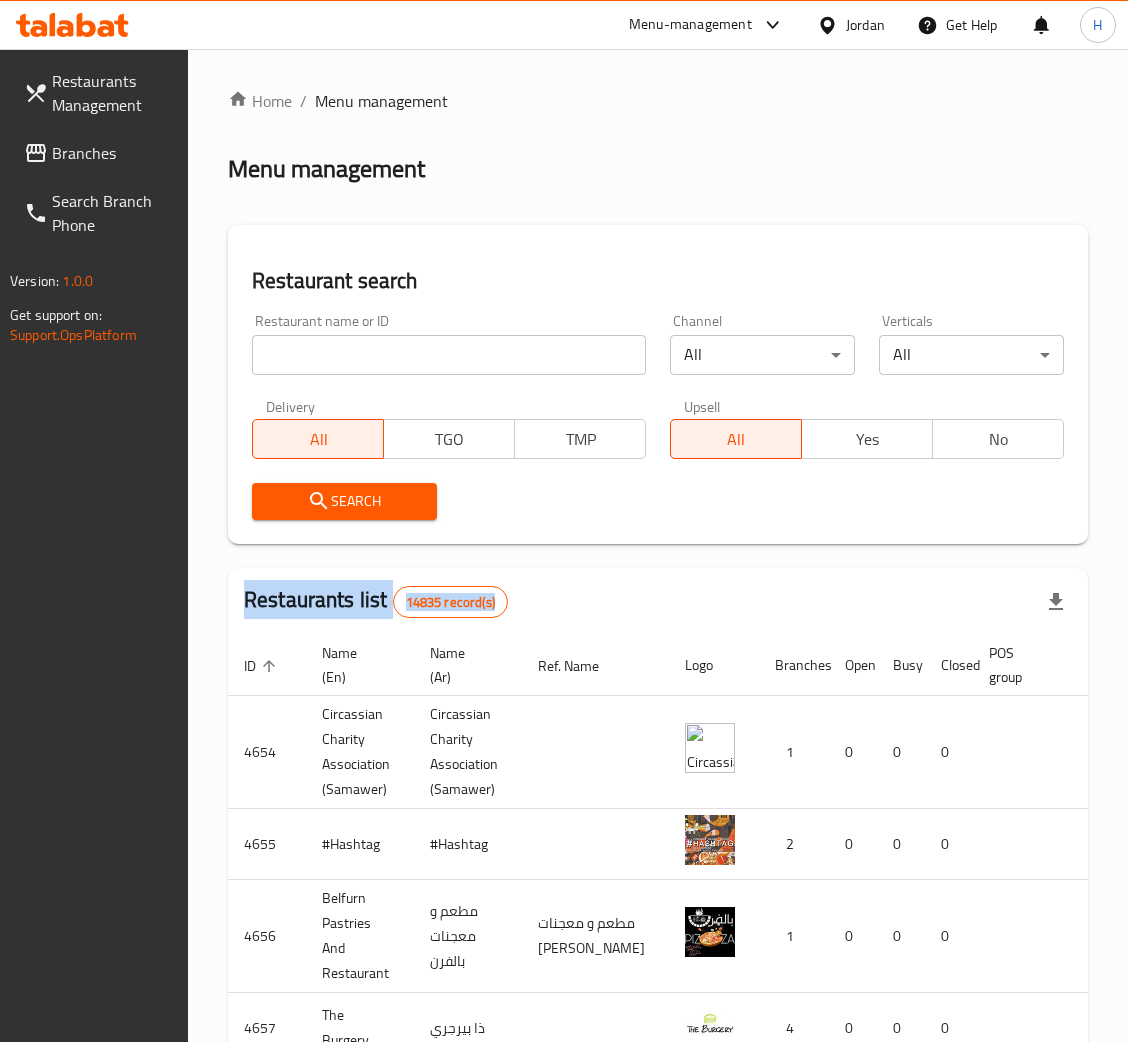 click at bounding box center [449, 355] 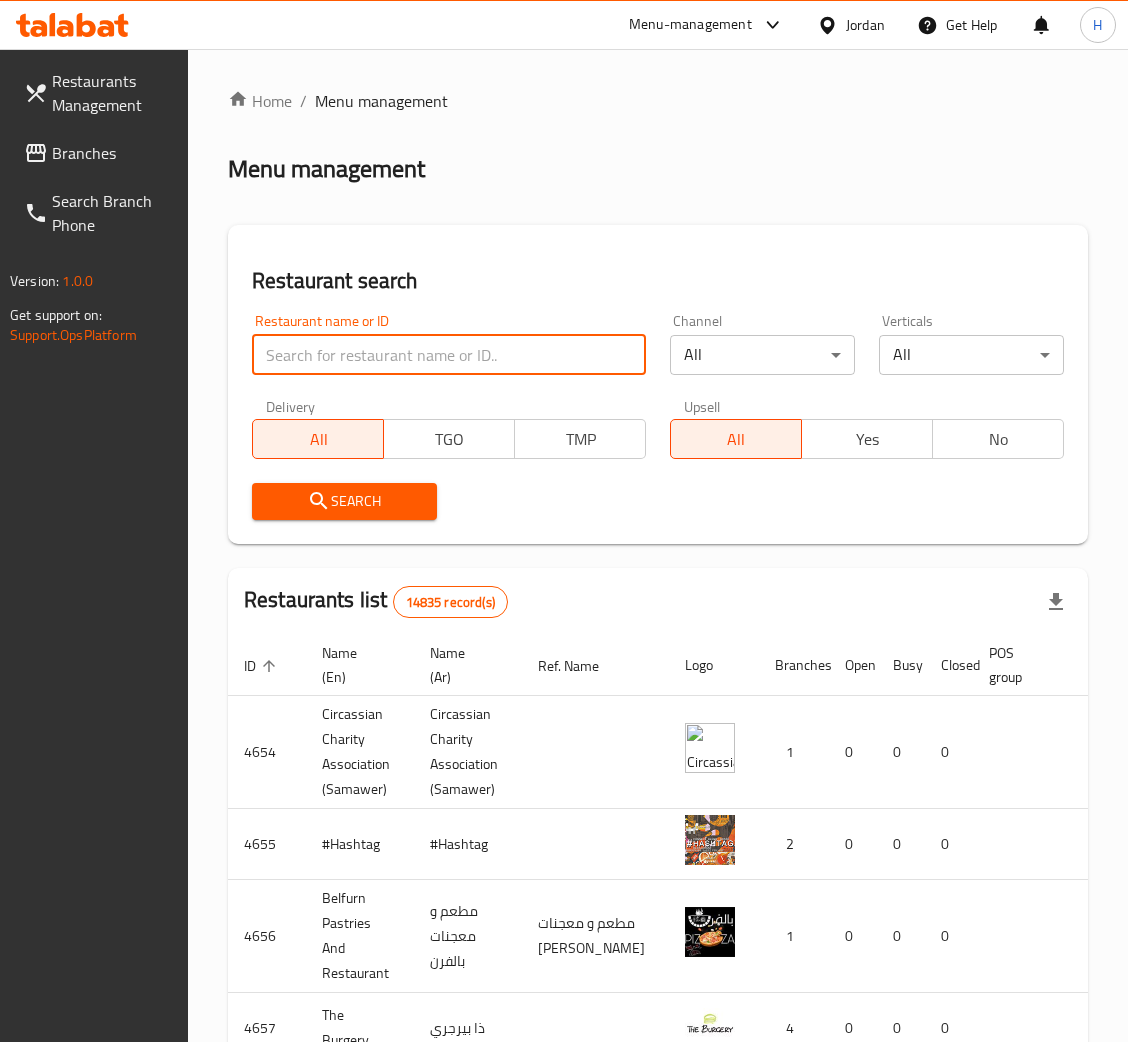 click 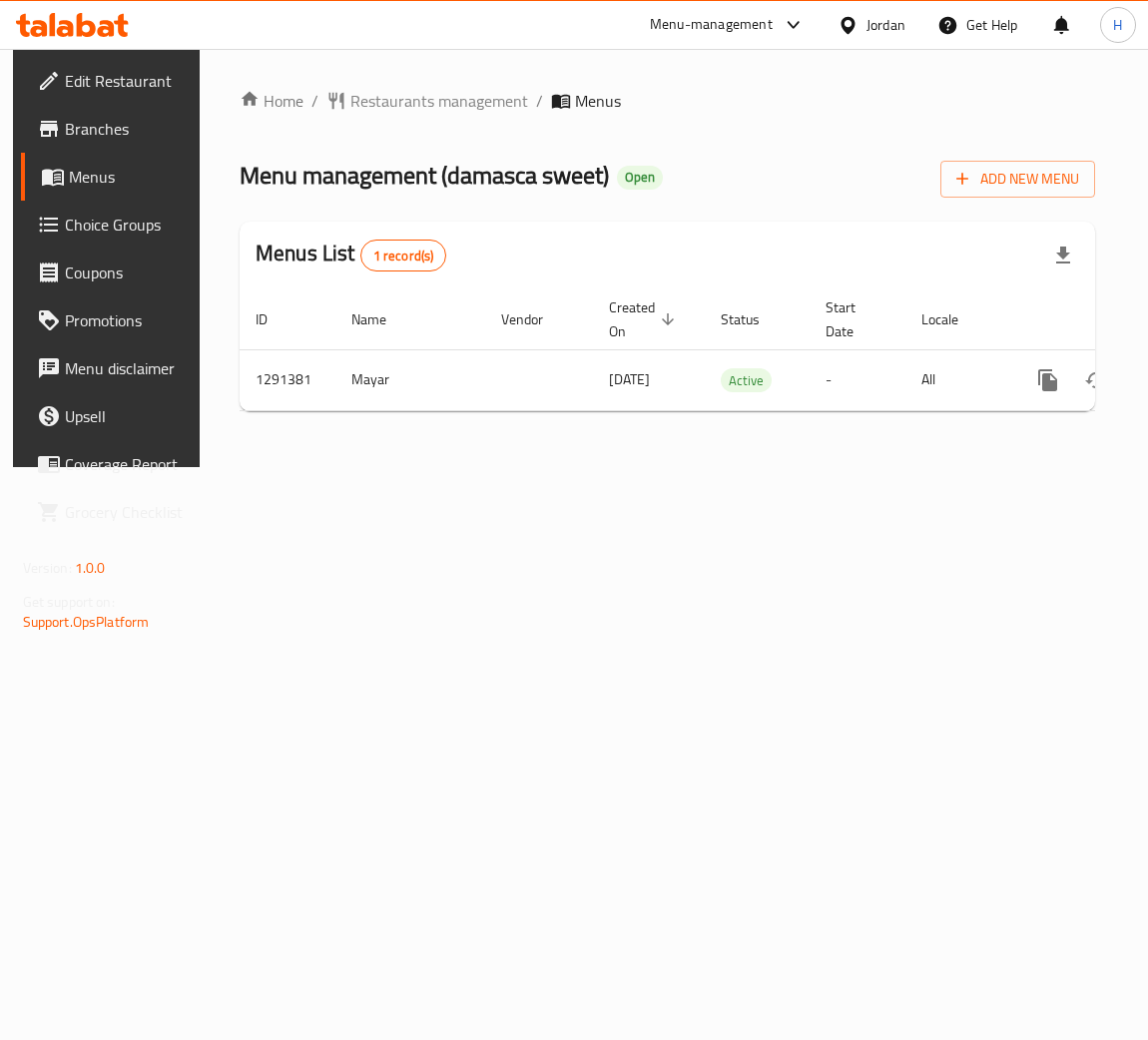 scroll, scrollTop: 0, scrollLeft: 0, axis: both 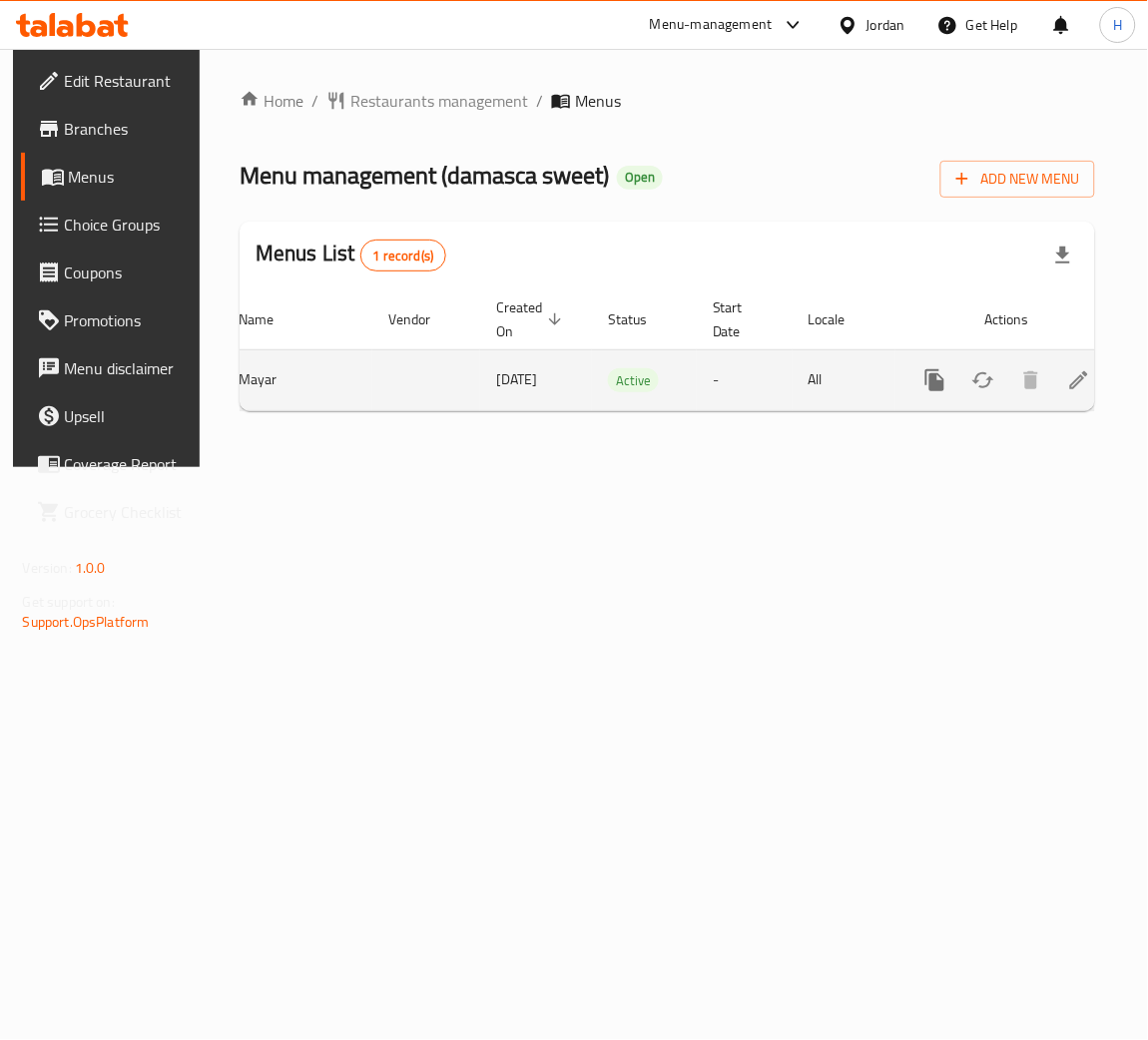 click 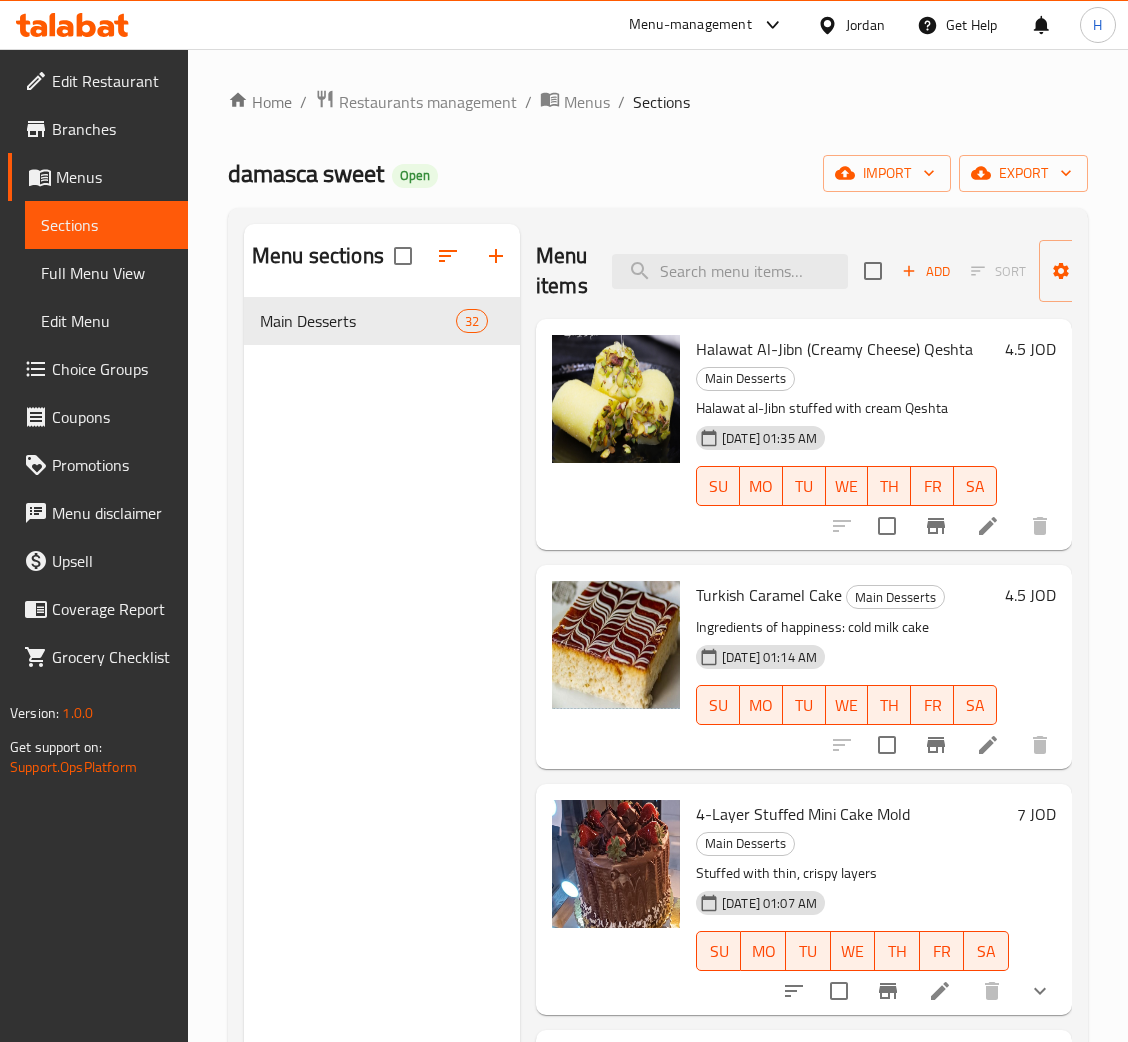 click on "Choice Groups" at bounding box center [98, 369] 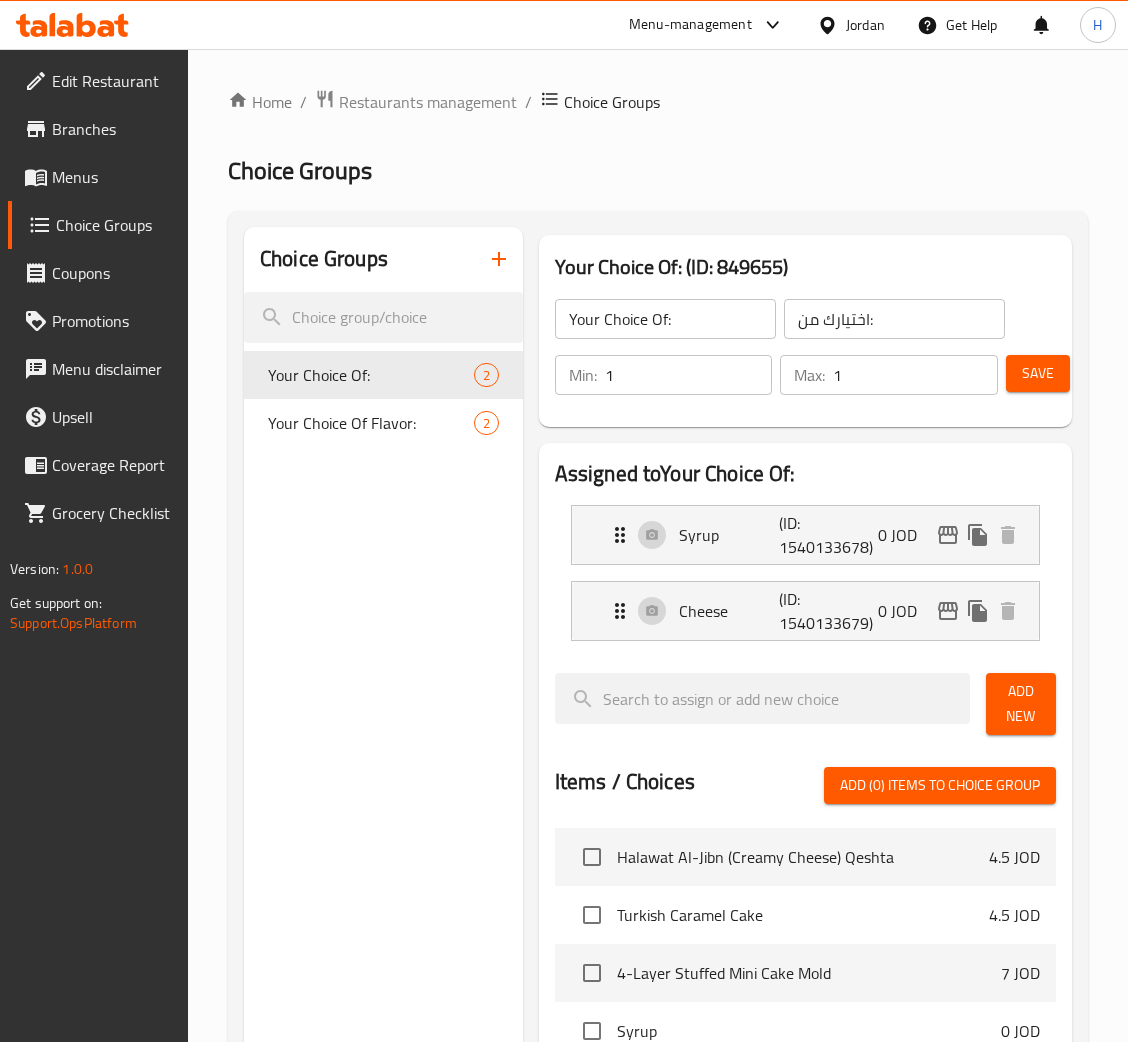 click at bounding box center [499, 259] 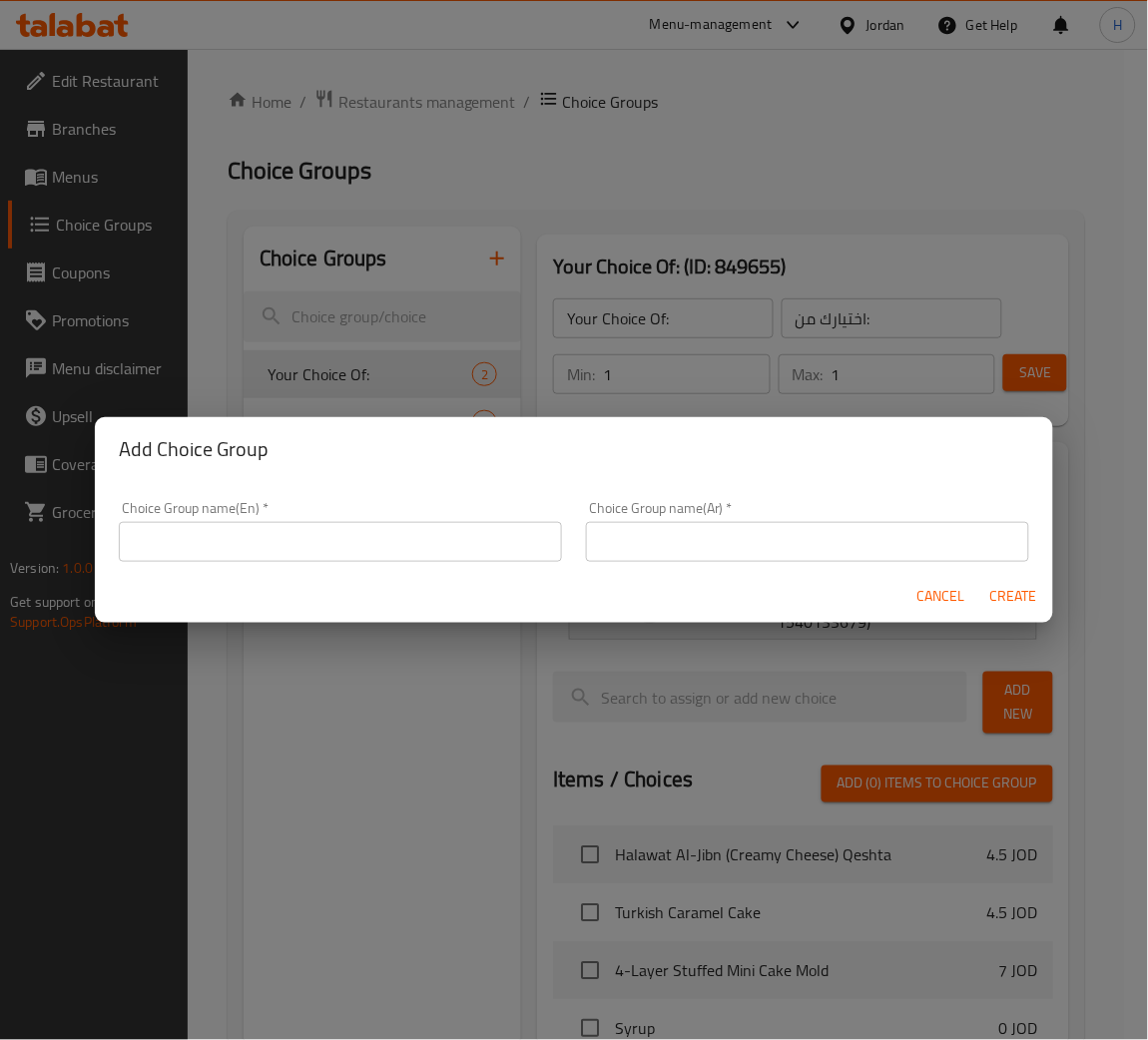 type 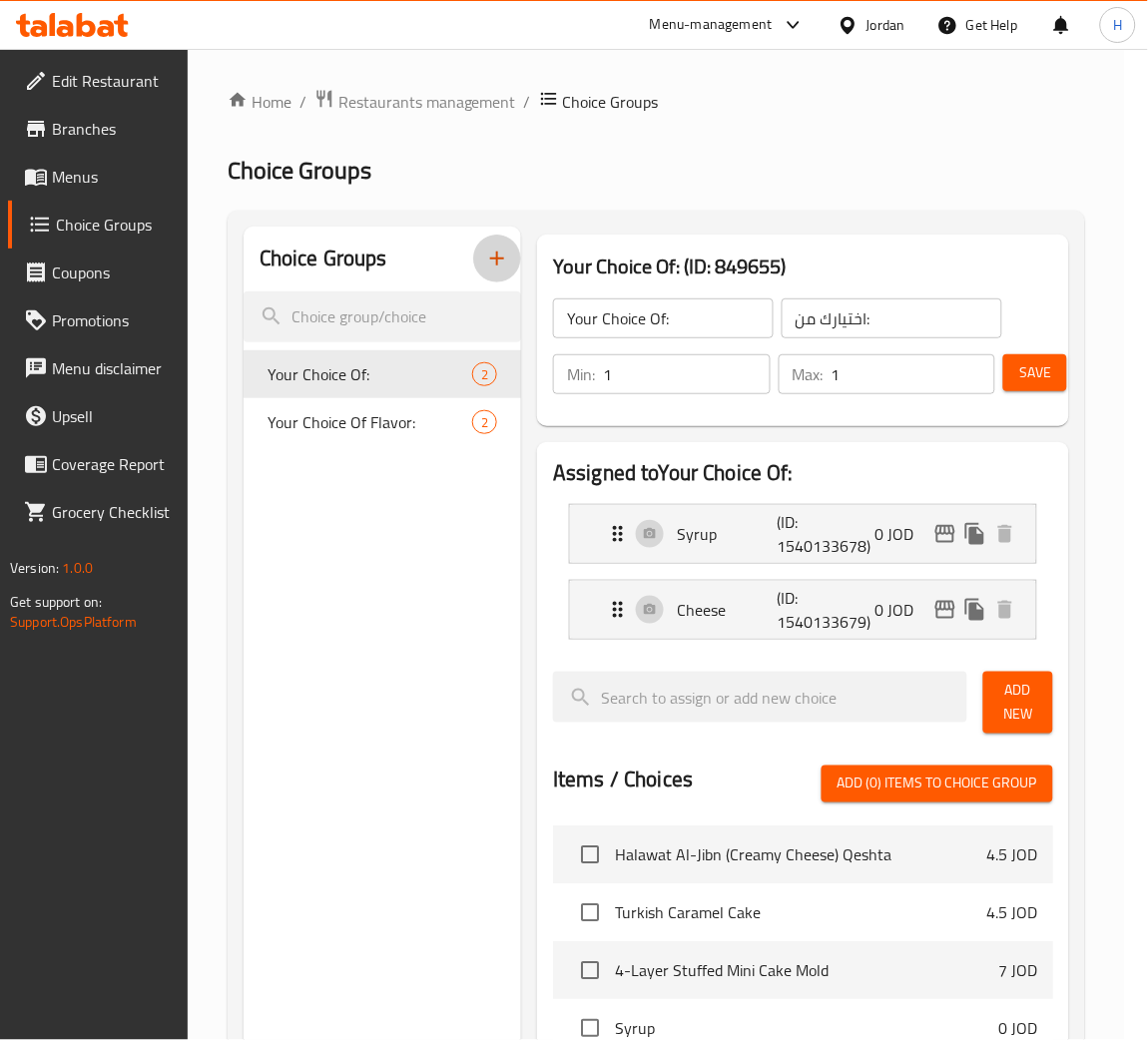 type 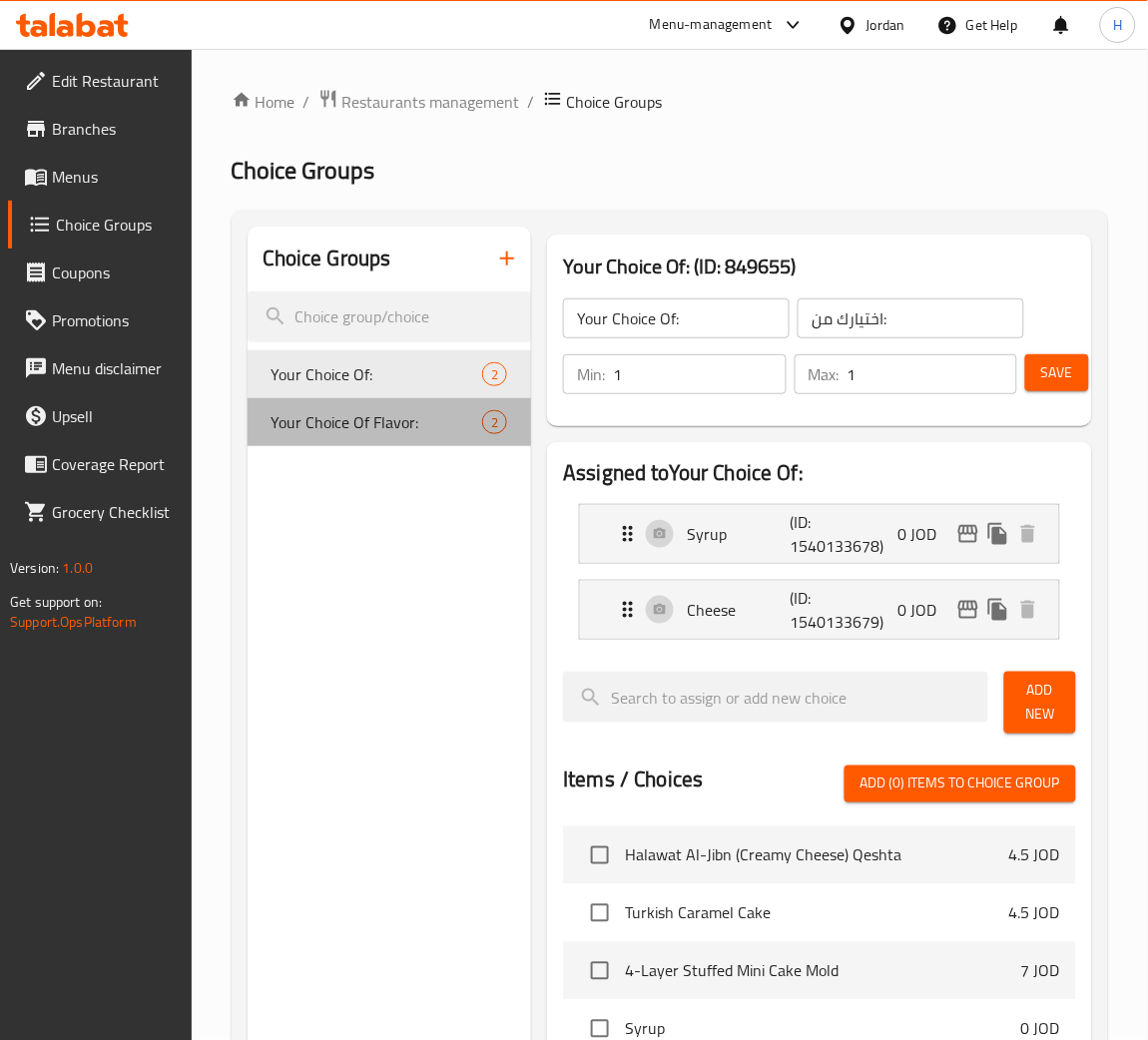 click on "Your Choice Of Flavor:" at bounding box center (377, 422) 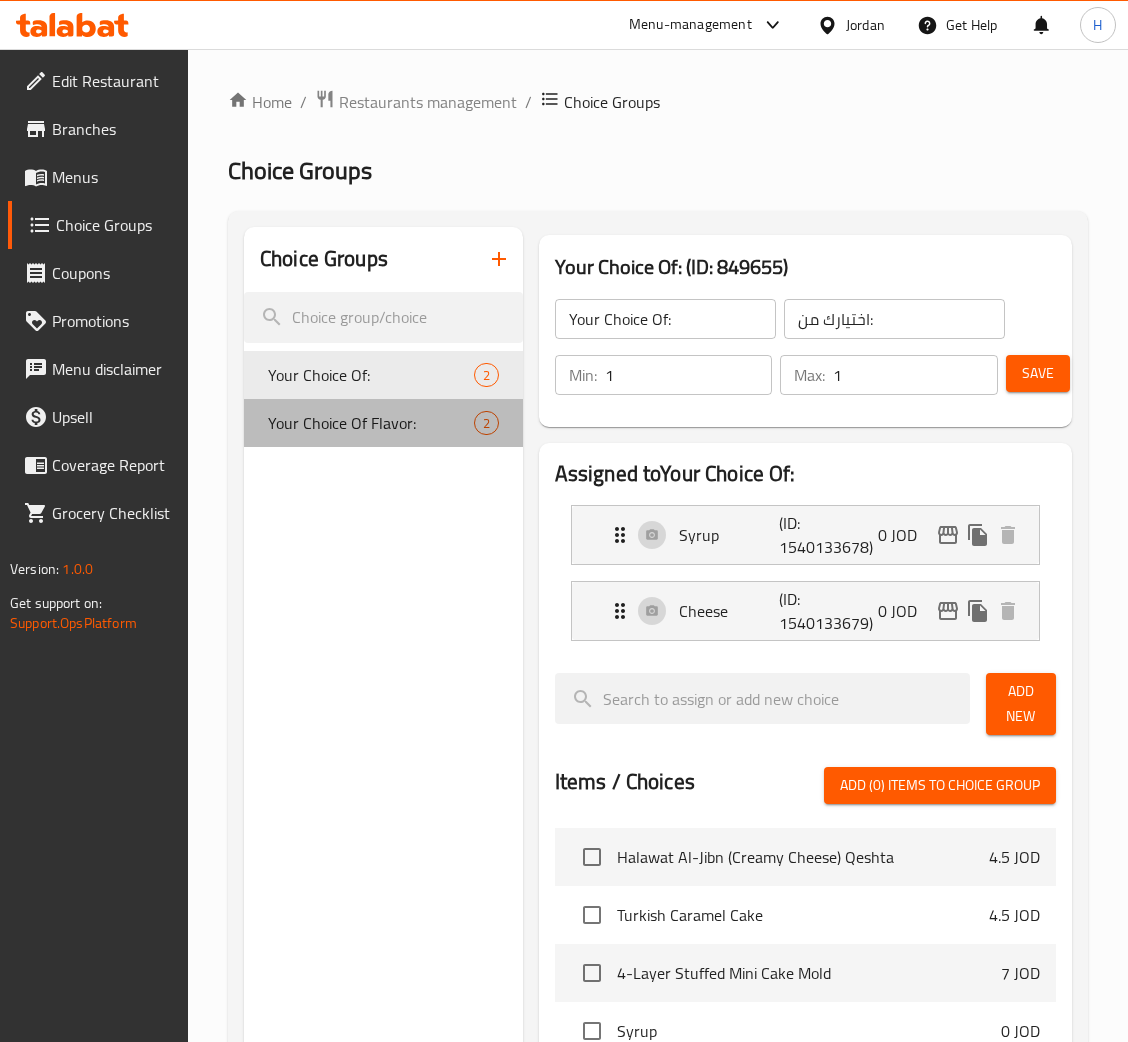 type on "Your Choice Of Flavor:" 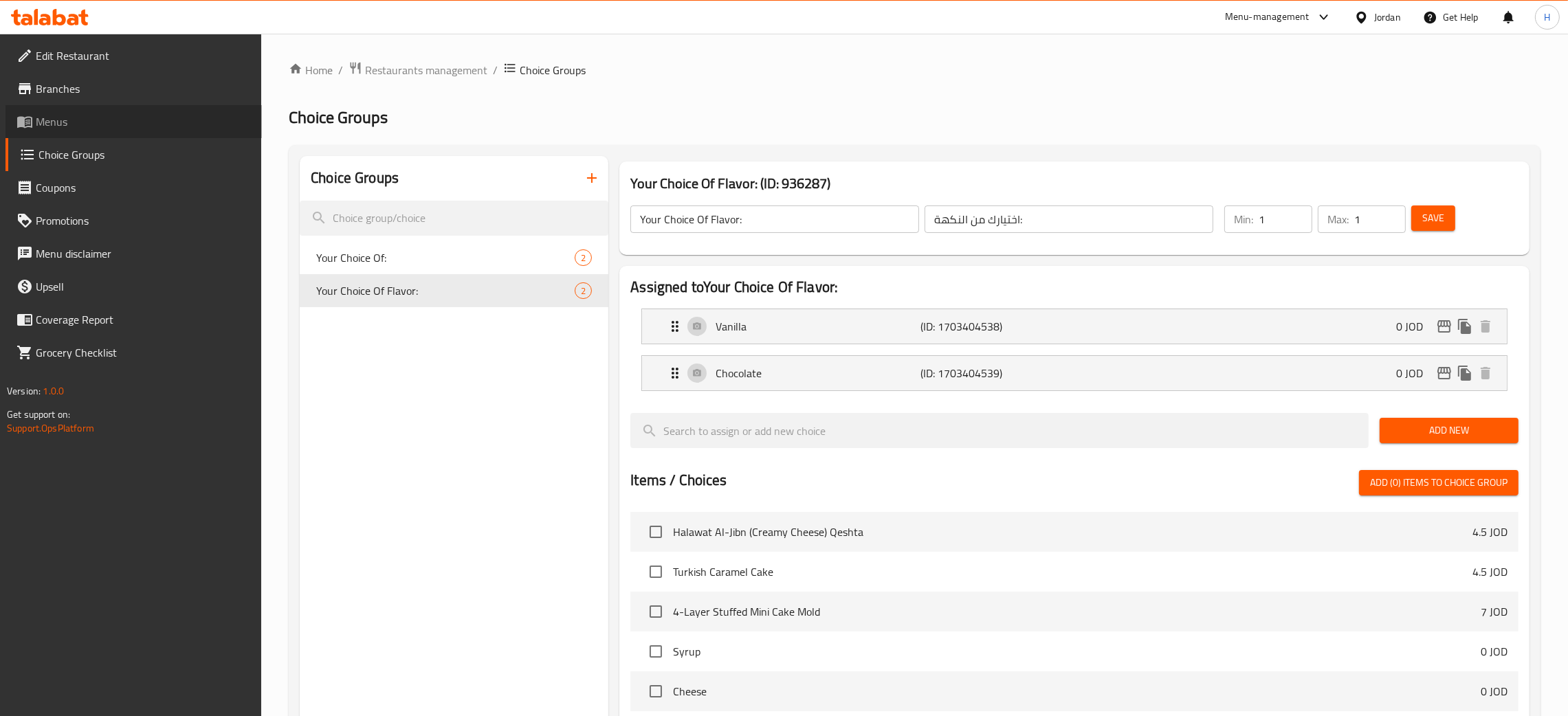 click on "Menus" at bounding box center [143, 122] 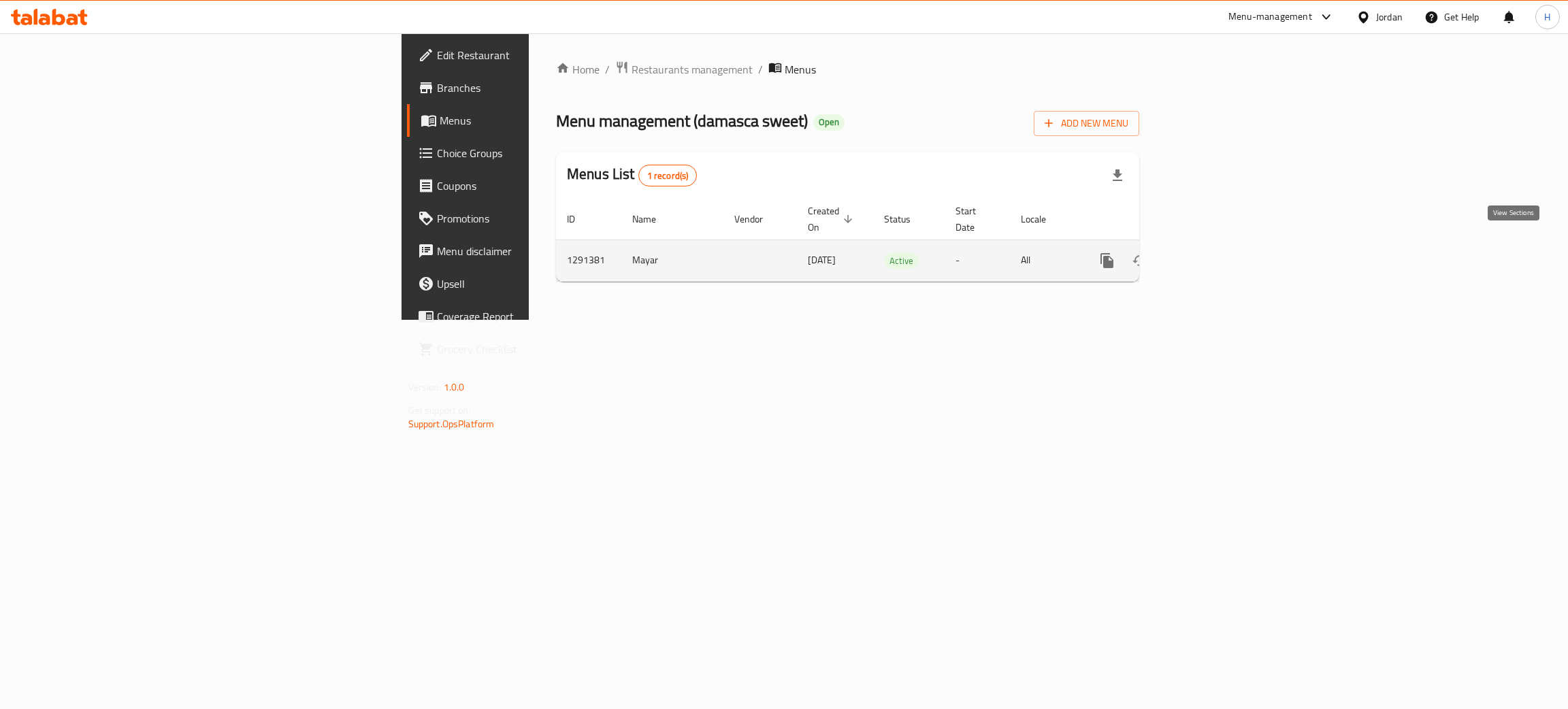 click at bounding box center [1205, 261] 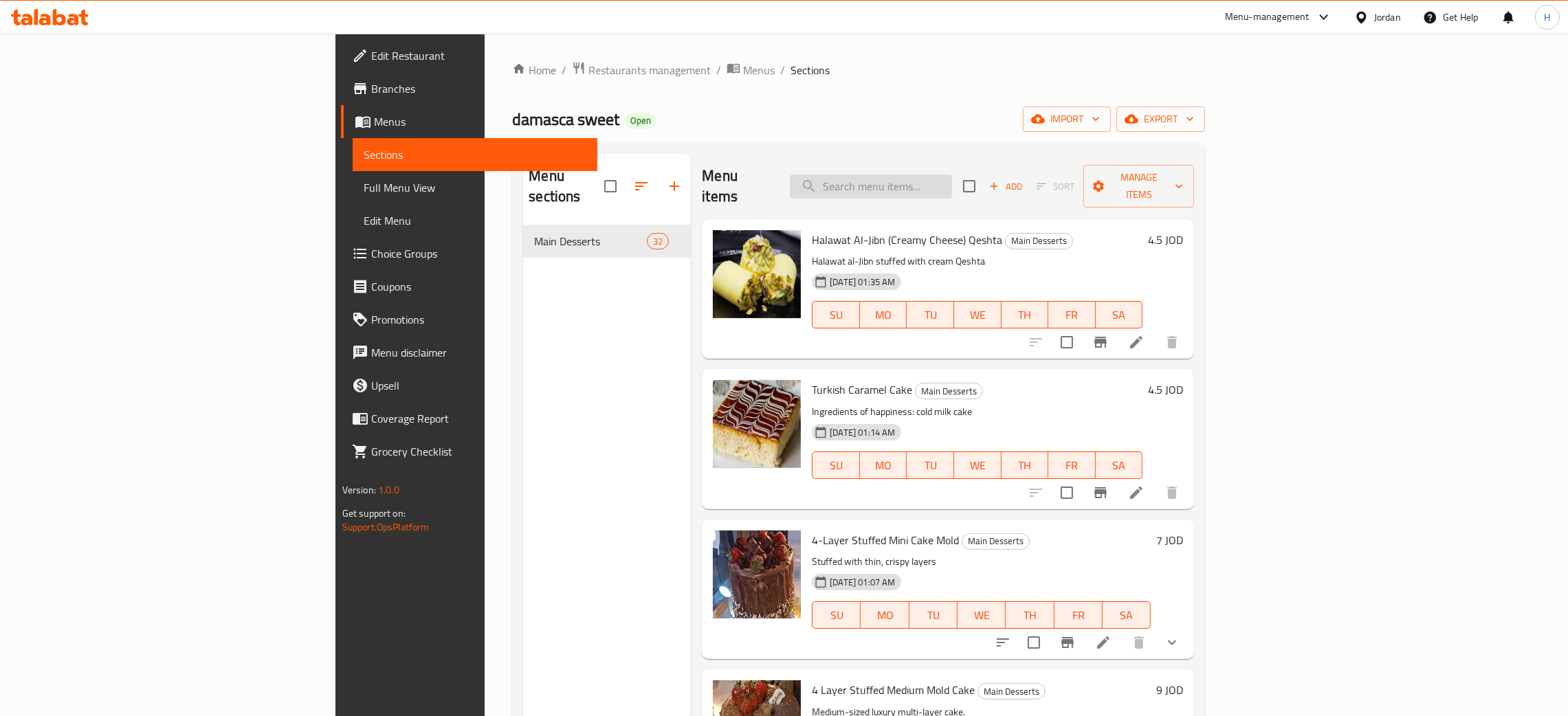 click at bounding box center [871, 186] 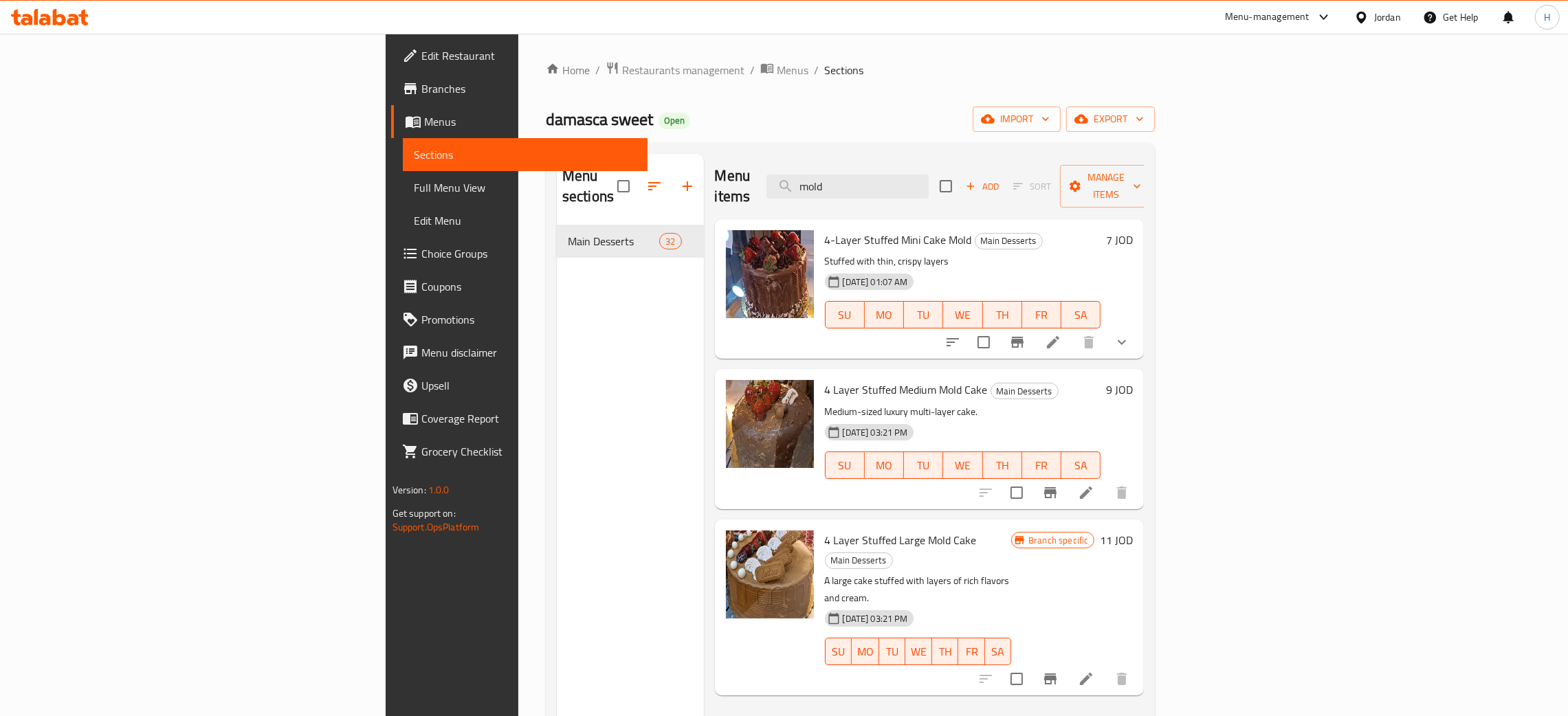 scroll, scrollTop: 0, scrollLeft: 0, axis: both 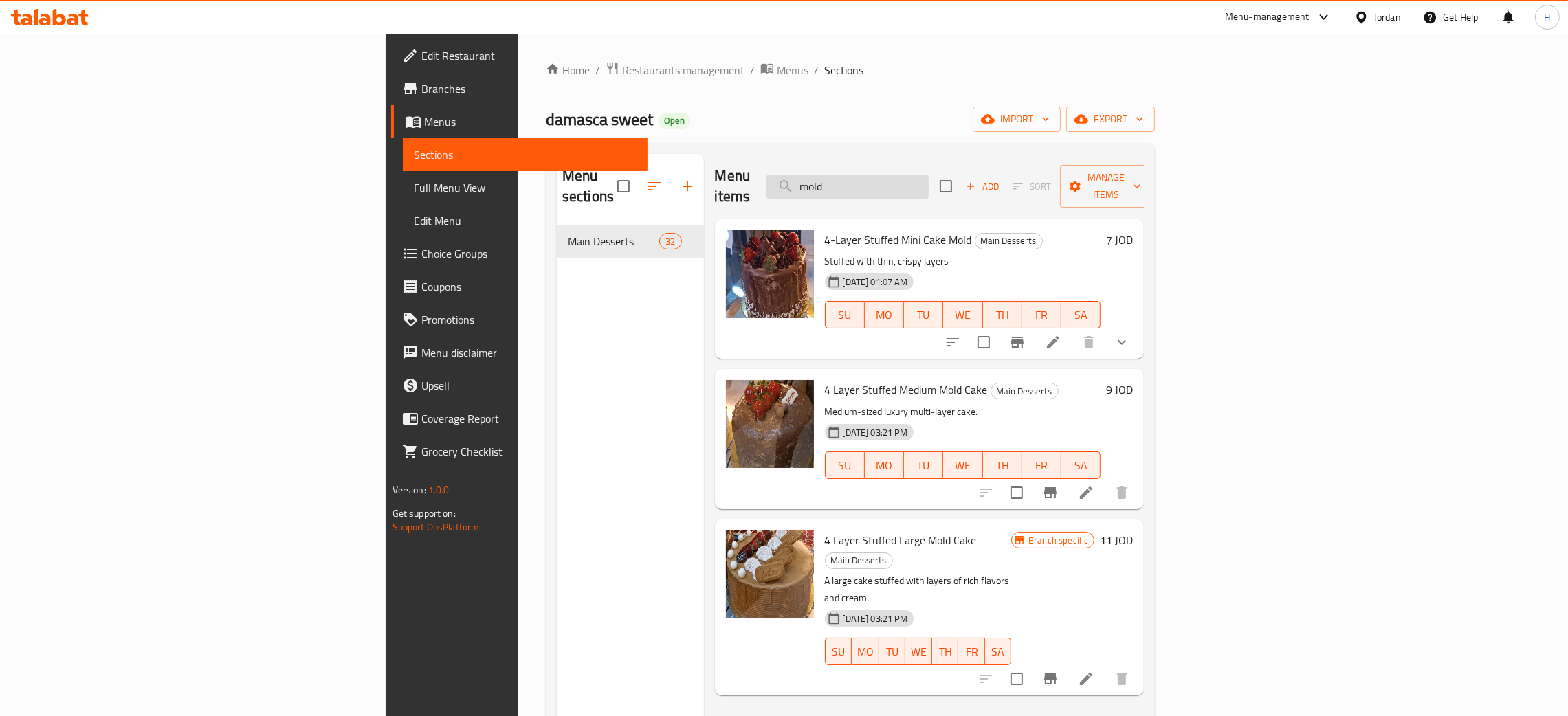click on "mold" at bounding box center [848, 186] 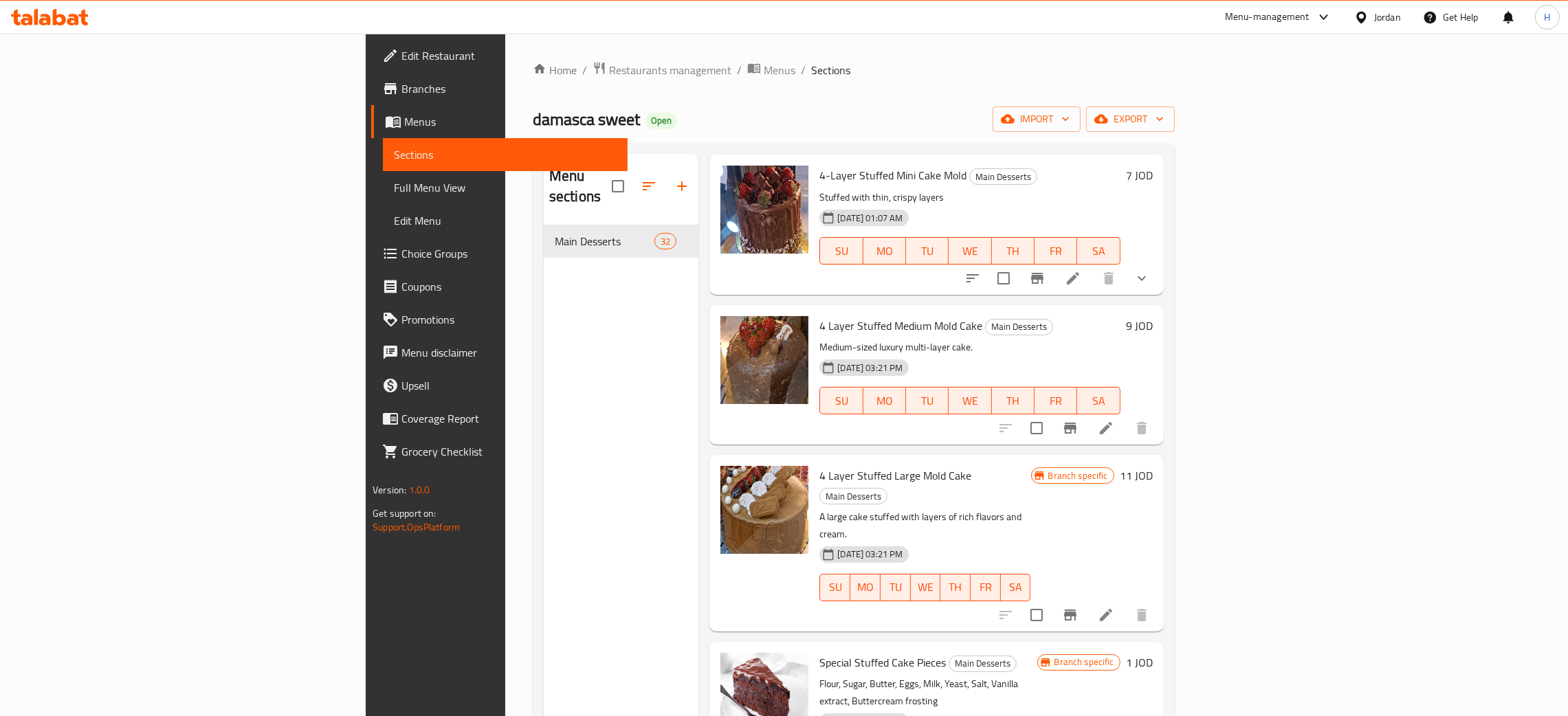scroll, scrollTop: 217, scrollLeft: 0, axis: vertical 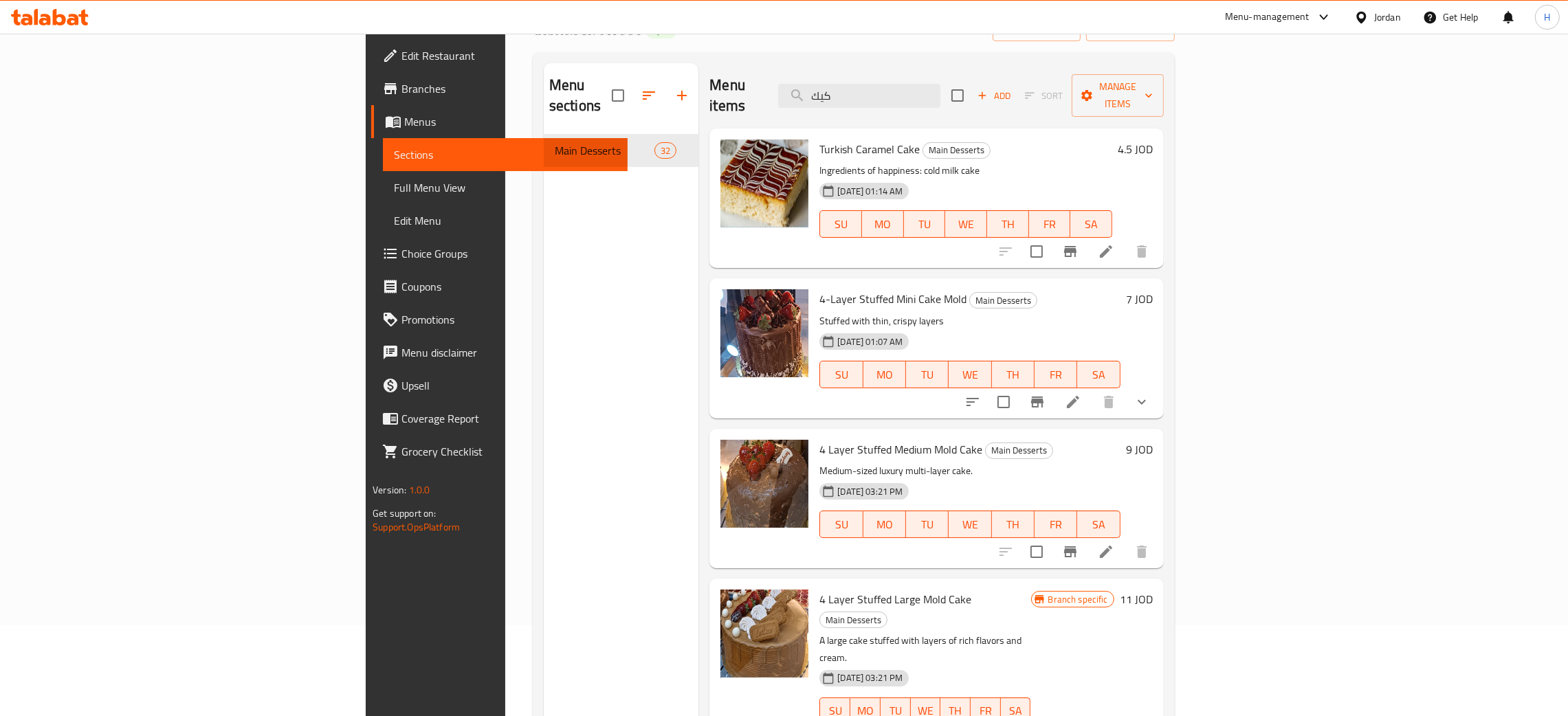 type on "كيك" 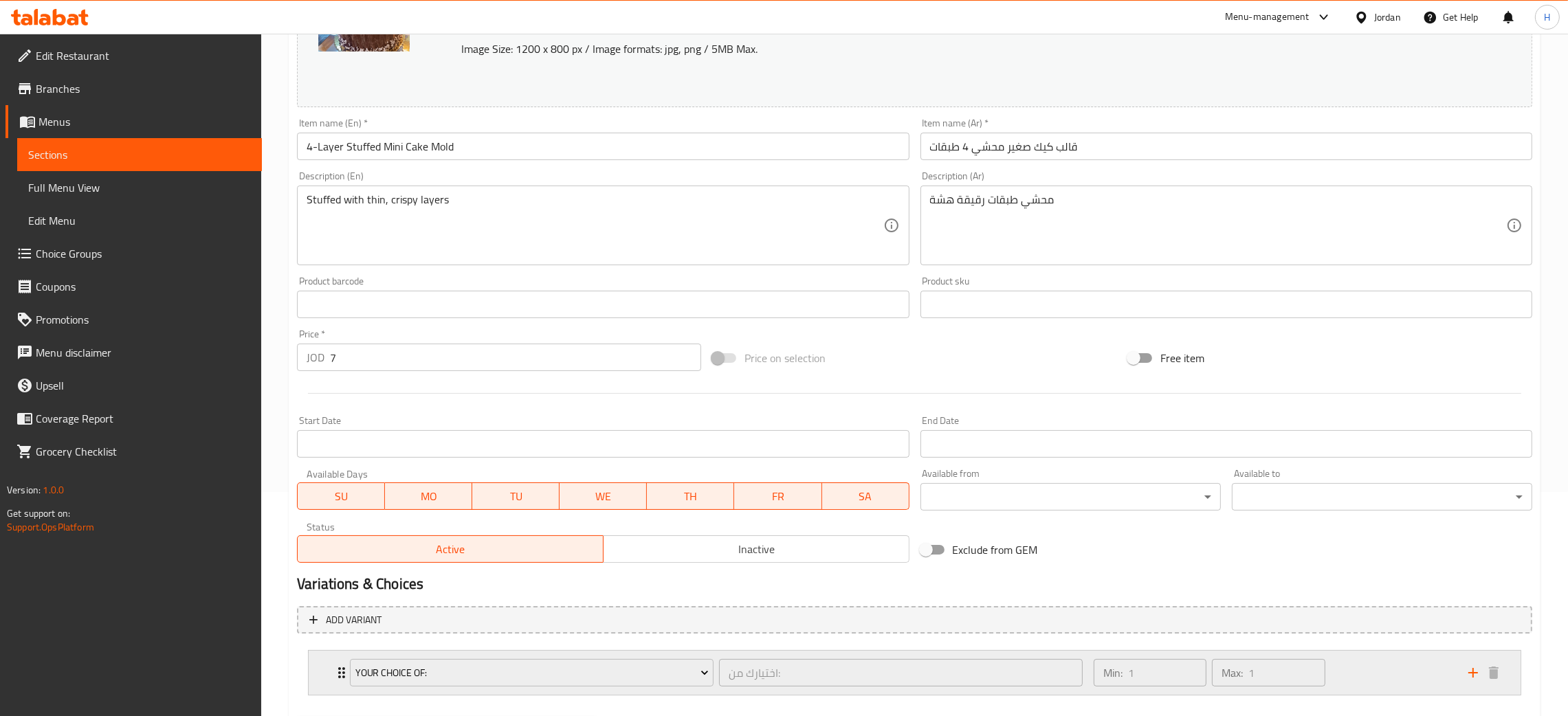 scroll, scrollTop: 298, scrollLeft: 0, axis: vertical 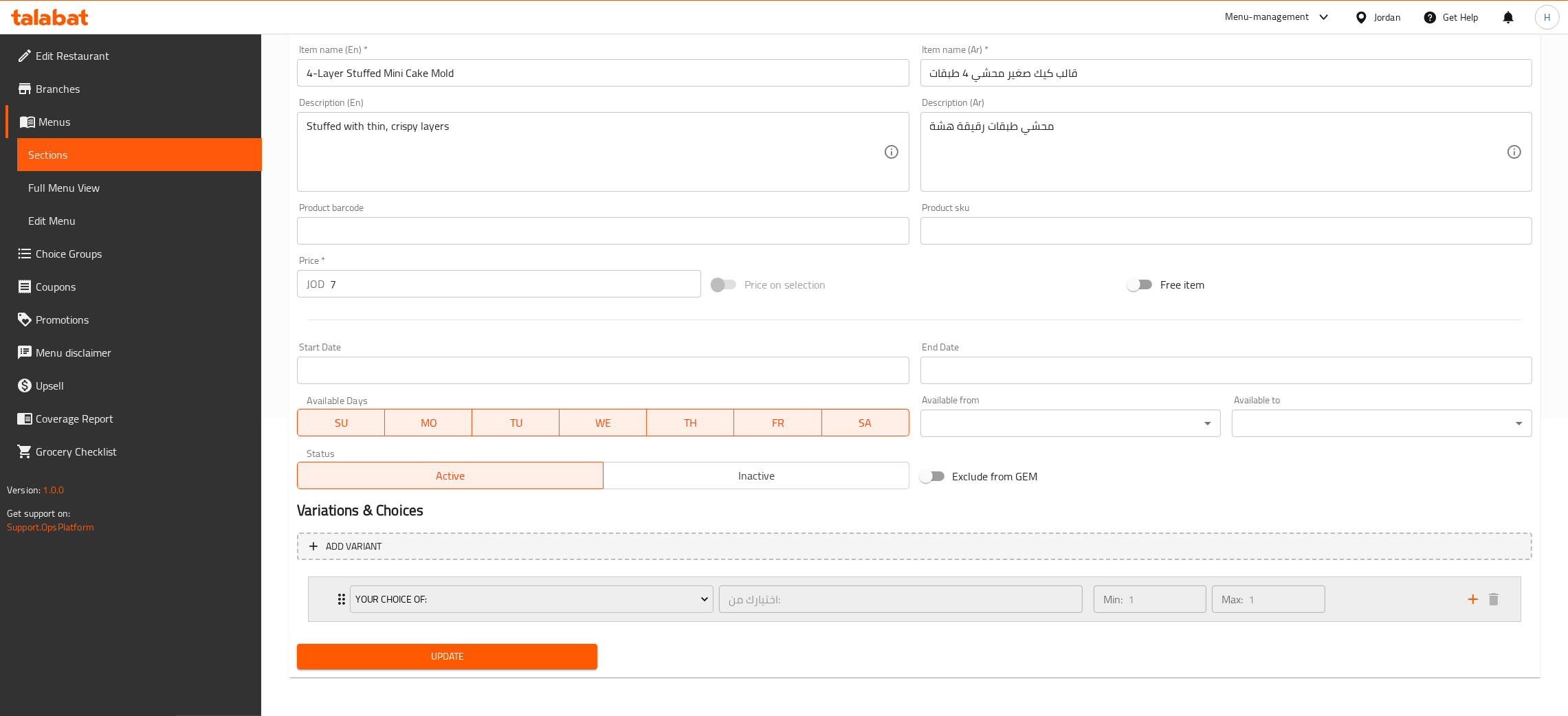 click on "Your Choice Of: اختيارك من: ​ Min: 1 ​ Max: 1 ​" at bounding box center (918, 599) 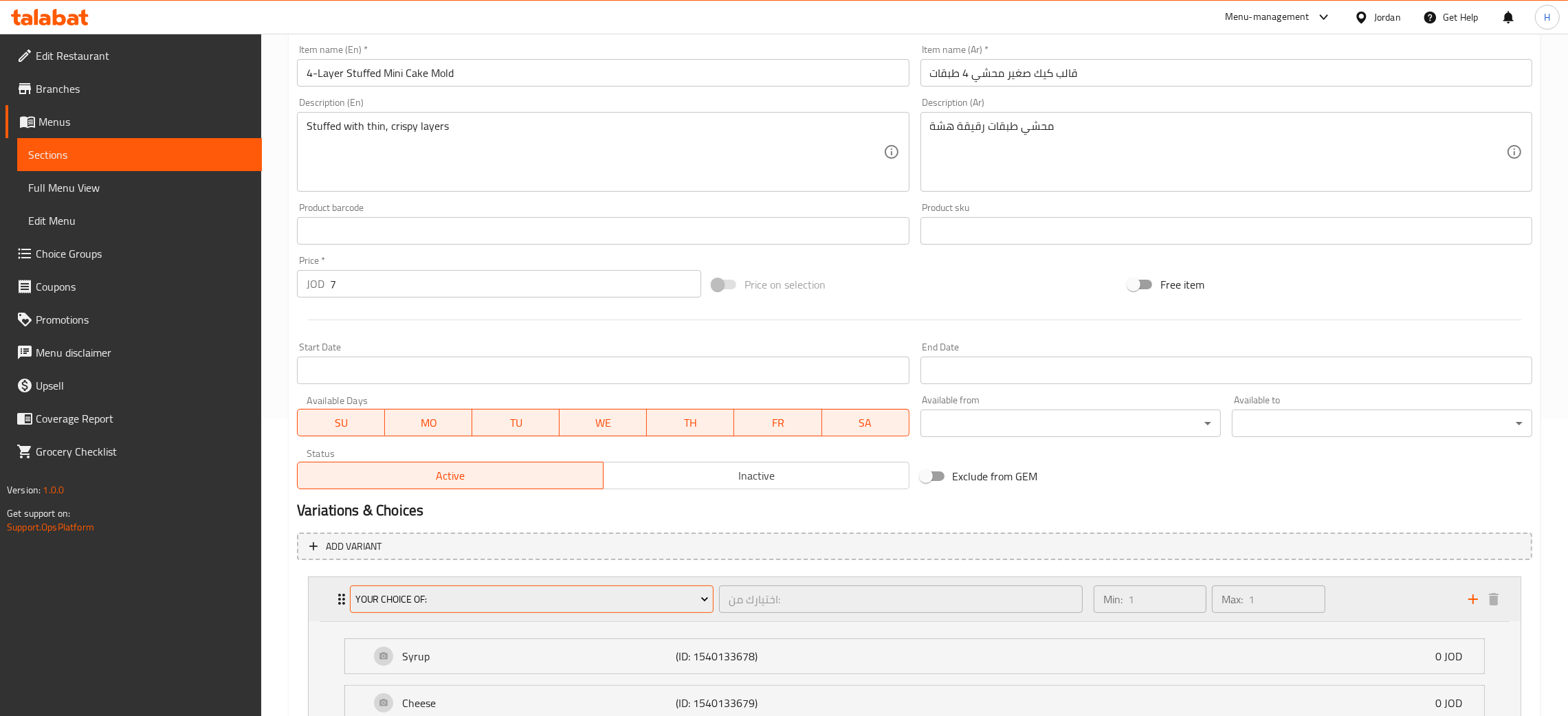 click on "Your Choice Of:" at bounding box center (531, 599) 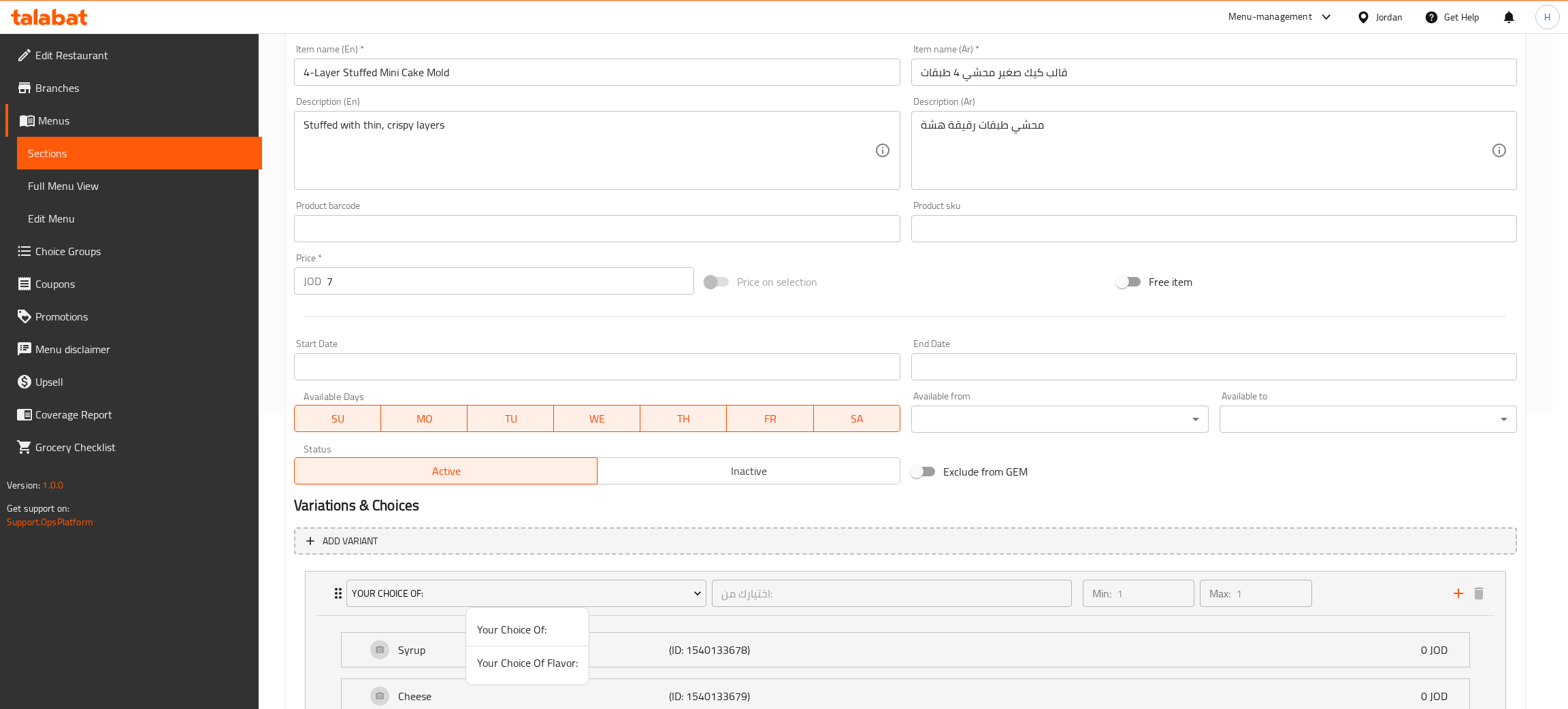 click on "Your Choice Of Flavor:" at bounding box center [527, 663] 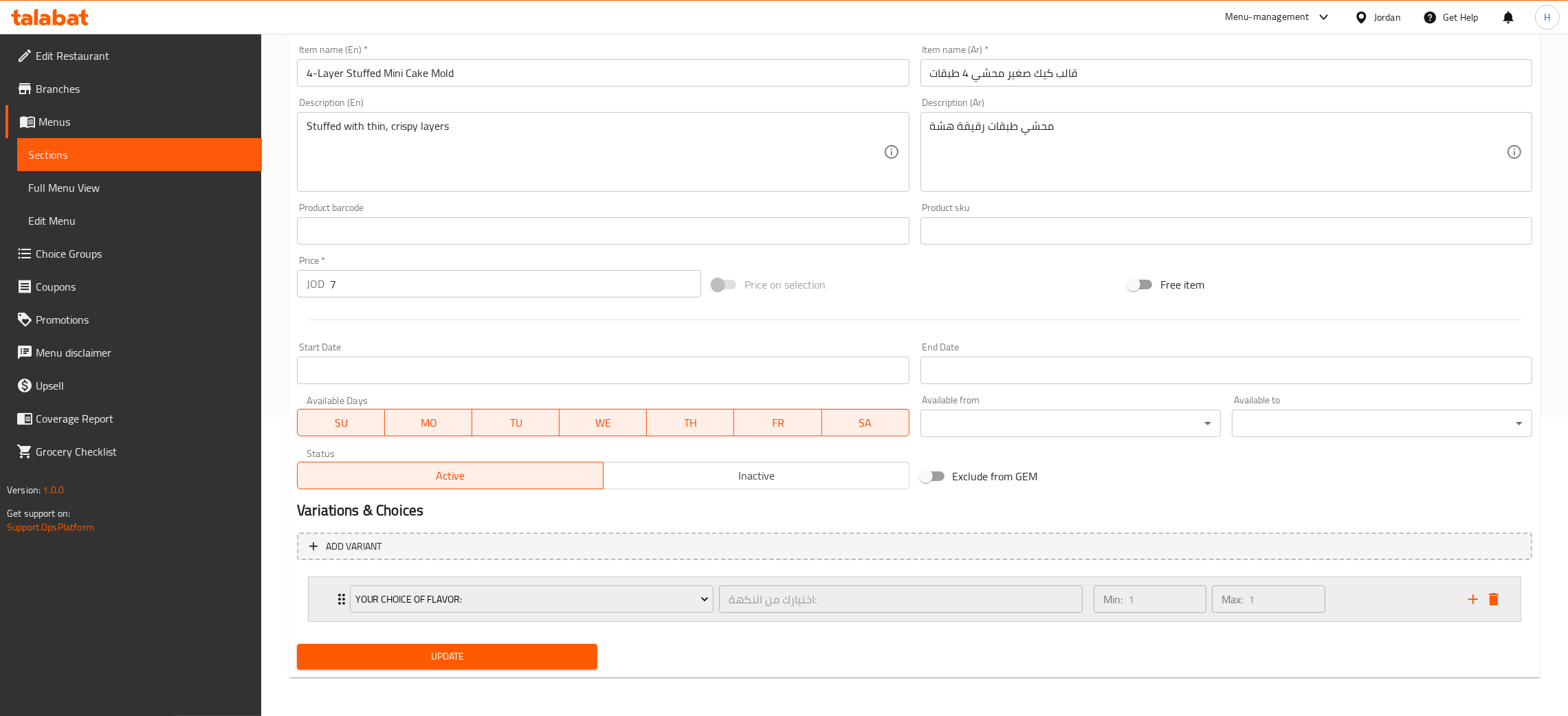 click on "Your Choice Of Flavor: اختيارك من النكهة: ​ Min: 1 ​ Max: 1 ​" at bounding box center (914, 599) 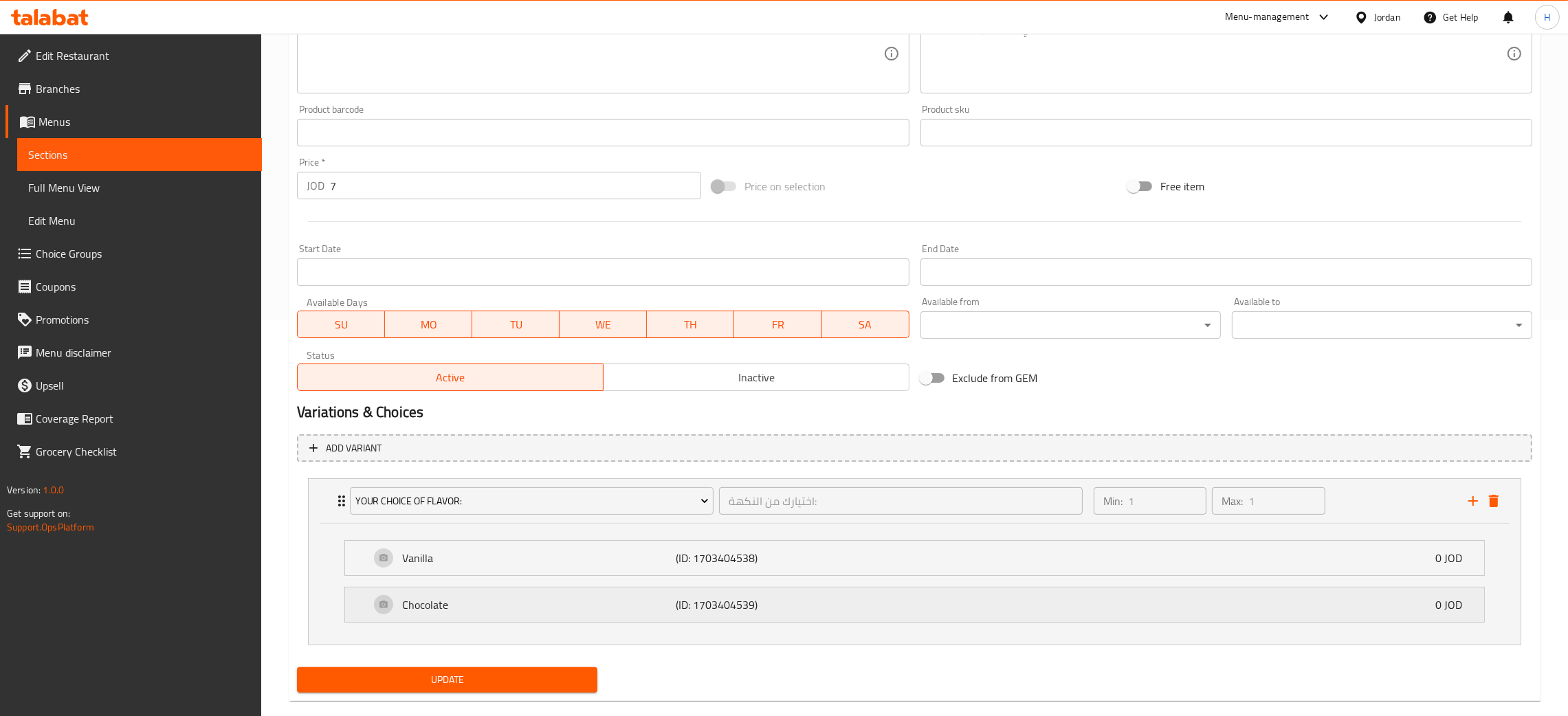 scroll, scrollTop: 414, scrollLeft: 0, axis: vertical 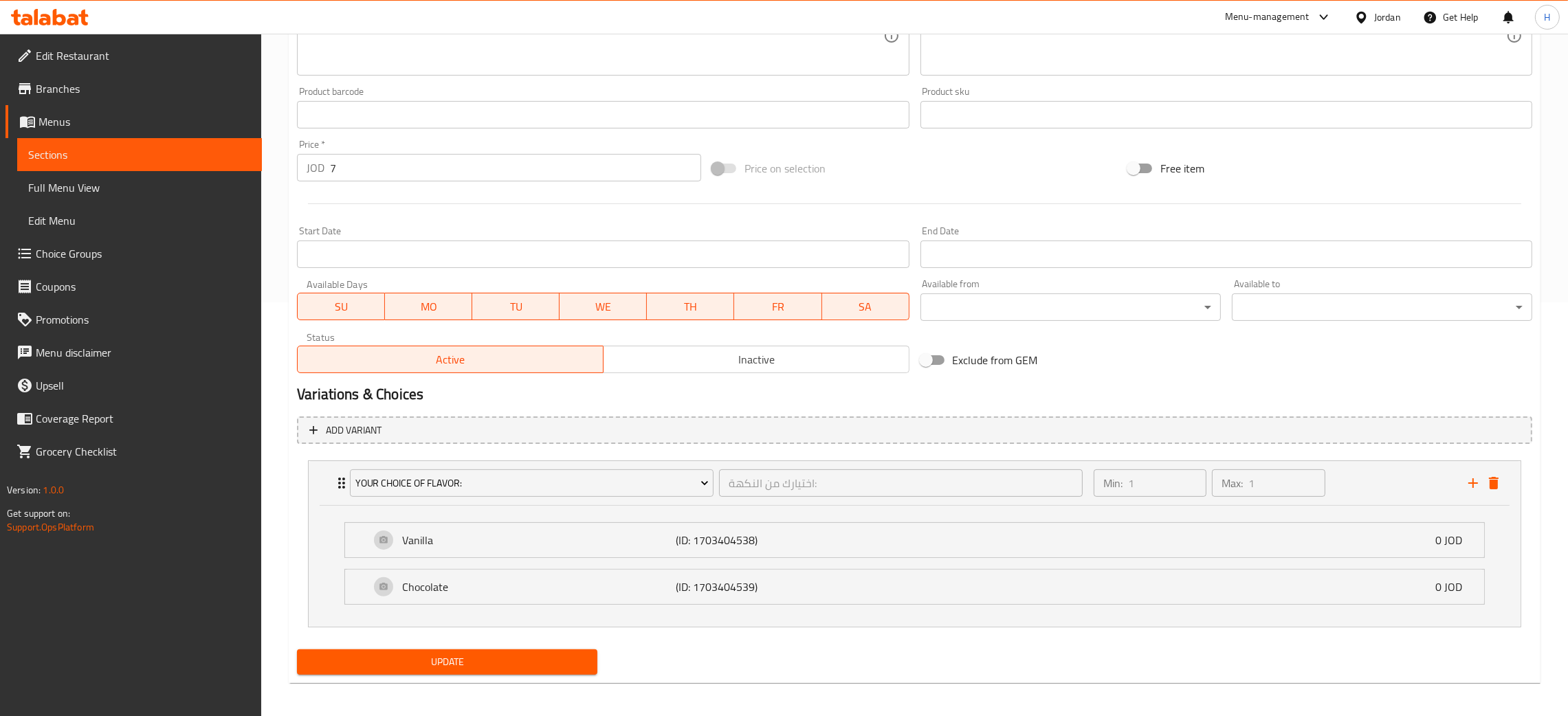 click on "Update" at bounding box center (447, 662) 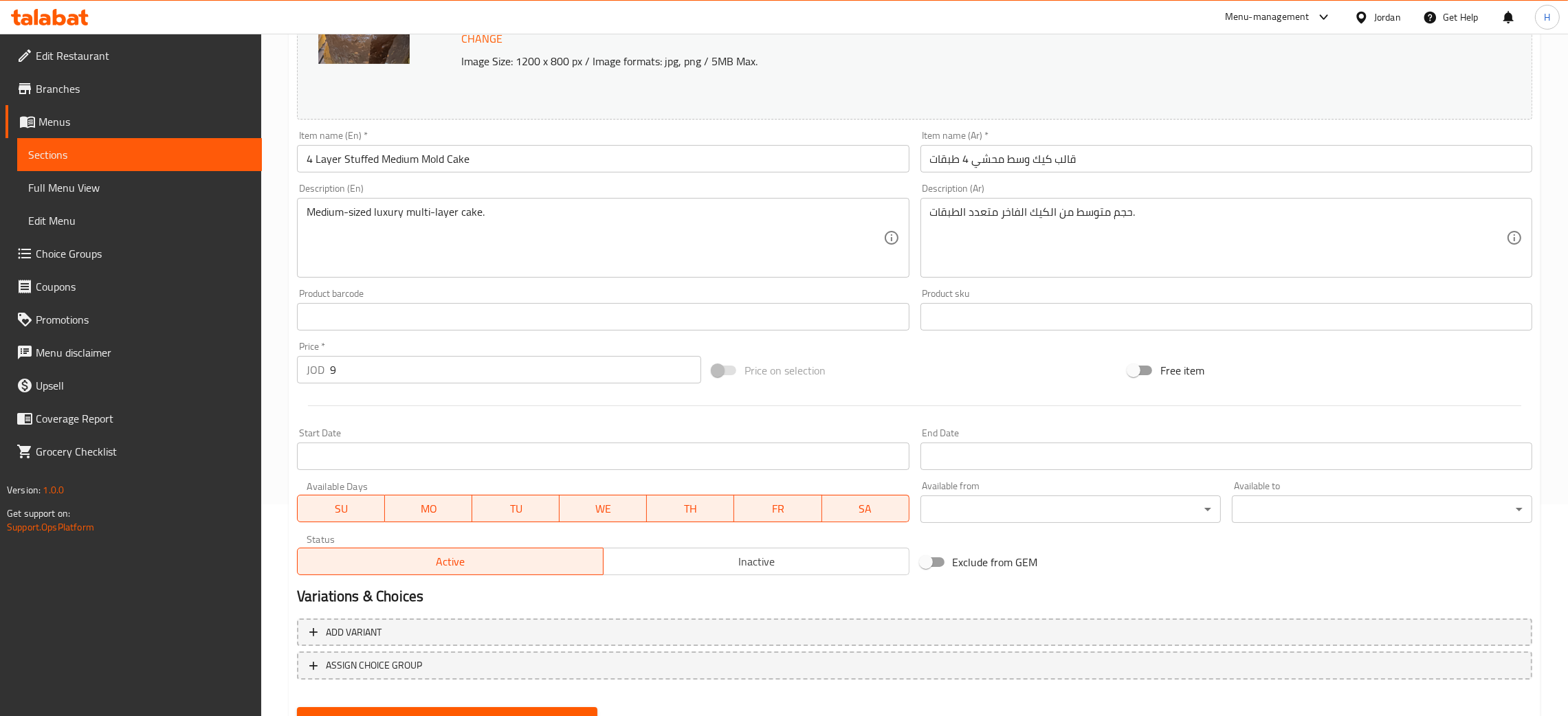 scroll, scrollTop: 273, scrollLeft: 0, axis: vertical 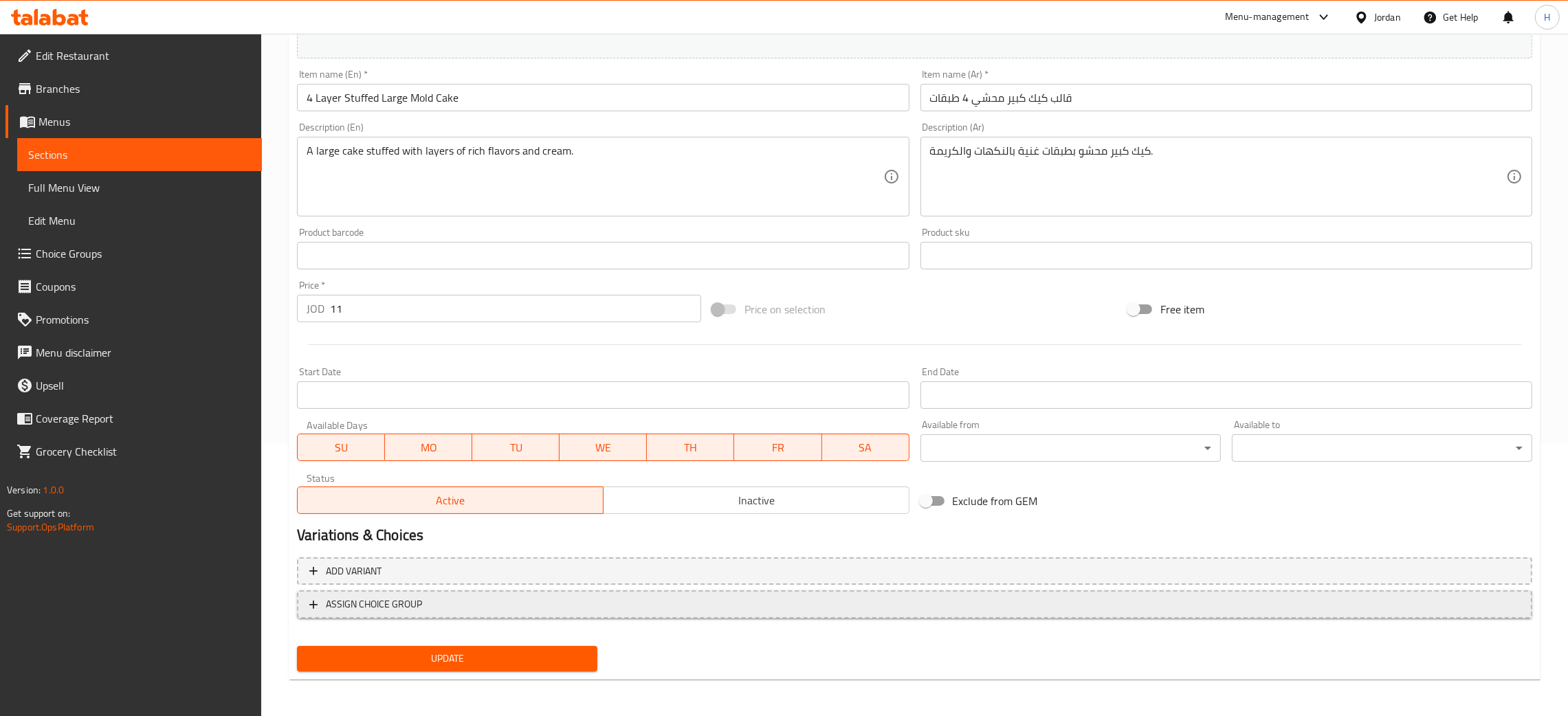 click on "ASSIGN CHOICE GROUP" at bounding box center [914, 604] 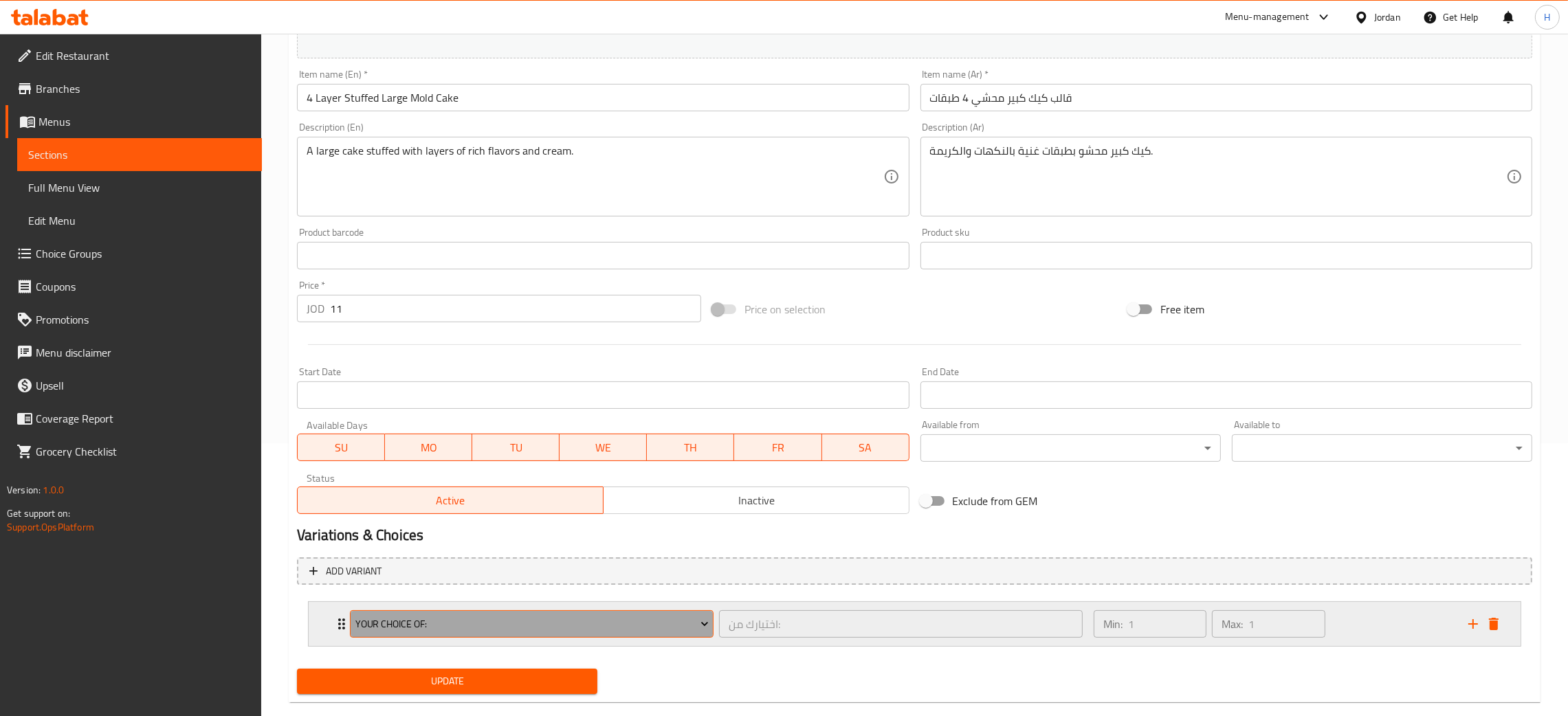 click on "Your Choice Of:" at bounding box center [532, 624] 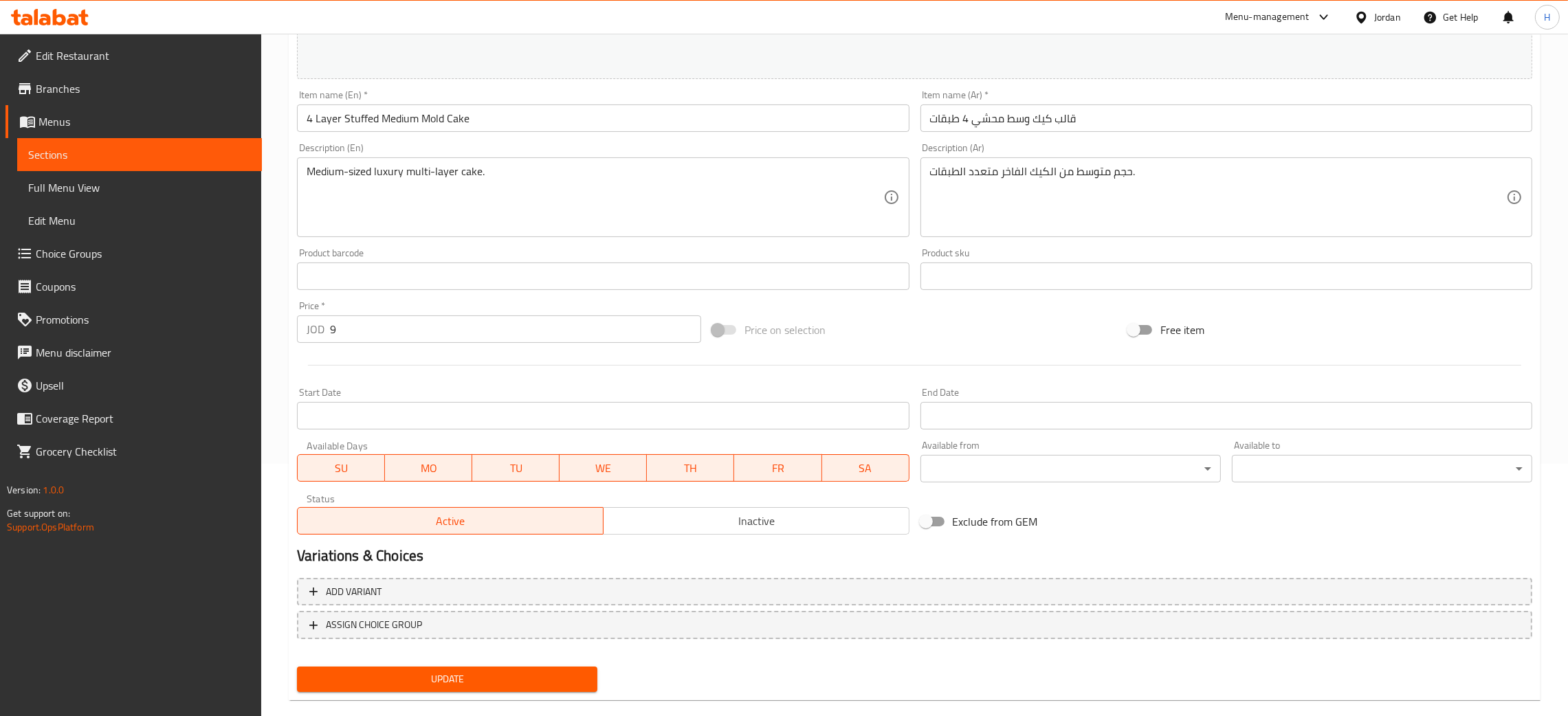 scroll, scrollTop: 273, scrollLeft: 0, axis: vertical 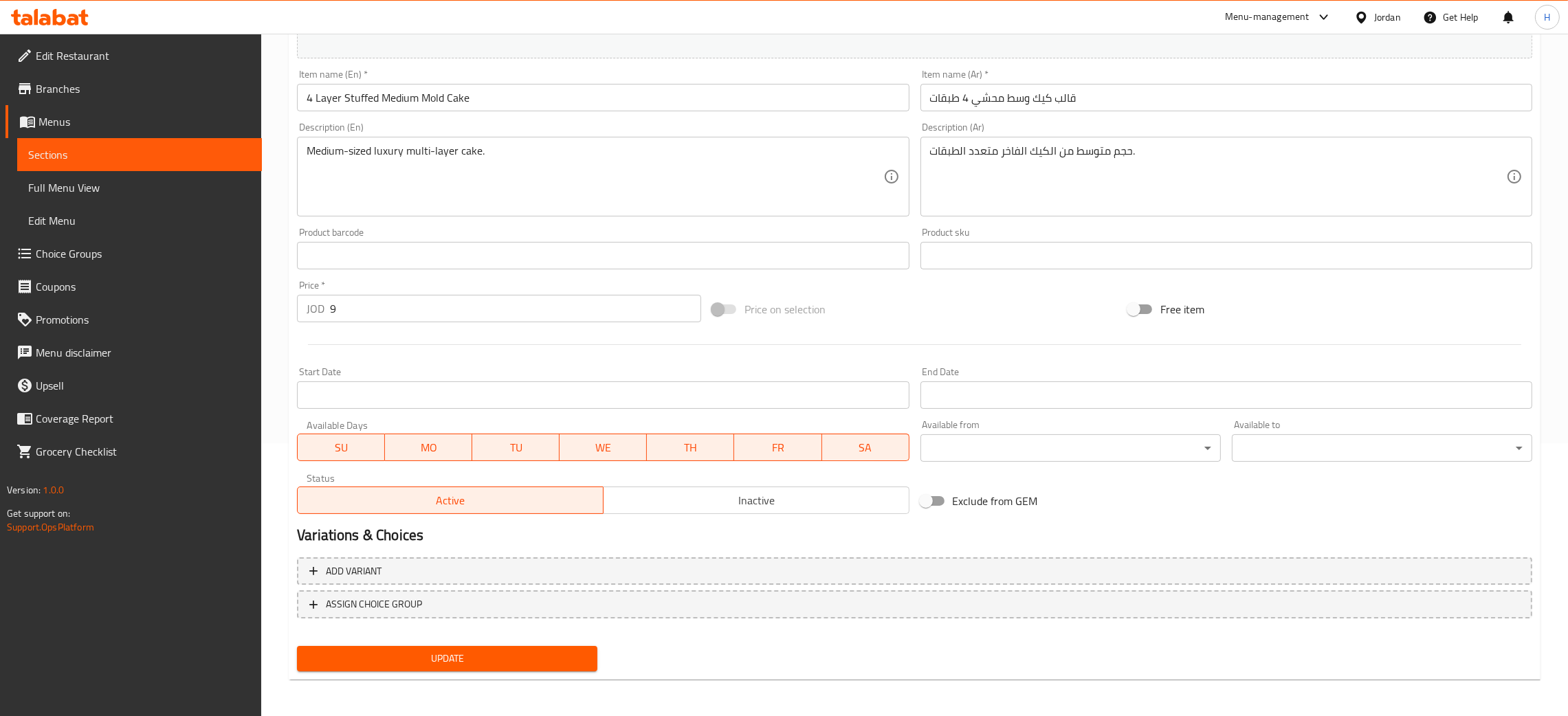 click on "Add variant ASSIGN CHOICE GROUP" at bounding box center [914, 596] 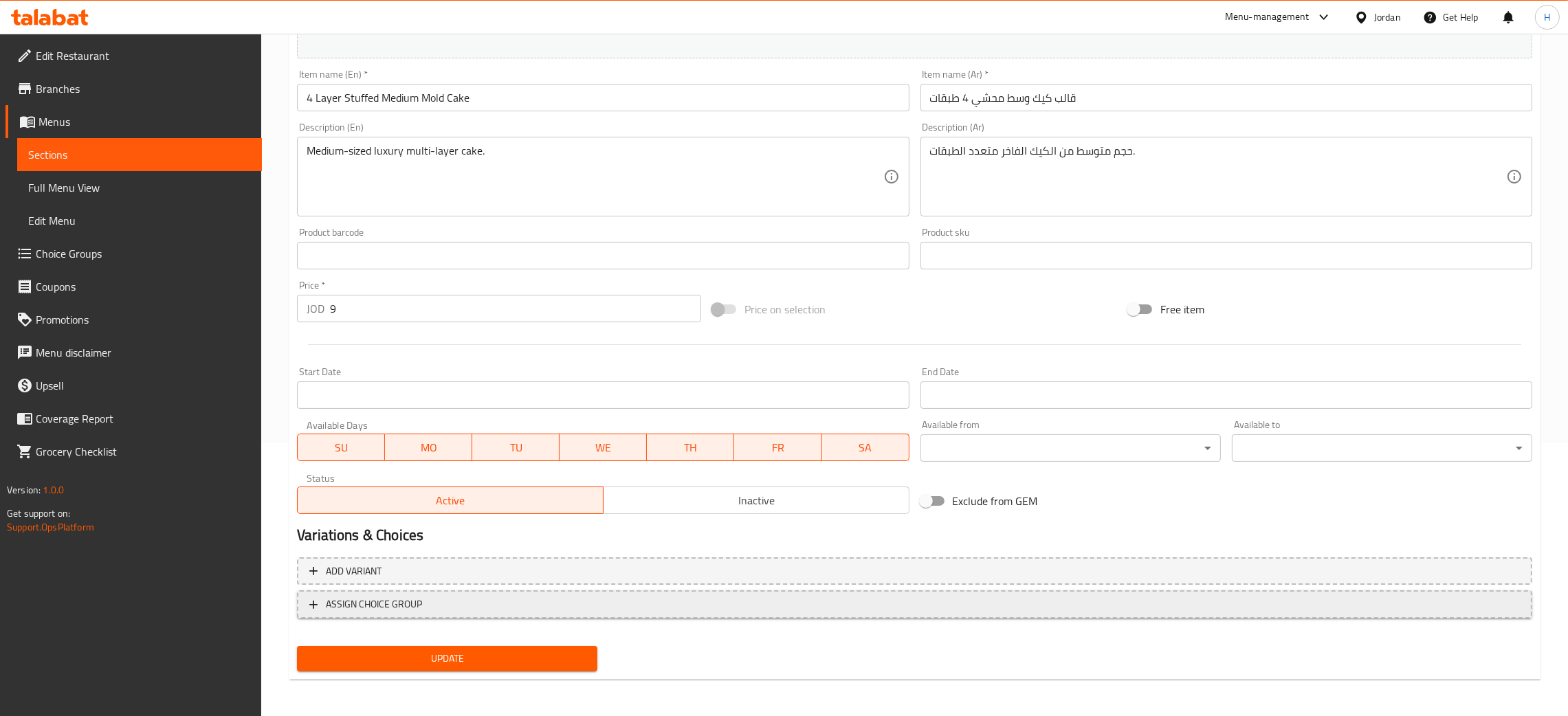 click on "ASSIGN CHOICE GROUP" at bounding box center (374, 604) 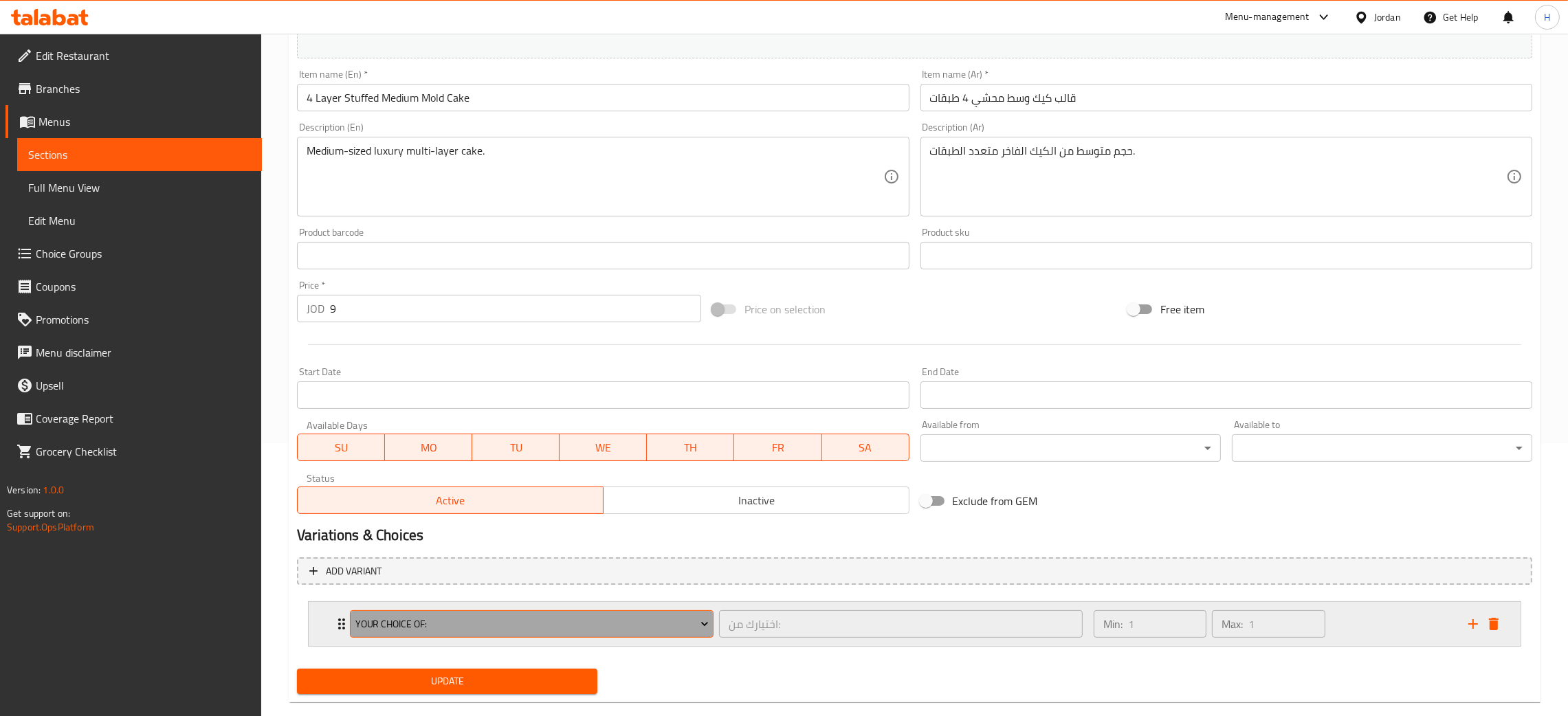 click on "Your Choice Of:" at bounding box center [532, 624] 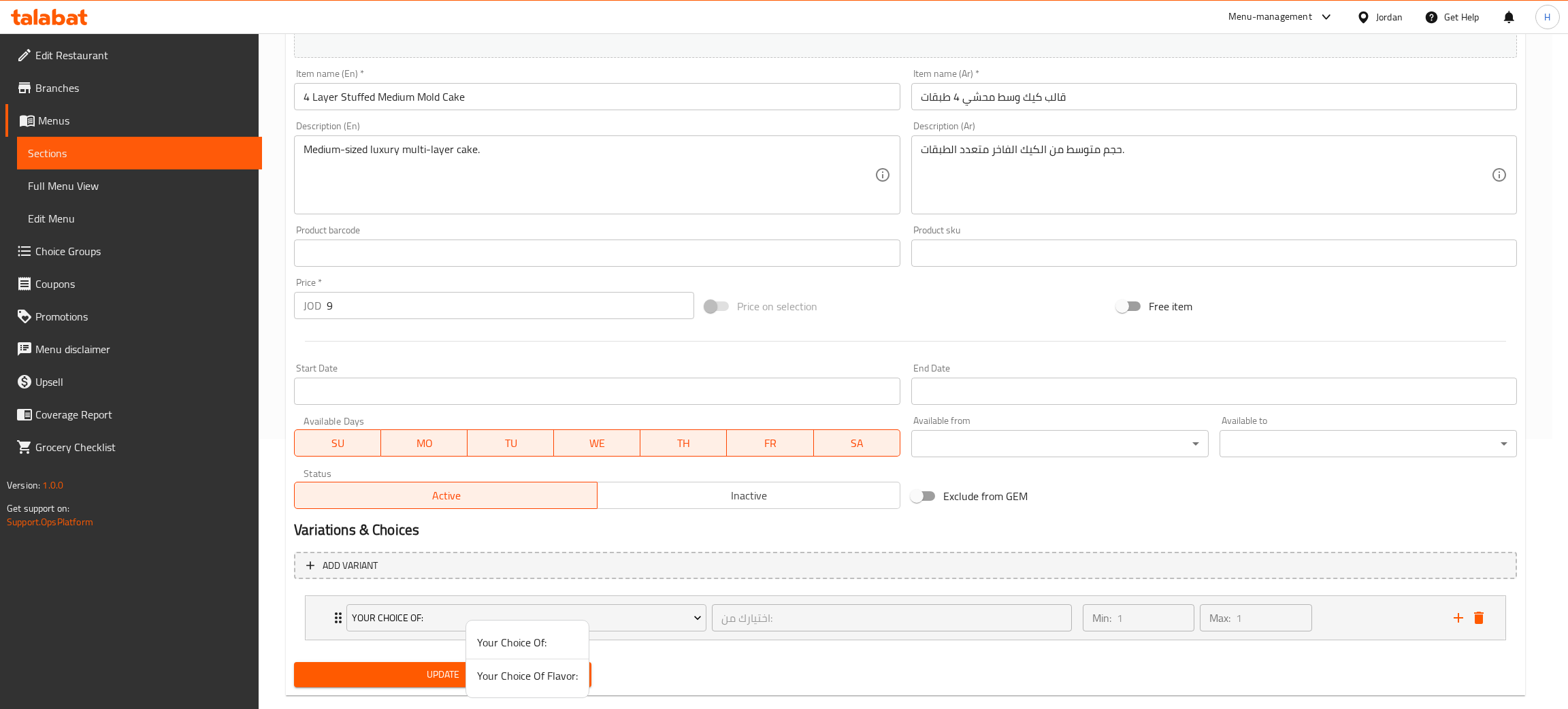 click on "Your Choice Of Flavor:" at bounding box center [527, 676] 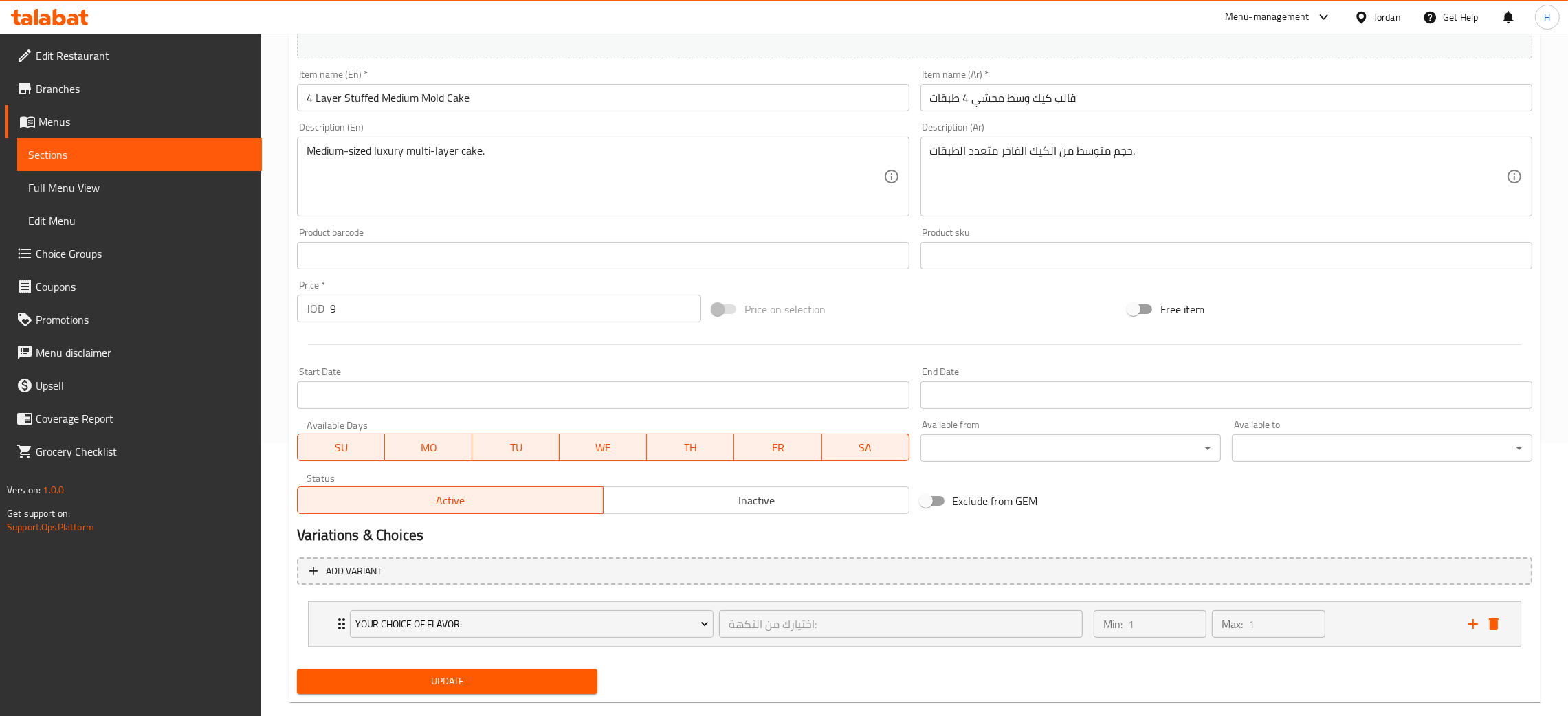 click on "Update" at bounding box center [447, 681] 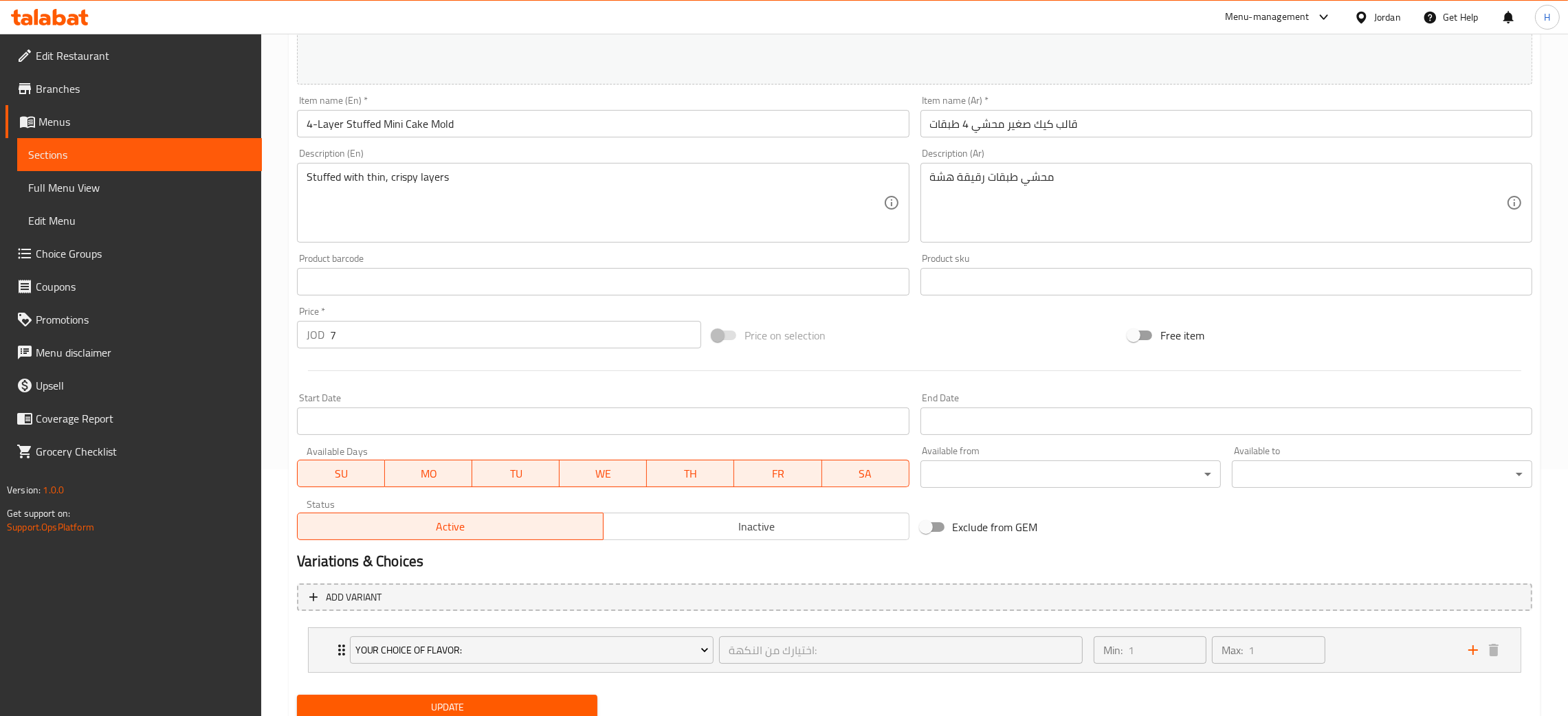 scroll, scrollTop: 298, scrollLeft: 0, axis: vertical 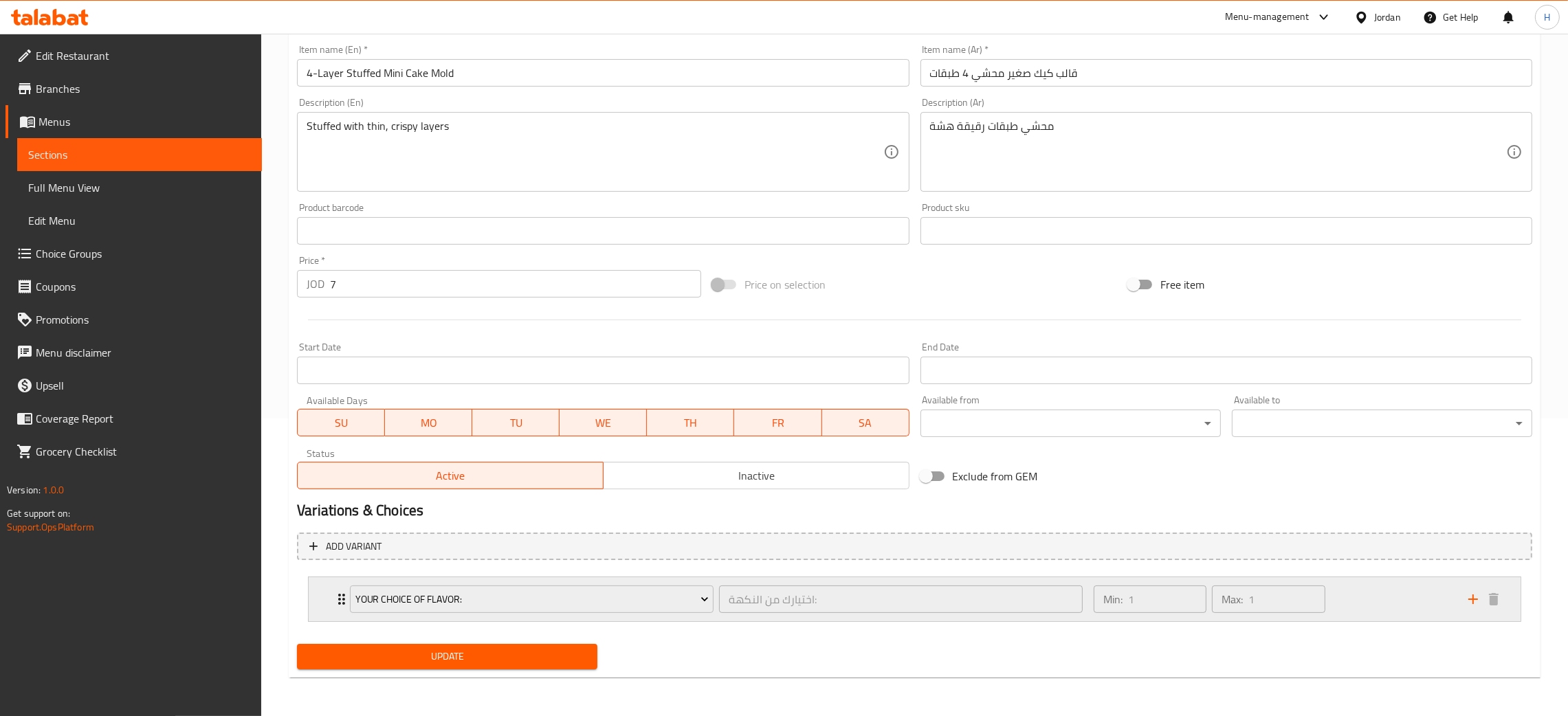drag, startPoint x: 324, startPoint y: 609, endPoint x: 370, endPoint y: 574, distance: 57.80138 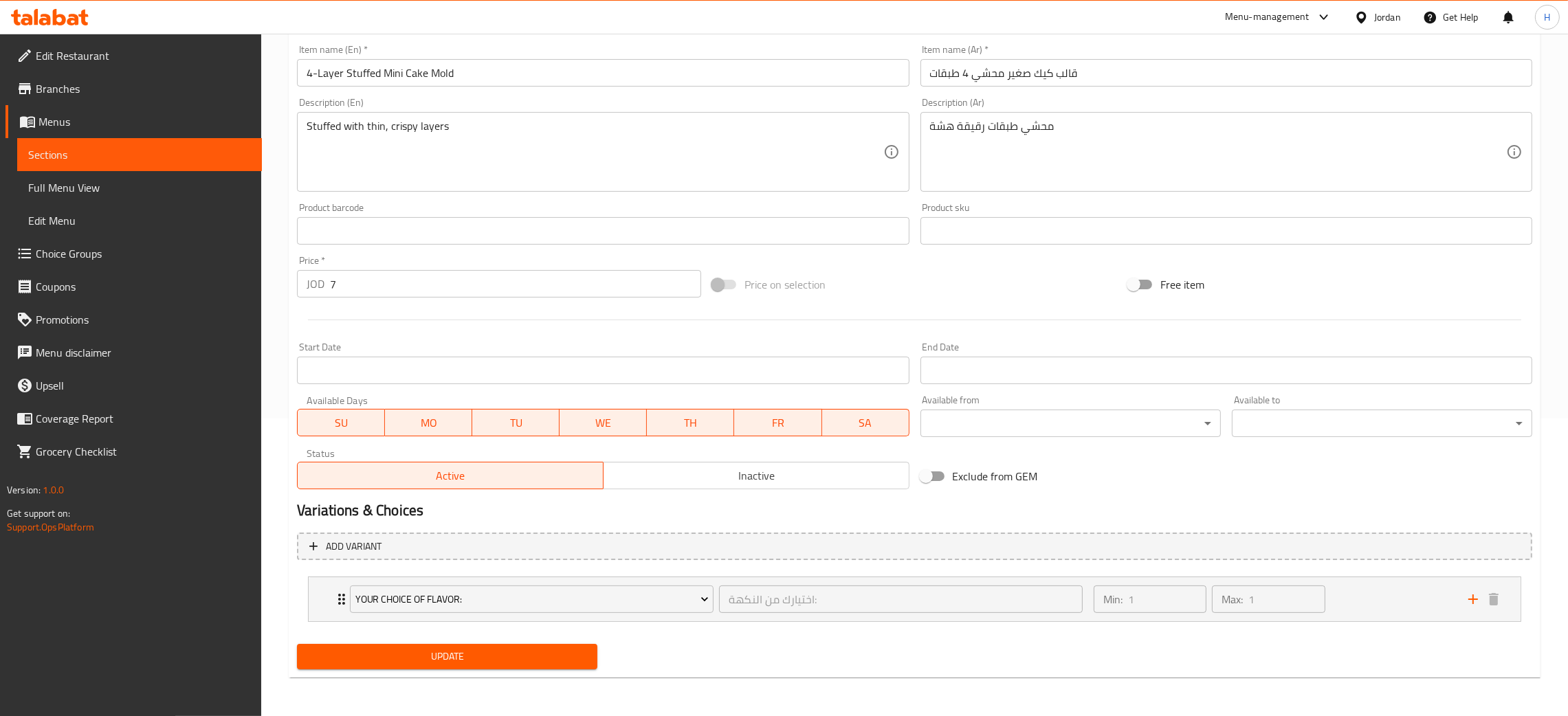 click on "Your Choice Of Flavor: اختيارك من النكهة: ​ Min: 1 ​ Max: 1 ​" at bounding box center [914, 599] 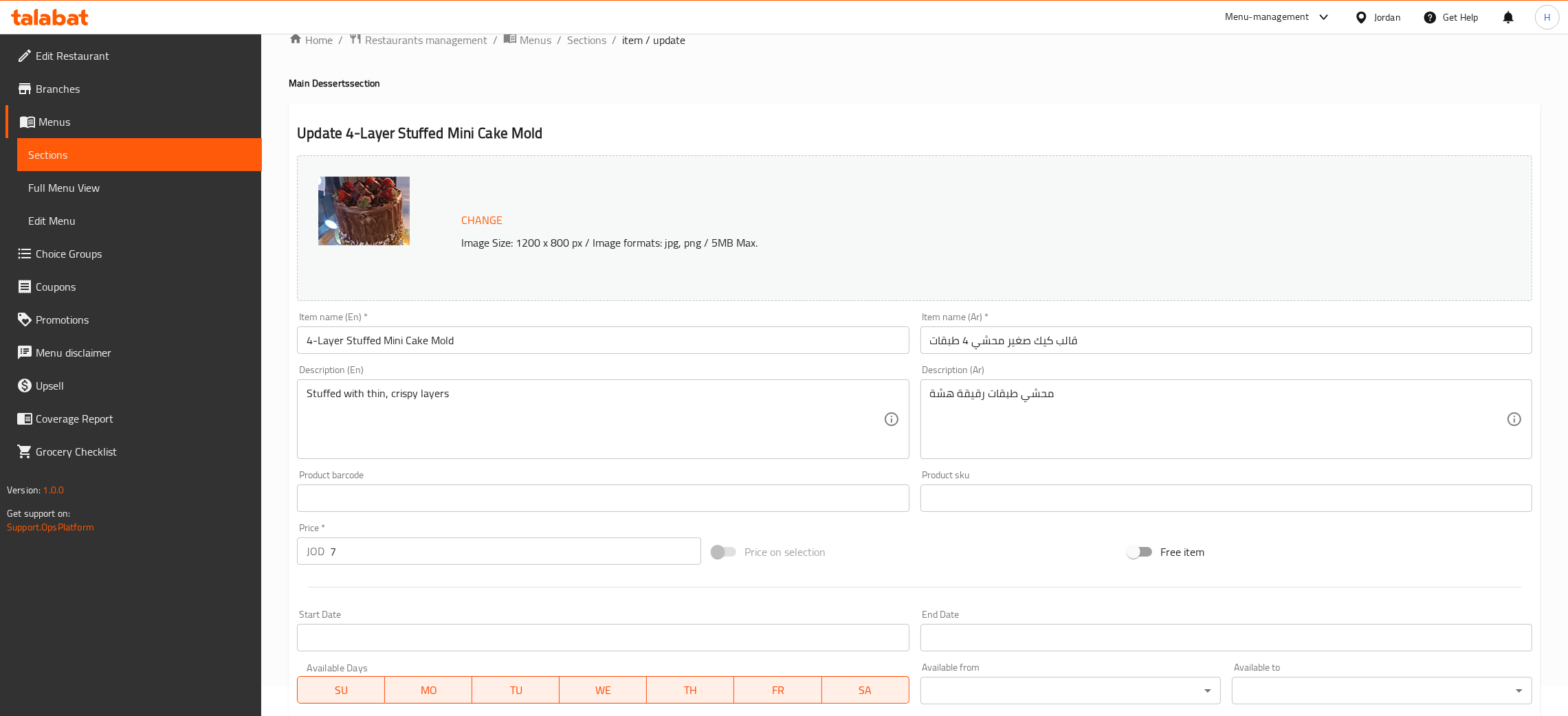 scroll, scrollTop: 419, scrollLeft: 0, axis: vertical 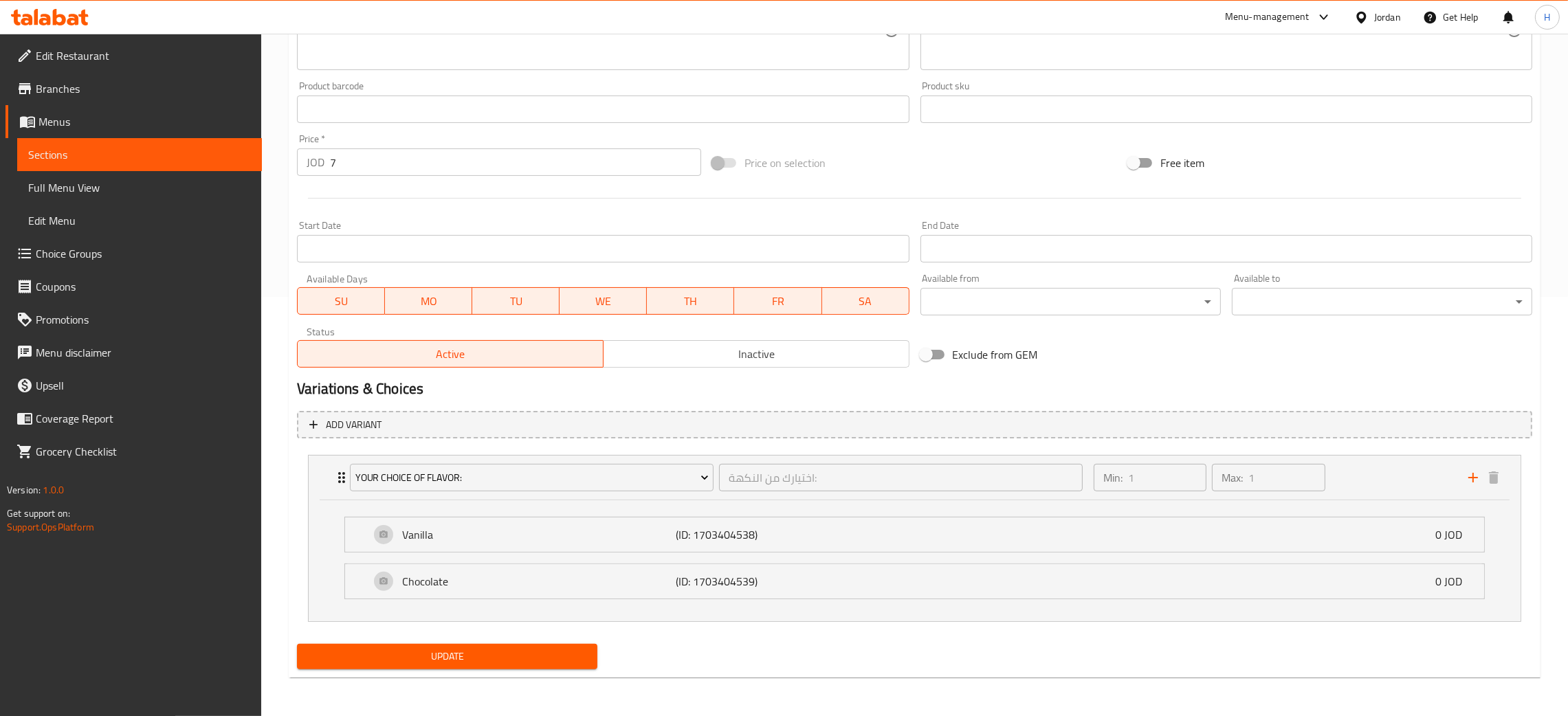 click on "Update" at bounding box center (447, 656) 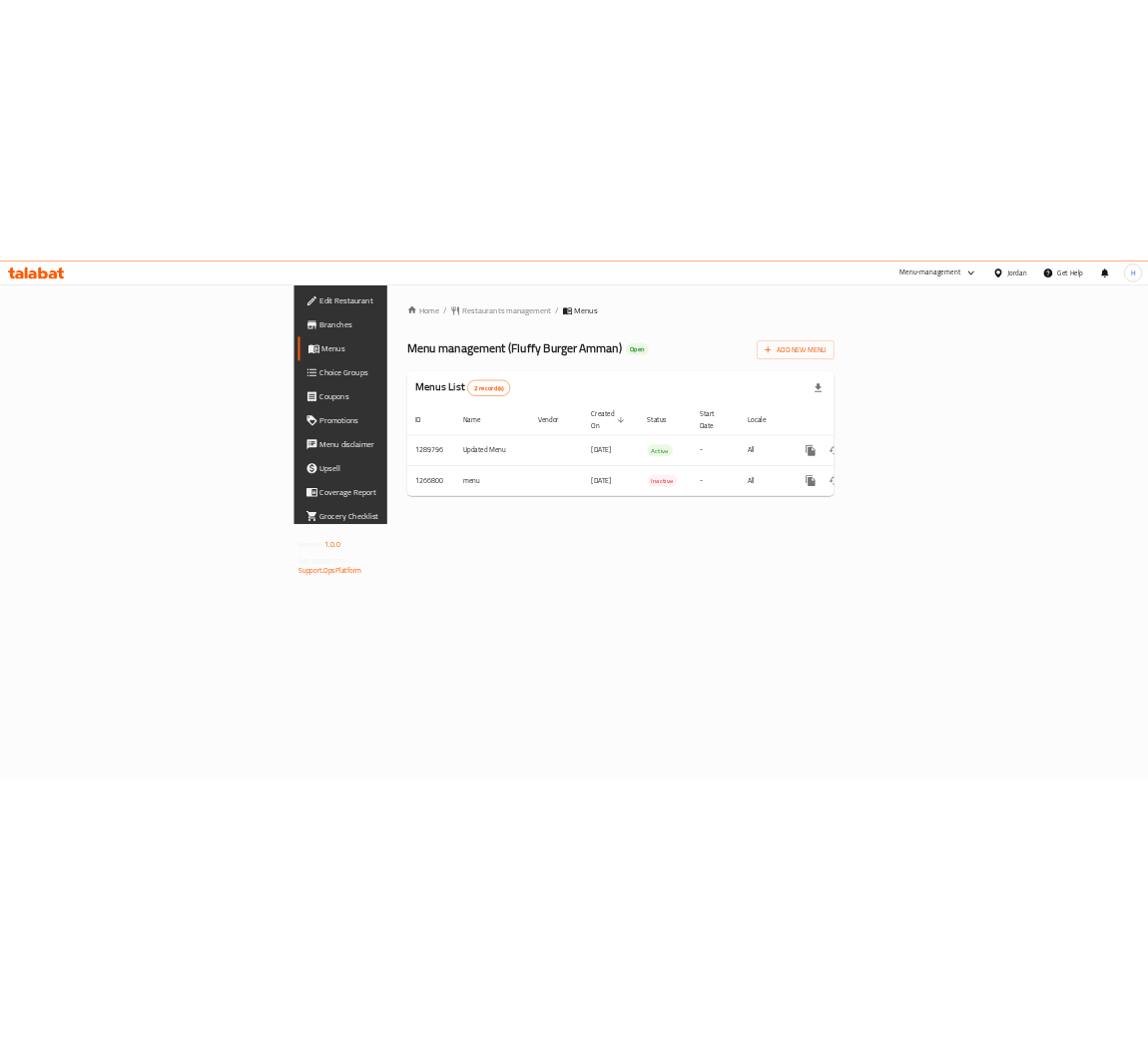 scroll, scrollTop: 0, scrollLeft: 0, axis: both 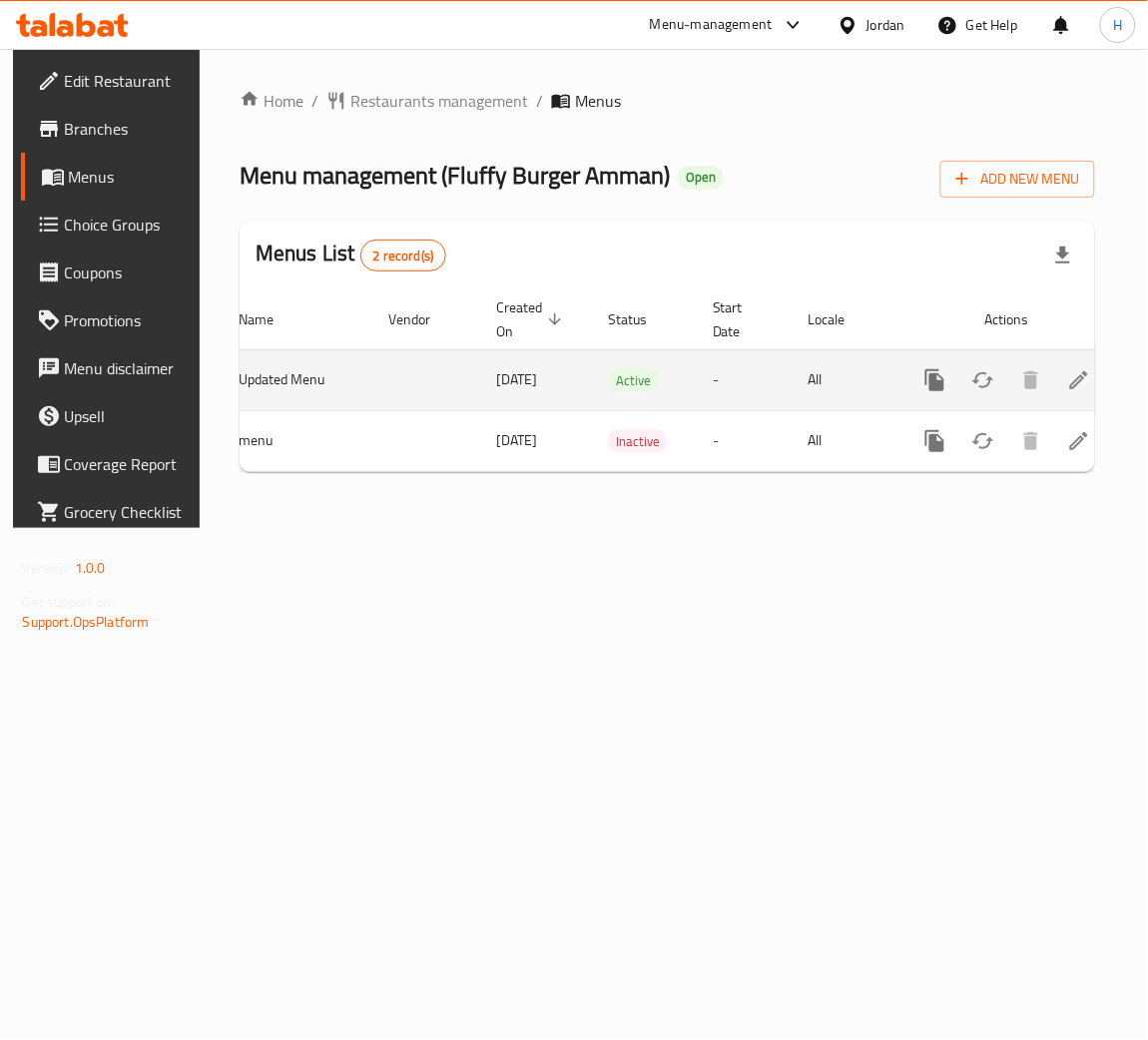 click 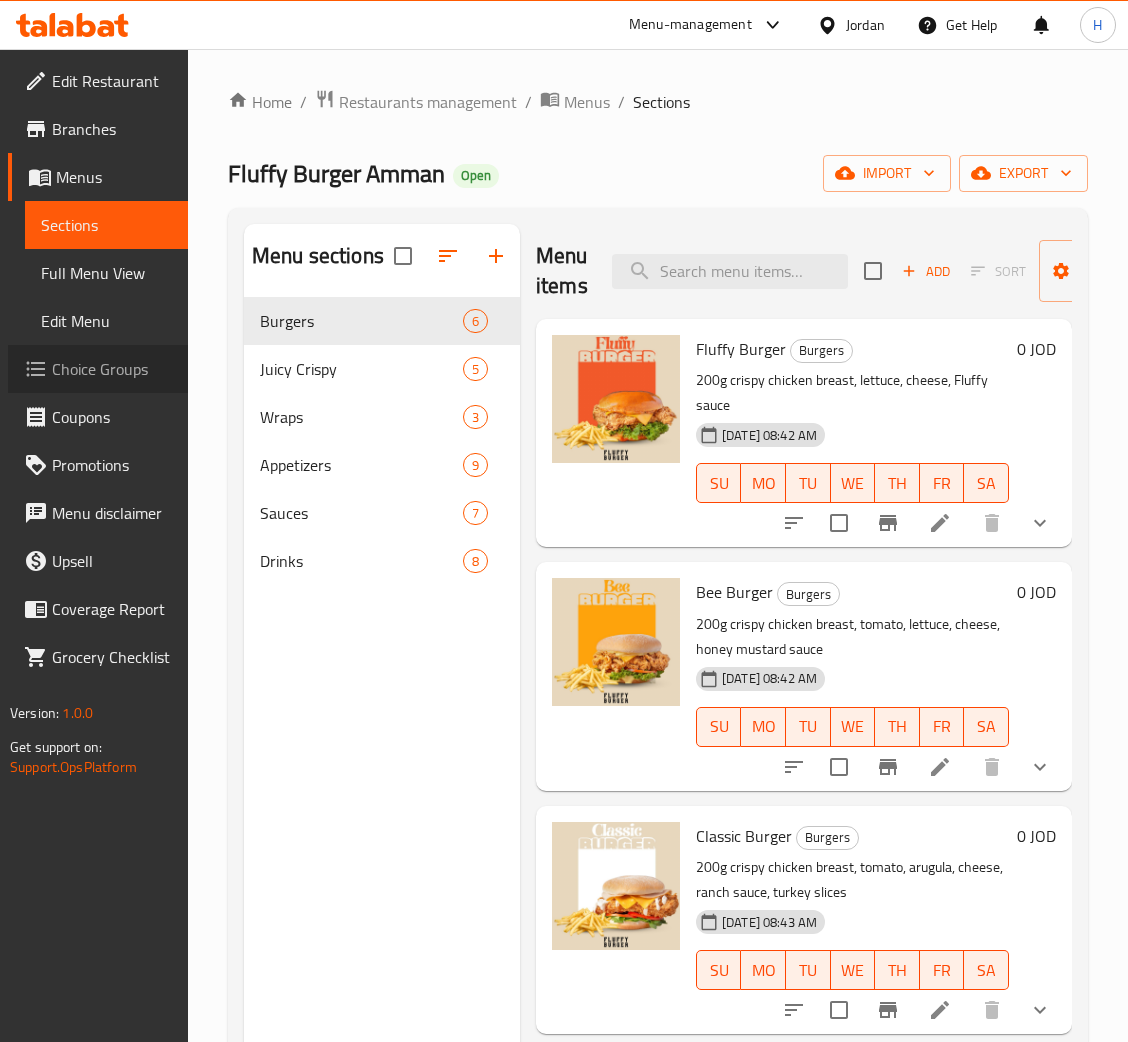 click on "Choice Groups" at bounding box center (112, 369) 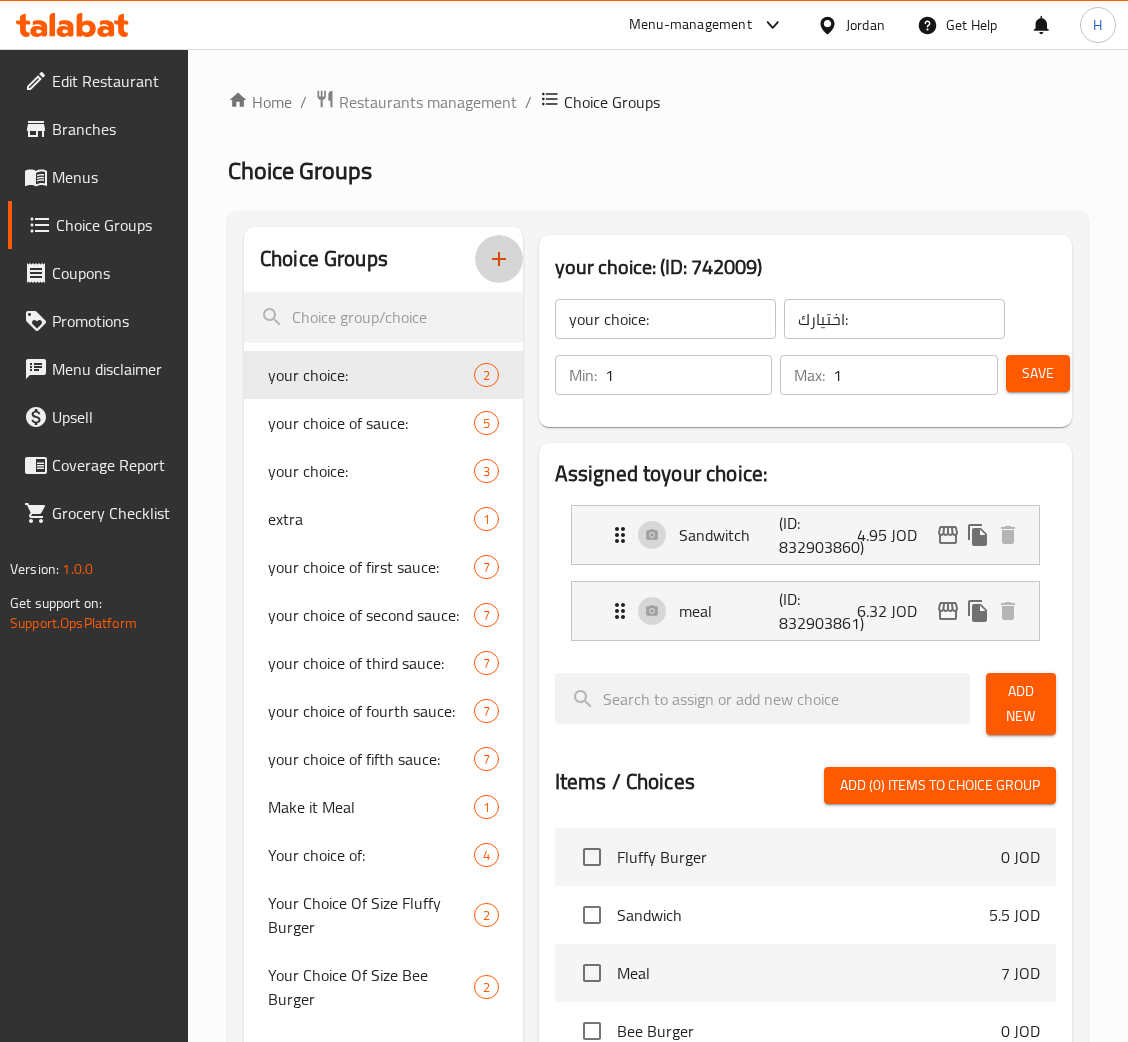 click 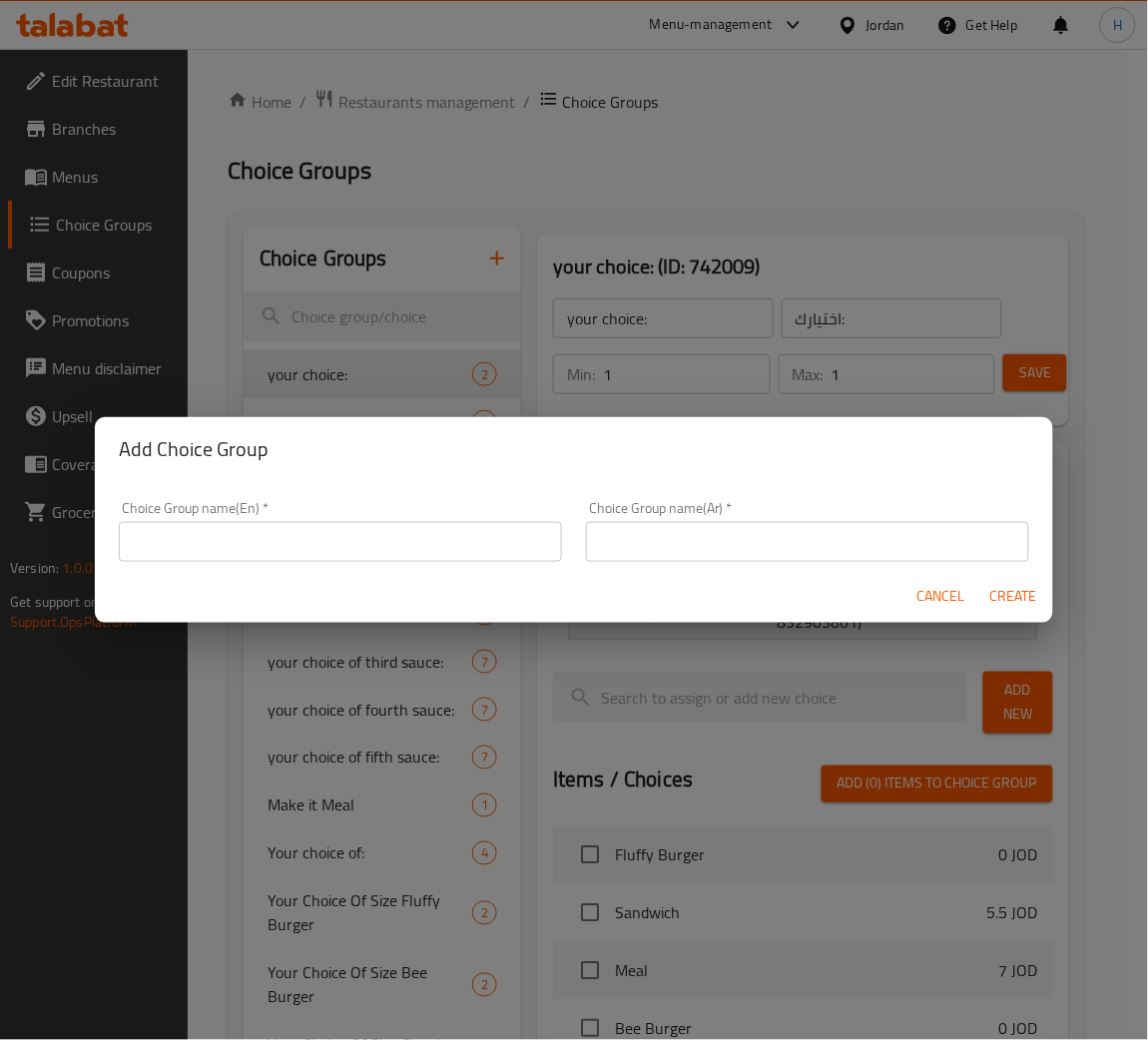click on "Choice Group name(En)   * Choice Group name(En)  *" at bounding box center (340, 531) 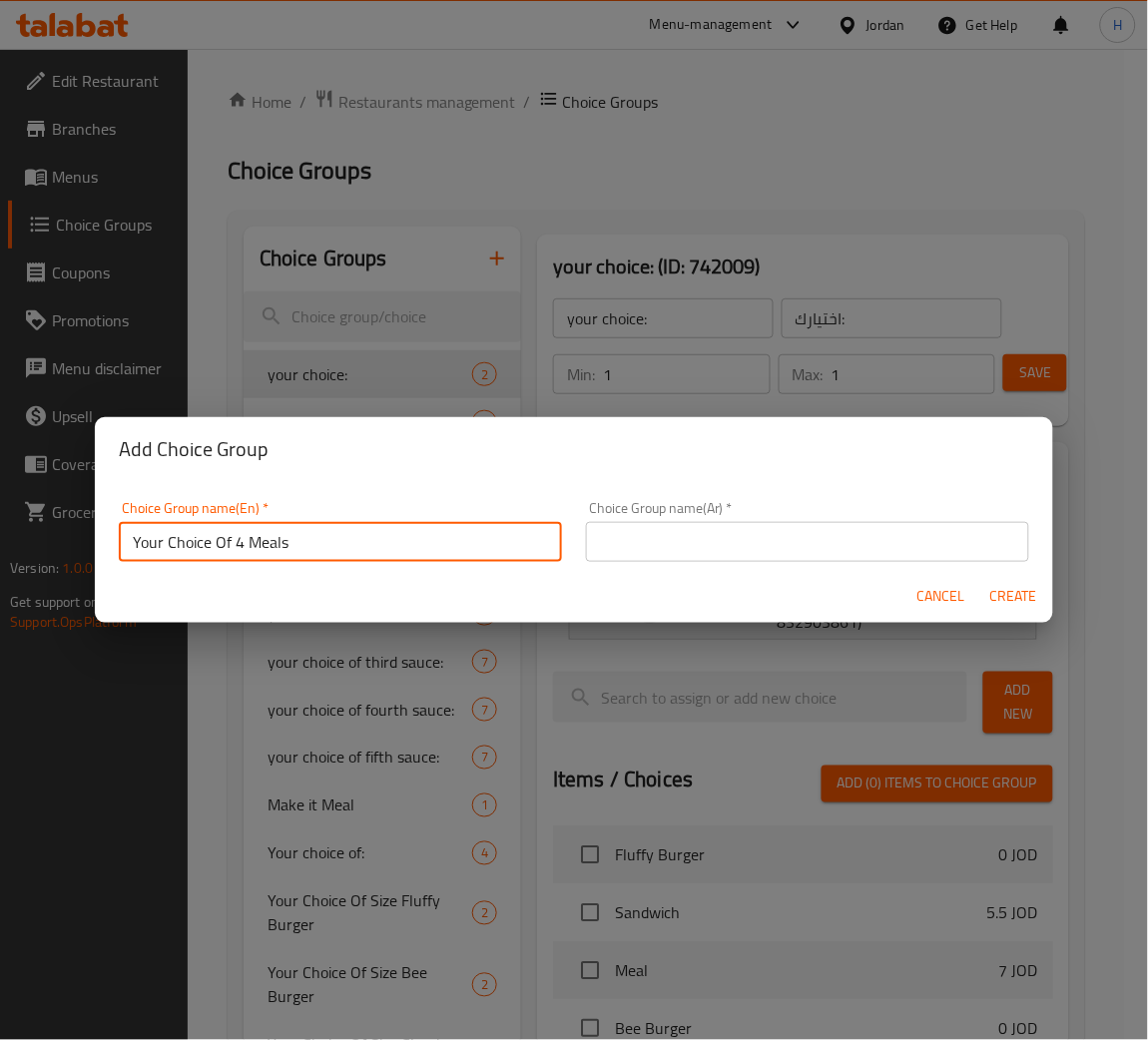 type on "Your Choice Of 4 Meals" 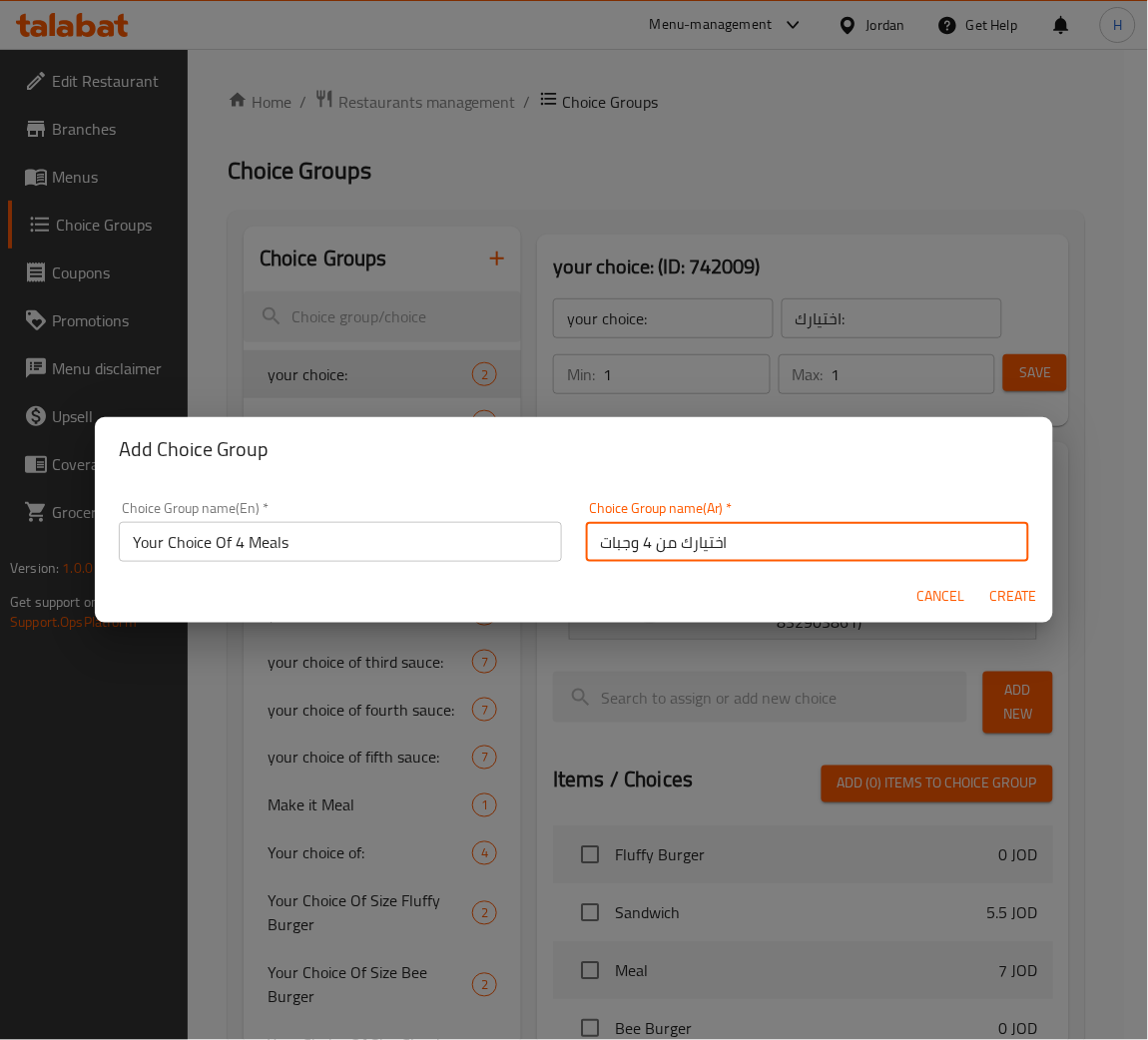 type on "اختيارك من 4 وجبات" 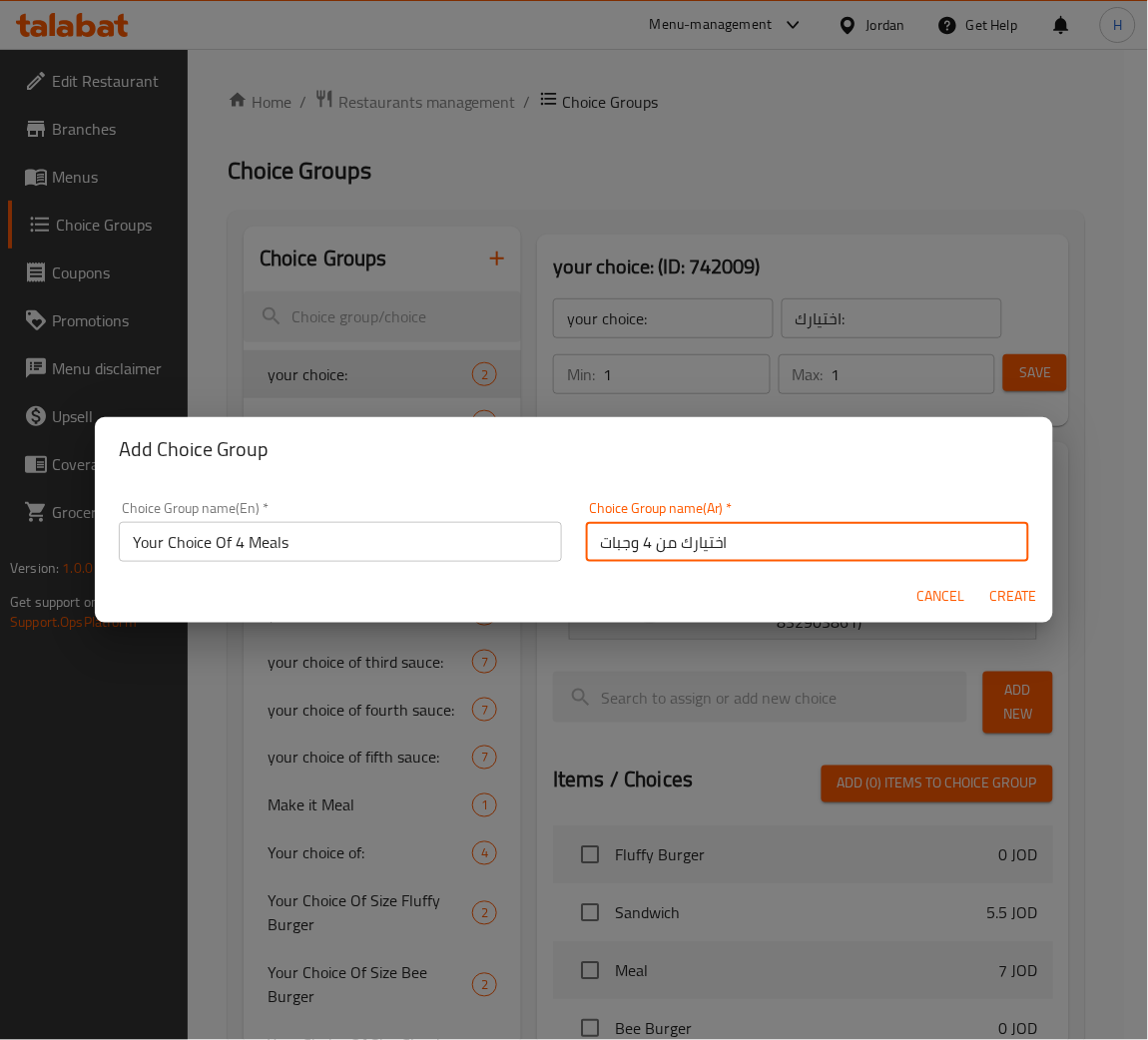 type 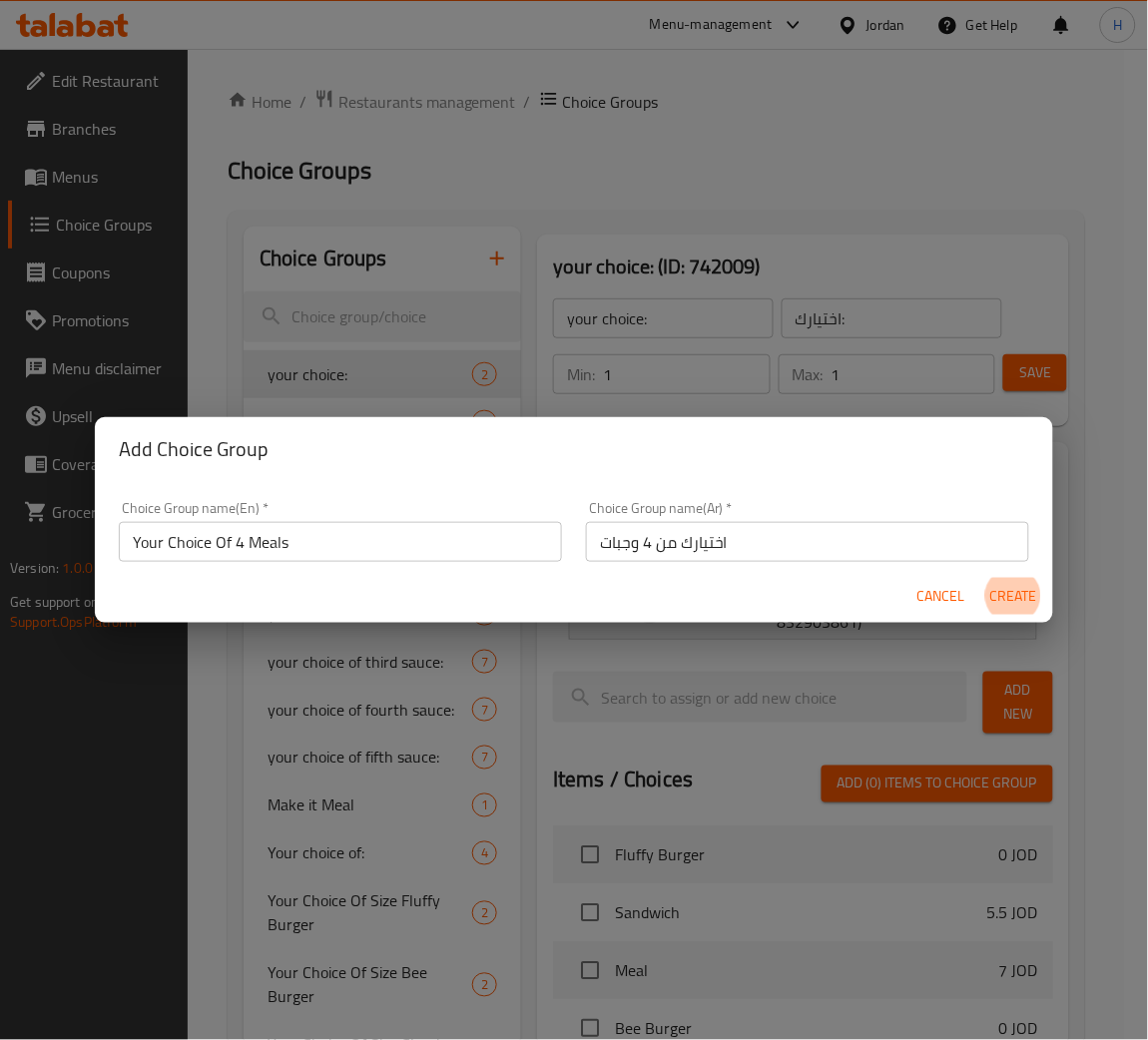 click on "Create" at bounding box center [1013, 596] 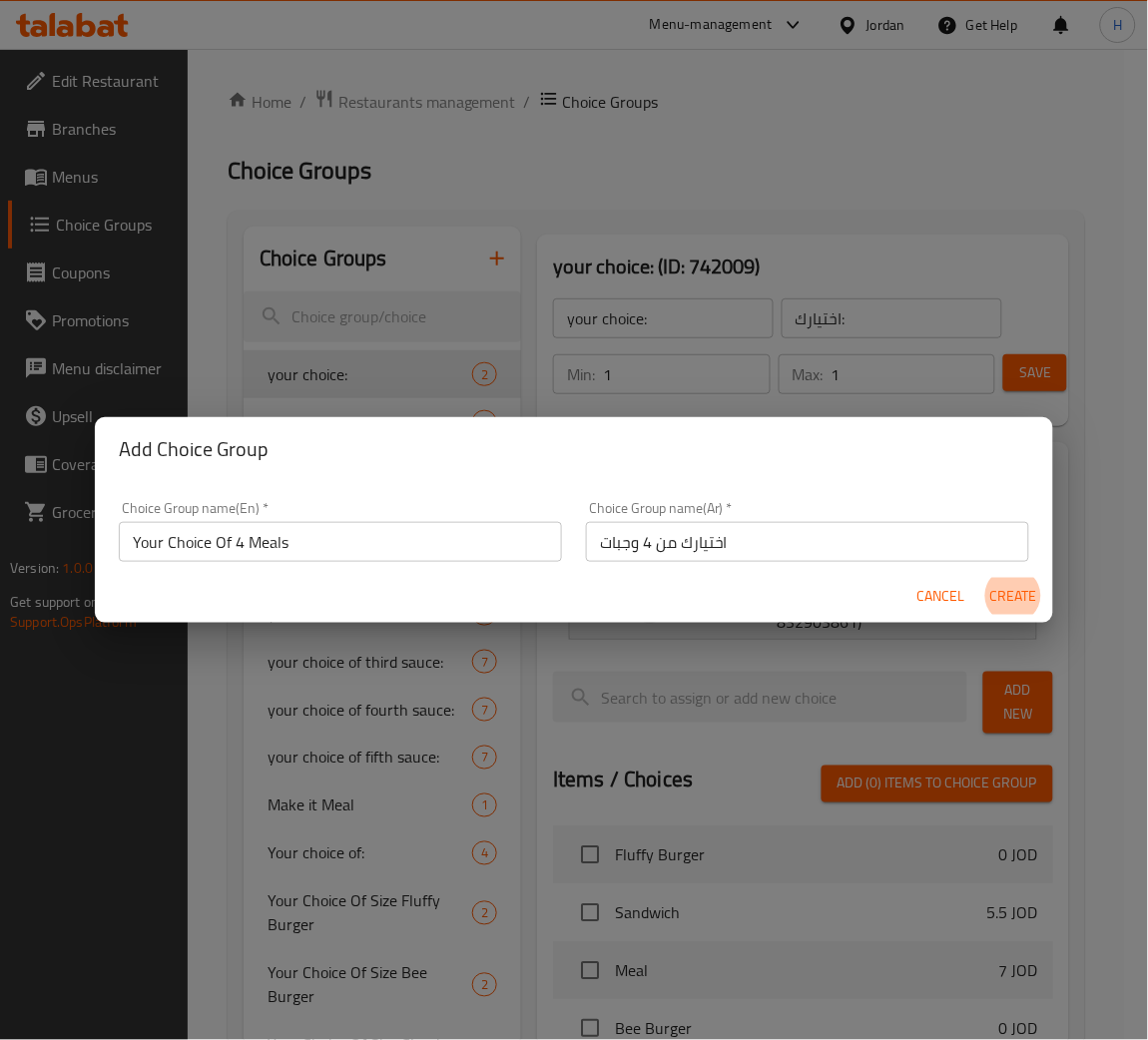type 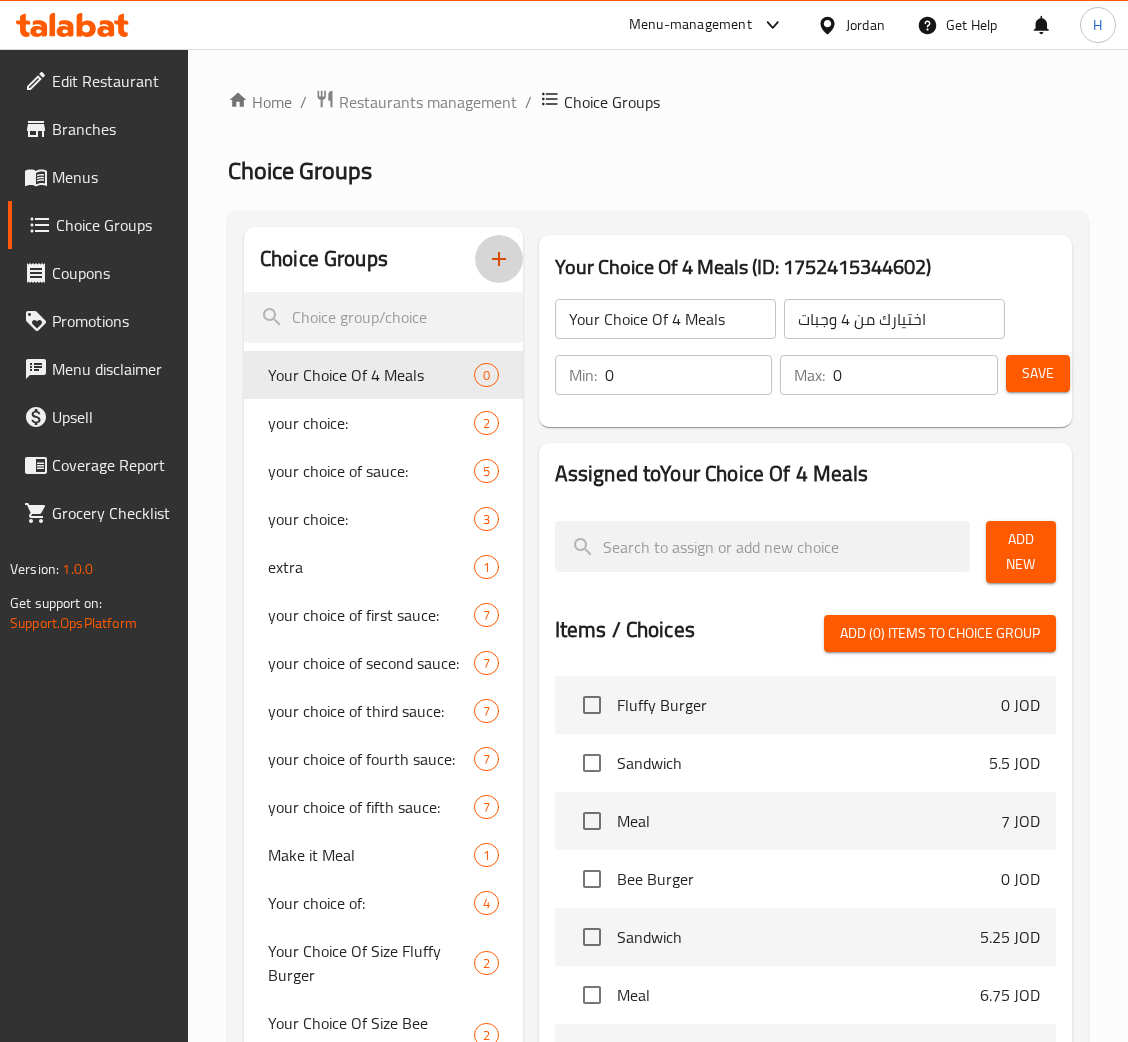 click on "0" at bounding box center [689, 375] 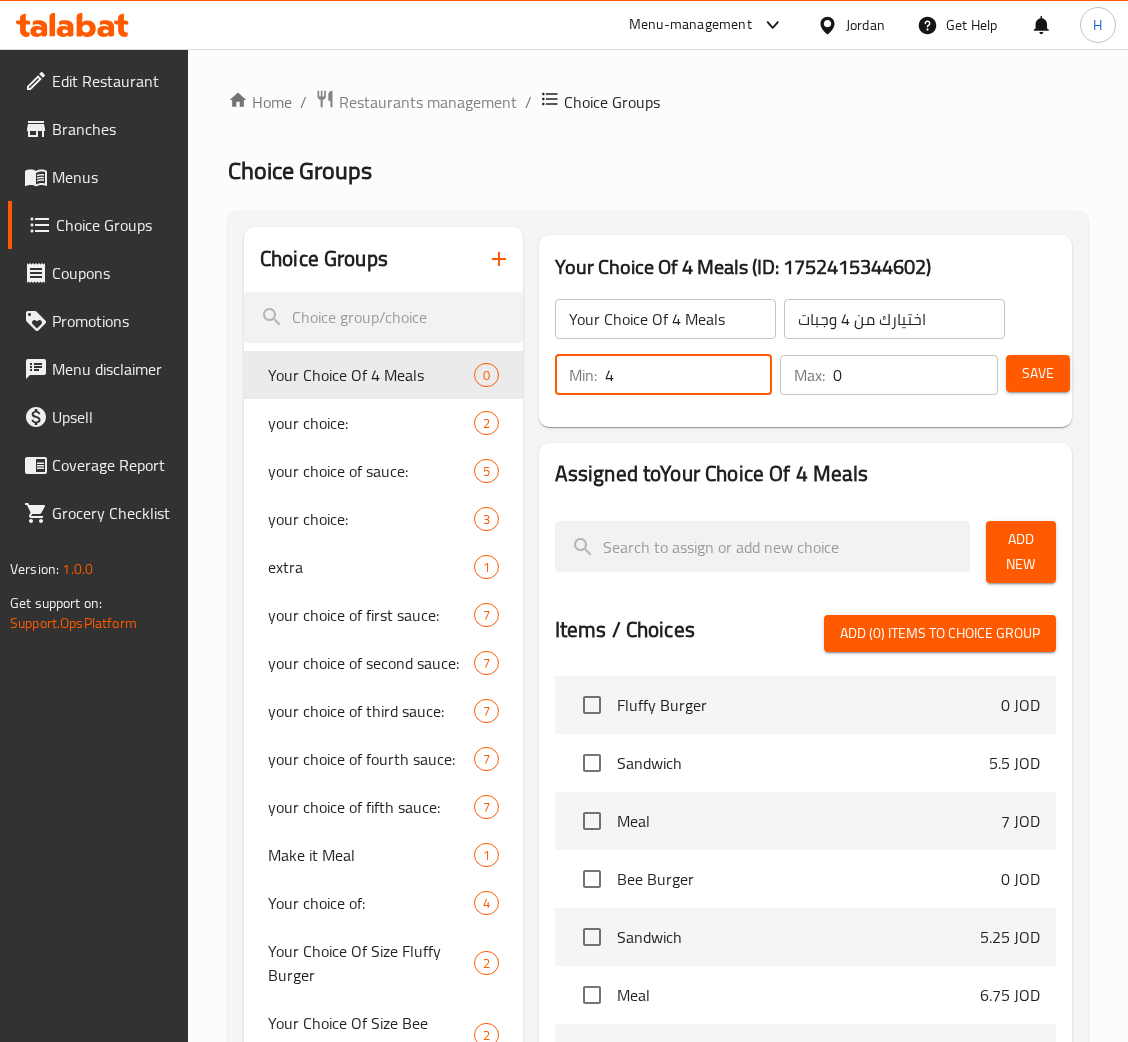 type on "4" 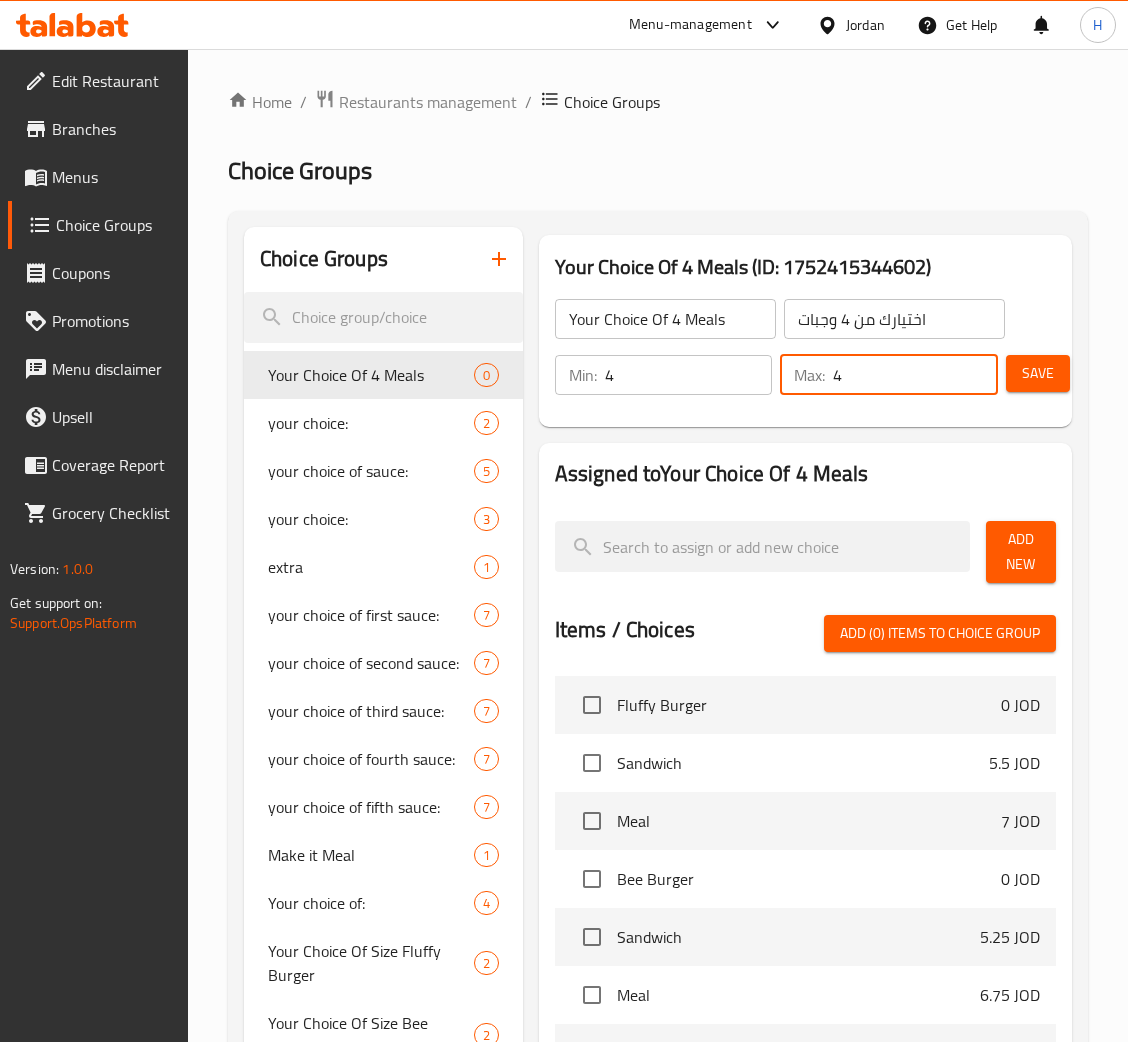 type on "4" 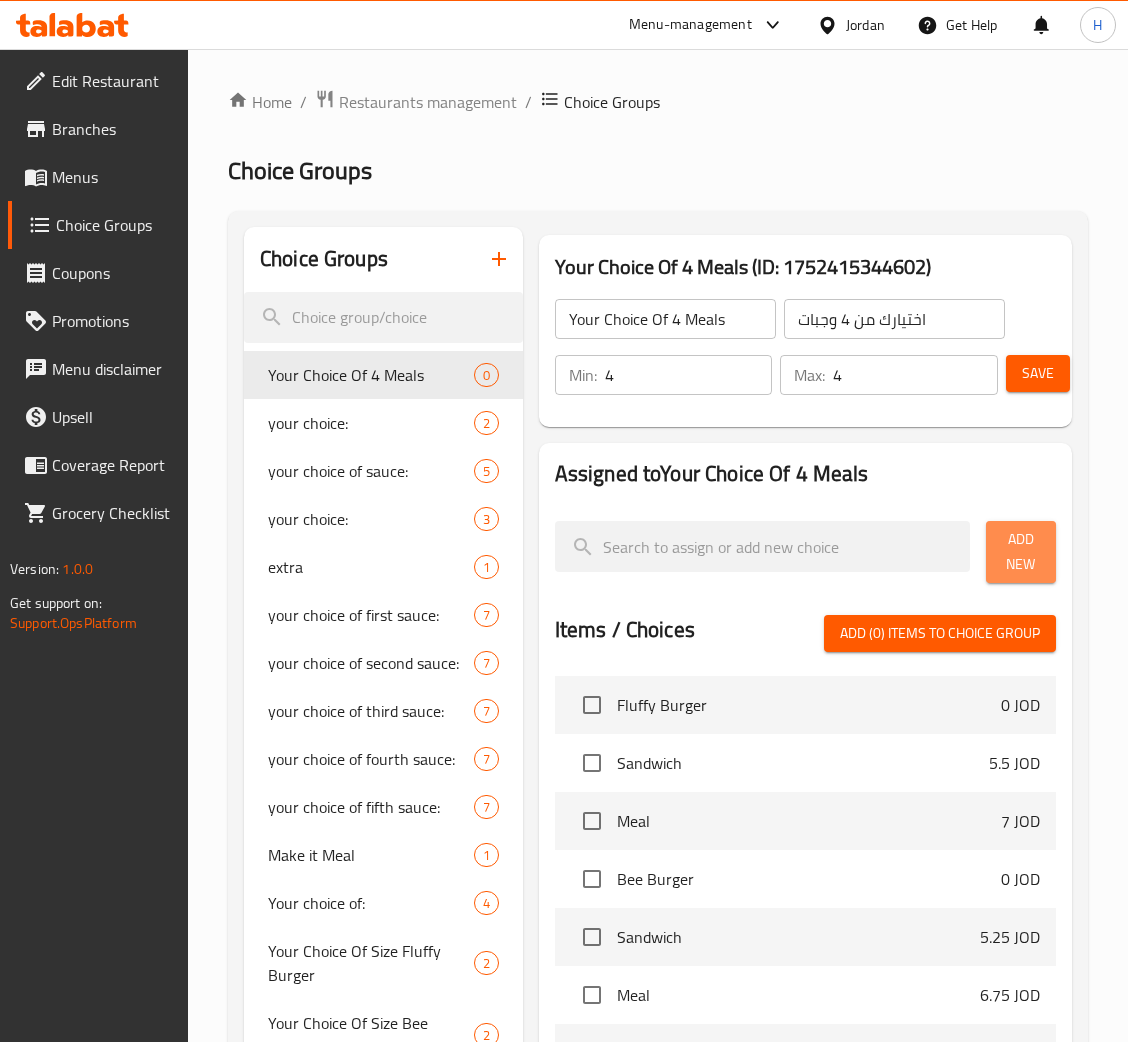 click on "Add New" at bounding box center [1021, 552] 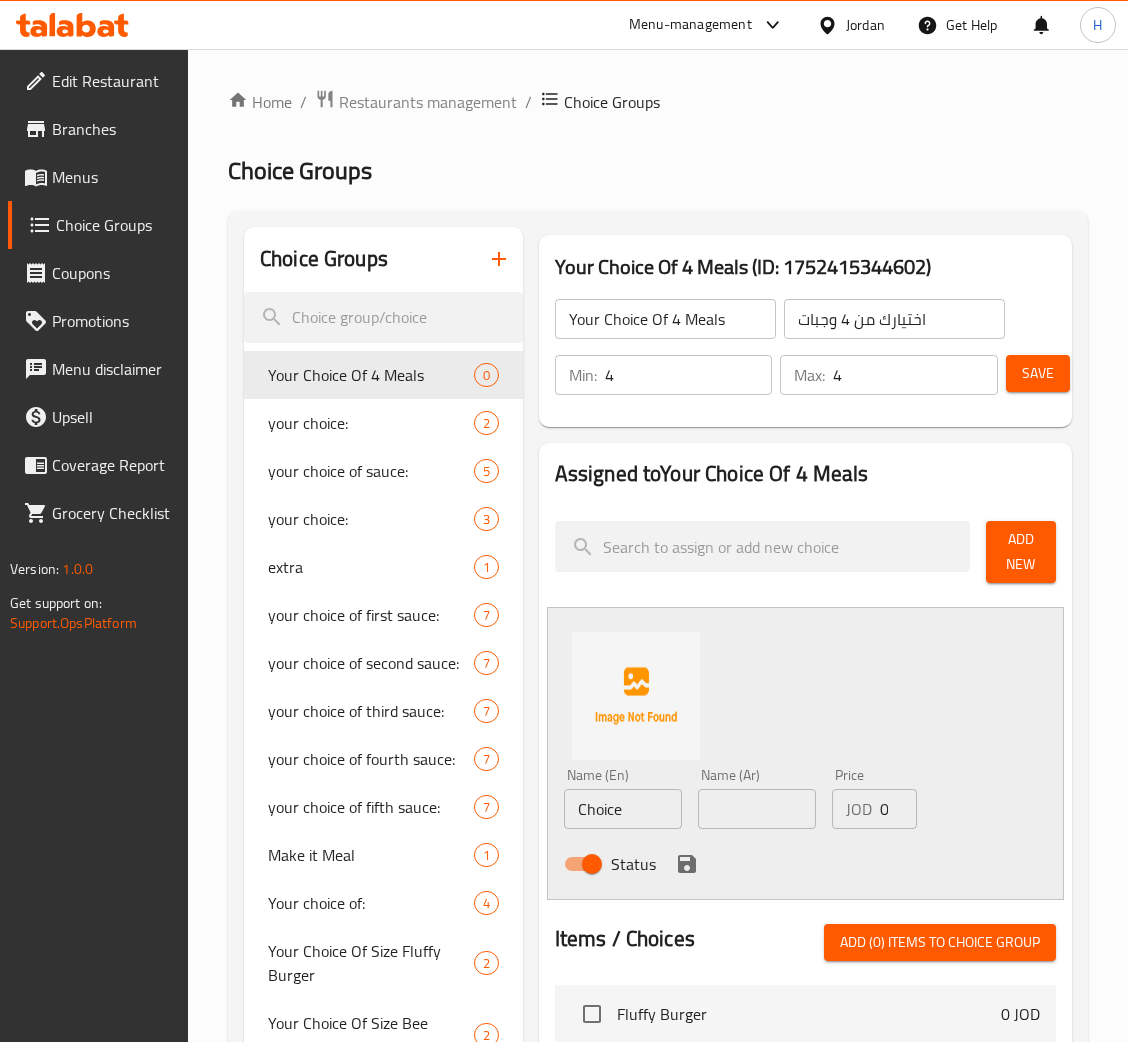 click on "Choice" at bounding box center [623, 809] 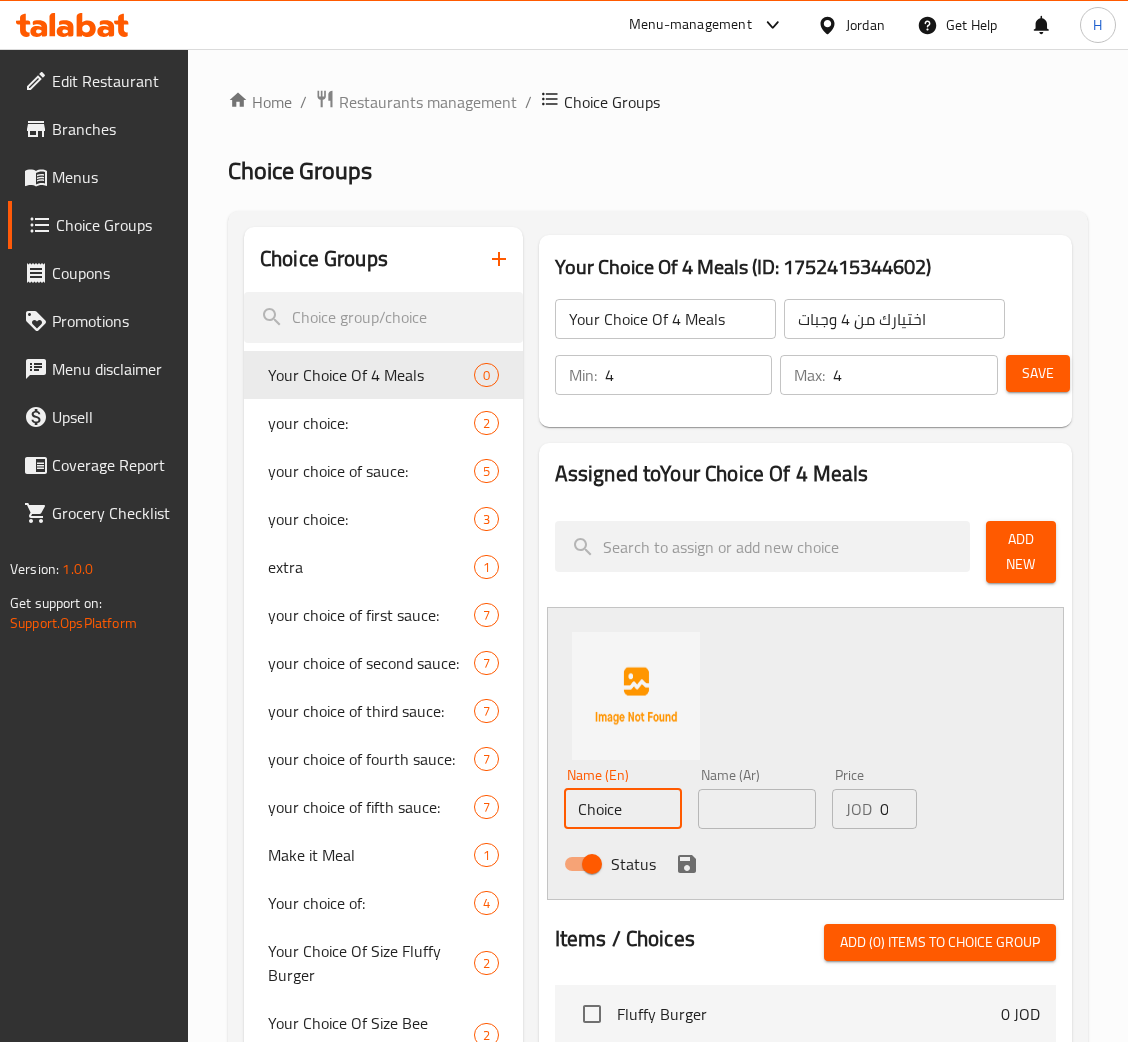 click on "Choice" at bounding box center [623, 809] 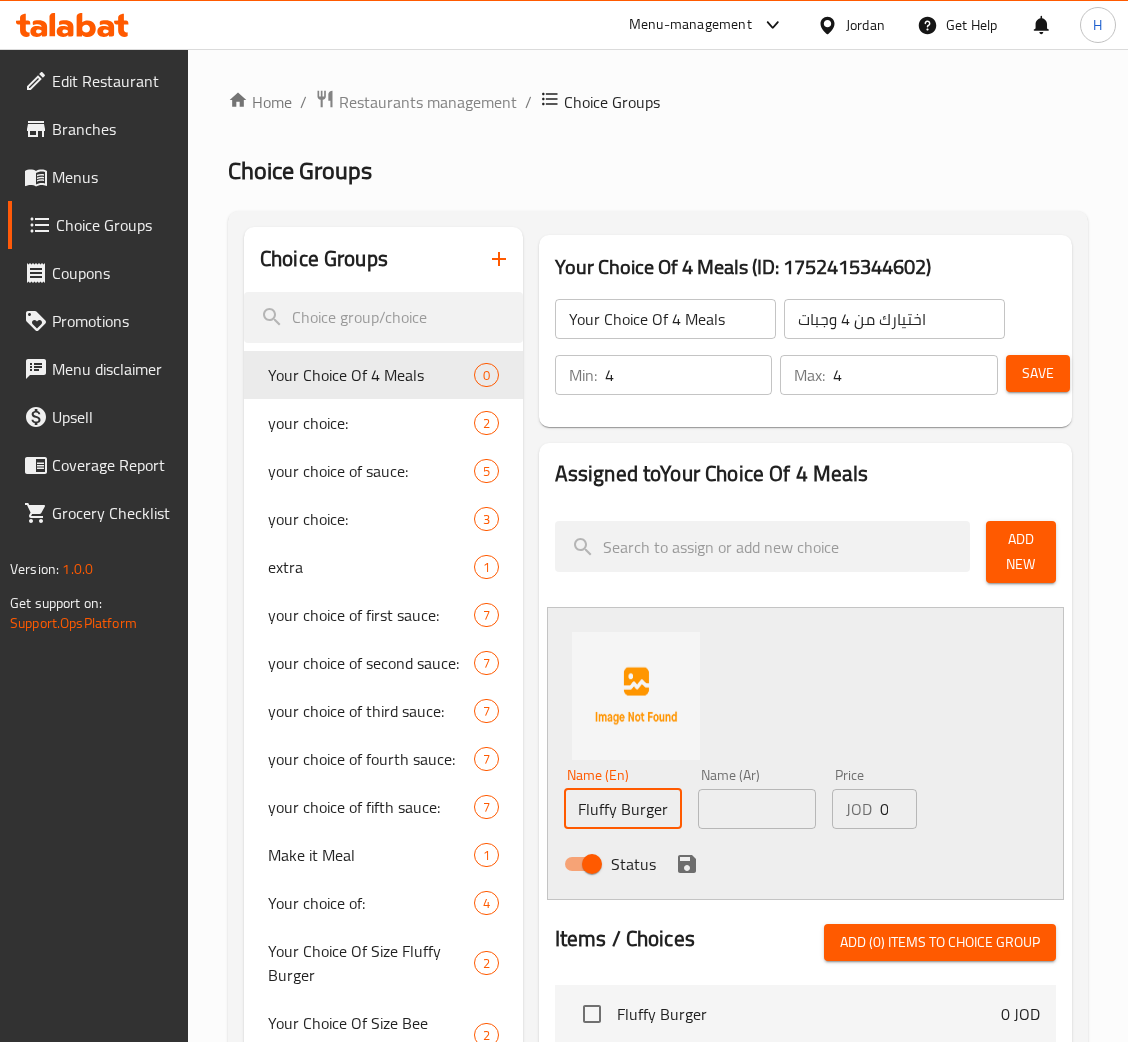 type on "Fluffy Burger" 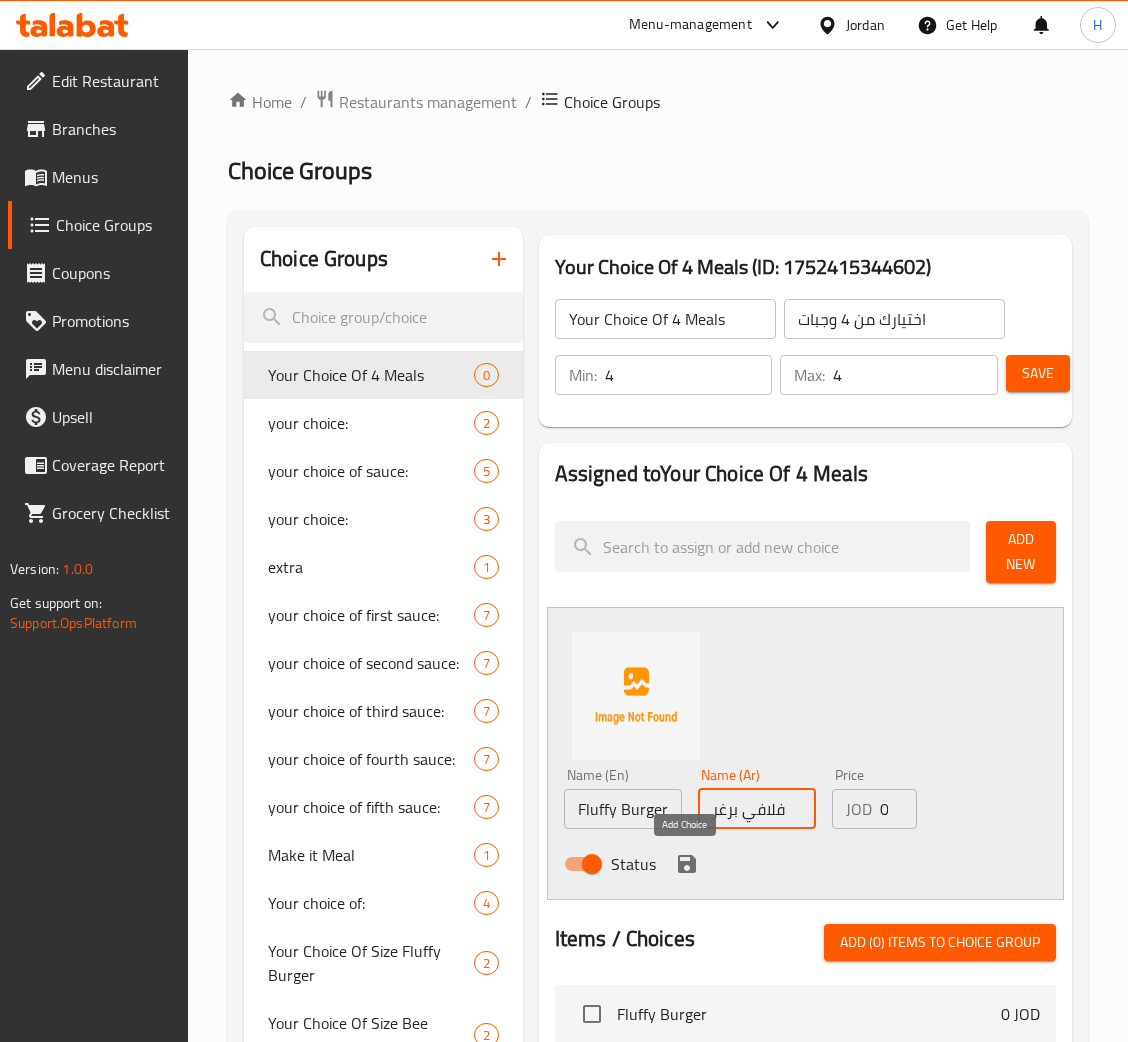 type on "فلافي برغر" 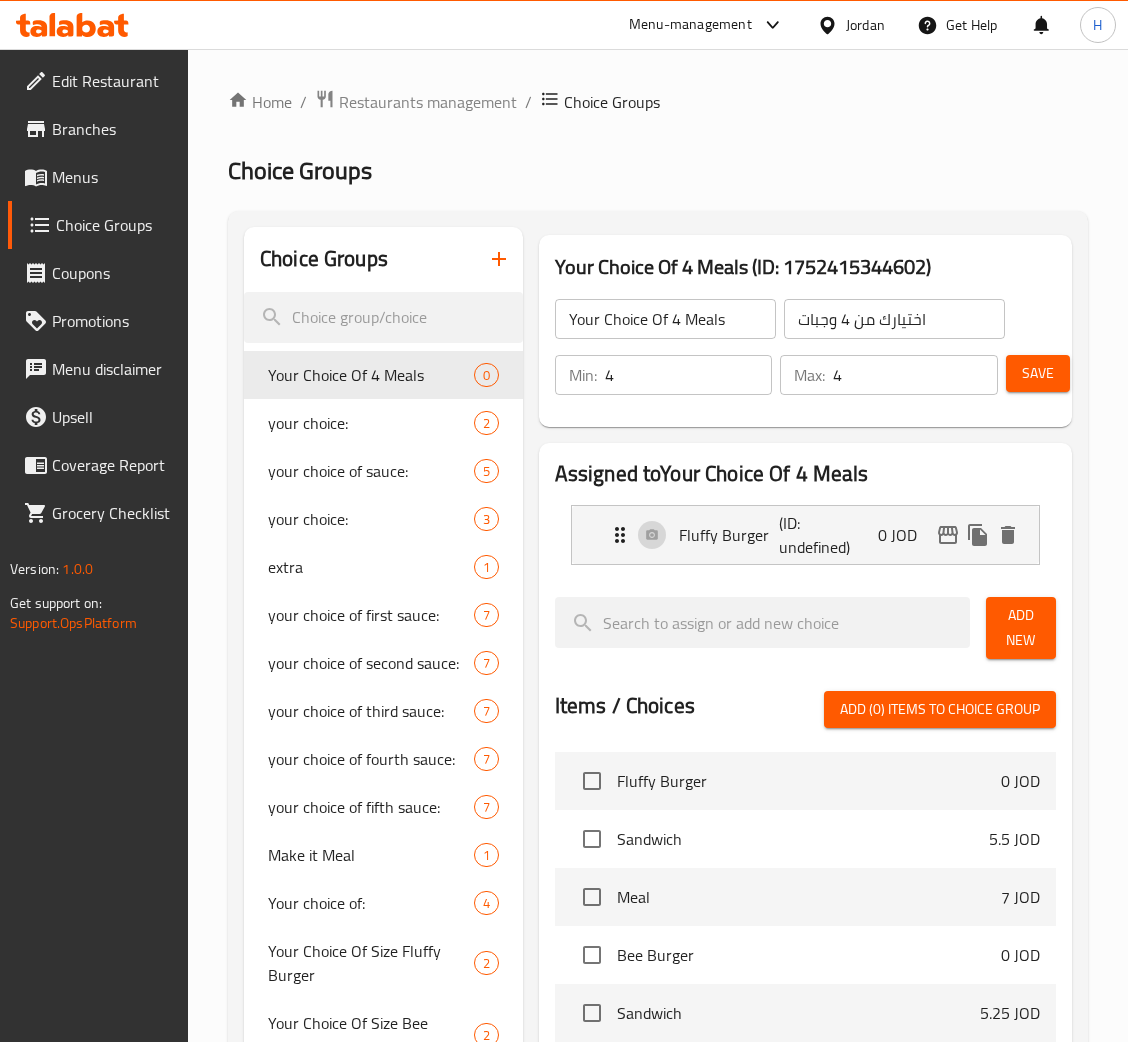click on "Add New" at bounding box center [1021, 628] 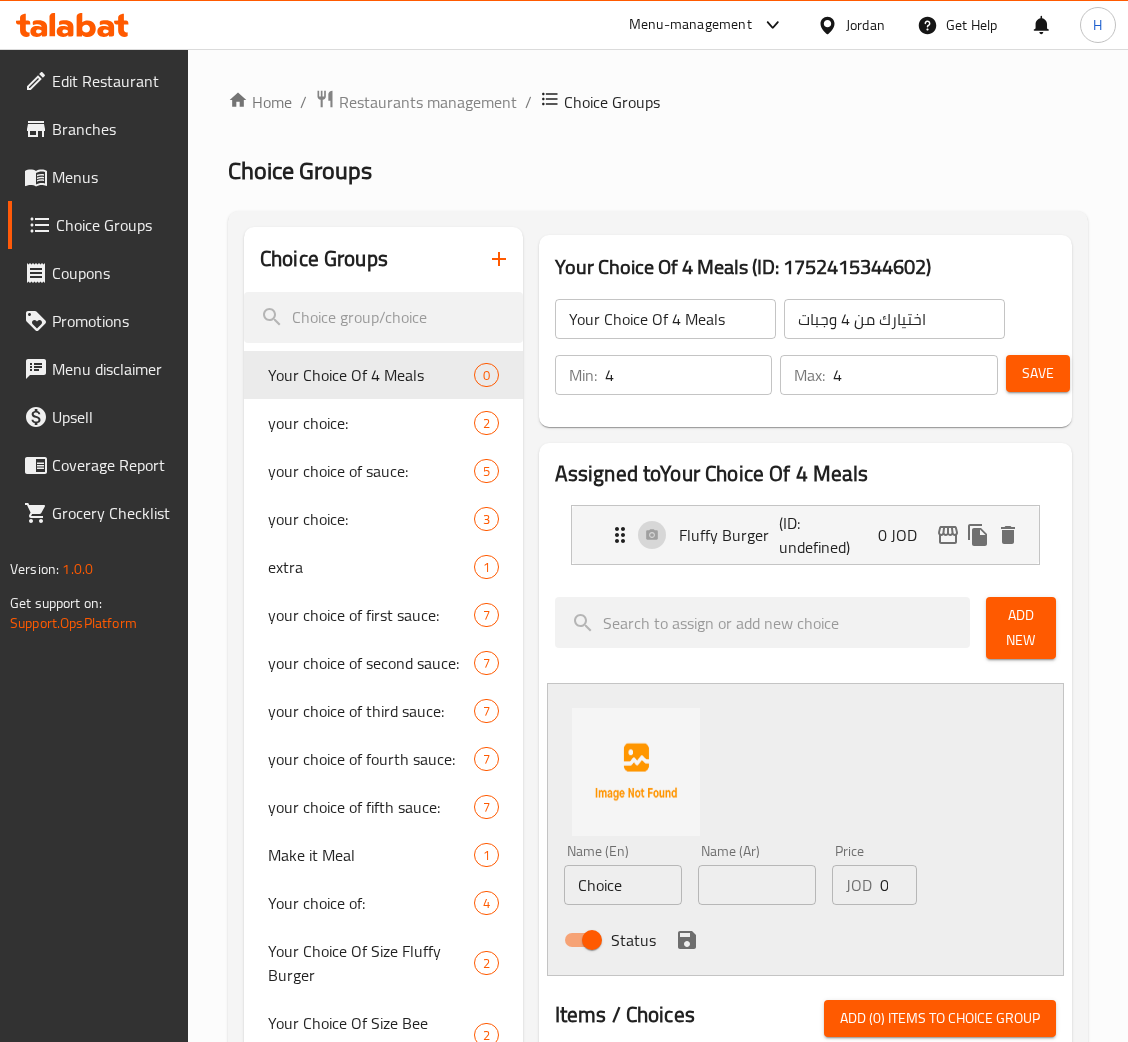 click on "Choice" at bounding box center [623, 885] 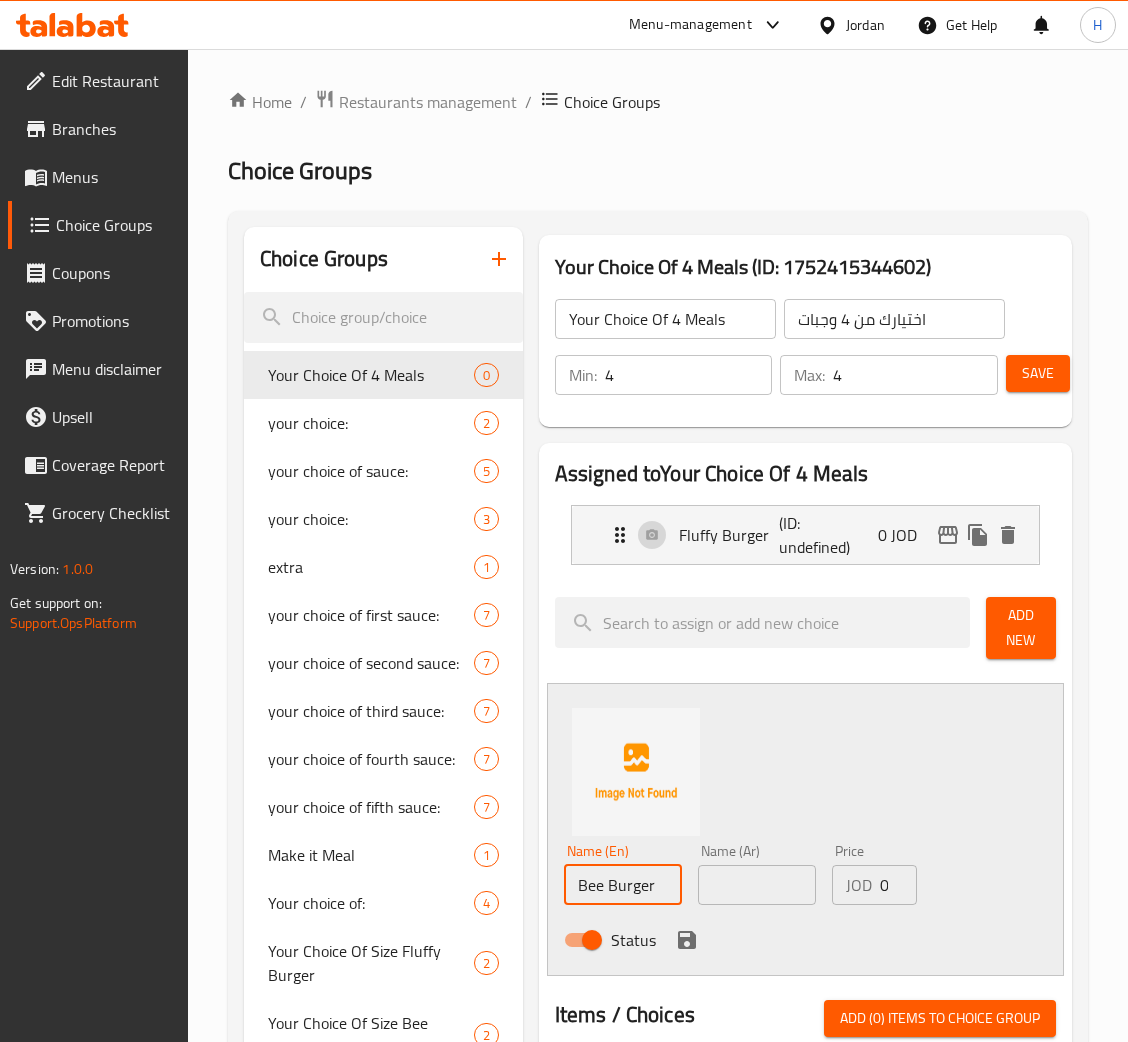 type on "Bee Burger" 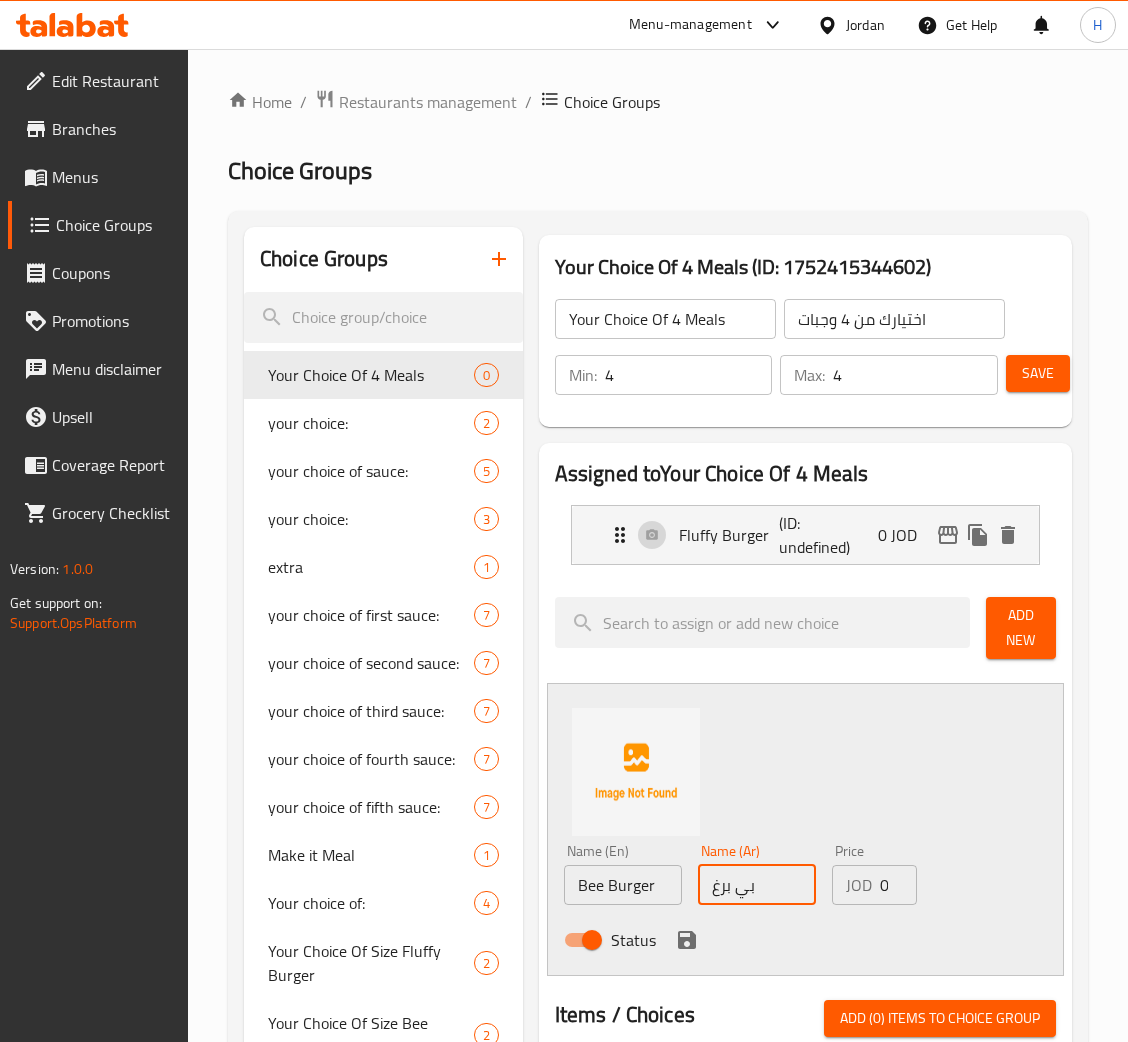 type on "بي برغر" 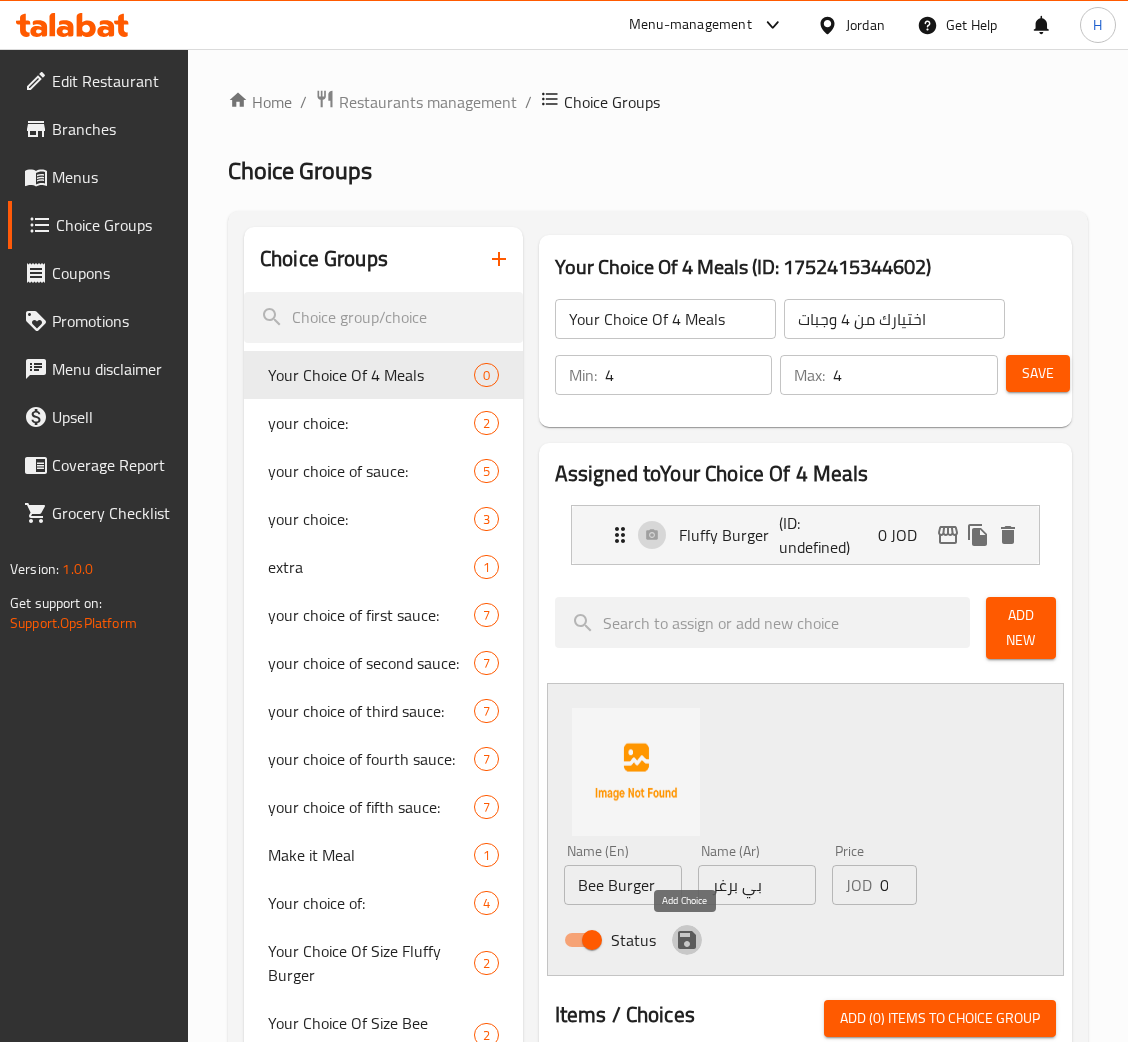 click 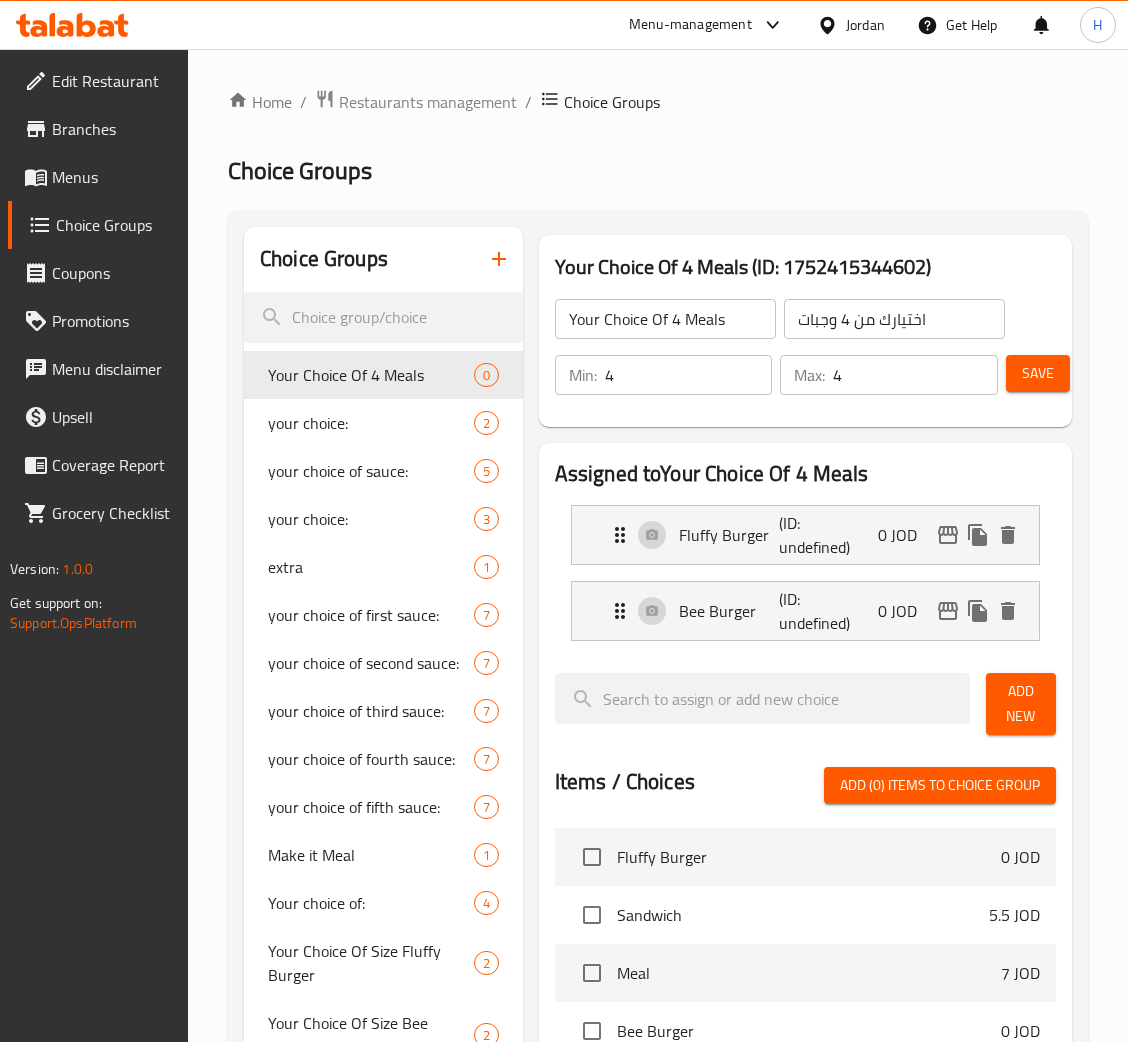 click on "Add New" at bounding box center (1021, 704) 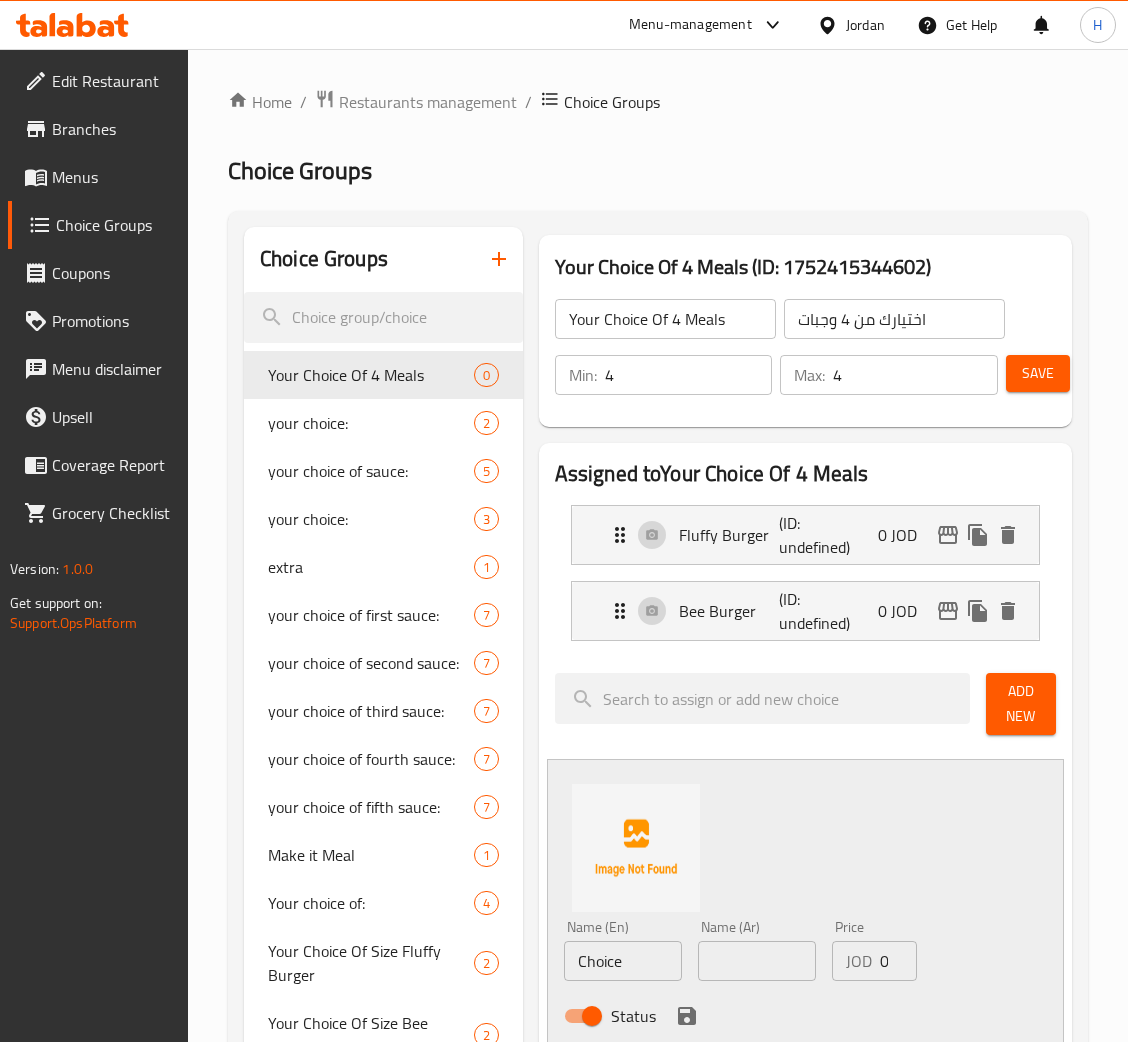 click on "Choice" at bounding box center (623, 961) 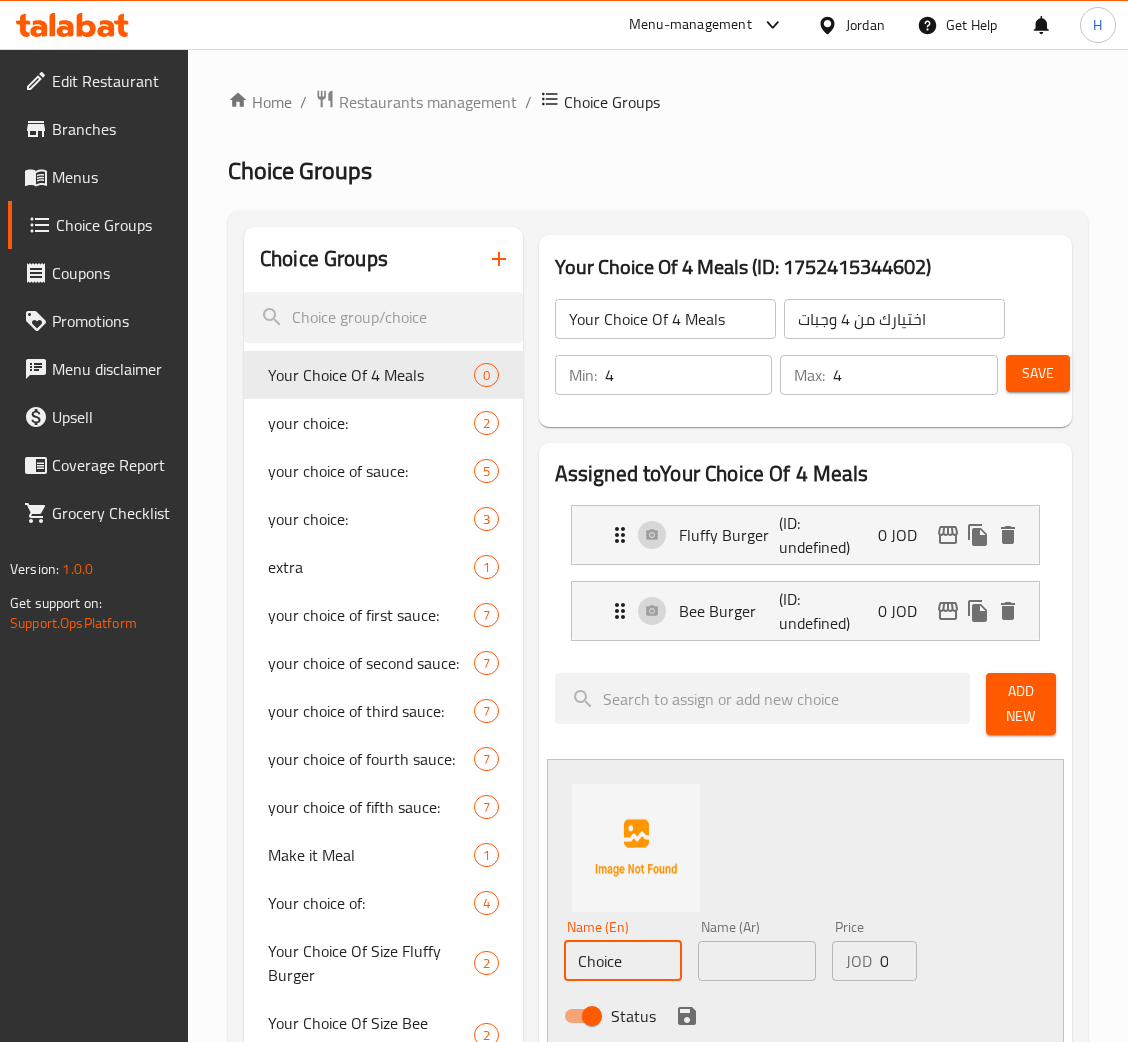 click on "Choice" at bounding box center (623, 961) 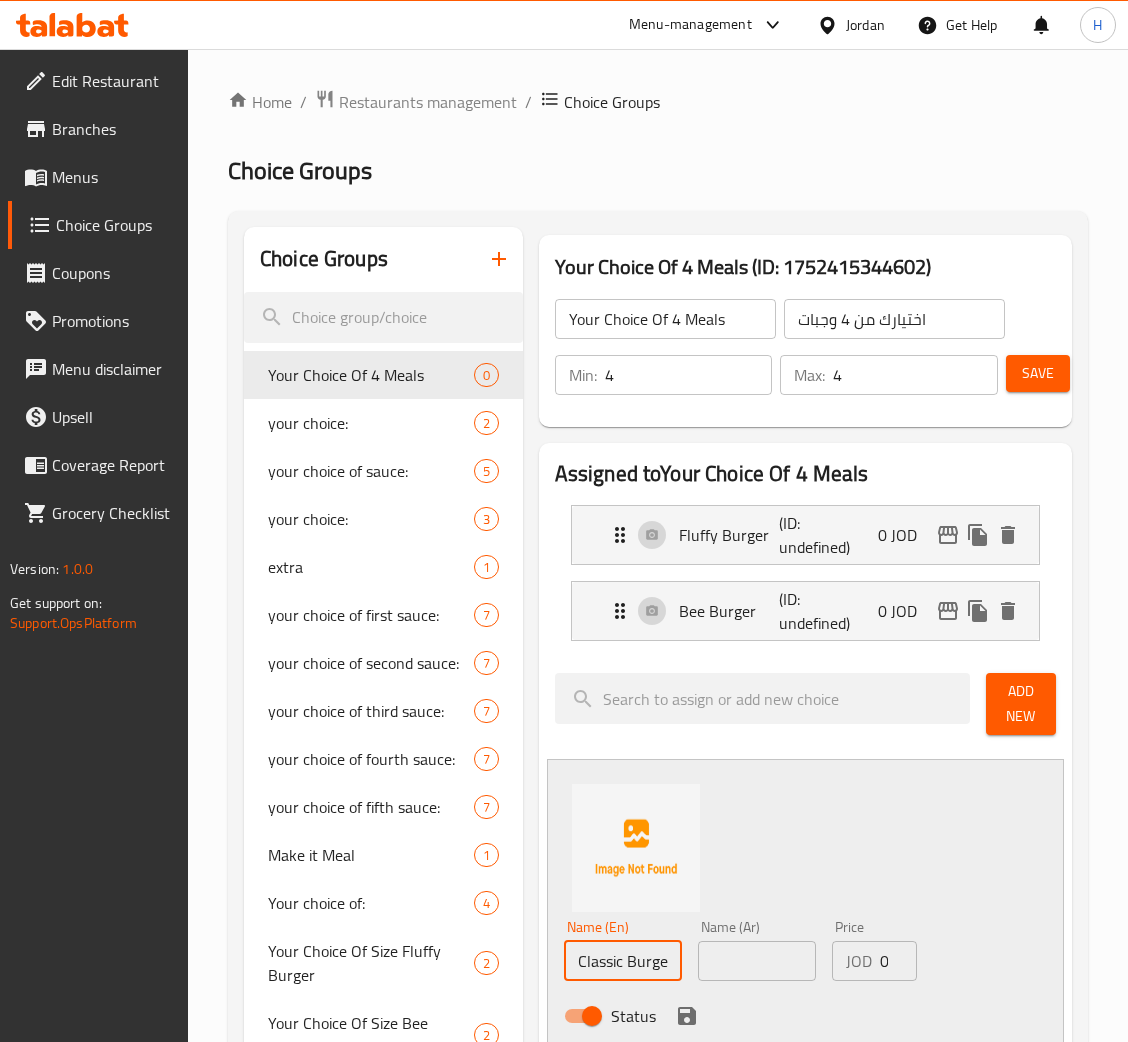 scroll, scrollTop: 0, scrollLeft: 3, axis: horizontal 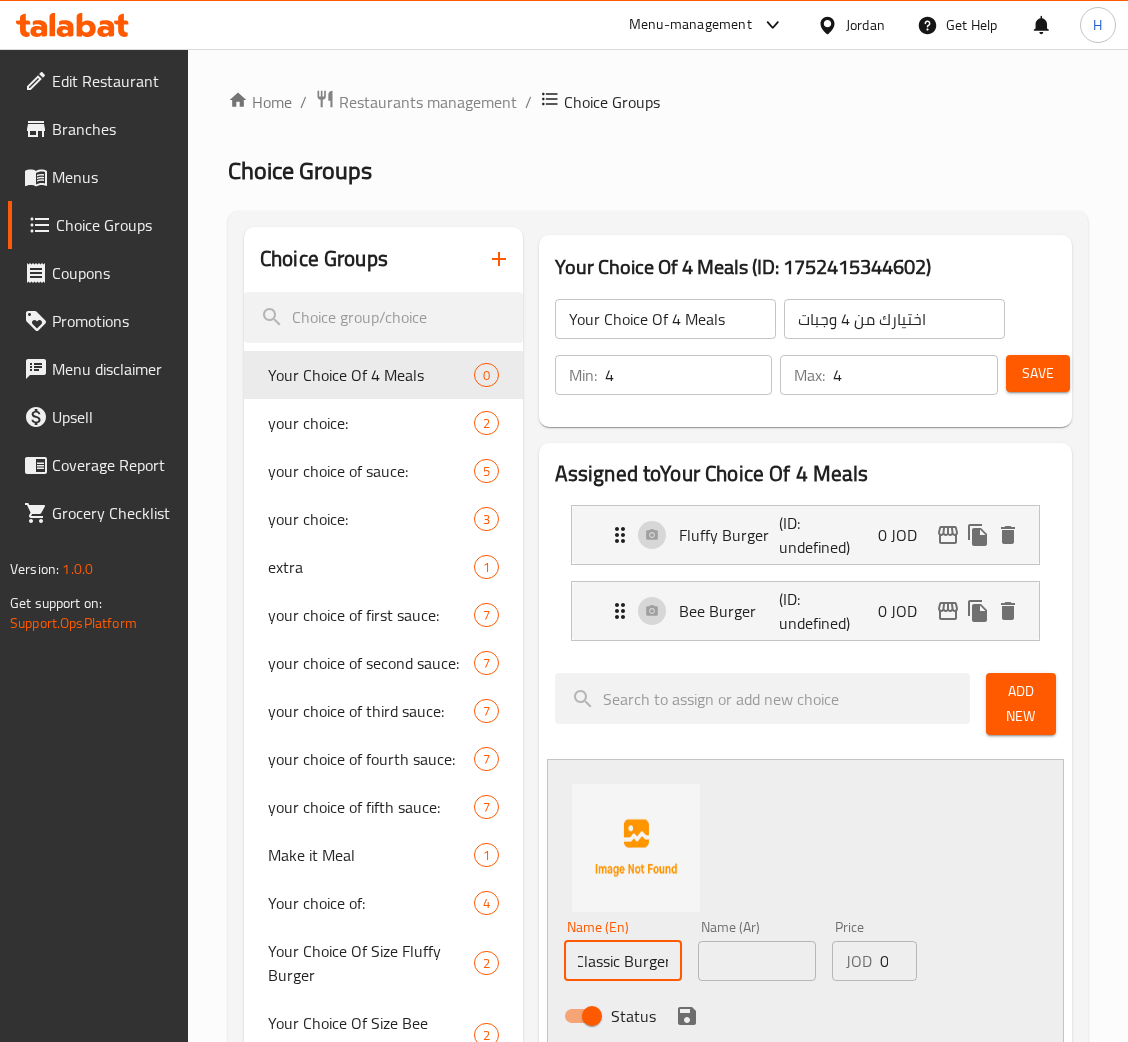 type on "Classic Burger" 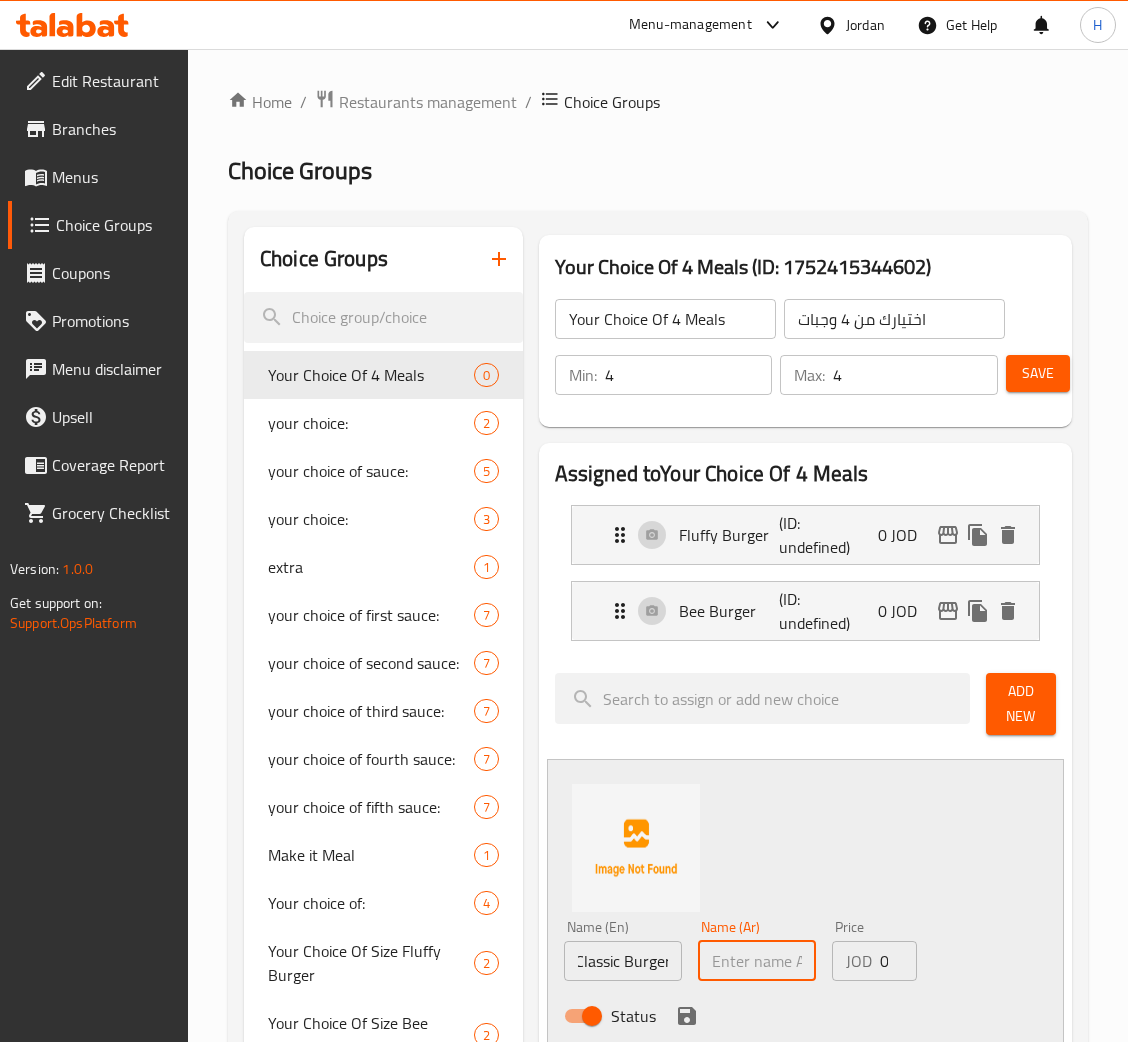 scroll, scrollTop: 0, scrollLeft: 0, axis: both 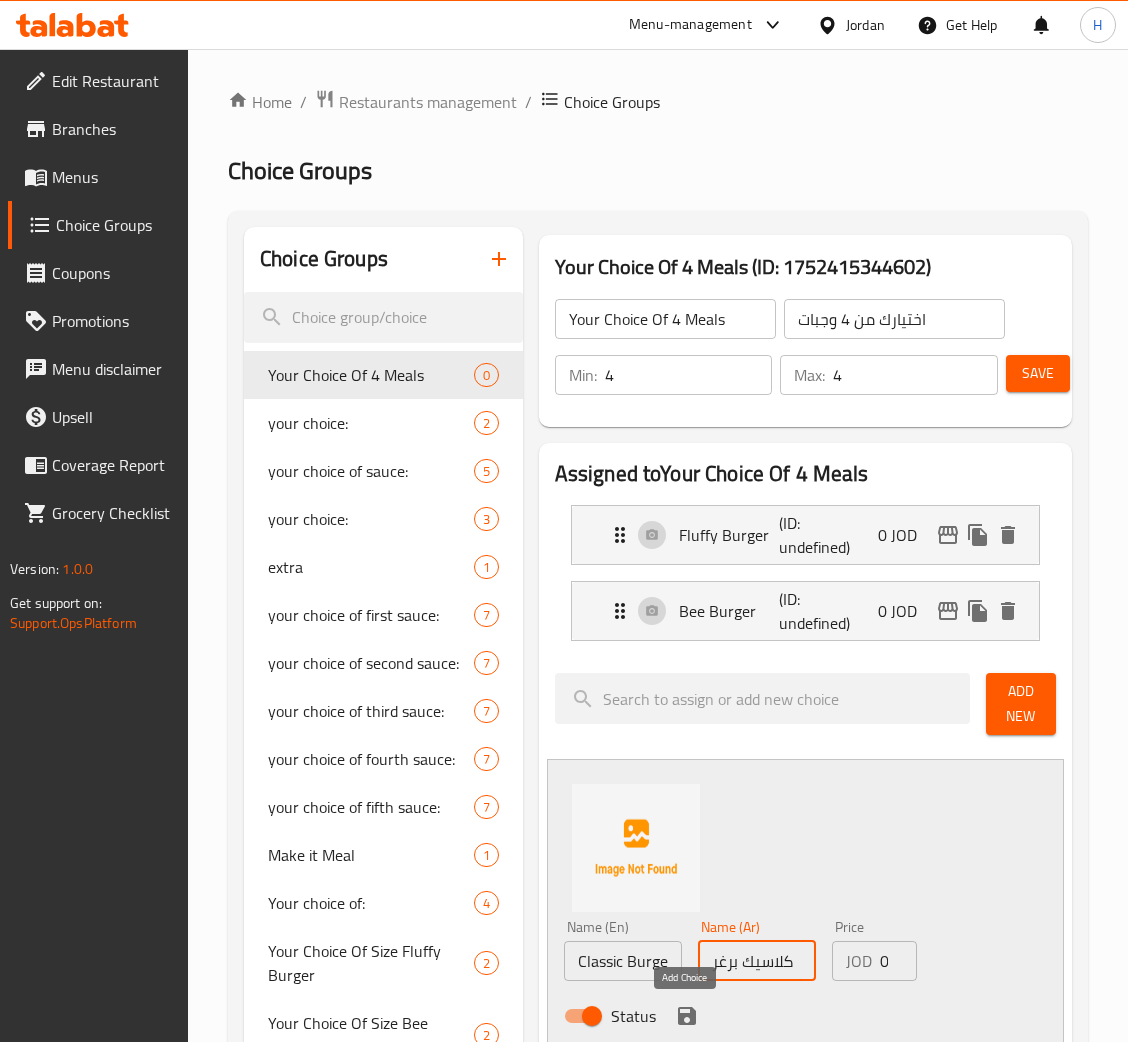 type on "كلاسيك برغر" 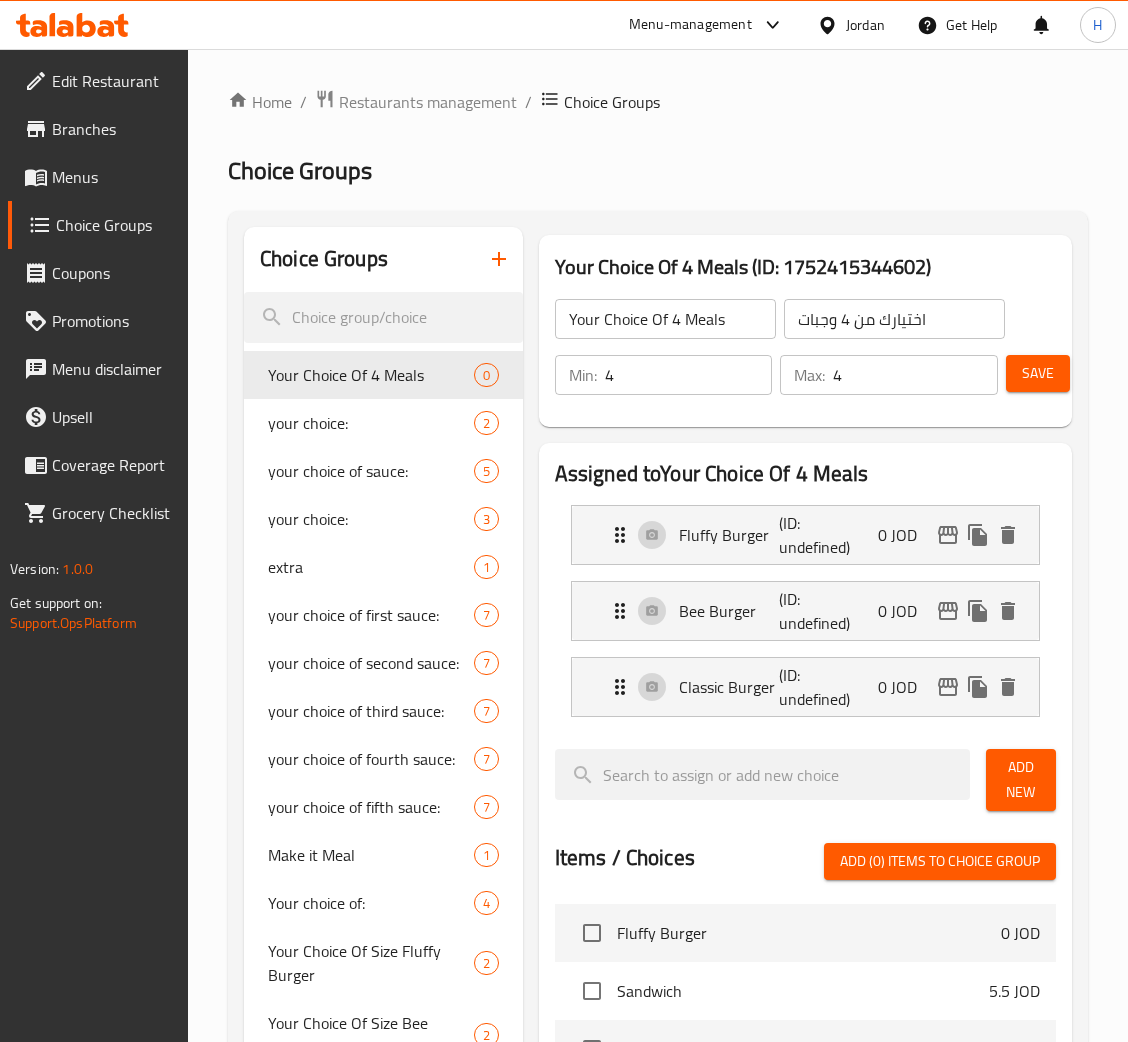 click on "Add New" at bounding box center (1021, 780) 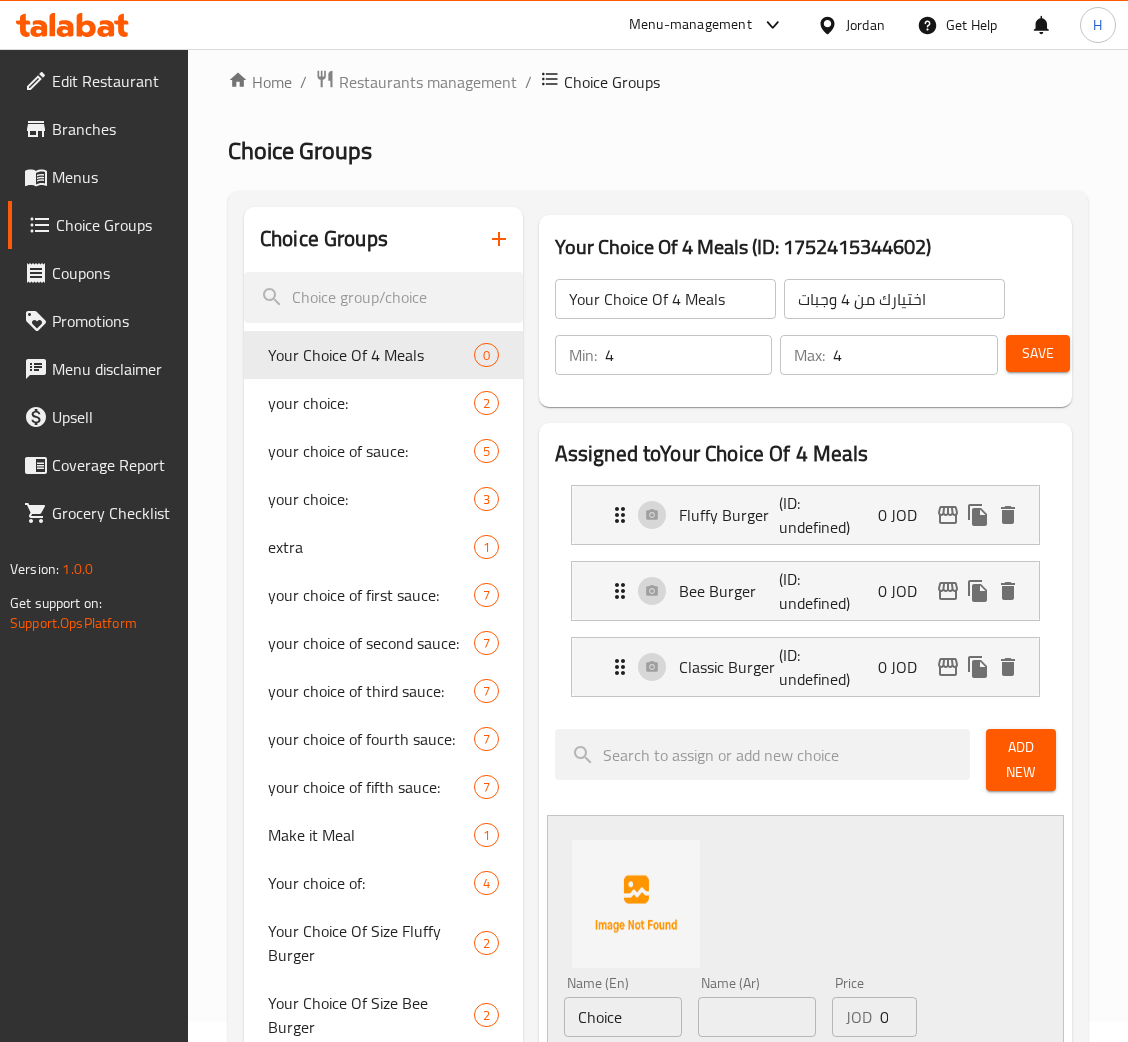 scroll, scrollTop: 449, scrollLeft: 0, axis: vertical 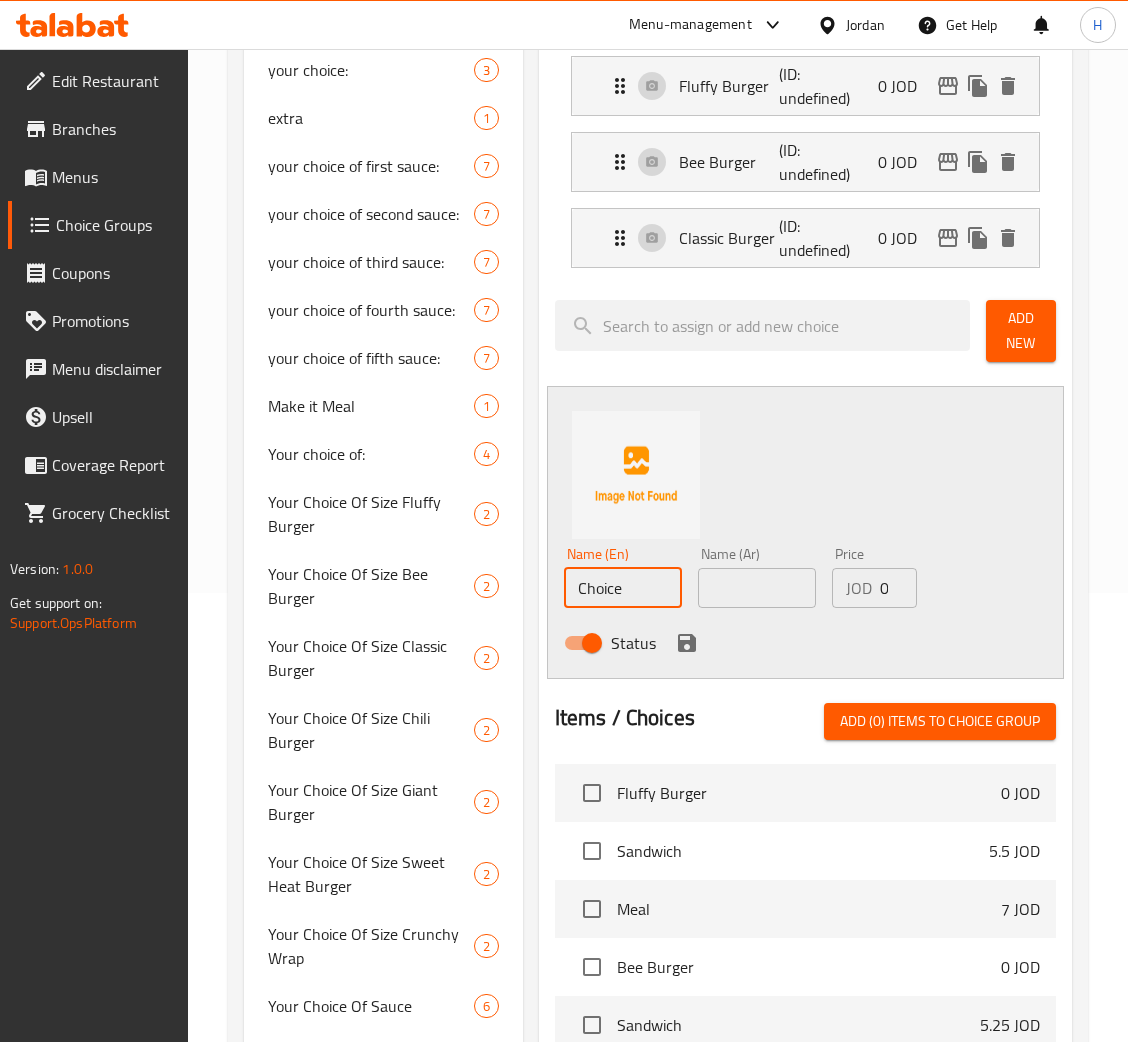 click on "Choice" at bounding box center (623, 588) 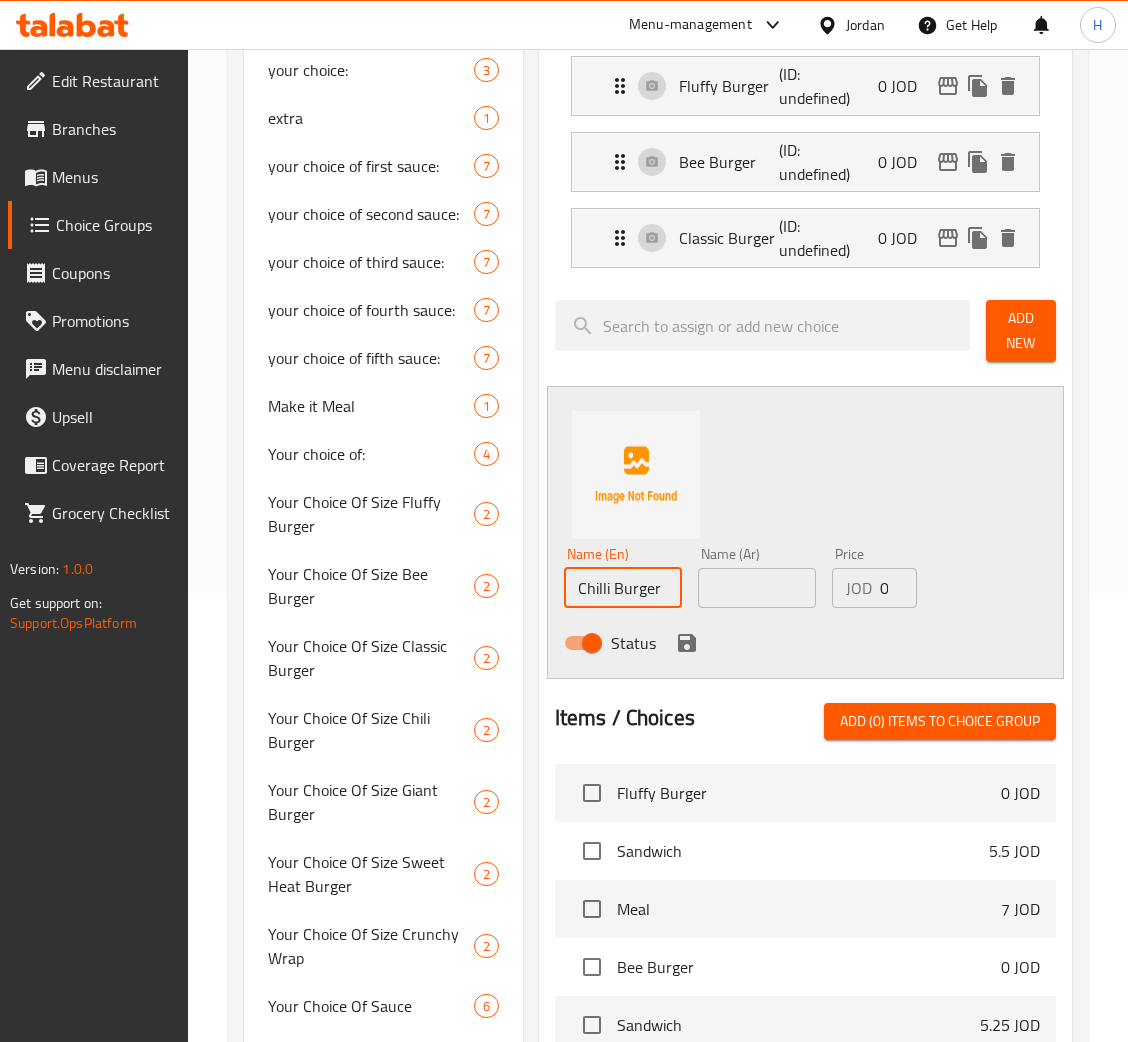 type on "Chilli Burger" 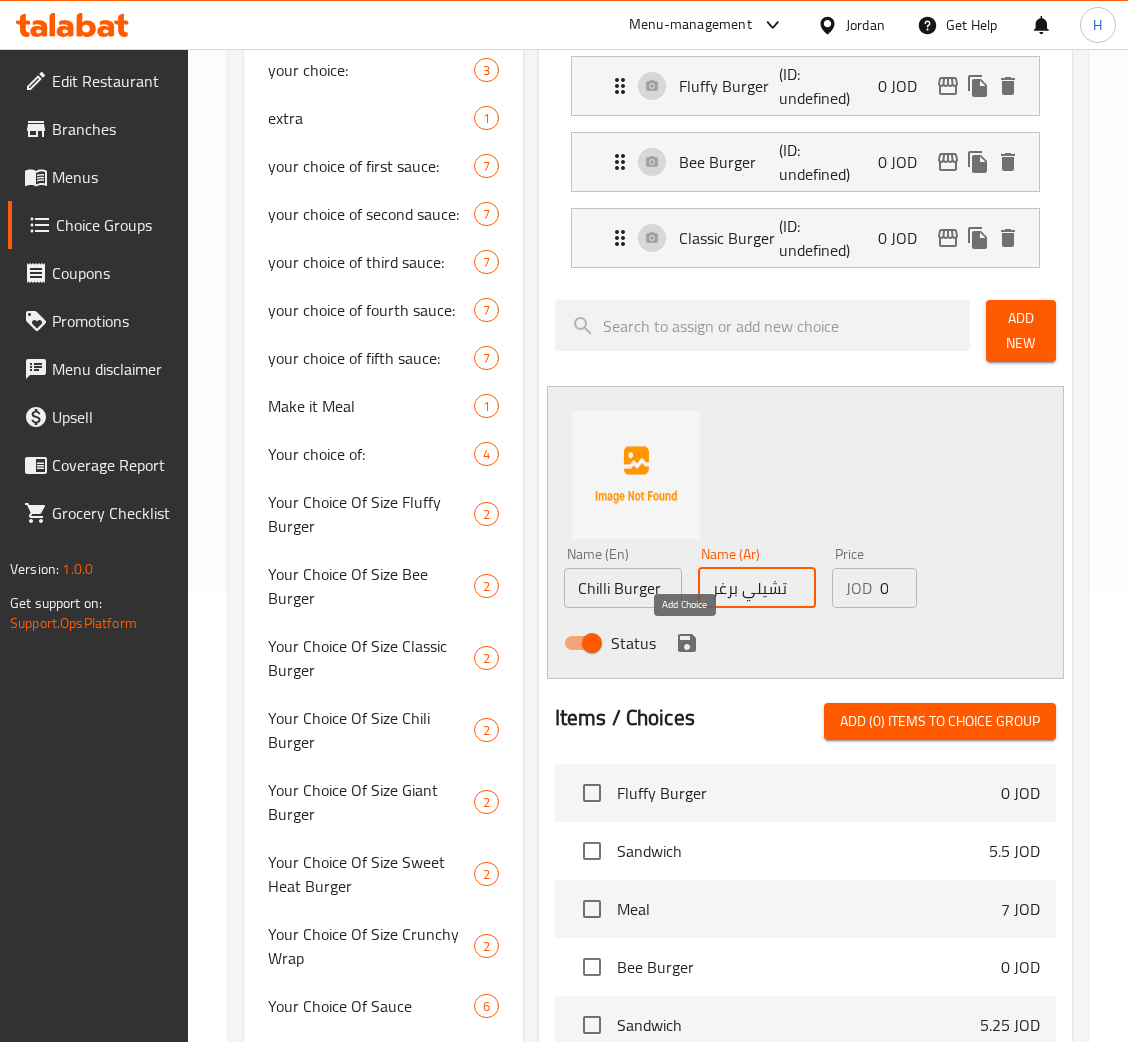 type on "تشيلي برغر" 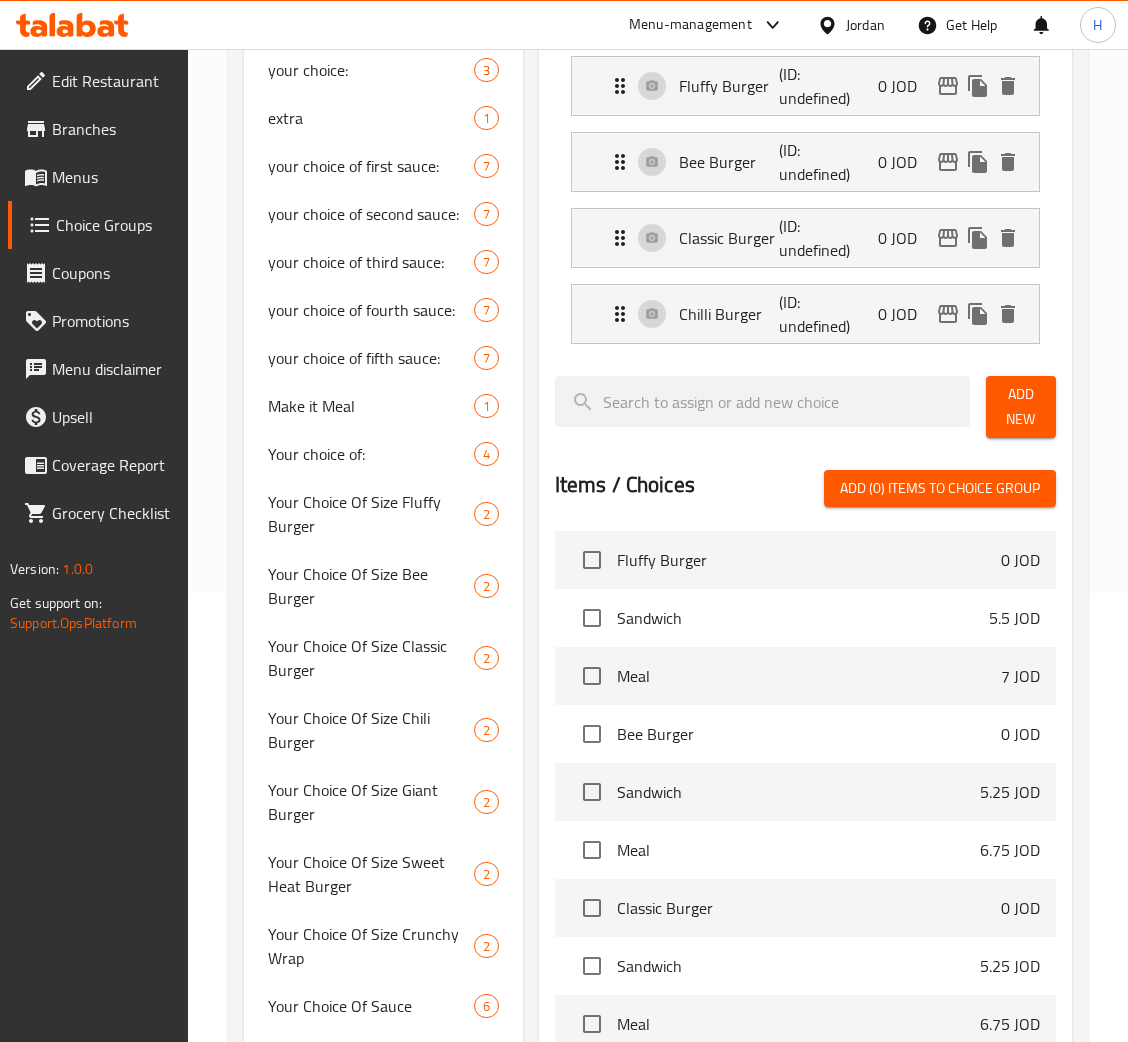 click on "Add New" at bounding box center [1021, 407] 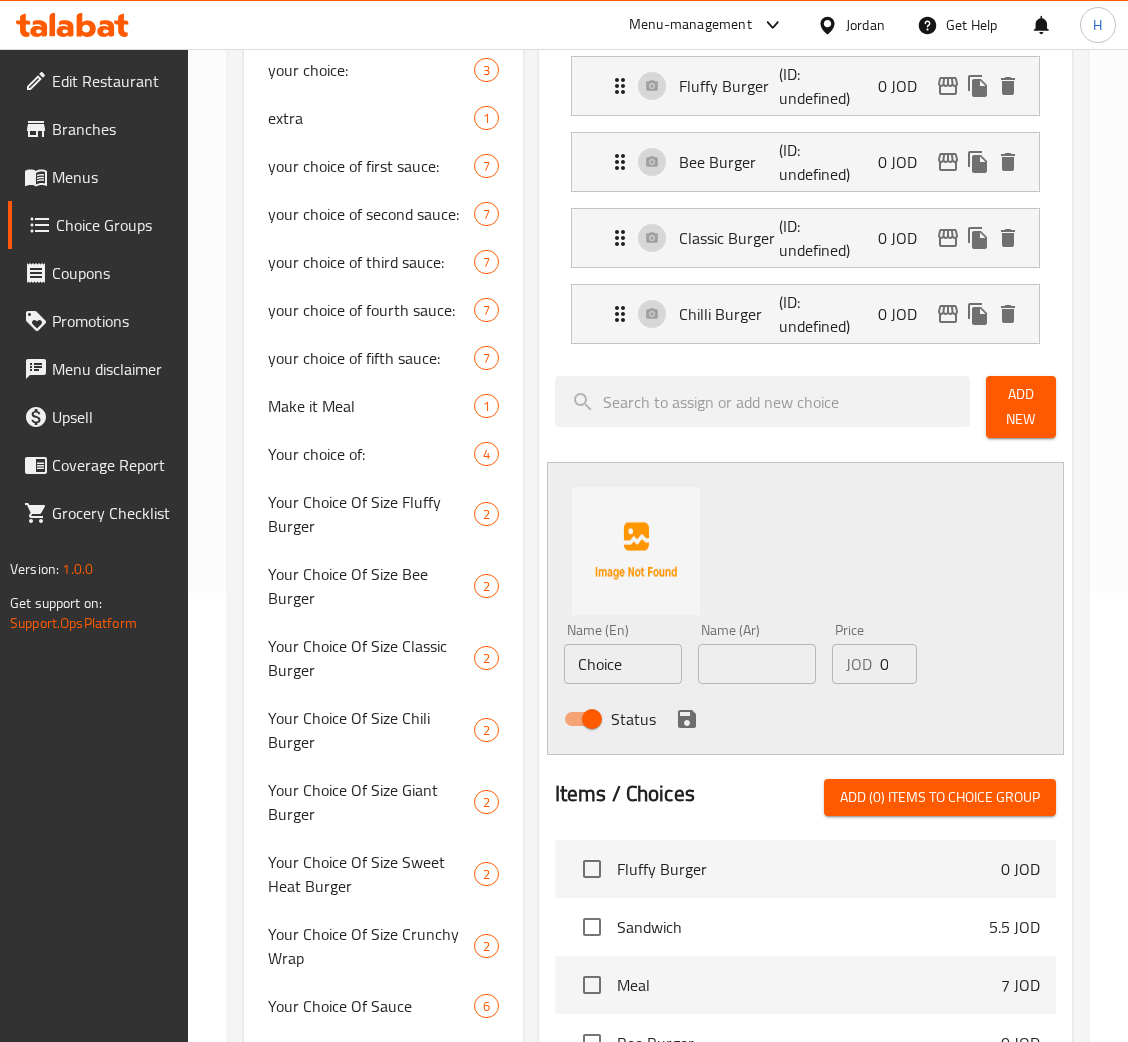 click on "Choice" at bounding box center [623, 664] 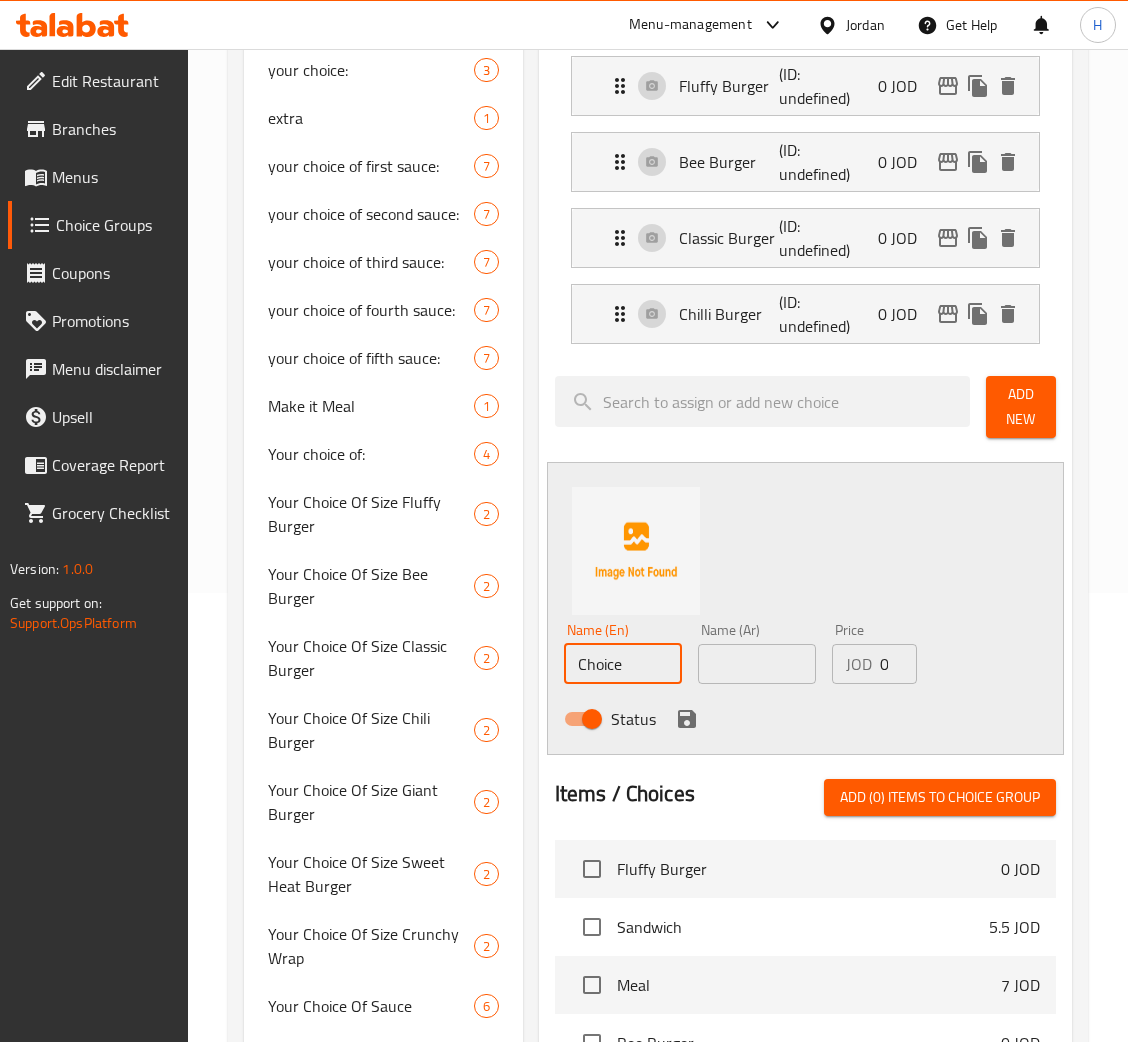click on "Choice" at bounding box center (623, 664) 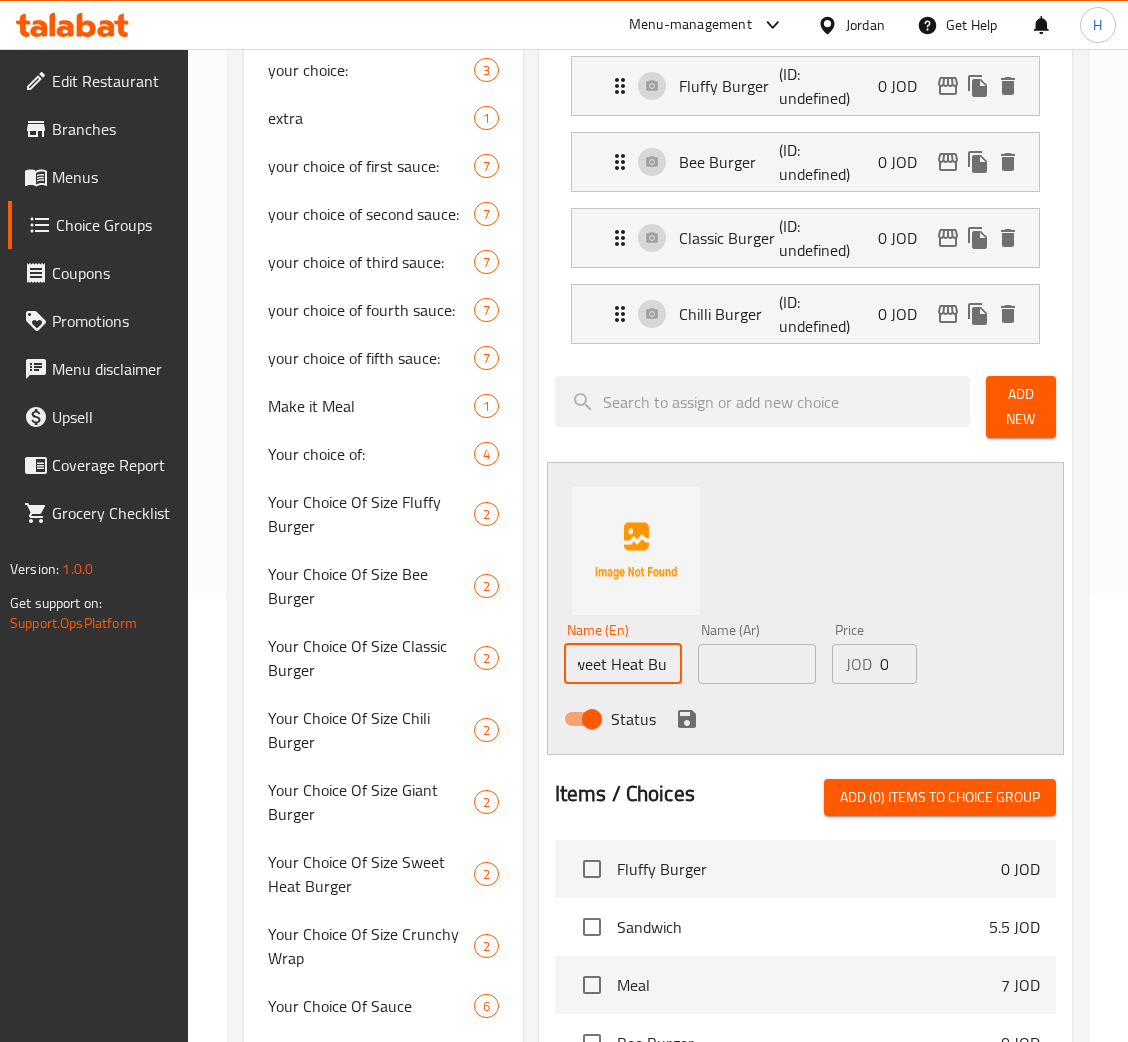 scroll, scrollTop: 0, scrollLeft: 36, axis: horizontal 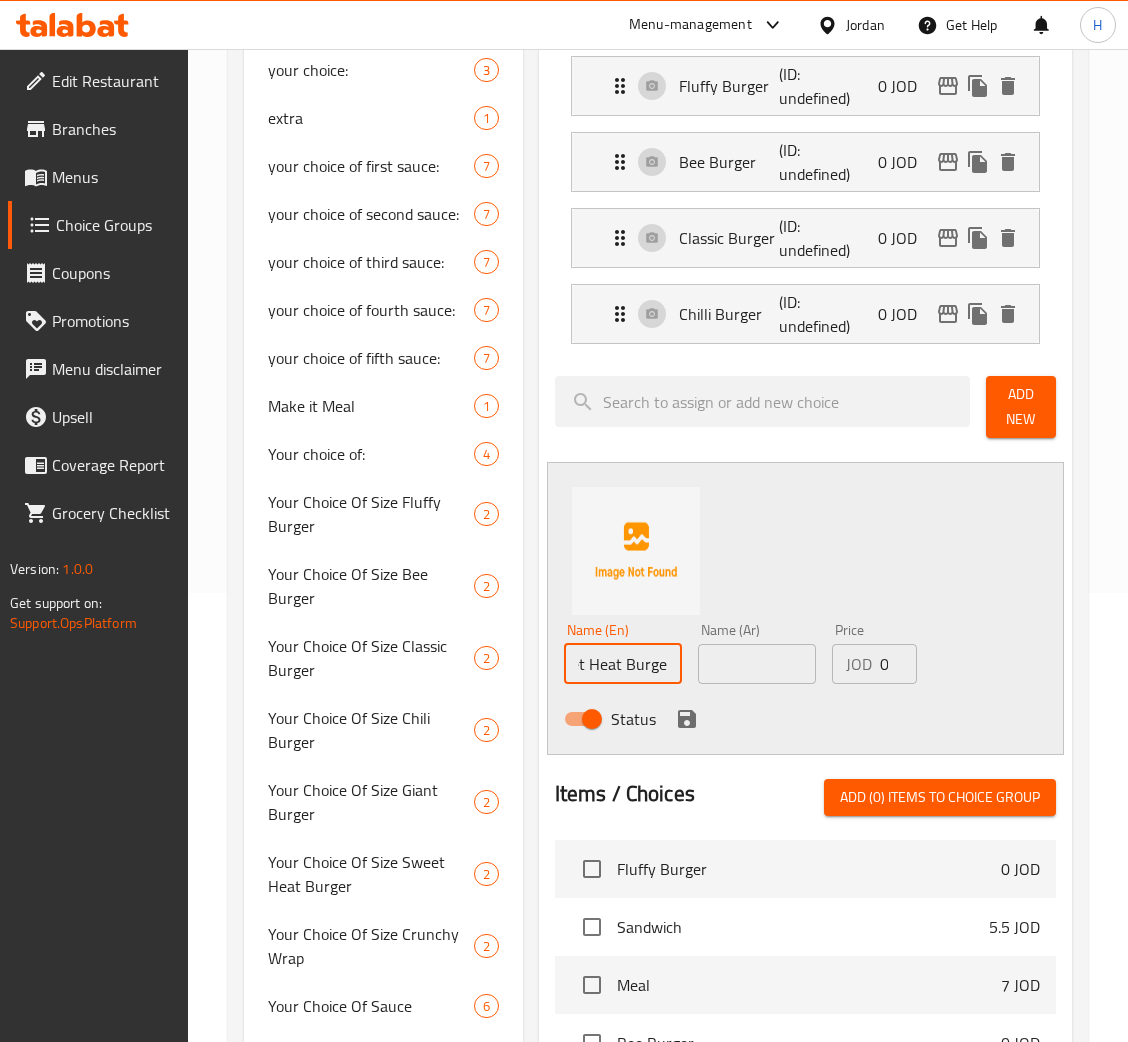 type on "Sweet Heat Burger" 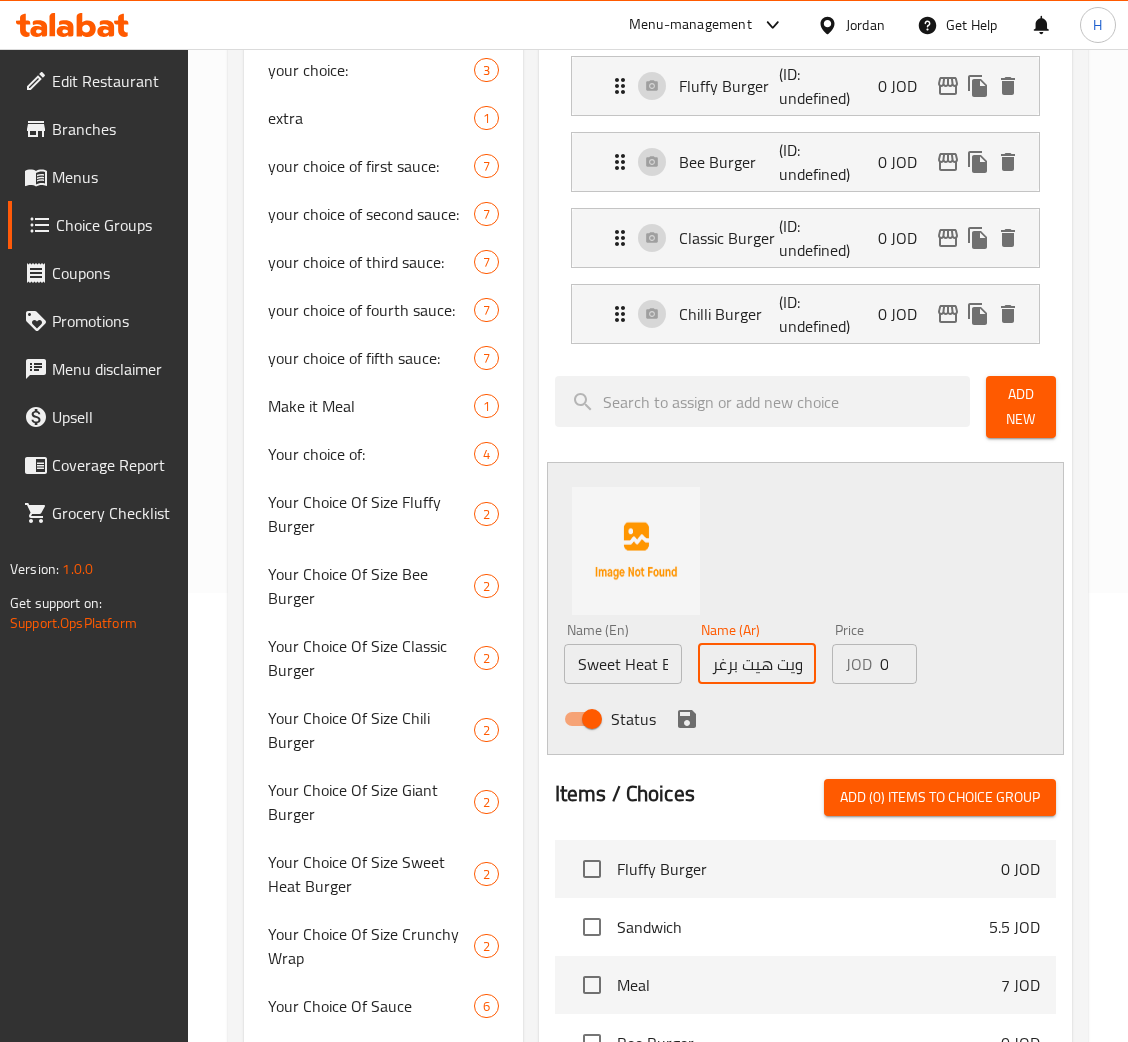 scroll, scrollTop: 0, scrollLeft: 15, axis: horizontal 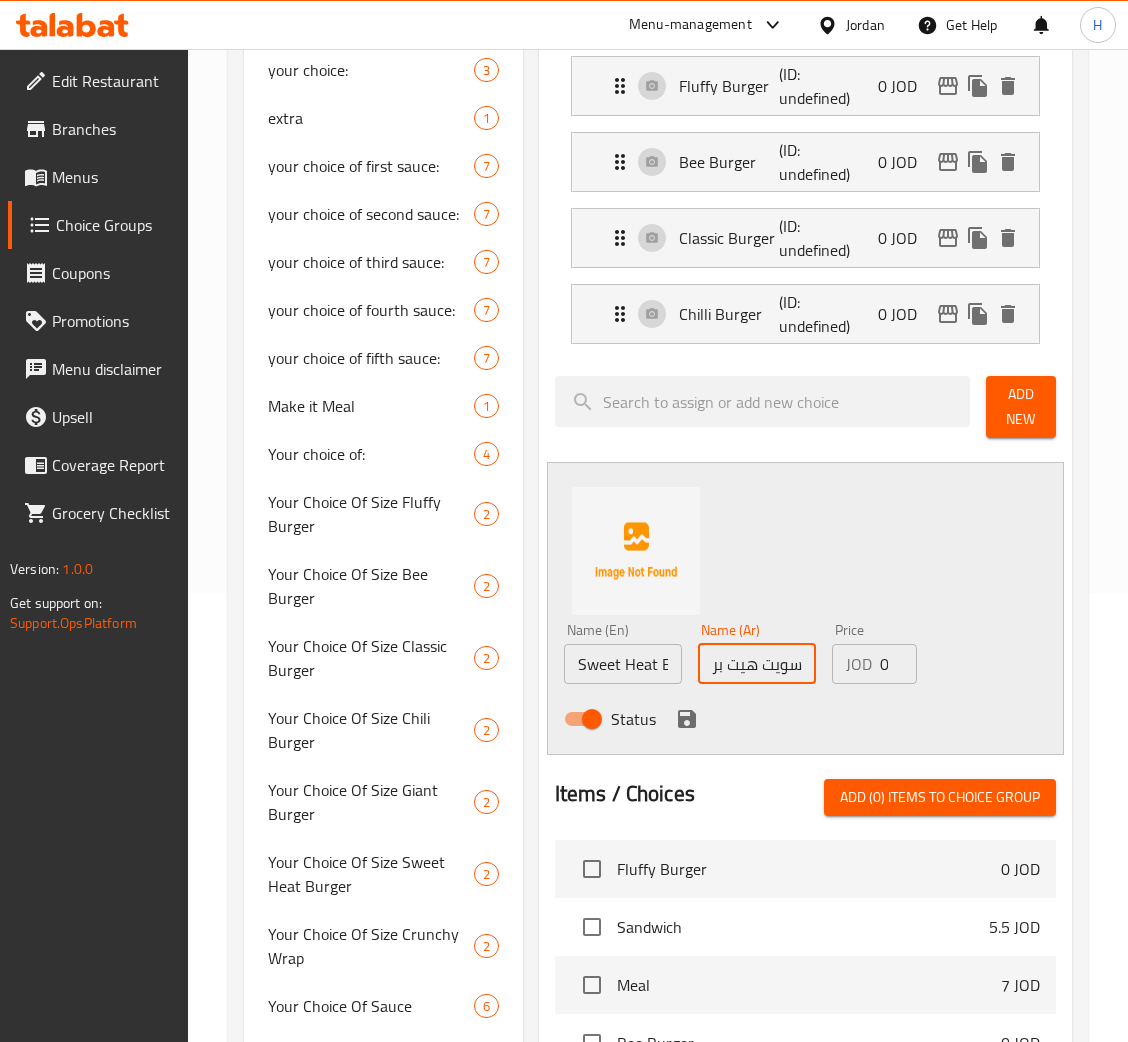type on "سويت هيت برغر" 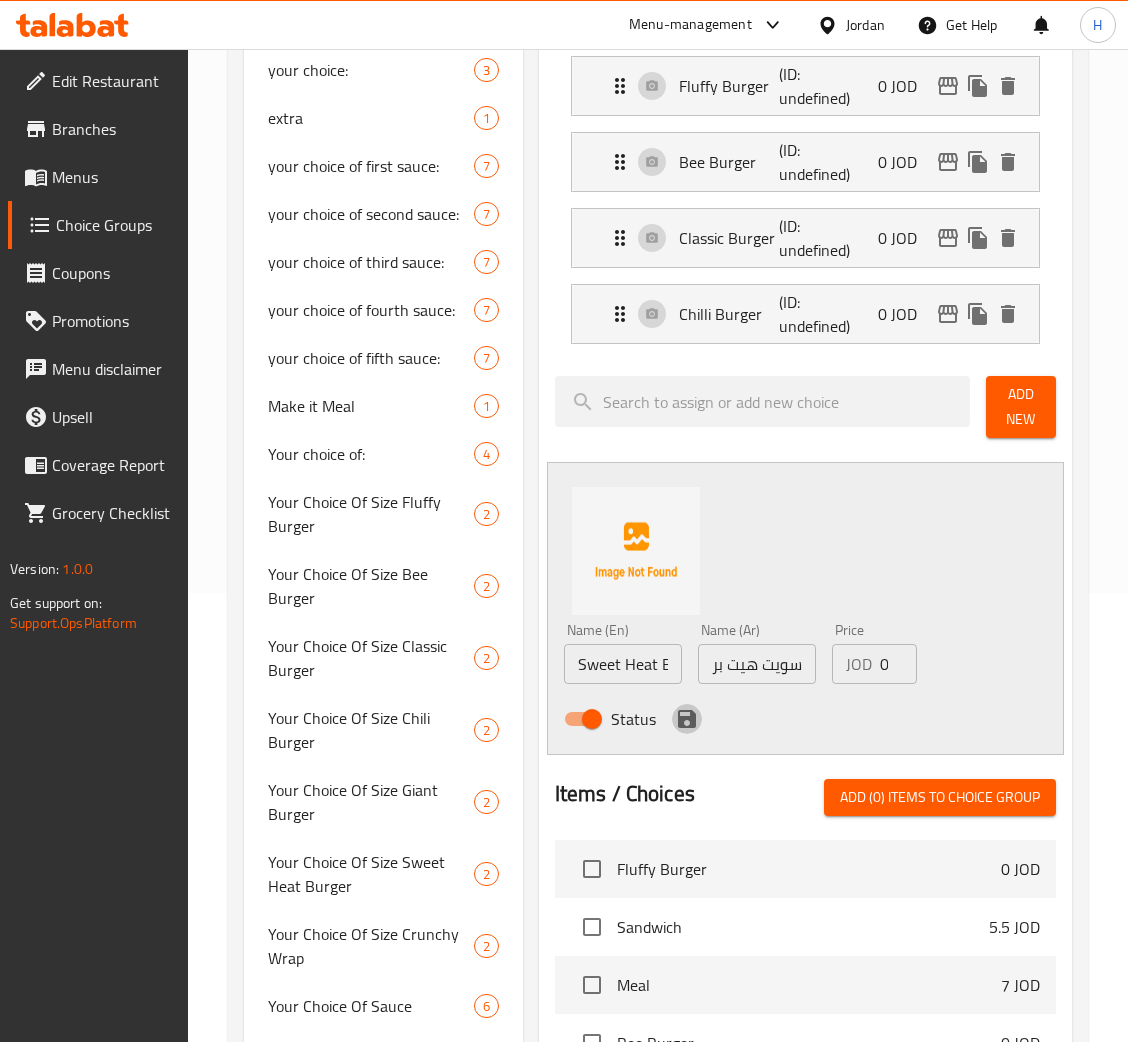 click 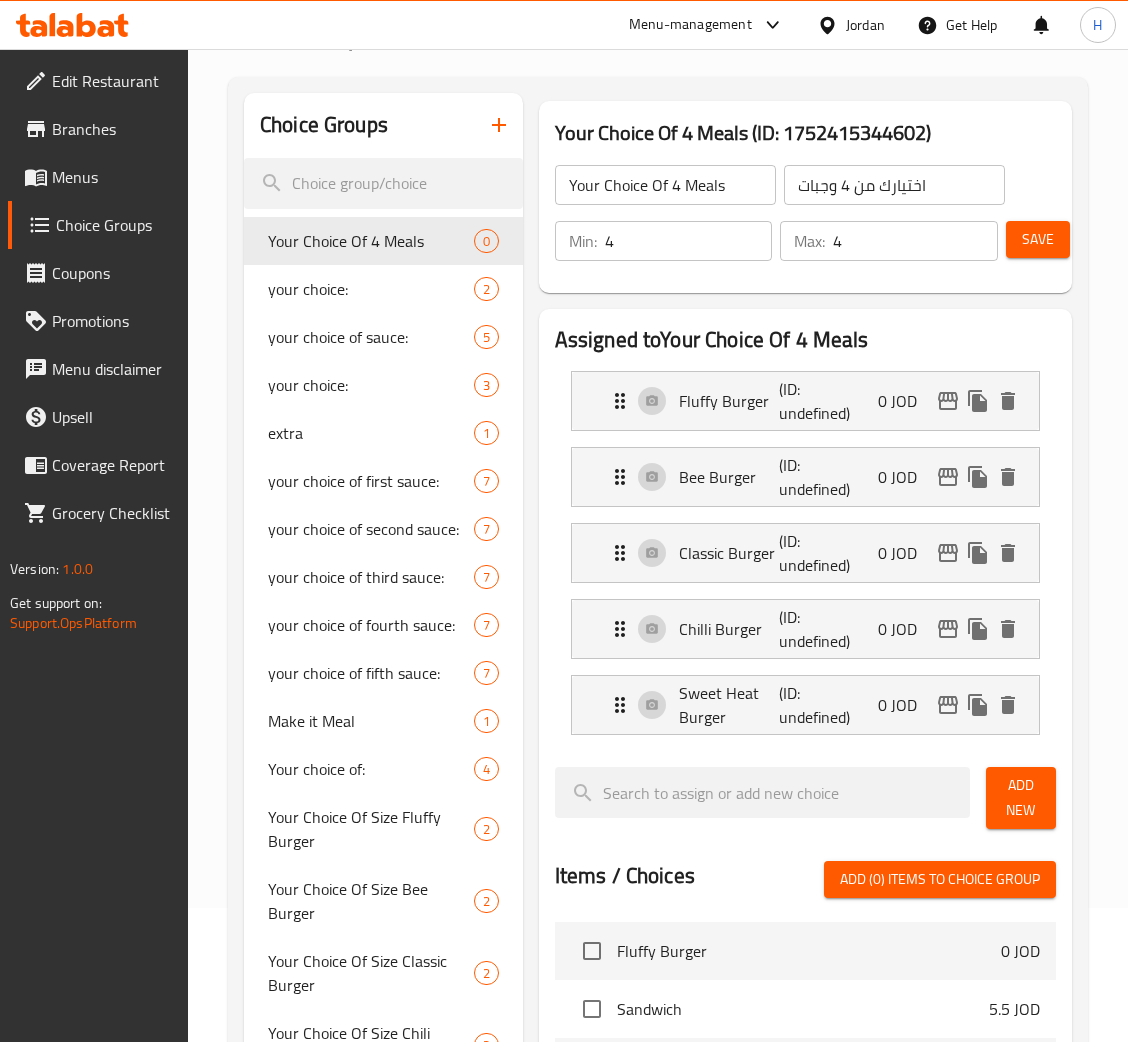 scroll, scrollTop: 0, scrollLeft: 0, axis: both 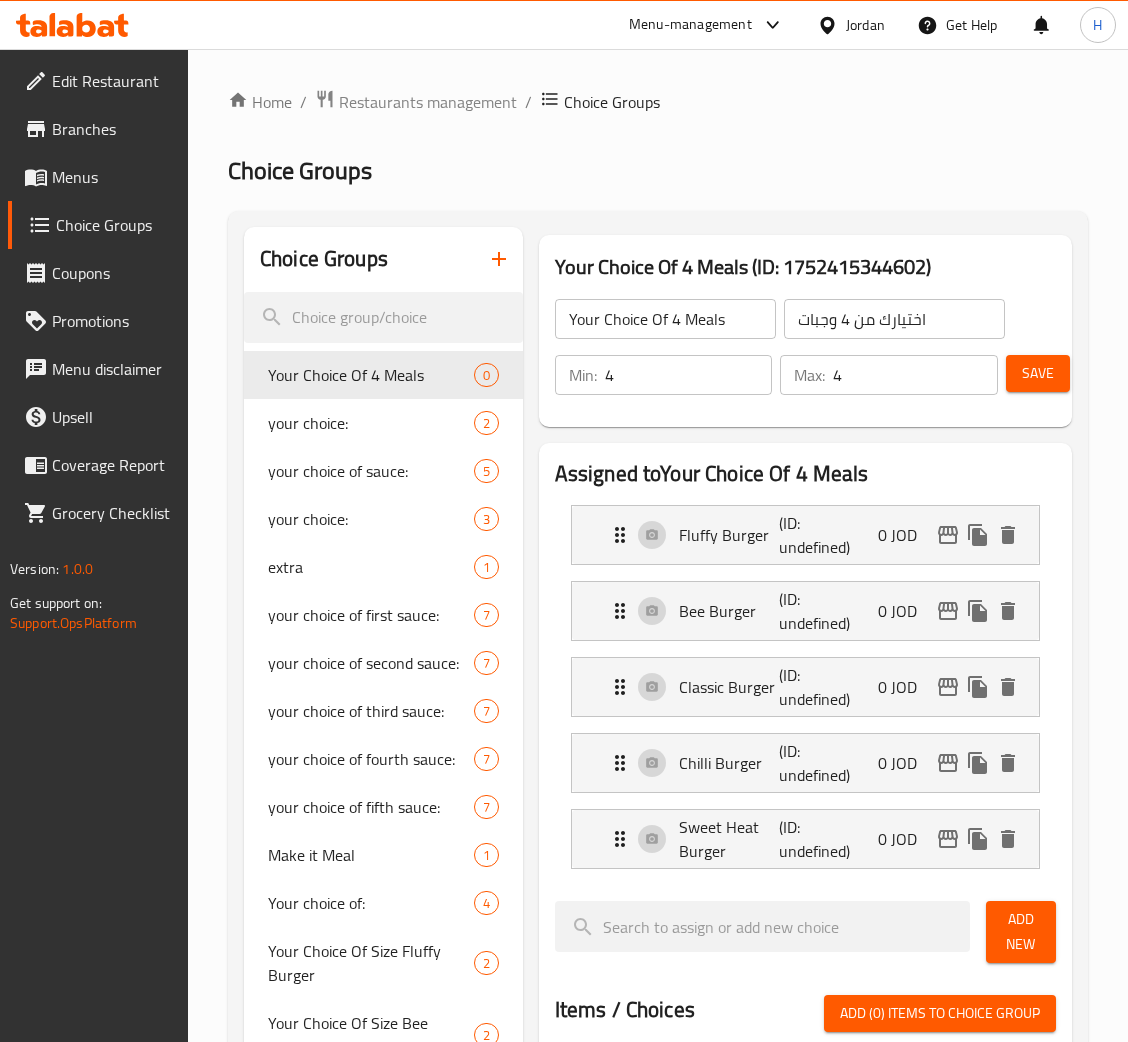 click on "Save" at bounding box center (1038, 373) 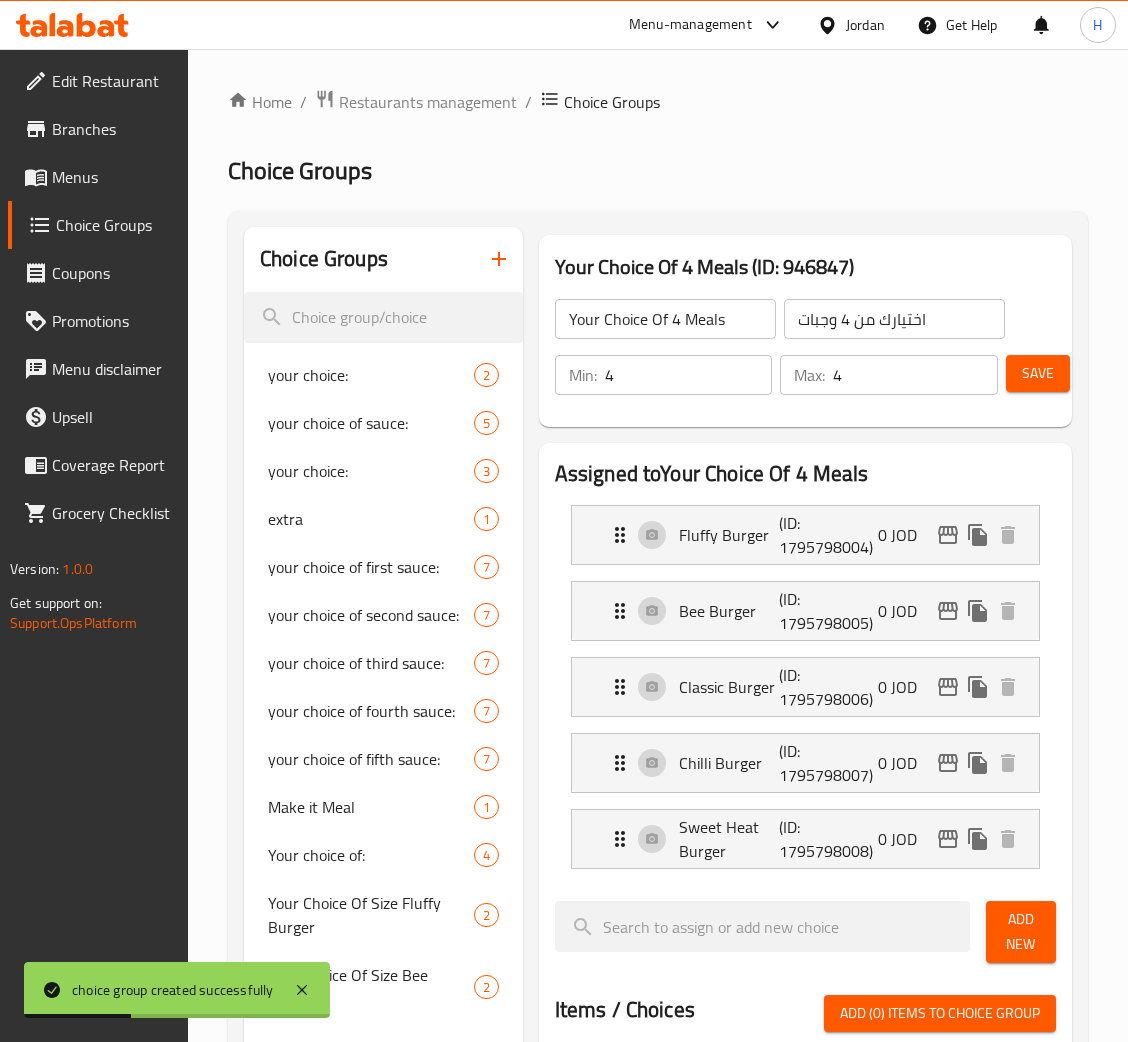 click 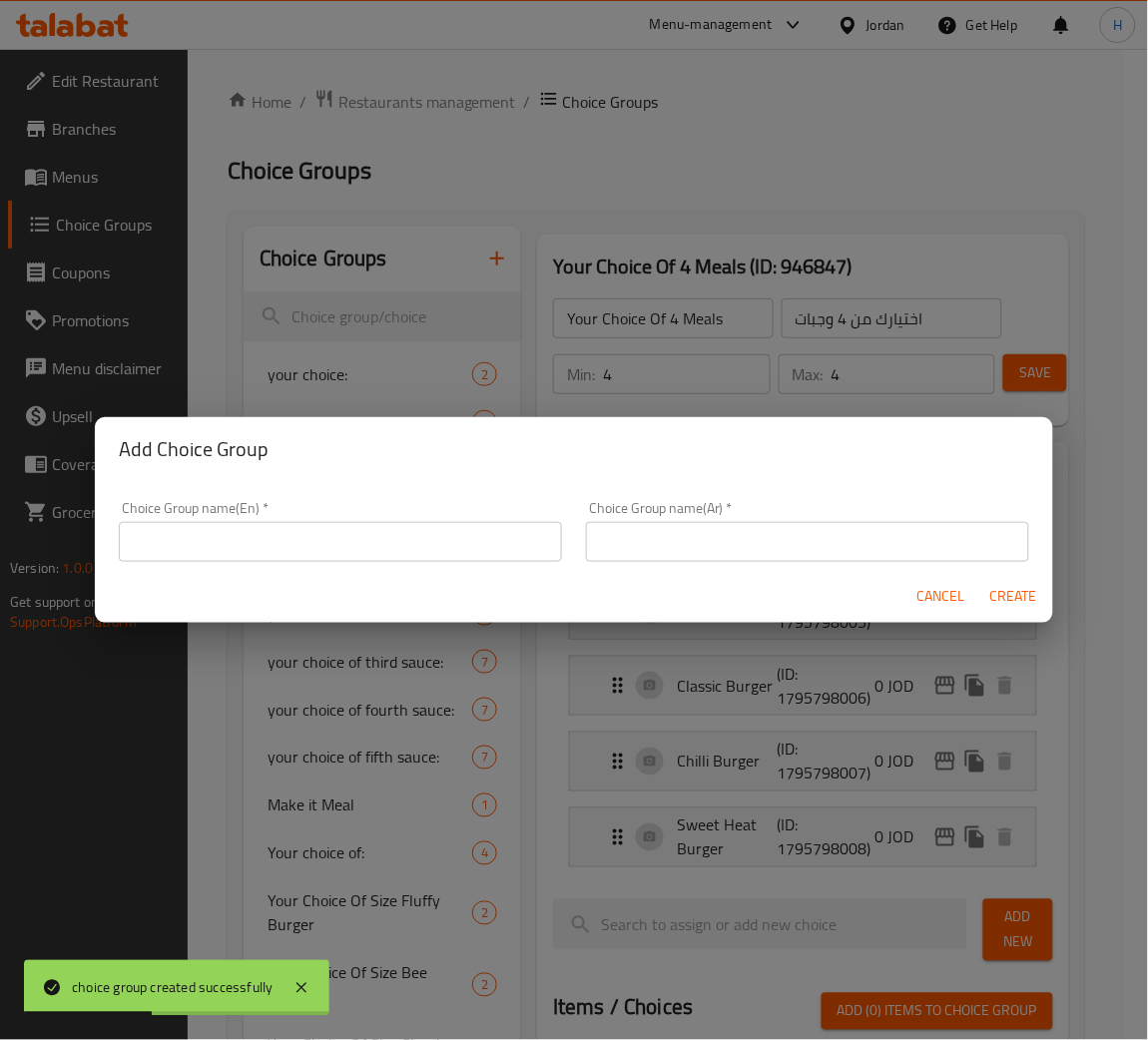 click at bounding box center (340, 542) 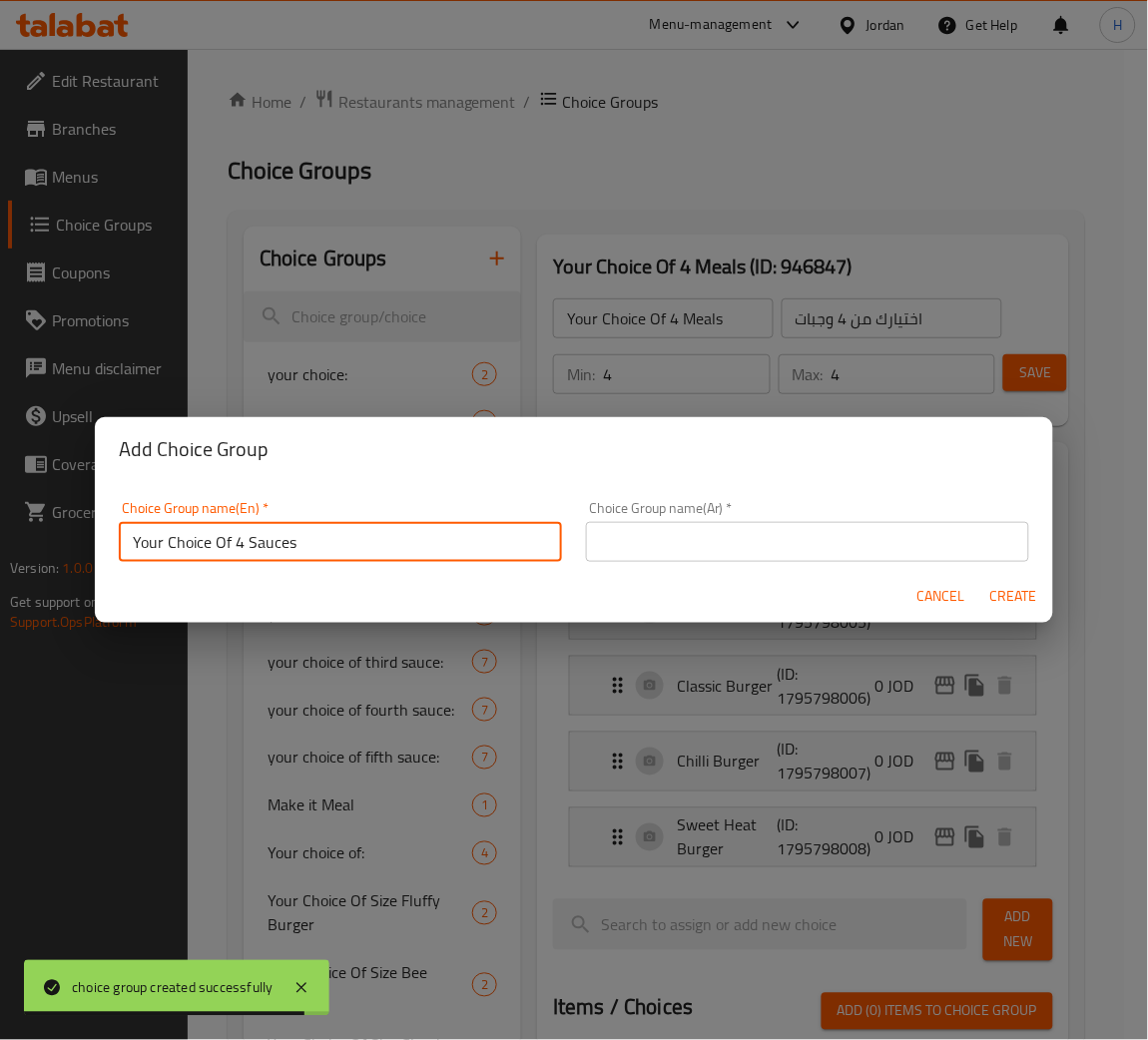 type on "Your Choice Of 4 Sauces" 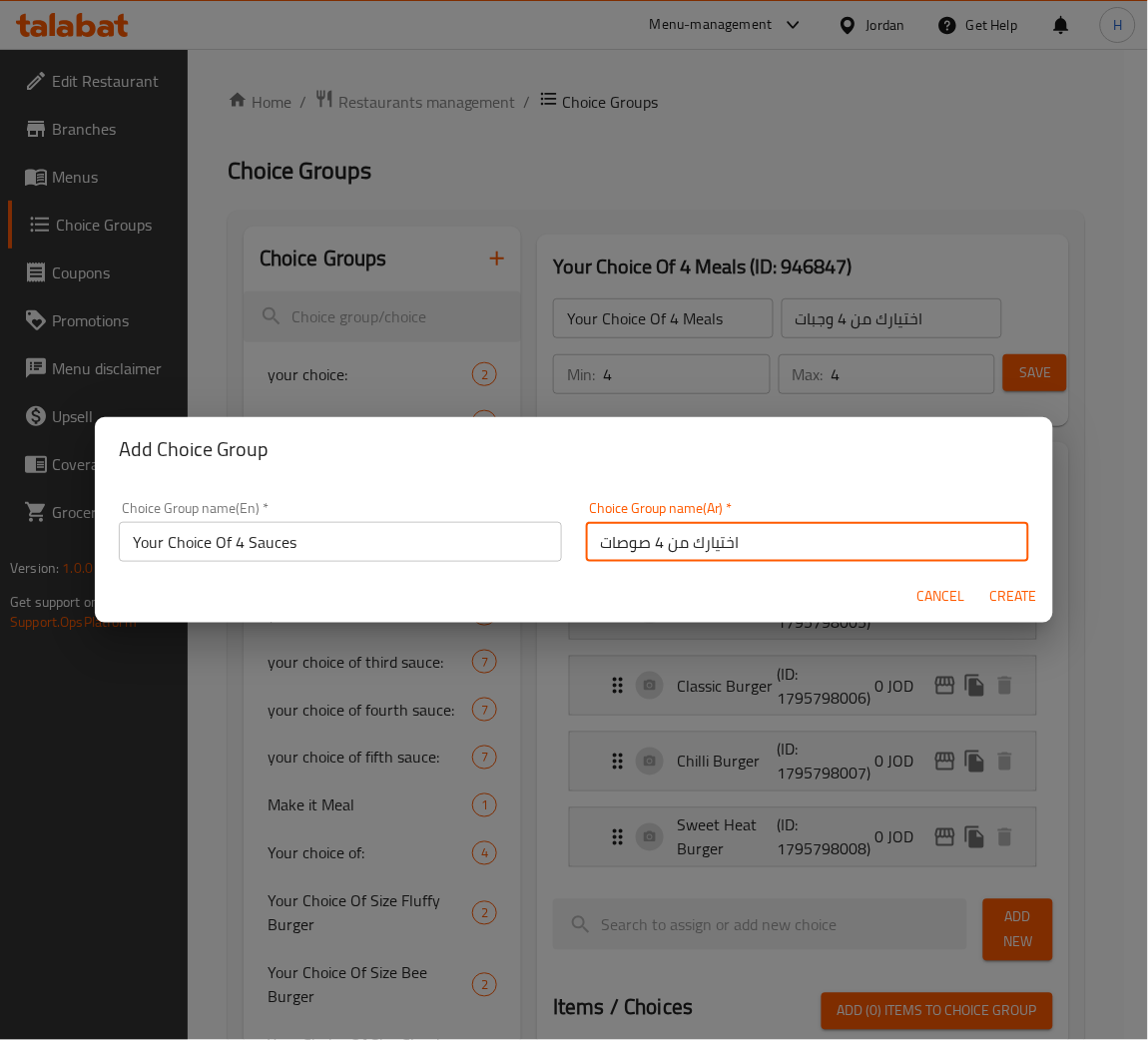 type on "اختيارك من 4 صوصات" 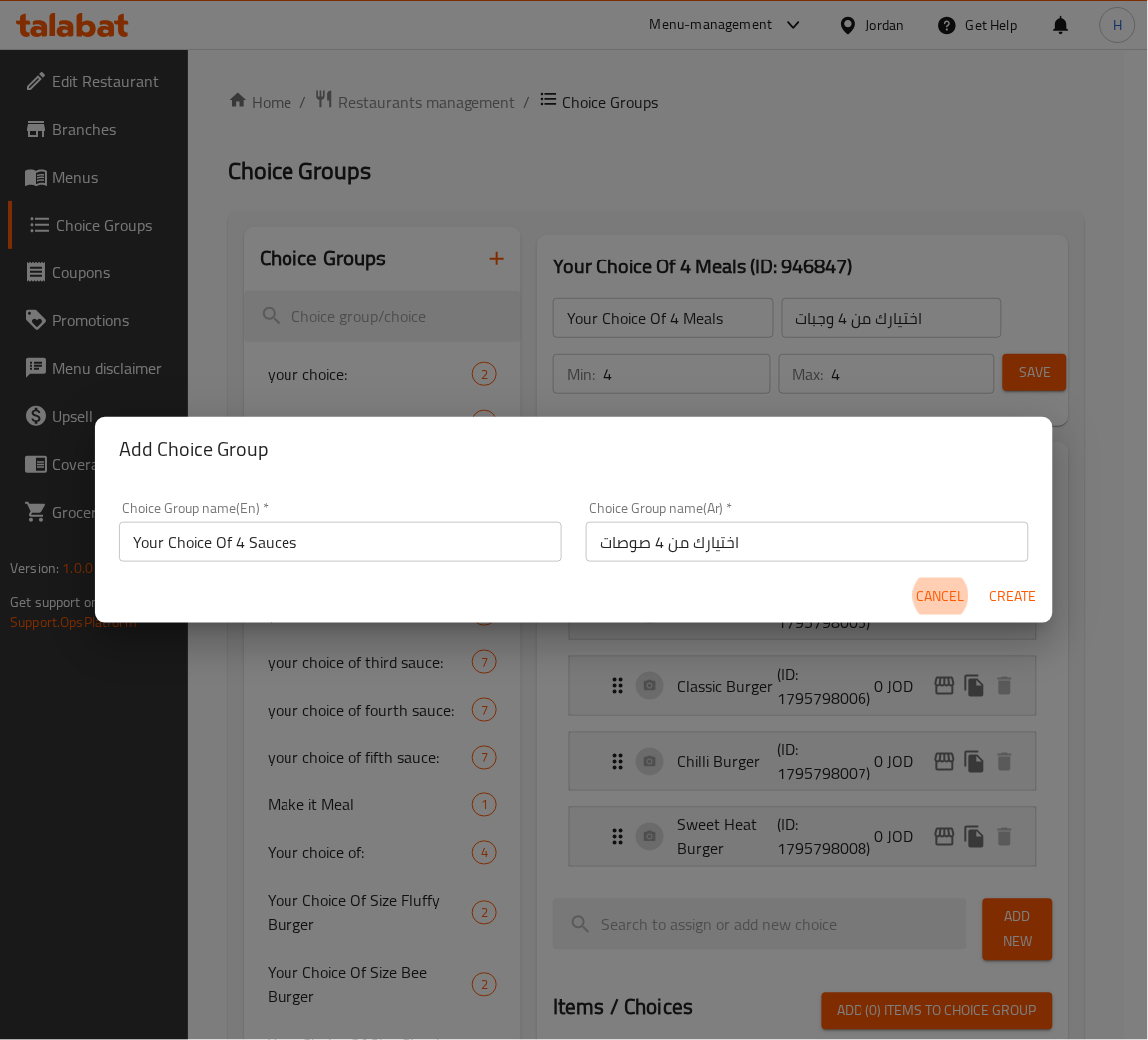 type 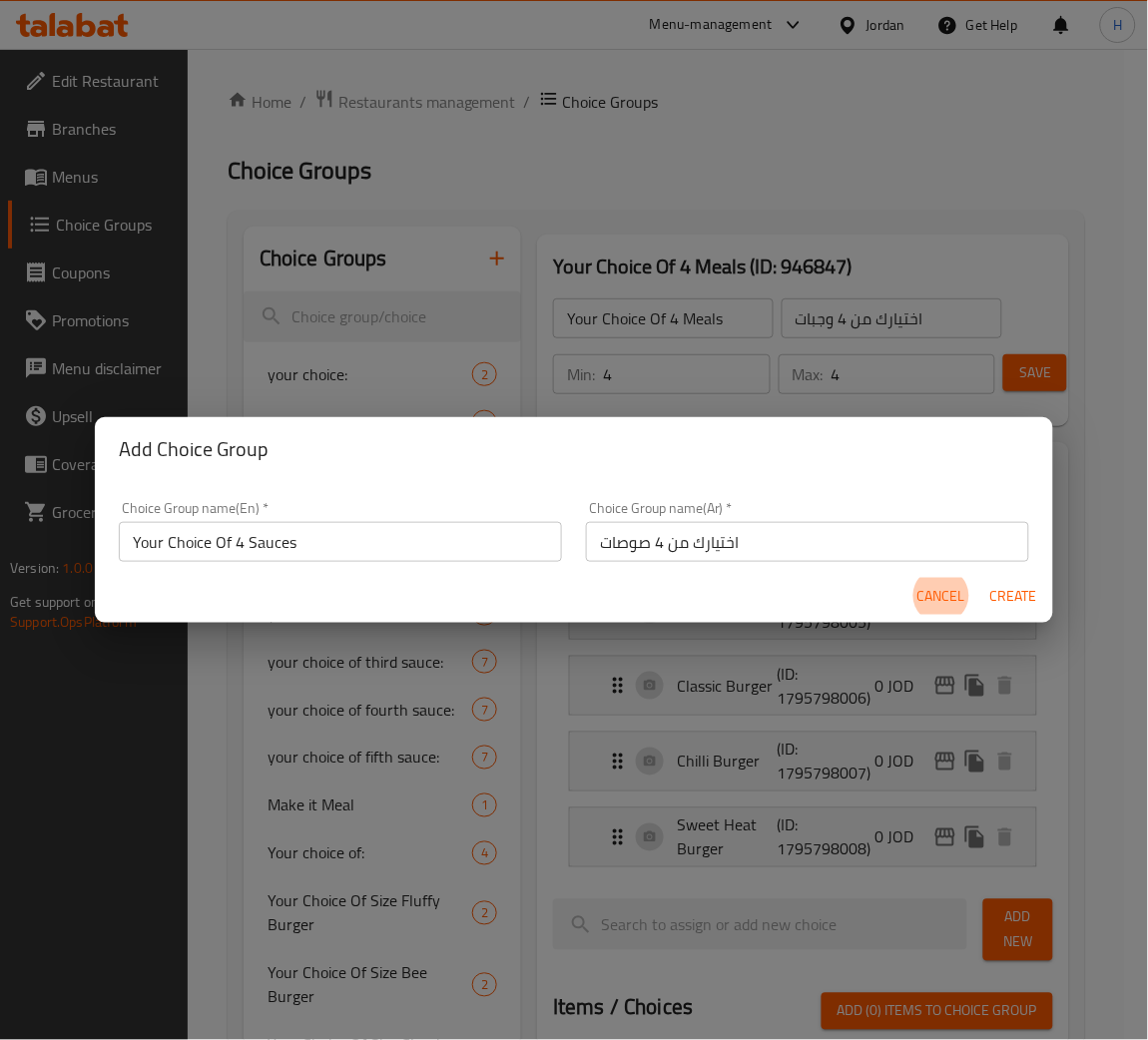 type 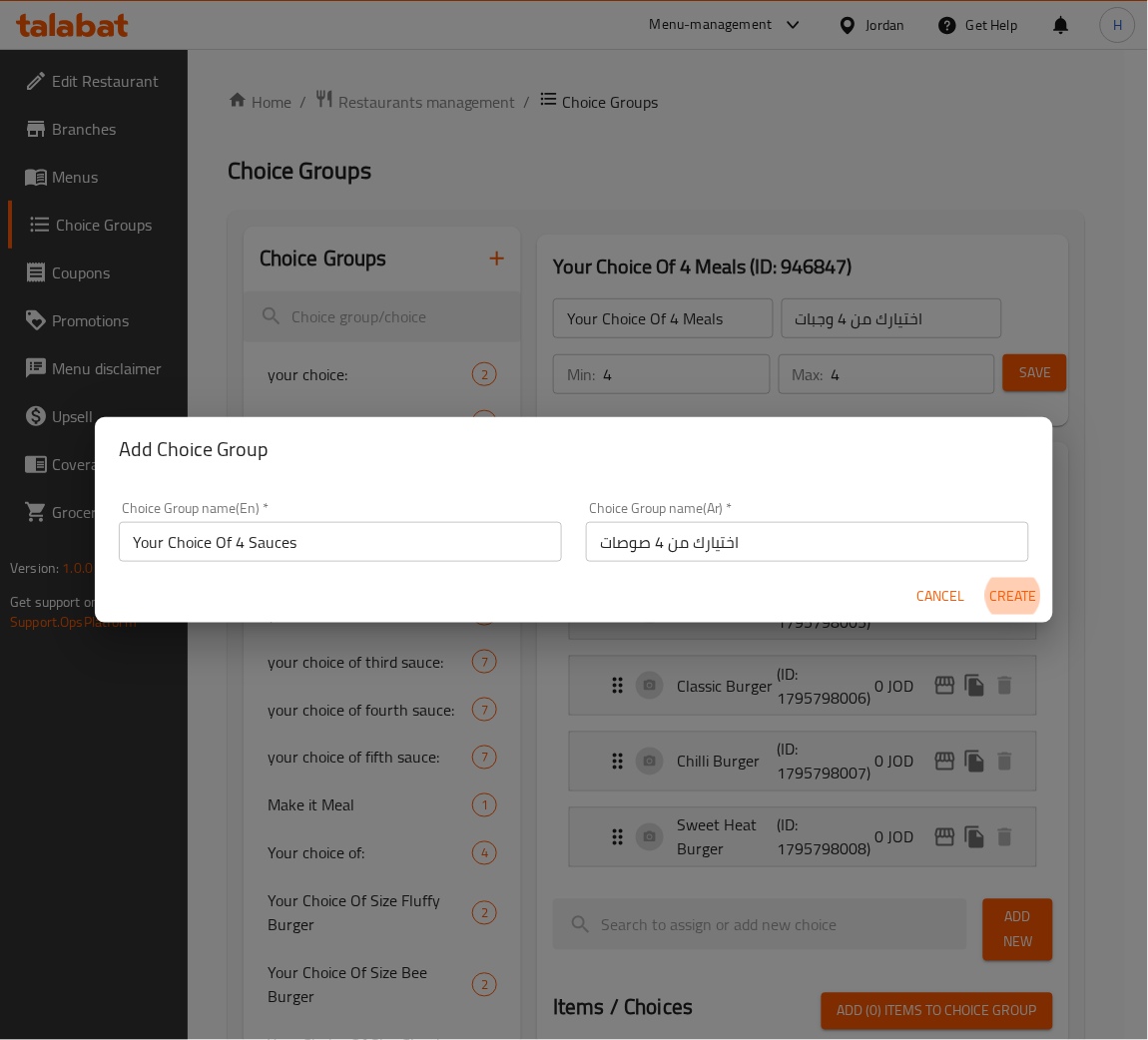 click on "Create" at bounding box center [1013, 596] 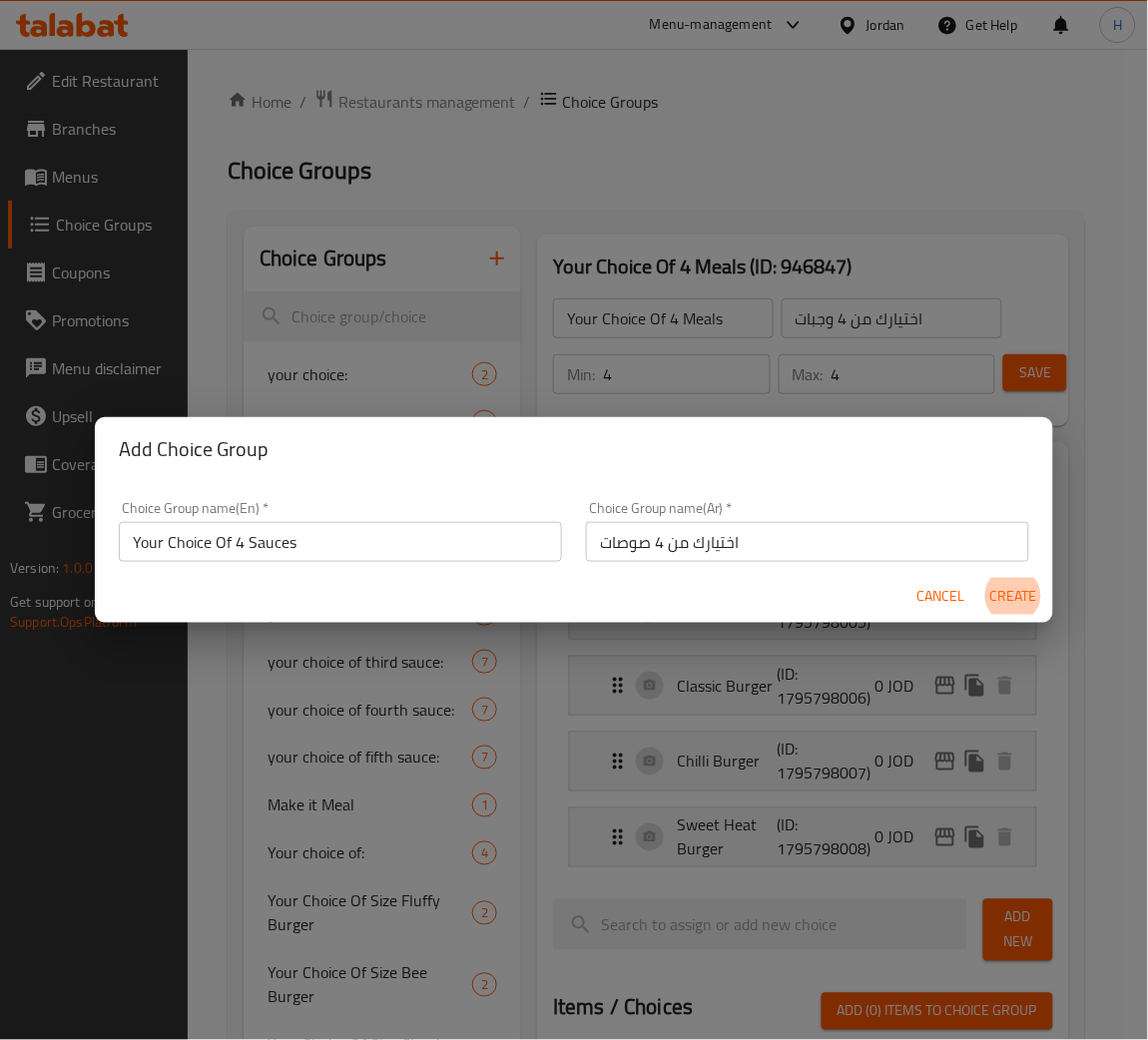 type on "Your Choice Of 4 Sauces" 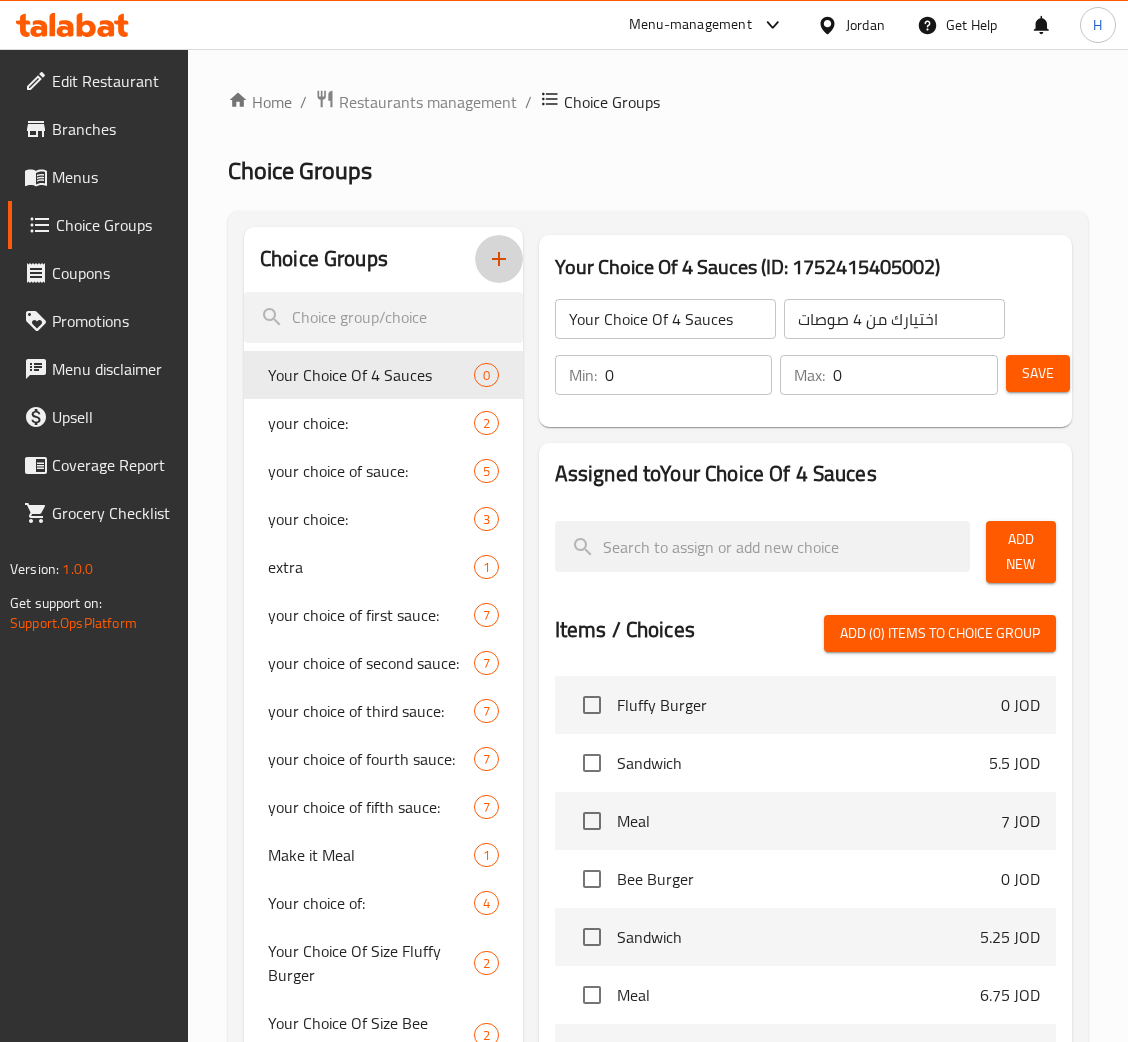 click on "0" at bounding box center (689, 375) 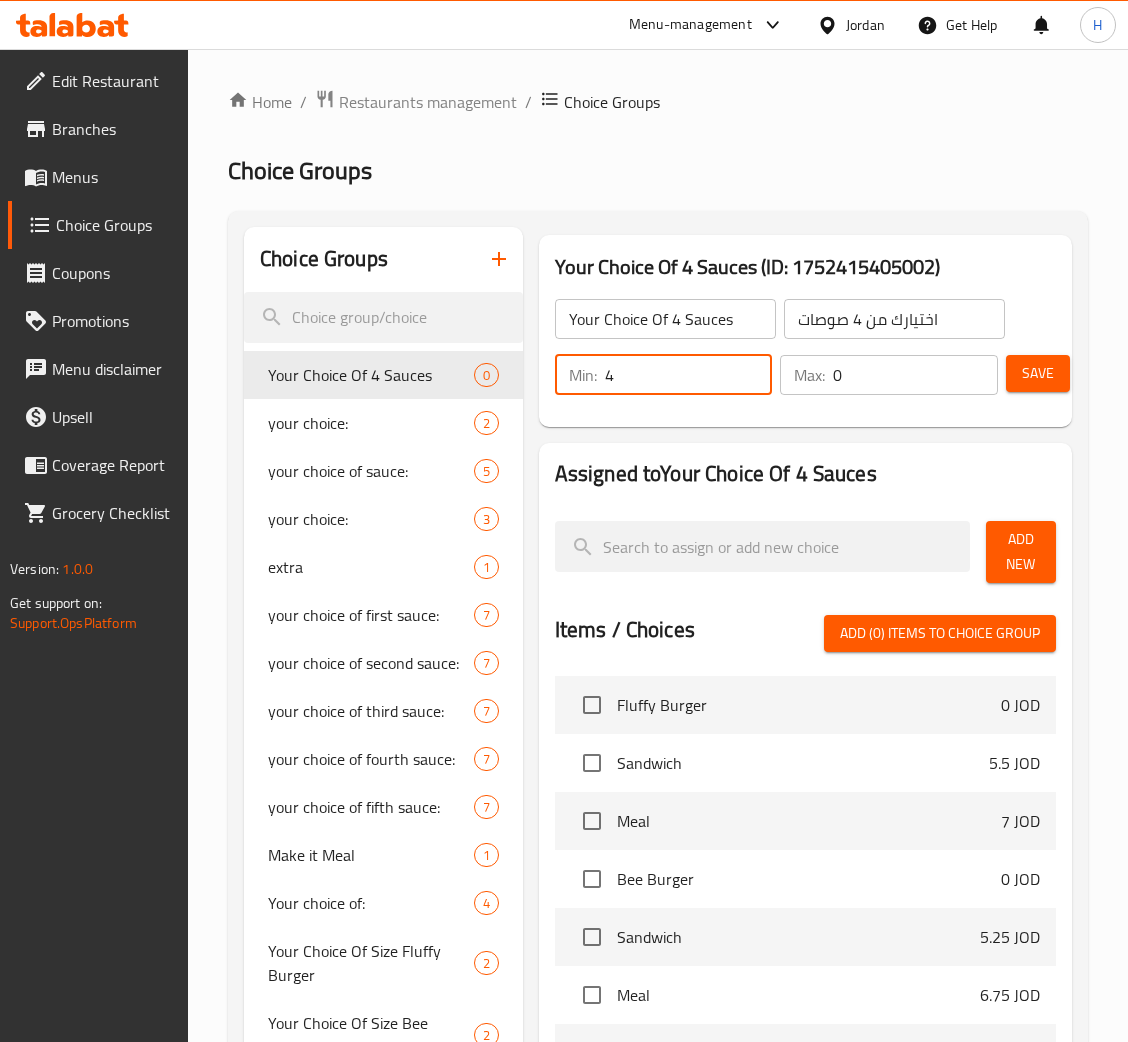 type on "4" 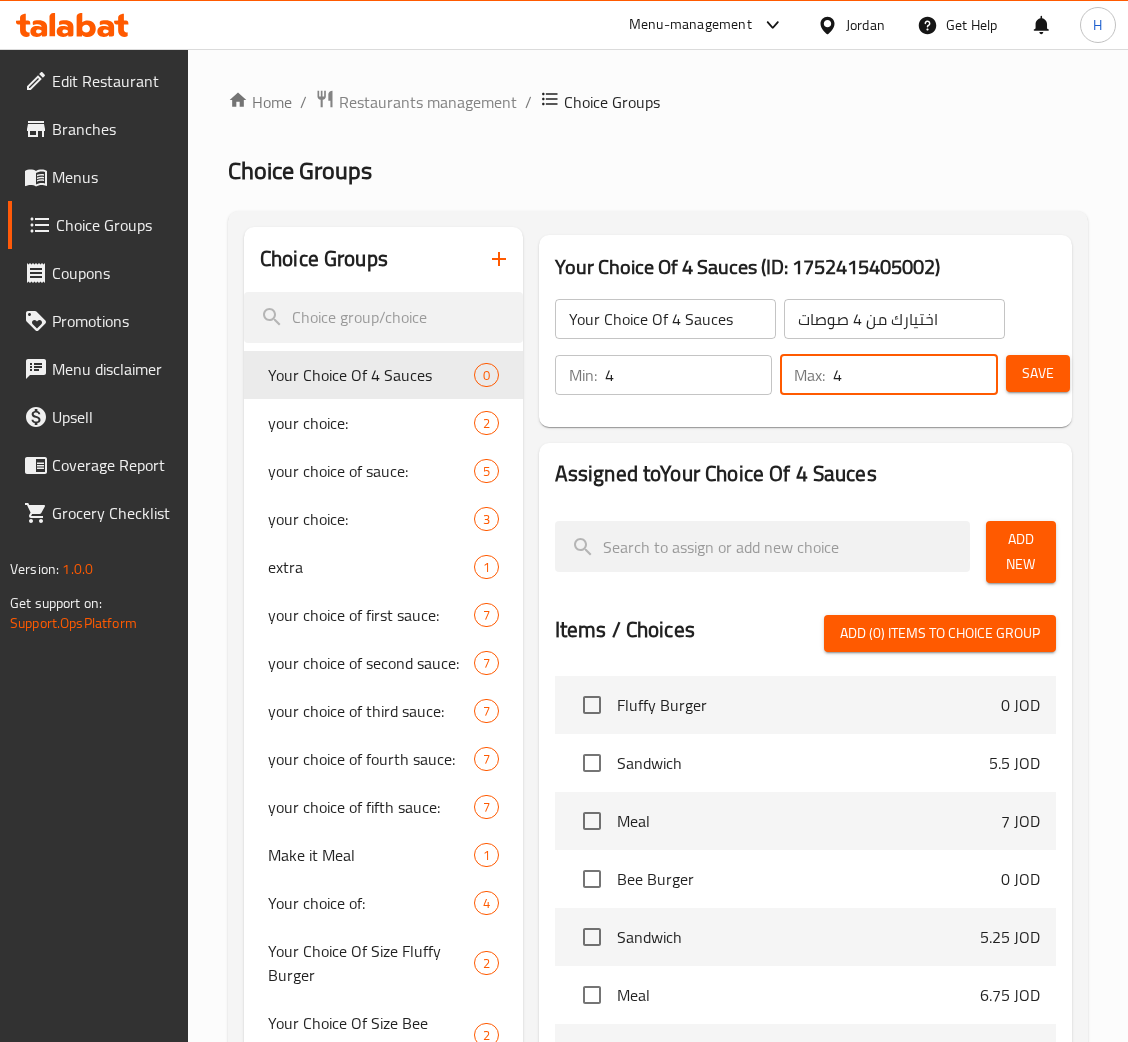 type on "4" 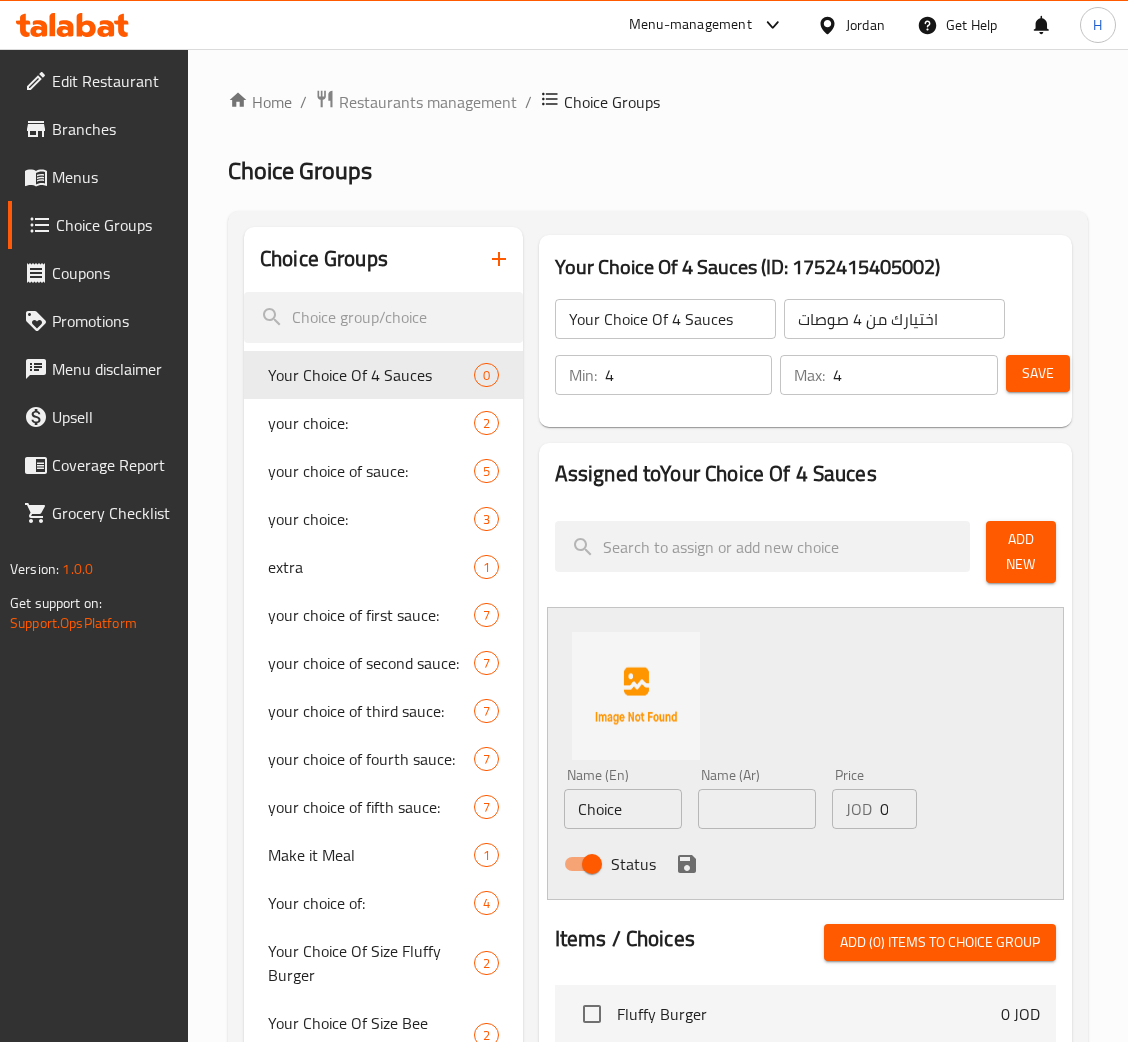 click on "Choice" at bounding box center (623, 809) 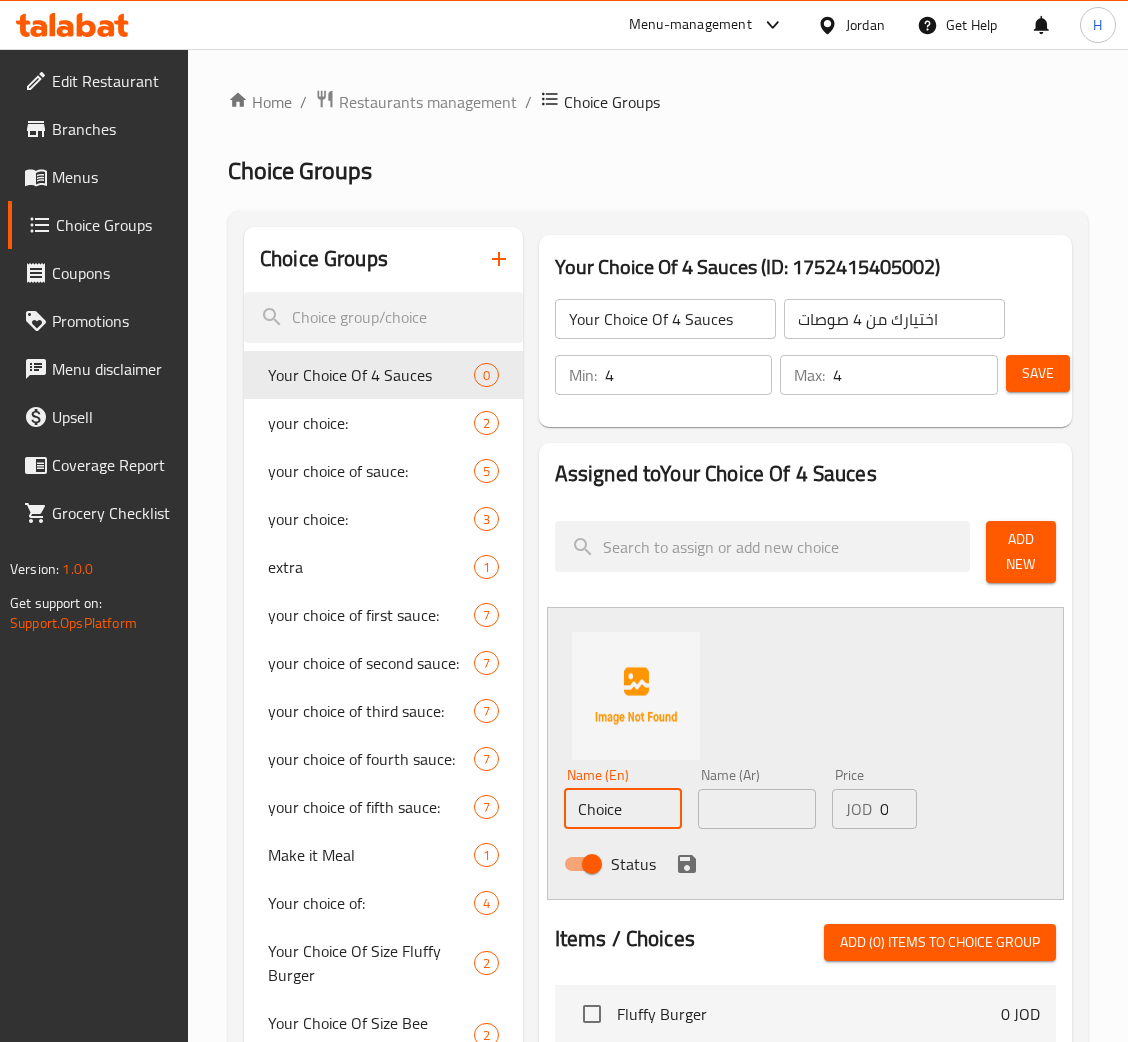 click on "Choice" at bounding box center (623, 809) 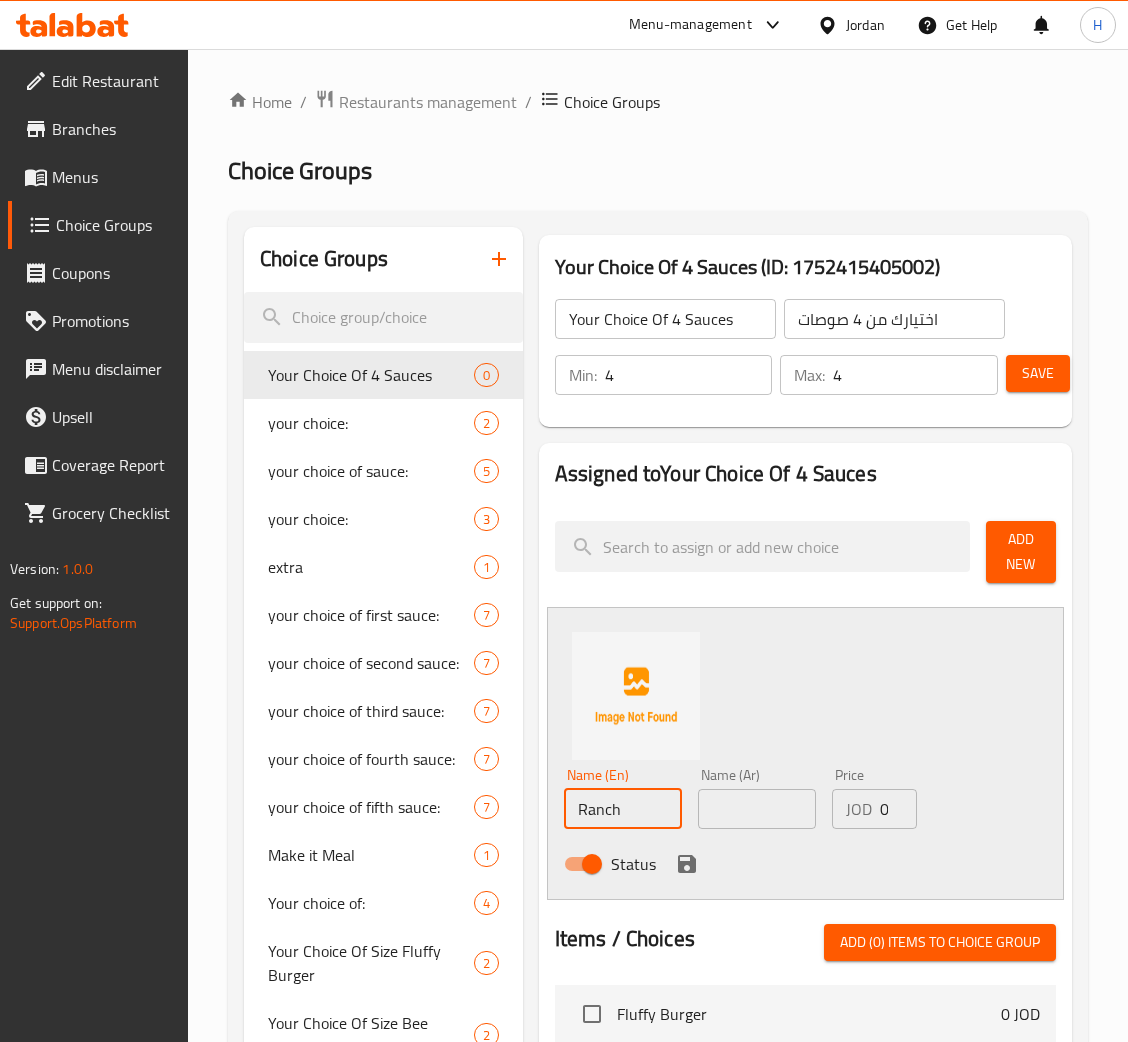 type on "Ranch" 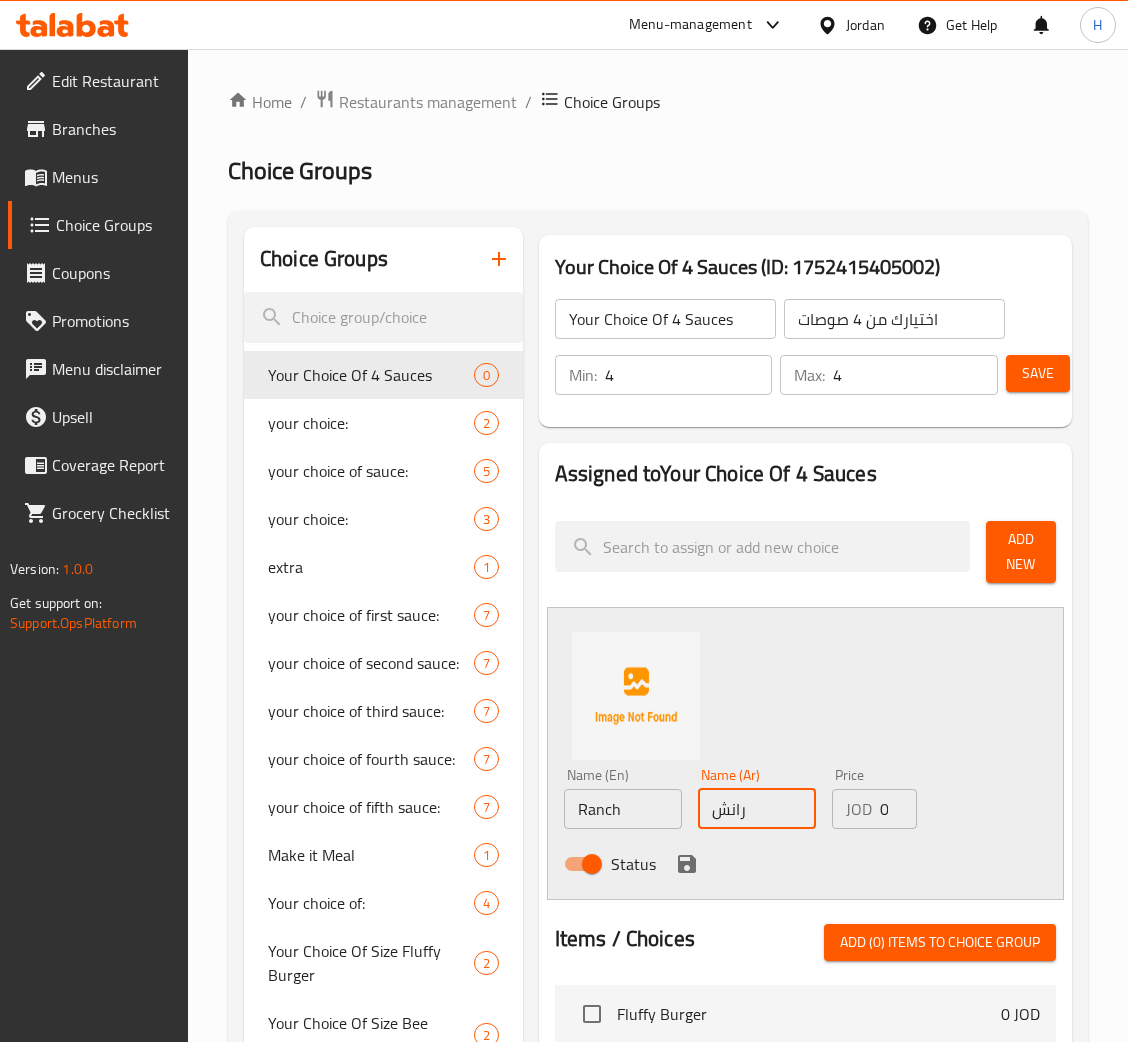 type on "رانش" 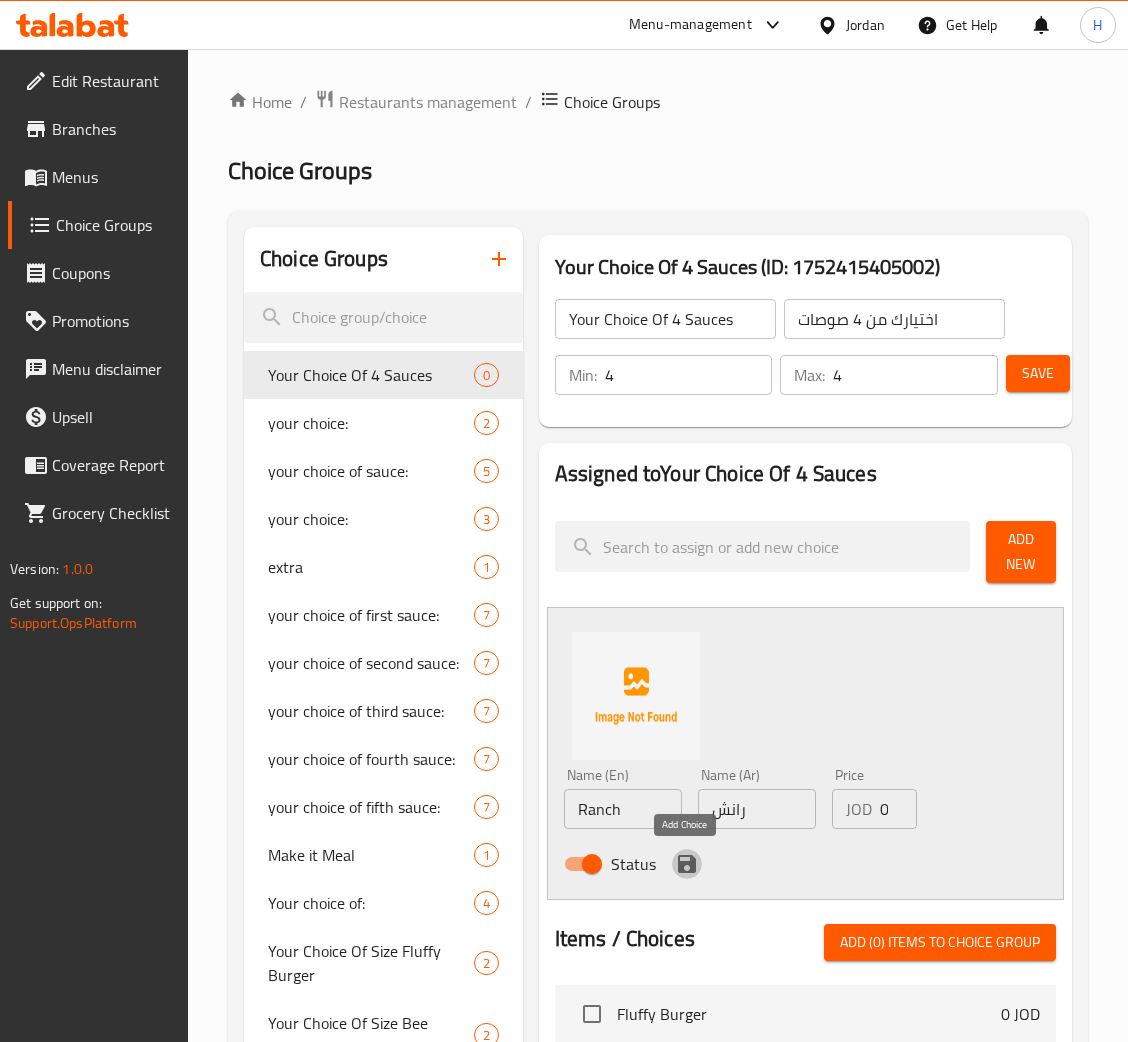 click 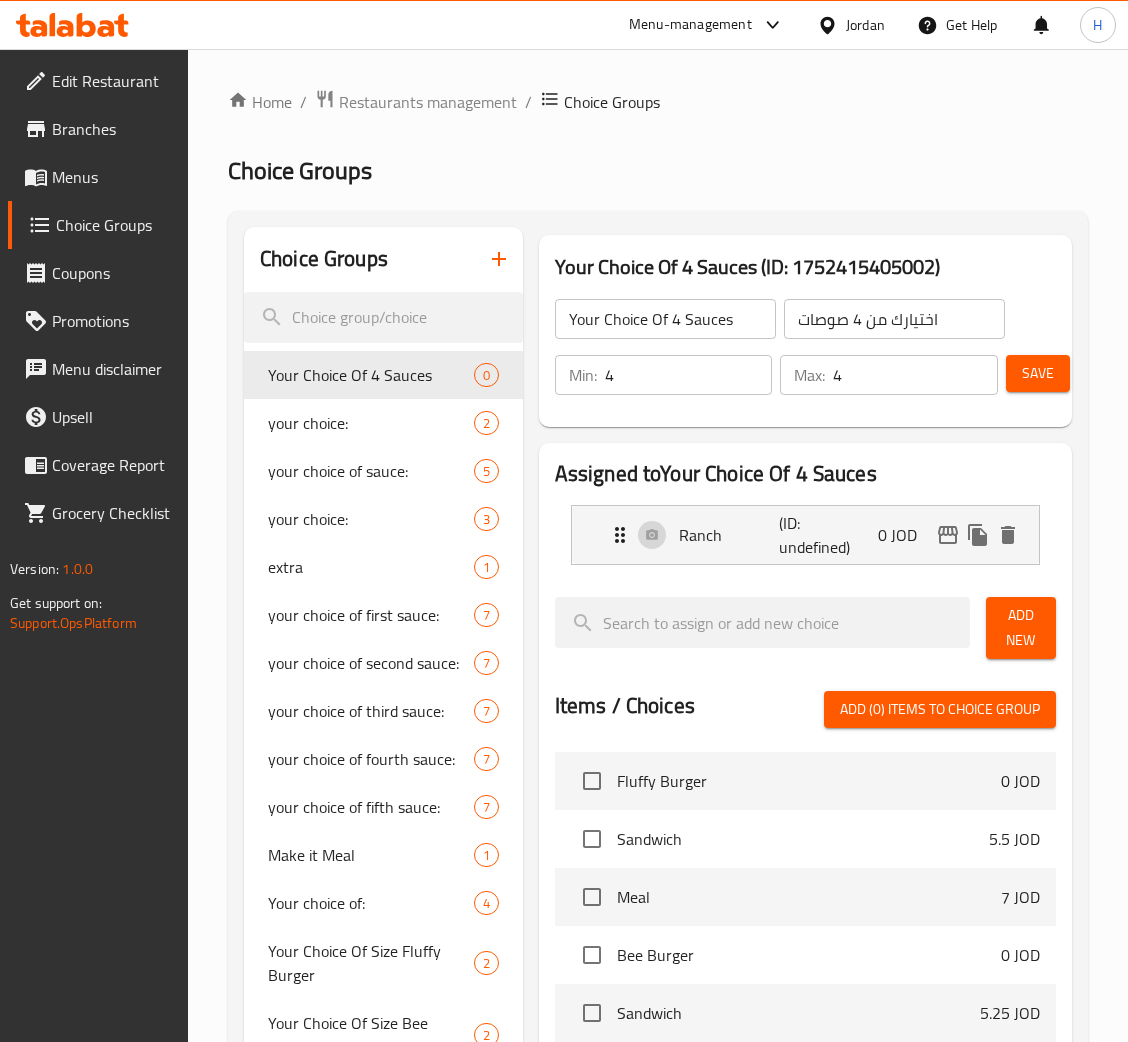 click on "Add New" at bounding box center (1021, 628) 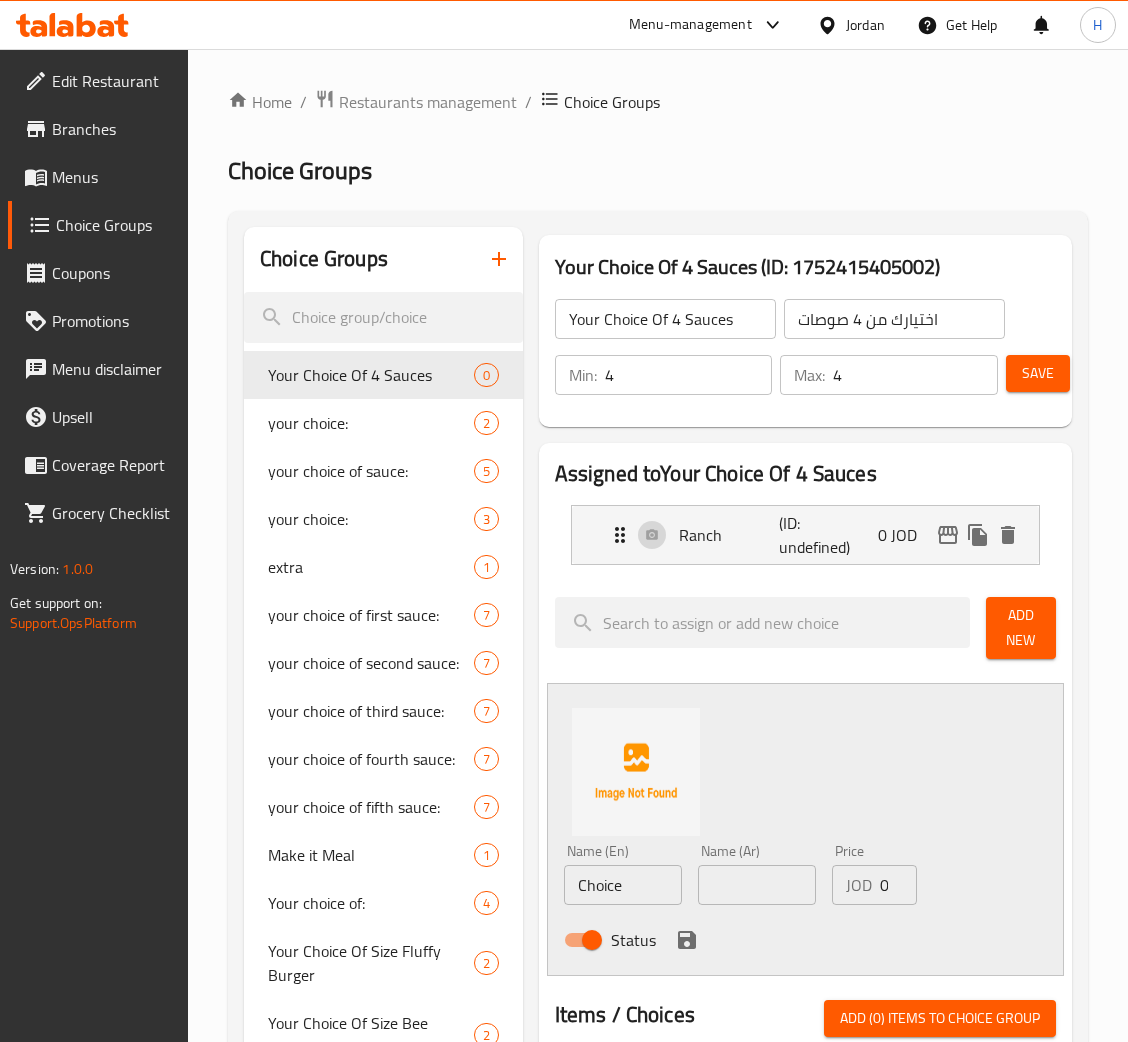 click on "Name (En) Choice Name (En)" at bounding box center (623, 874) 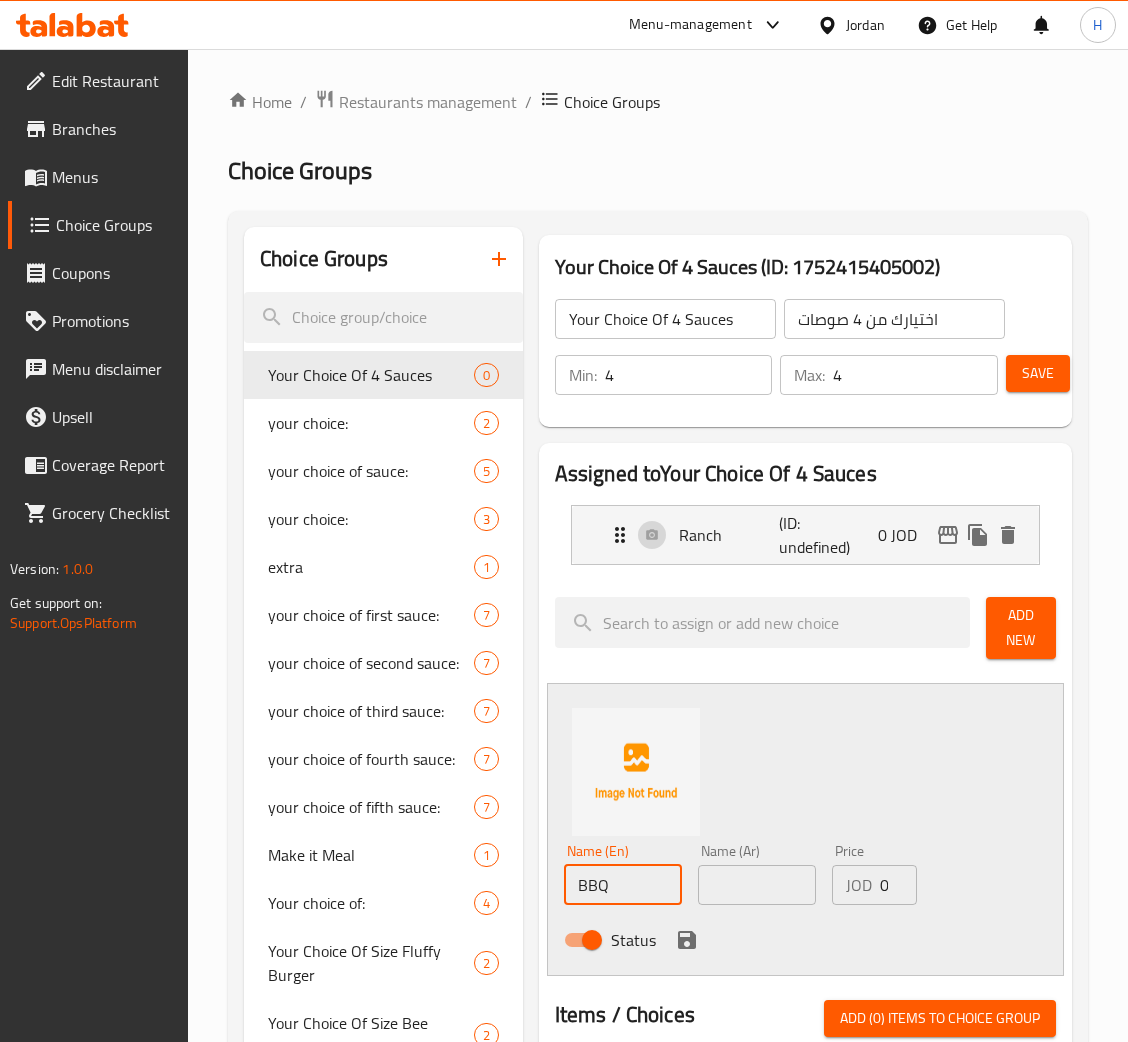 type on "BBQ" 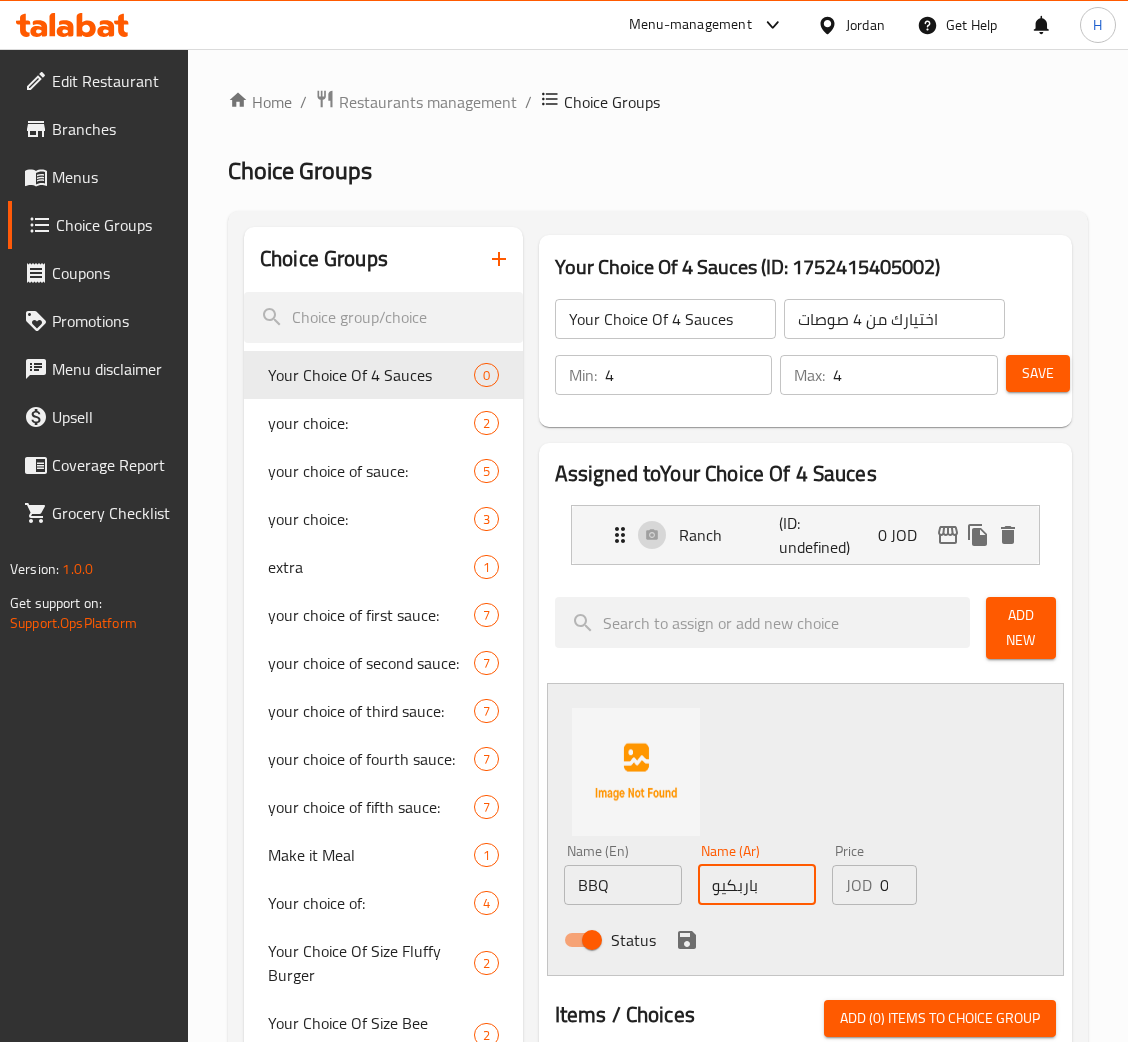 type on "باربكيو" 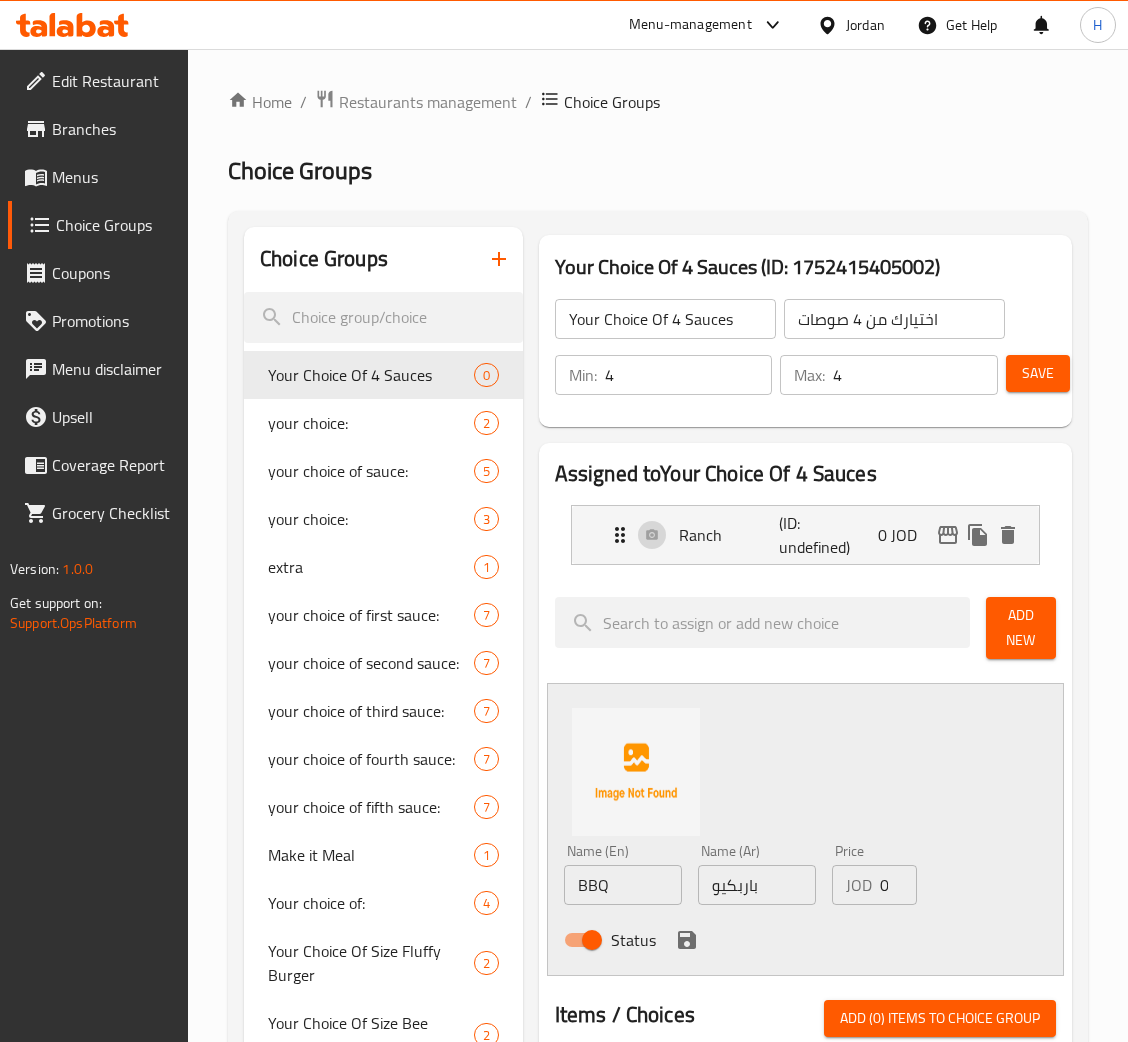 click on "Status" at bounding box center (757, 940) 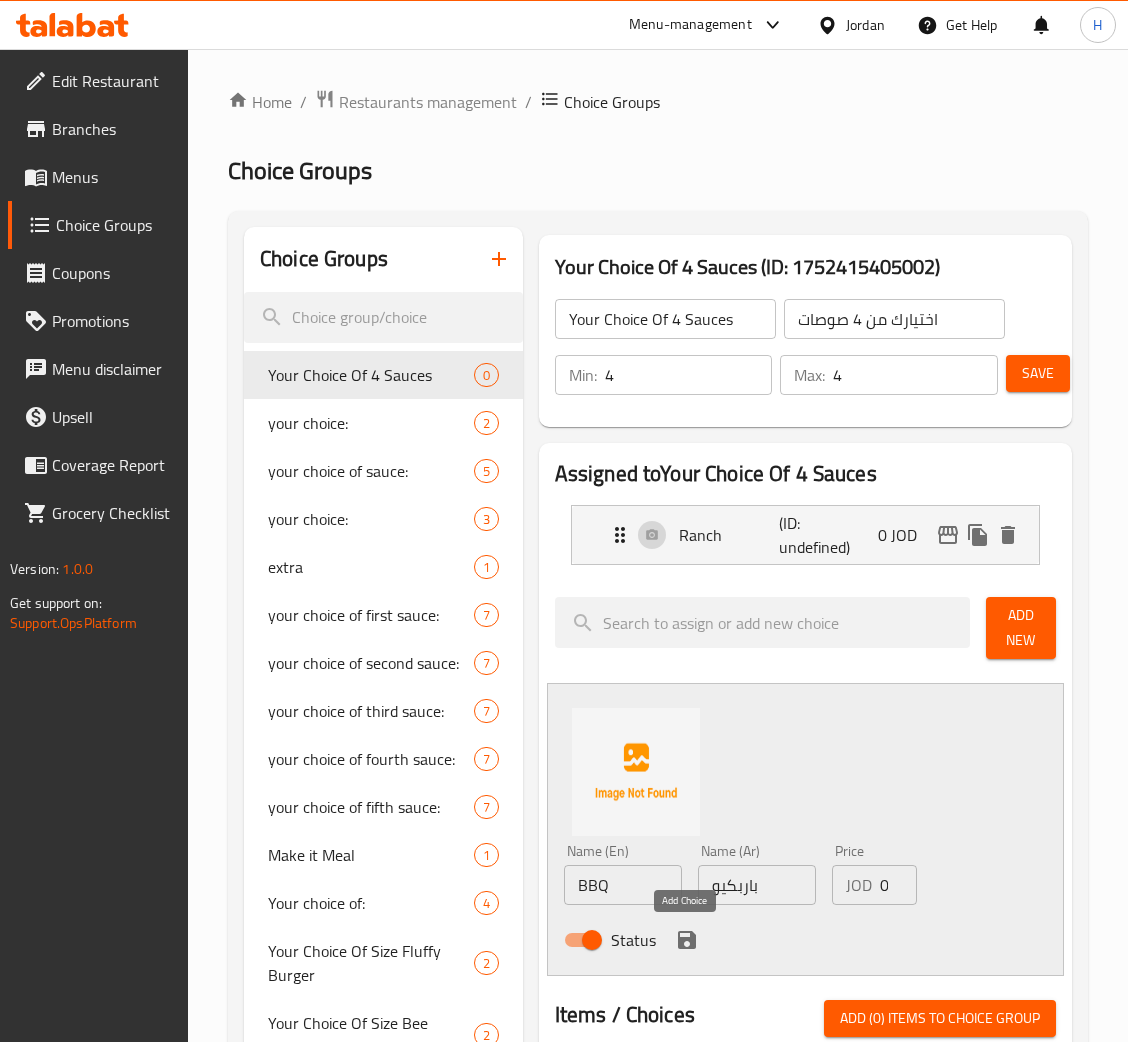 click 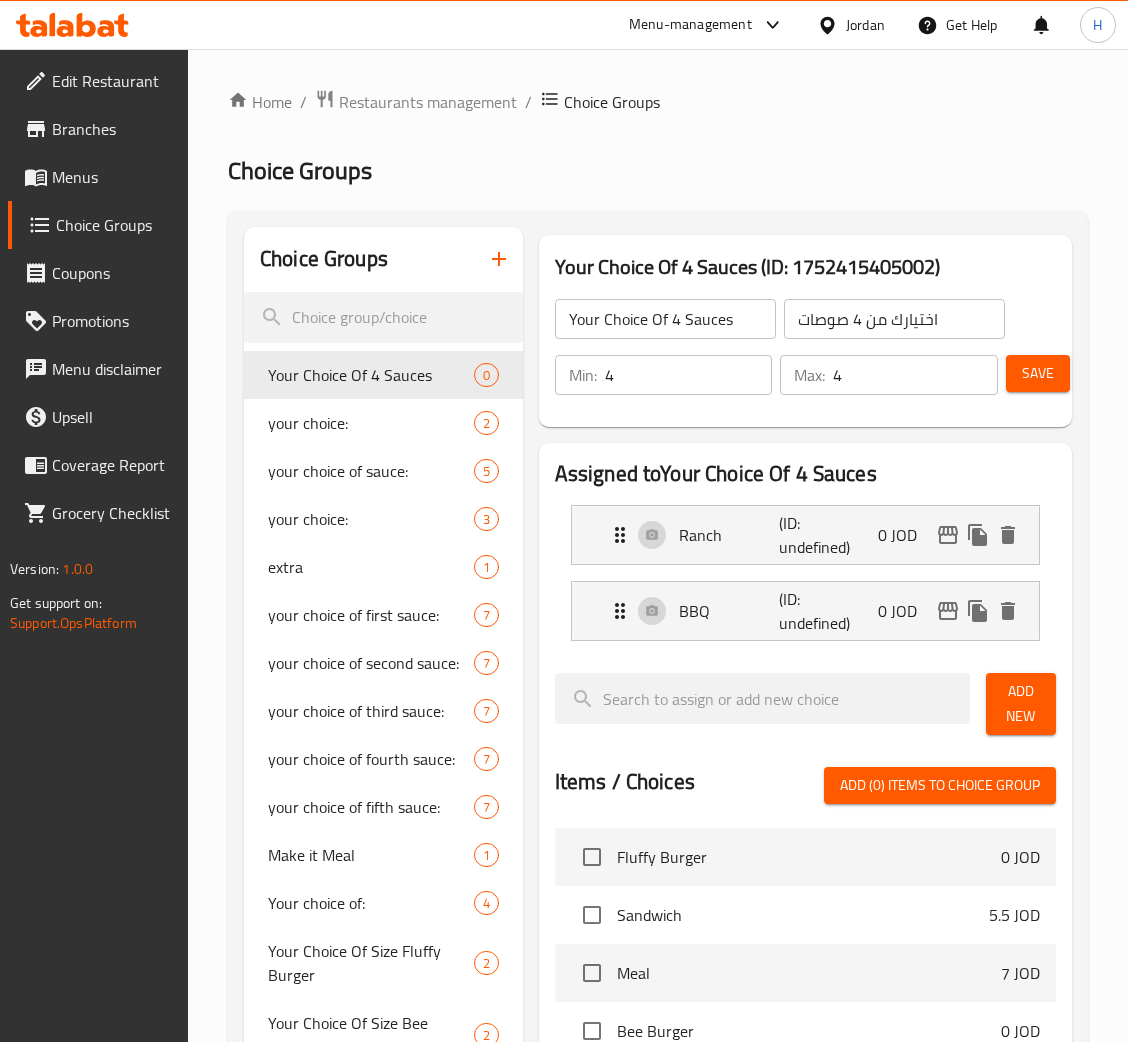 drag, startPoint x: 1028, startPoint y: 718, endPoint x: 1001, endPoint y: 758, distance: 48.259712 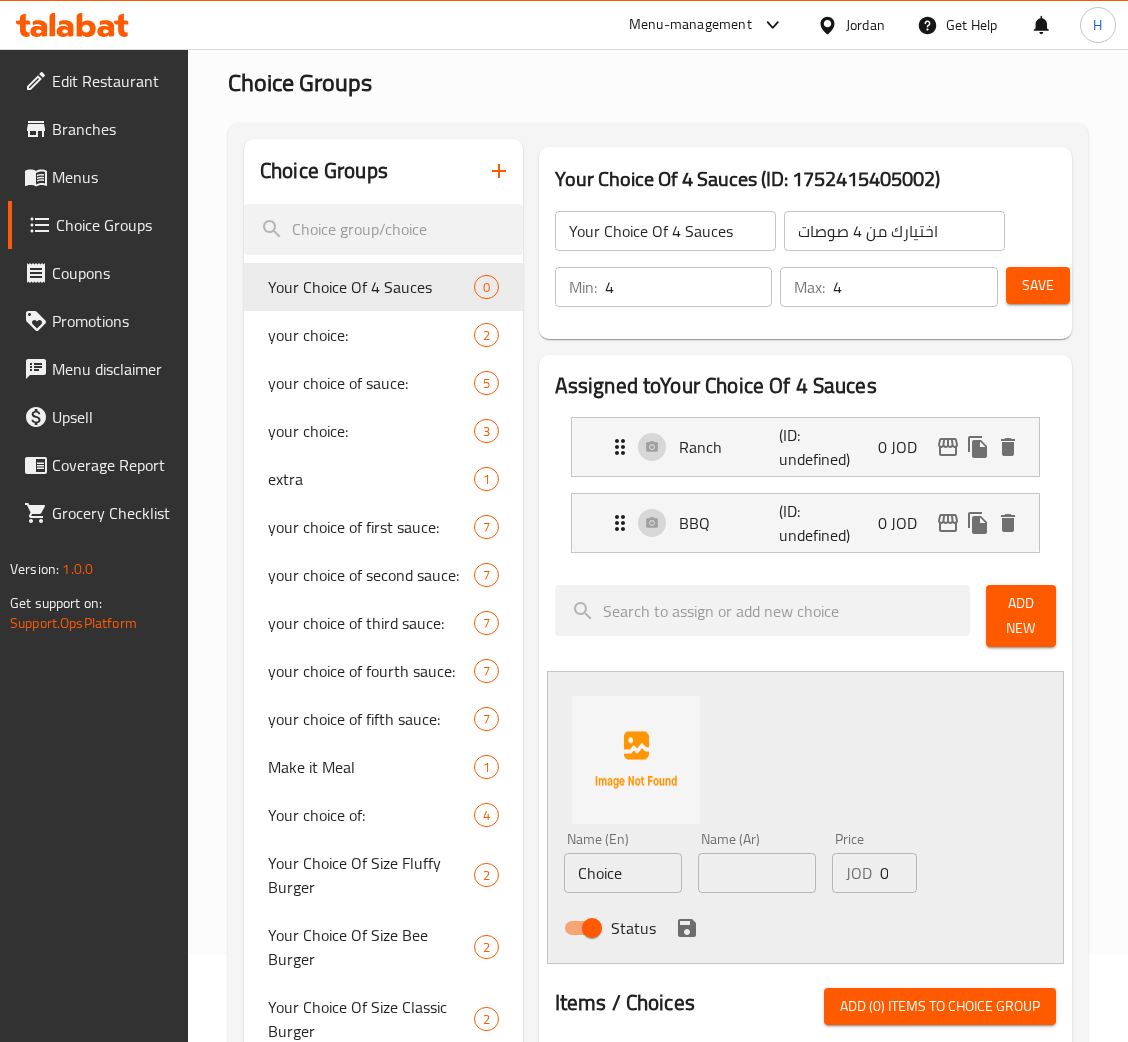 scroll, scrollTop: 150, scrollLeft: 0, axis: vertical 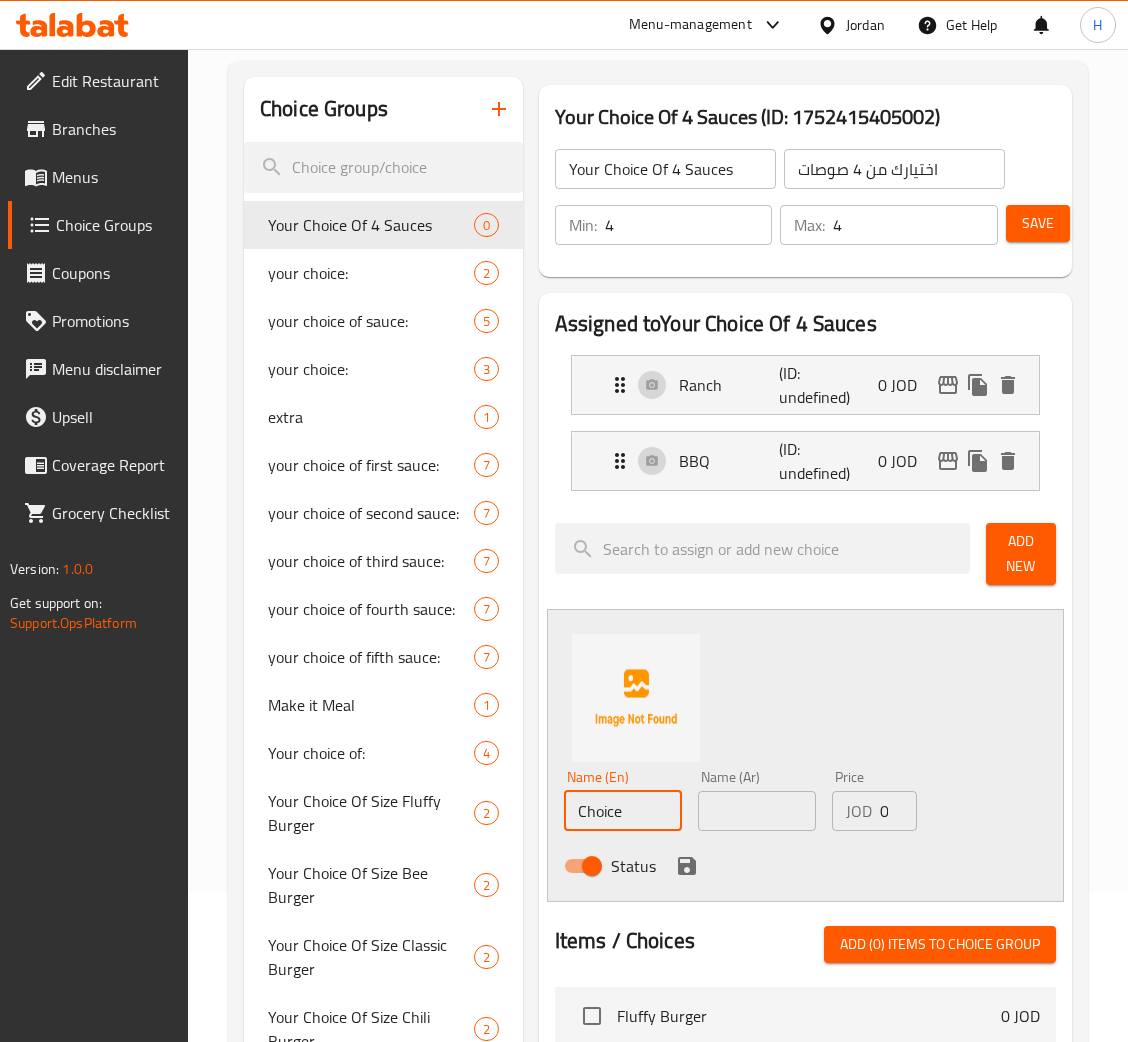 click on "Choice" at bounding box center (623, 811) 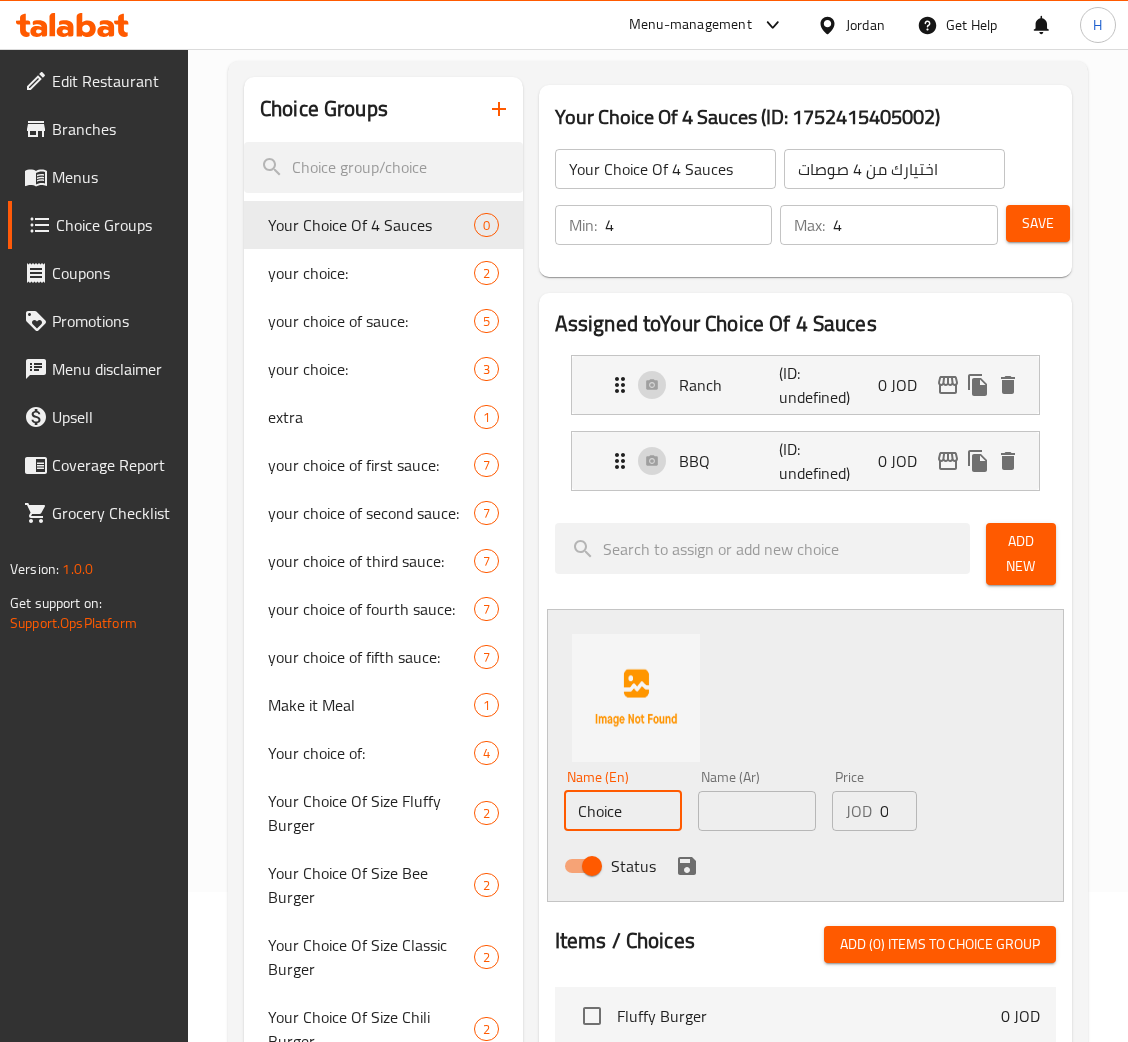 click on "Choice" at bounding box center [623, 811] 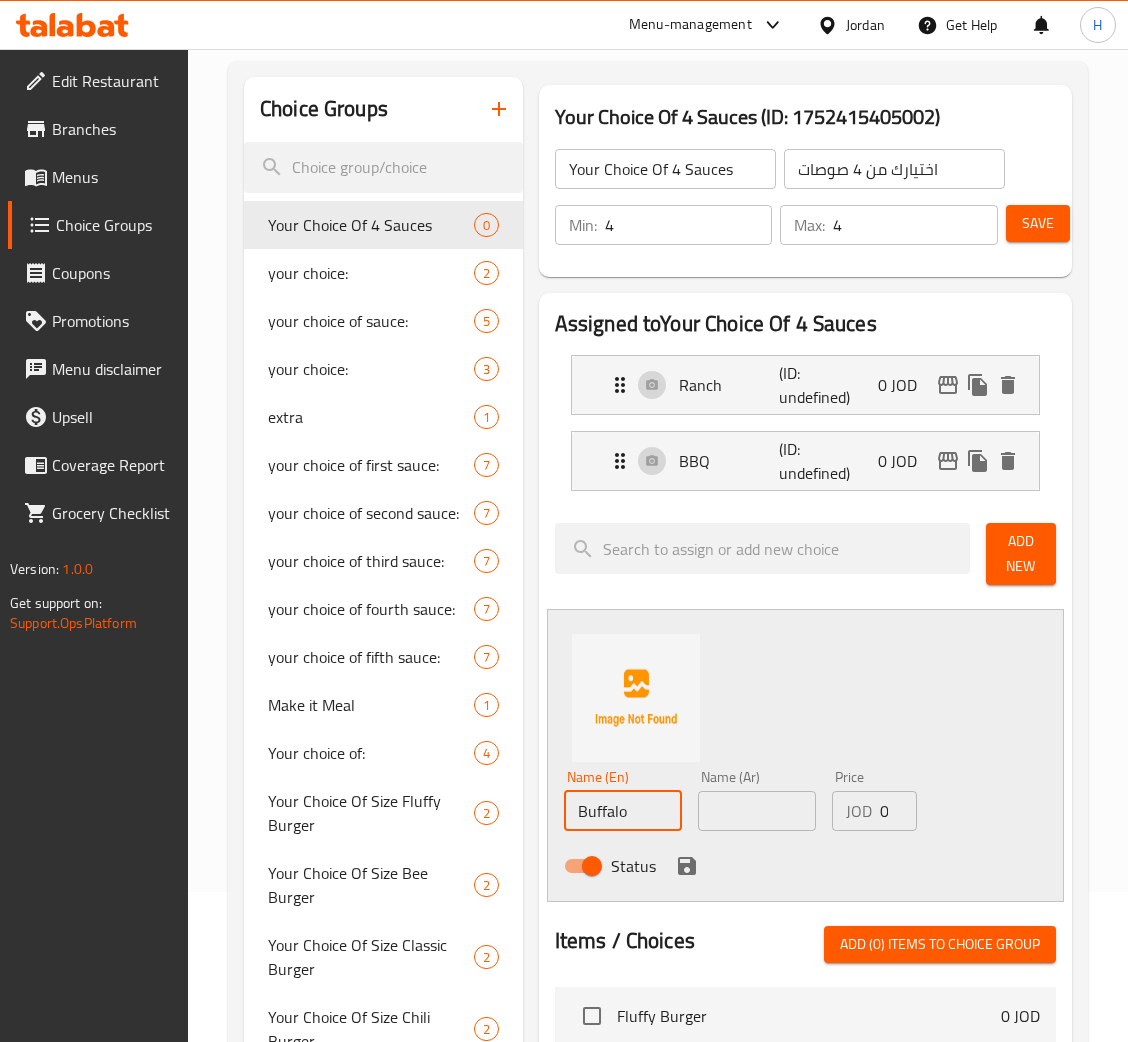 type on "Buffalo" 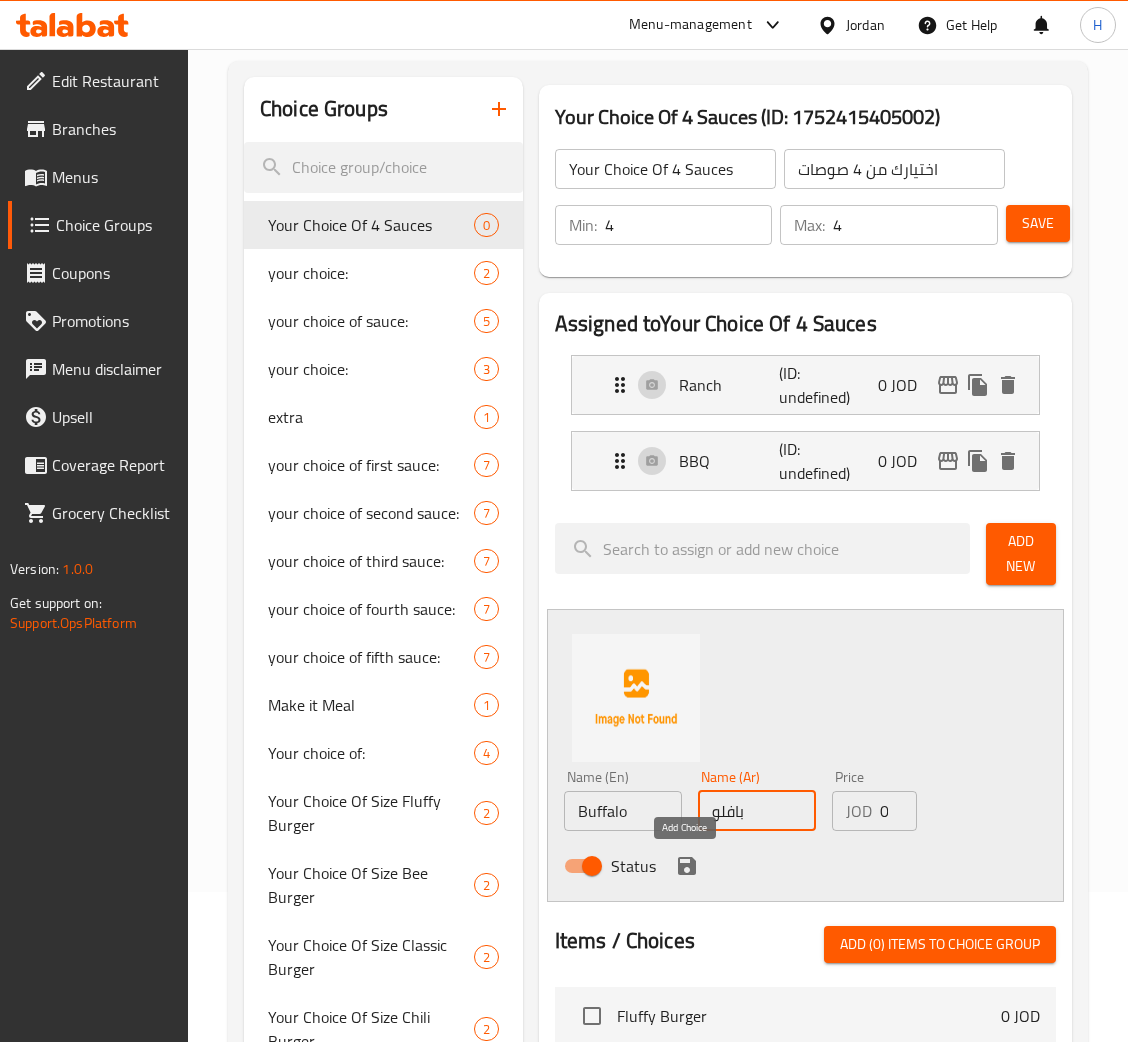 type on "بافلو" 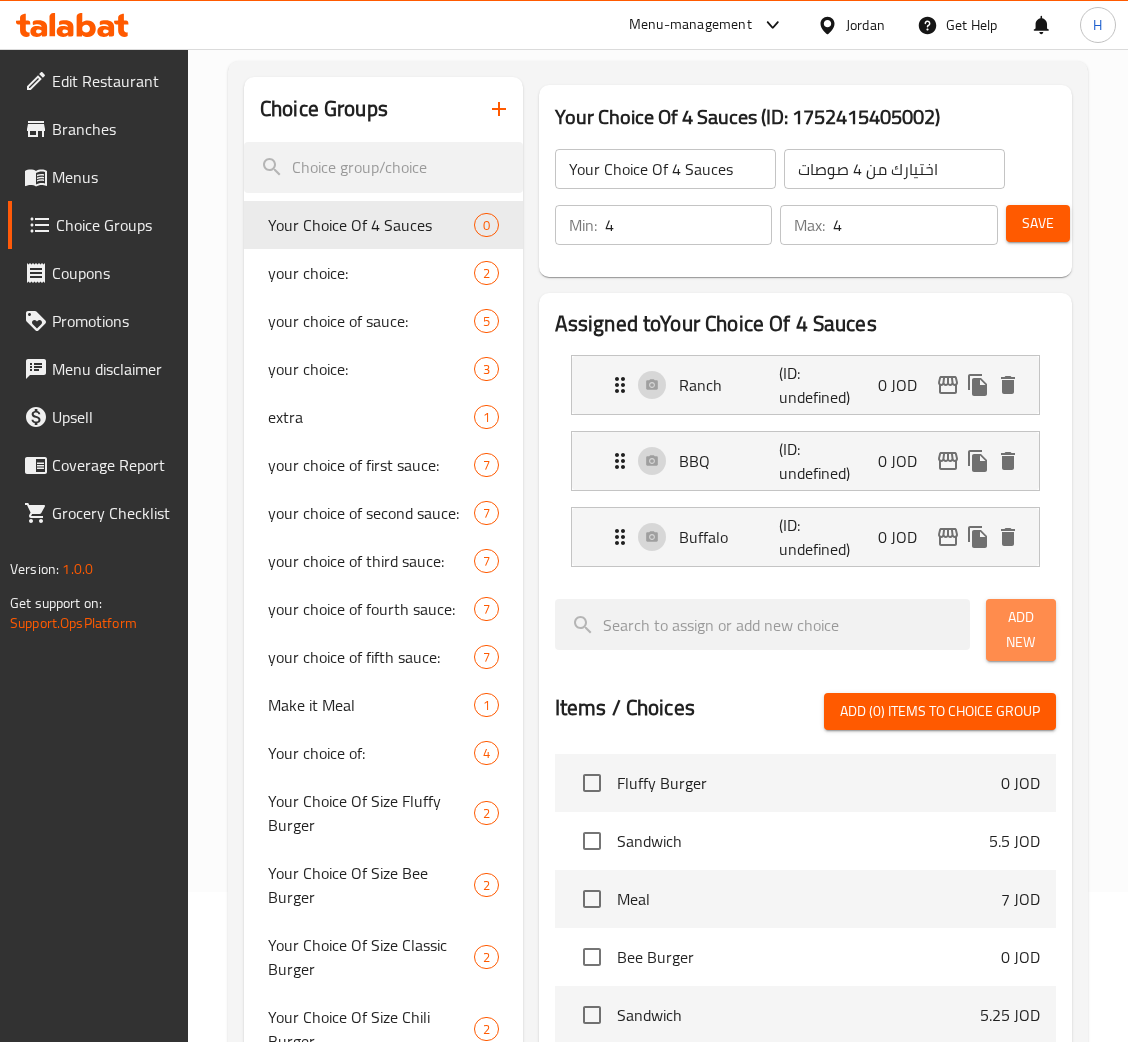 click on "Add New" at bounding box center (1021, 630) 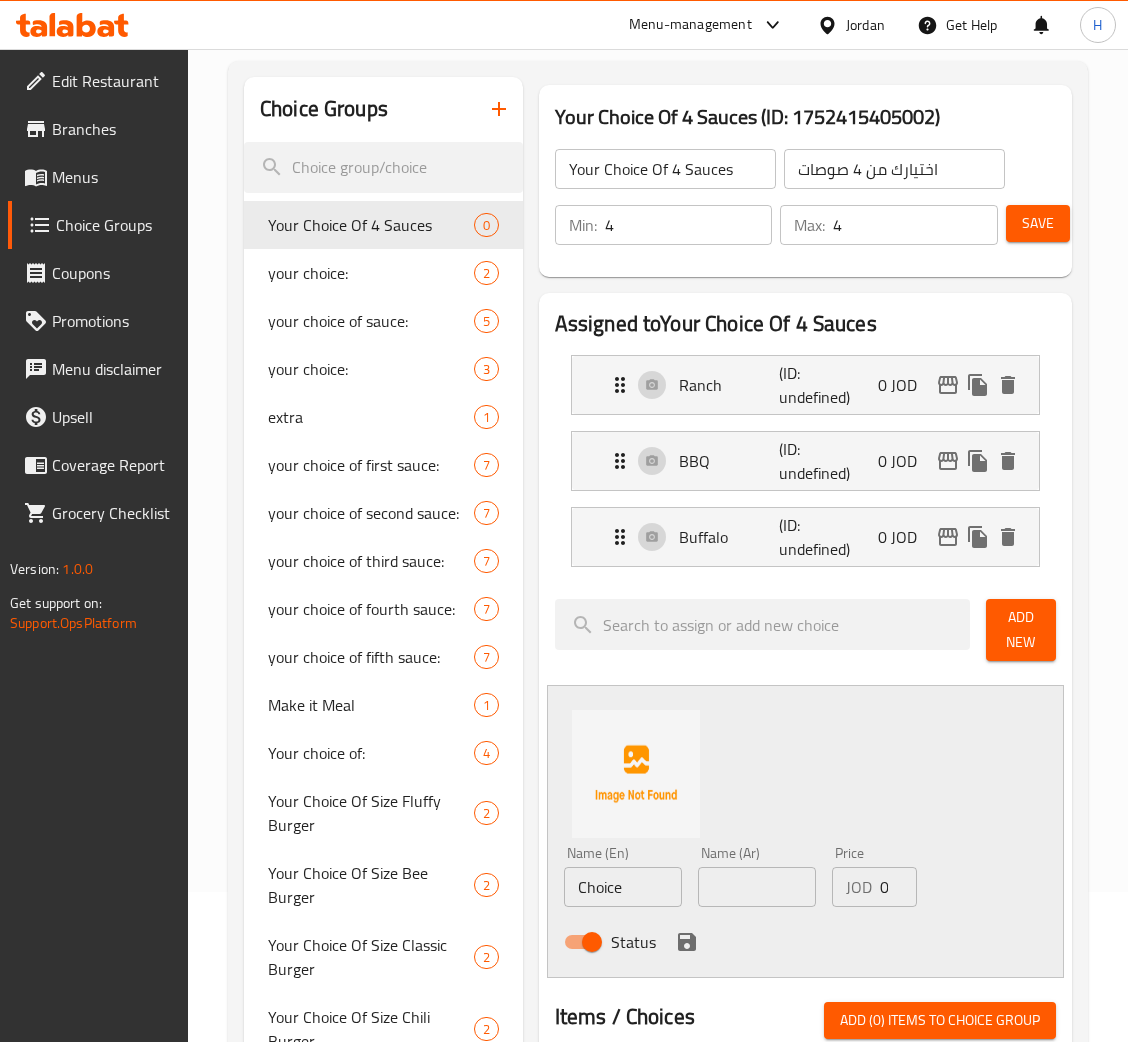 click on "Choice" at bounding box center [623, 887] 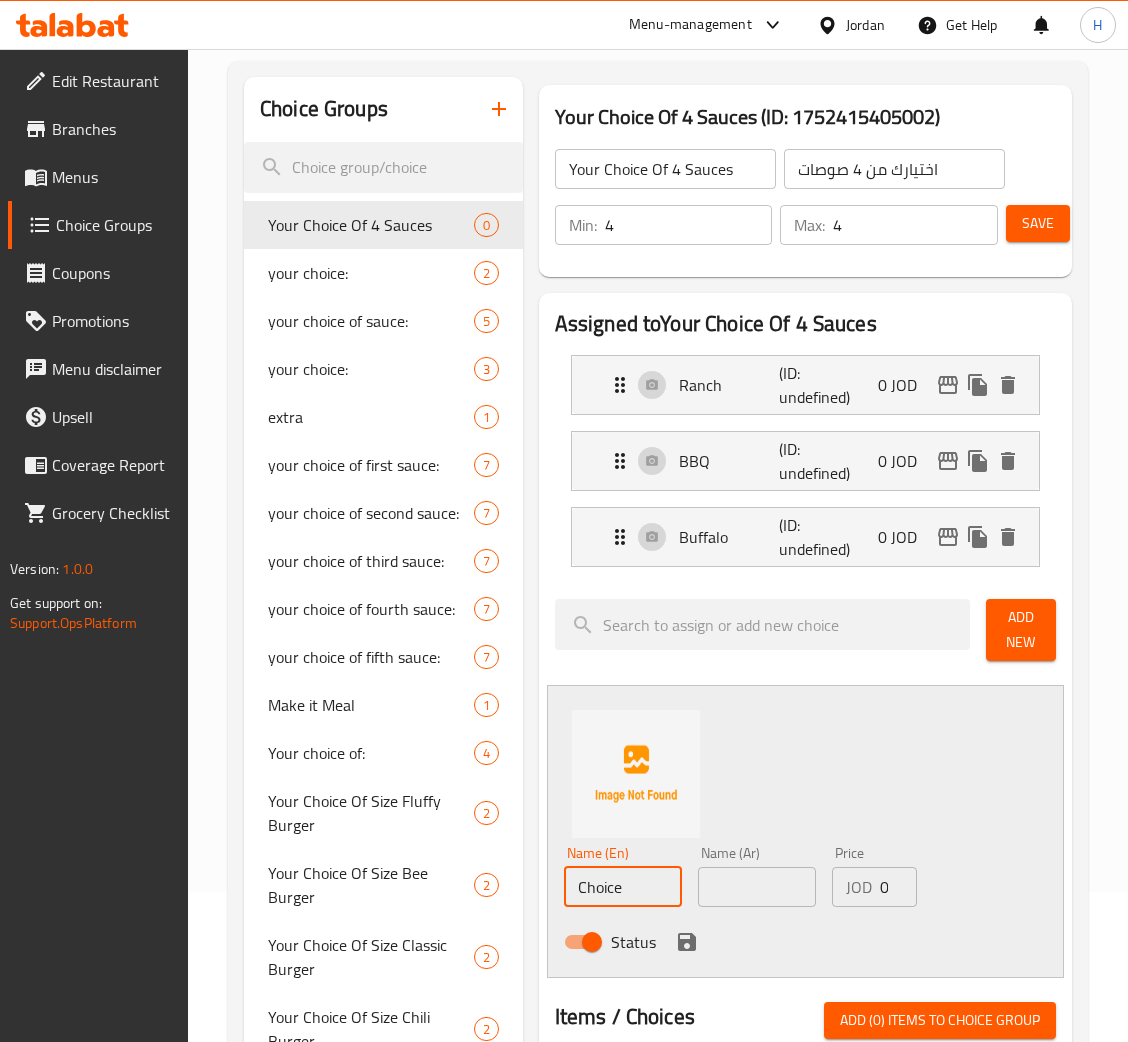 click on "Choice" at bounding box center (623, 887) 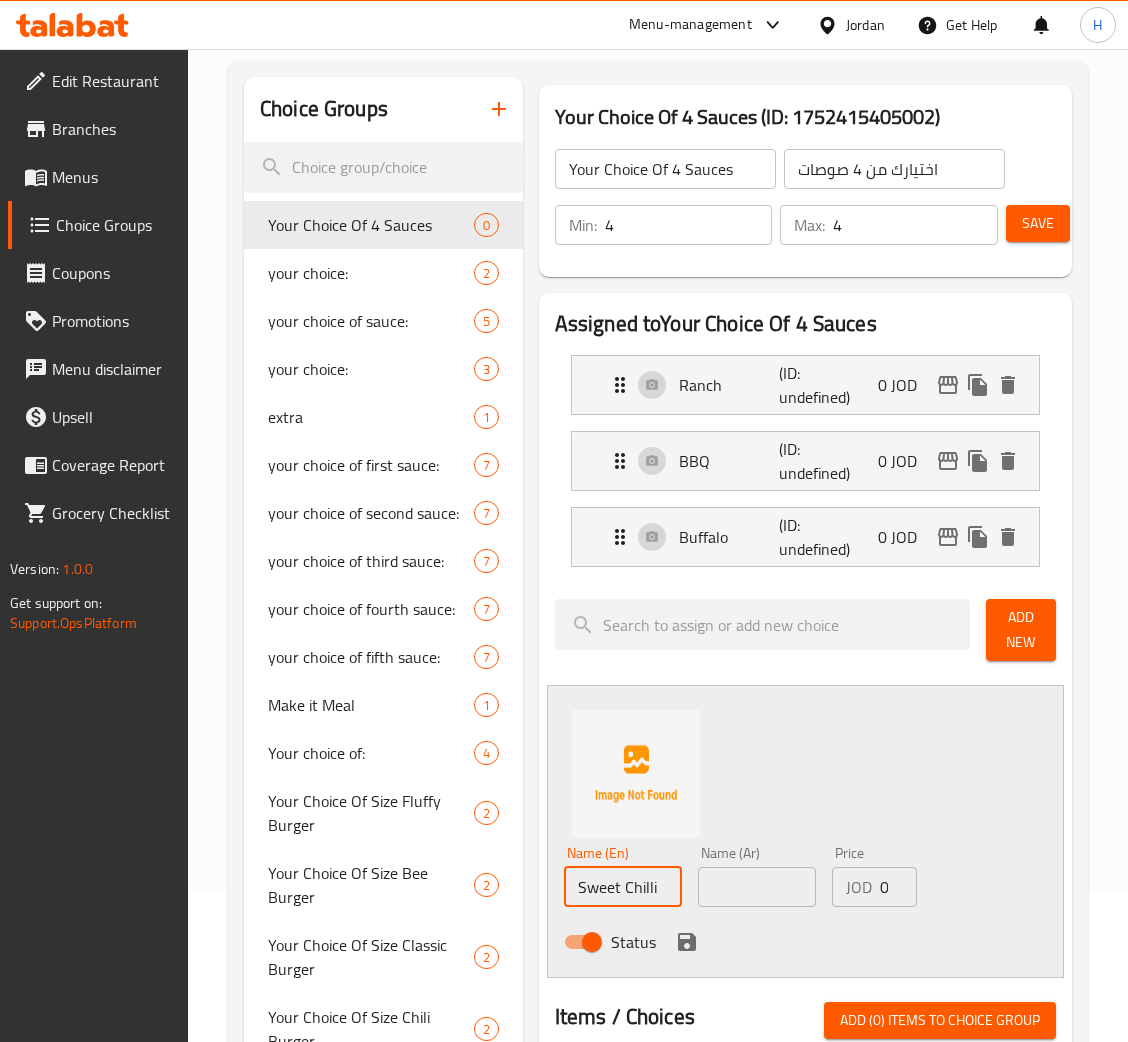 type on "Sweet Chilli" 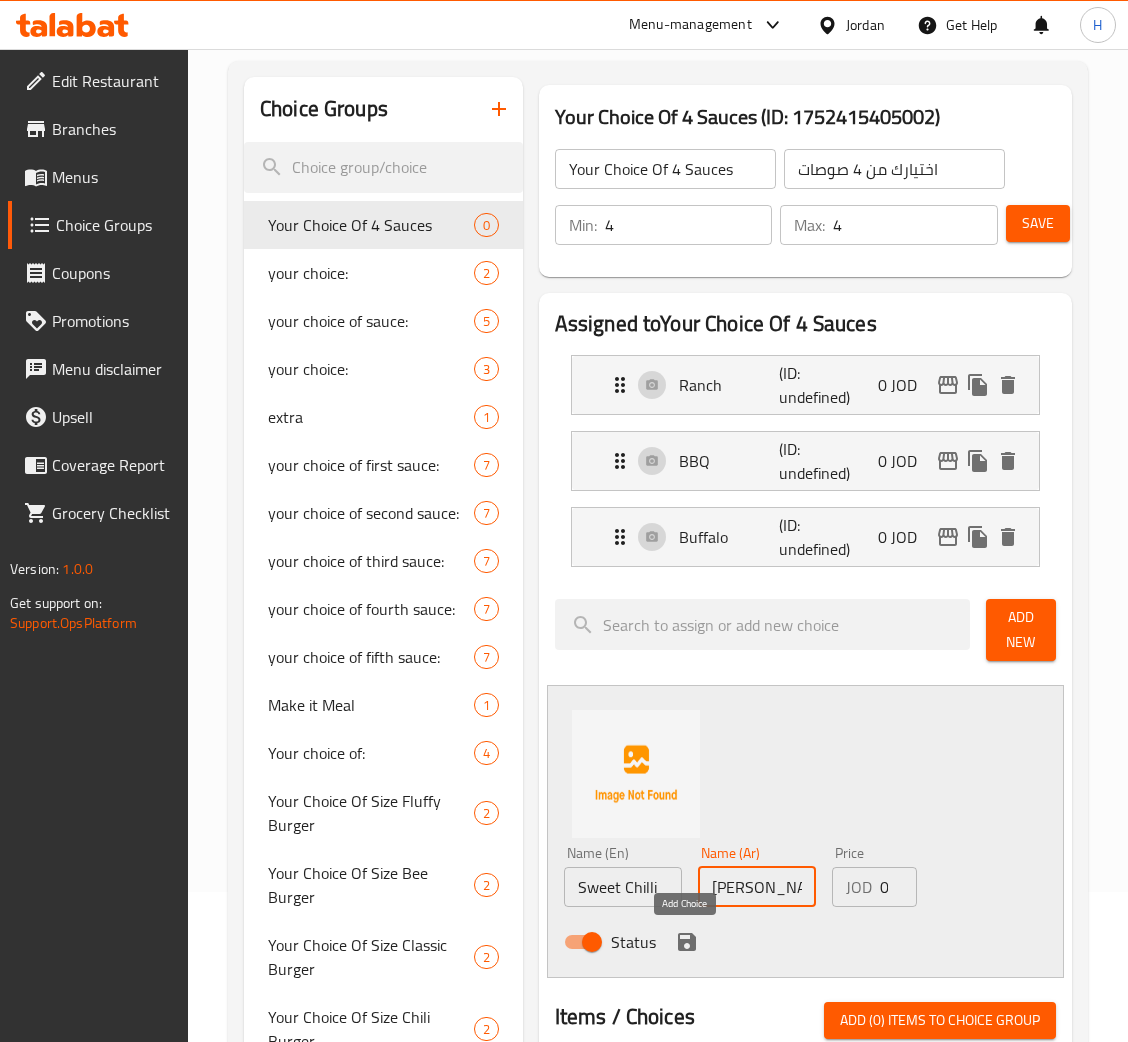type on "[PERSON_NAME]" 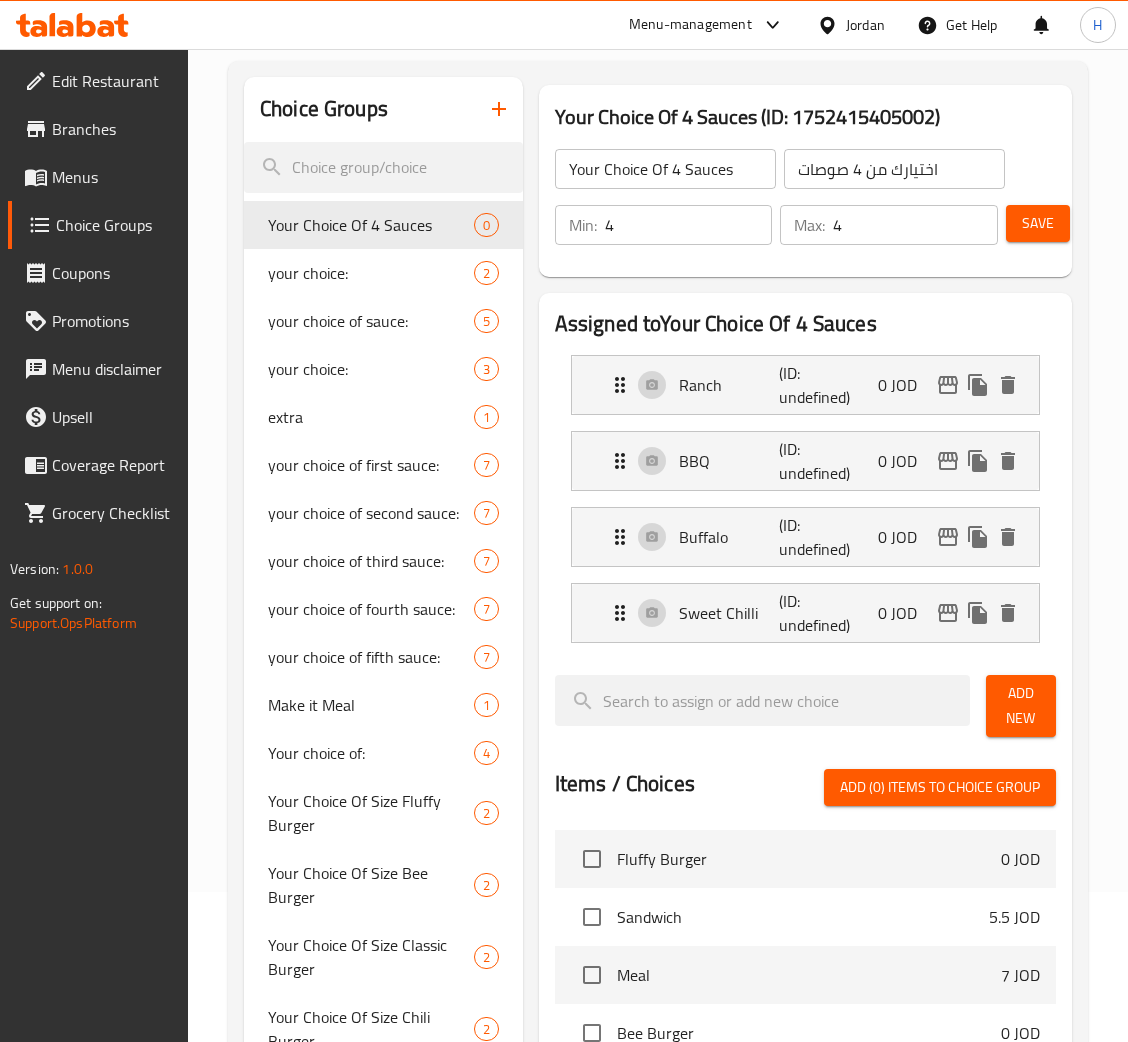 click on "Add New" at bounding box center [1021, 706] 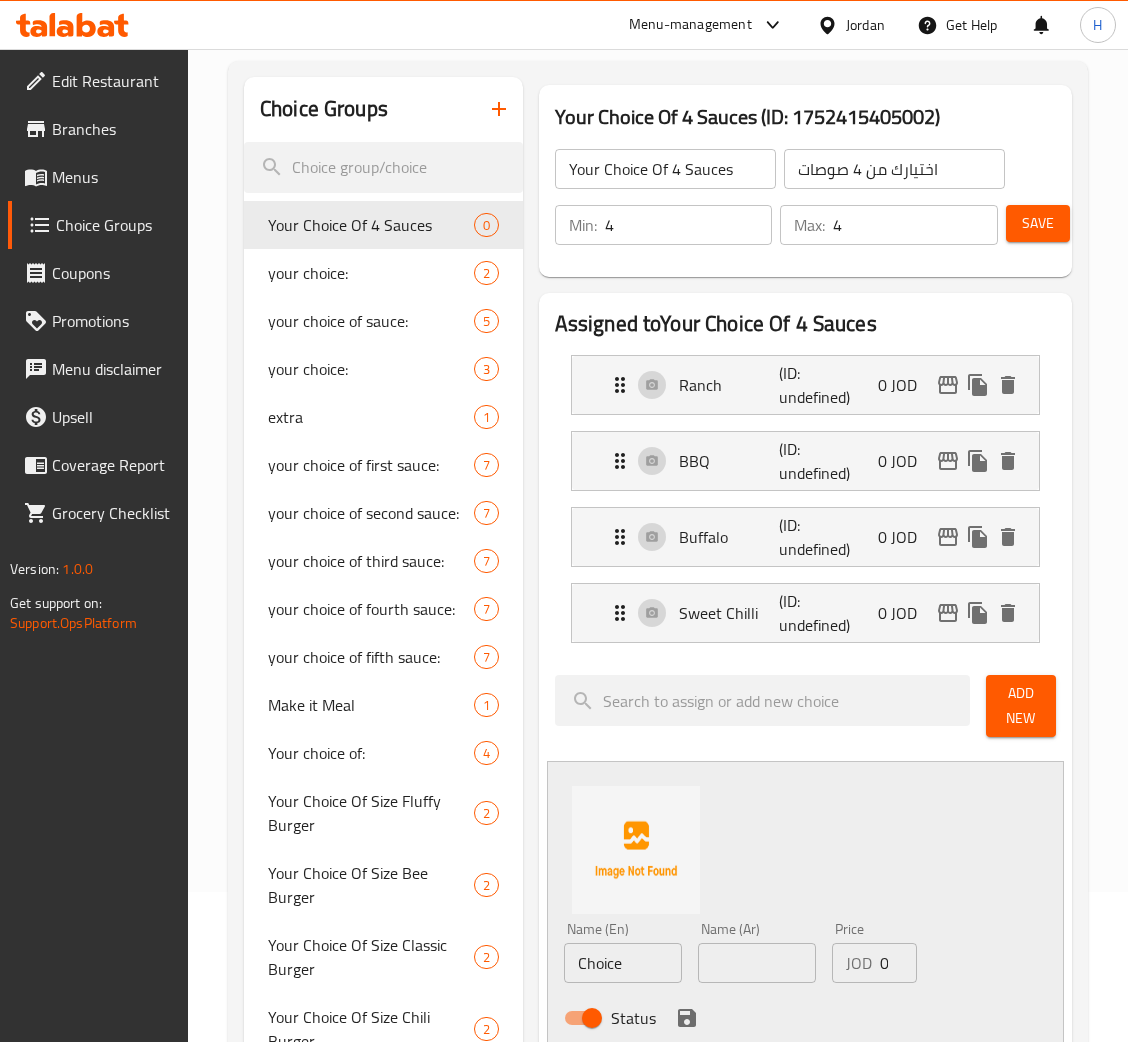 click on "Choice" at bounding box center (623, 963) 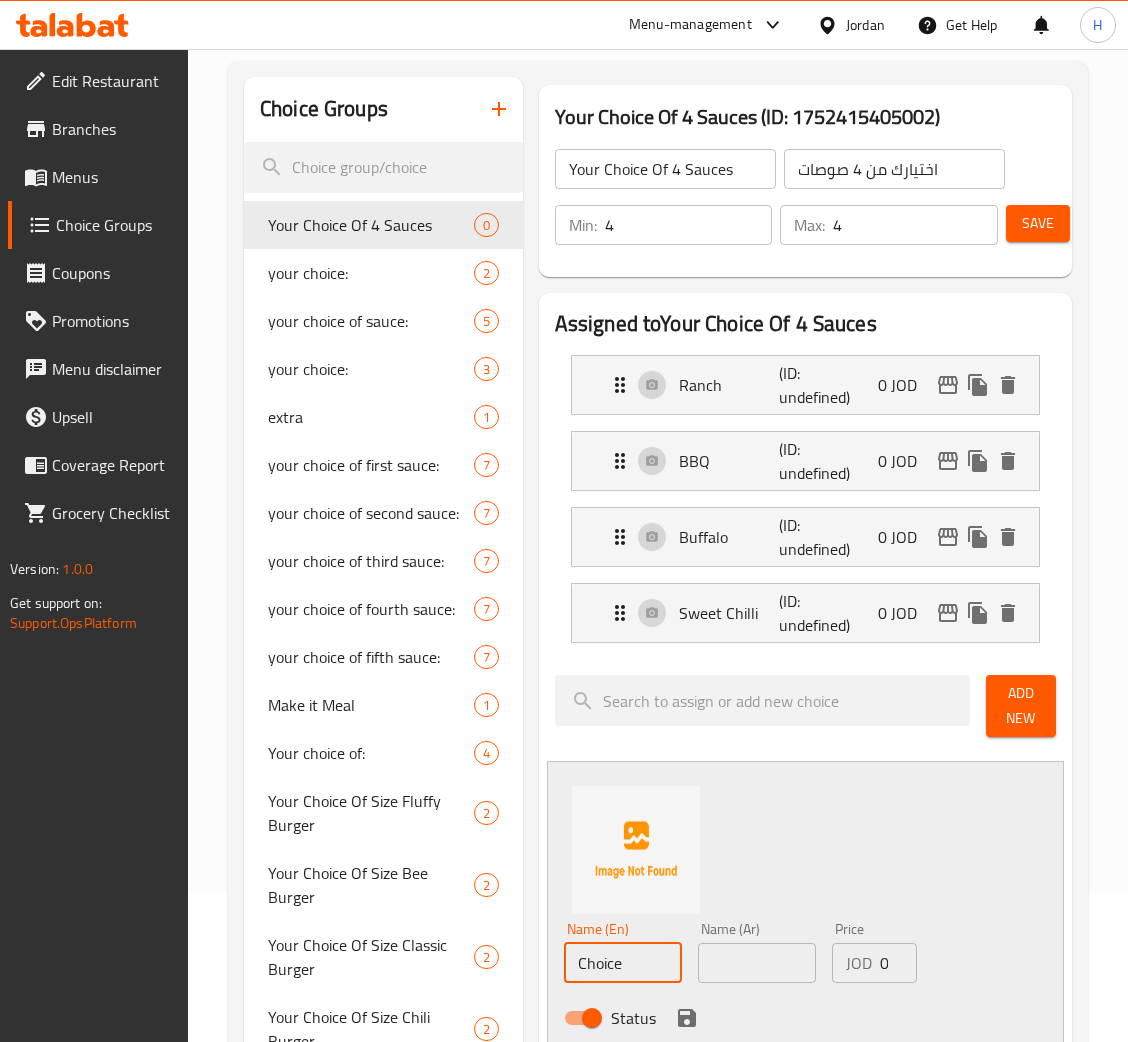 click on "Choice" at bounding box center [623, 963] 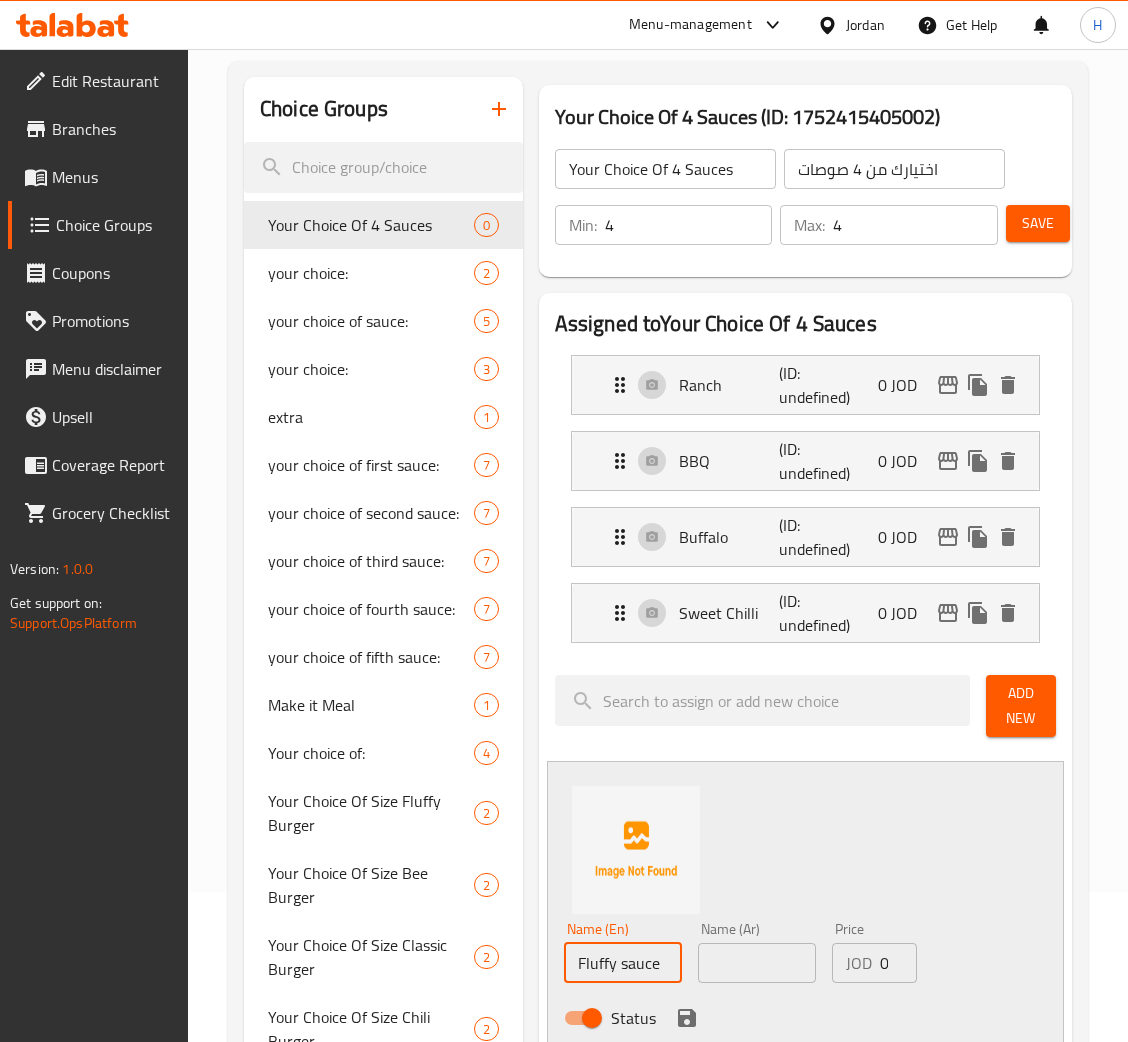 type on "Fluffy sauce" 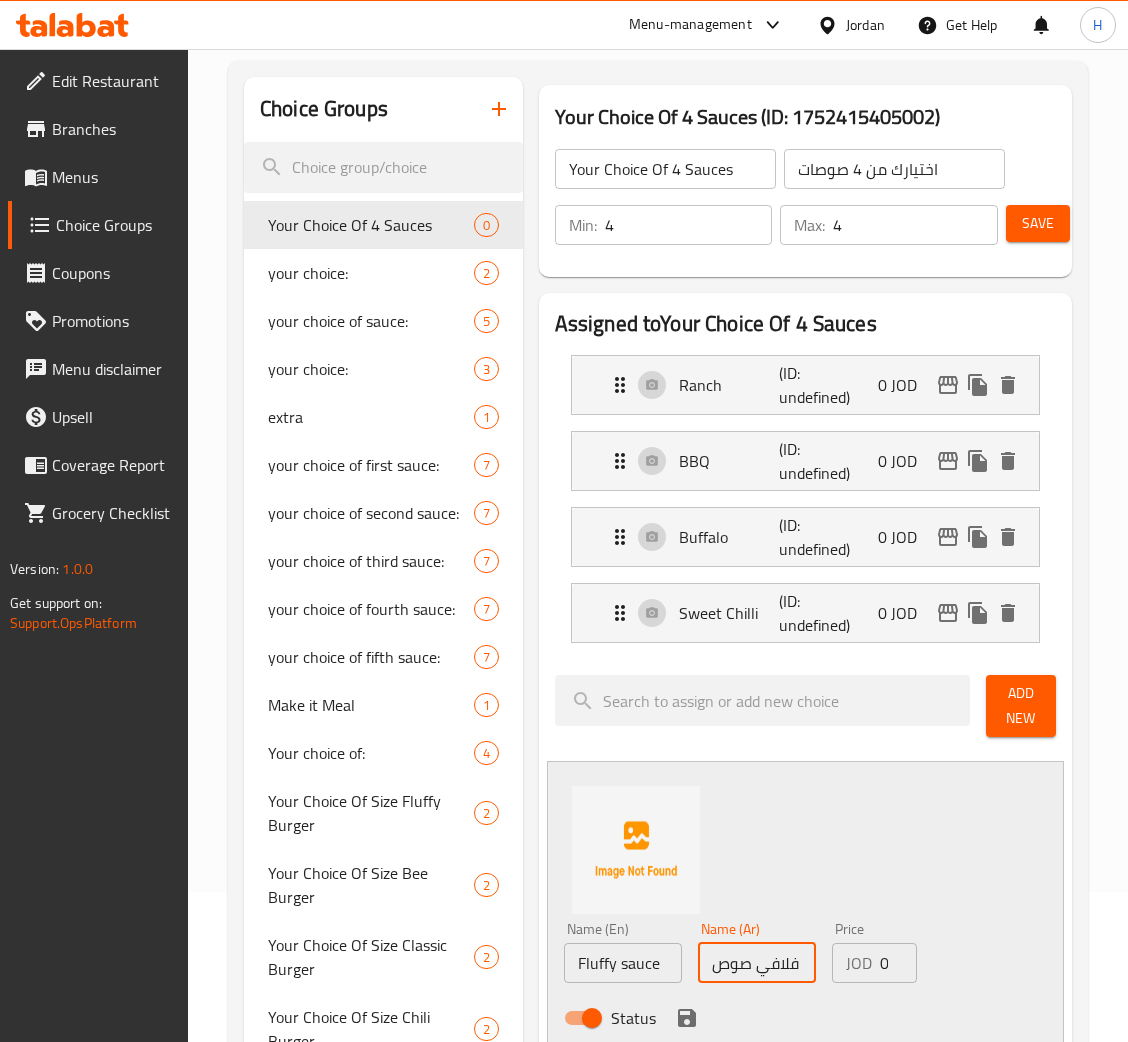 type on "فلافي صوص" 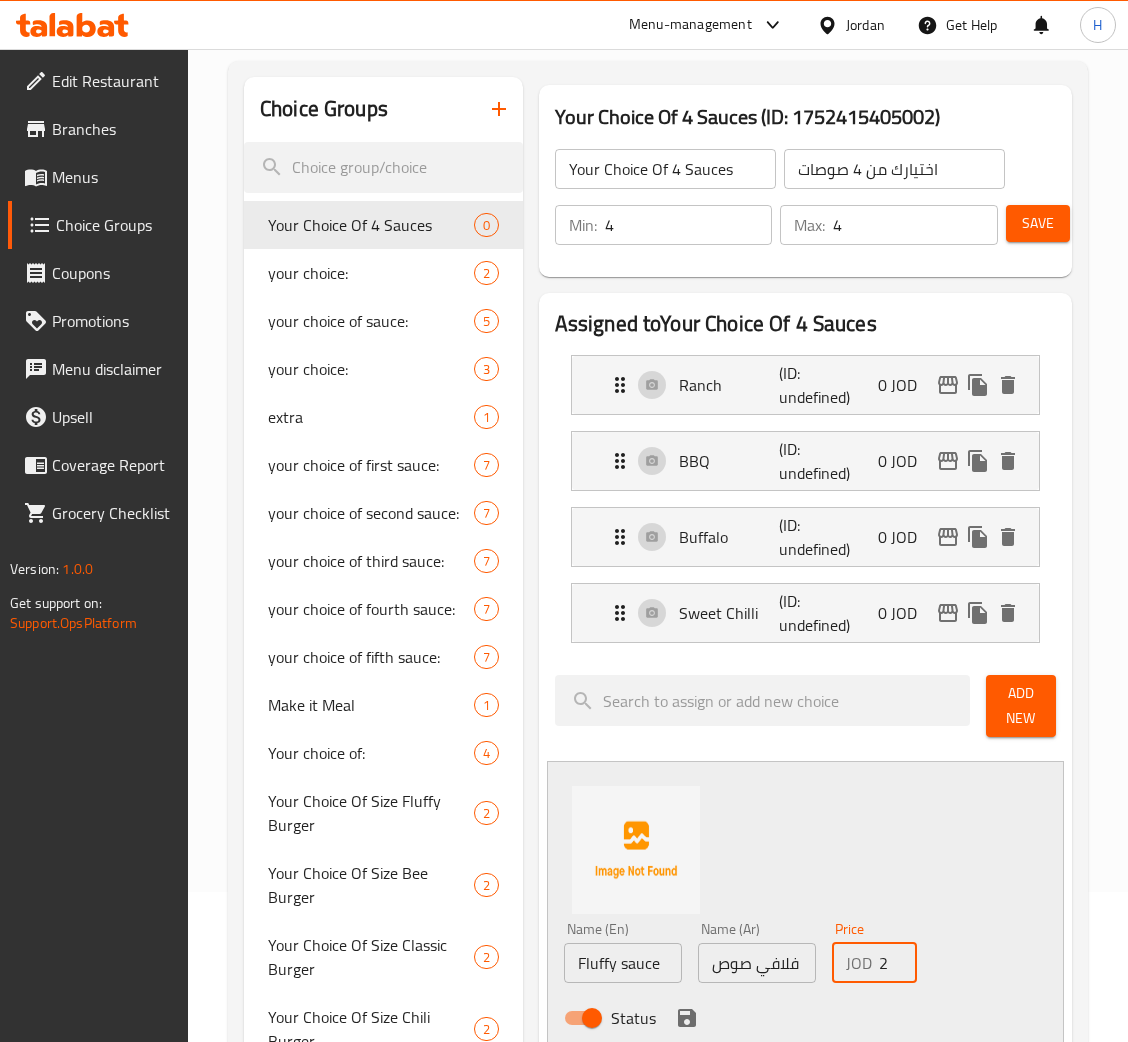type on "0.25" 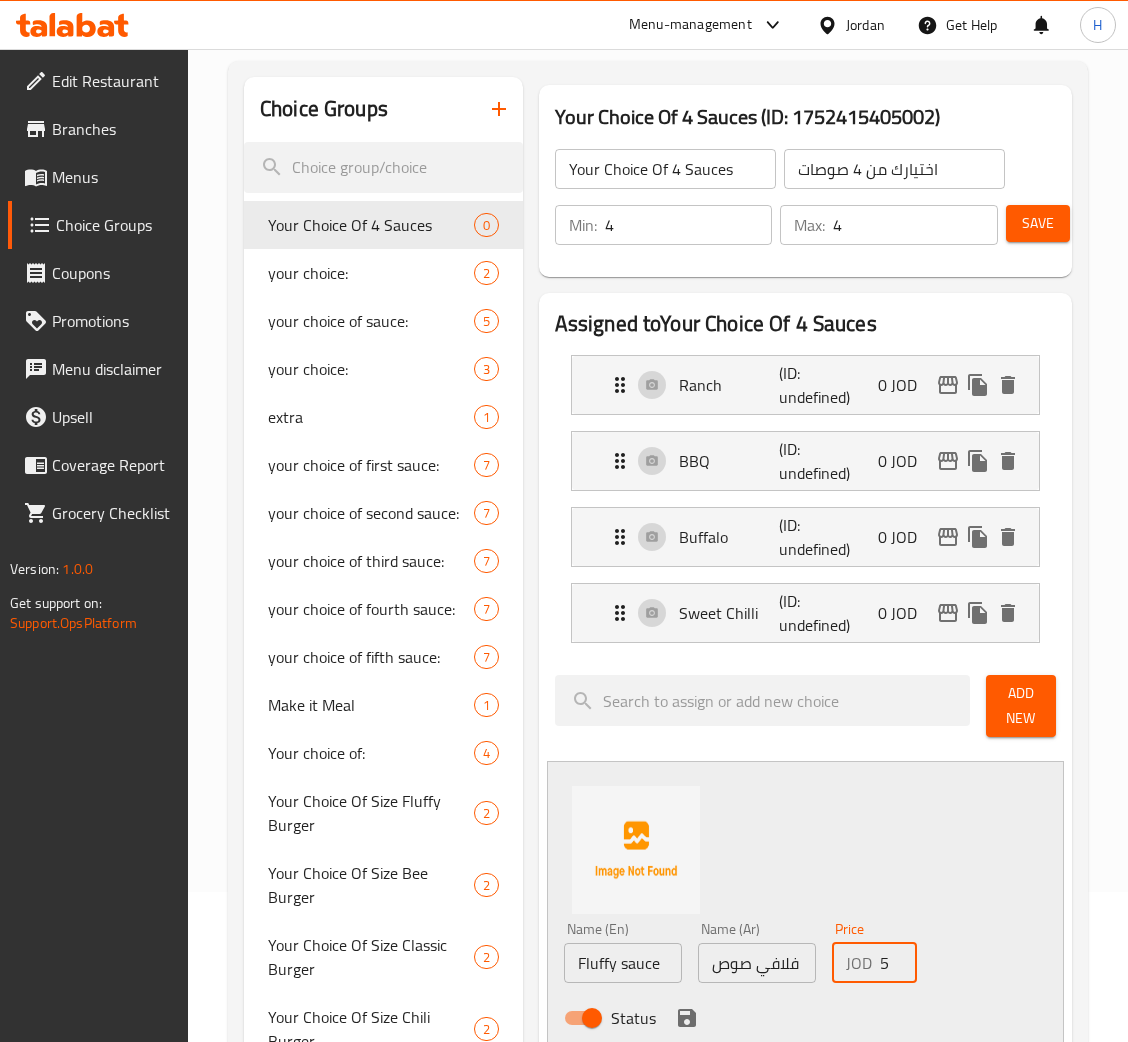 click 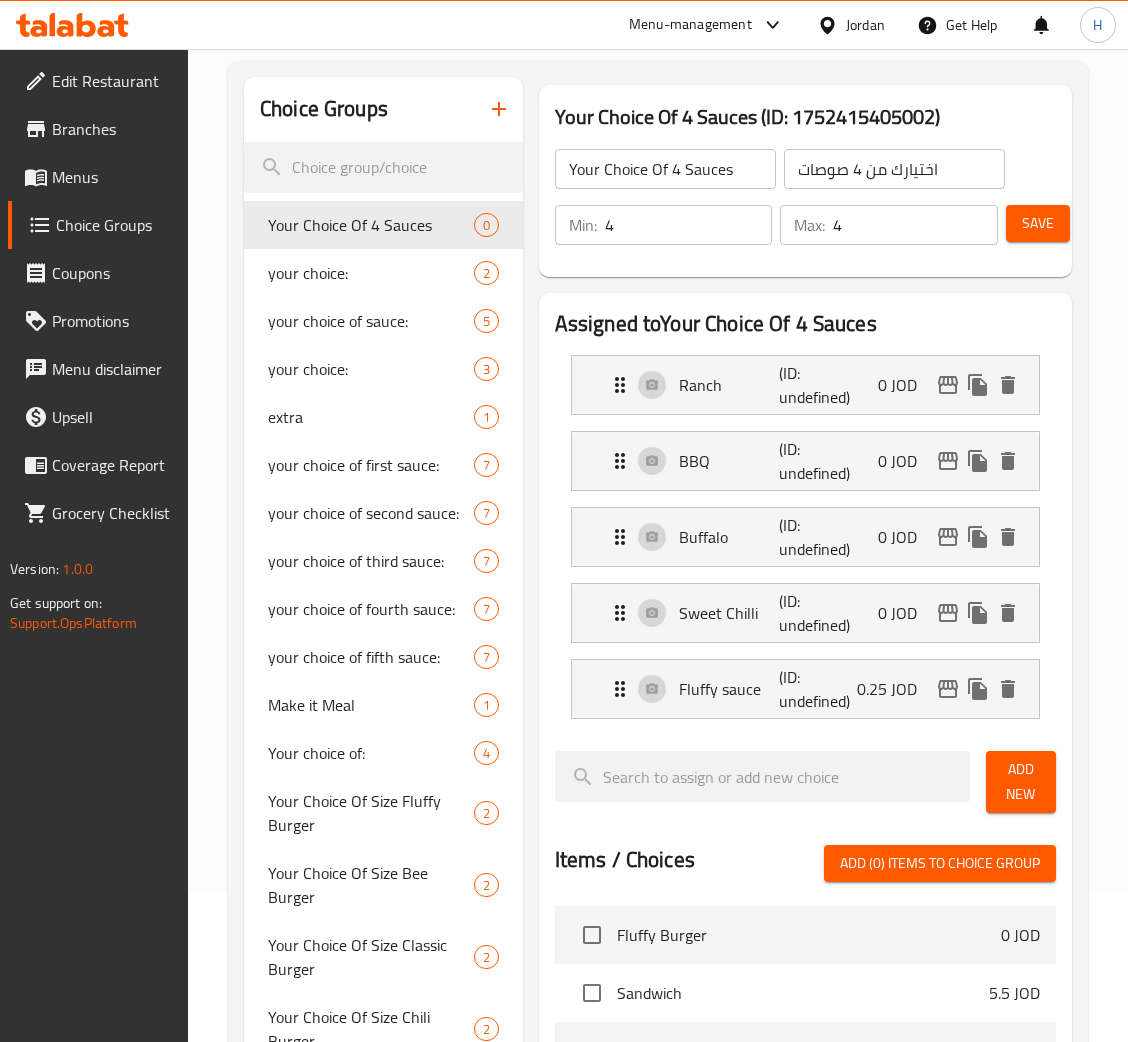 click on "Add New" at bounding box center (1021, 782) 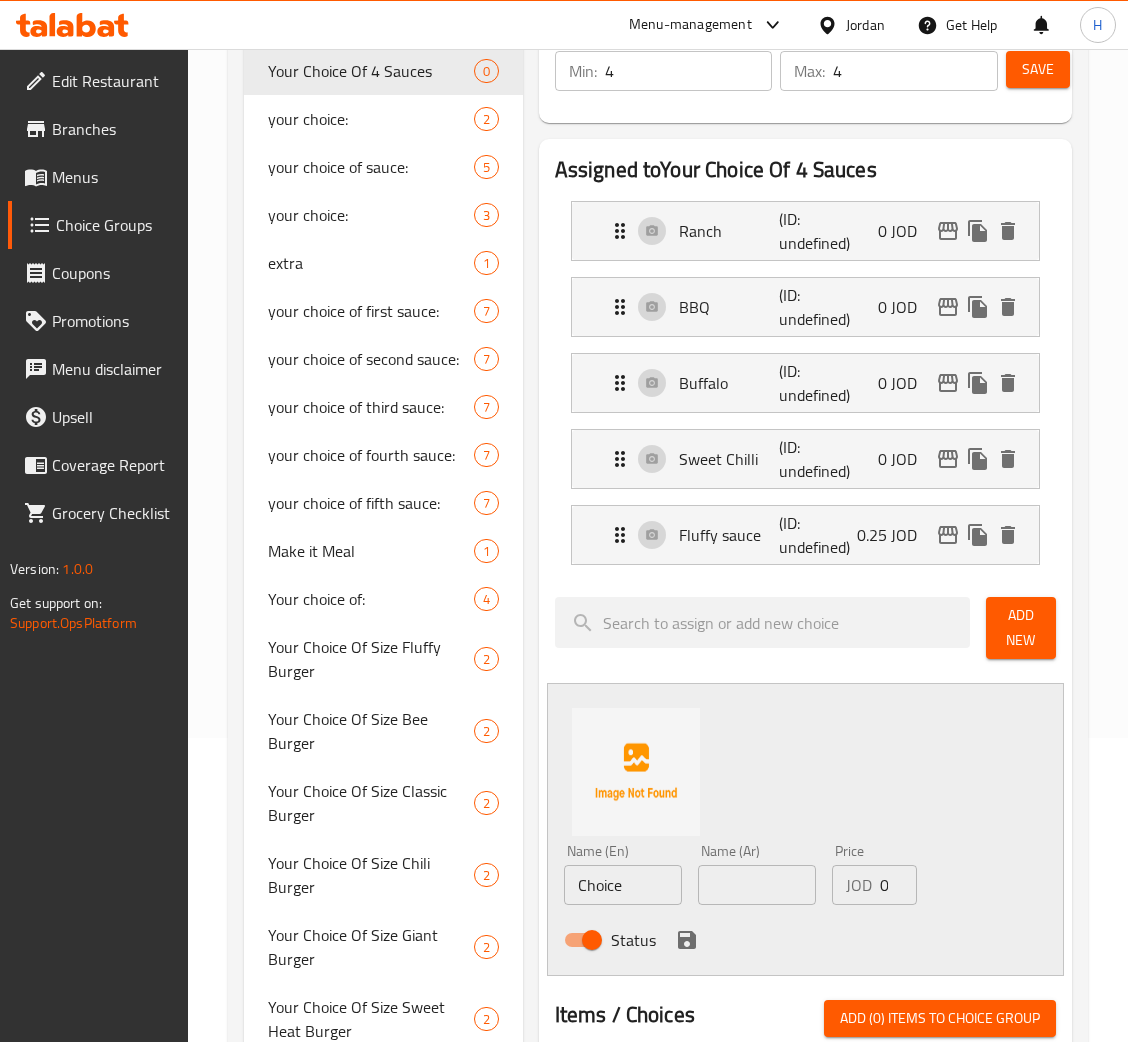 scroll, scrollTop: 449, scrollLeft: 0, axis: vertical 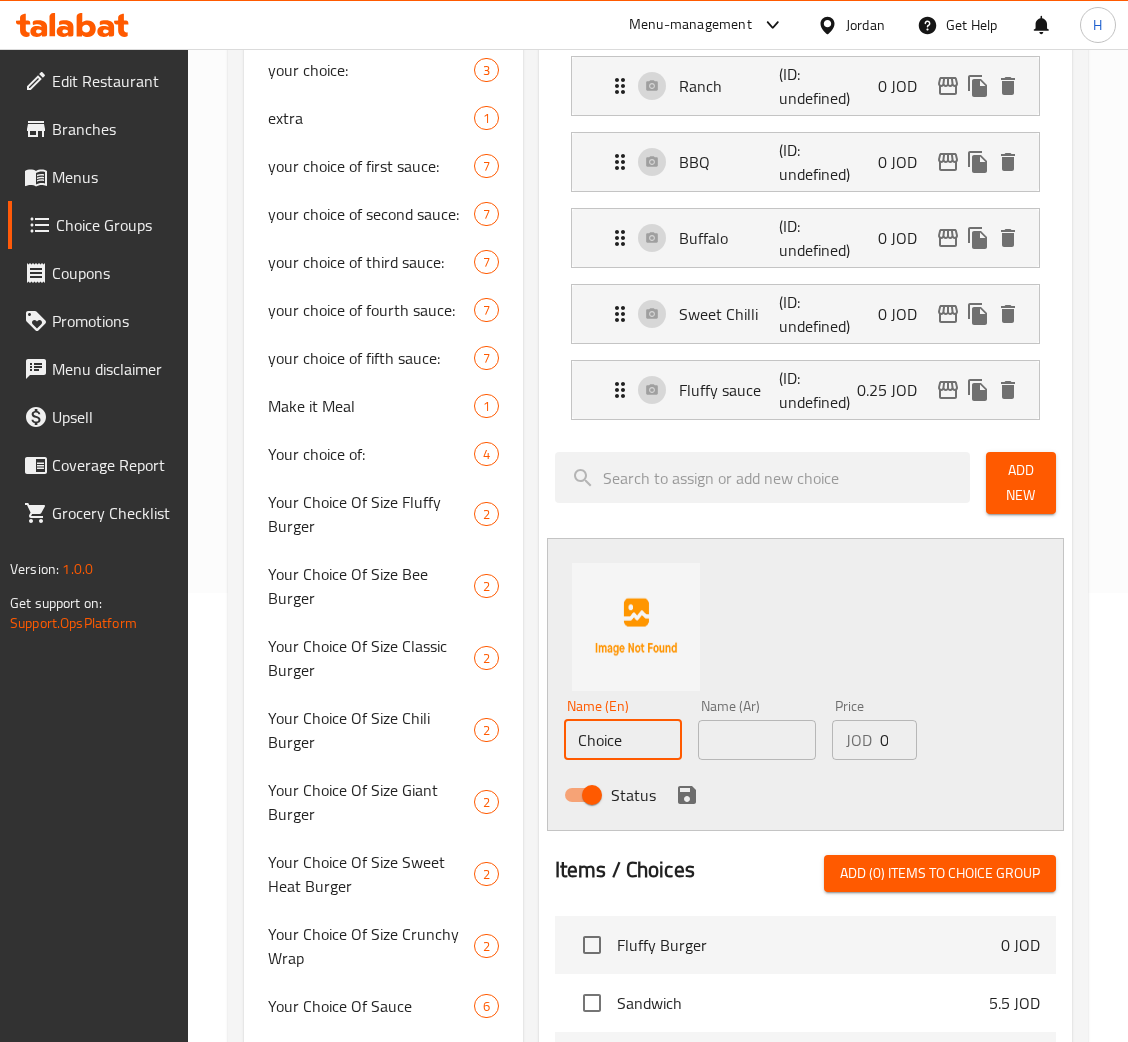 click on "Choice" at bounding box center [623, 740] 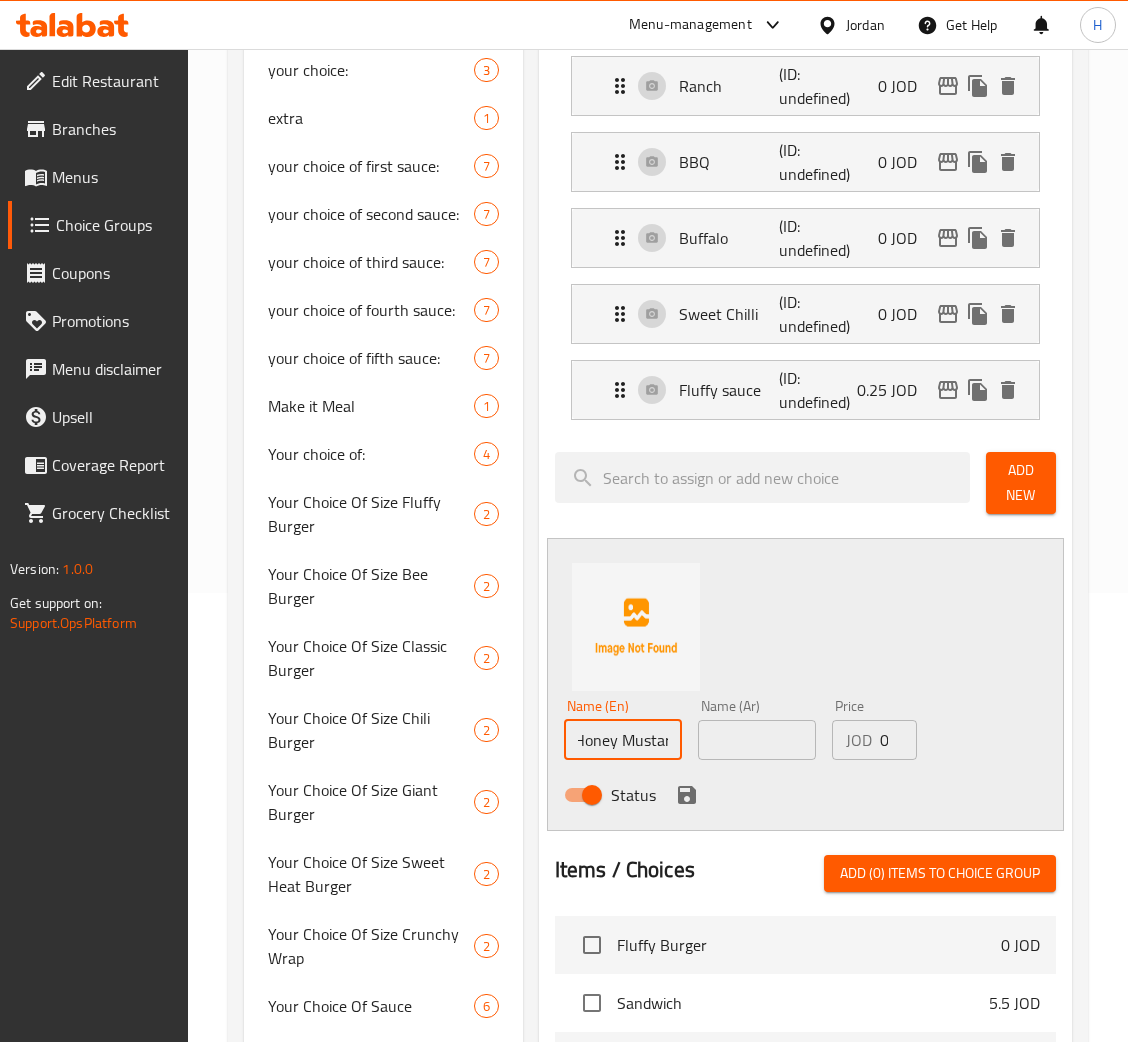 scroll, scrollTop: 0, scrollLeft: 13, axis: horizontal 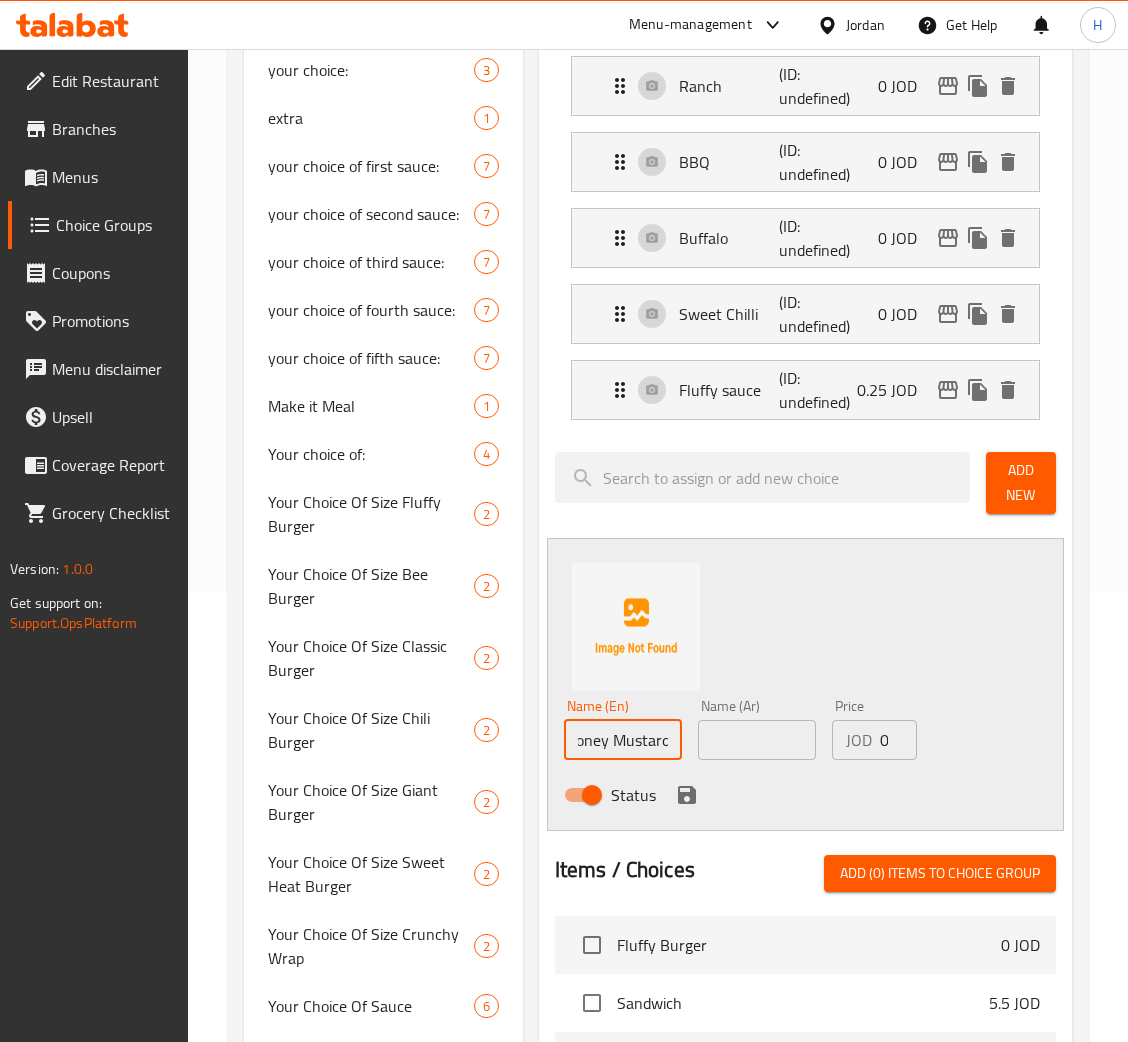 type on "Honey Mustard" 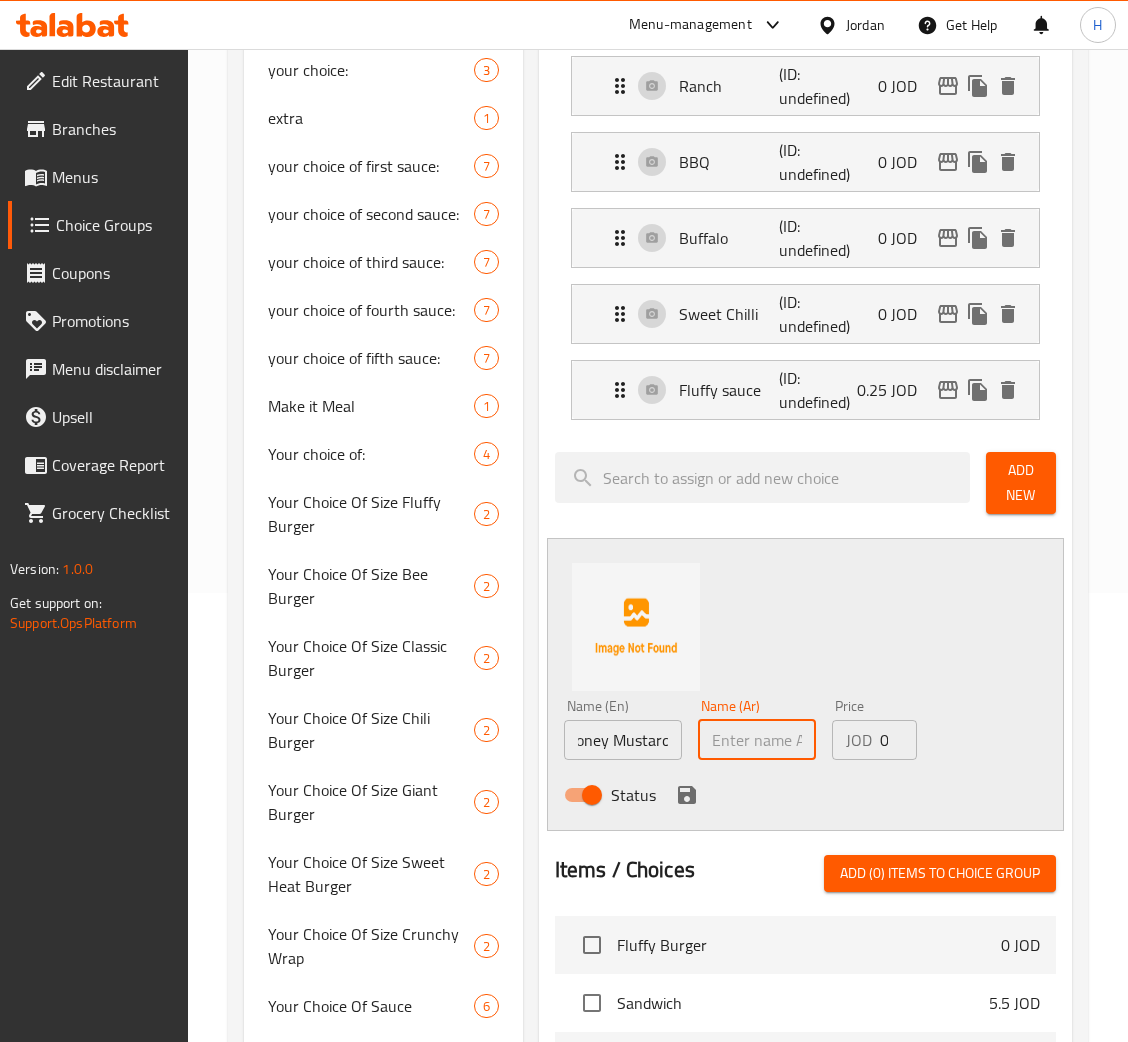scroll, scrollTop: 0, scrollLeft: 0, axis: both 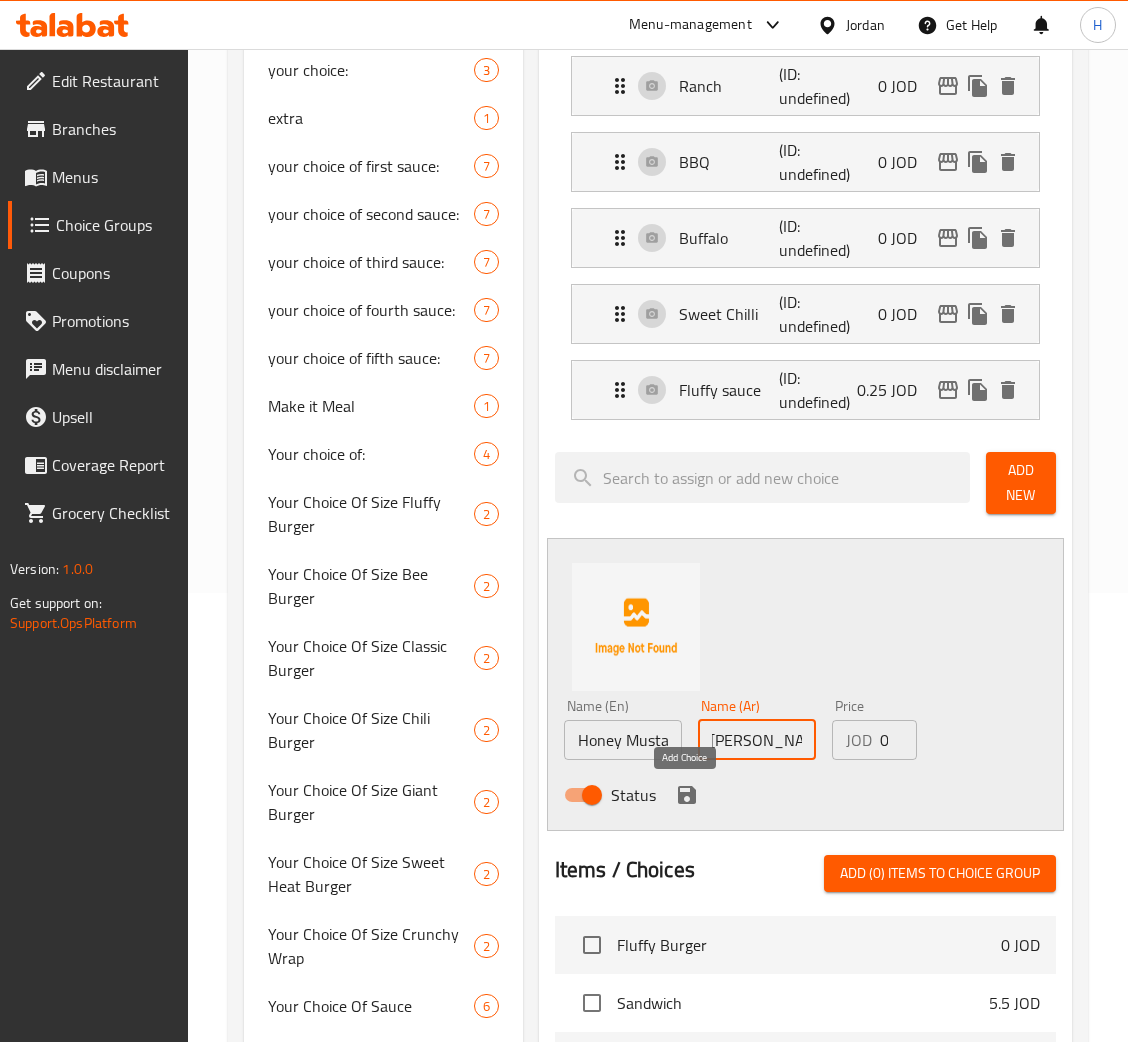 type on "[PERSON_NAME]" 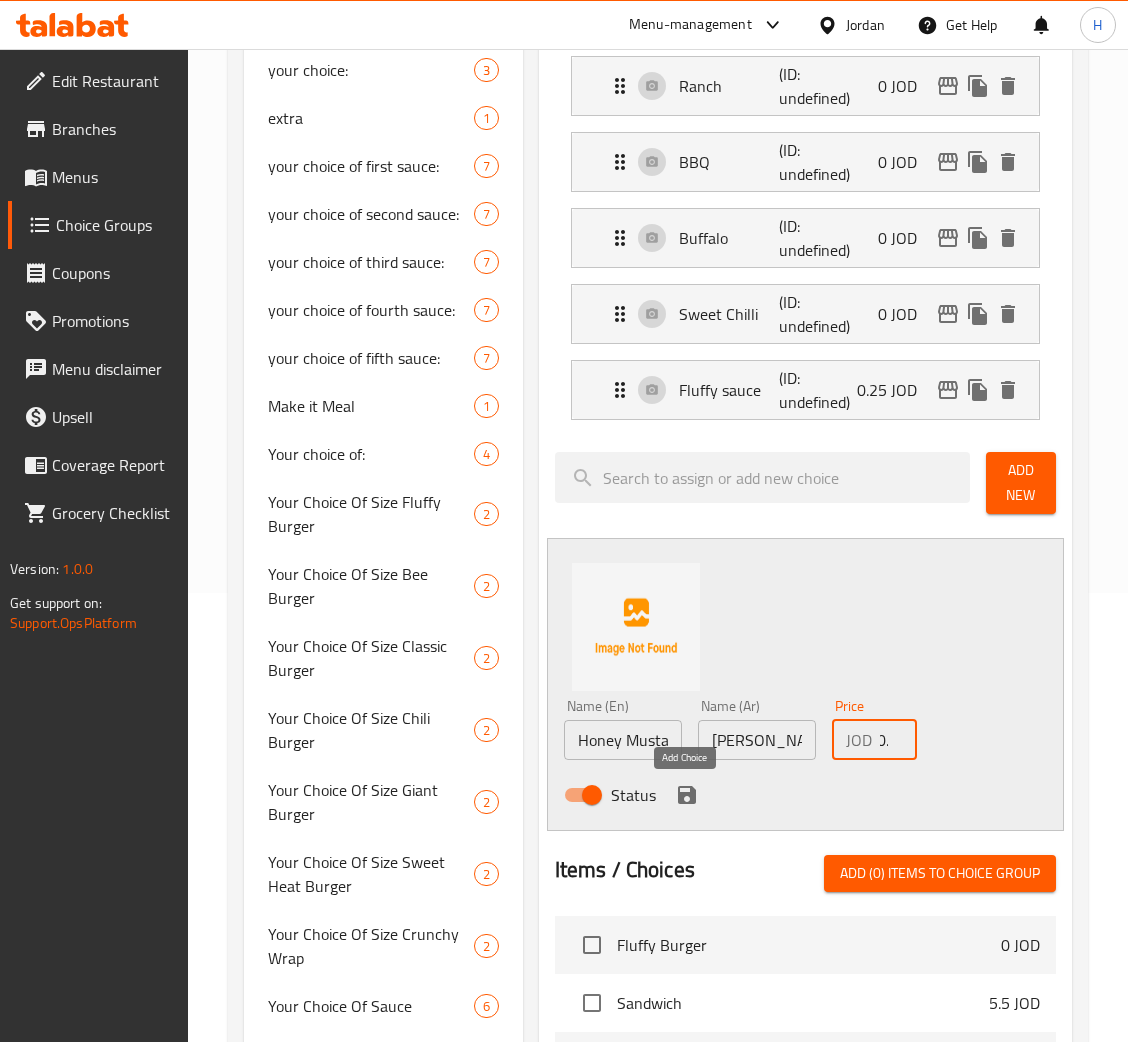 scroll, scrollTop: 0, scrollLeft: 21, axis: horizontal 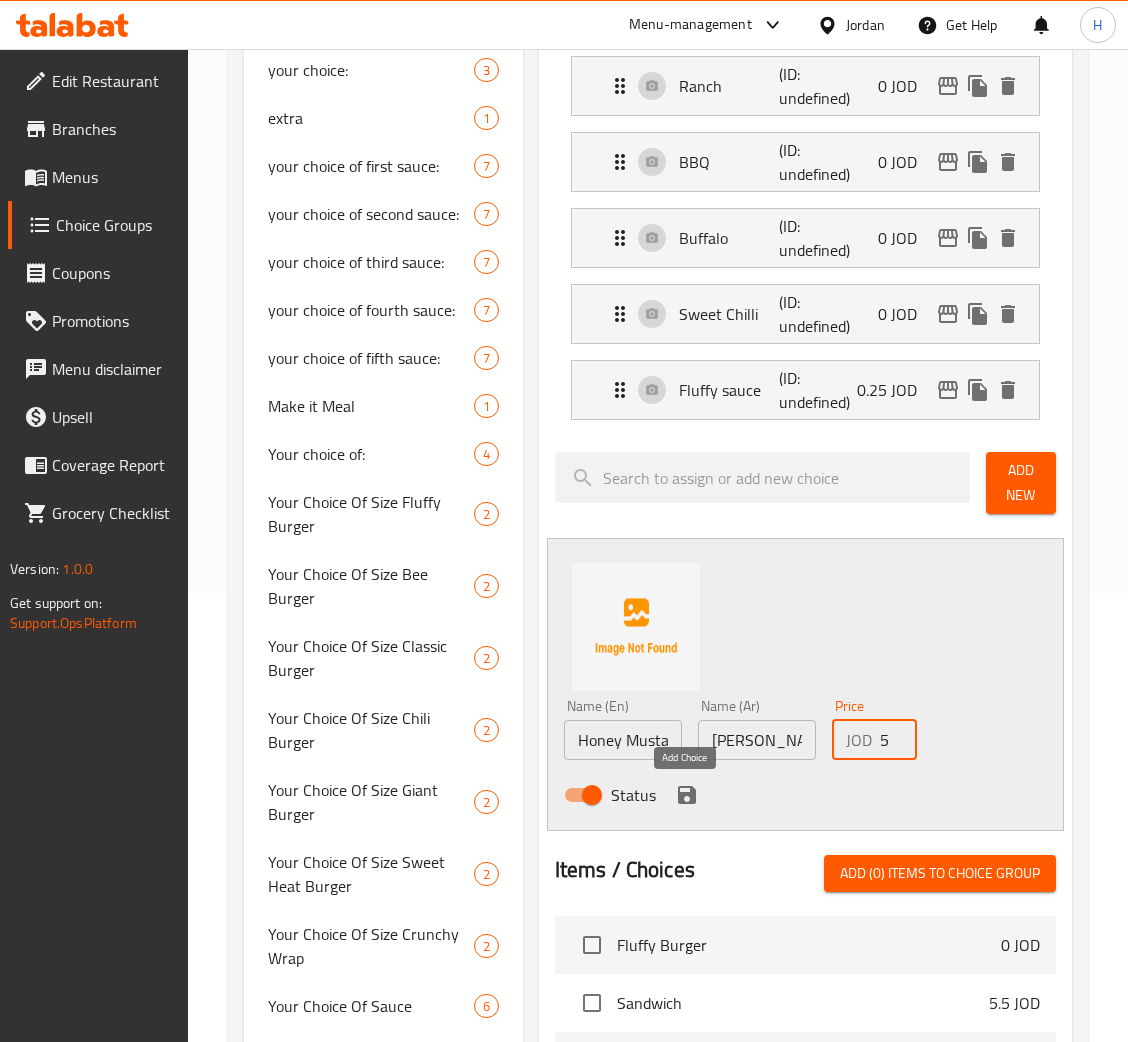 type on "0.25" 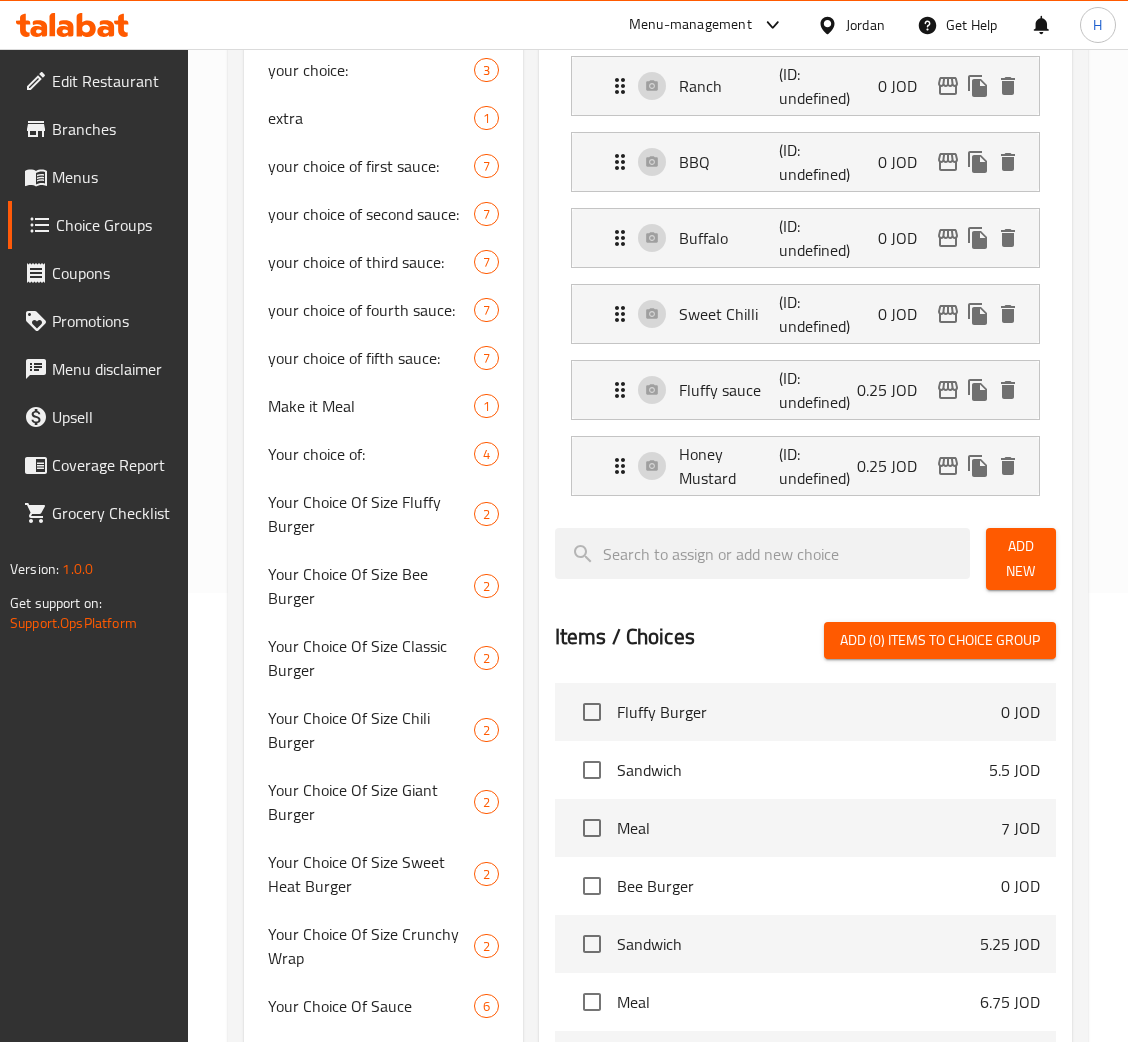 scroll, scrollTop: 0, scrollLeft: 0, axis: both 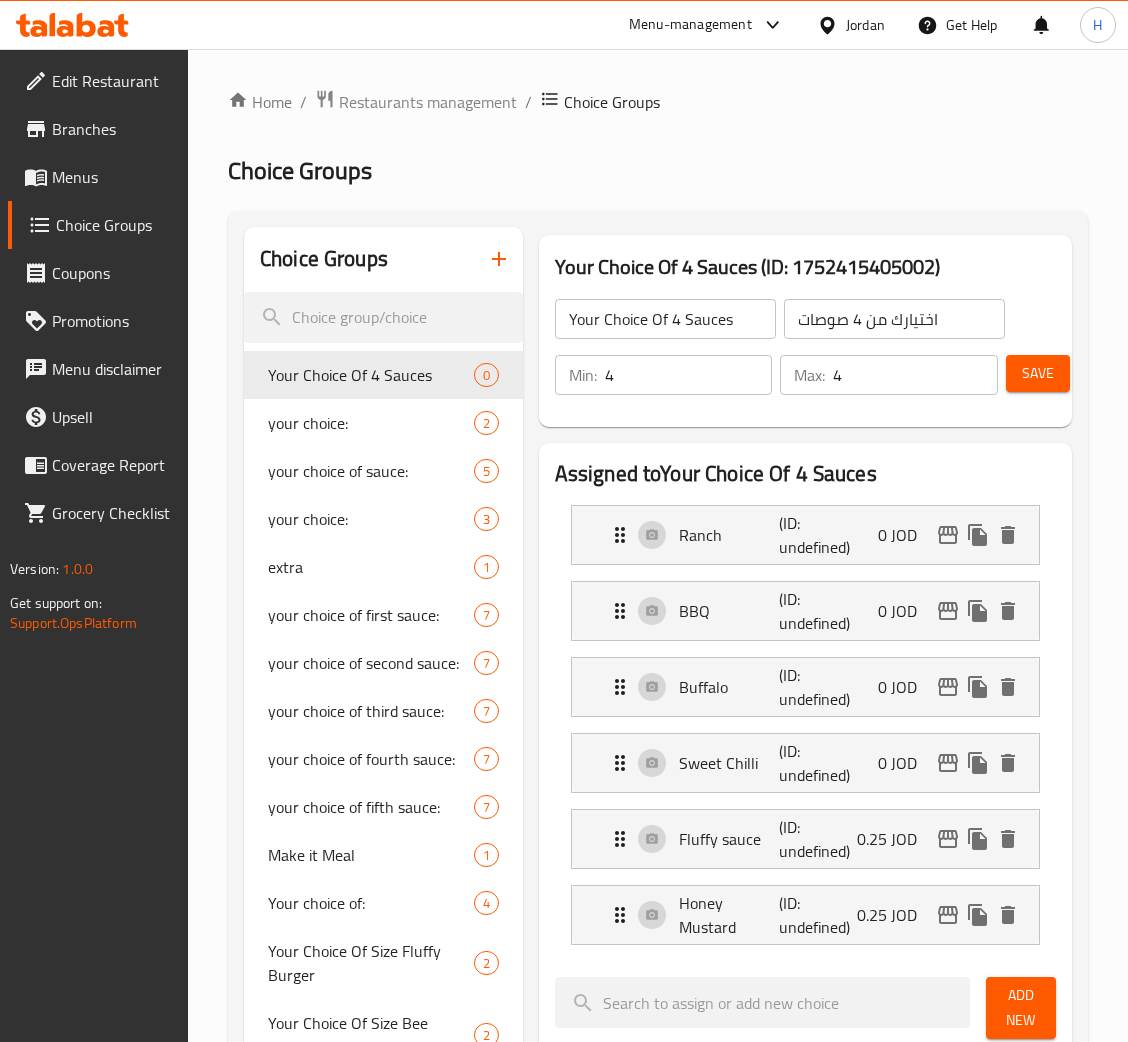 click on "Save" at bounding box center [1038, 373] 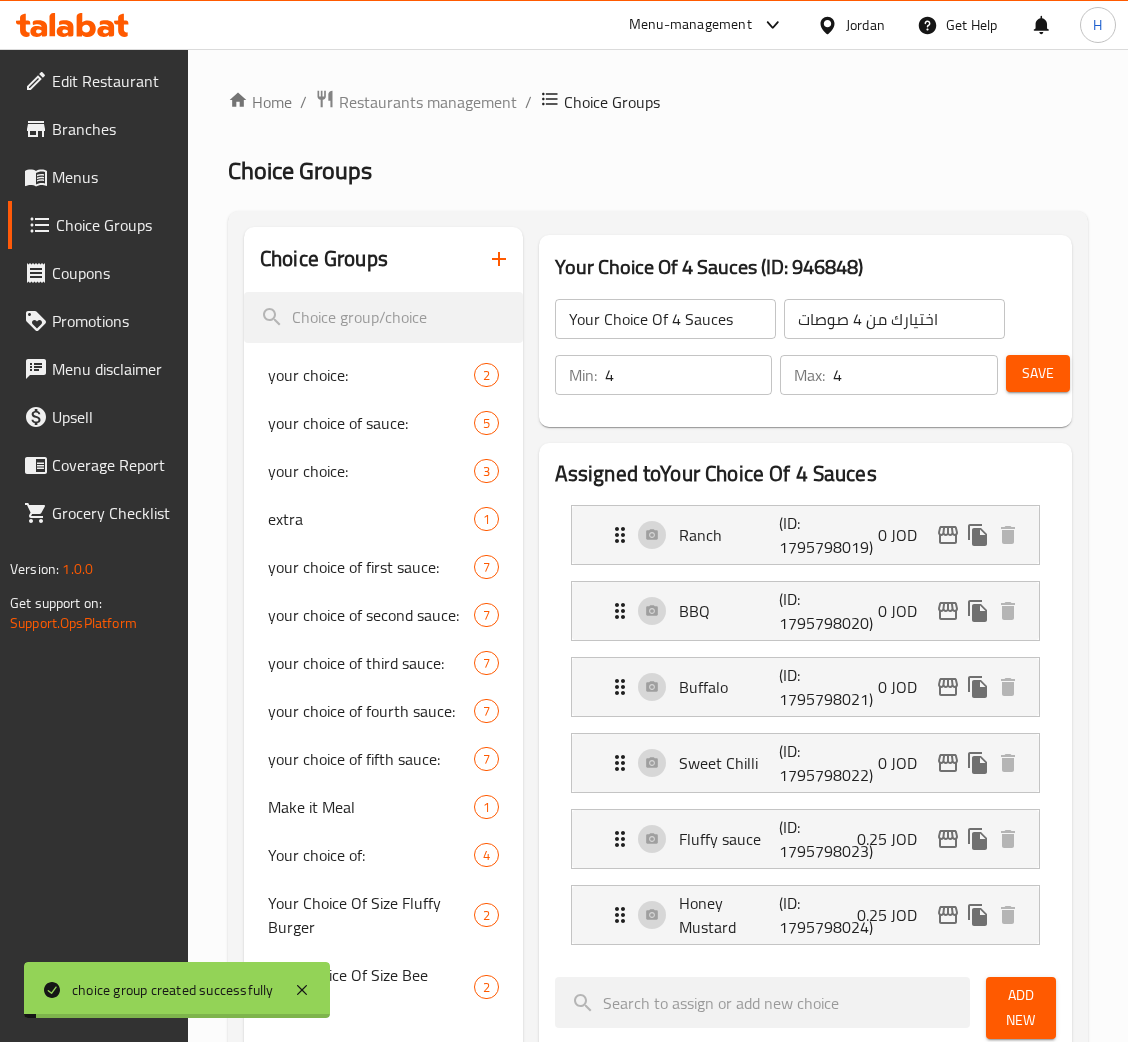 click at bounding box center [499, 259] 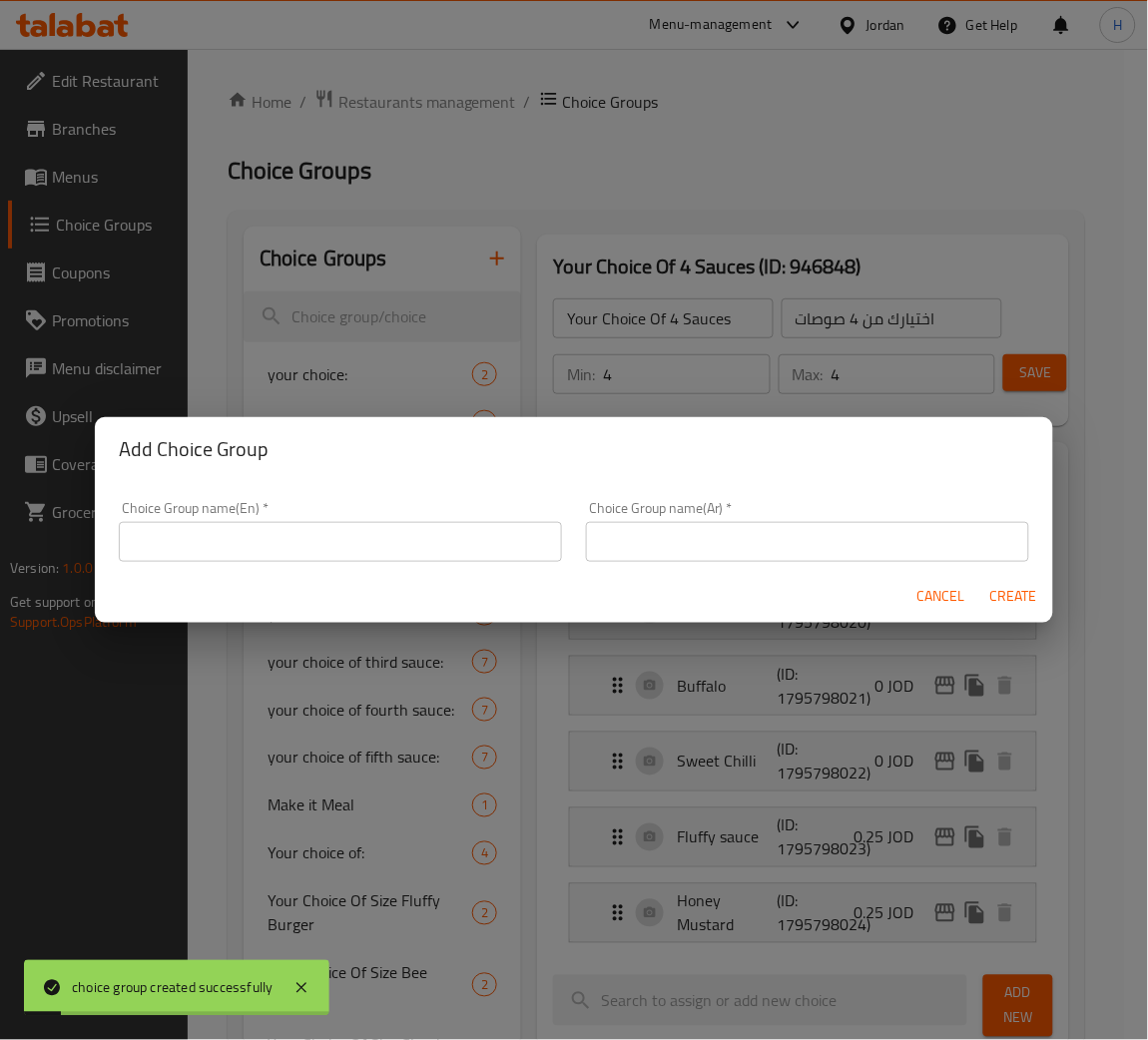 click at bounding box center [340, 542] 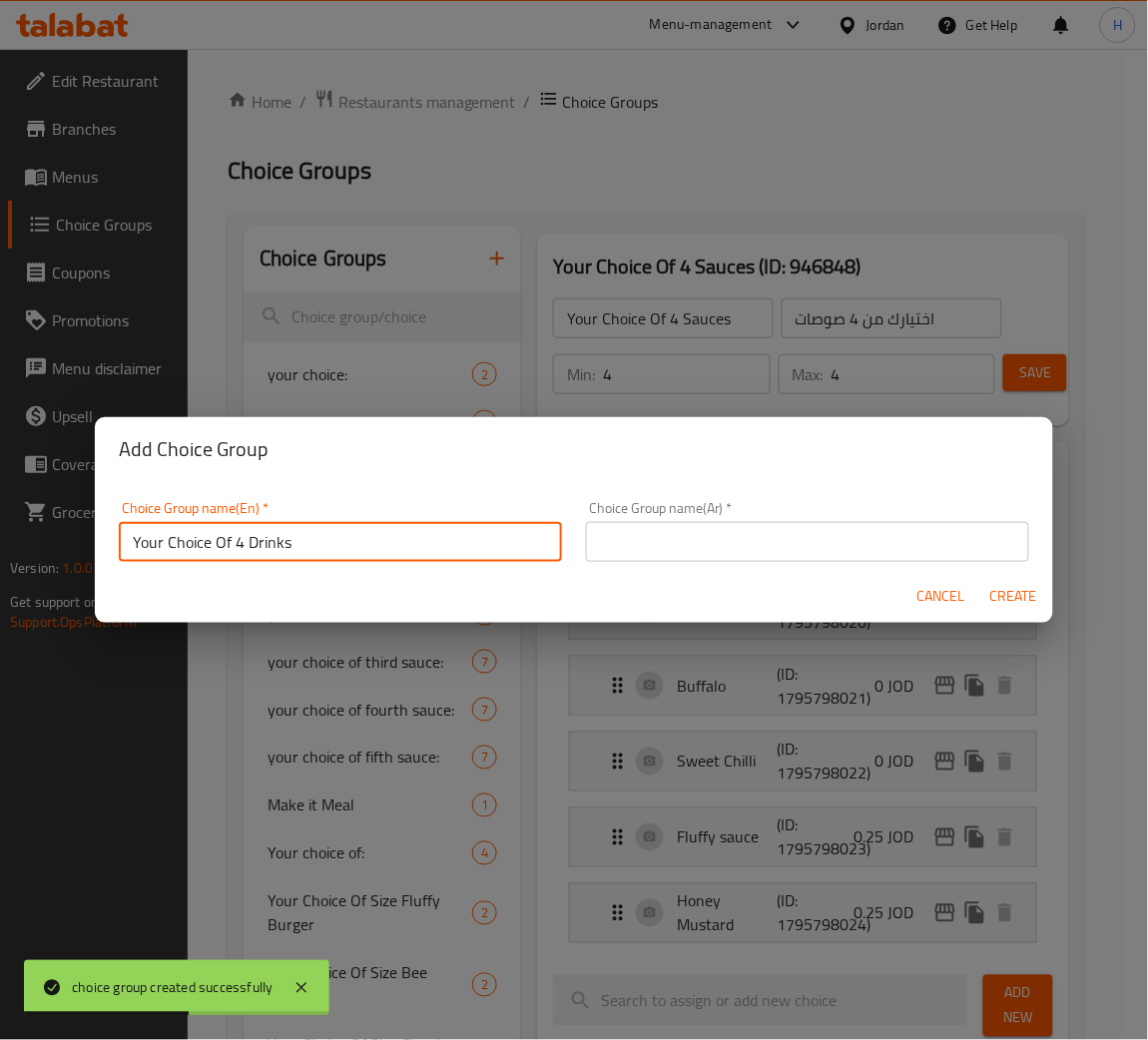 type on "Your Choice Of 4 Drinks" 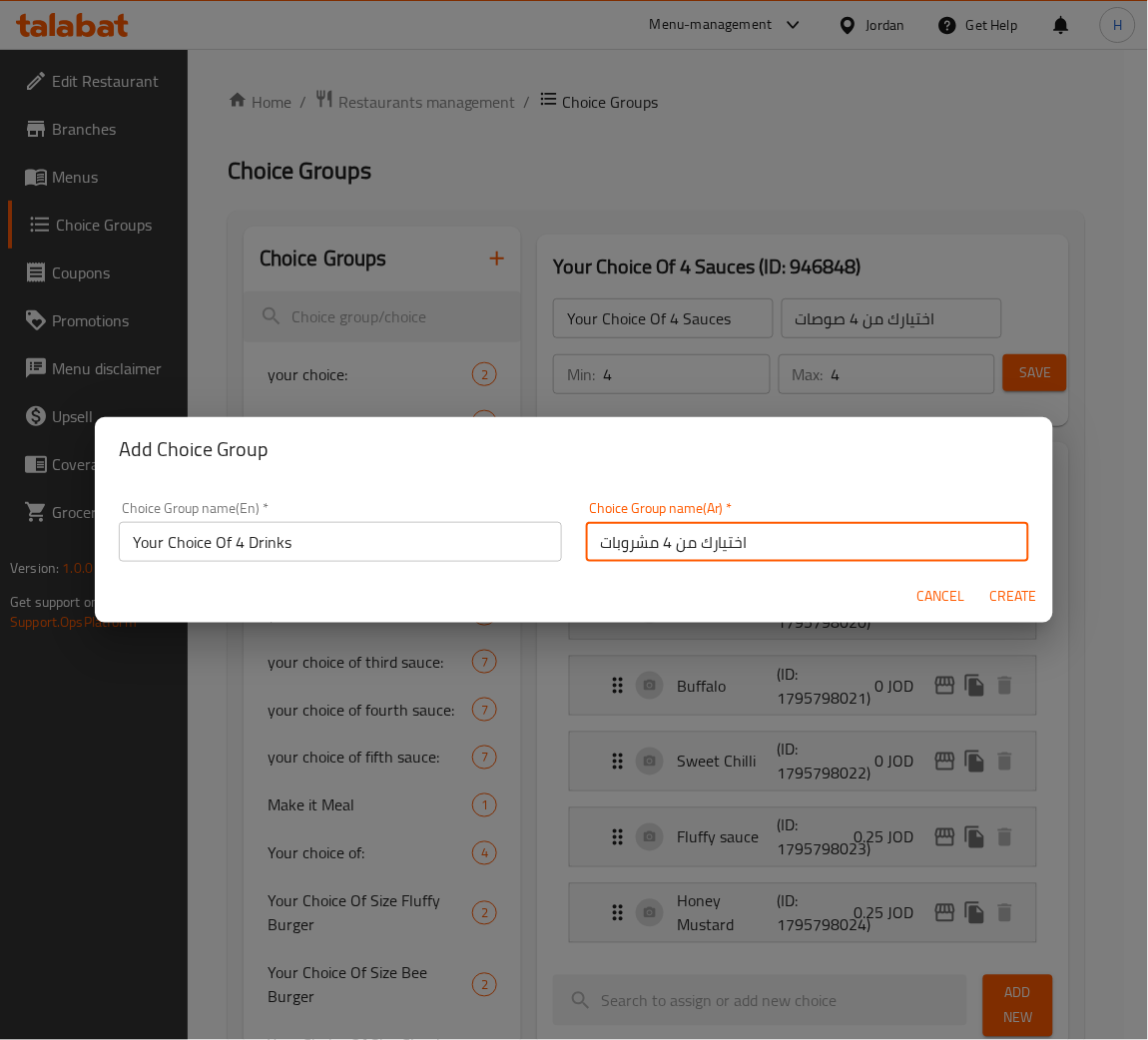 type on "اختيارك من 4 مشروبات" 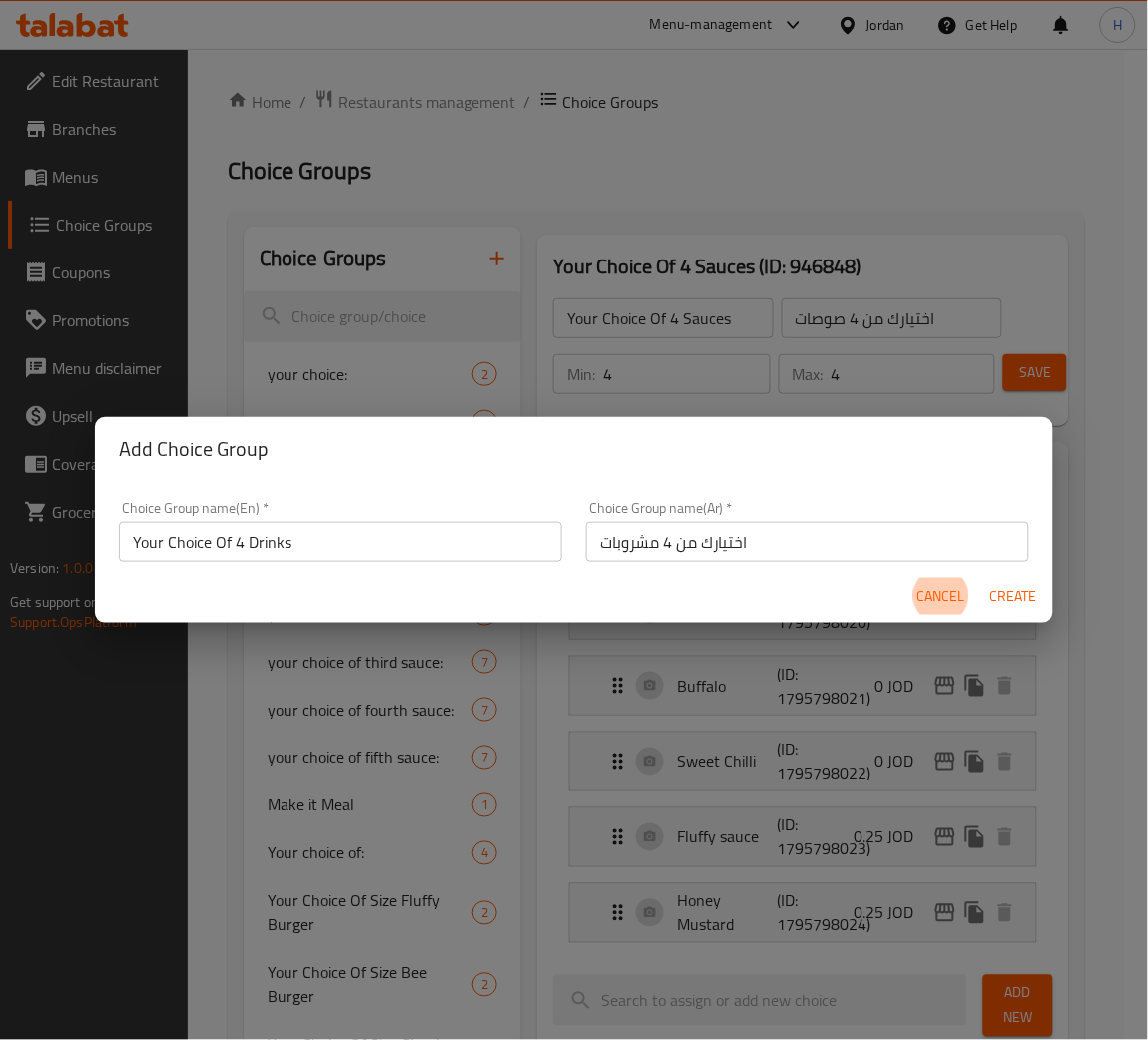 type 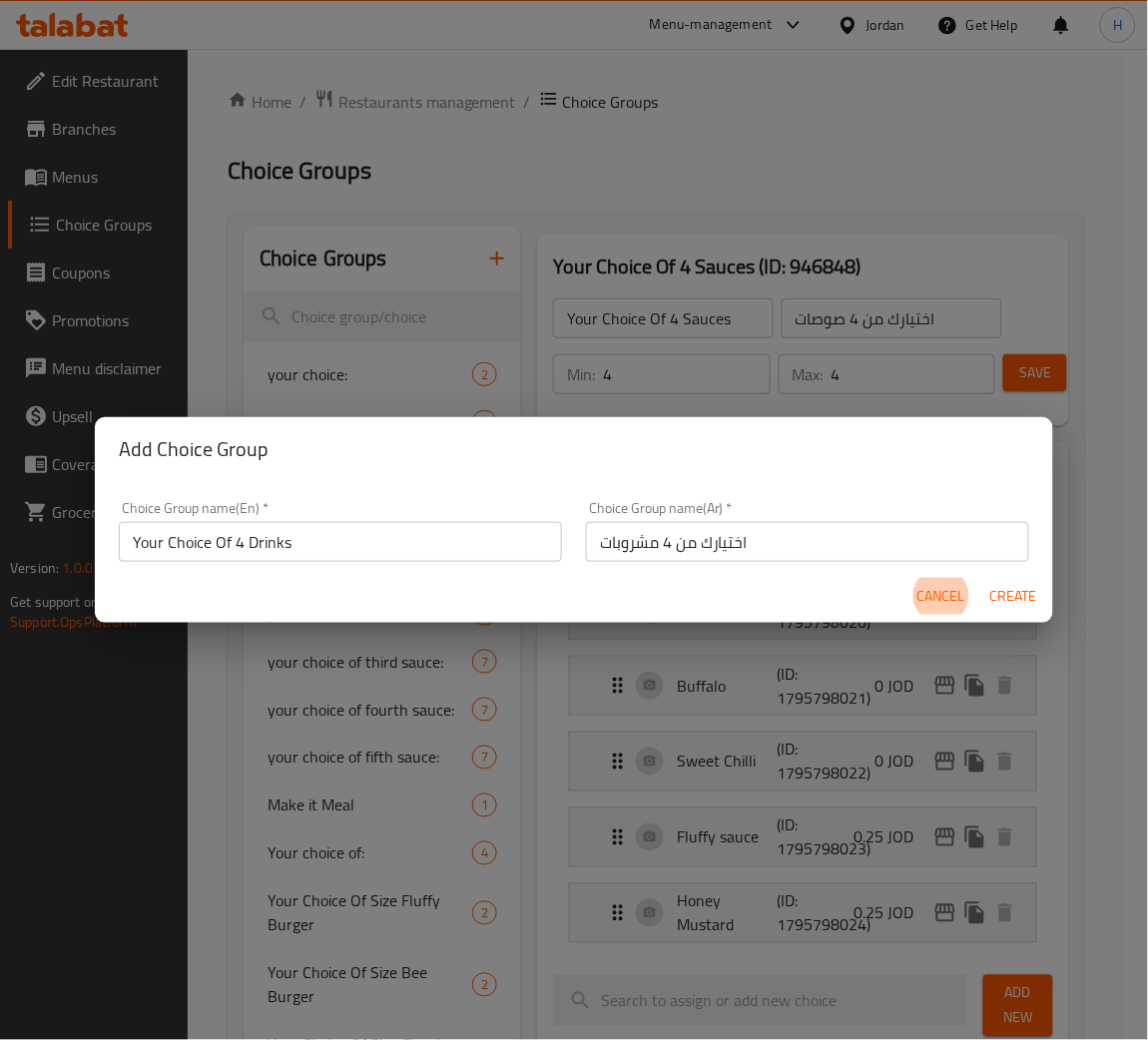 type 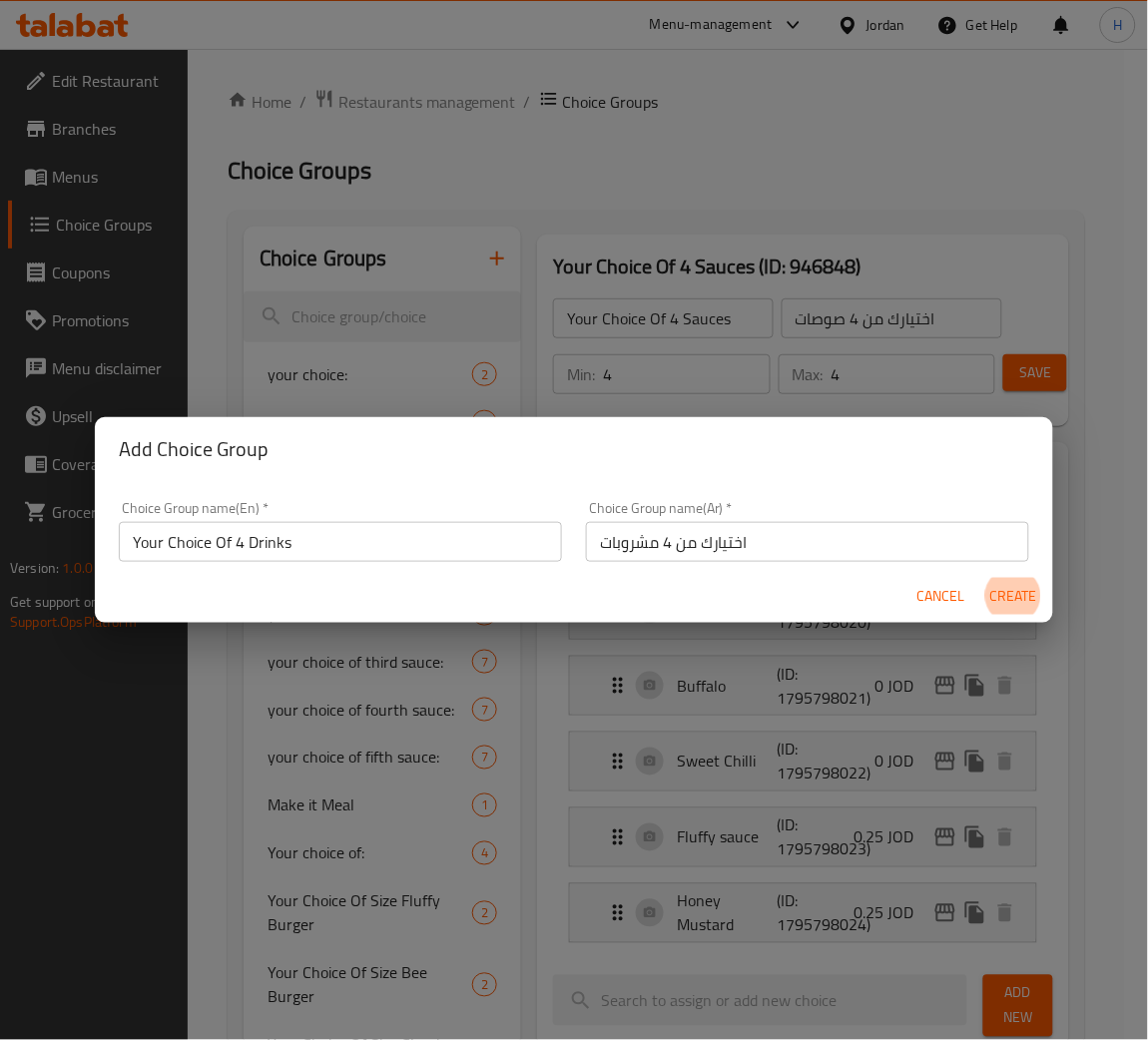 click on "Create" at bounding box center (1013, 596) 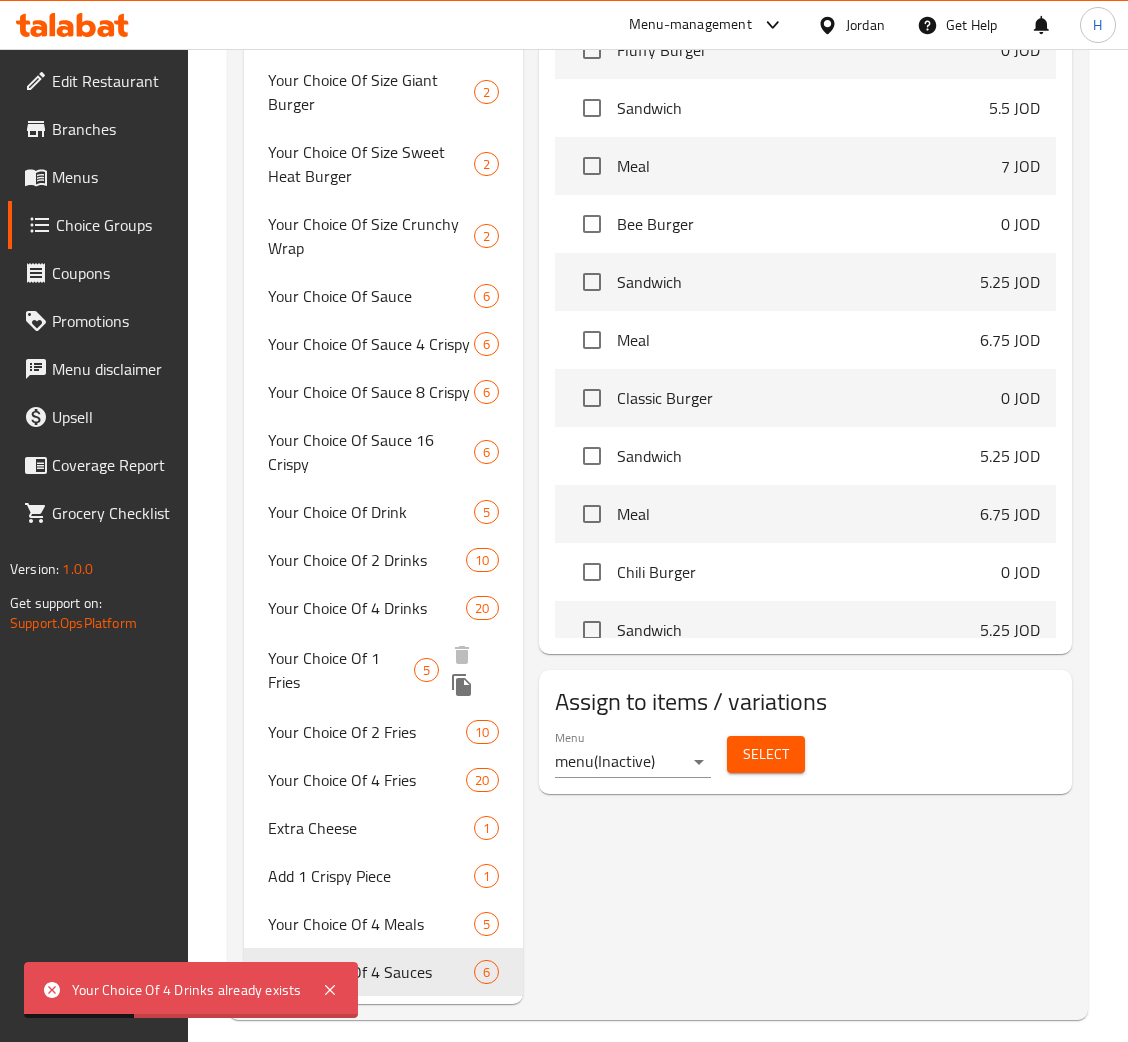scroll, scrollTop: 1126, scrollLeft: 0, axis: vertical 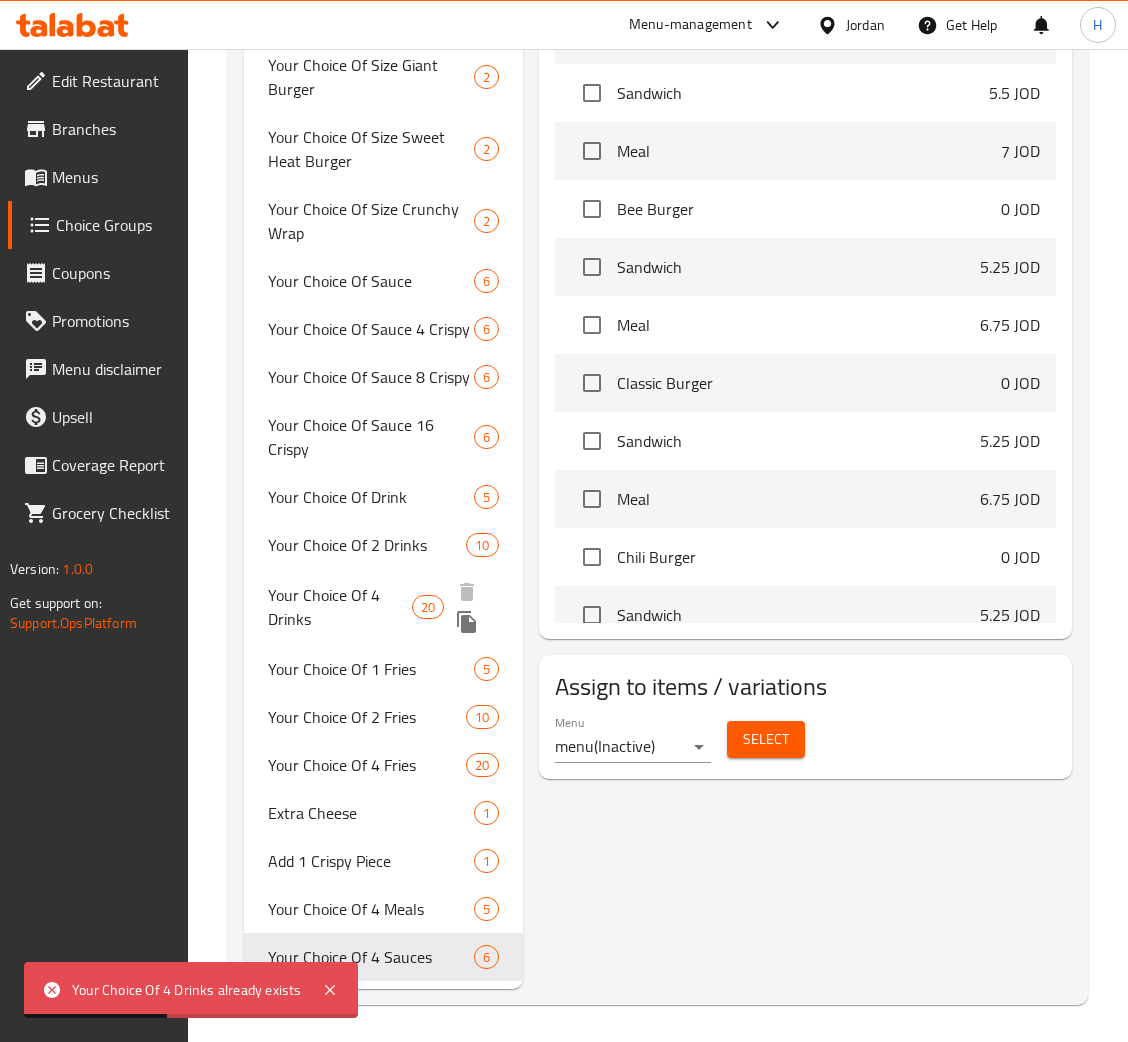 click on "Your Choice Of 4 Drinks" at bounding box center [340, 607] 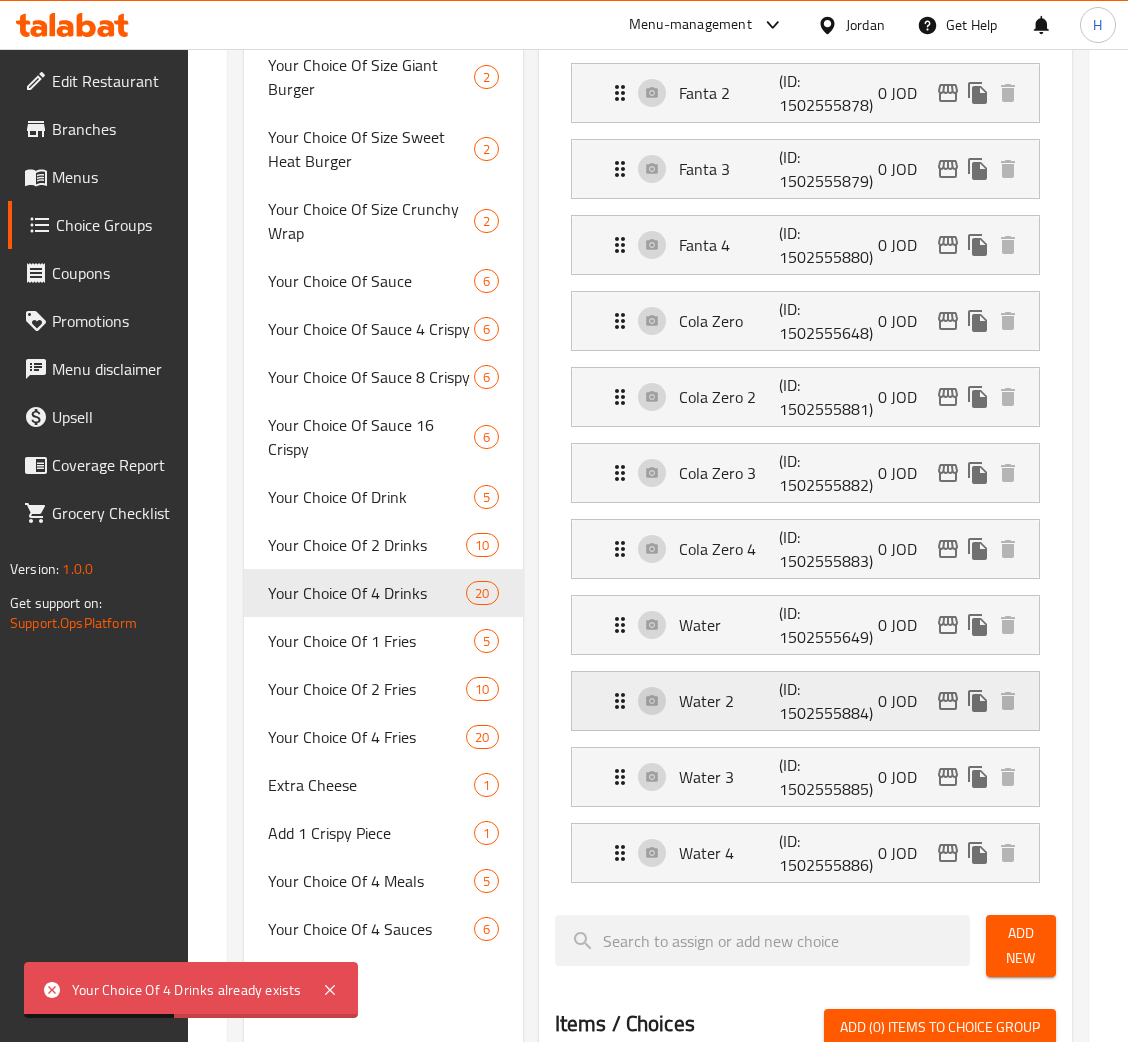 type on "Your Choice Of 4 Drinks" 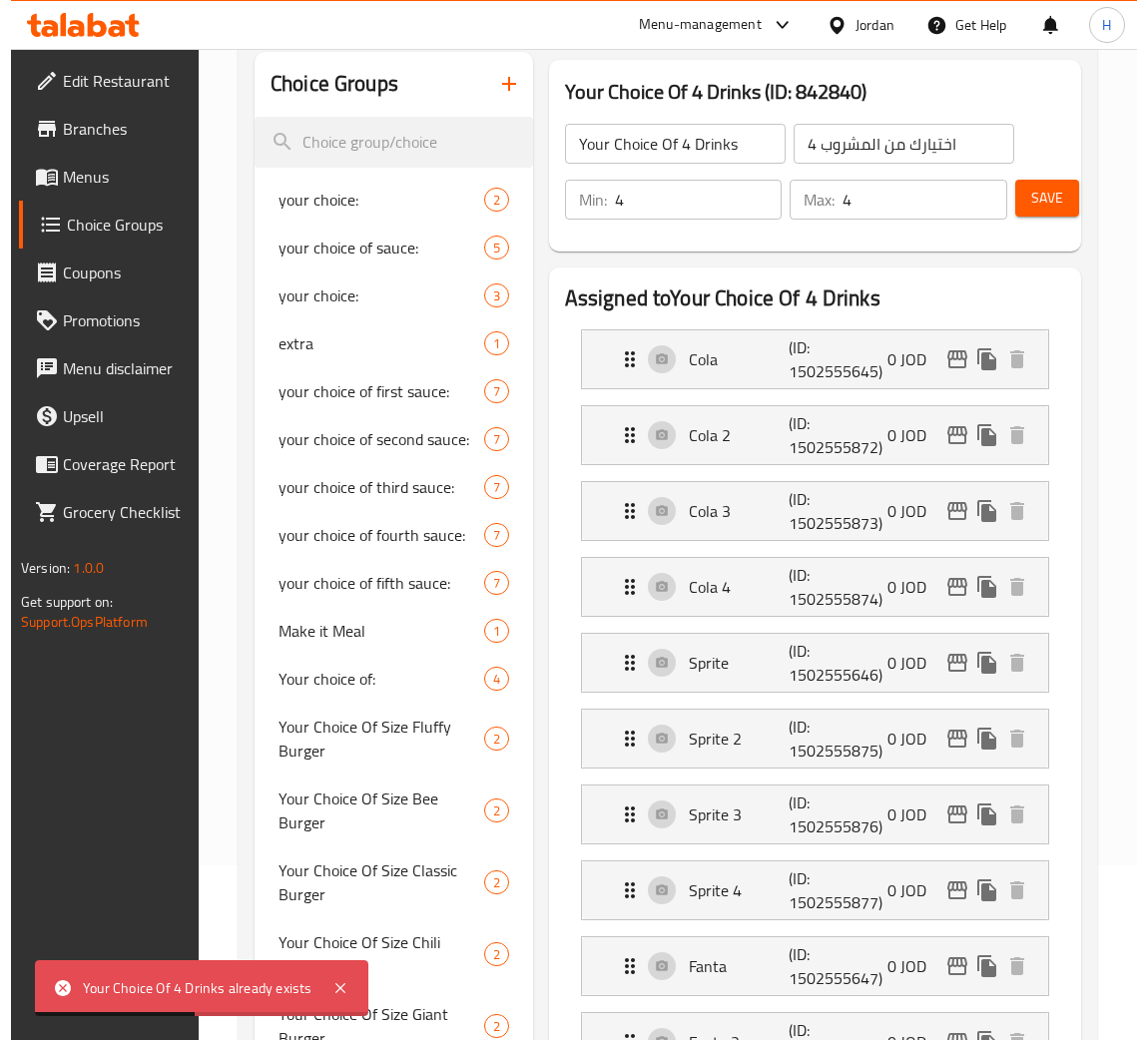 scroll, scrollTop: 0, scrollLeft: 0, axis: both 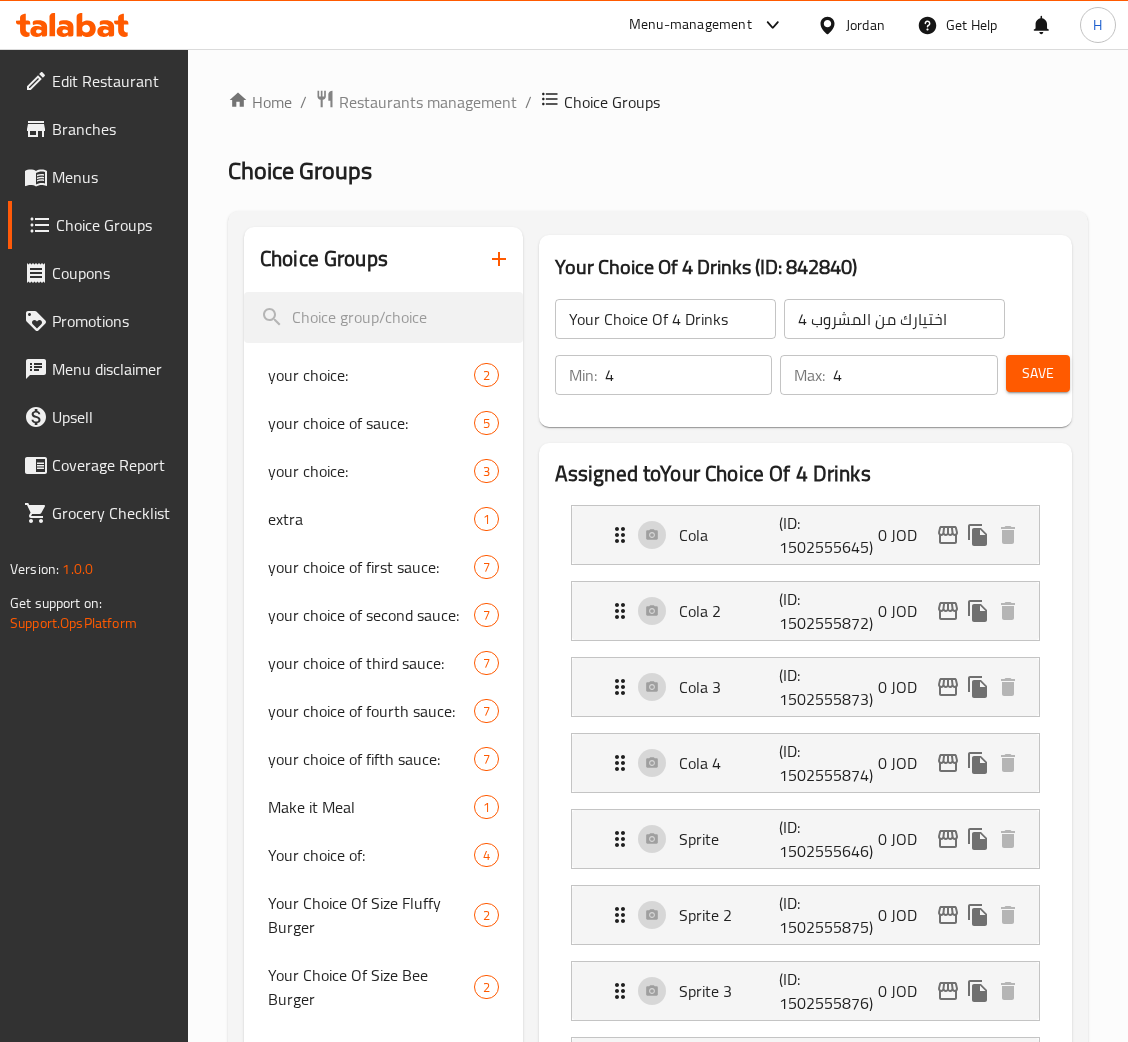 click on "Menus" at bounding box center [112, 177] 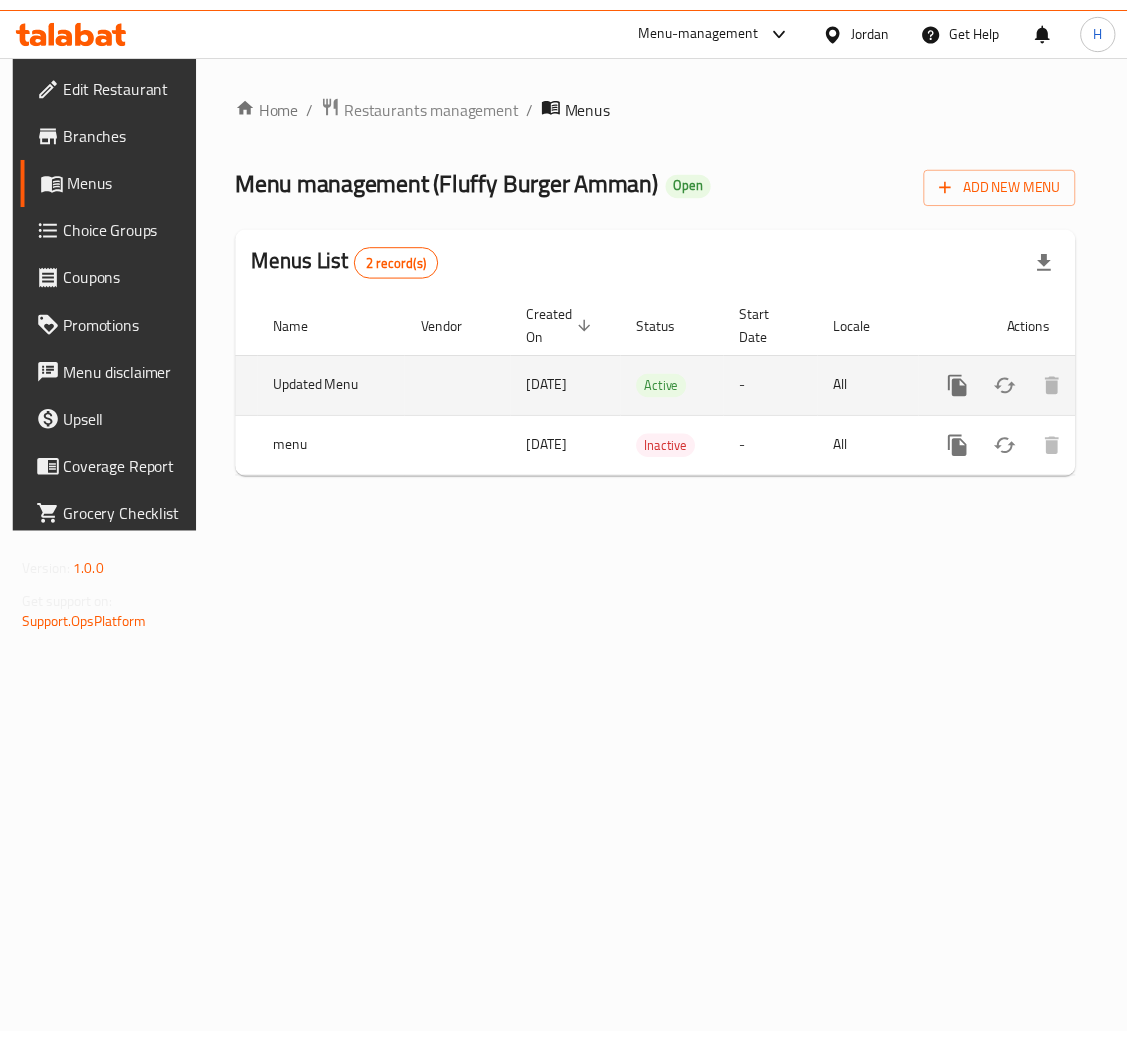 scroll, scrollTop: 0, scrollLeft: 113, axis: horizontal 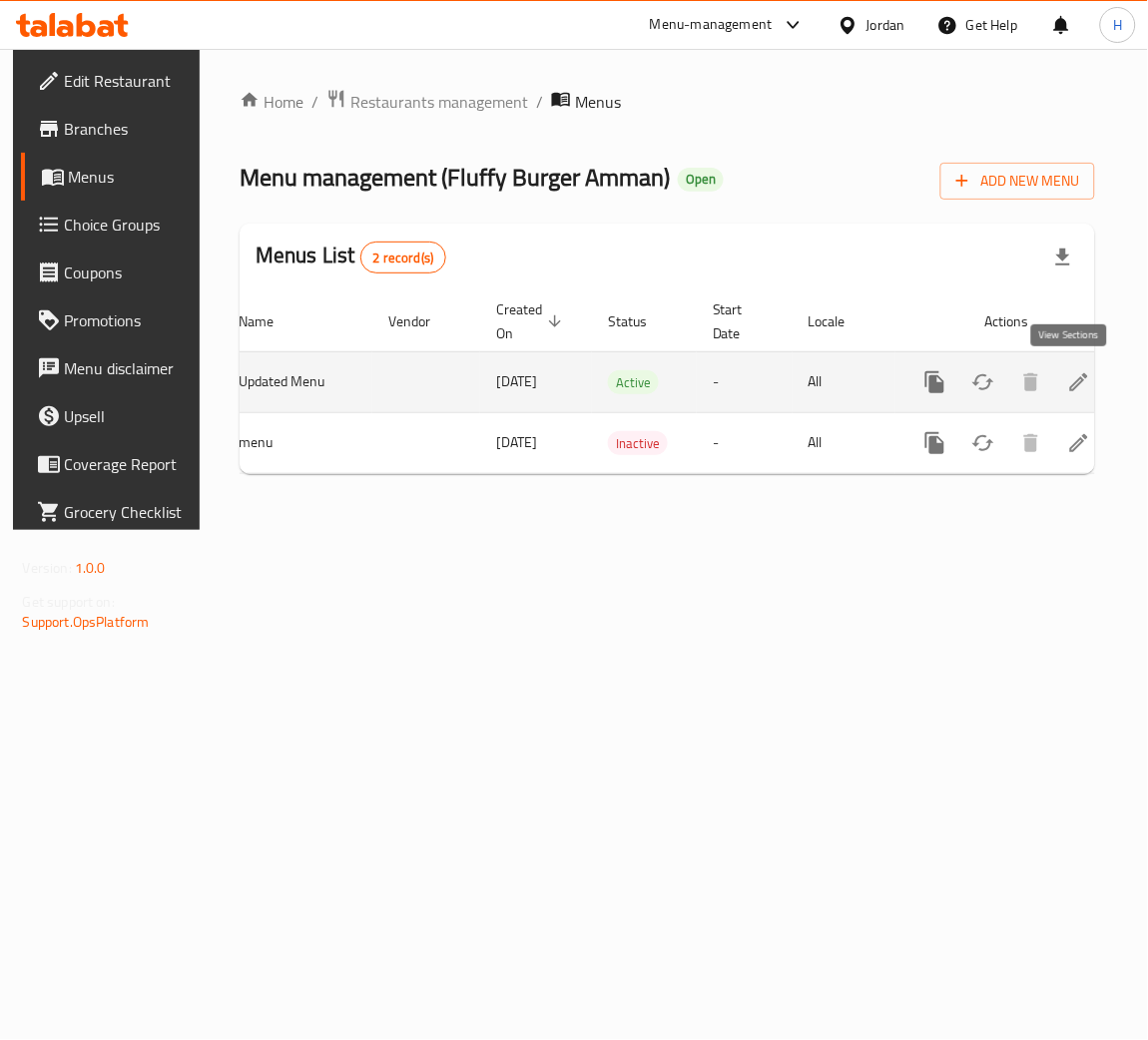 click at bounding box center (1079, 382) 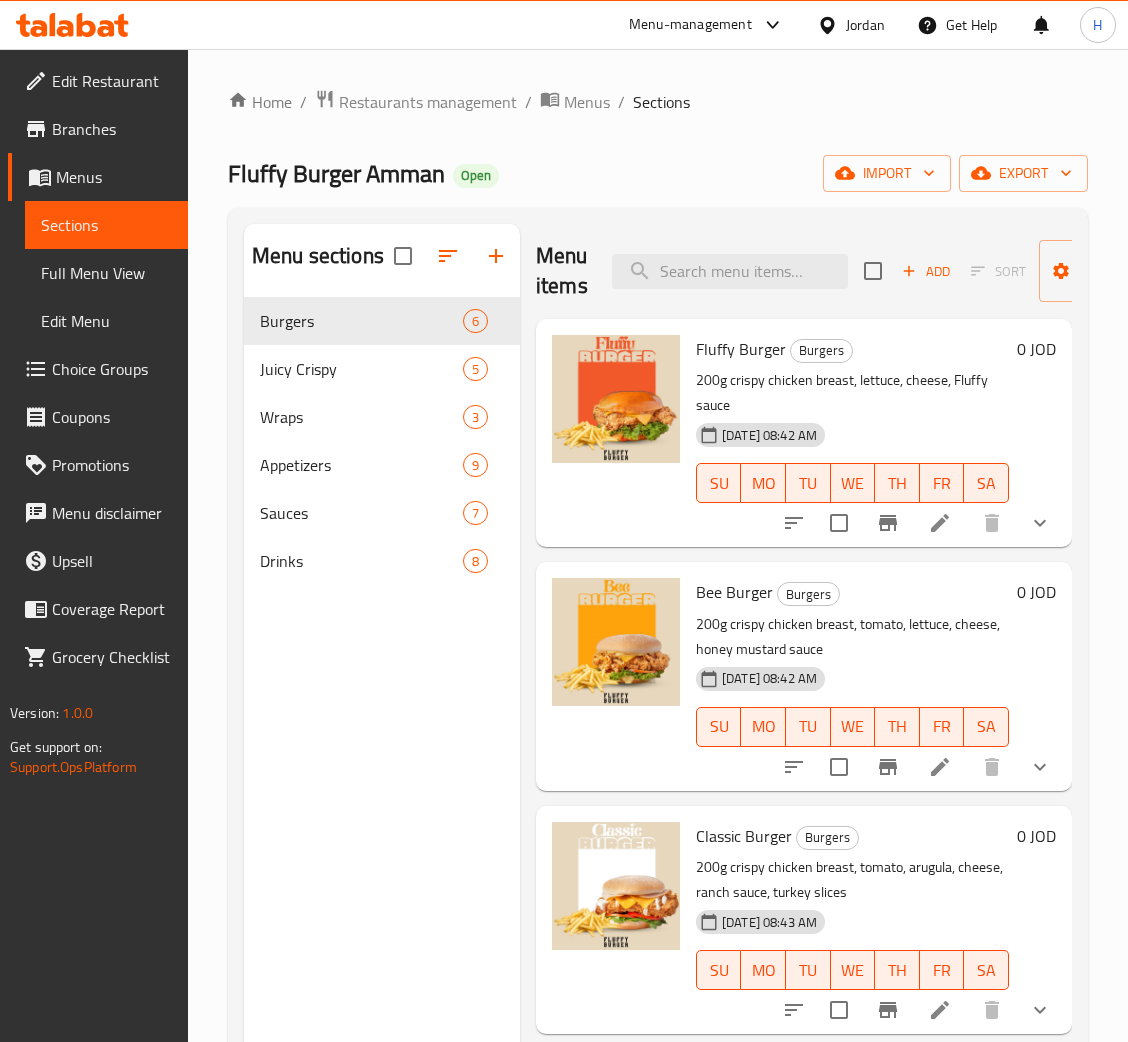 click on "Drinks 8" at bounding box center [382, 561] 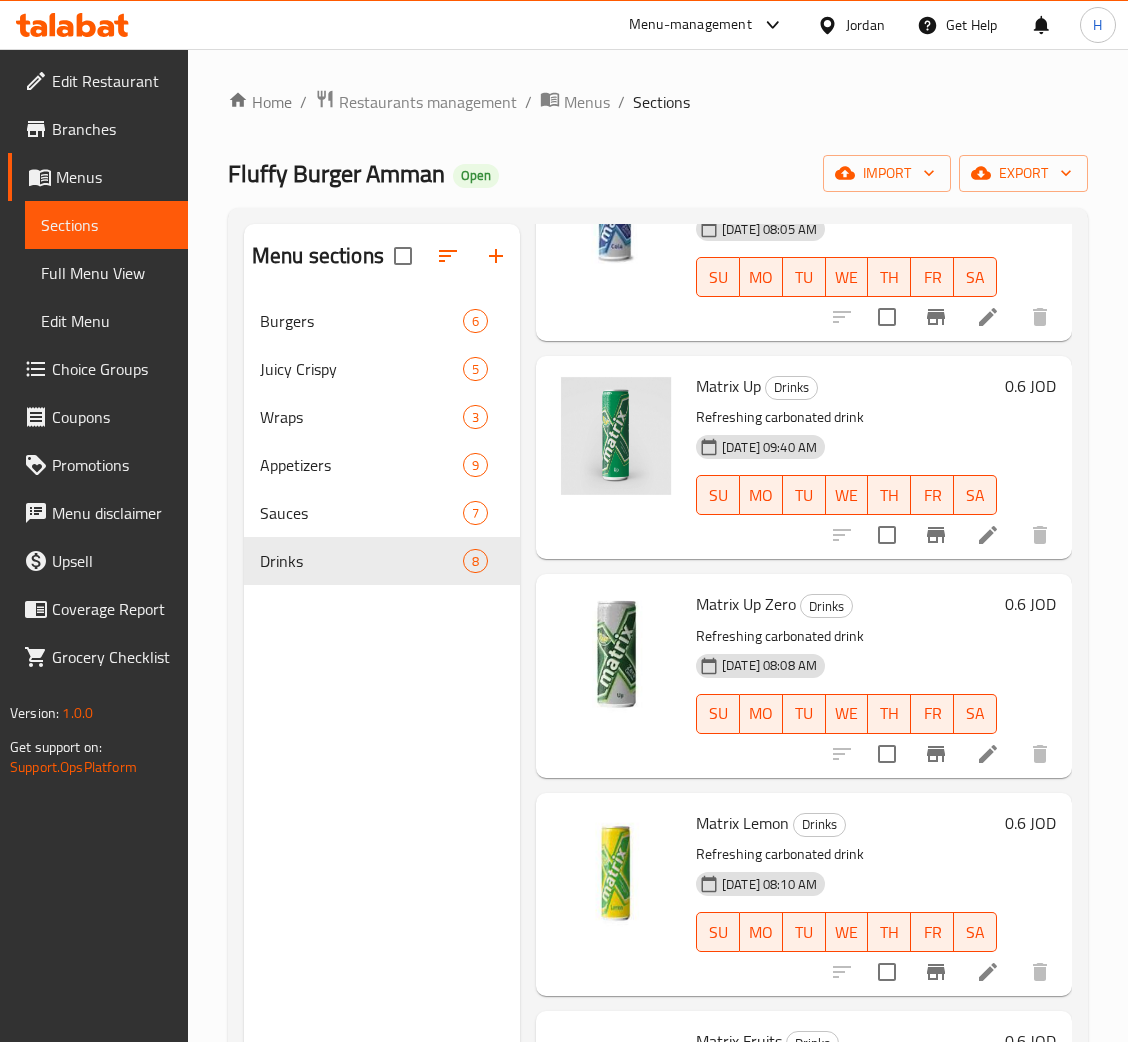 scroll, scrollTop: 835, scrollLeft: 0, axis: vertical 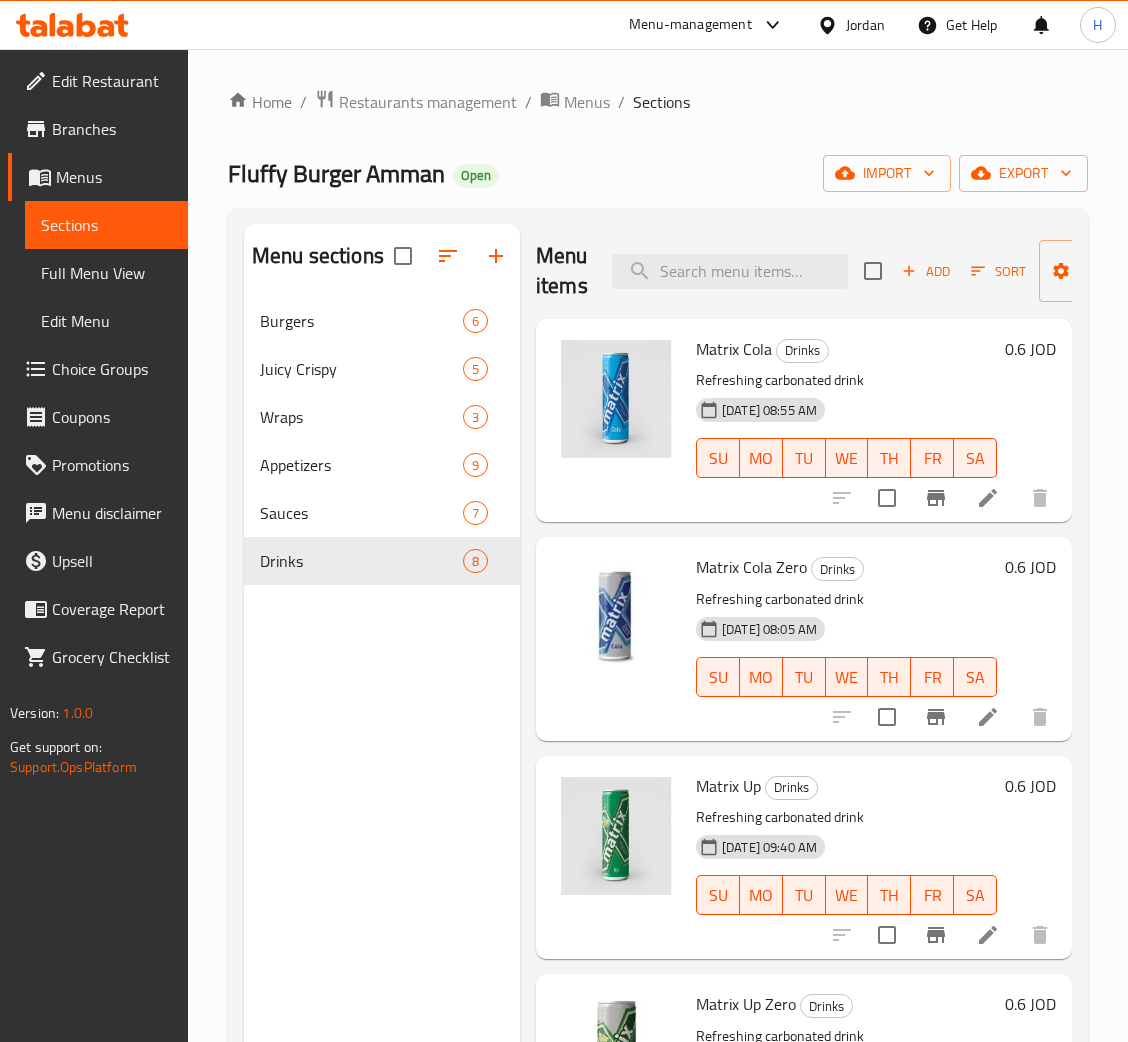 drag, startPoint x: 71, startPoint y: 177, endPoint x: 87, endPoint y: 177, distance: 16 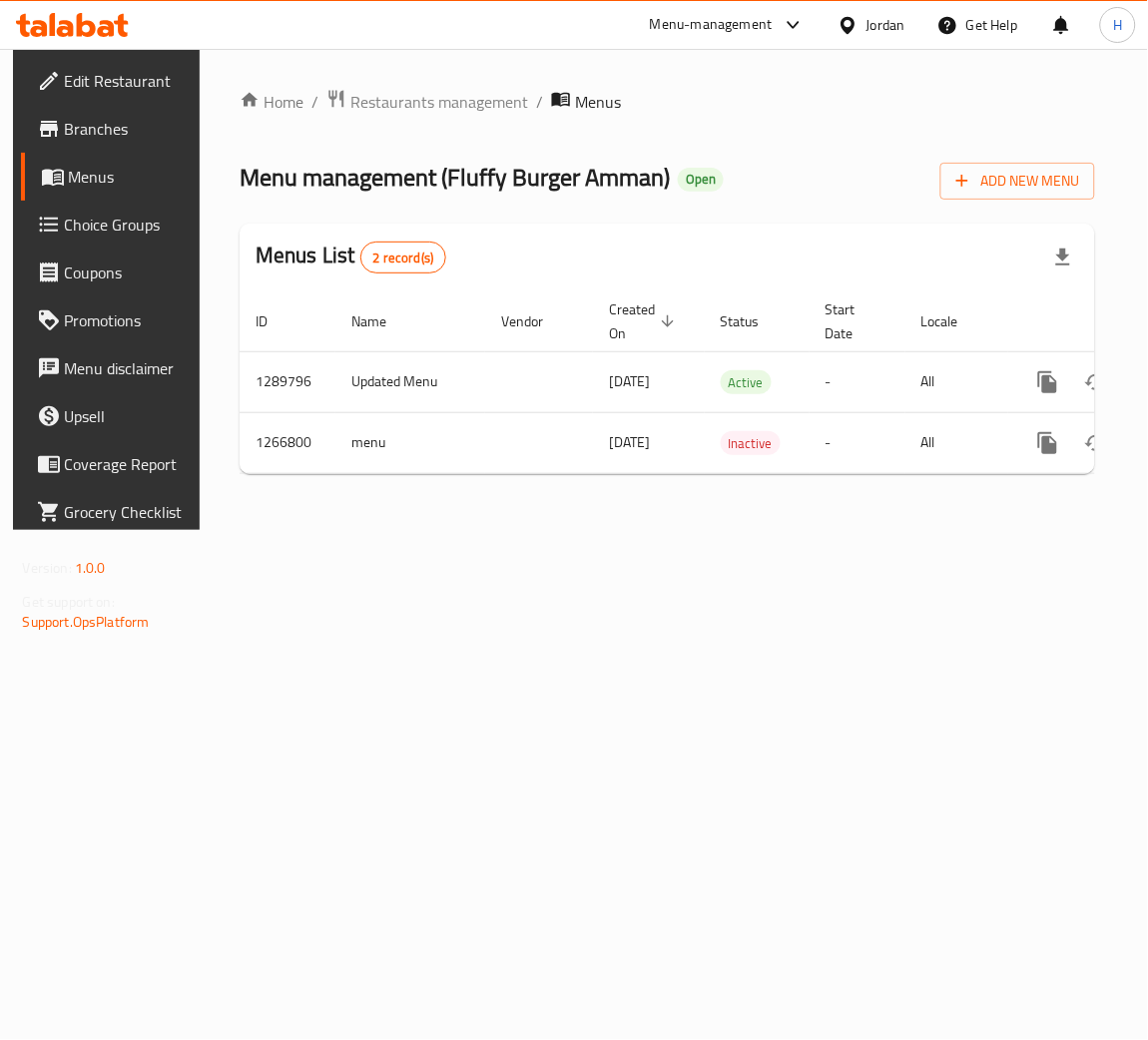 click on "Choice Groups" at bounding box center (127, 225) 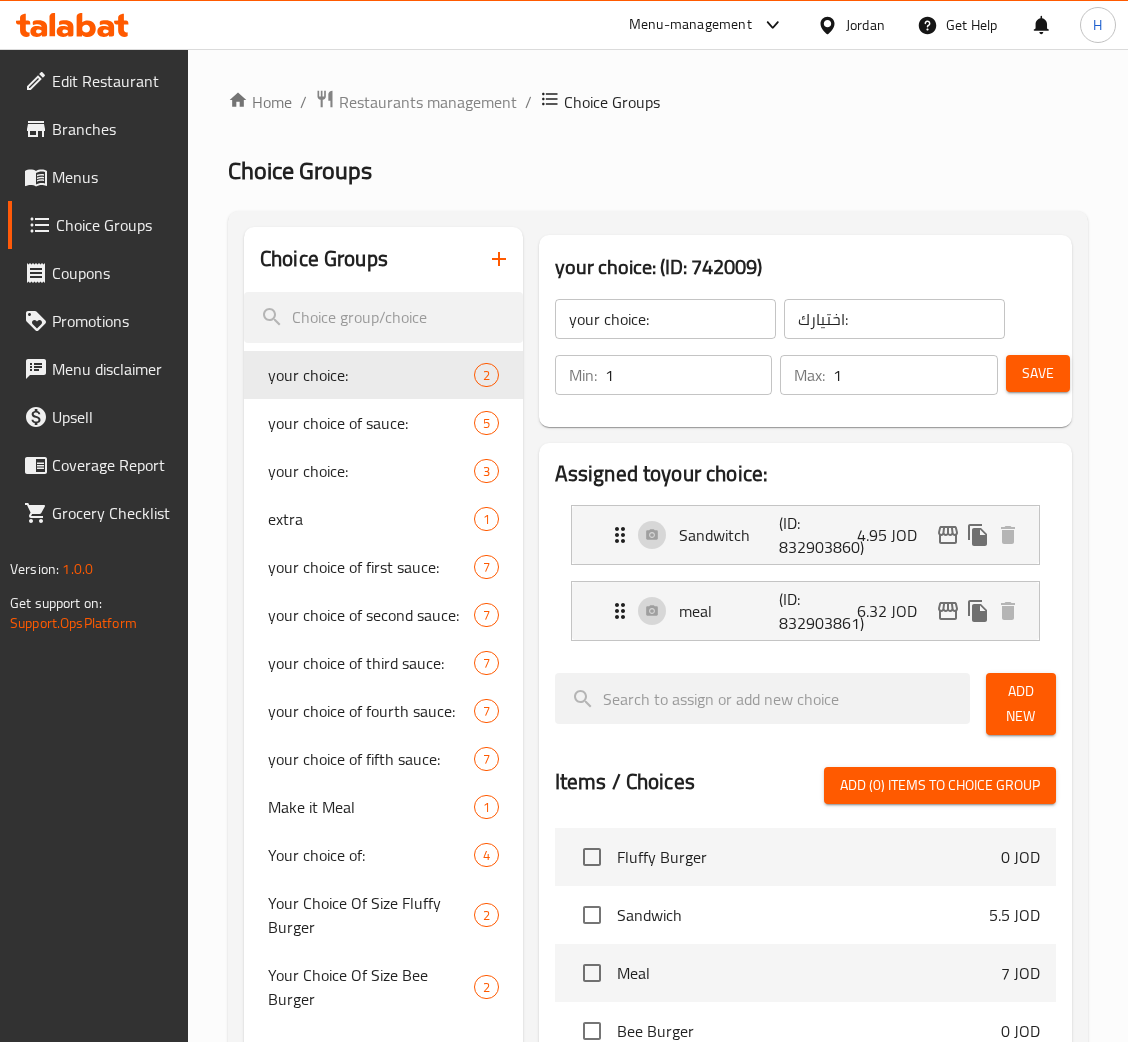 click 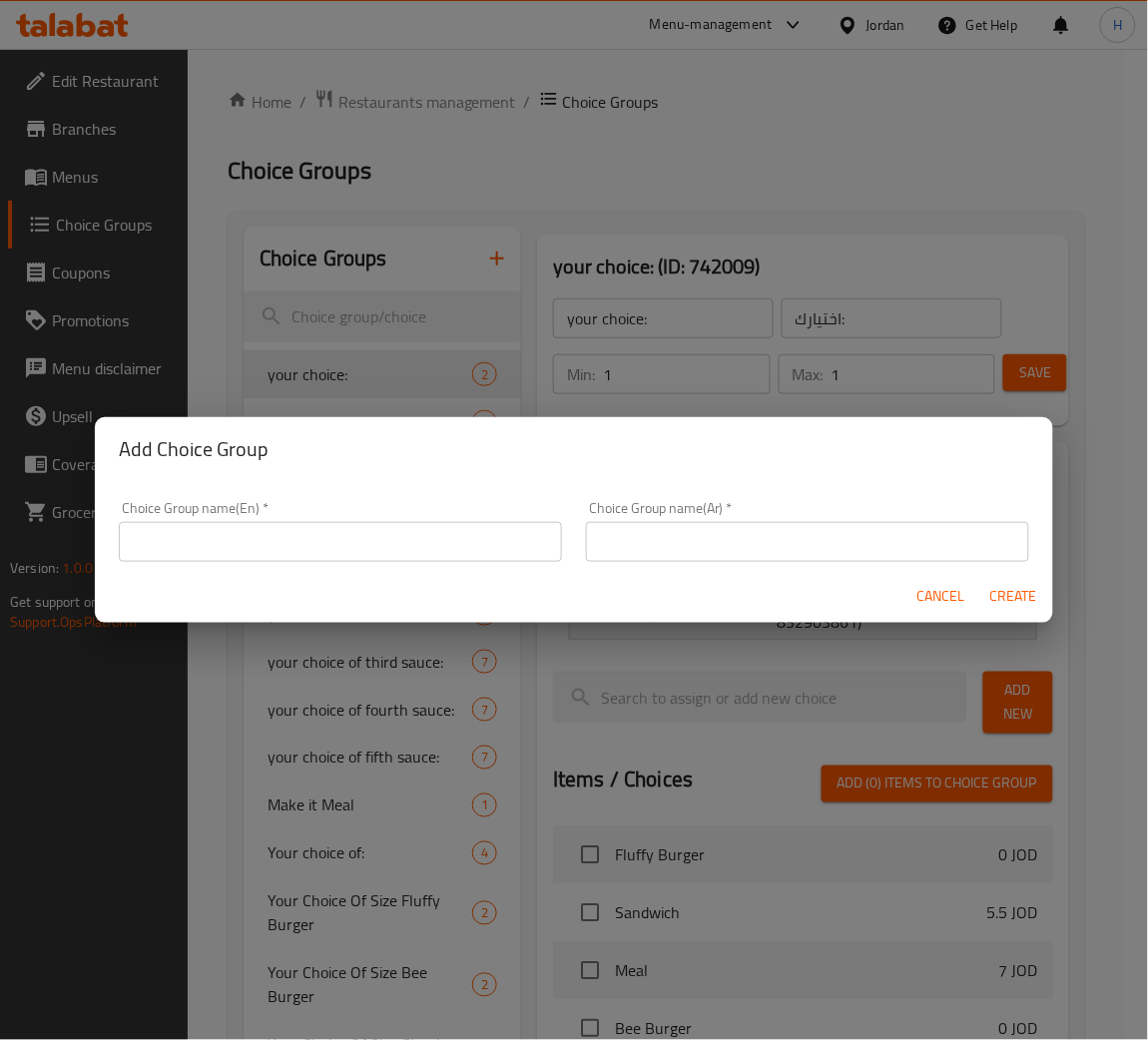 click at bounding box center [340, 542] 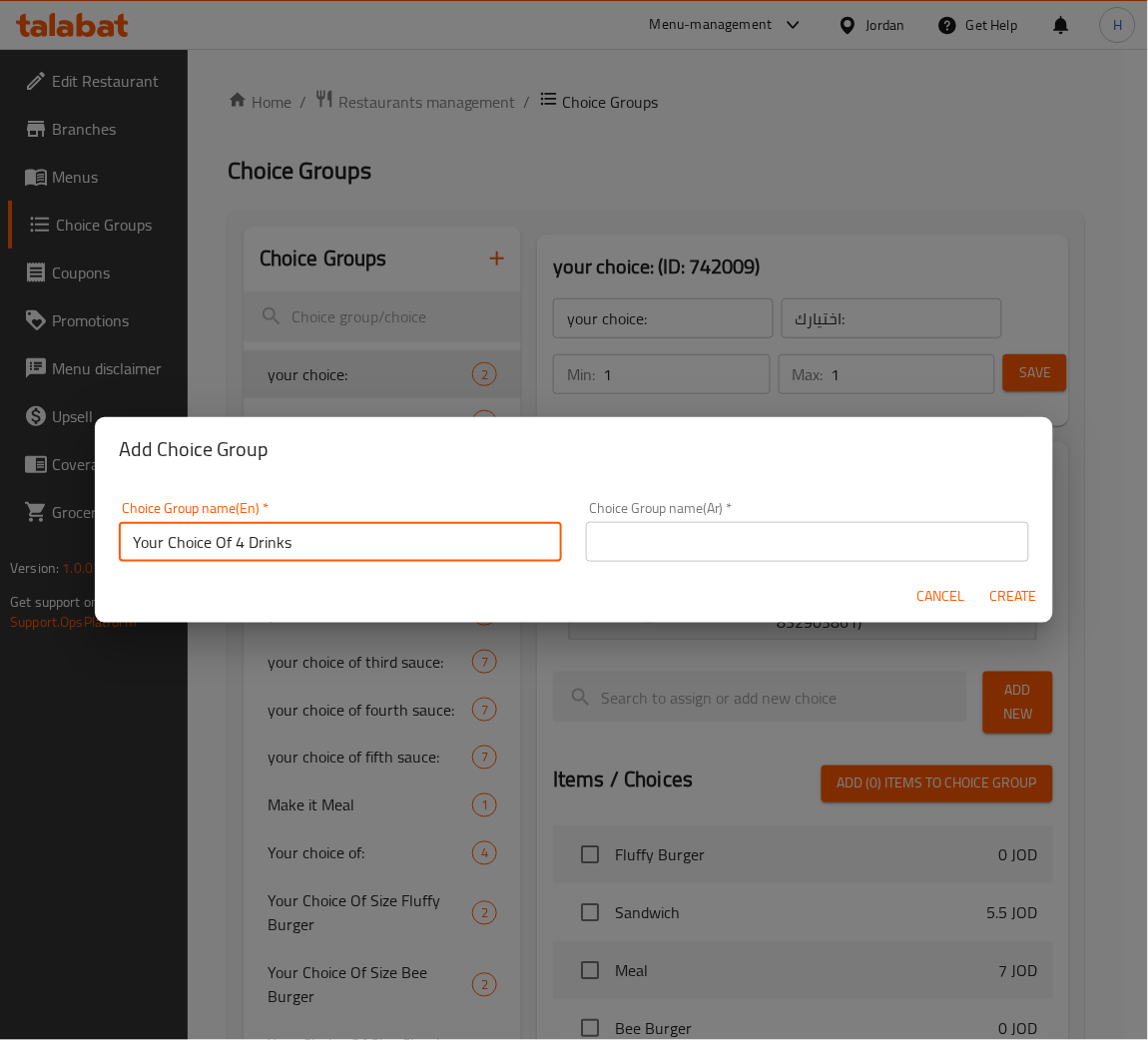 type on "Your Choice Of 4 Drinks" 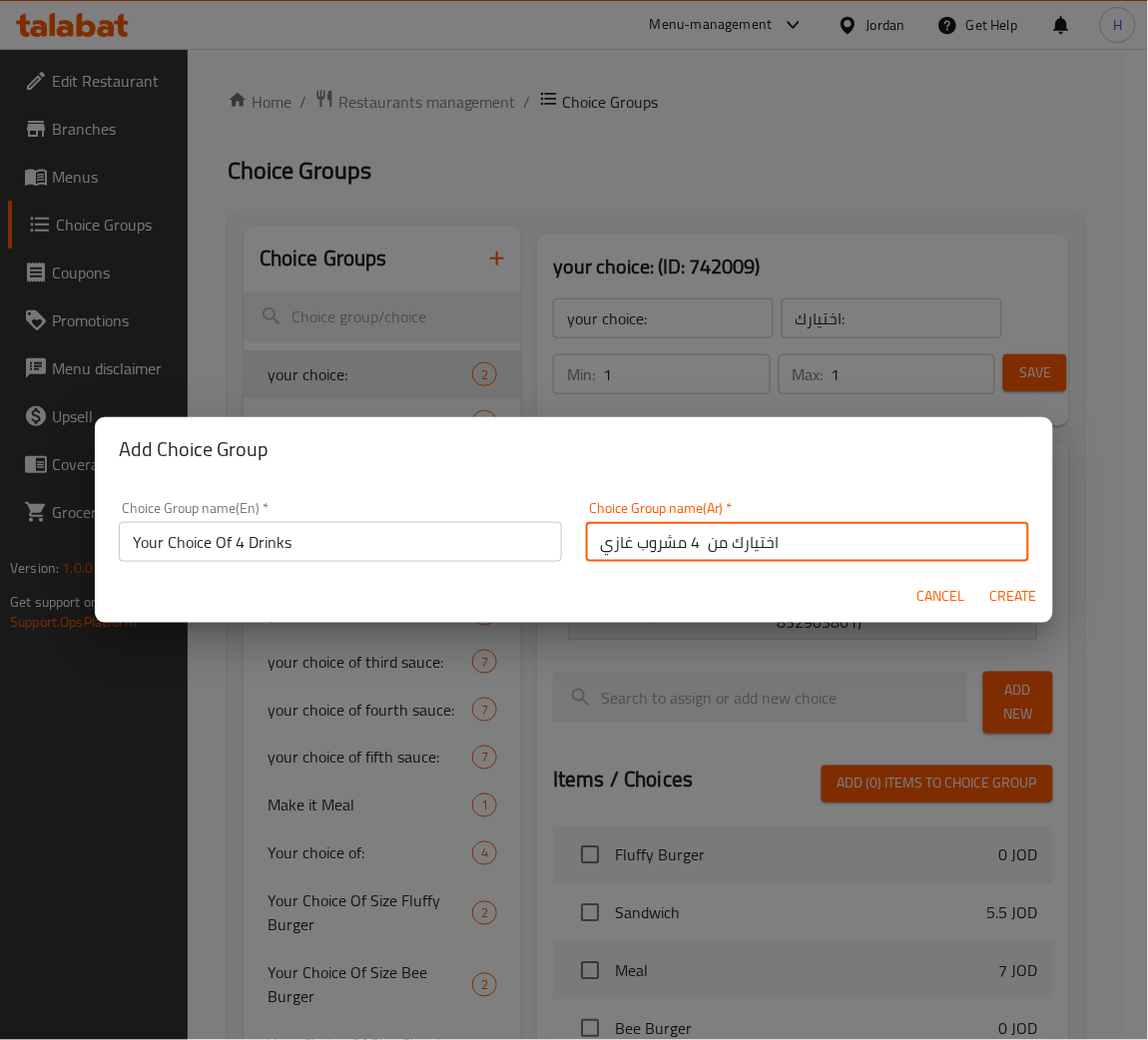 type on "اختيارك من  4 مشروب غازي" 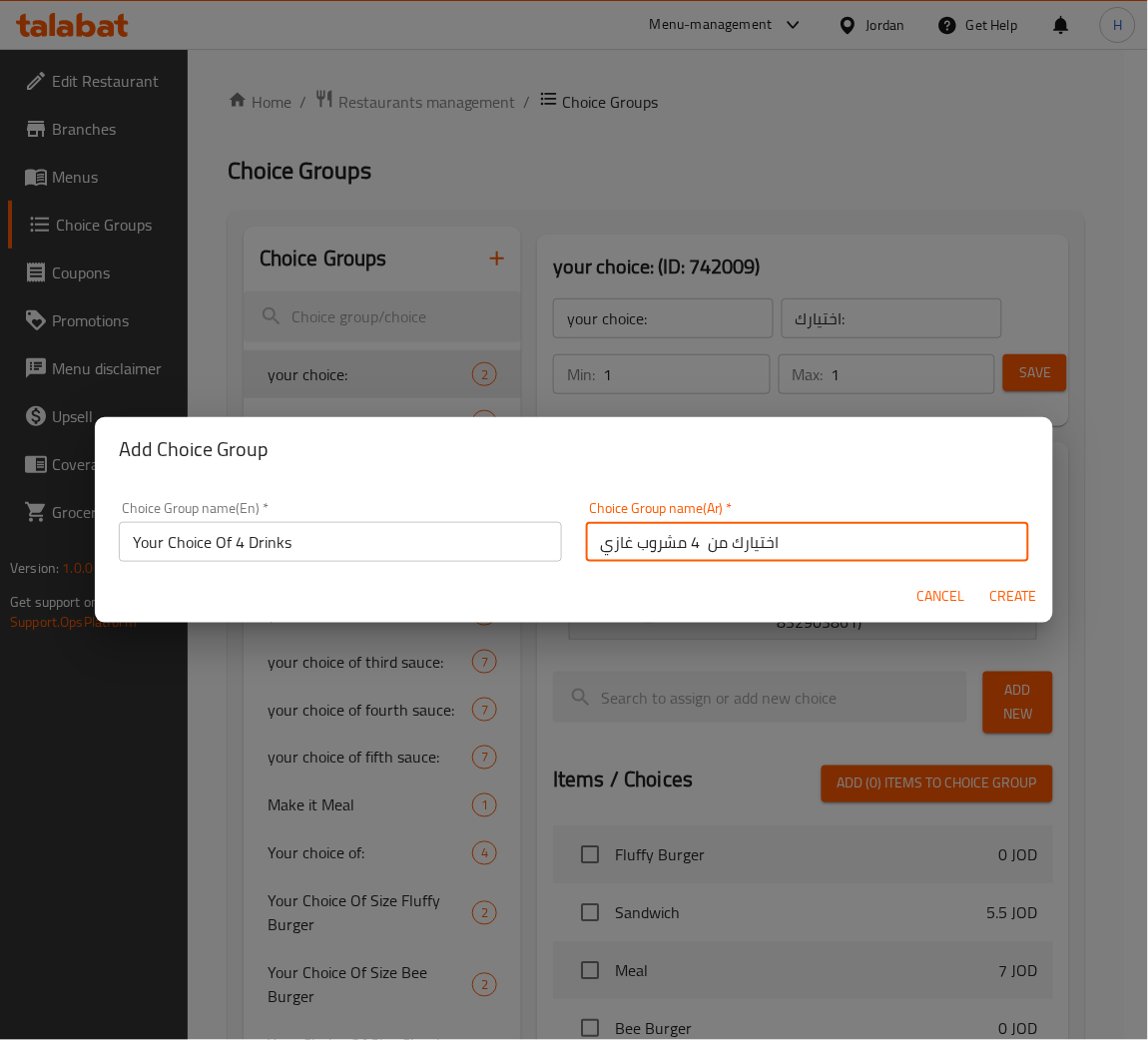 type 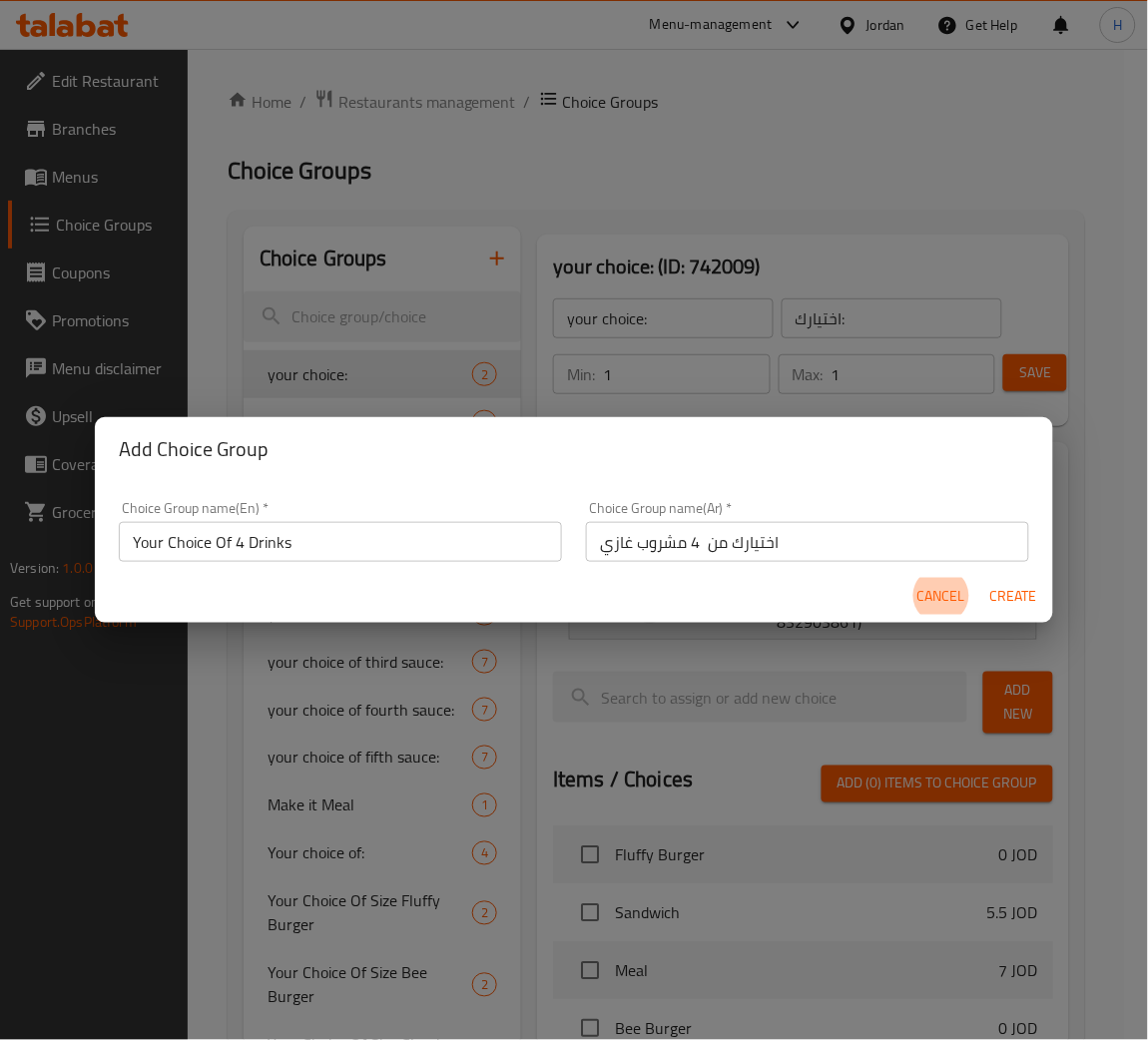 type 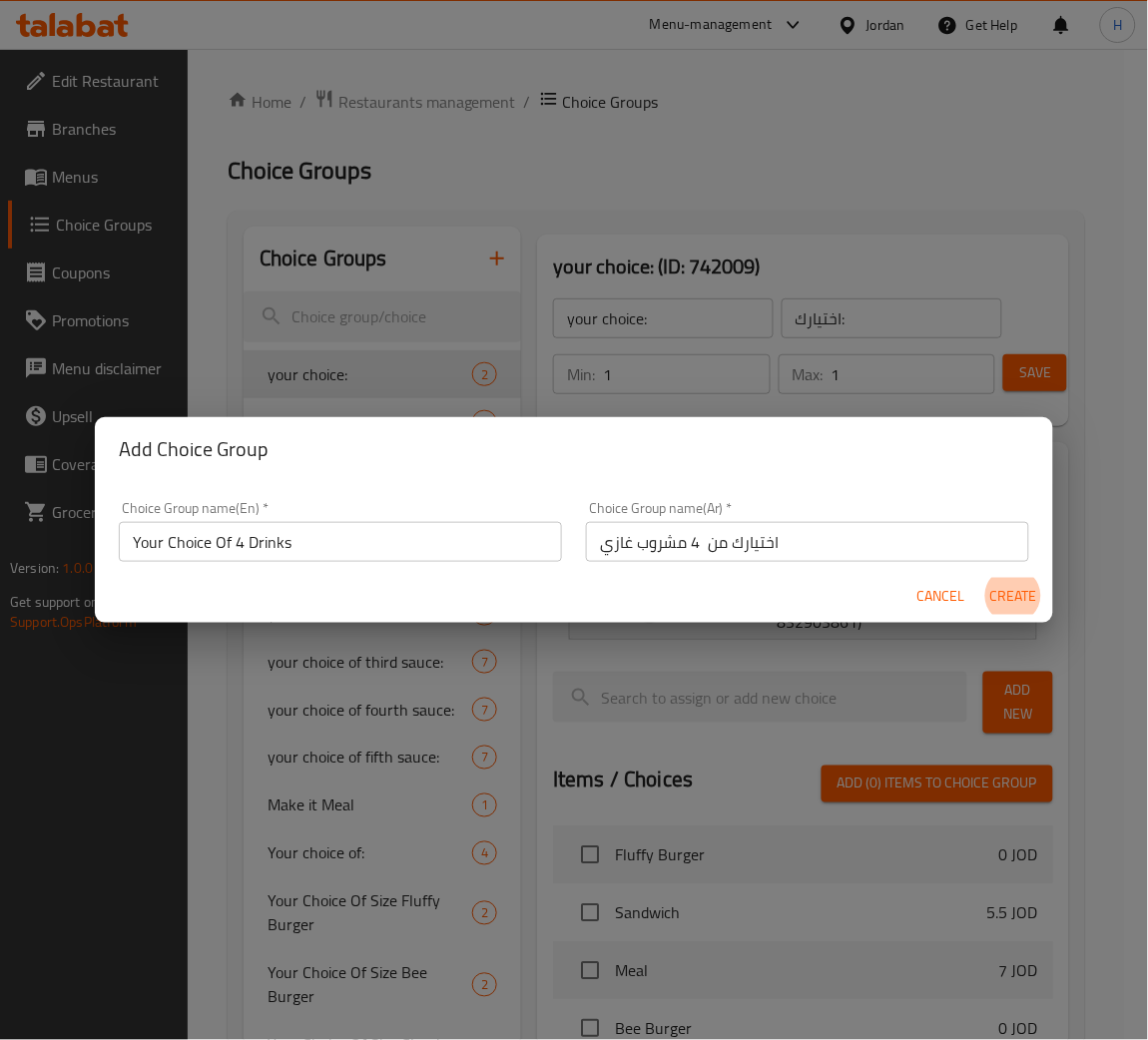 click on "Create" at bounding box center (1013, 596) 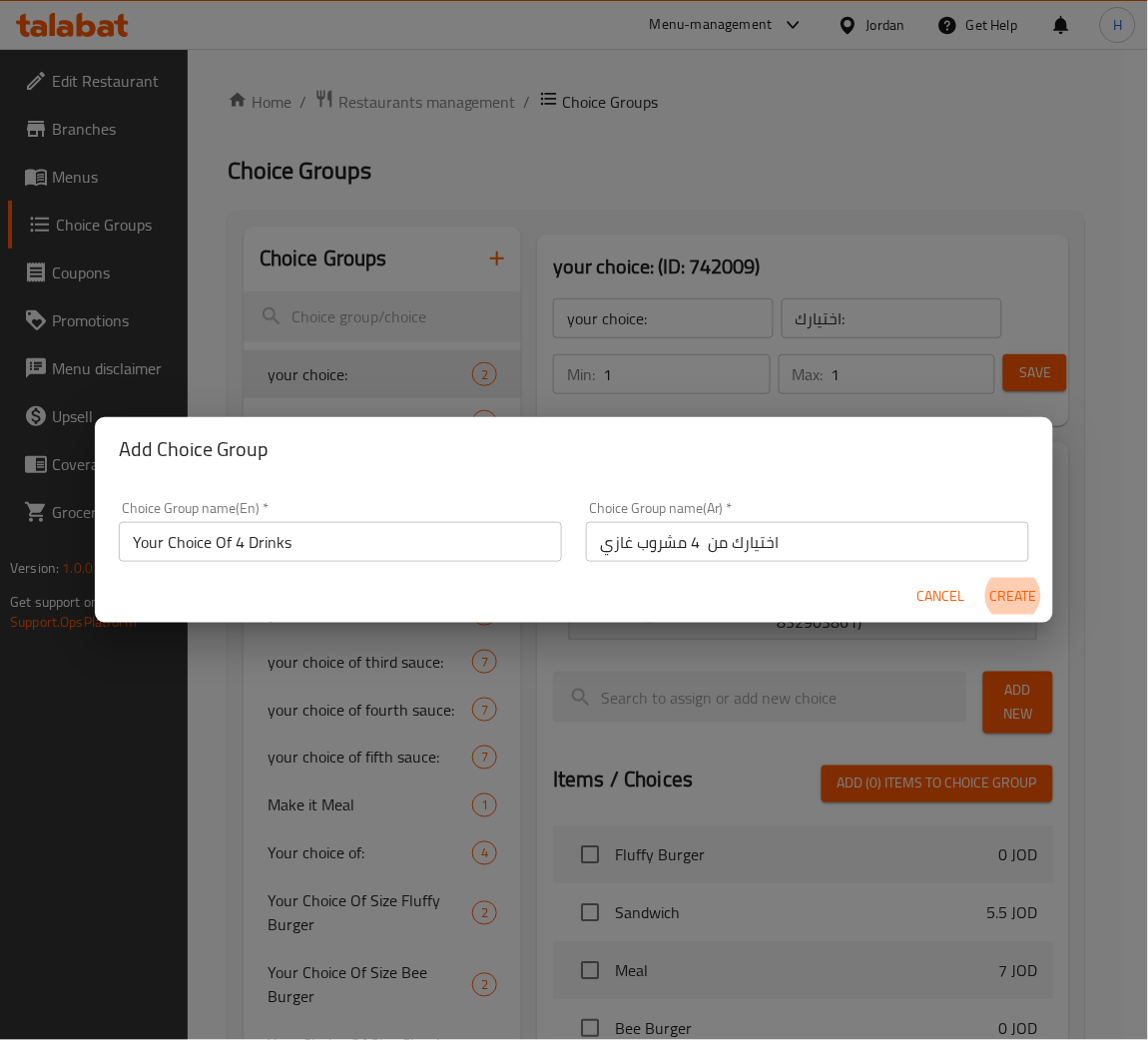 type 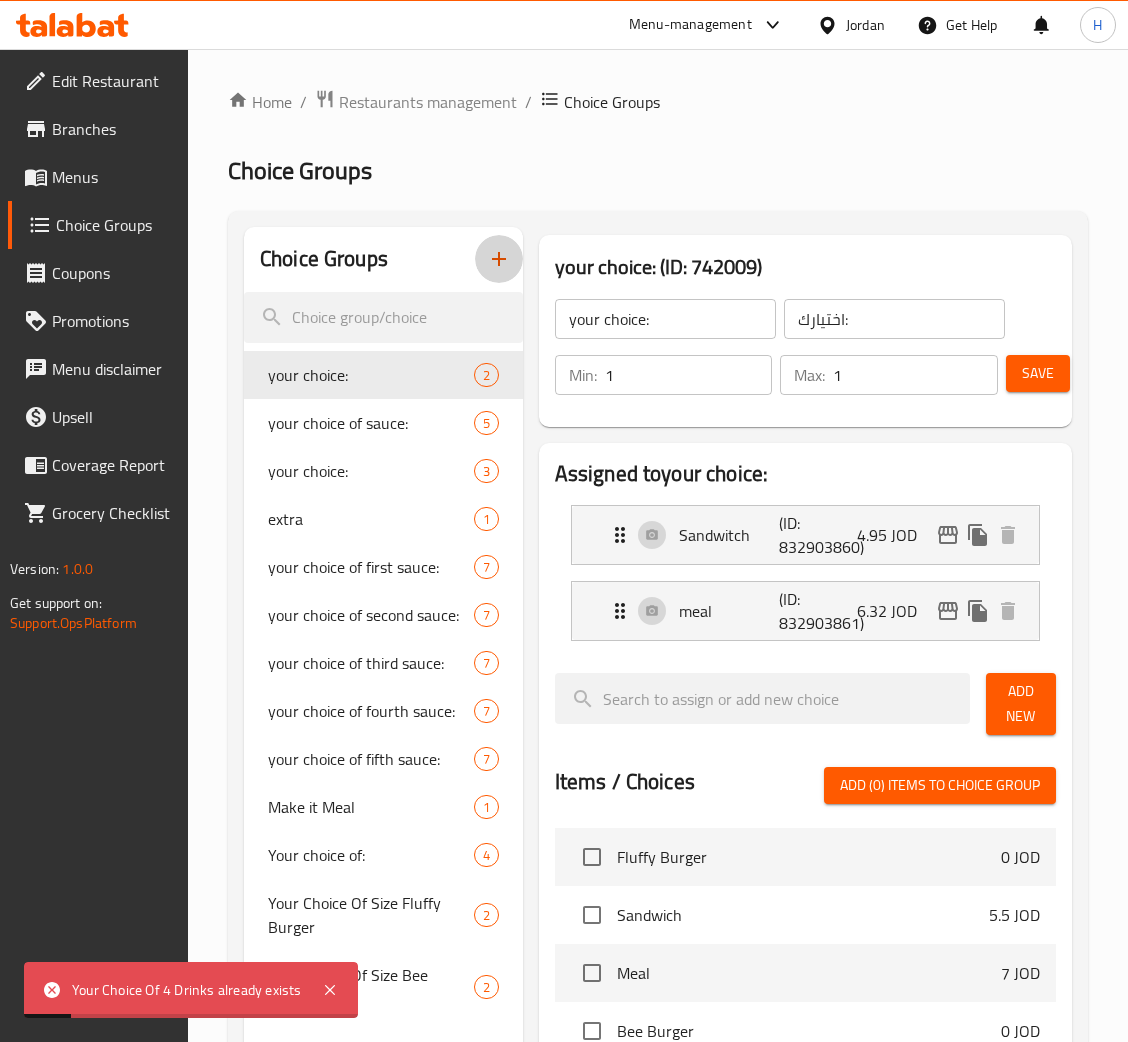 click 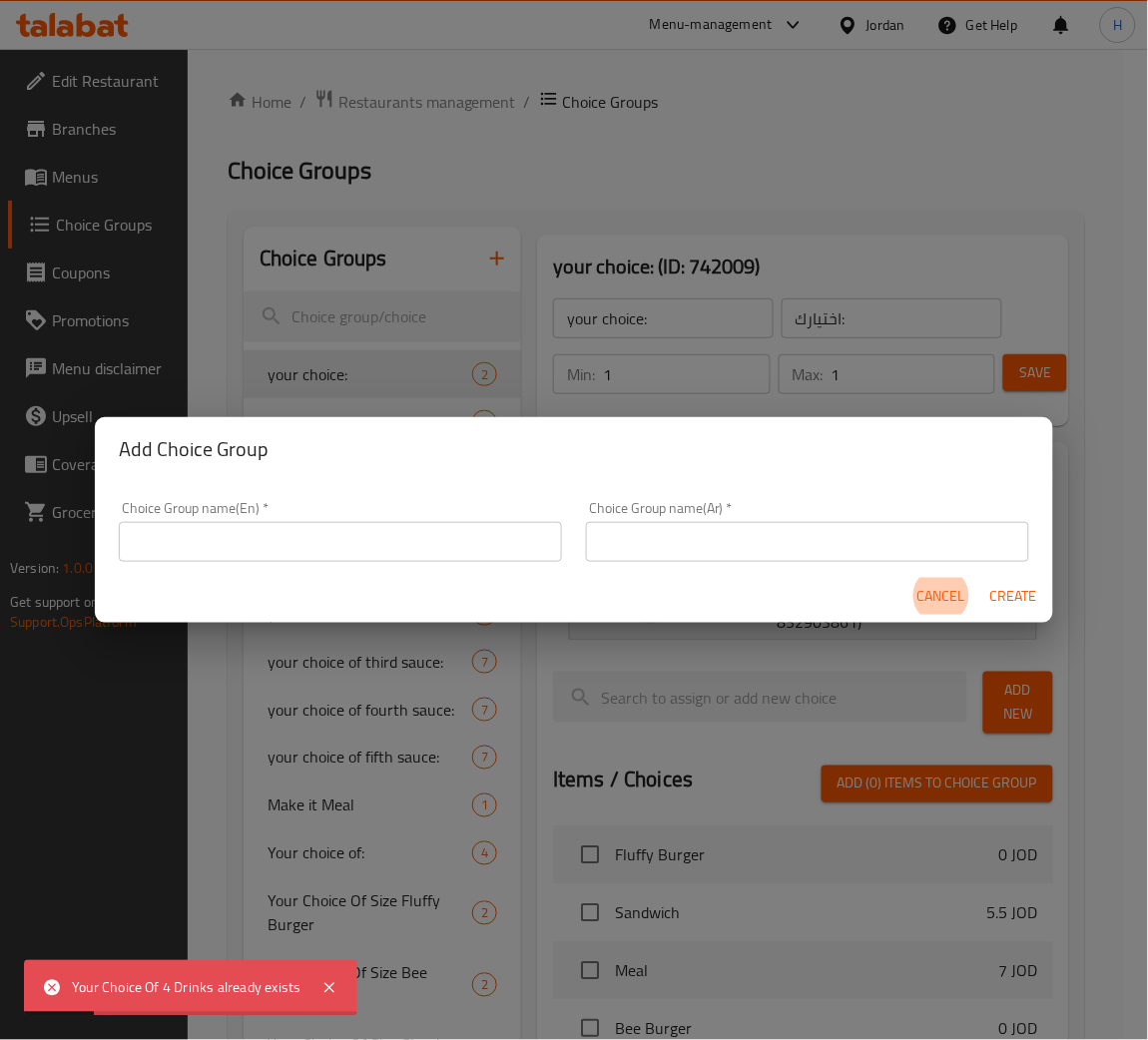 click on "Choice Group name(En)   * Choice Group name(En)  *" at bounding box center [340, 531] 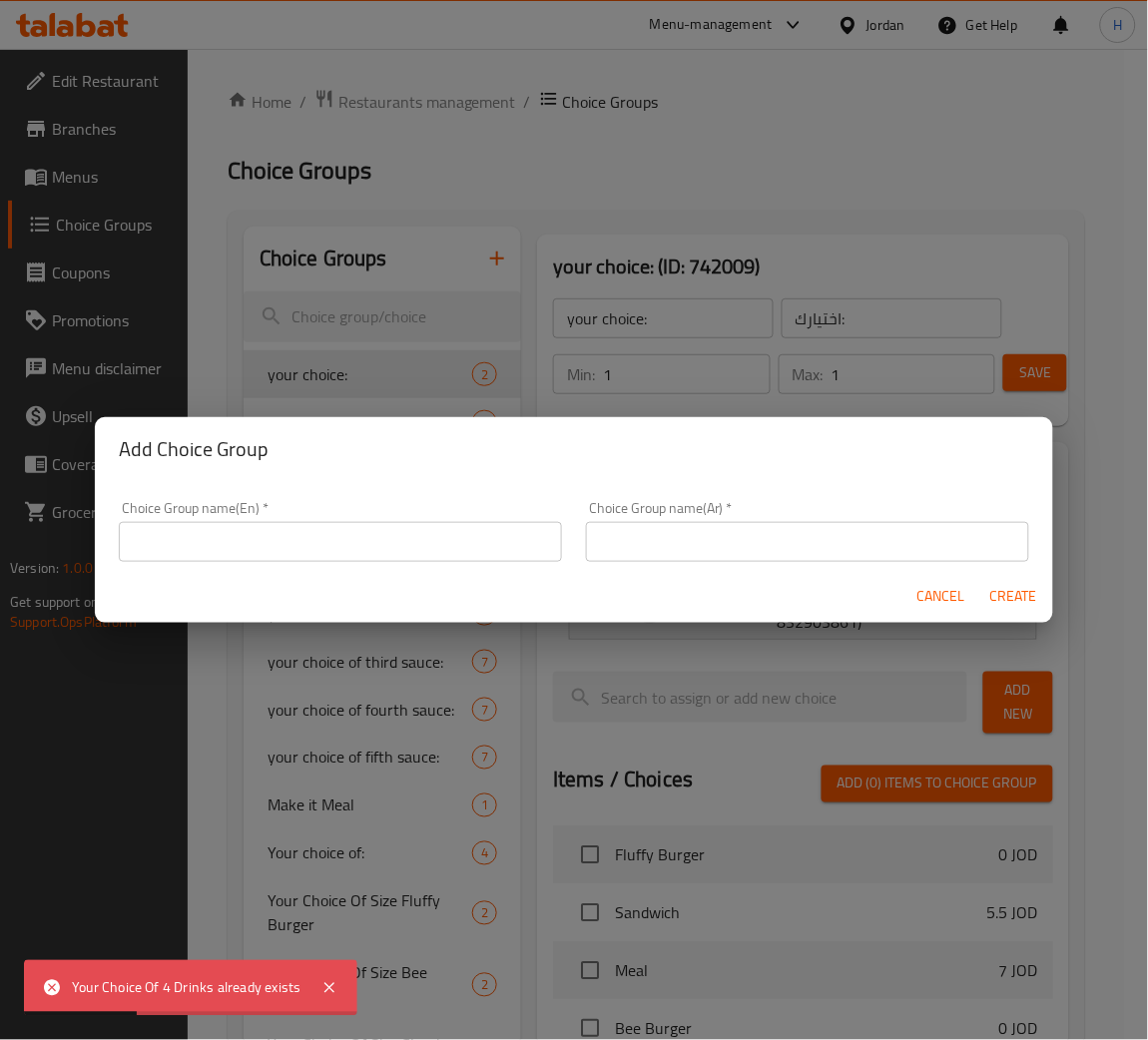 click at bounding box center [340, 542] 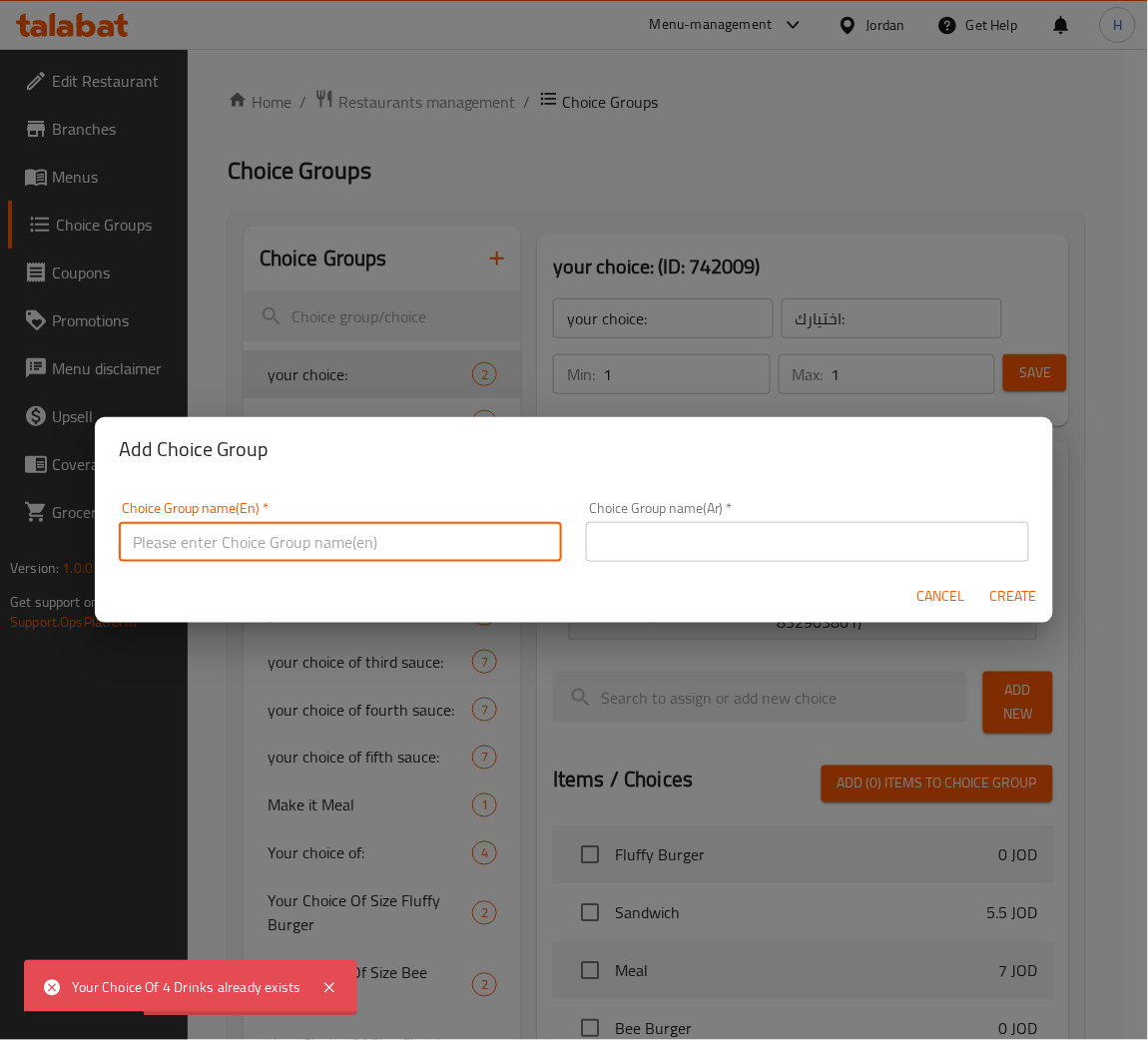 click at bounding box center (340, 542) 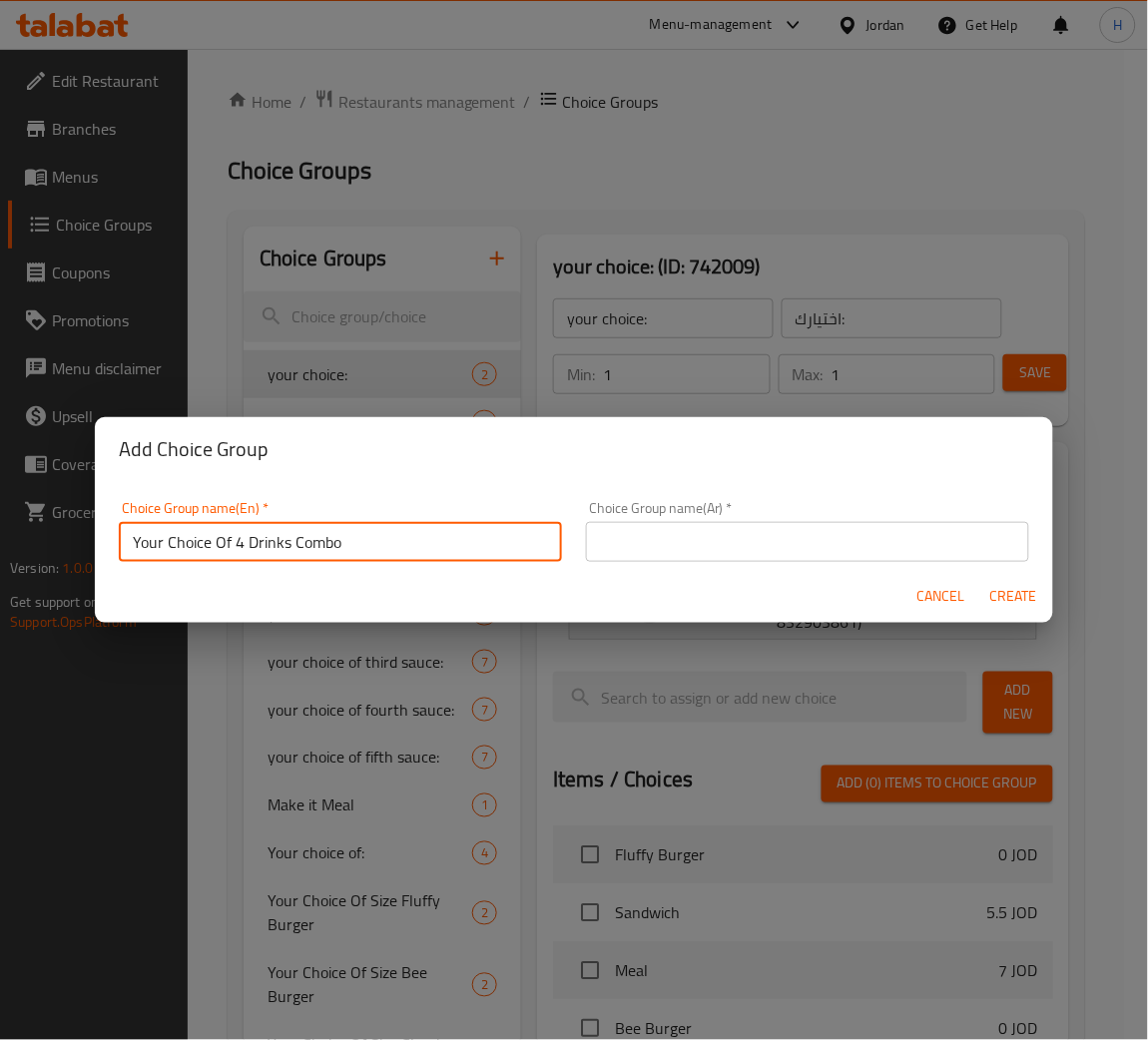 type on "Your Choice Of 4 Drinks Combo" 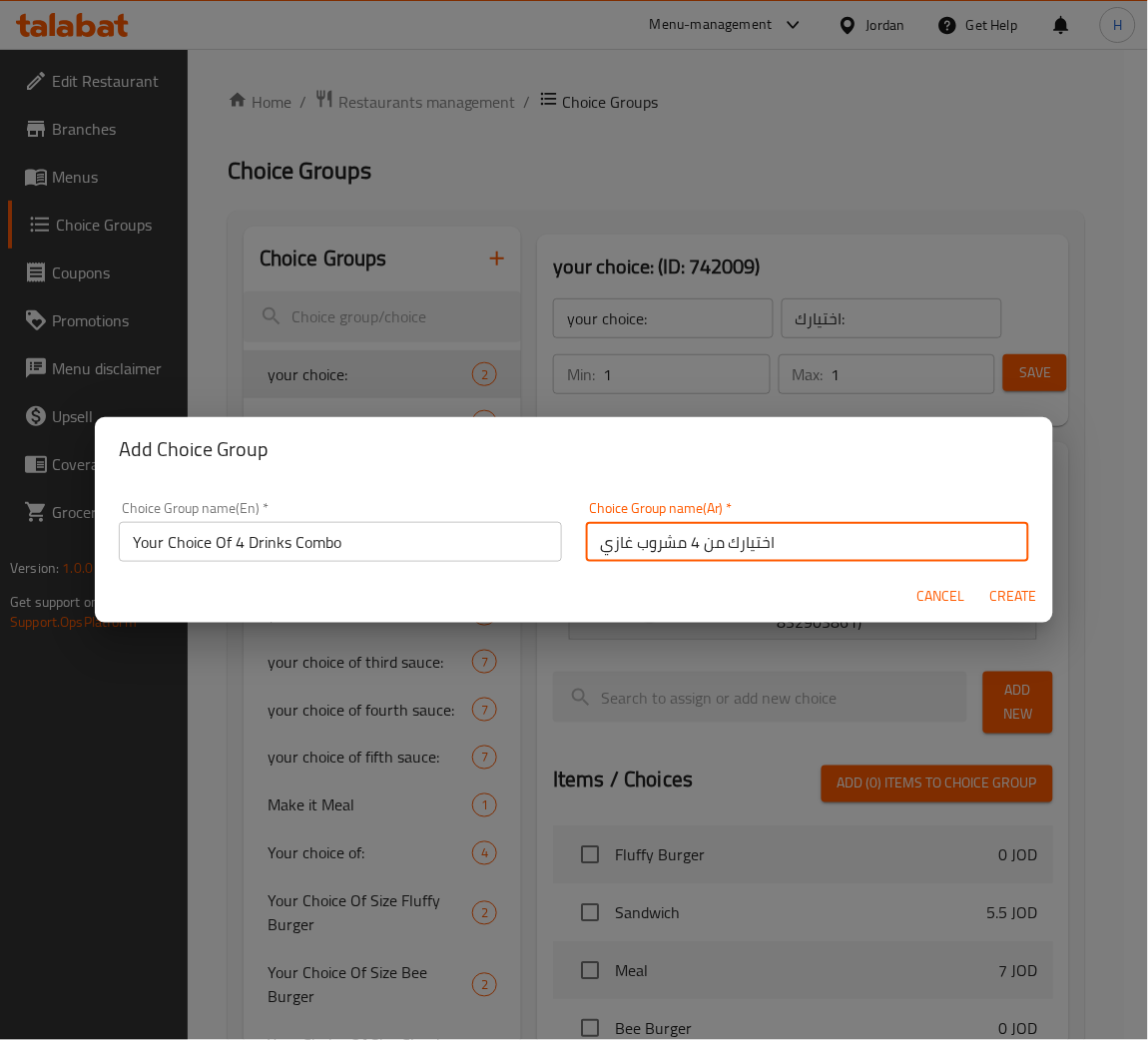type on "اختيارك من 4 مشروب غازي" 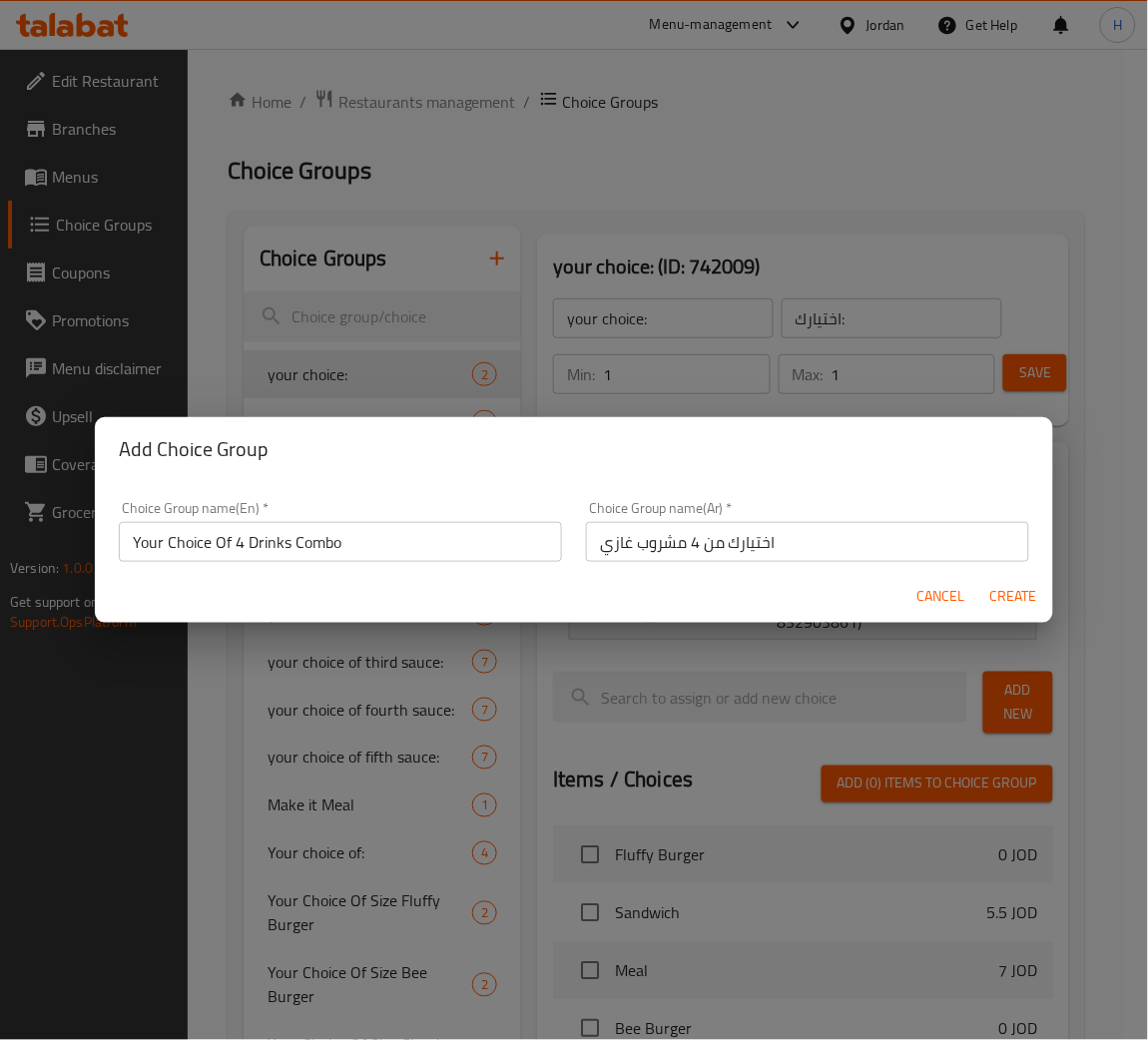 type 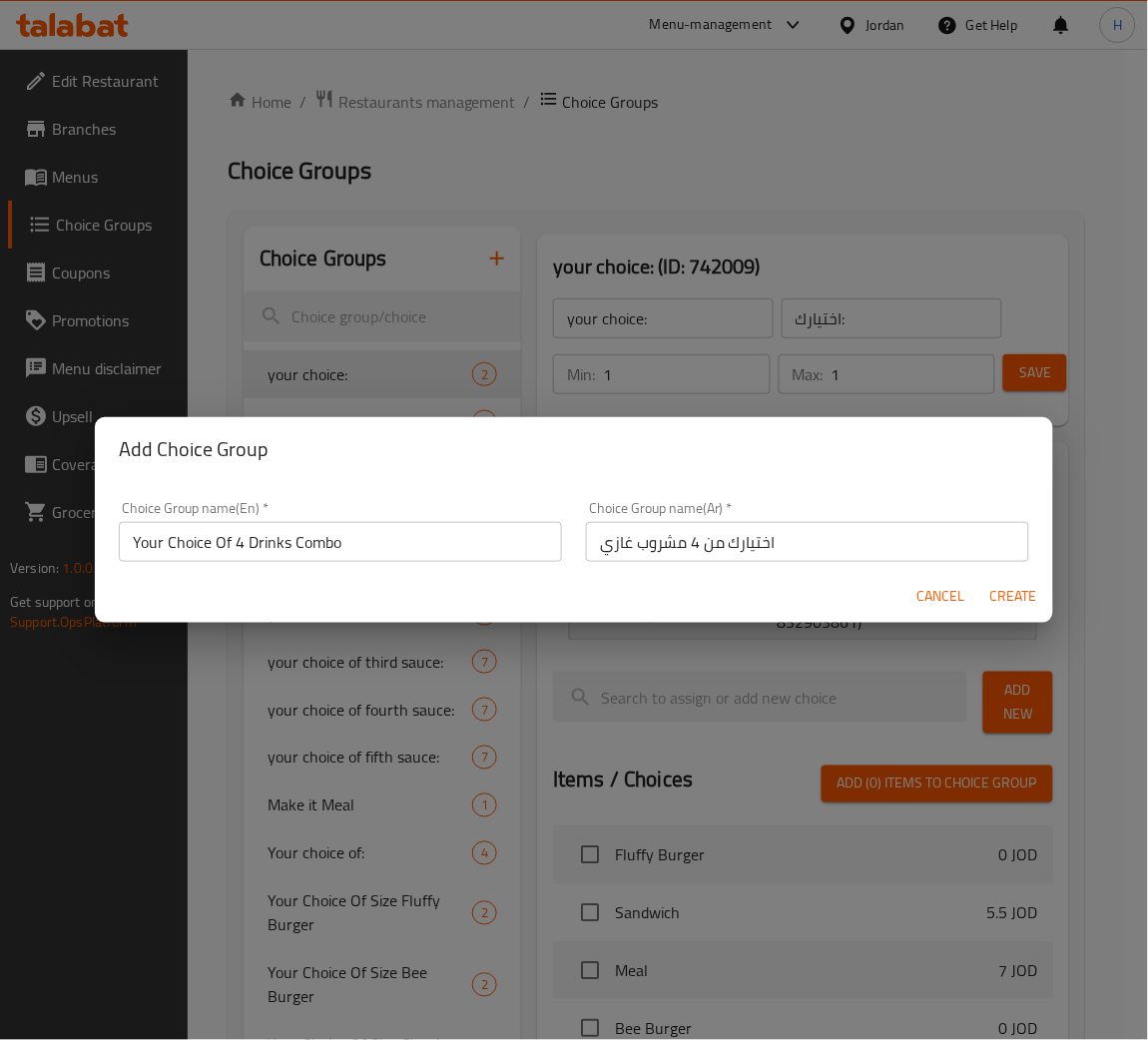 type 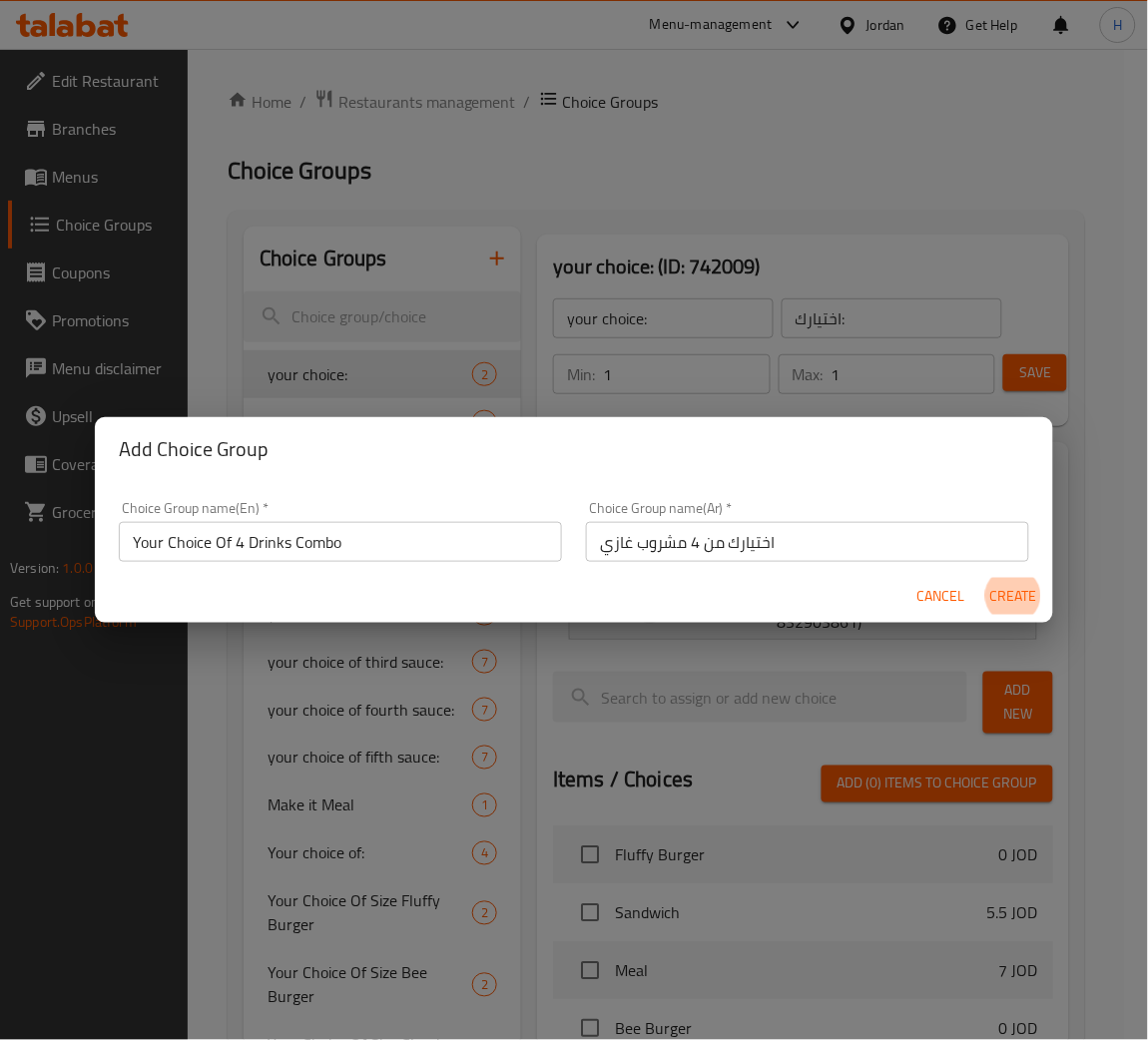 click on "Create" at bounding box center [1013, 596] 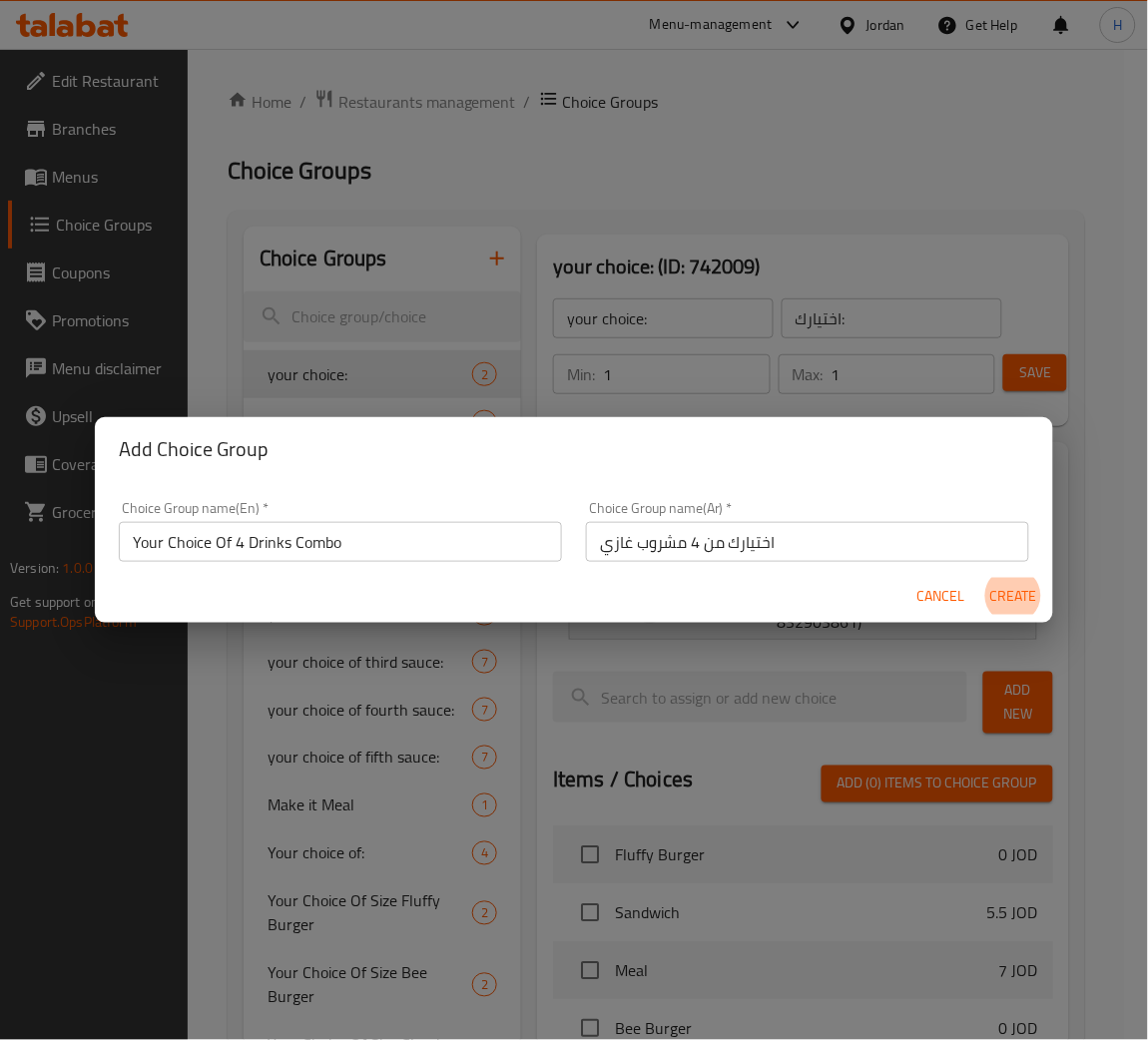 type on "Your Choice Of 4 Drinks Combo" 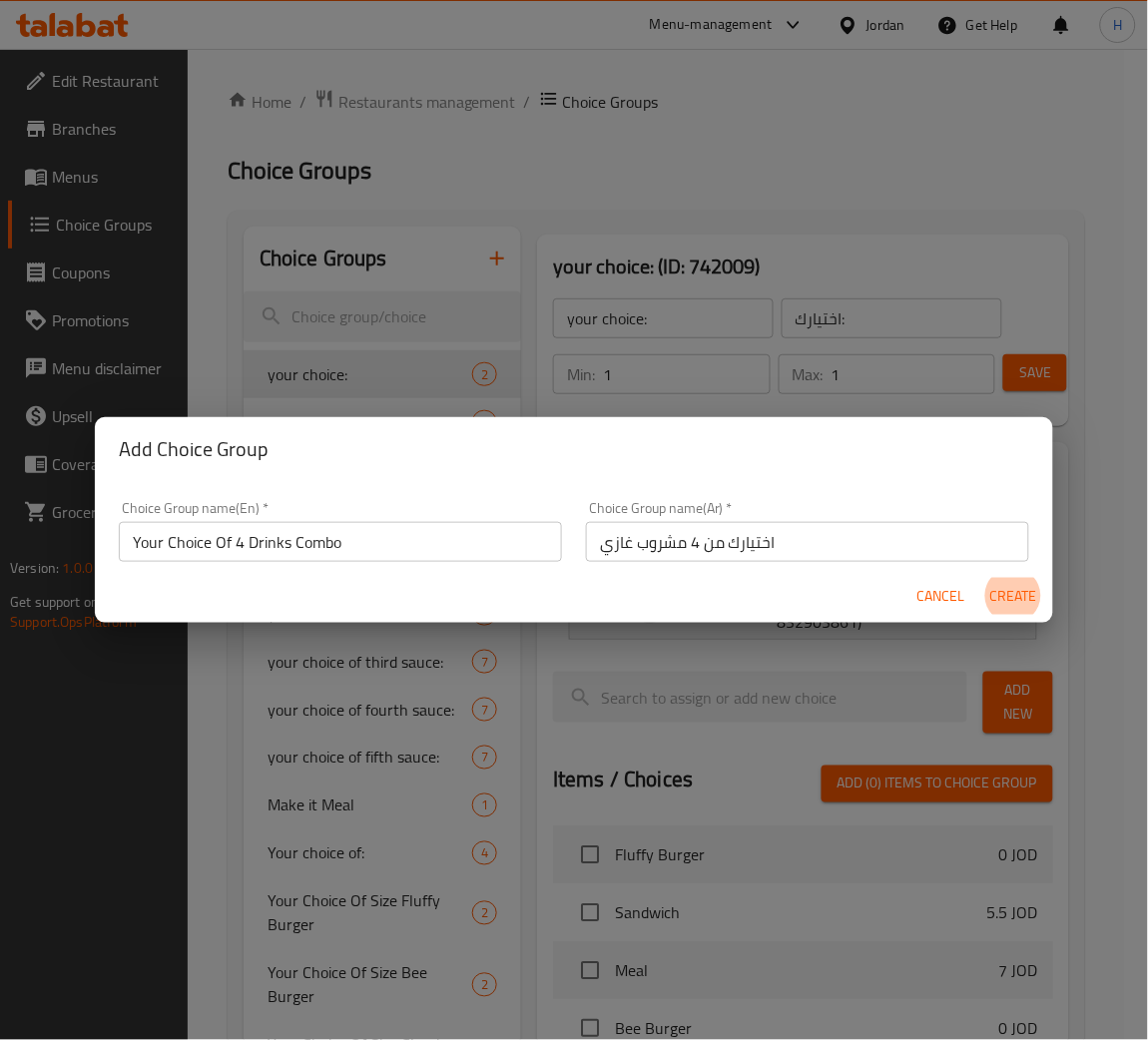 type on "0" 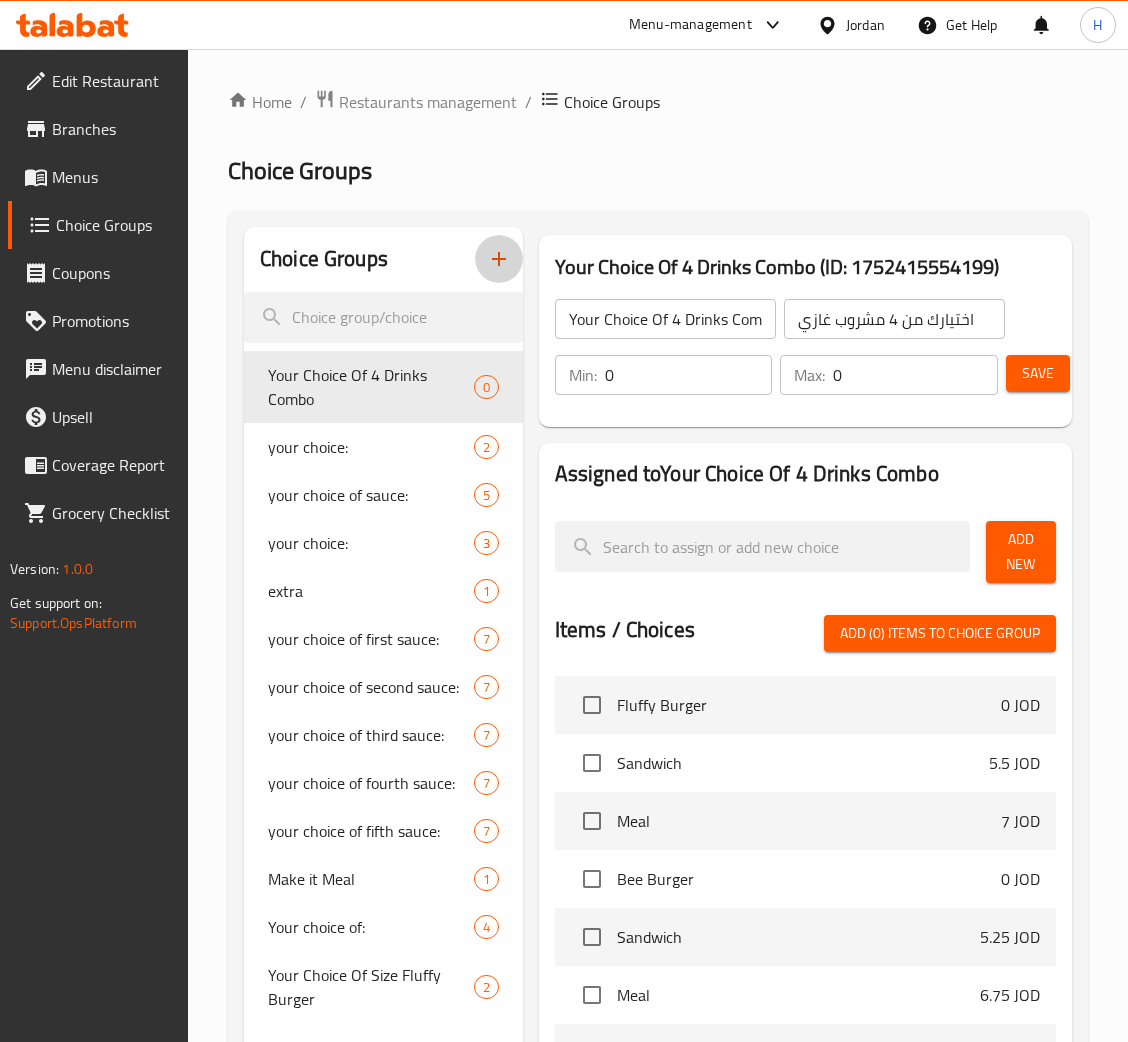 click on "0" at bounding box center (689, 375) 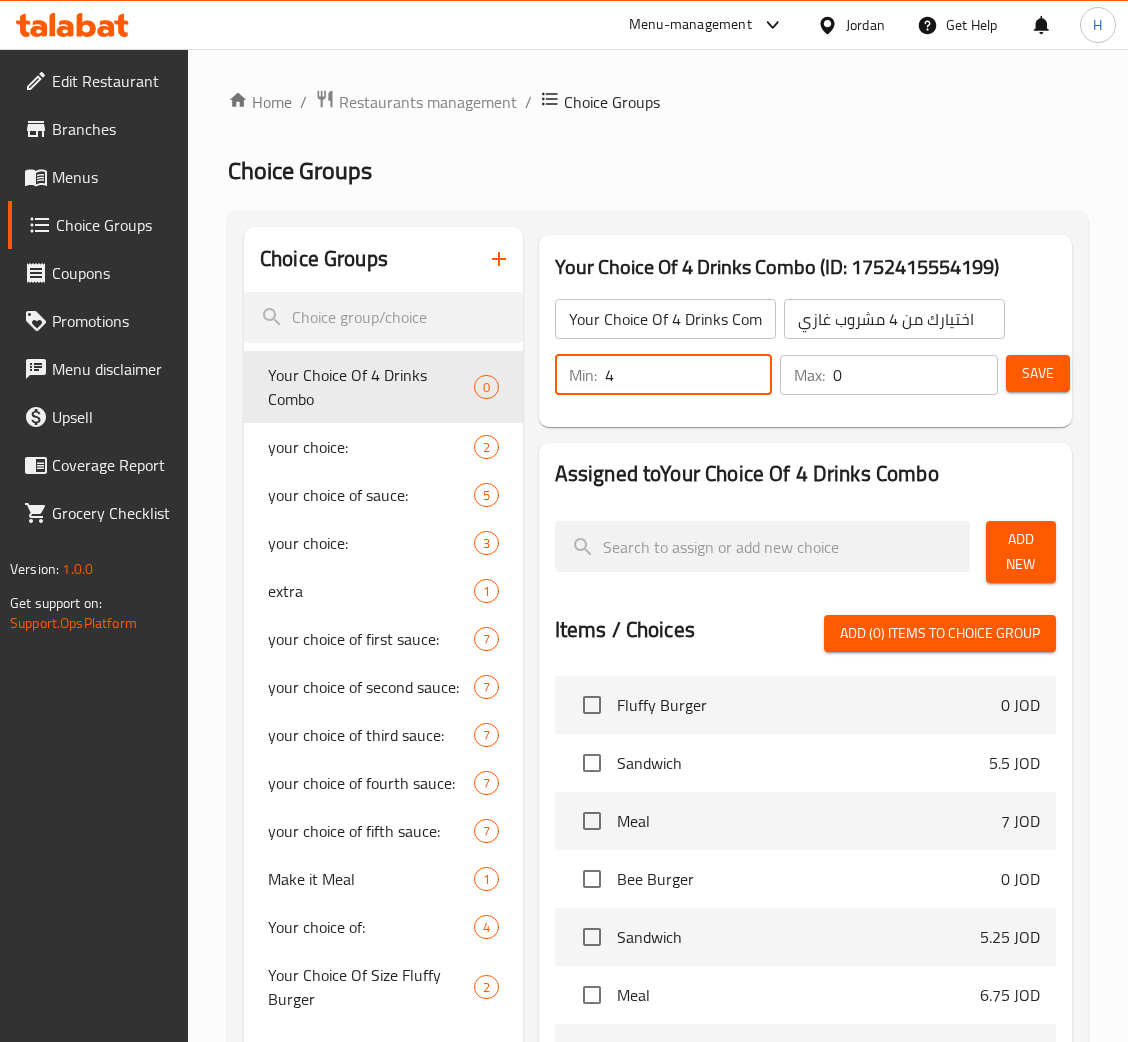 type on "4" 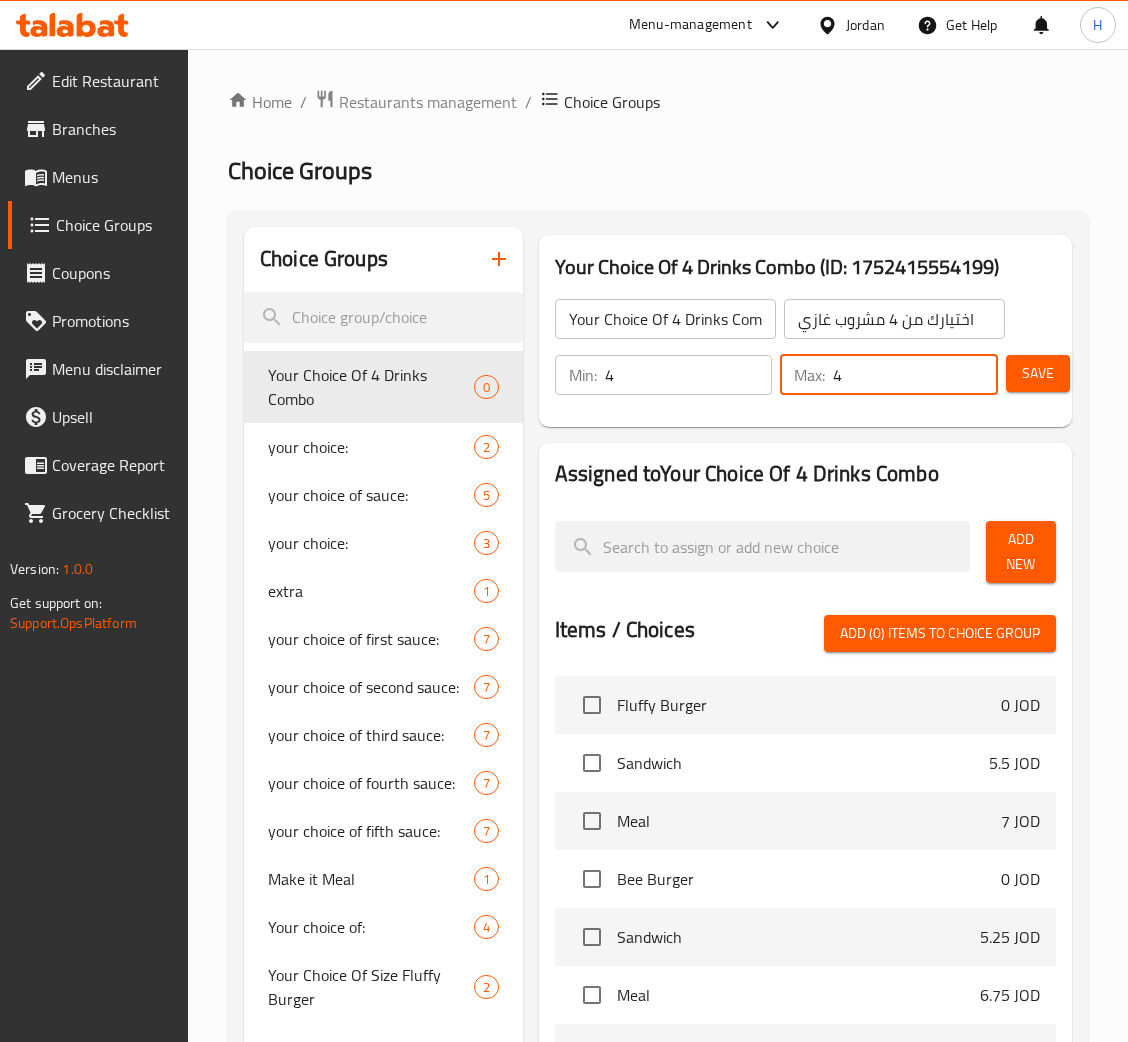 type on "4" 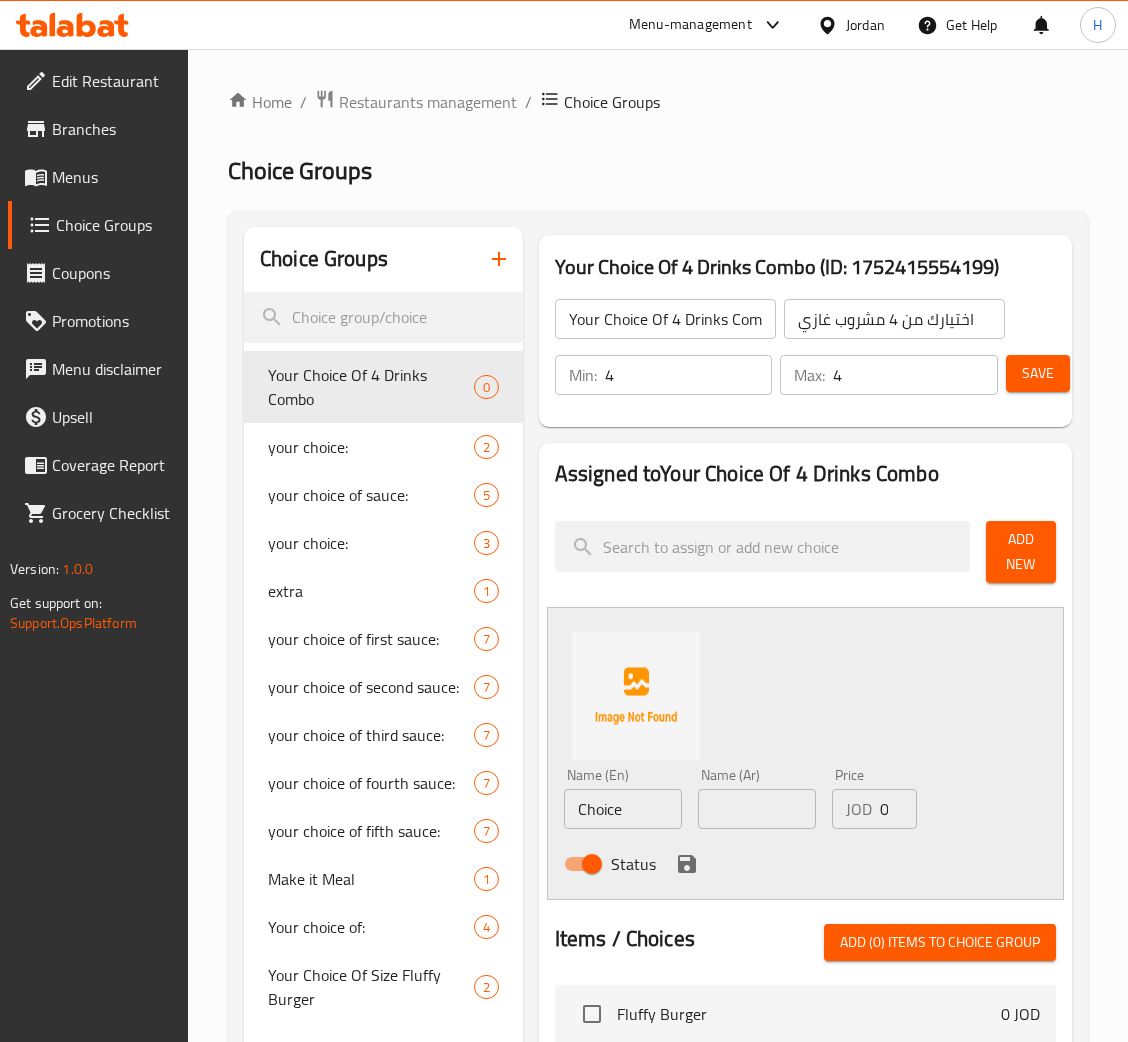 drag, startPoint x: 1031, startPoint y: 566, endPoint x: 645, endPoint y: 794, distance: 448.30792 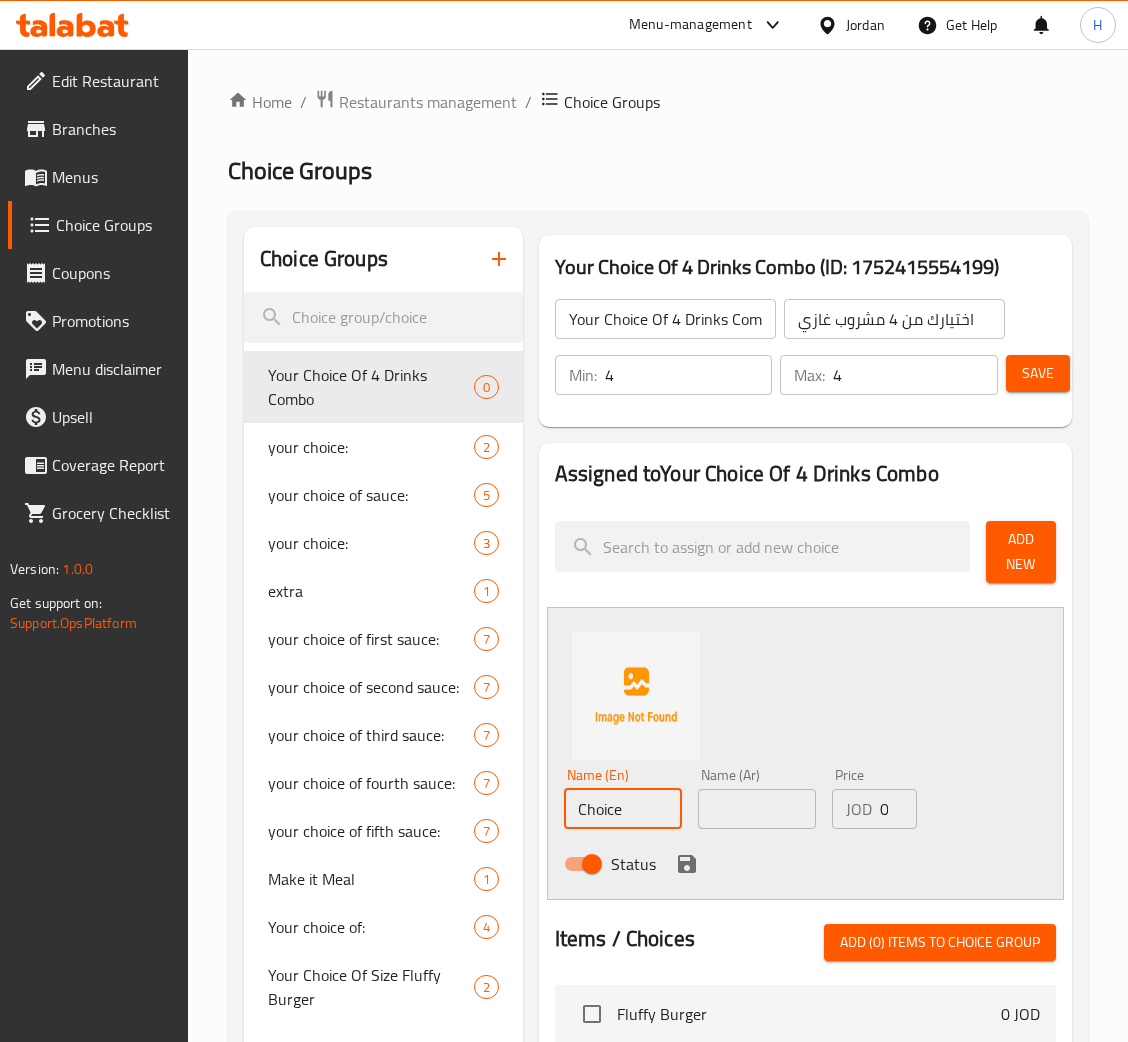 click on "Choice" at bounding box center (623, 809) 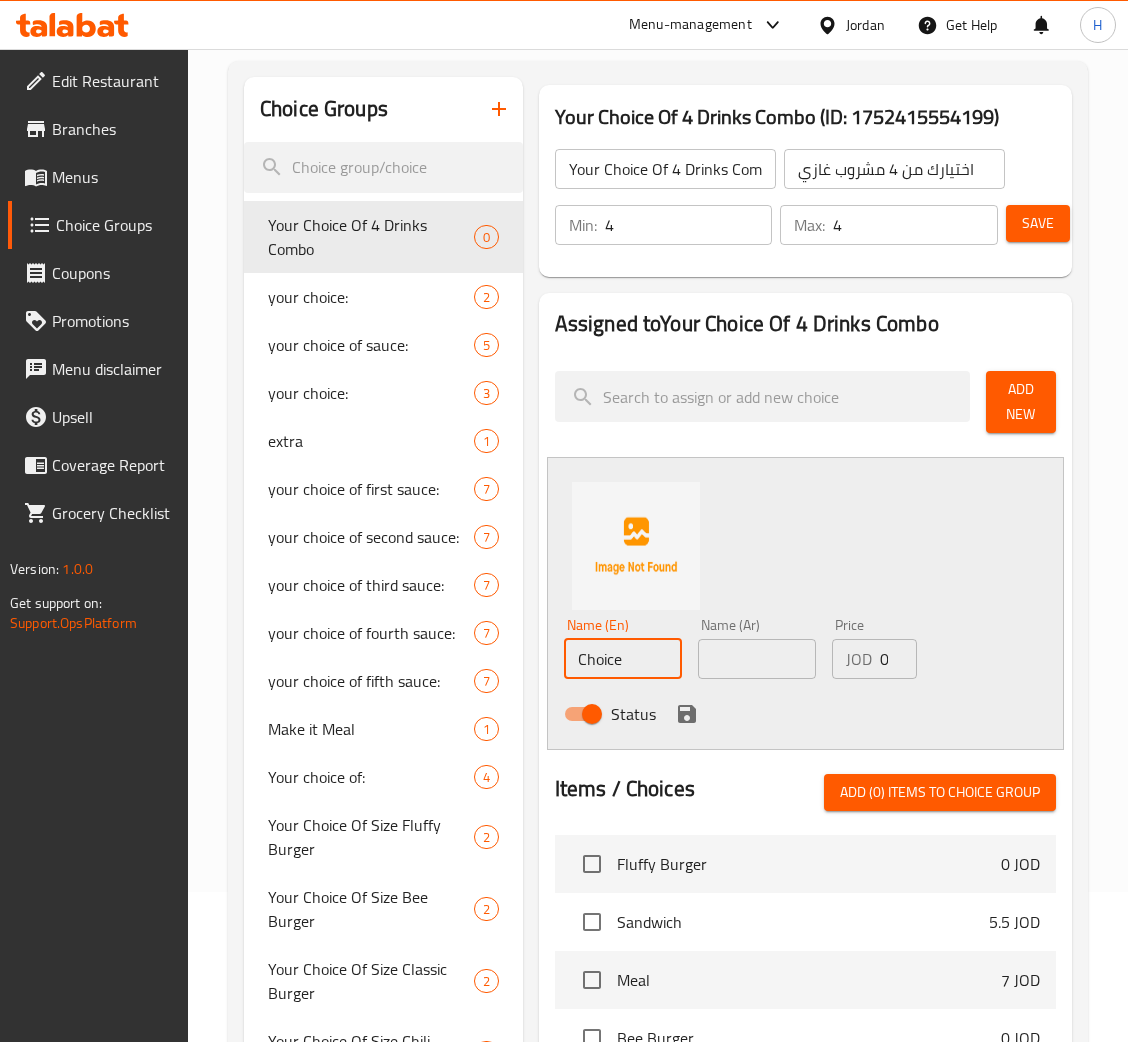 scroll, scrollTop: 0, scrollLeft: 0, axis: both 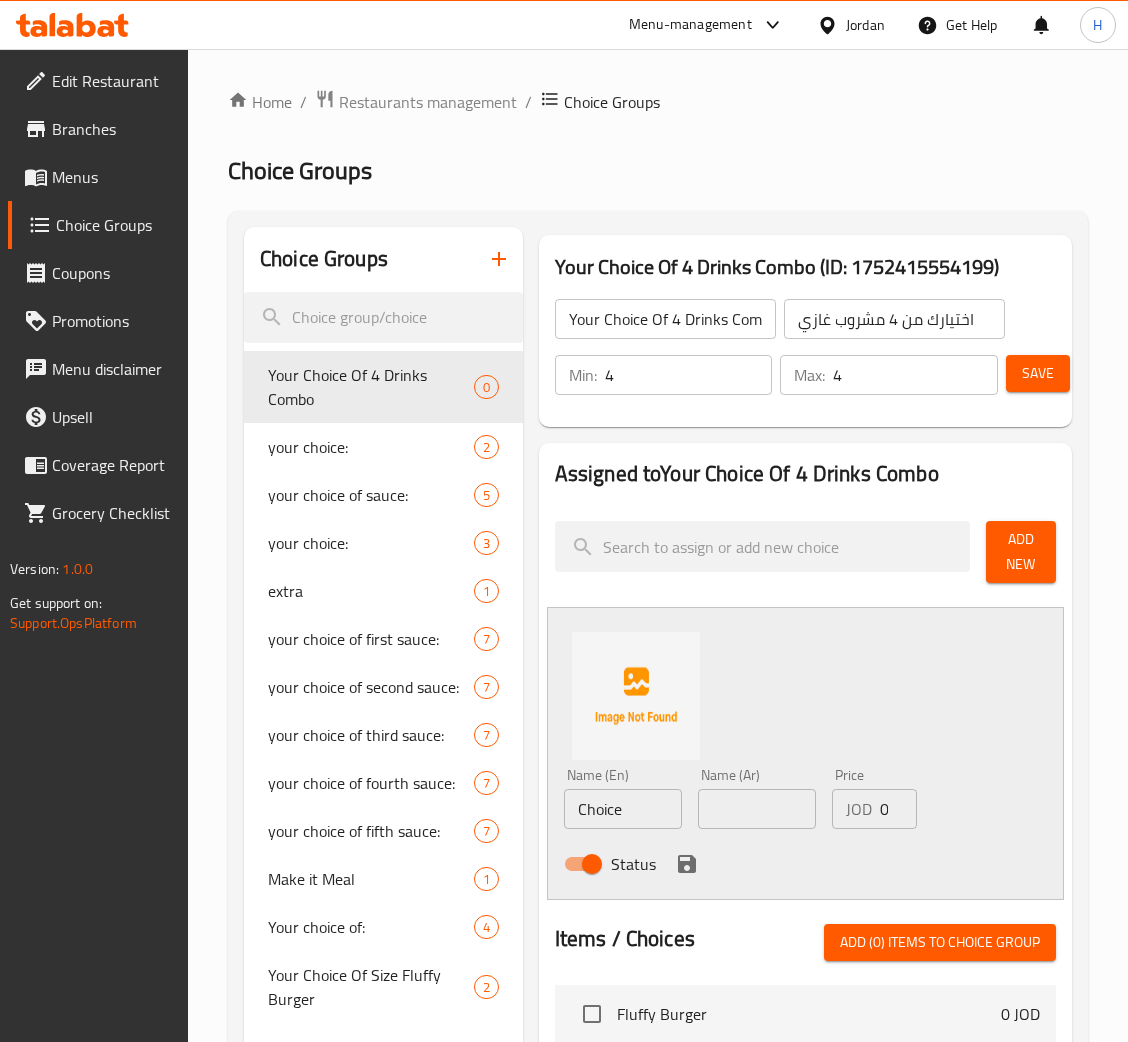 click on "Choice Groups" at bounding box center [658, 171] 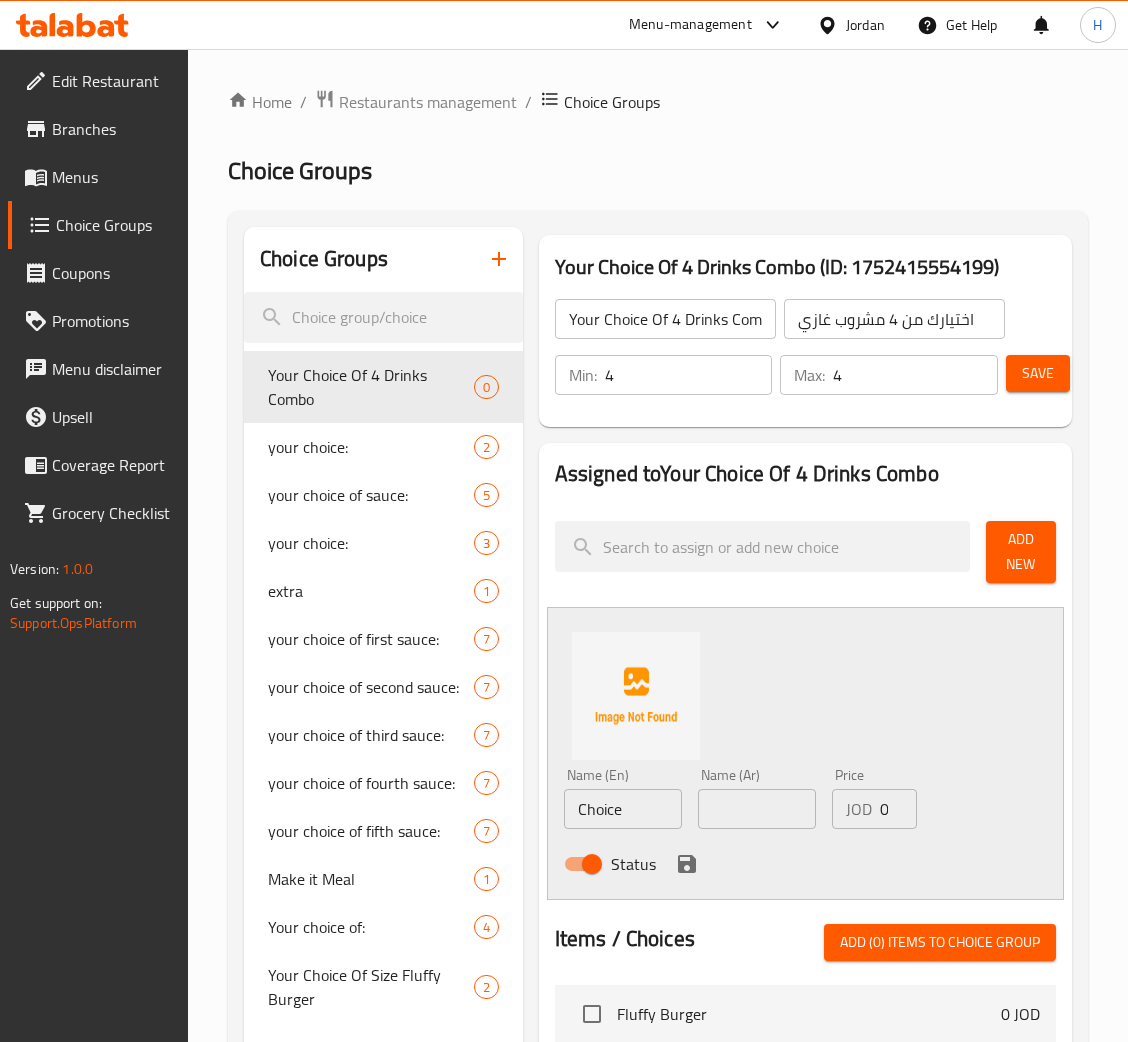 click on "Choice Groups" at bounding box center [658, 171] 